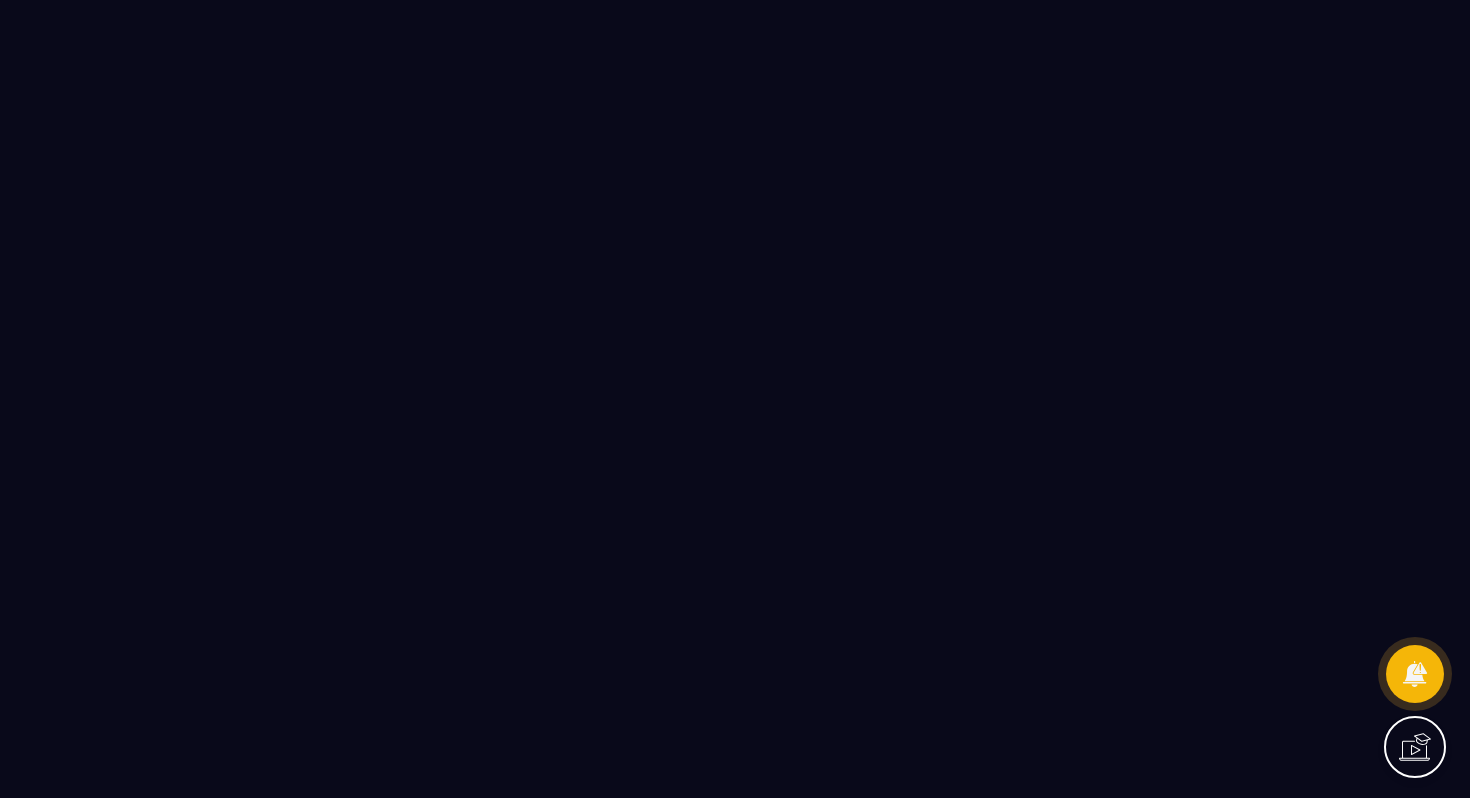 scroll, scrollTop: 0, scrollLeft: 0, axis: both 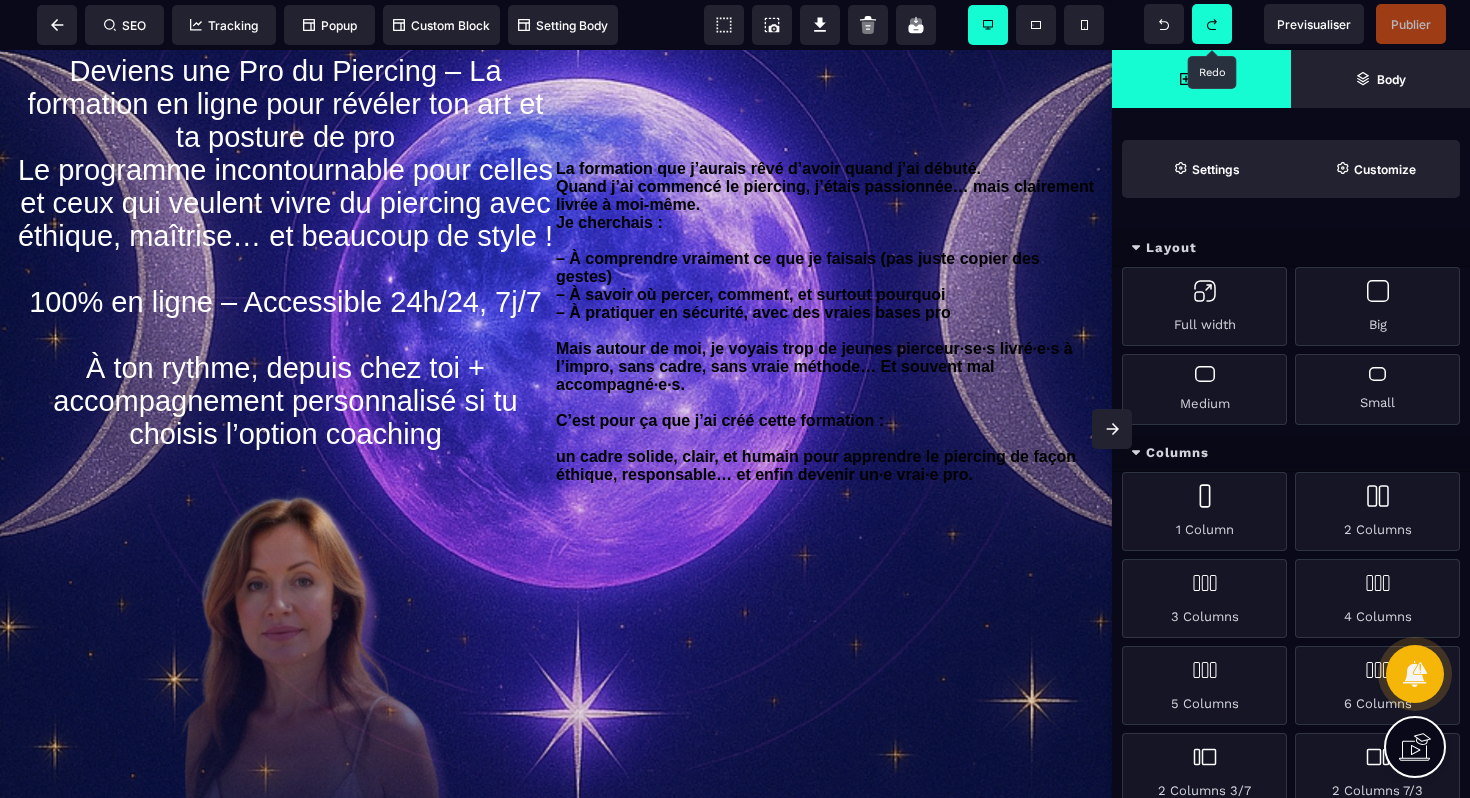 click at bounding box center (1212, 24) 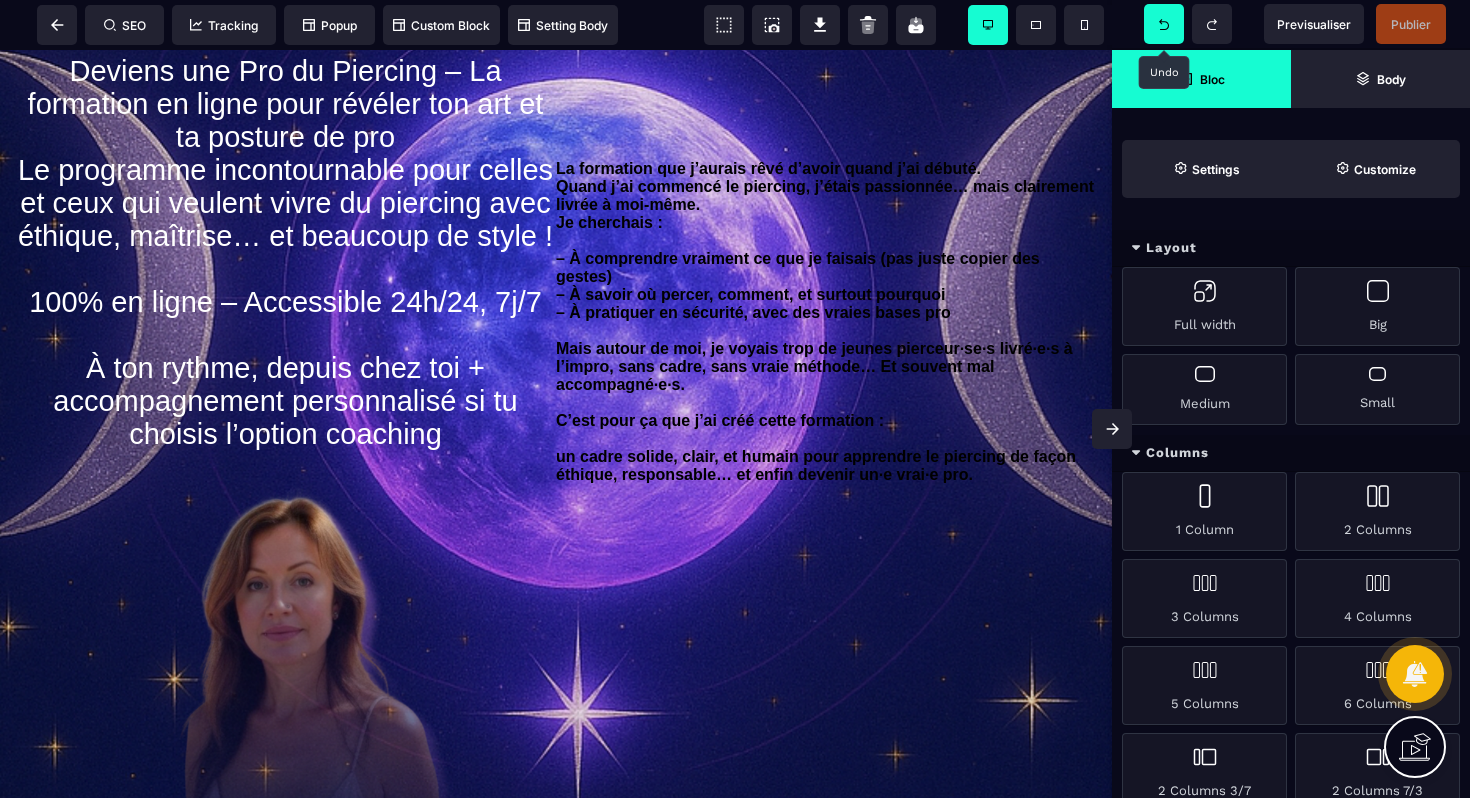 click at bounding box center [1164, 24] 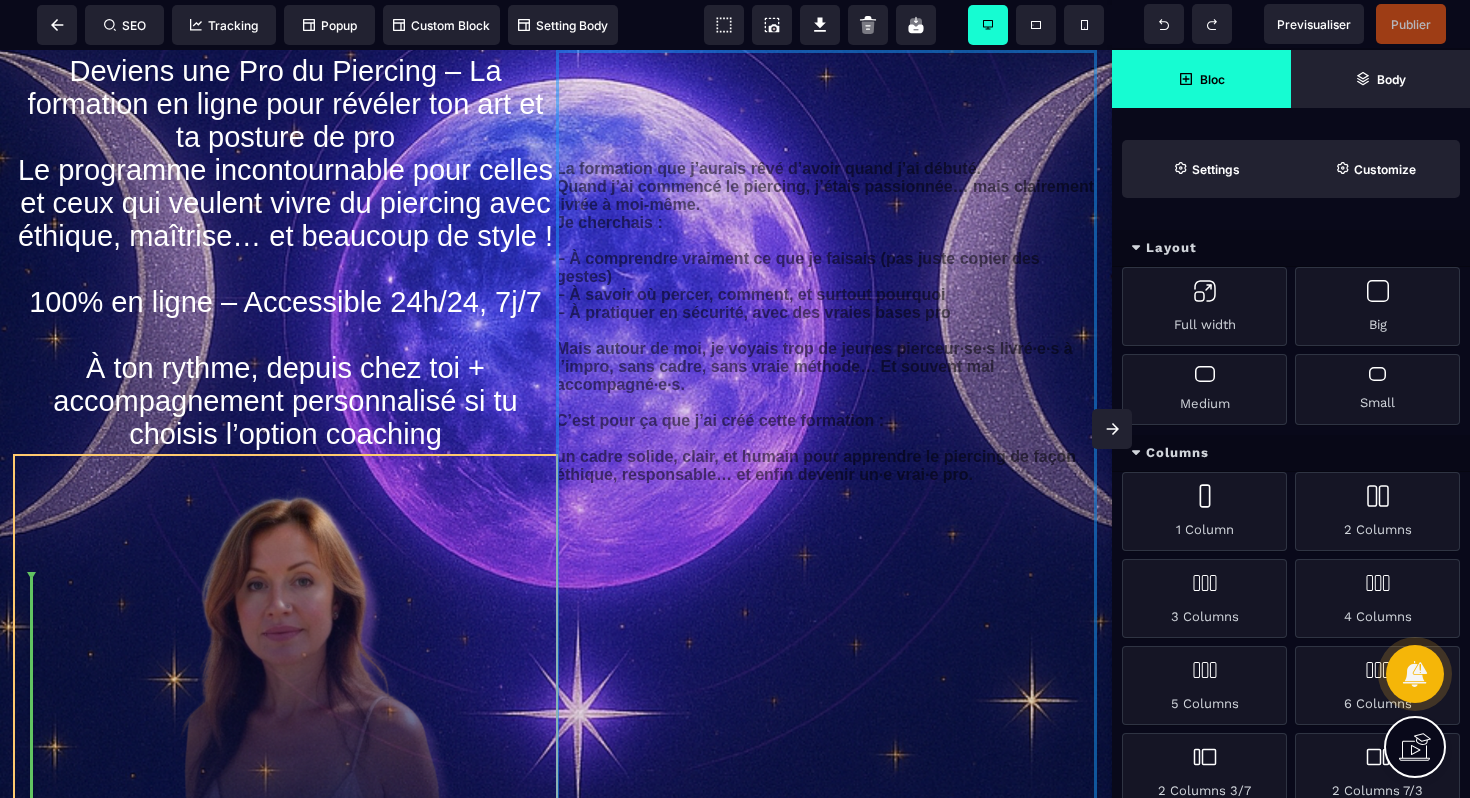 drag, startPoint x: 621, startPoint y: 357, endPoint x: 110, endPoint y: 654, distance: 591.04144 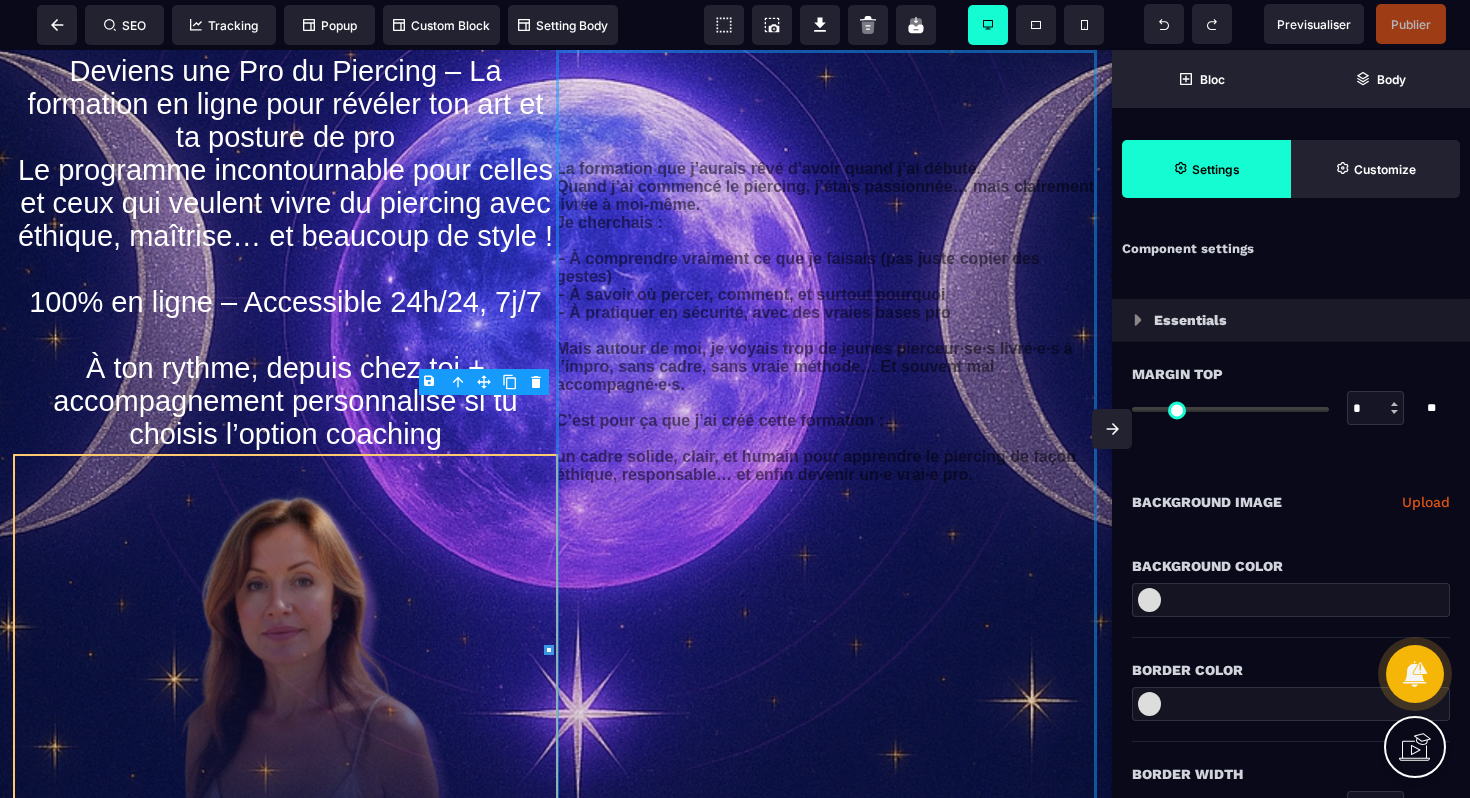 type on "*" 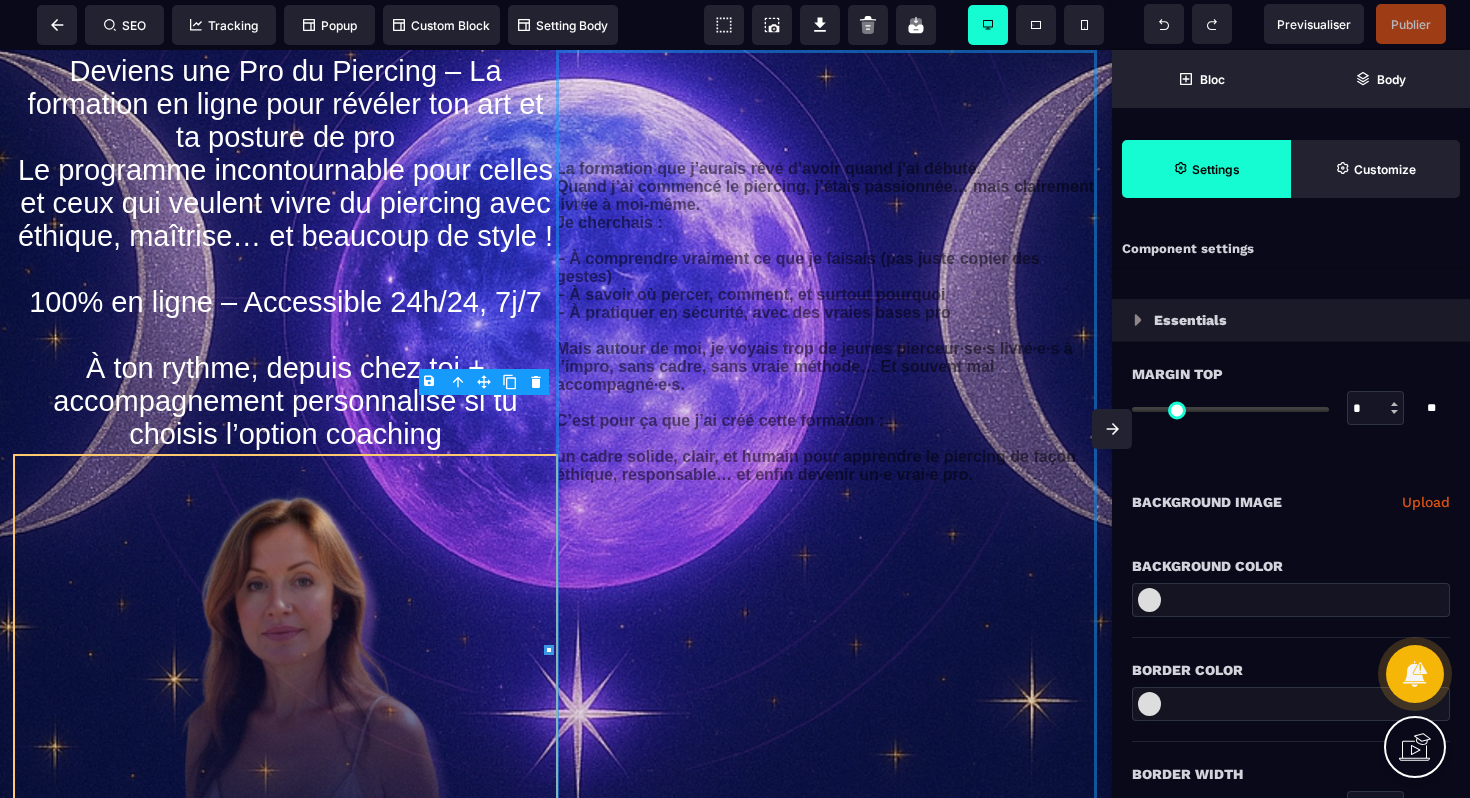 type on "*" 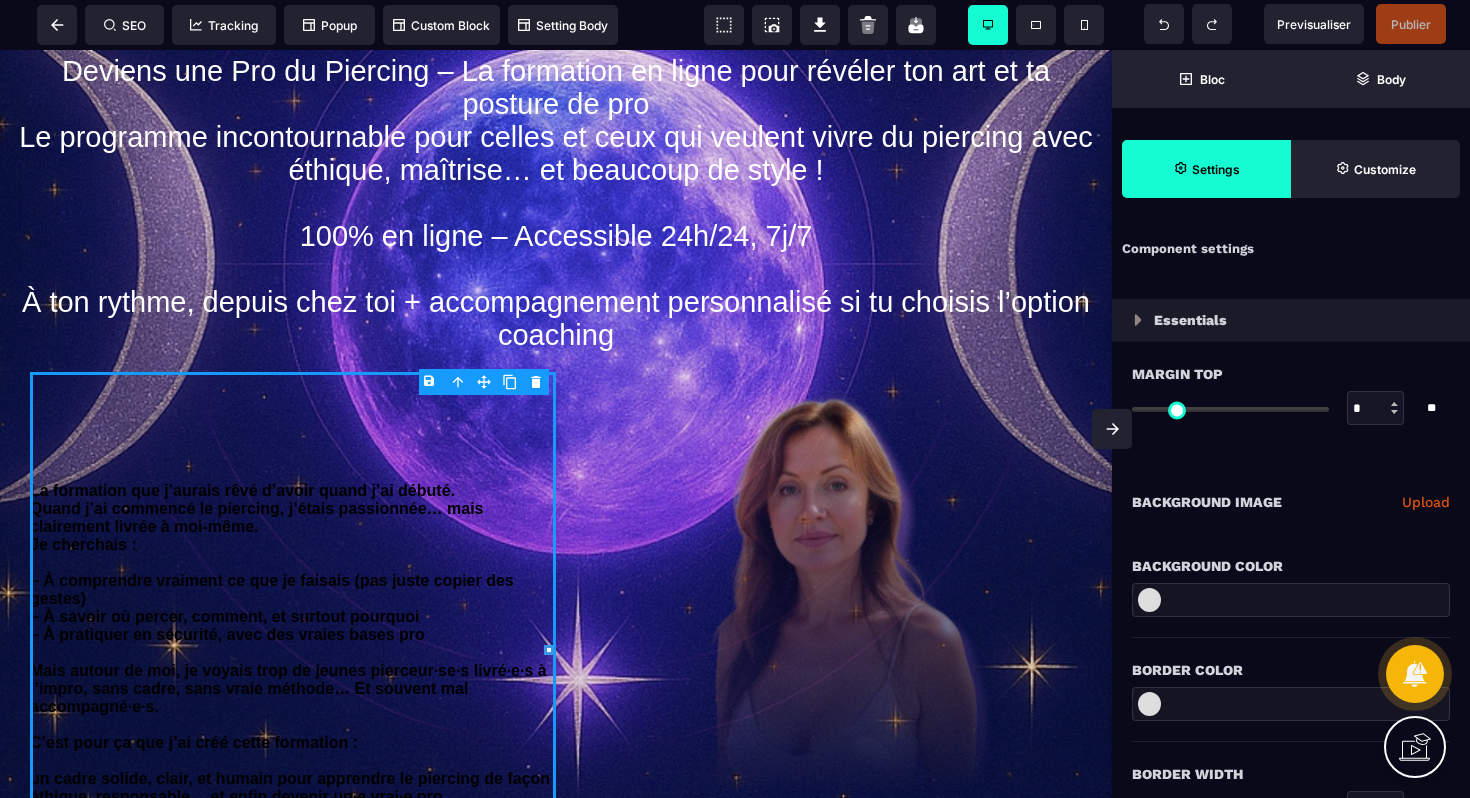 select 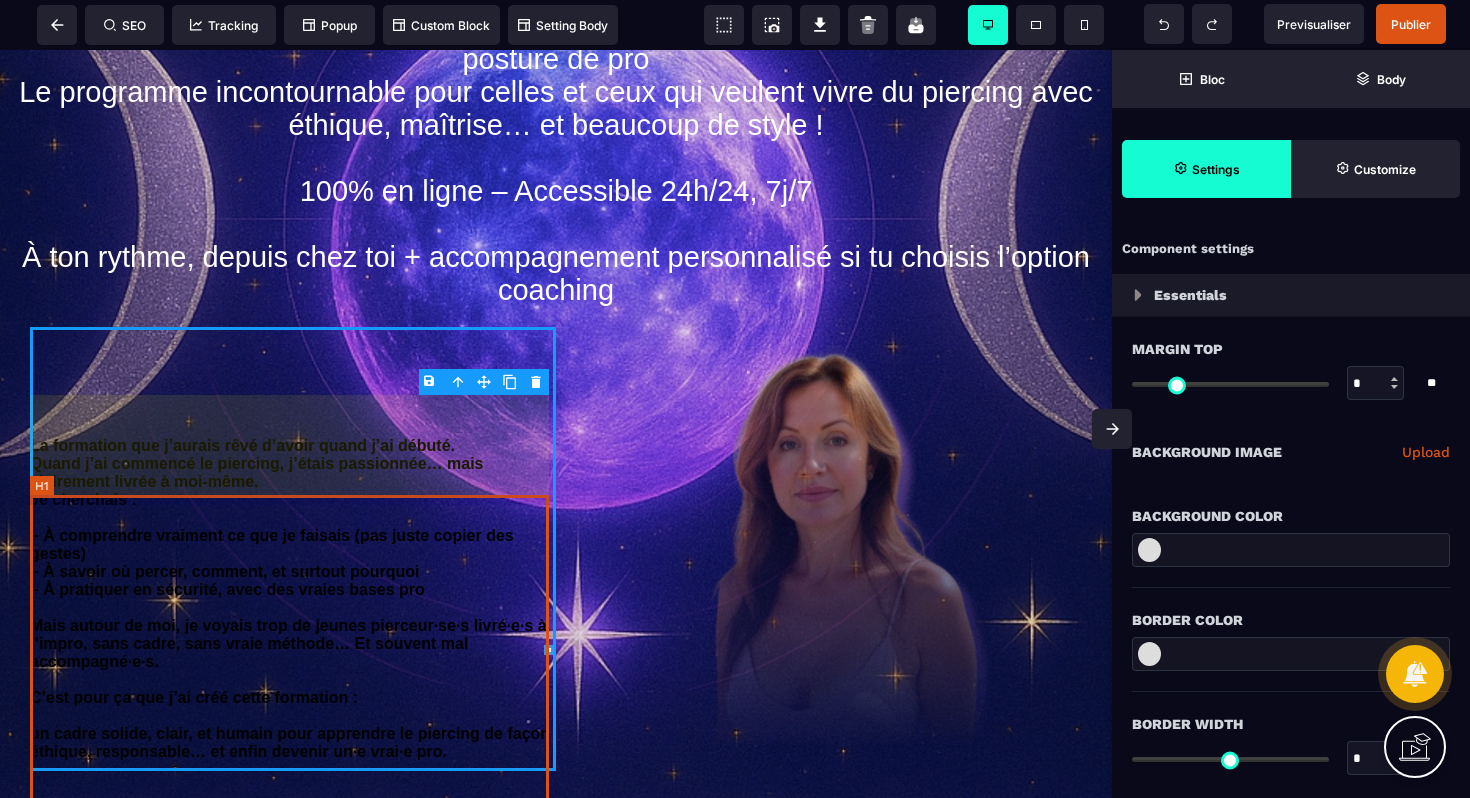 scroll, scrollTop: 146, scrollLeft: 0, axis: vertical 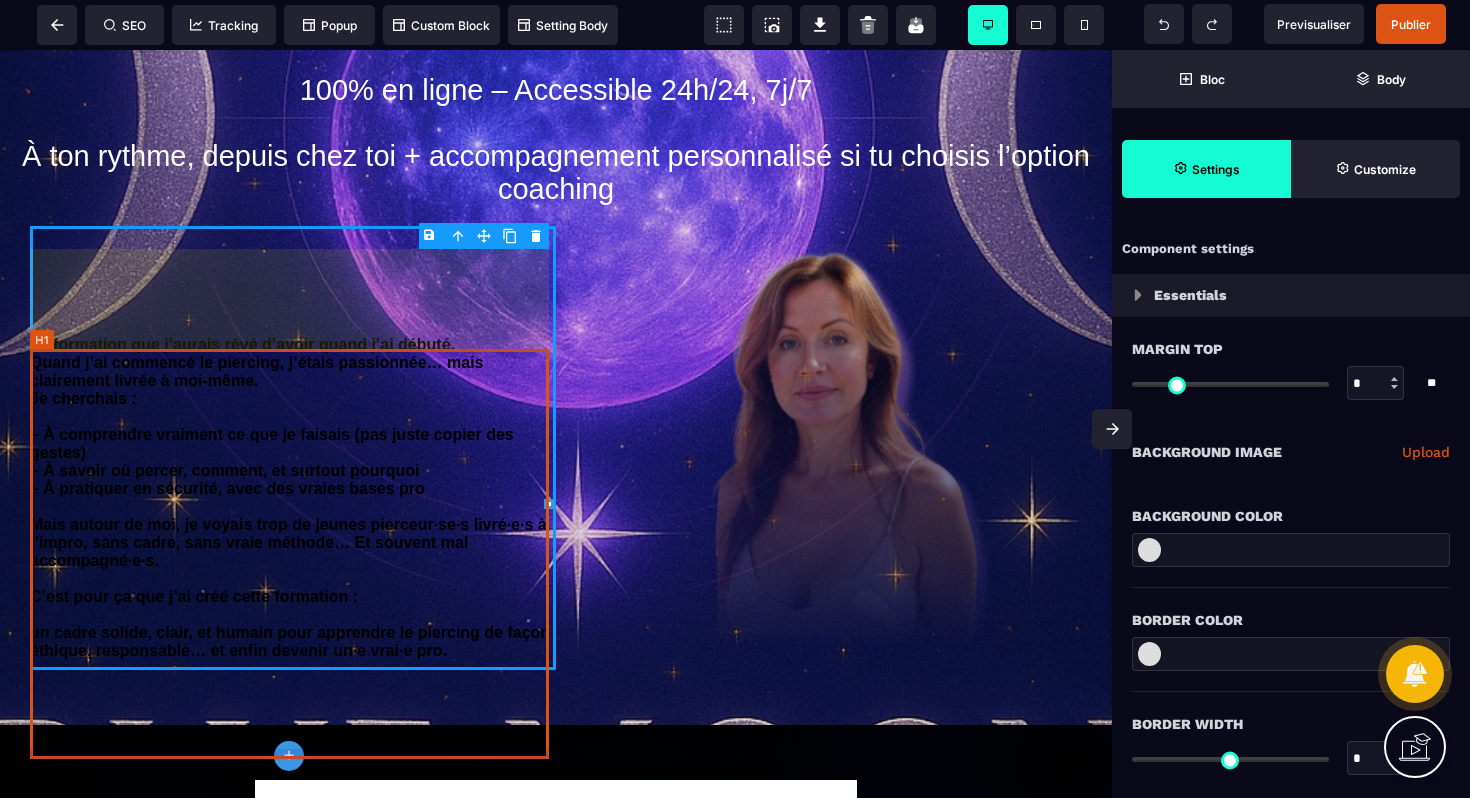 click on "La formation que j’aurais rêvé d’avoir quand j’ai débuté. Quand j’ai commencé le piercing, j’étais passionnée… mais clairement livrée à moi-même.
Je cherchais : – À comprendre vraiment ce que je faisais (pas juste copier des gestes) – À savoir où percer, comment, et surtout pourquoi – À pratiquer en sécurité, avec des vraies bases pro Mais autour de moi, je voyais trop de jeunes pierceur·se·s livré·e·s à l’impro, sans cadre, sans vraie méthode… Et souvent mal accompagné·e·s. C’est pour ça que j’ai créé cette formation : un cadre solide, clair, et humain pour apprendre le piercing de façon éthique, responsable… et enfin devenir un·e vrai·e pro." at bounding box center (556, 448) 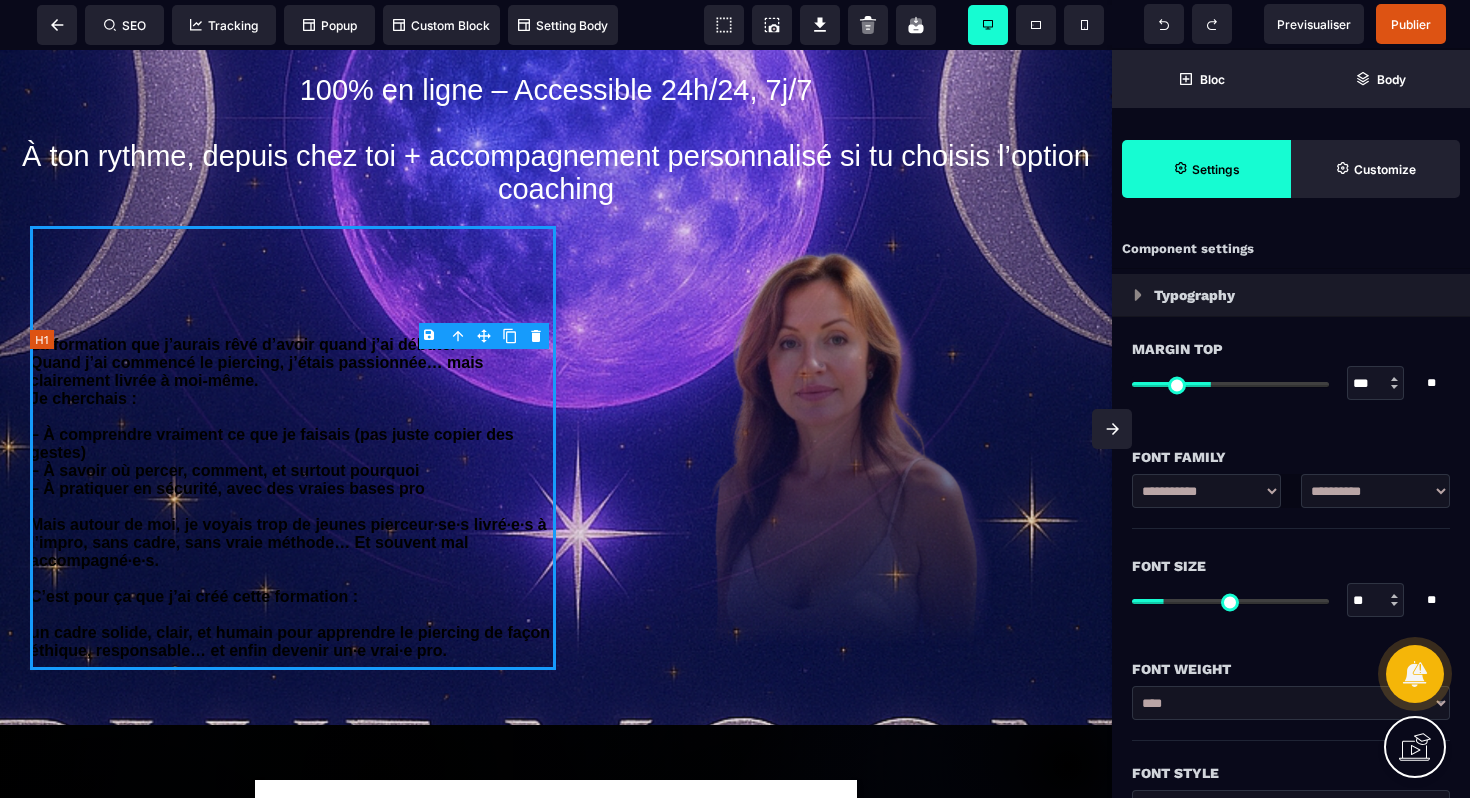 type on "*" 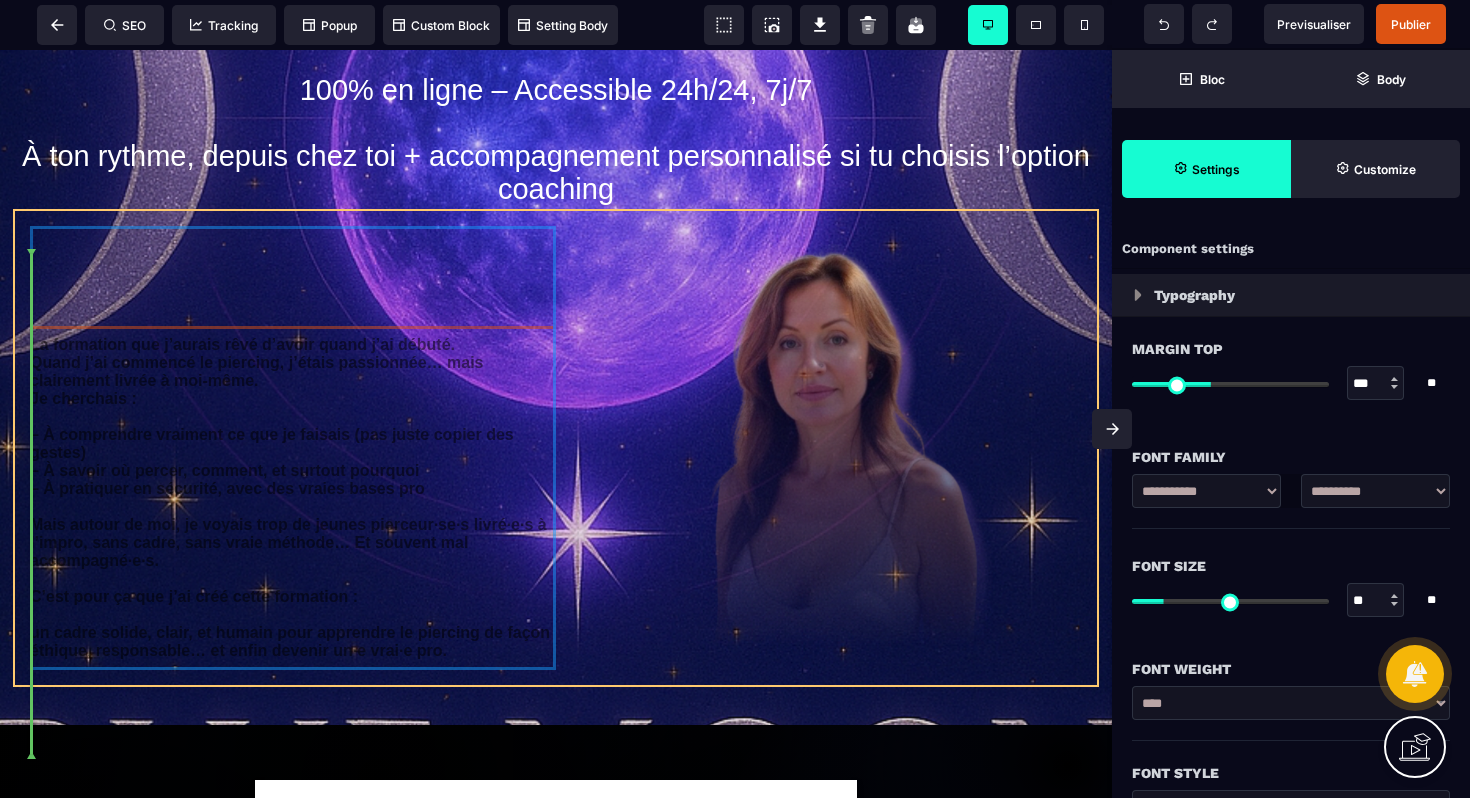 drag, startPoint x: 122, startPoint y: 736, endPoint x: 51, endPoint y: 700, distance: 79.60528 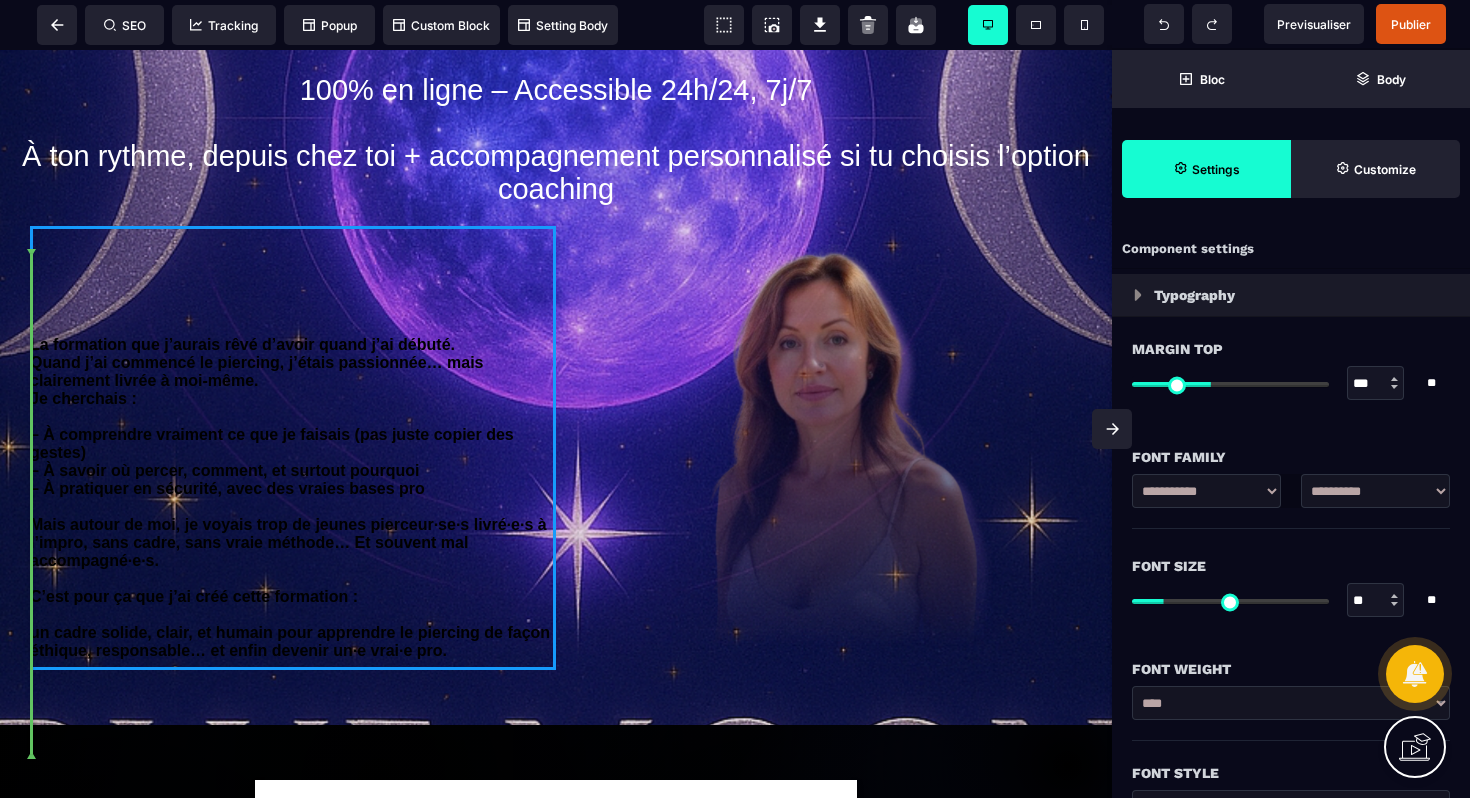 select 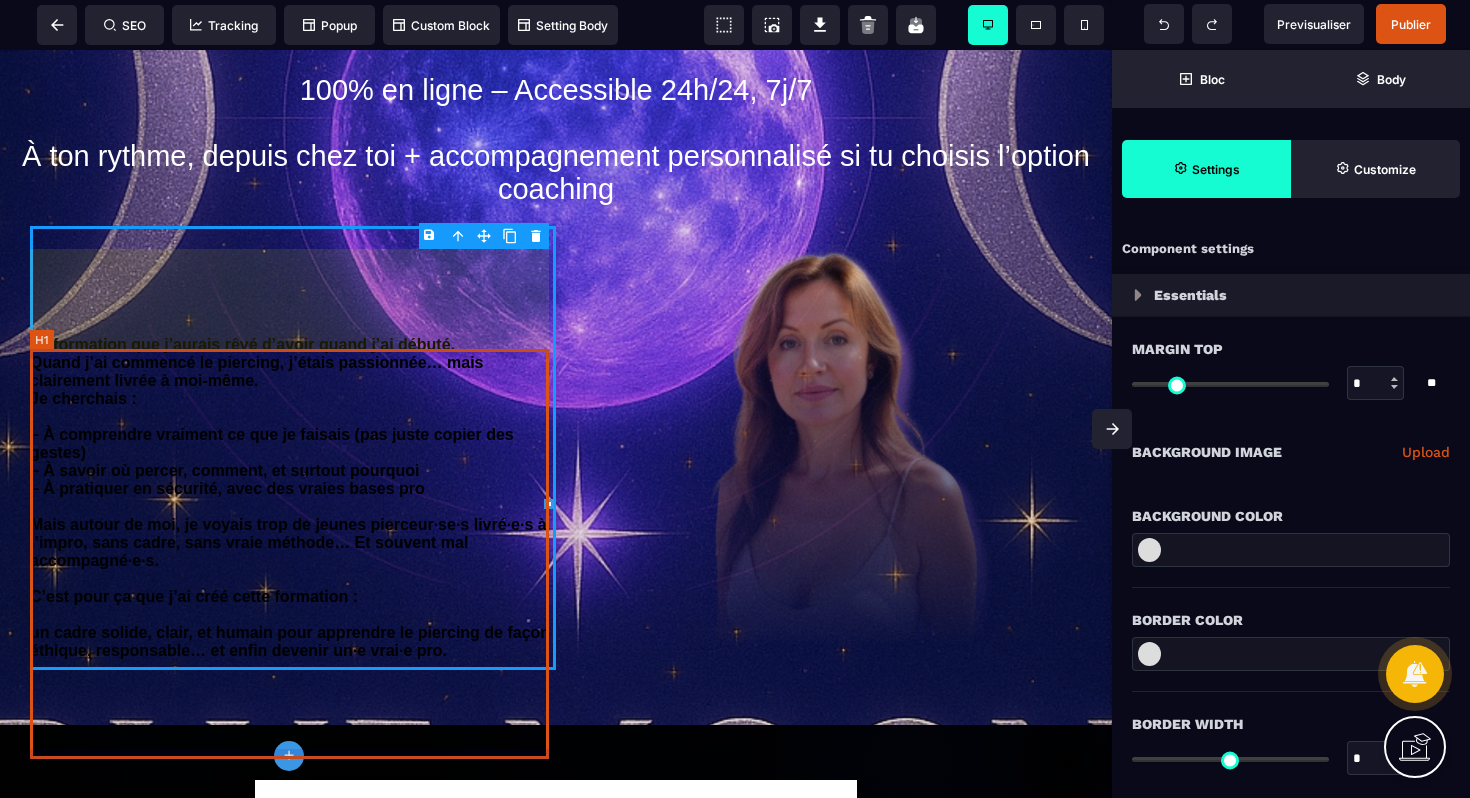 click on "La formation que j’aurais rêvé d’avoir quand j’ai débuté. Quand j’ai commencé le piercing, j’étais passionnée… mais clairement livrée à moi-même.
Je cherchais : – À comprendre vraiment ce que je faisais (pas juste copier des gestes) – À savoir où percer, comment, et surtout pourquoi – À pratiquer en sécurité, avec des vraies bases pro Mais autour de moi, je voyais trop de jeunes pierceur·se·s livré·e·s à l’impro, sans cadre, sans vraie méthode… Et souvent mal accompagné·e·s. C’est pour ça que j’ai créé cette formation : un cadre solide, clair, et humain pour apprendre le piercing de façon éthique, responsable… et enfin devenir un·e vrai·e pro." at bounding box center [293, 498] 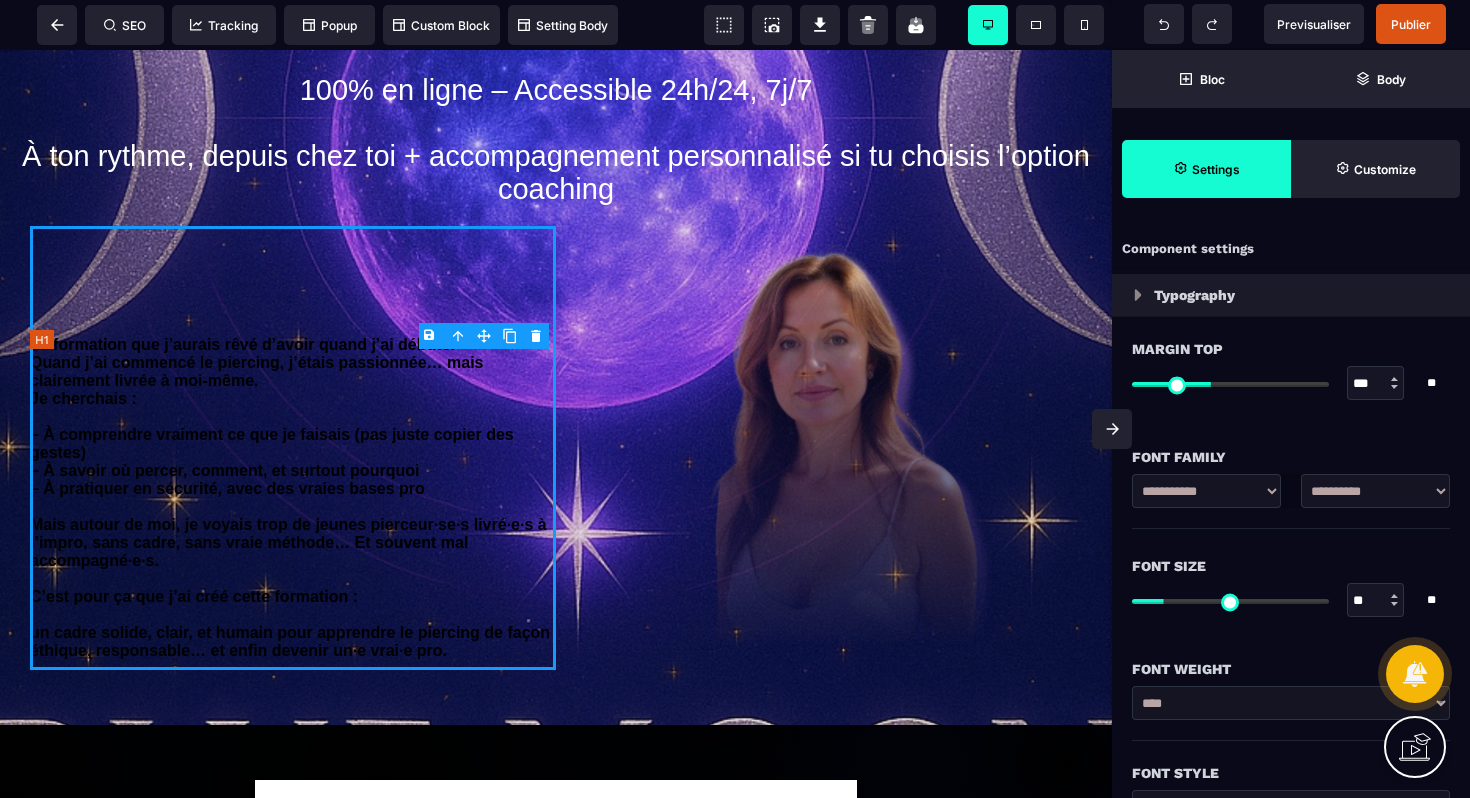 click on "La formation que j’aurais rêvé d’avoir quand j’ai débuté. Quand j’ai commencé le piercing, j’étais passionnée… mais clairement livrée à moi-même.
Je cherchais : – À comprendre vraiment ce que je faisais (pas juste copier des gestes) – À savoir où percer, comment, et surtout pourquoi – À pratiquer en sécurité, avec des vraies bases pro Mais autour de moi, je voyais trop de jeunes pierceur·se·s livré·e·s à l’impro, sans cadre, sans vraie méthode… Et souvent mal accompagné·e·s. C’est pour ça que j’ai créé cette formation : un cadre solide, clair, et humain pour apprendre le piercing de façon éthique, responsable… et enfin devenir un·e vrai·e pro." at bounding box center (293, 498) 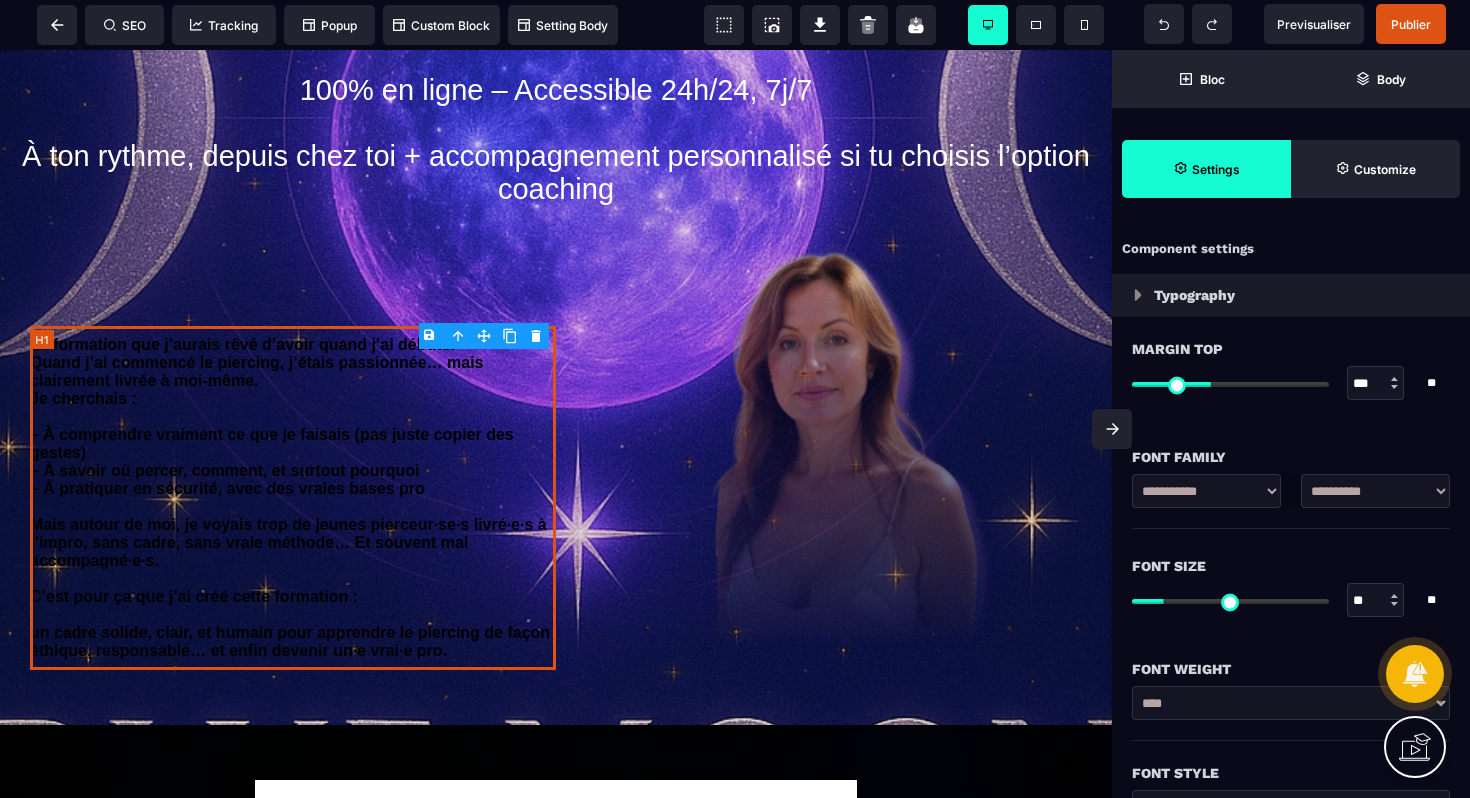 click on "La formation que j’aurais rêvé d’avoir quand j’ai débuté. Quand j’ai commencé le piercing, j’étais passionnée… mais clairement livrée à moi-même.
Je cherchais : – À comprendre vraiment ce que je faisais (pas juste copier des gestes) – À savoir où percer, comment, et surtout pourquoi – À pratiquer en sécurité, avec des vraies bases pro Mais autour de moi, je voyais trop de jeunes pierceur·se·s livré·e·s à l’impro, sans cadre, sans vraie méthode… Et souvent mal accompagné·e·s. C’est pour ça que j’ai créé cette formation : un cadre solide, clair, et humain pour apprendre le piercing de façon éthique, responsable… et enfin devenir un·e vrai·e pro." at bounding box center (293, 498) 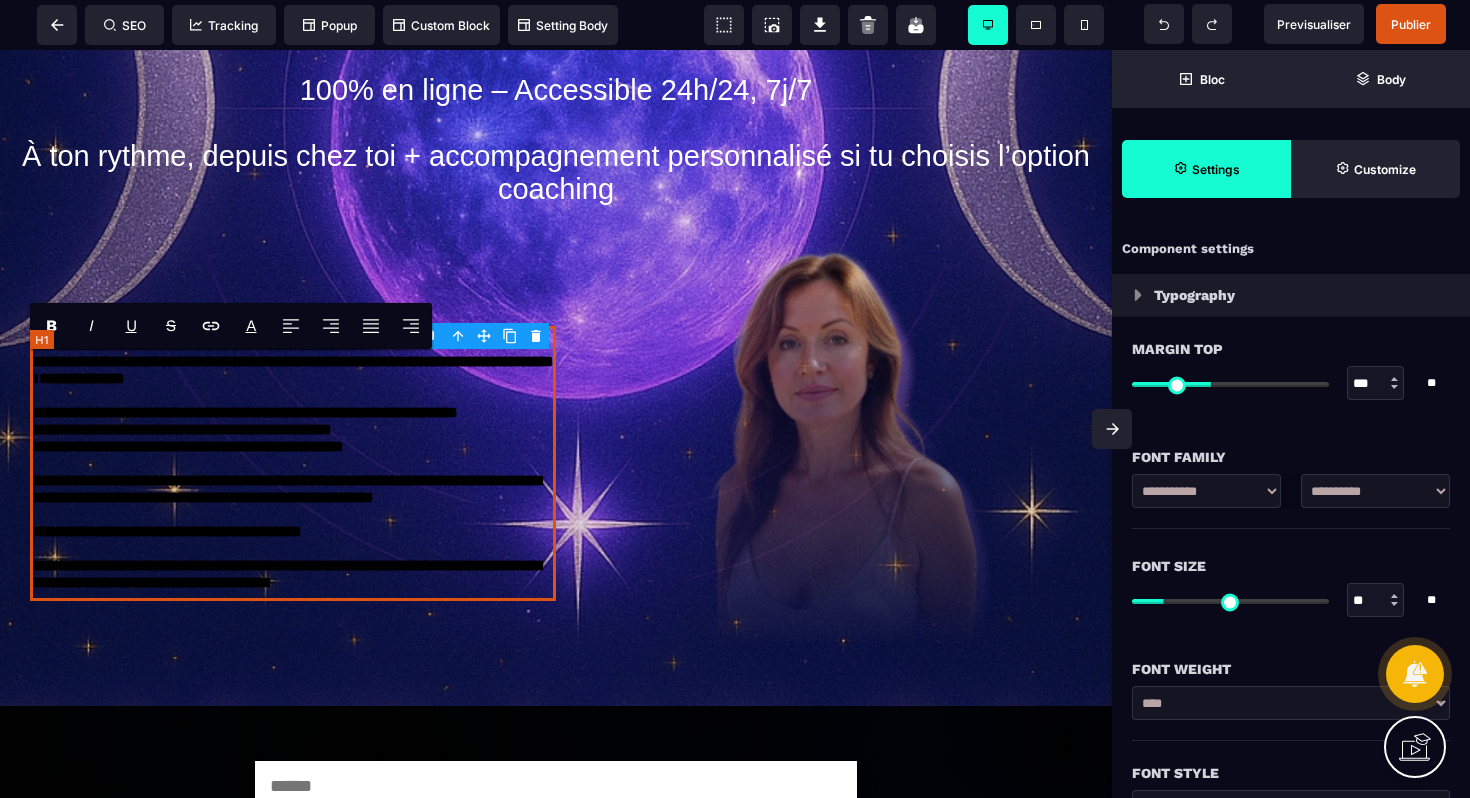 click on "**********" at bounding box center (293, 463) 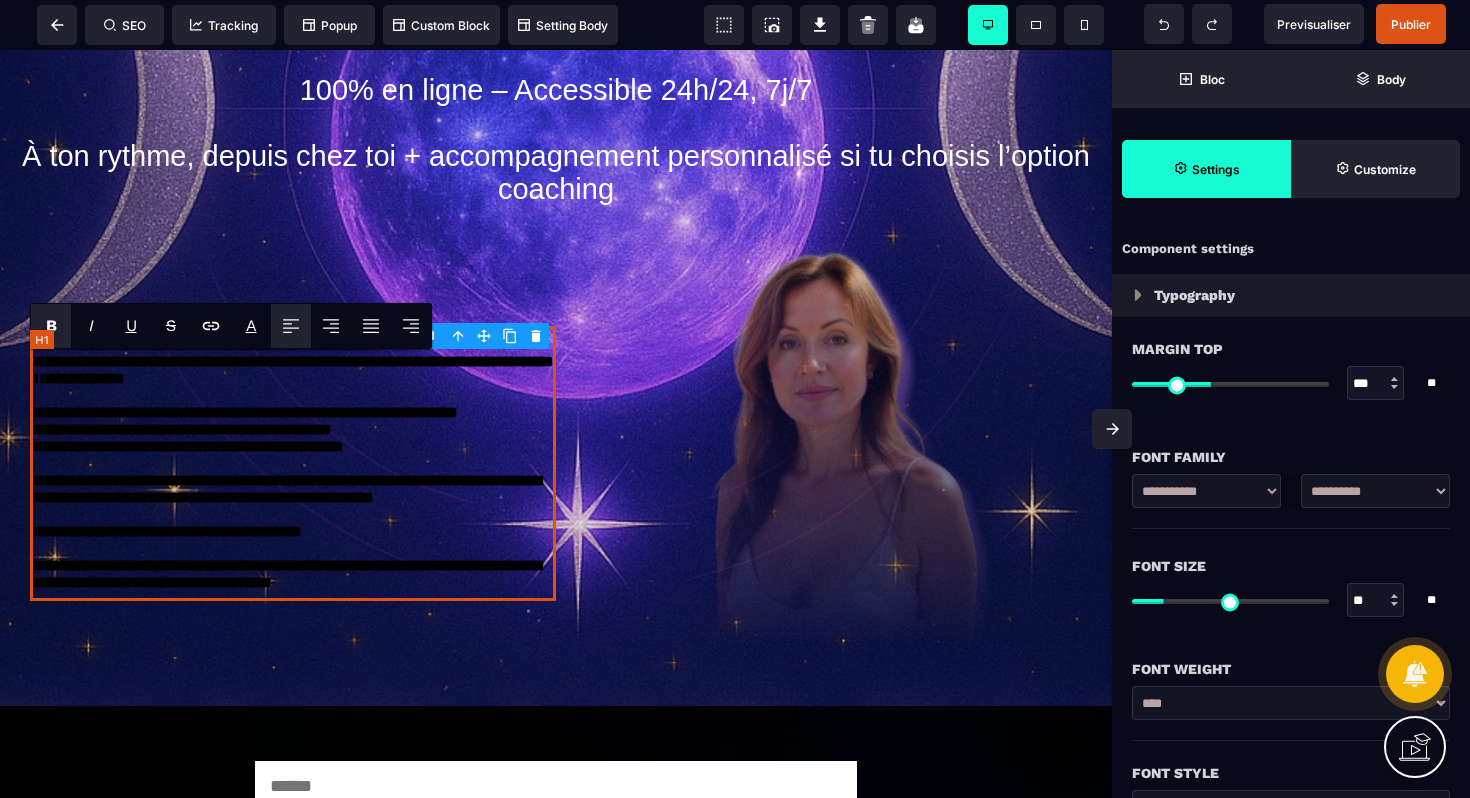 click on "**********" at bounding box center [293, 463] 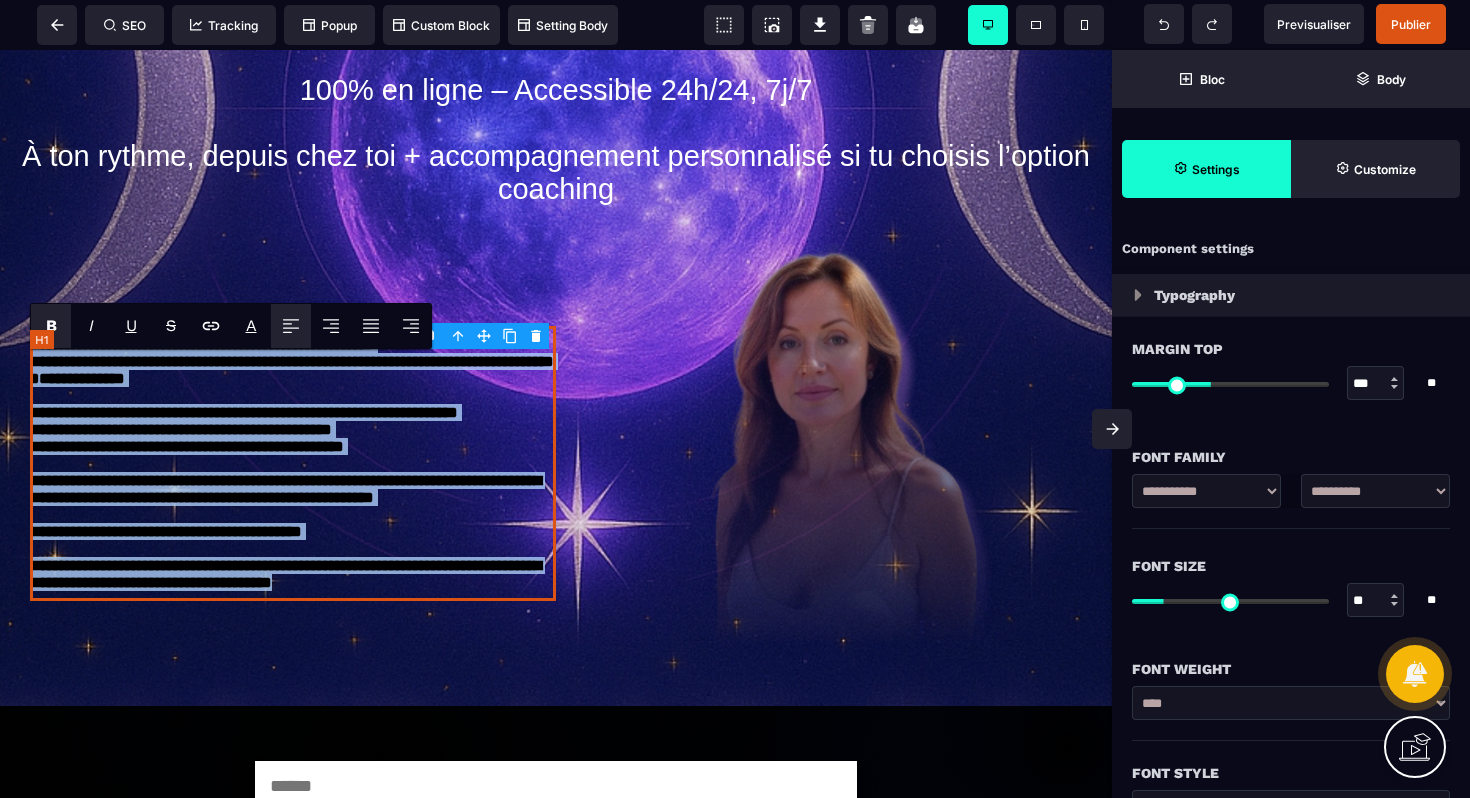 drag, startPoint x: 133, startPoint y: 747, endPoint x: 33, endPoint y: 371, distance: 389.07068 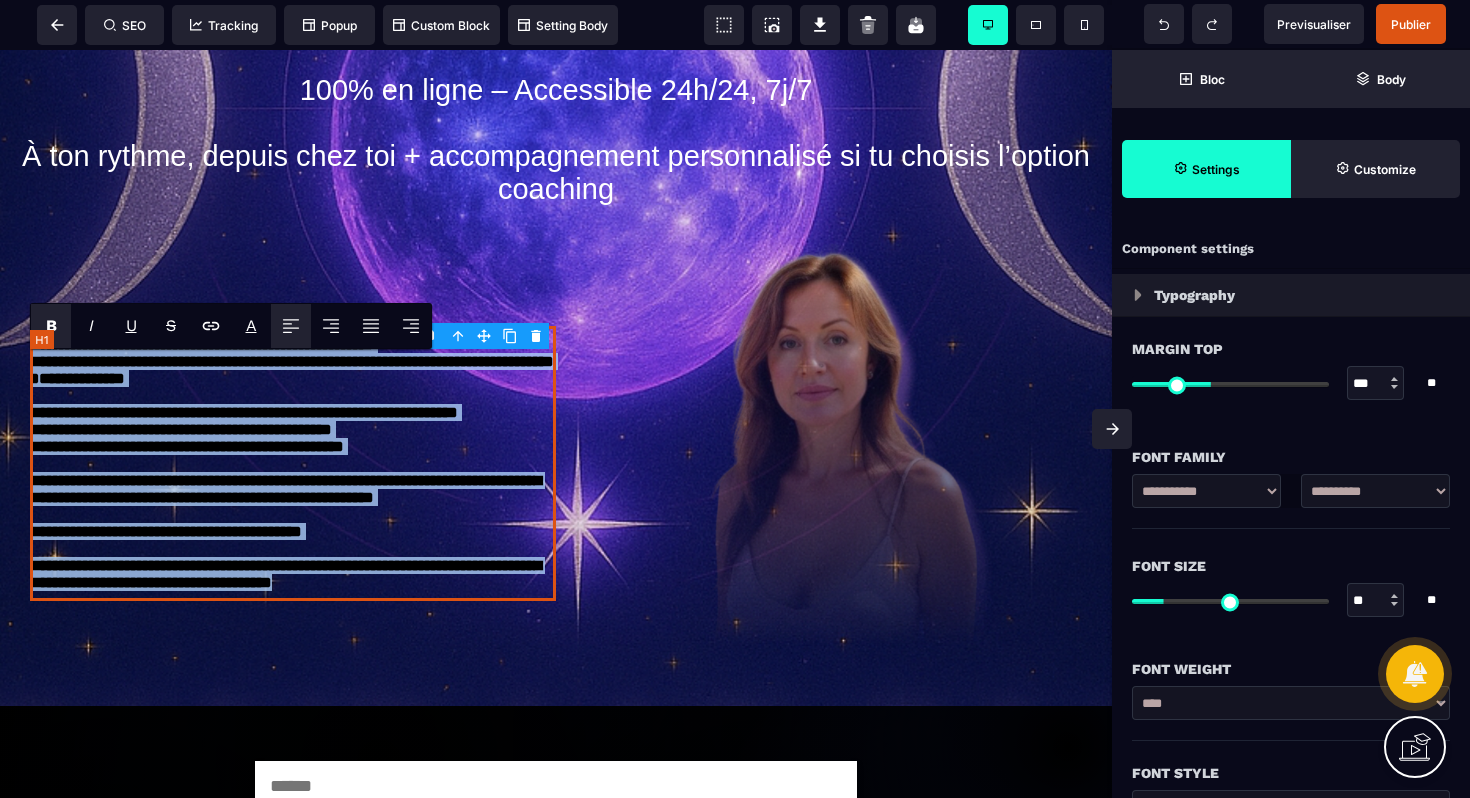 click on "**********" at bounding box center [293, 463] 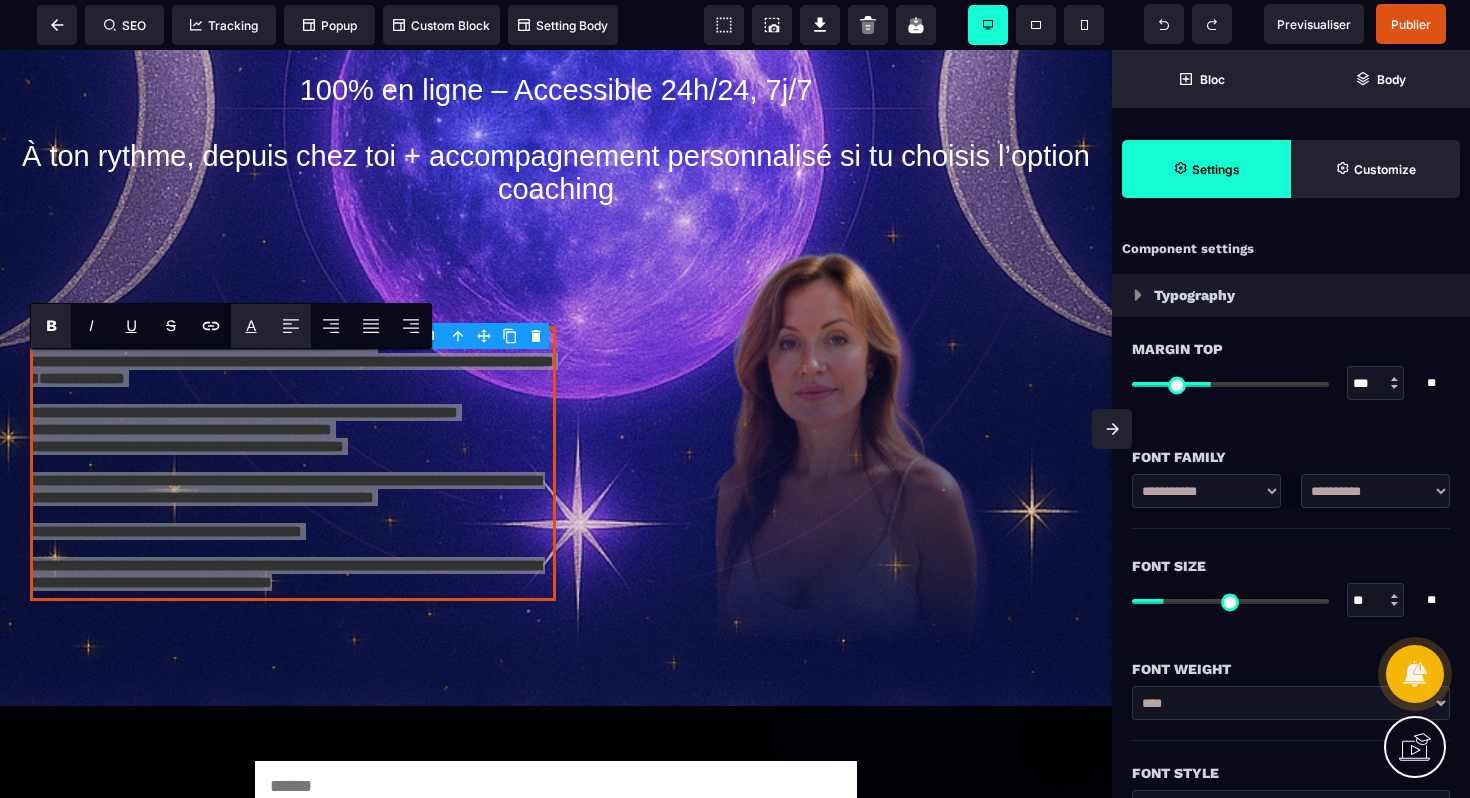 click on "A" at bounding box center [251, 325] 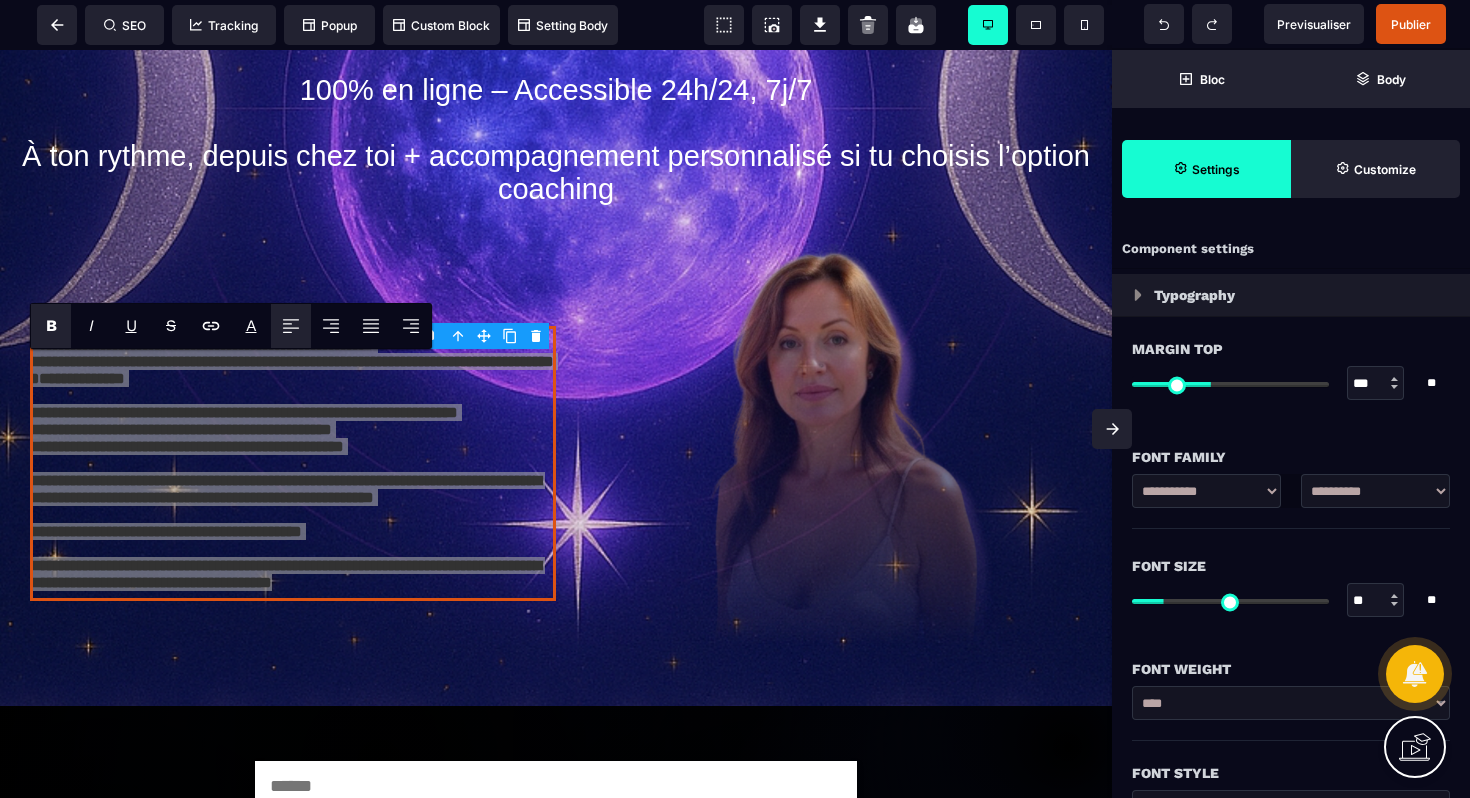 type on "*******" 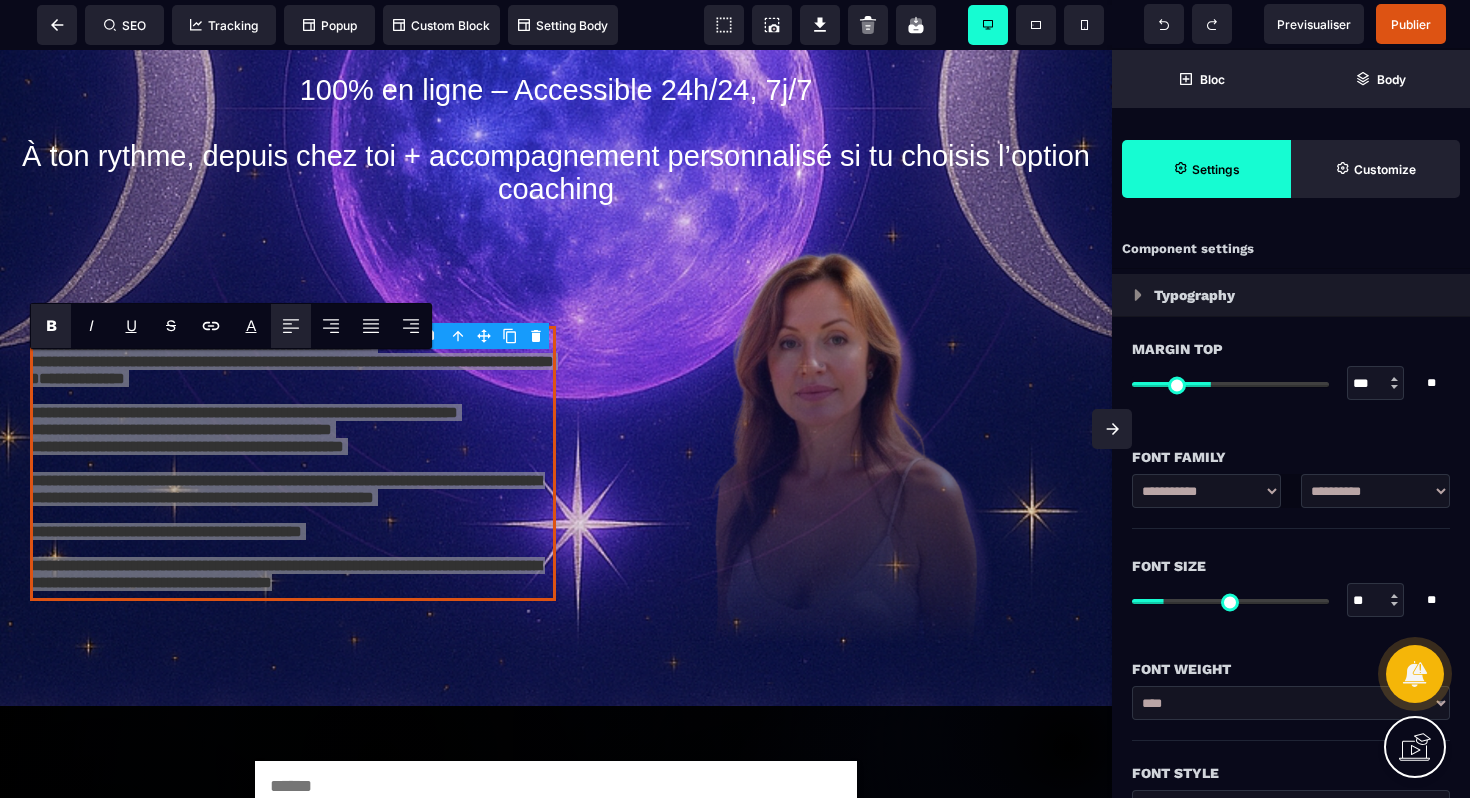 type 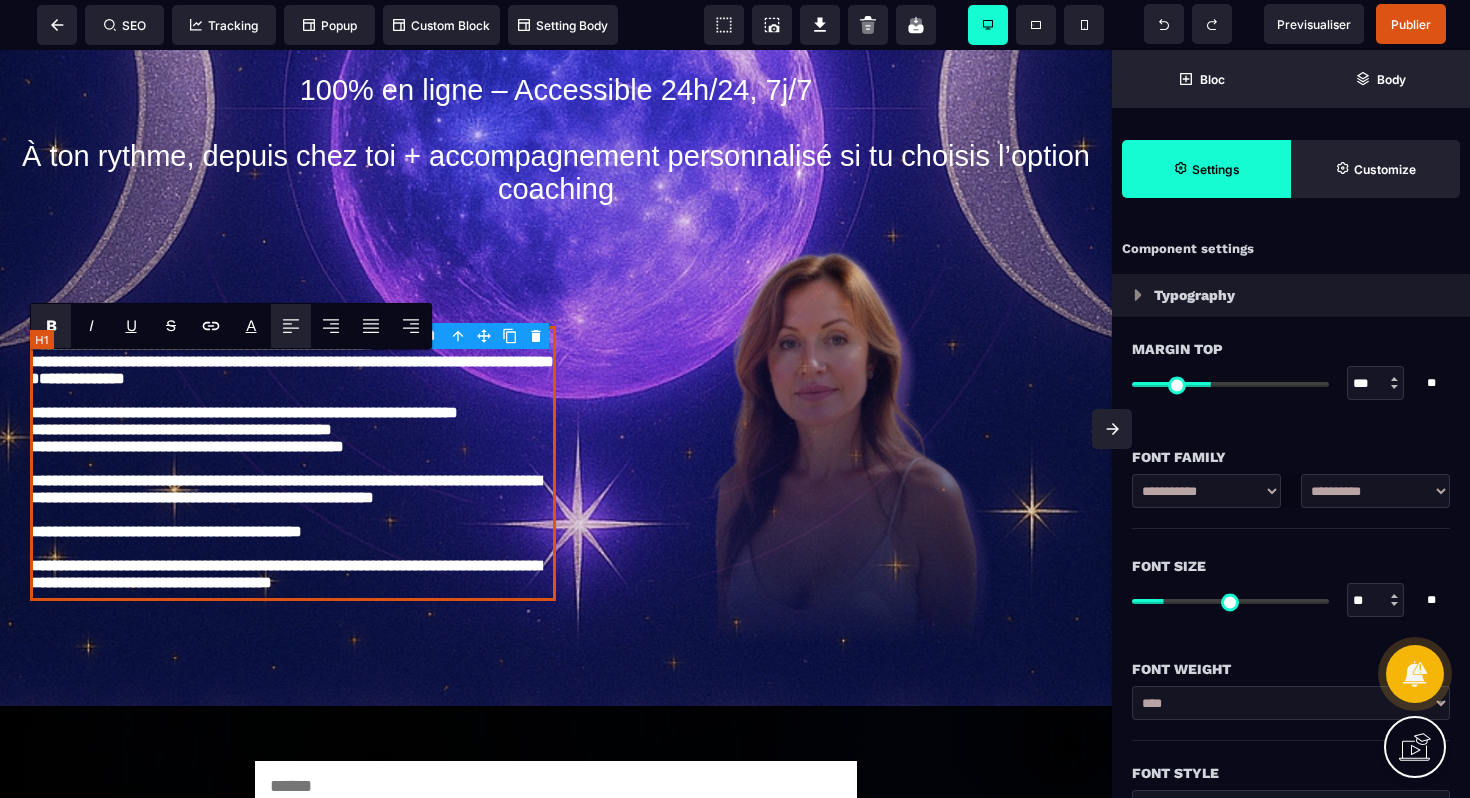 type on "*******" 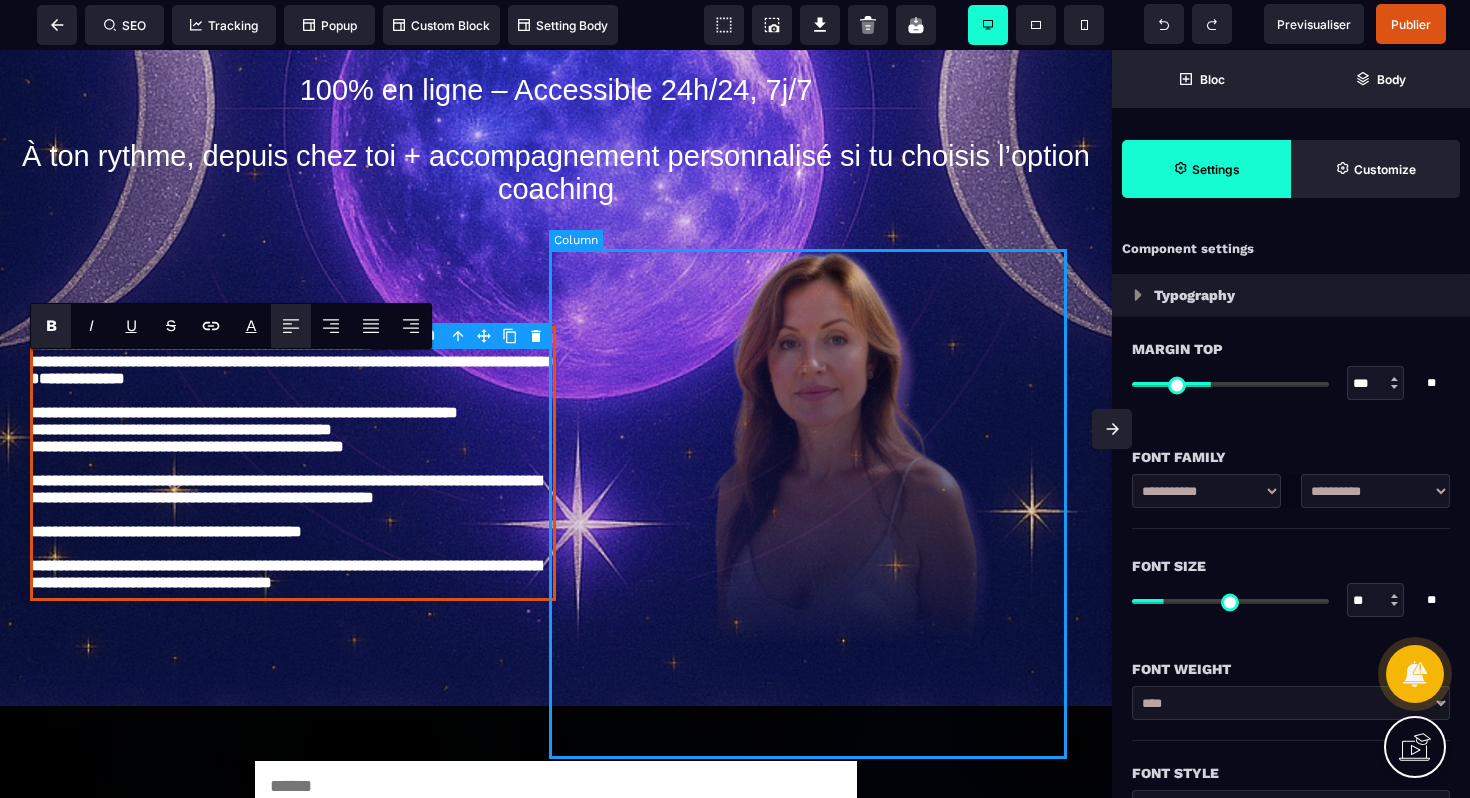 click at bounding box center [819, 438] 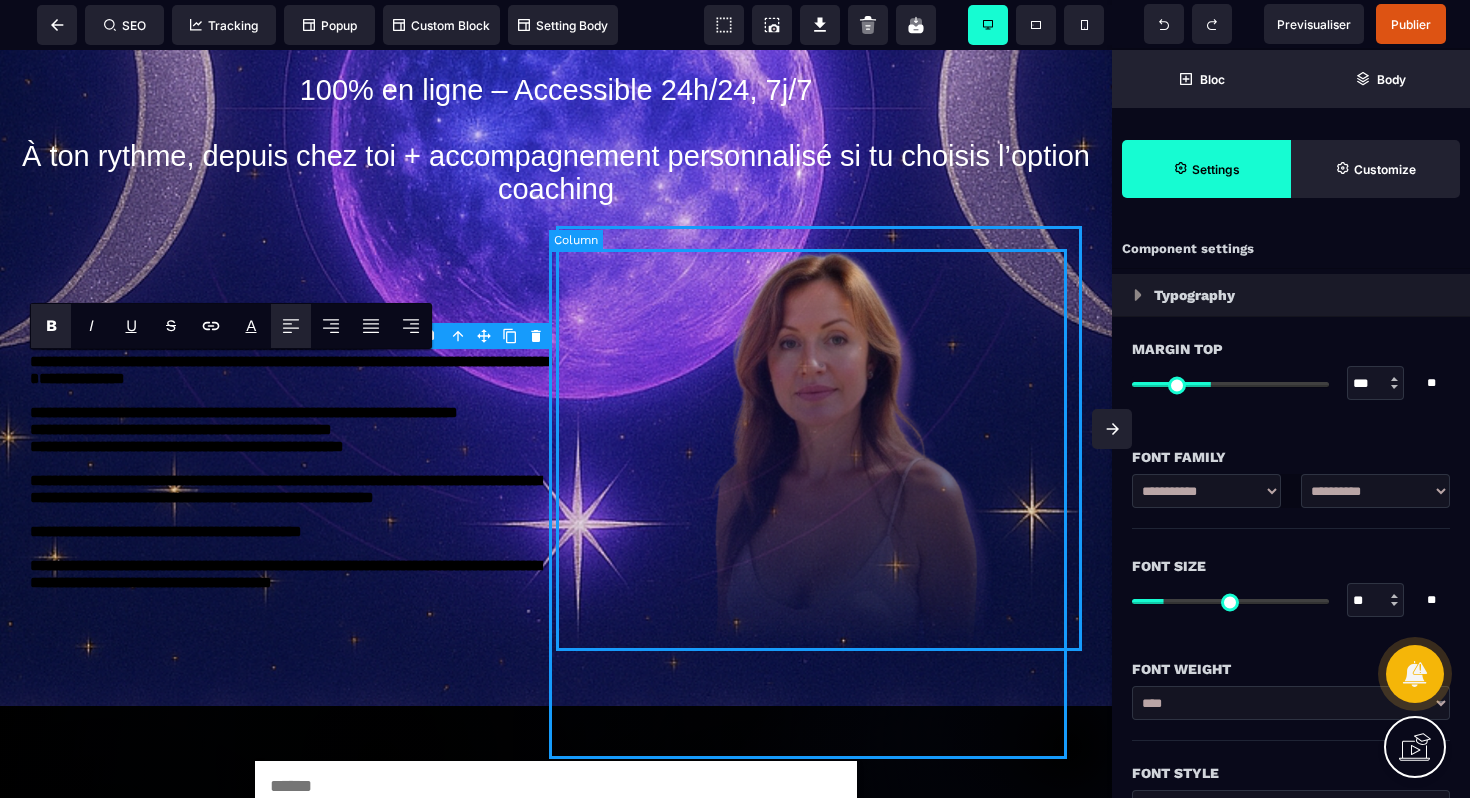 select on "**" 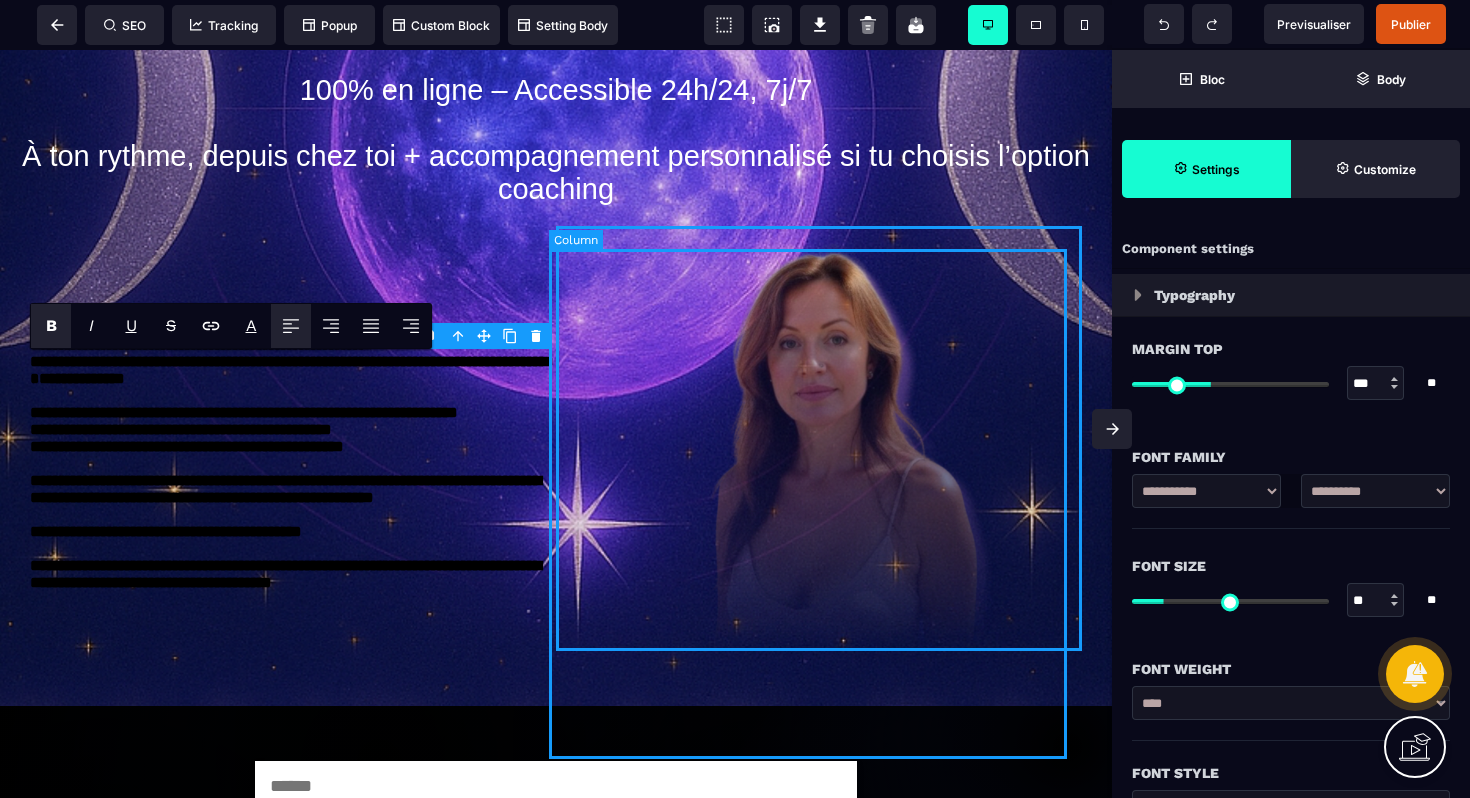 select on "**" 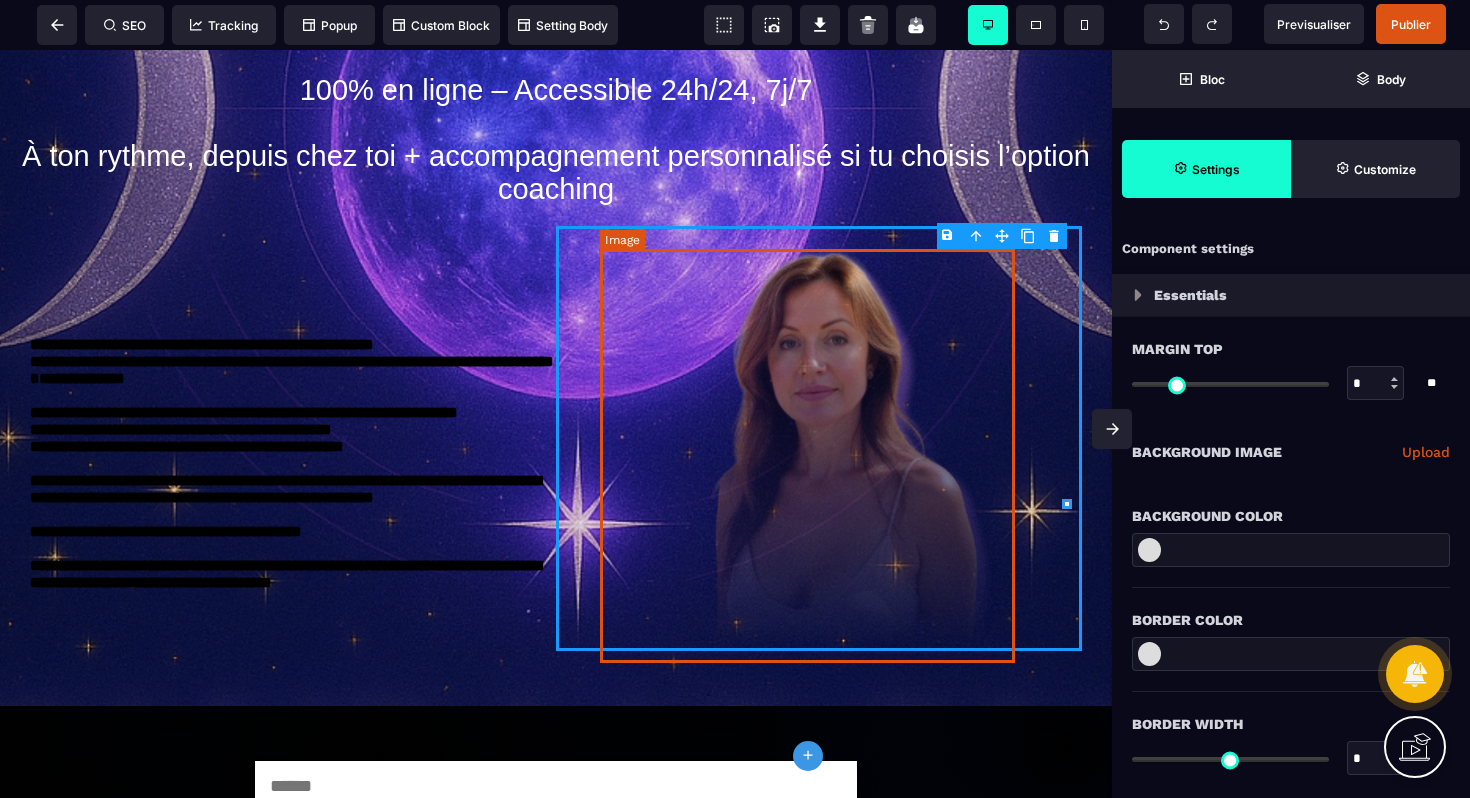 click at bounding box center [819, 436] 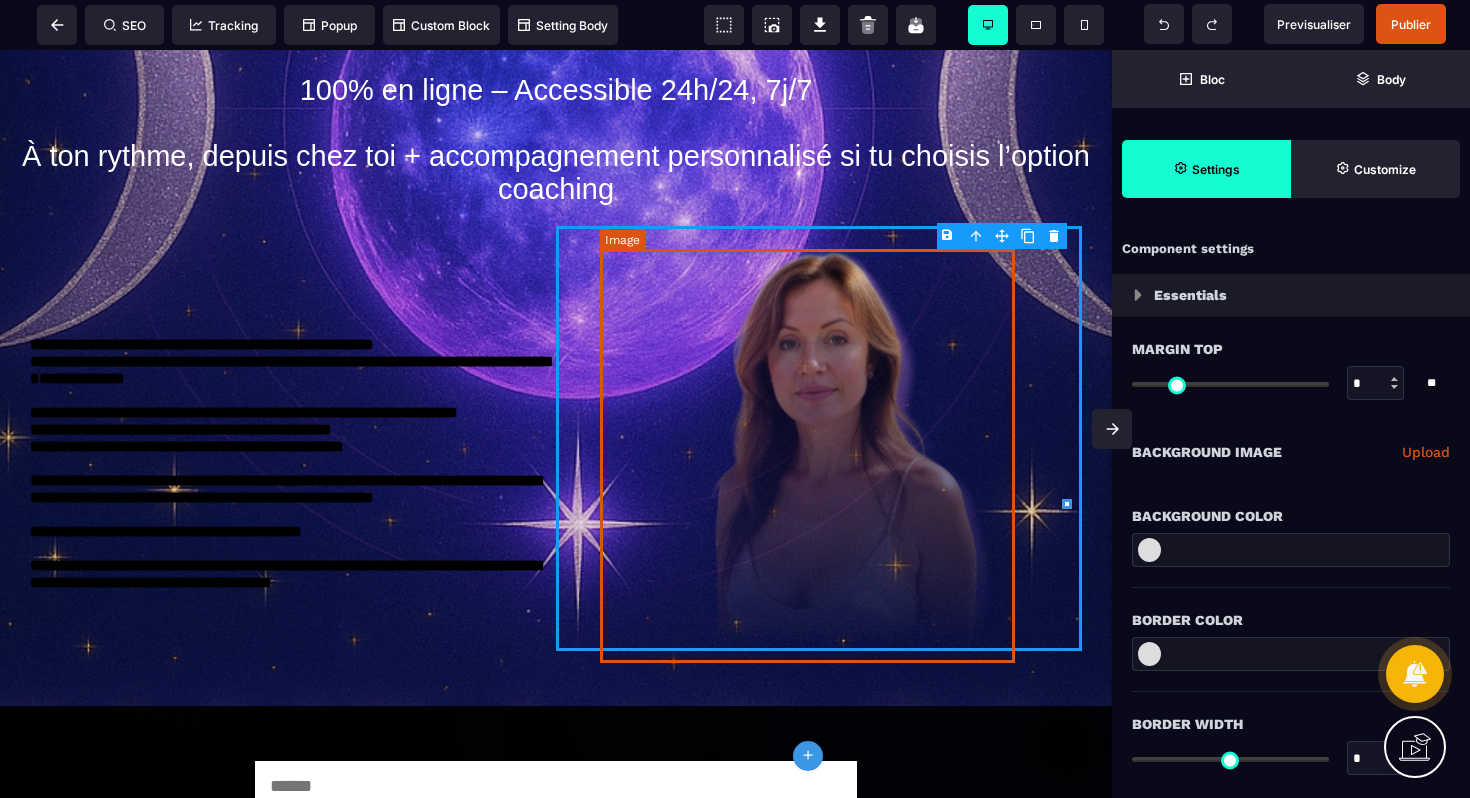 select 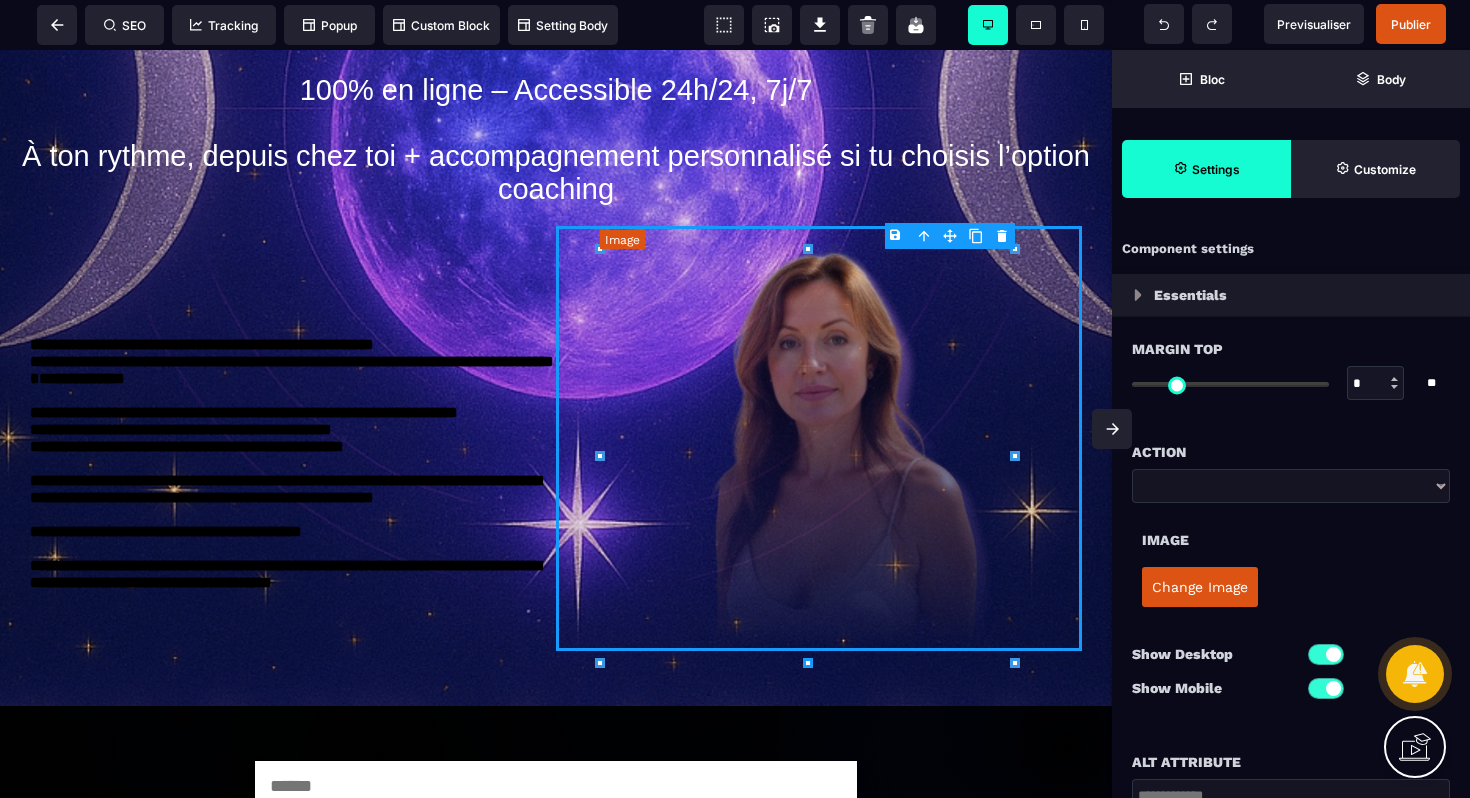 type on "**" 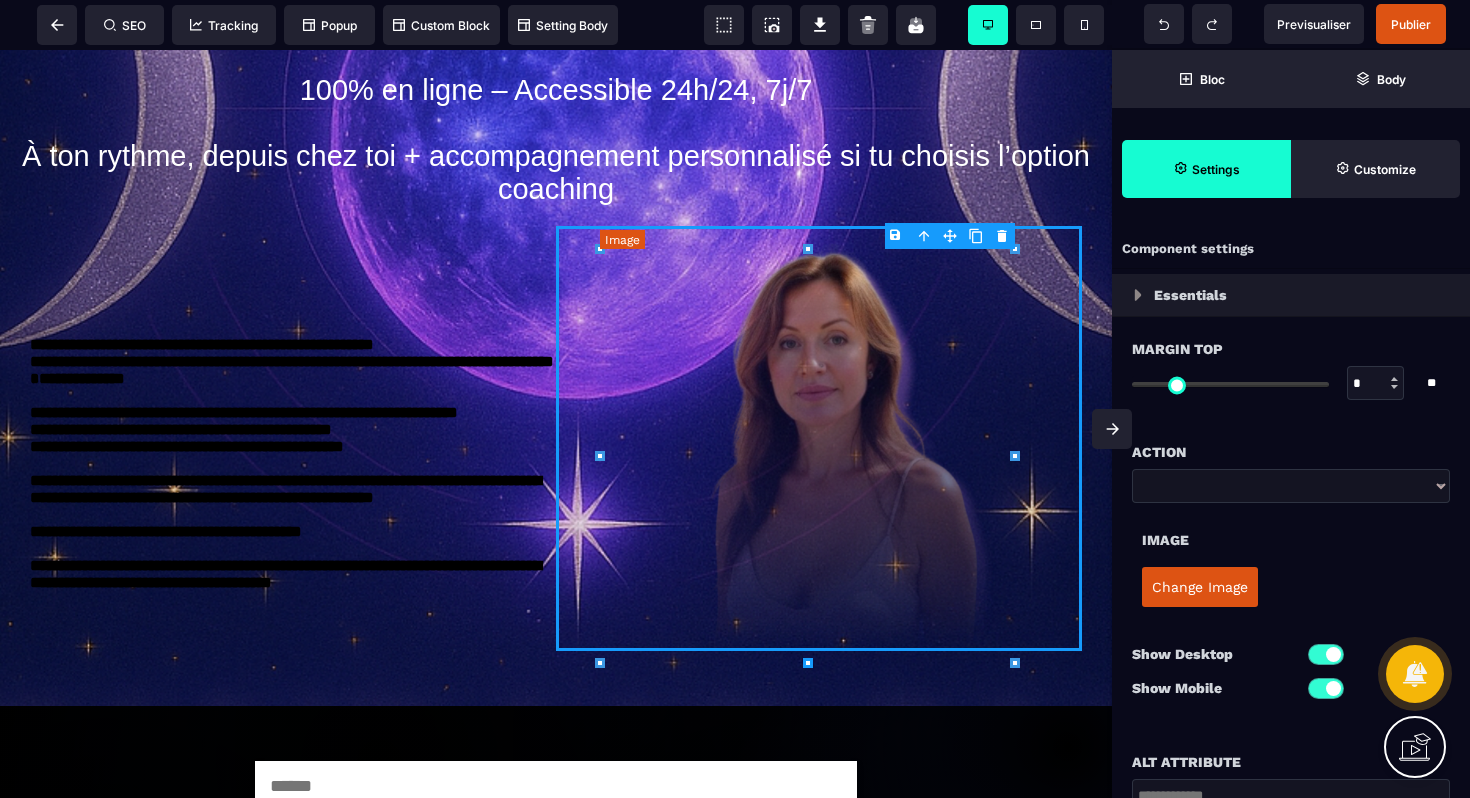 type on "**" 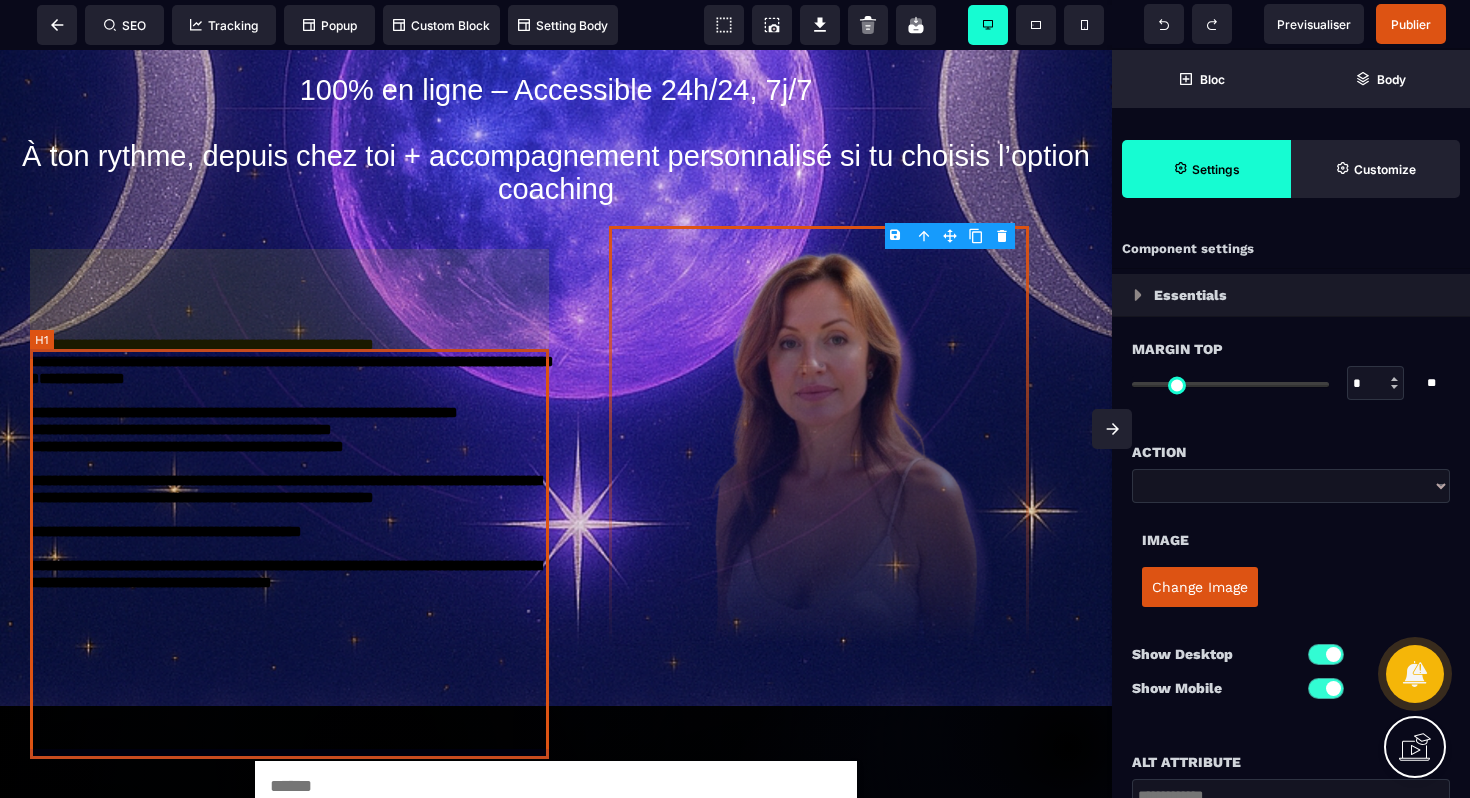 click on "**********" at bounding box center (293, 463) 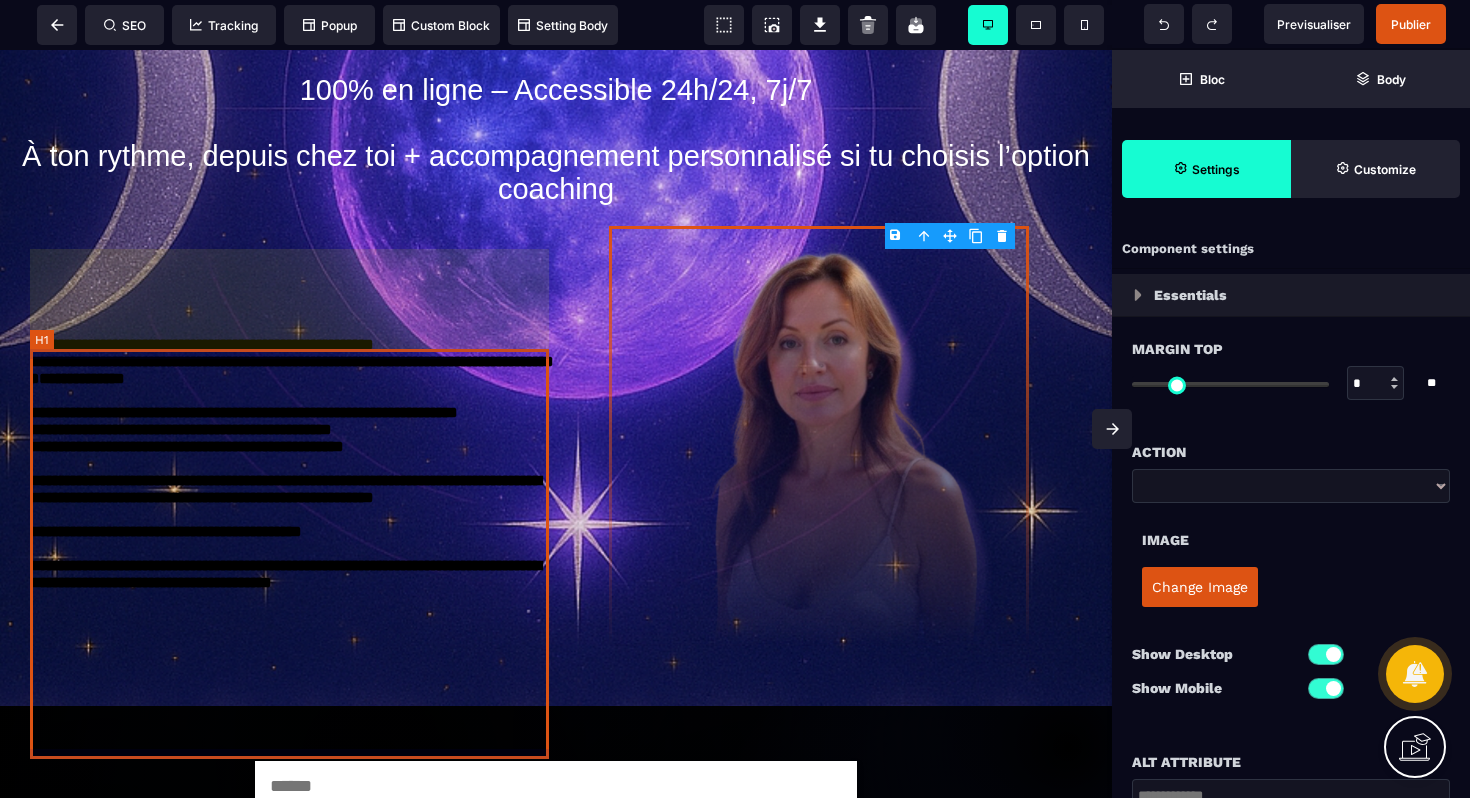 select on "***" 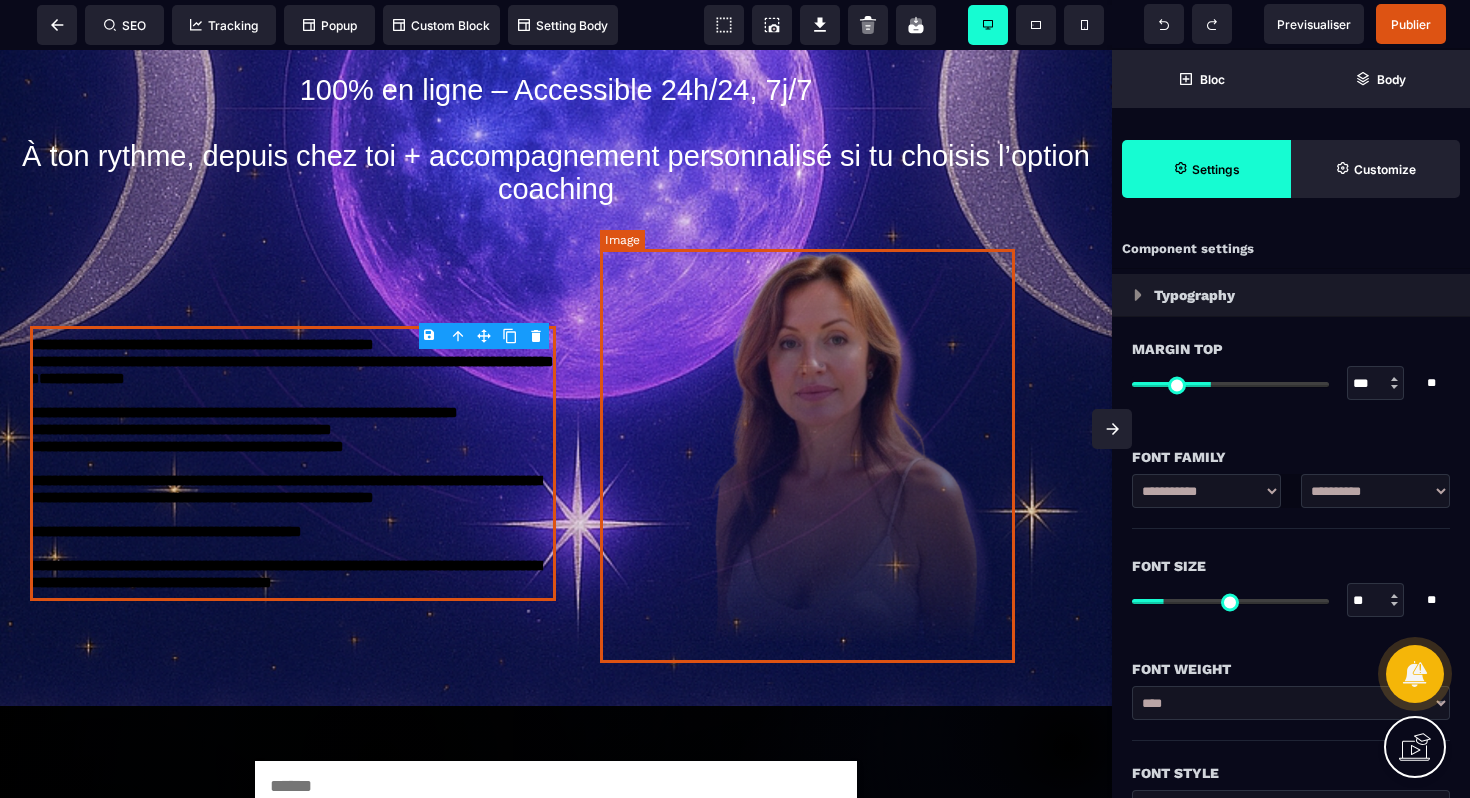 click at bounding box center [819, 436] 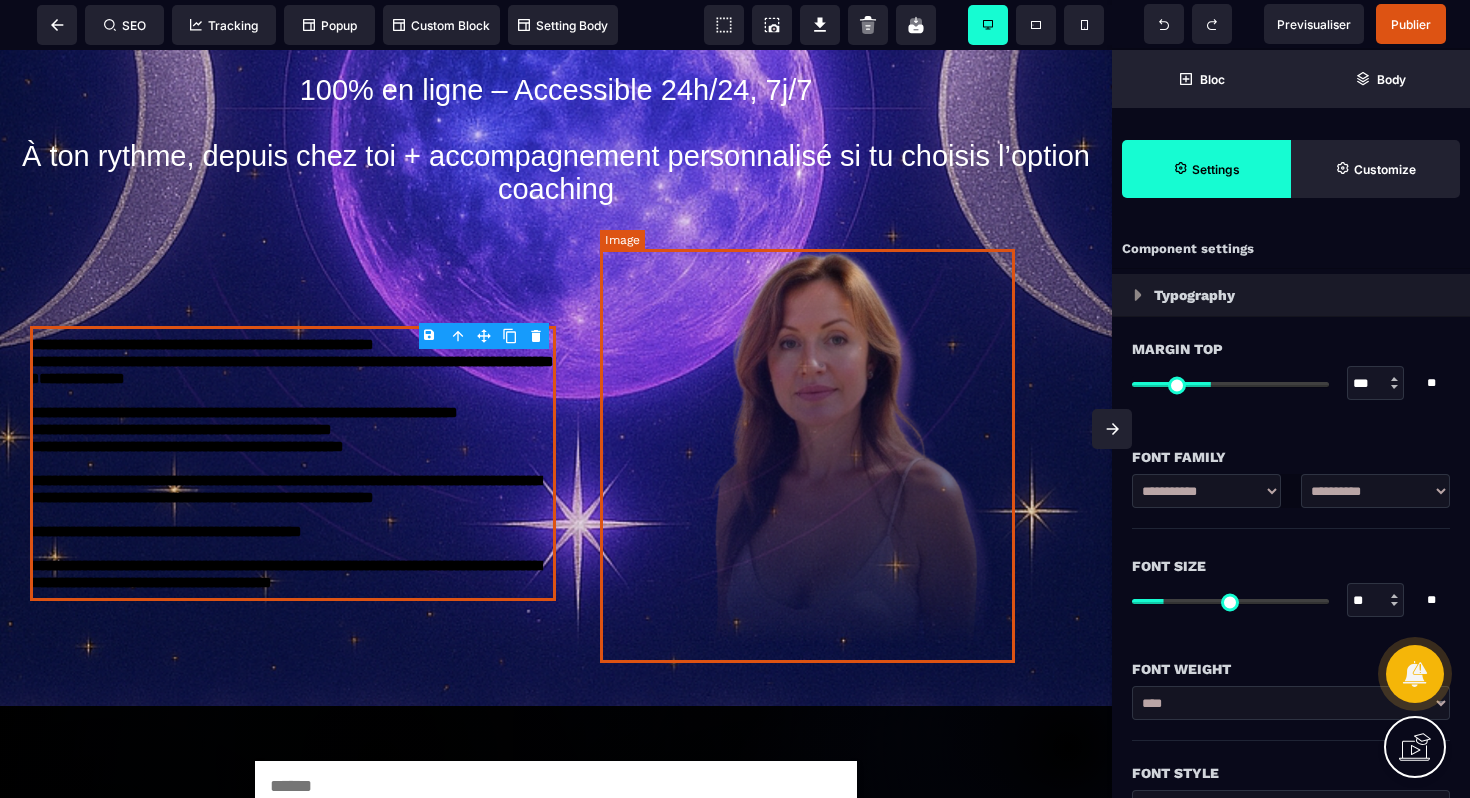 select 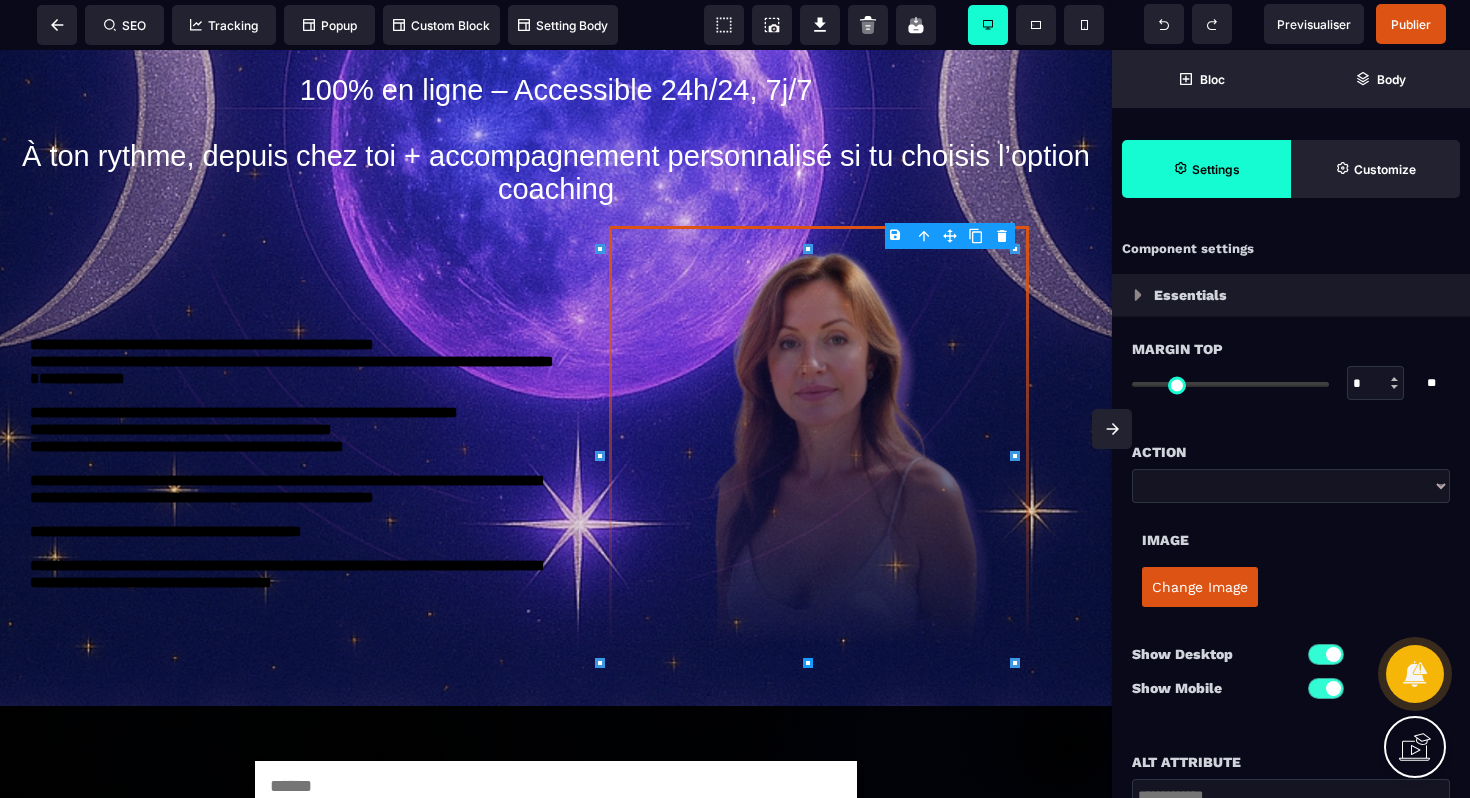 click on "B I U S
A *******
Image
SEO
Tracking
Popup" at bounding box center [735, 399] 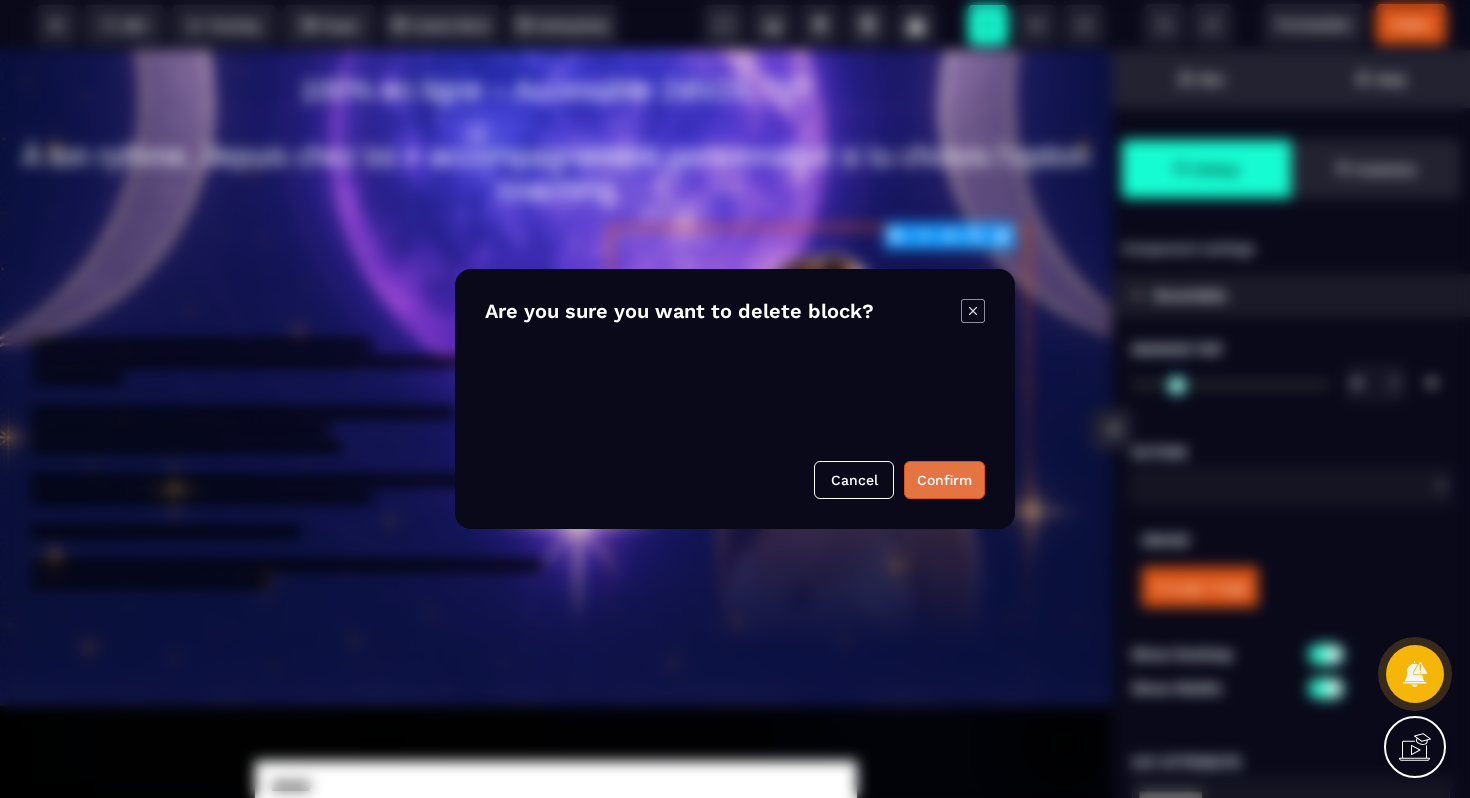 click on "Confirm" at bounding box center [944, 480] 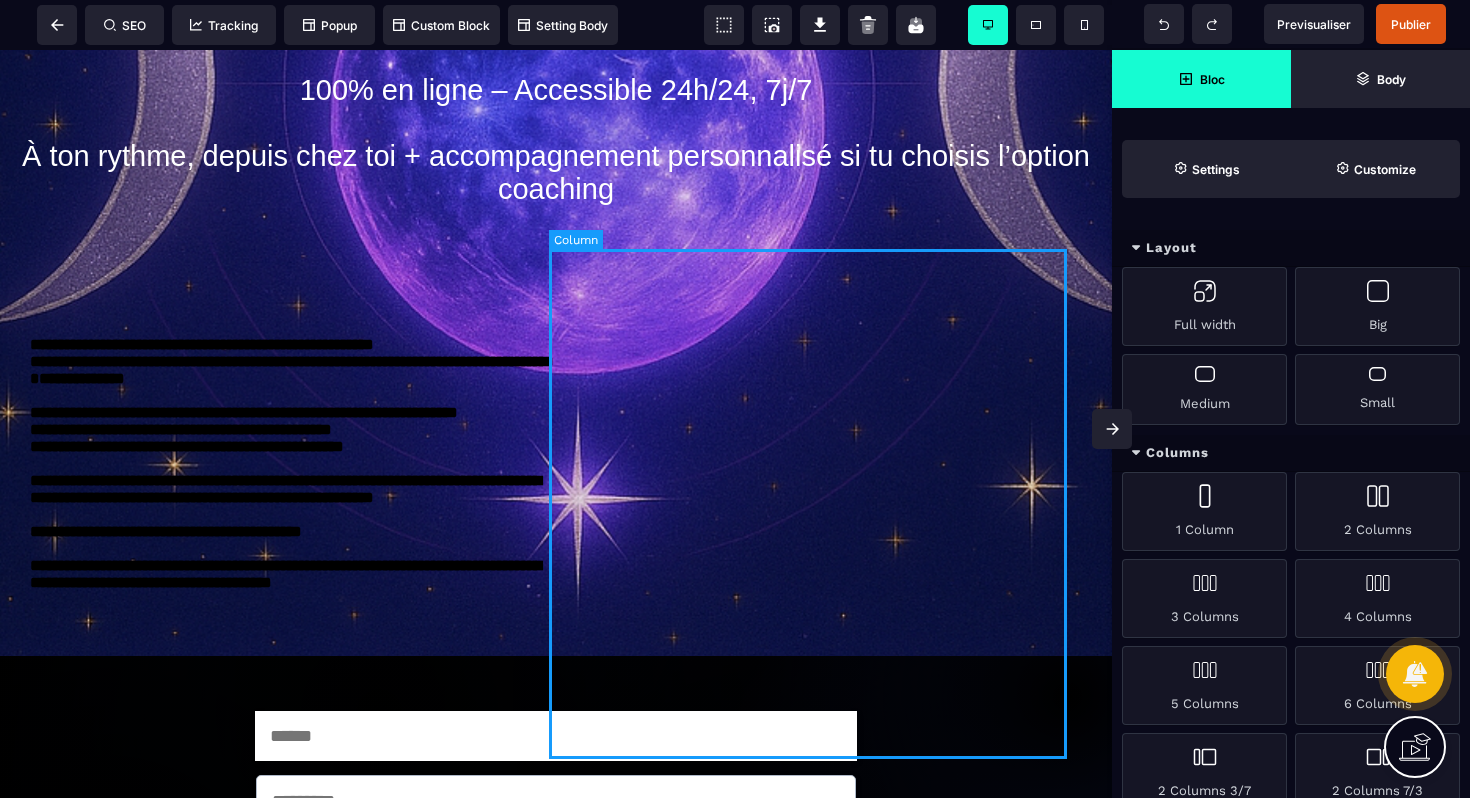 click at bounding box center (819, 413) 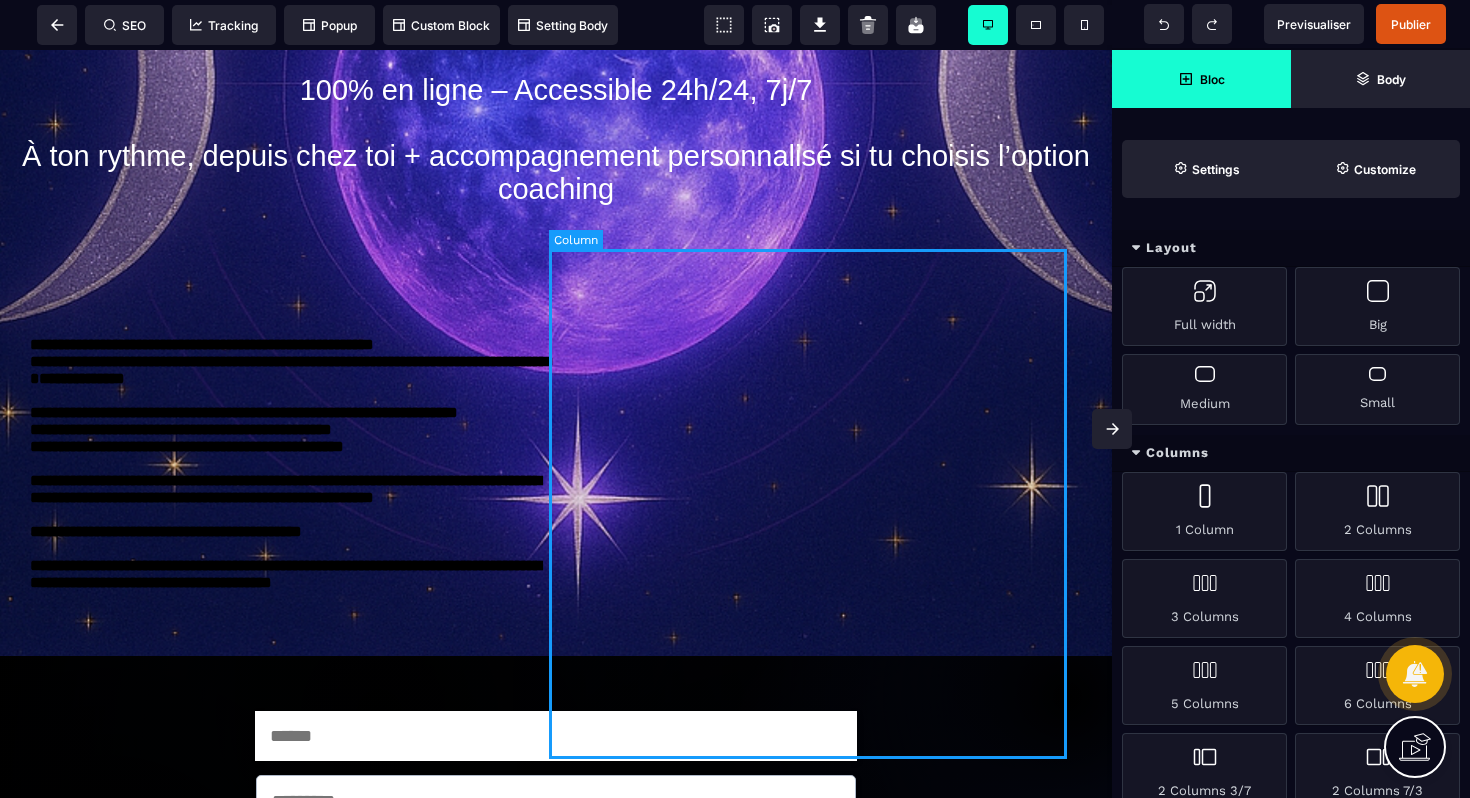 select on "**" 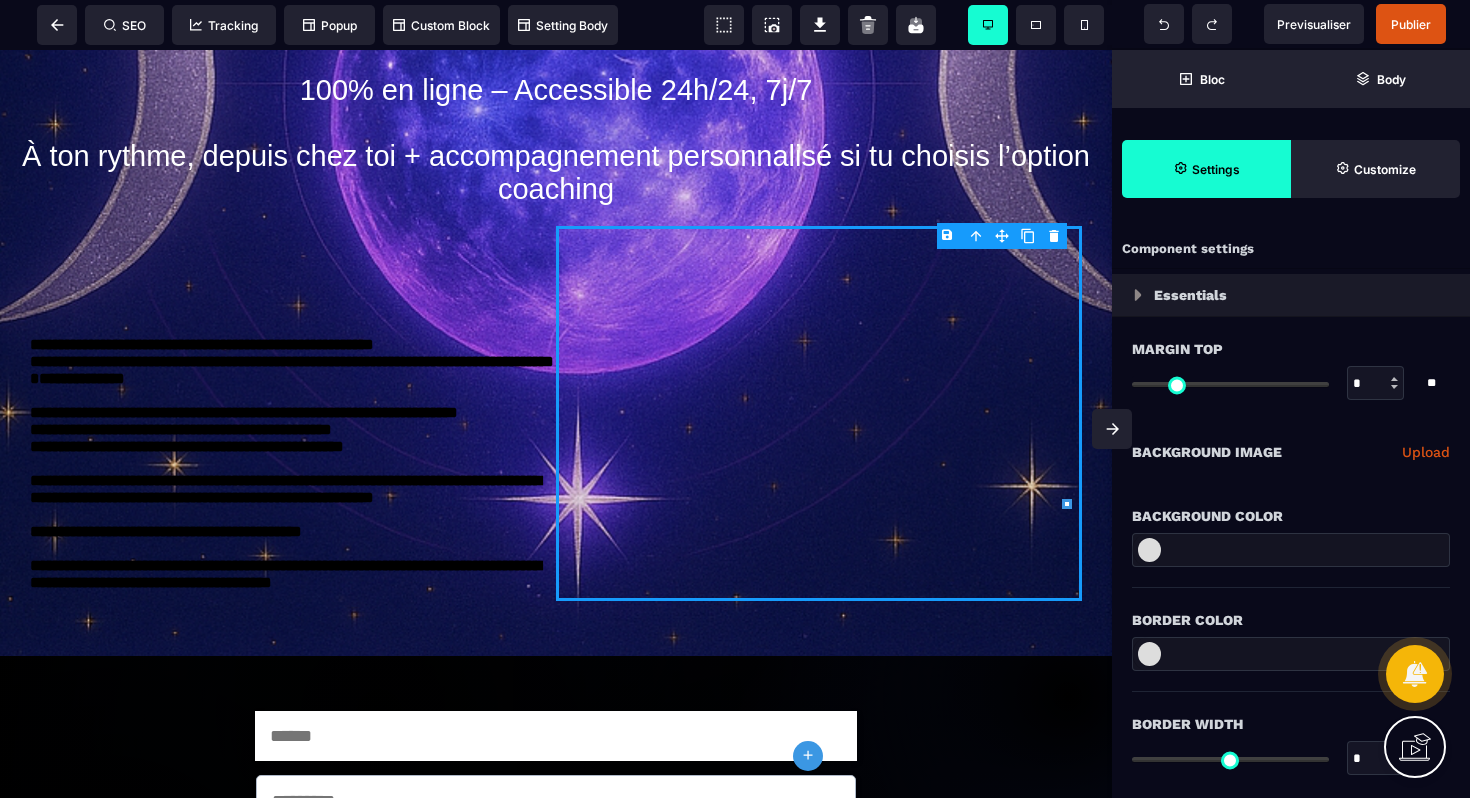 click on "B I U S
A *******
plus
Column
SEO" at bounding box center (735, 399) 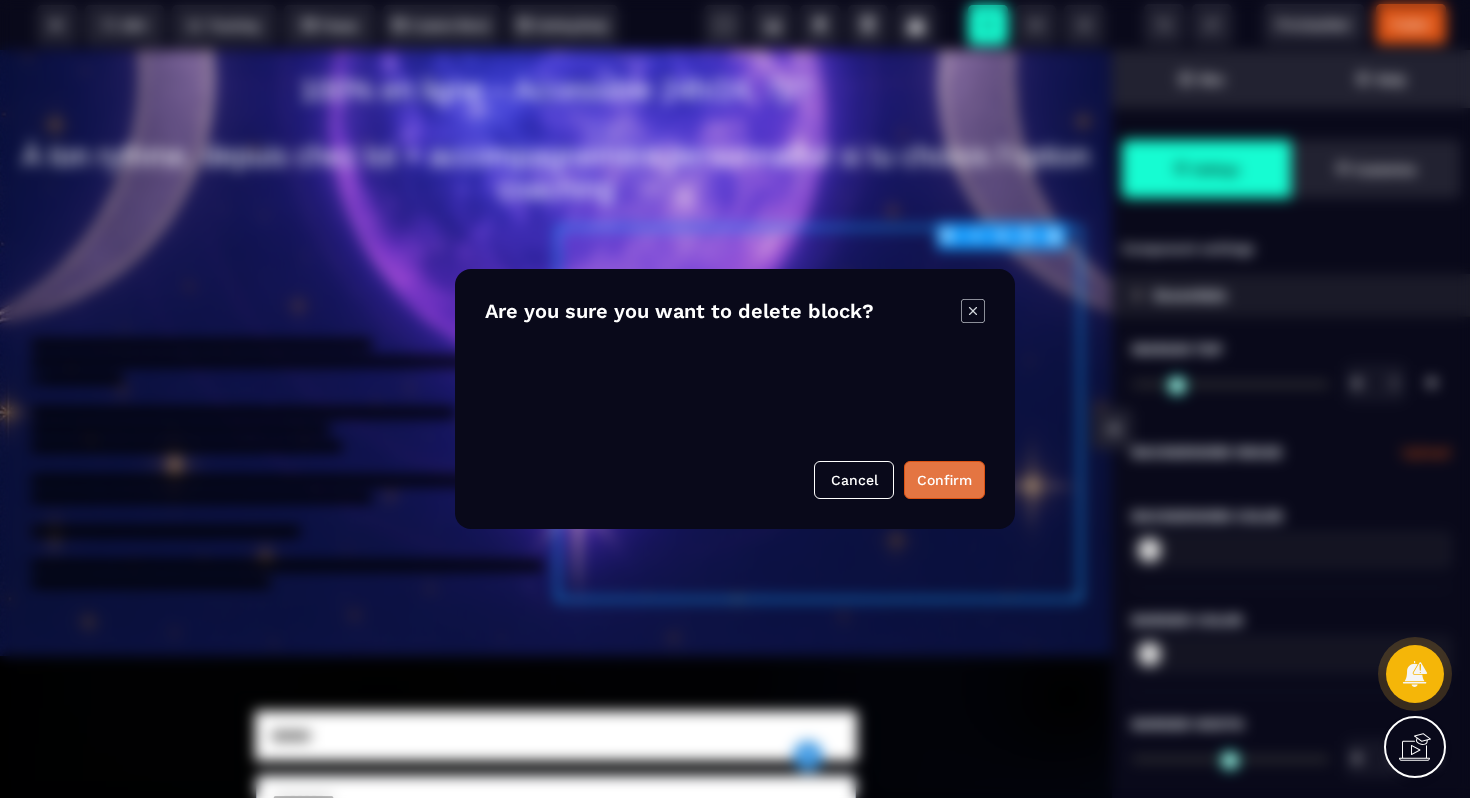 click on "Confirm" at bounding box center [944, 480] 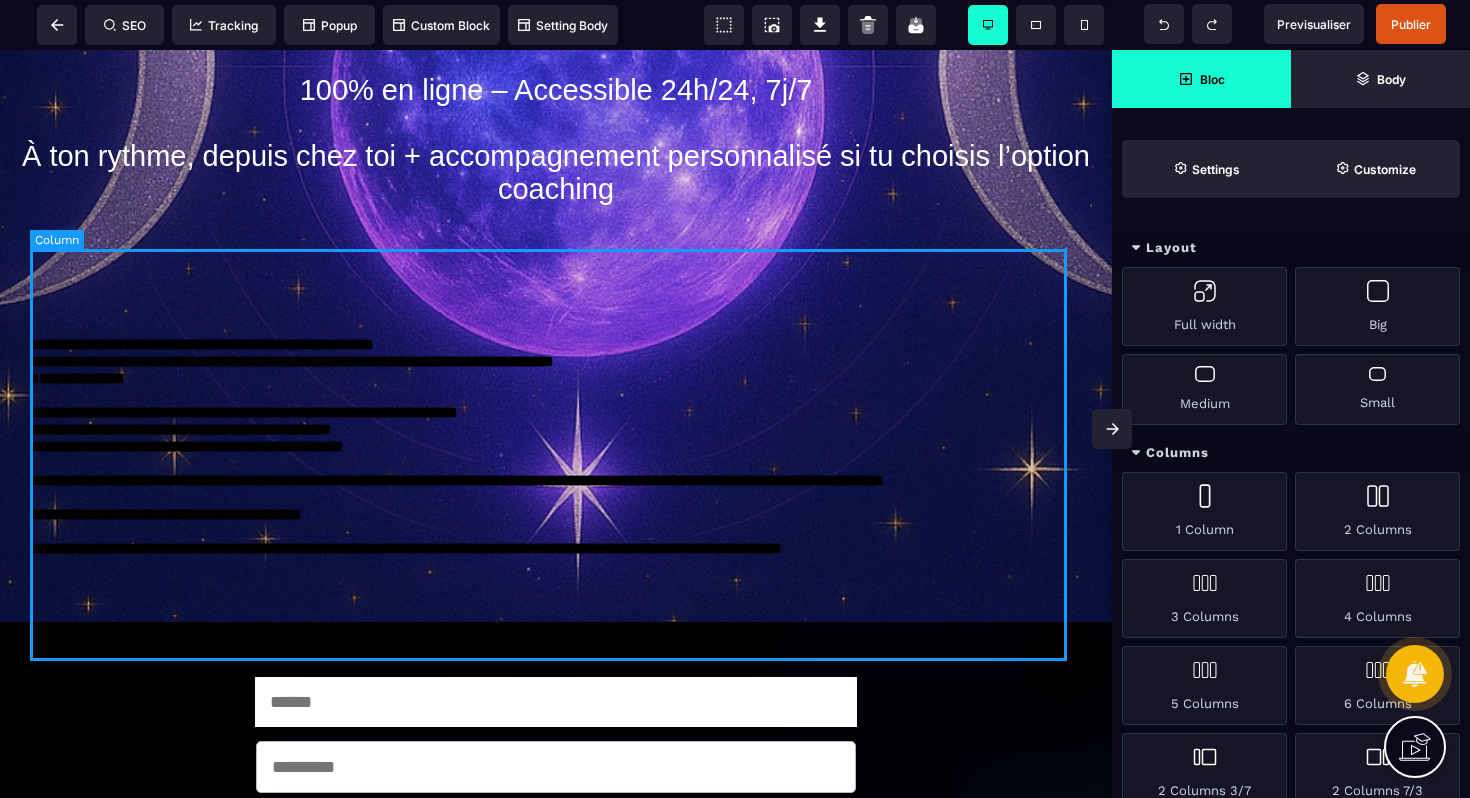 click on "**********" at bounding box center (556, 396) 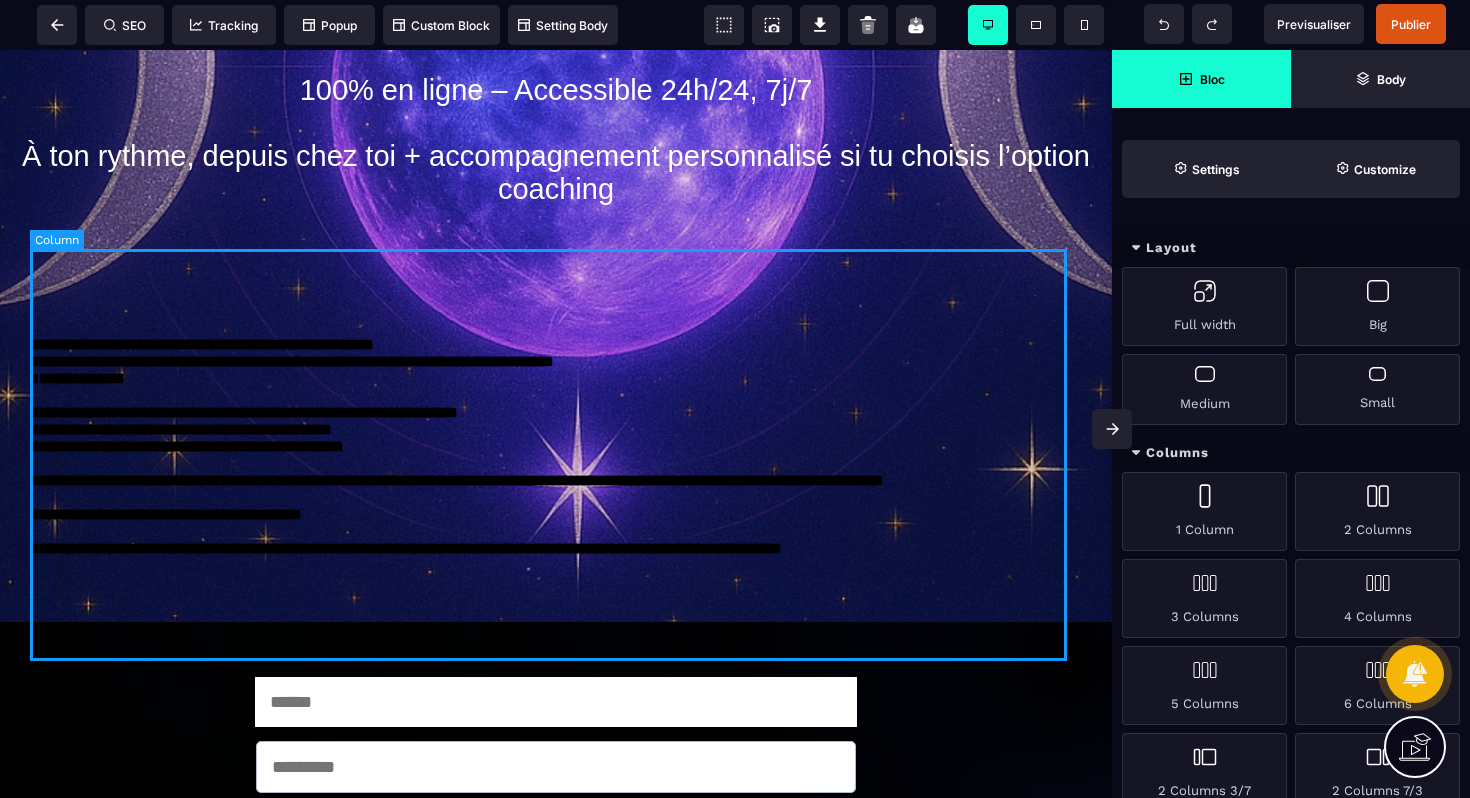 select 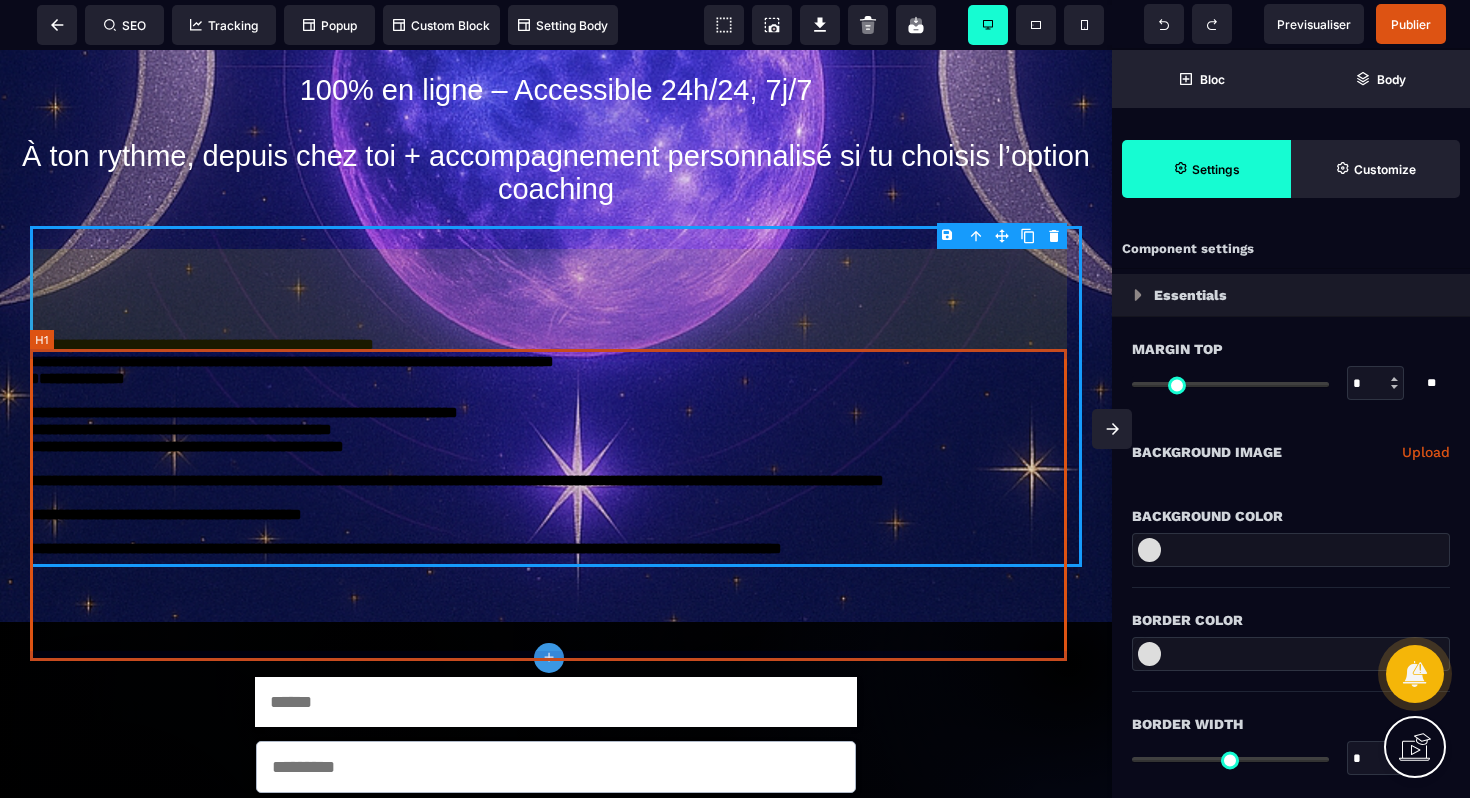 click on "**********" at bounding box center [556, 446] 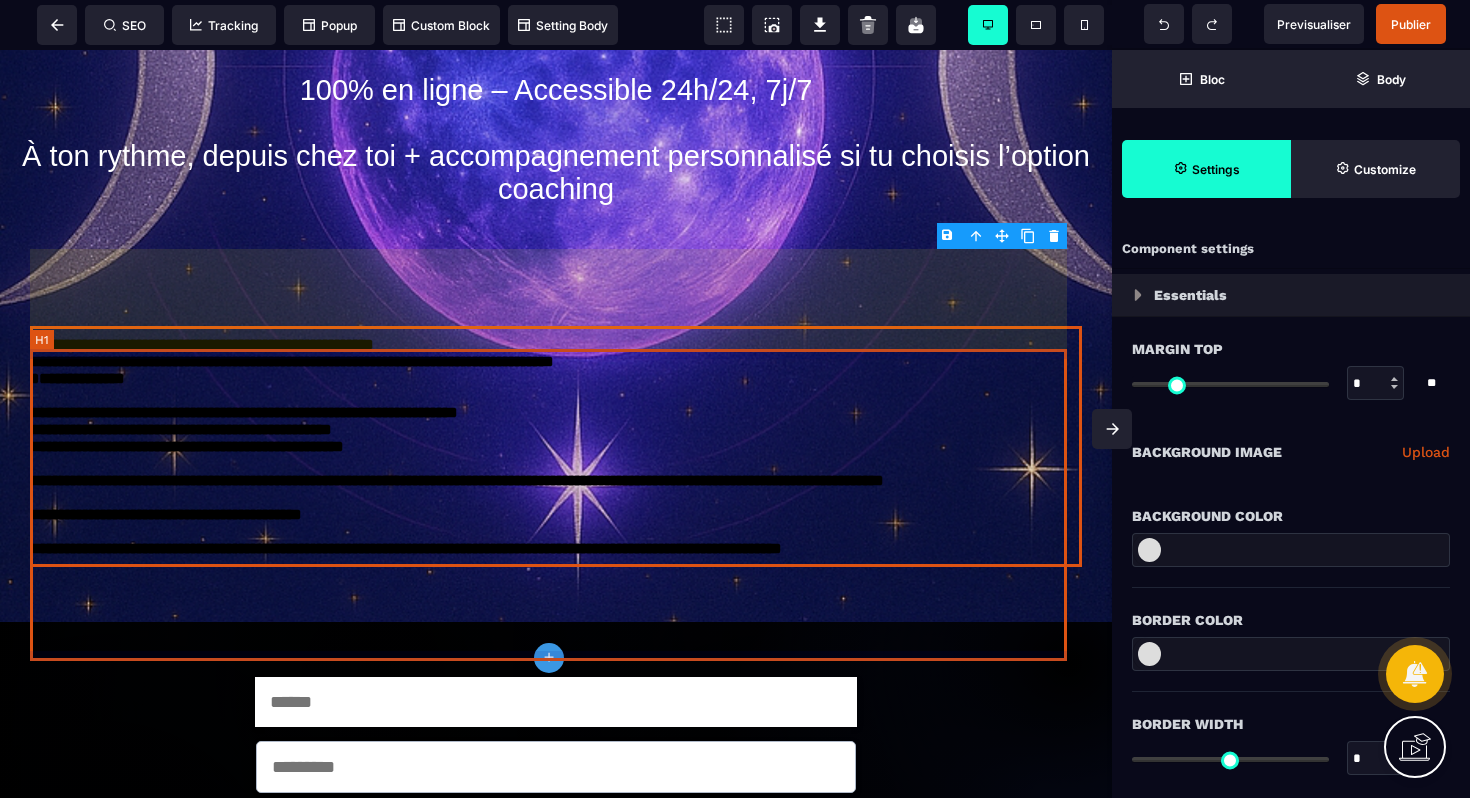 select on "***" 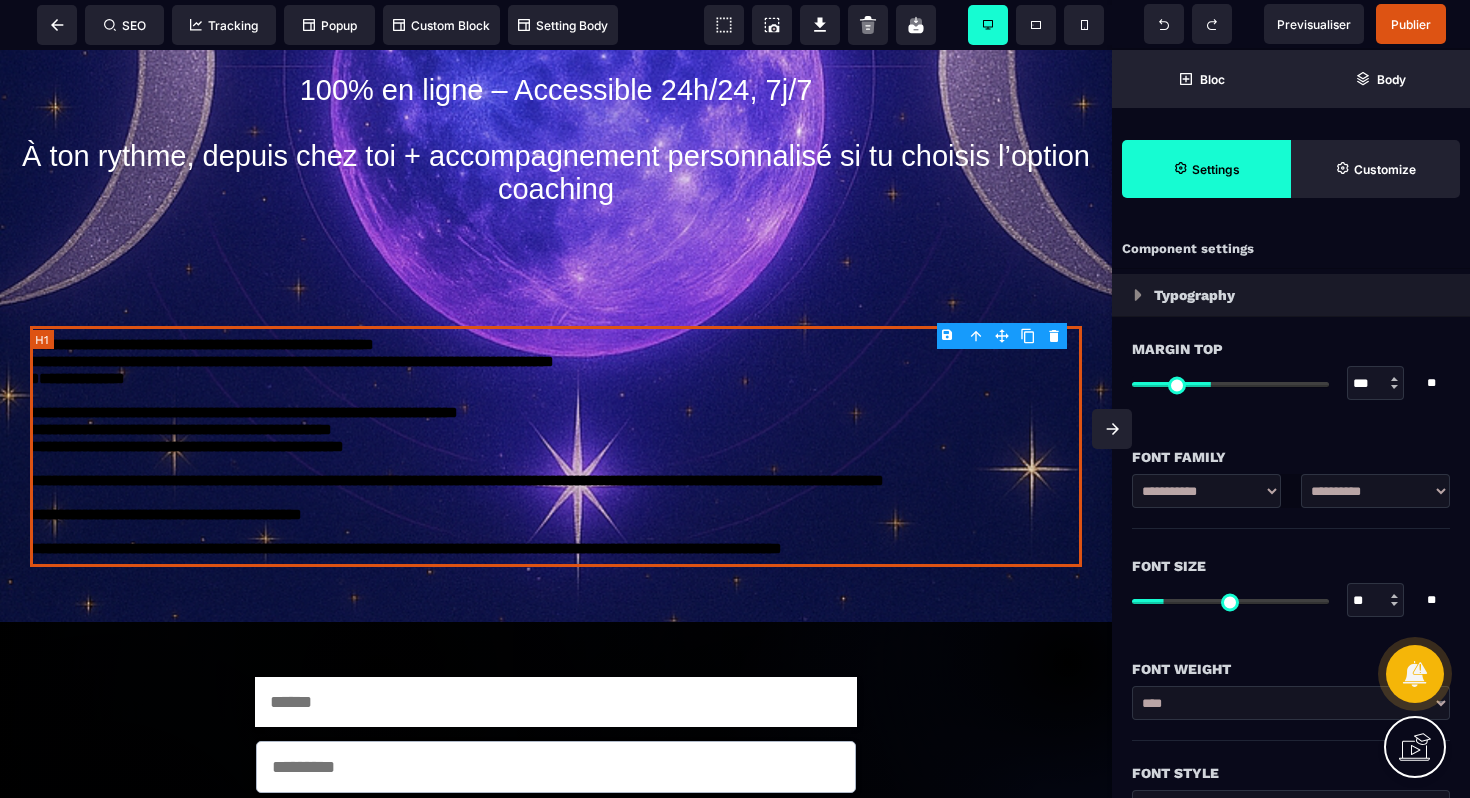 click on "**********" at bounding box center [556, 446] 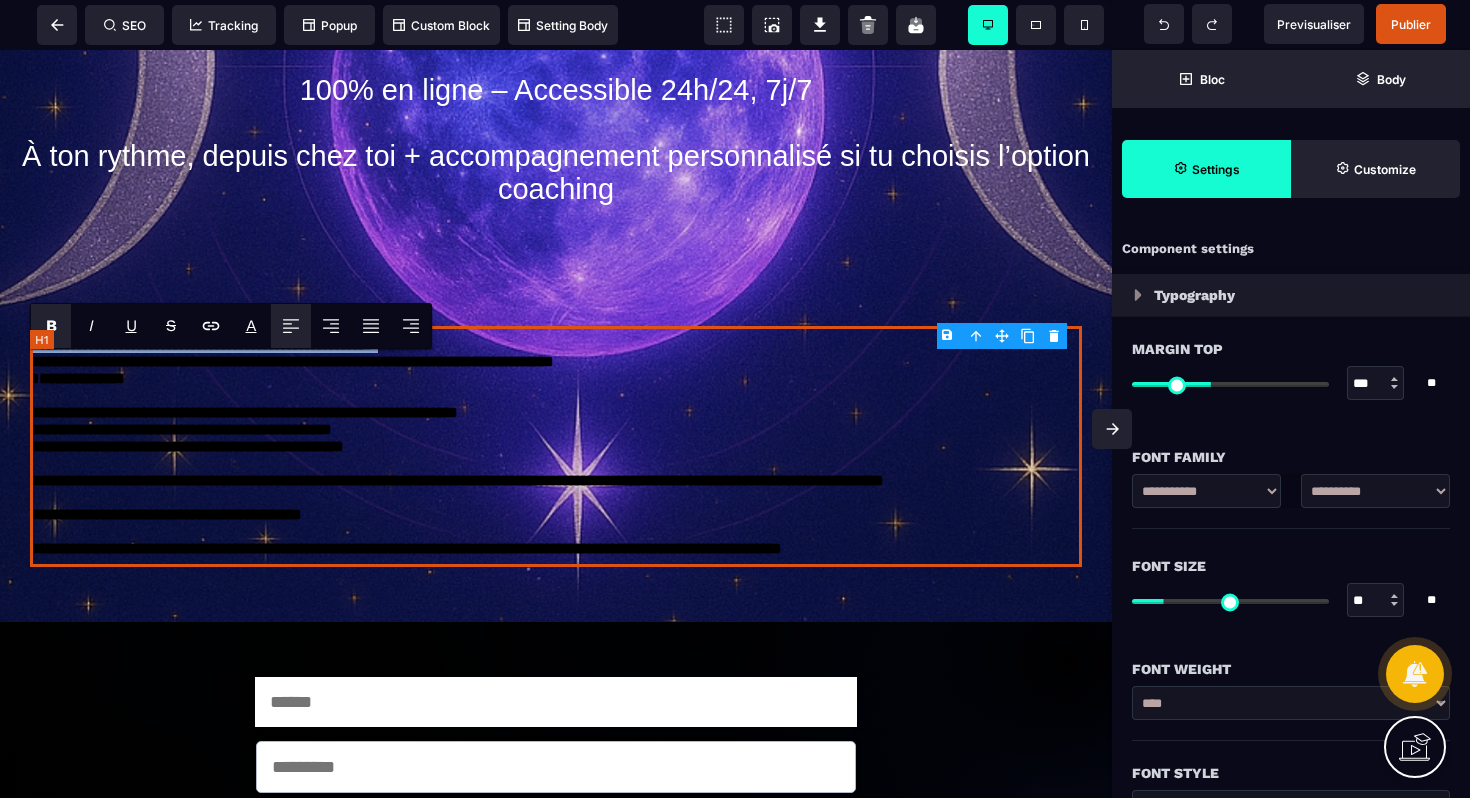 click on "**********" at bounding box center [556, 446] 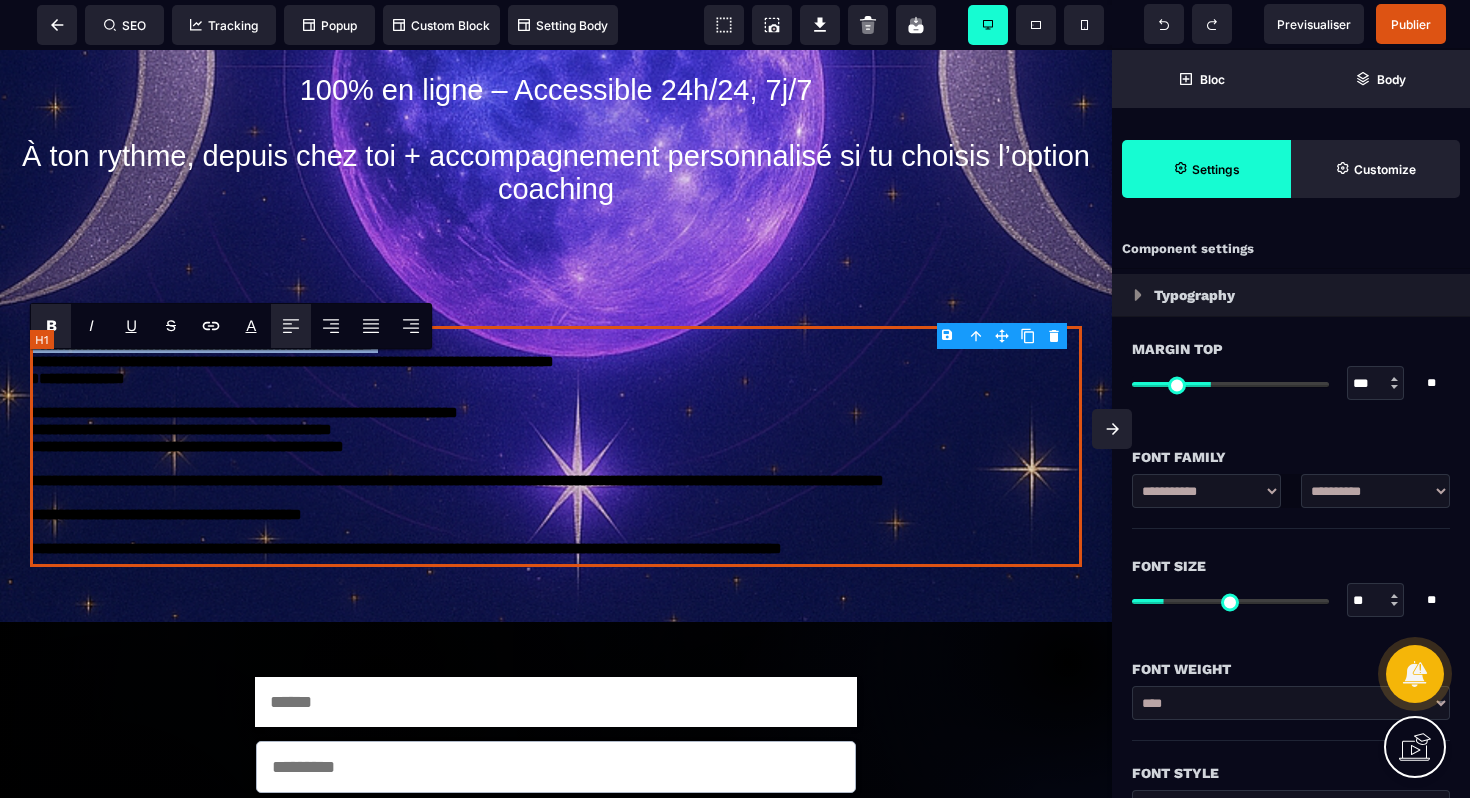 click on "**********" at bounding box center [556, 446] 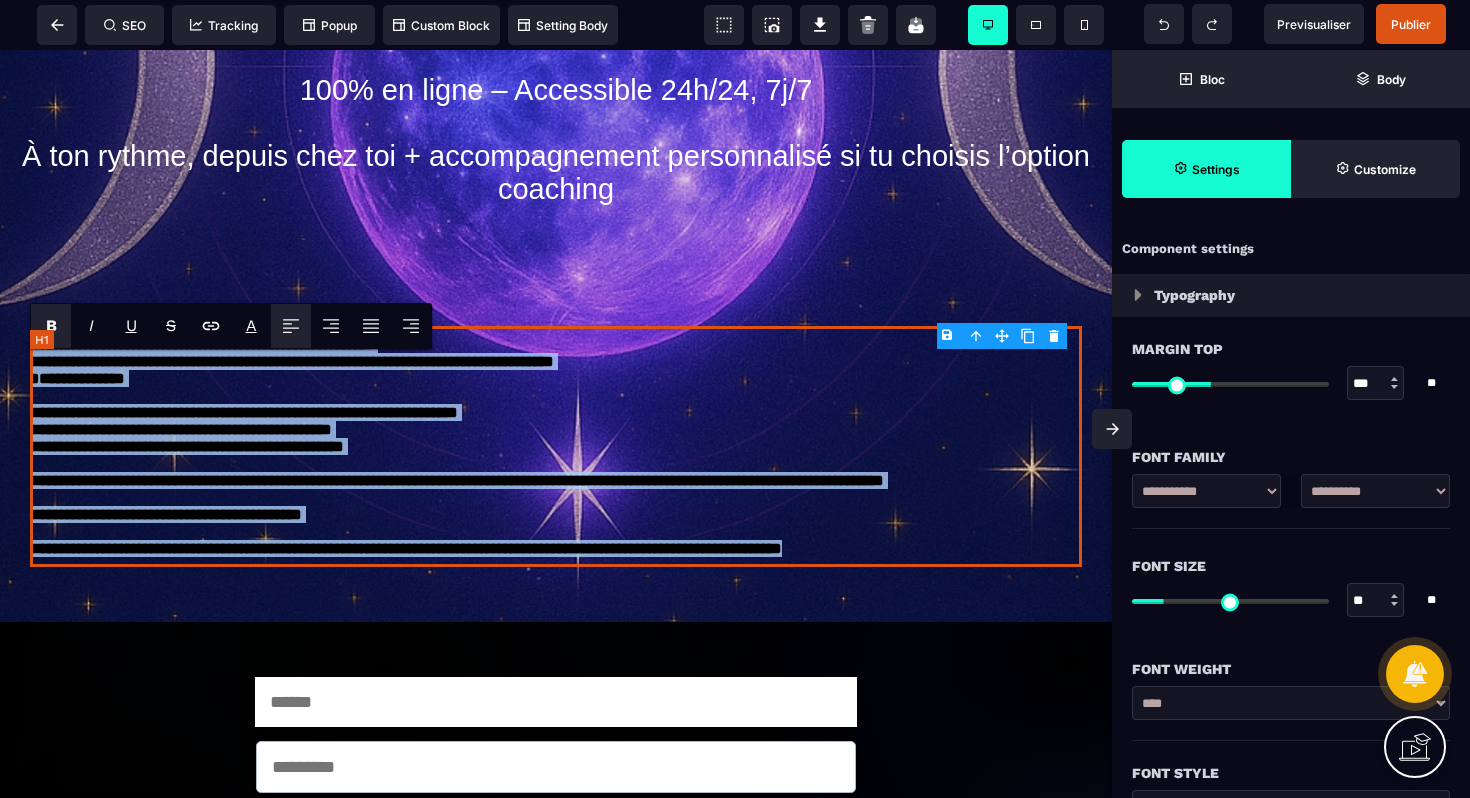drag, startPoint x: 36, startPoint y: 372, endPoint x: 1048, endPoint y: 658, distance: 1051.6368 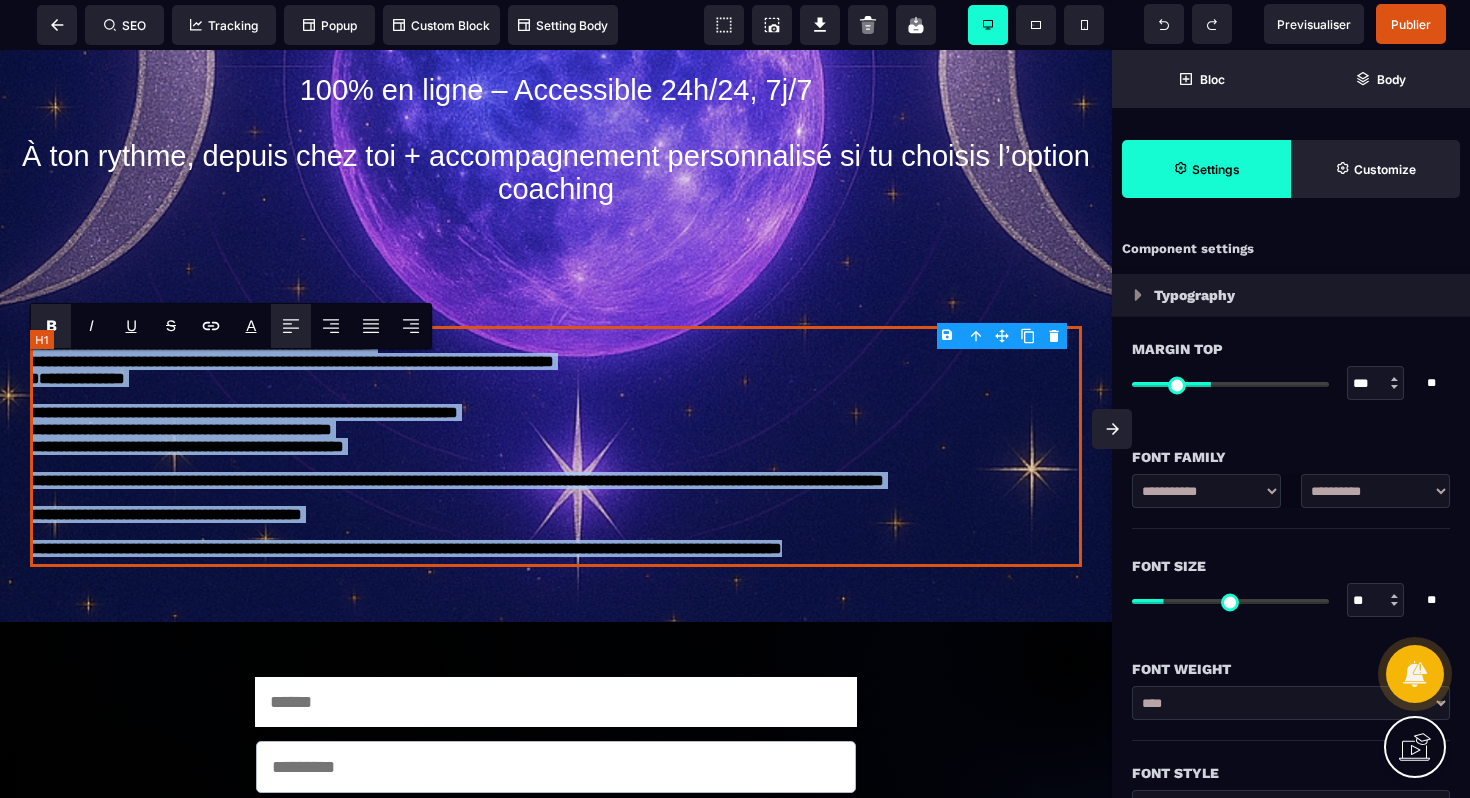click on "**********" at bounding box center [556, 446] 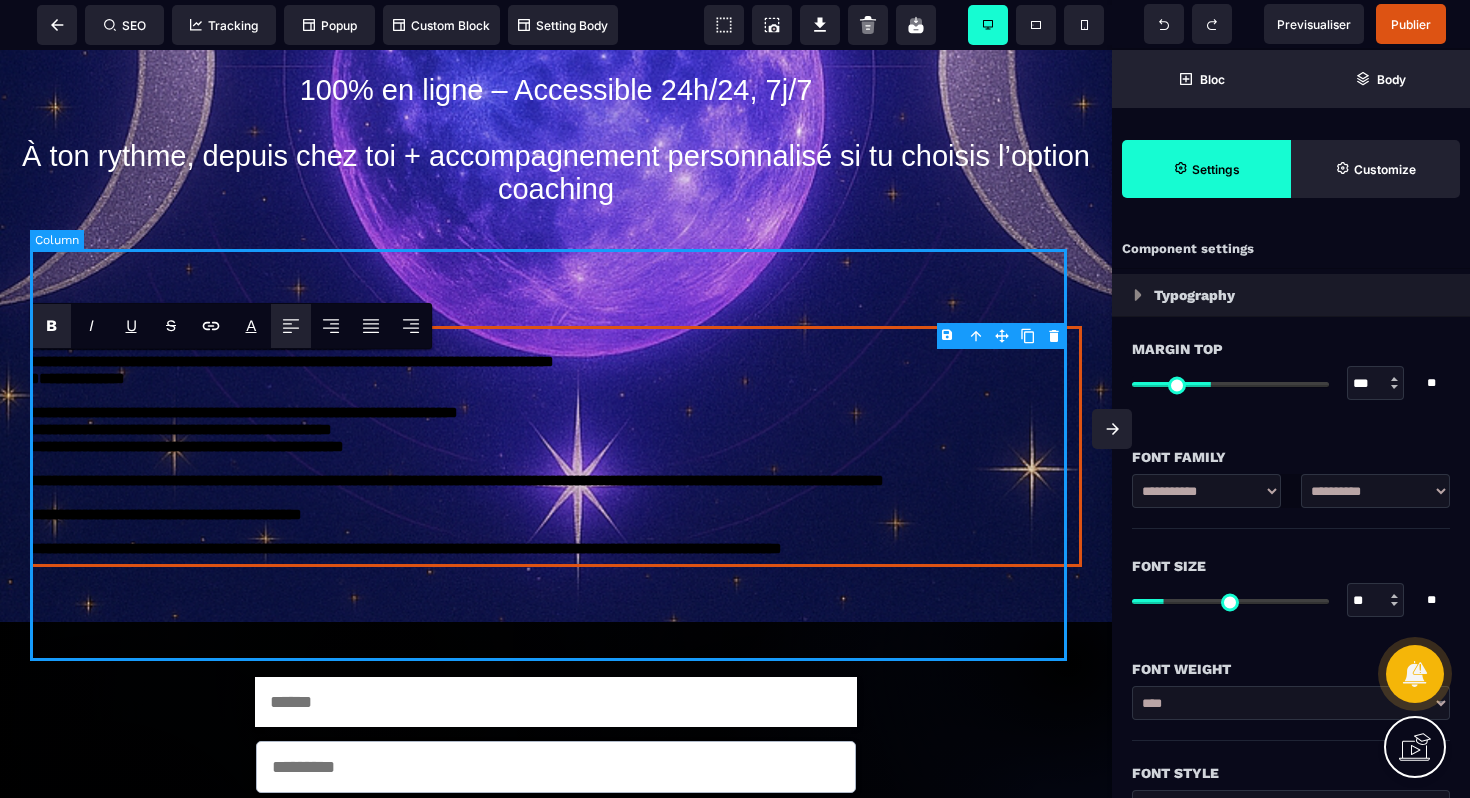 click on "**********" at bounding box center (556, 396) 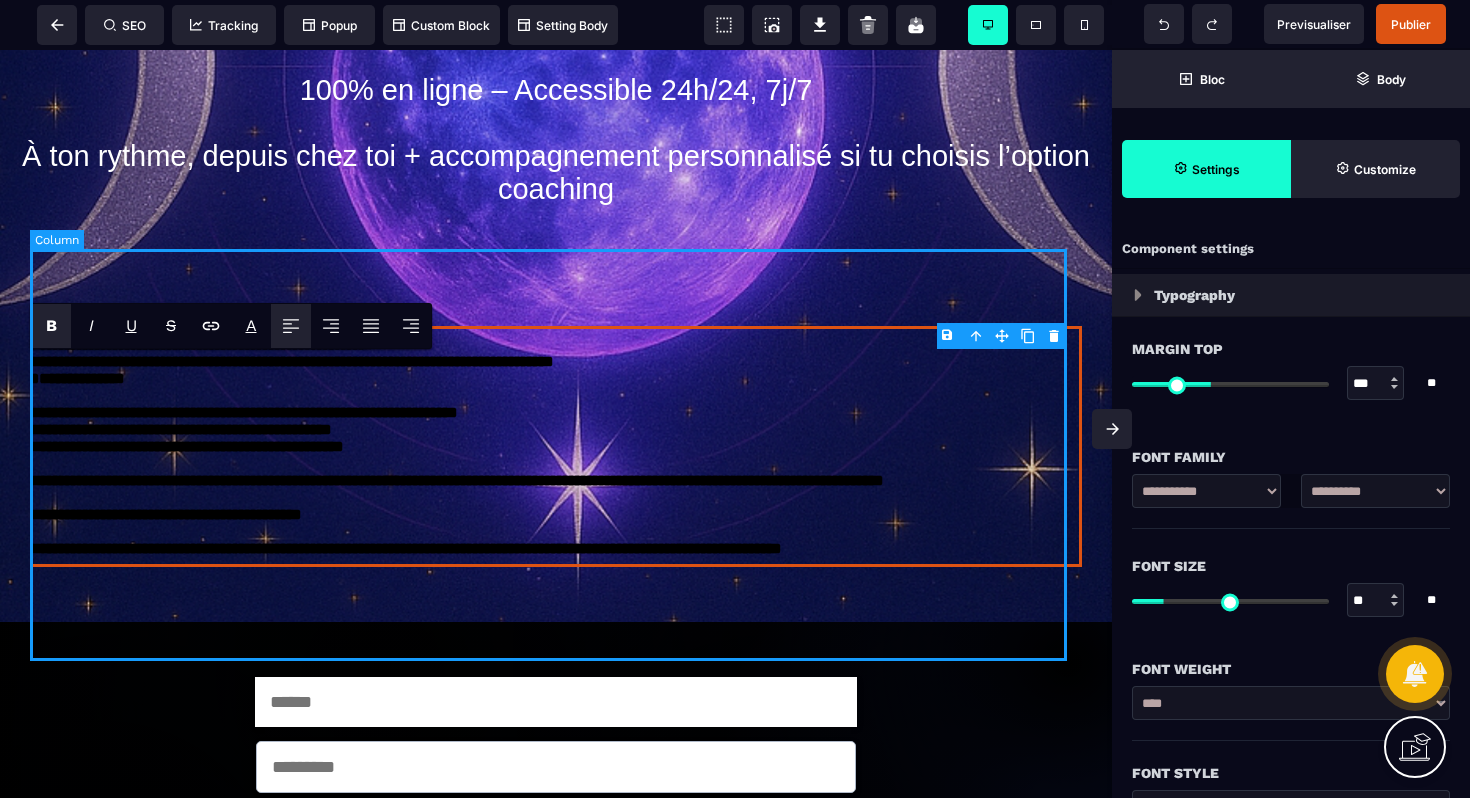 select 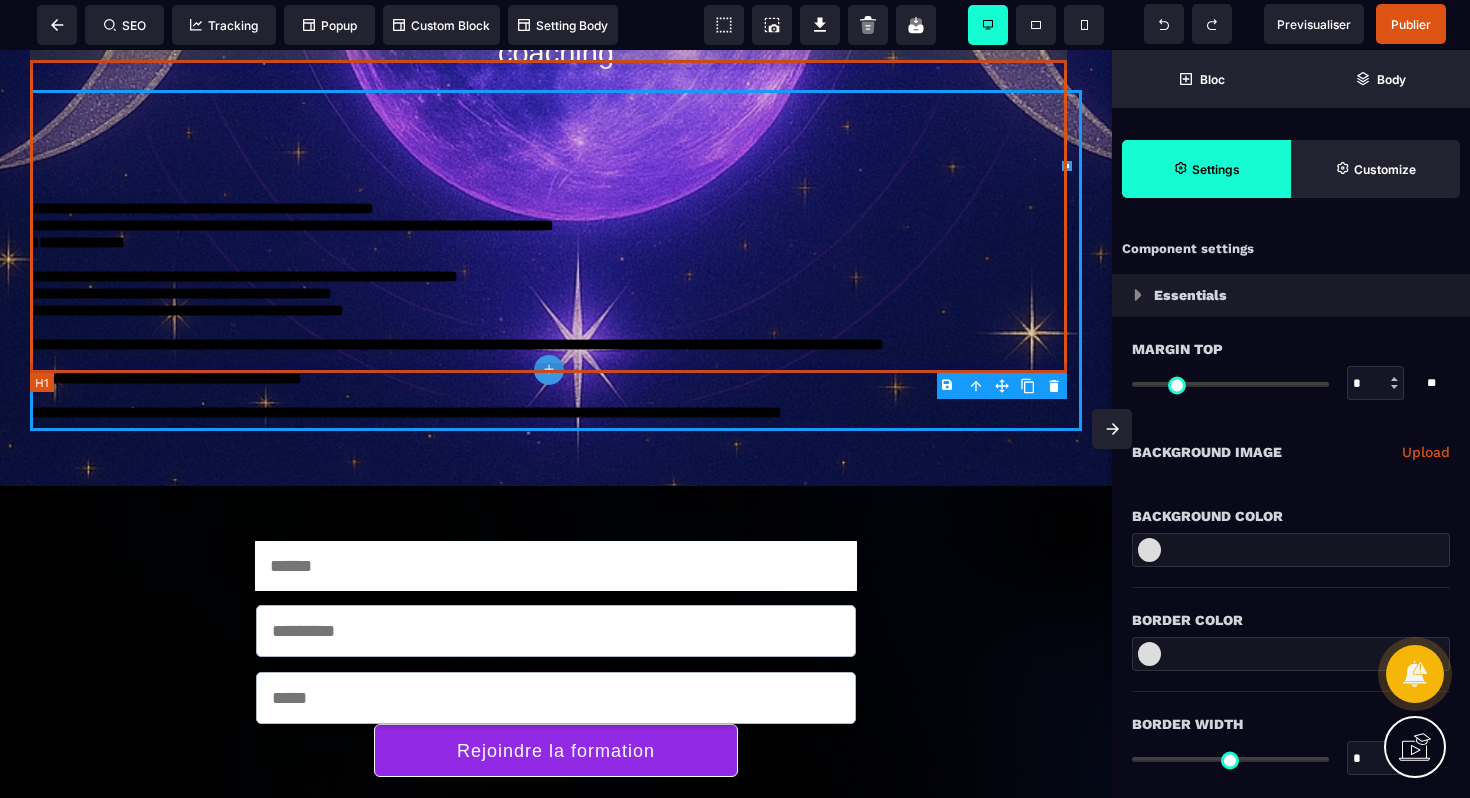 scroll, scrollTop: 239, scrollLeft: 0, axis: vertical 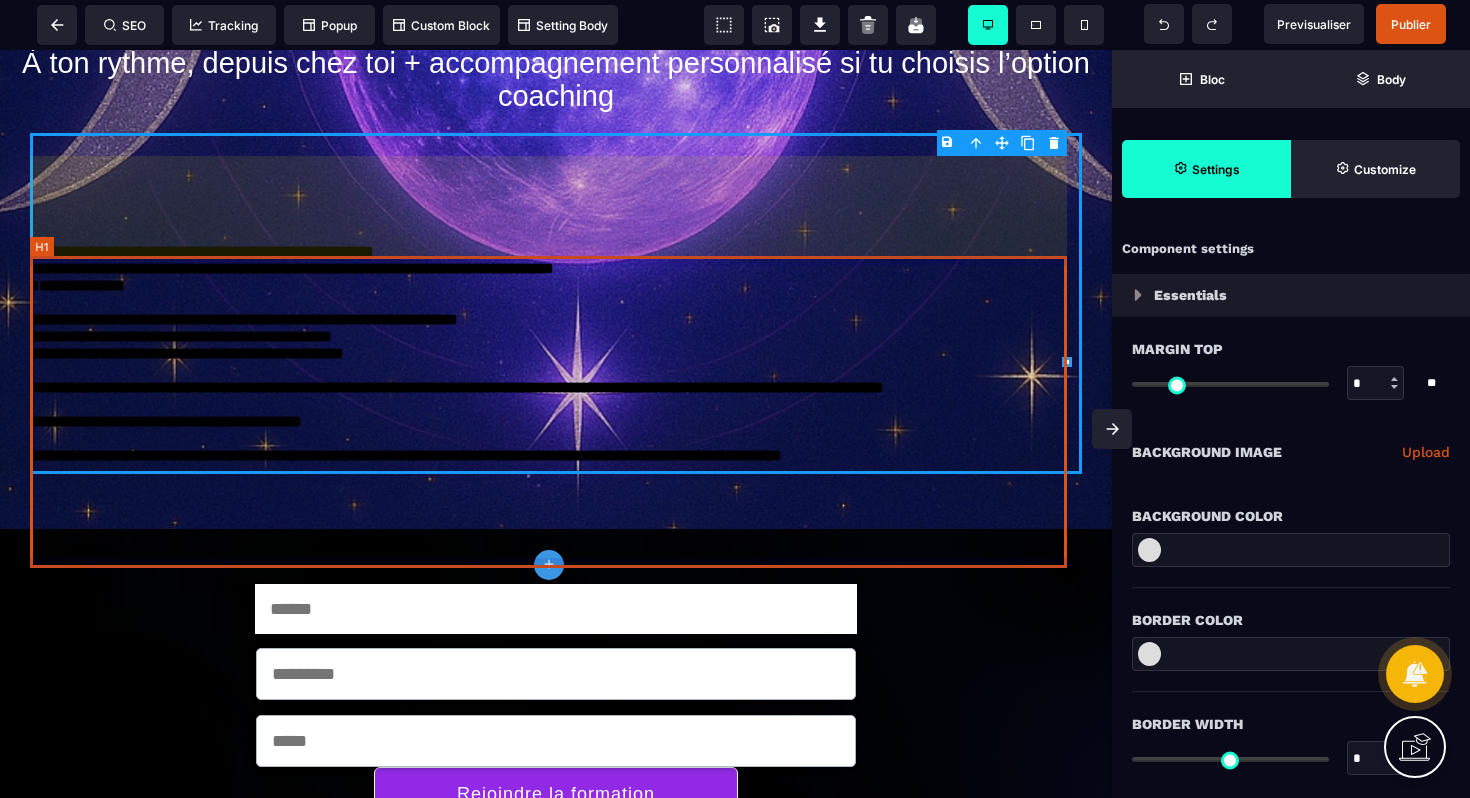 drag, startPoint x: 832, startPoint y: 345, endPoint x: 832, endPoint y: 375, distance: 30 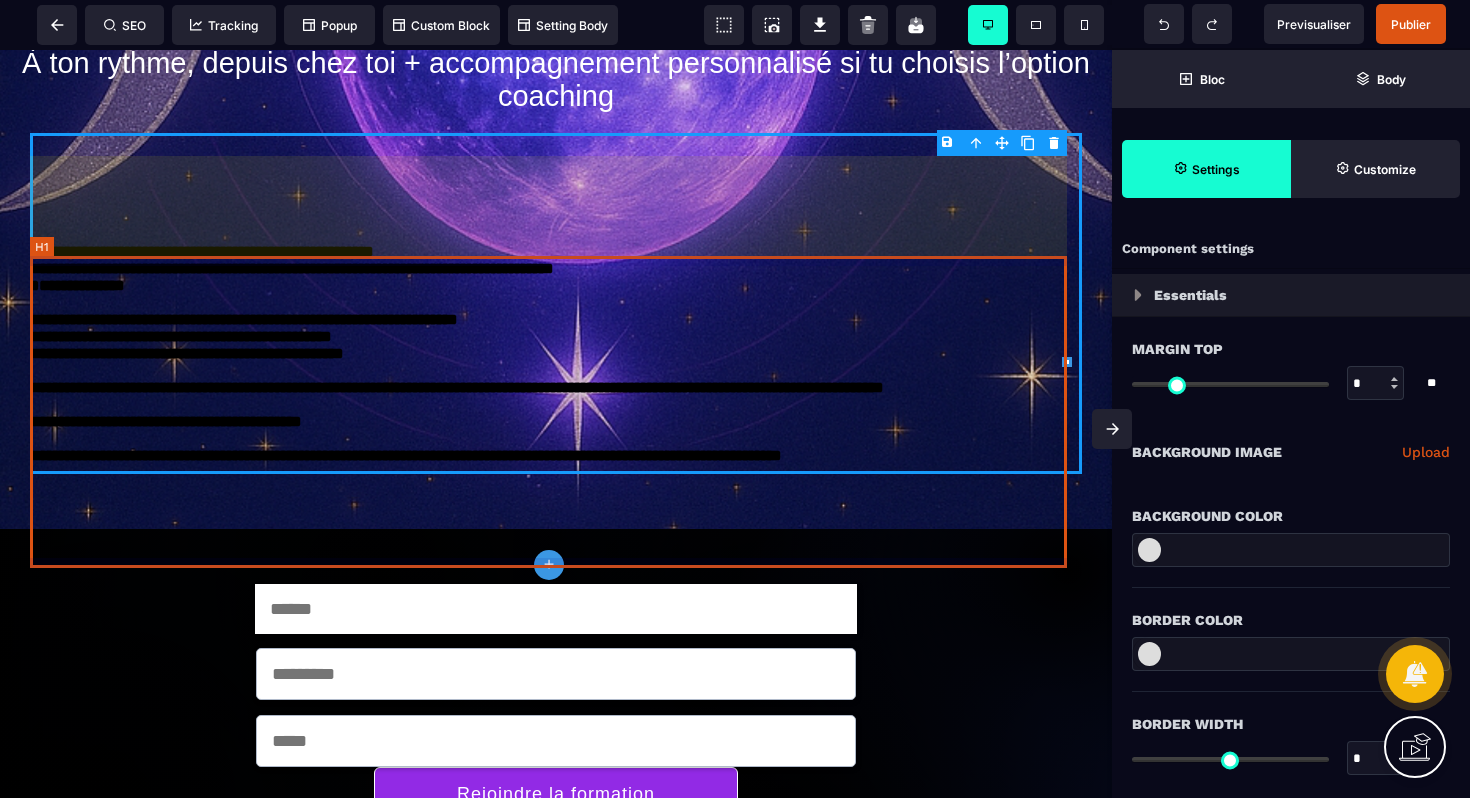 click on "**********" at bounding box center [556, 353] 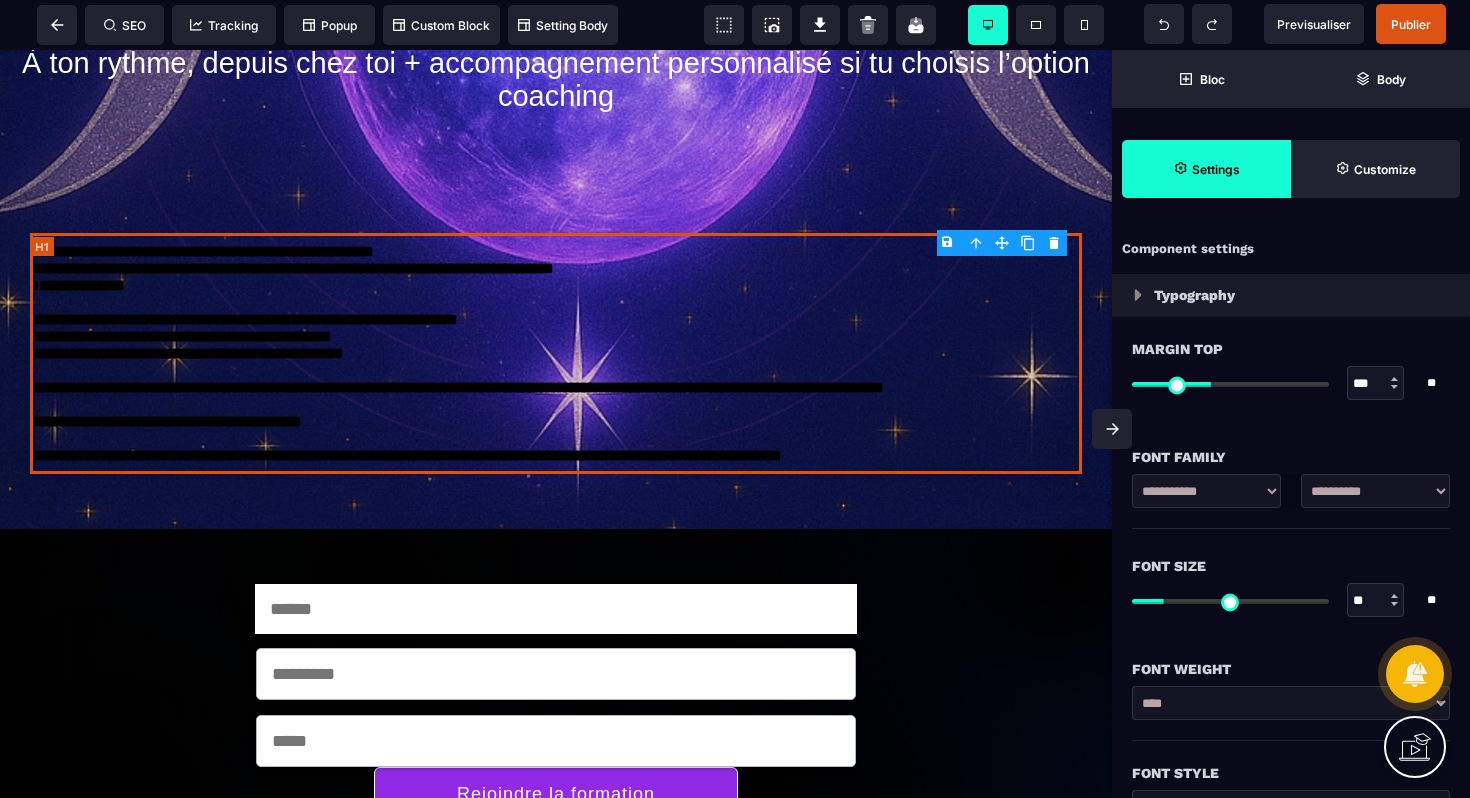 click on "**********" at bounding box center [556, 353] 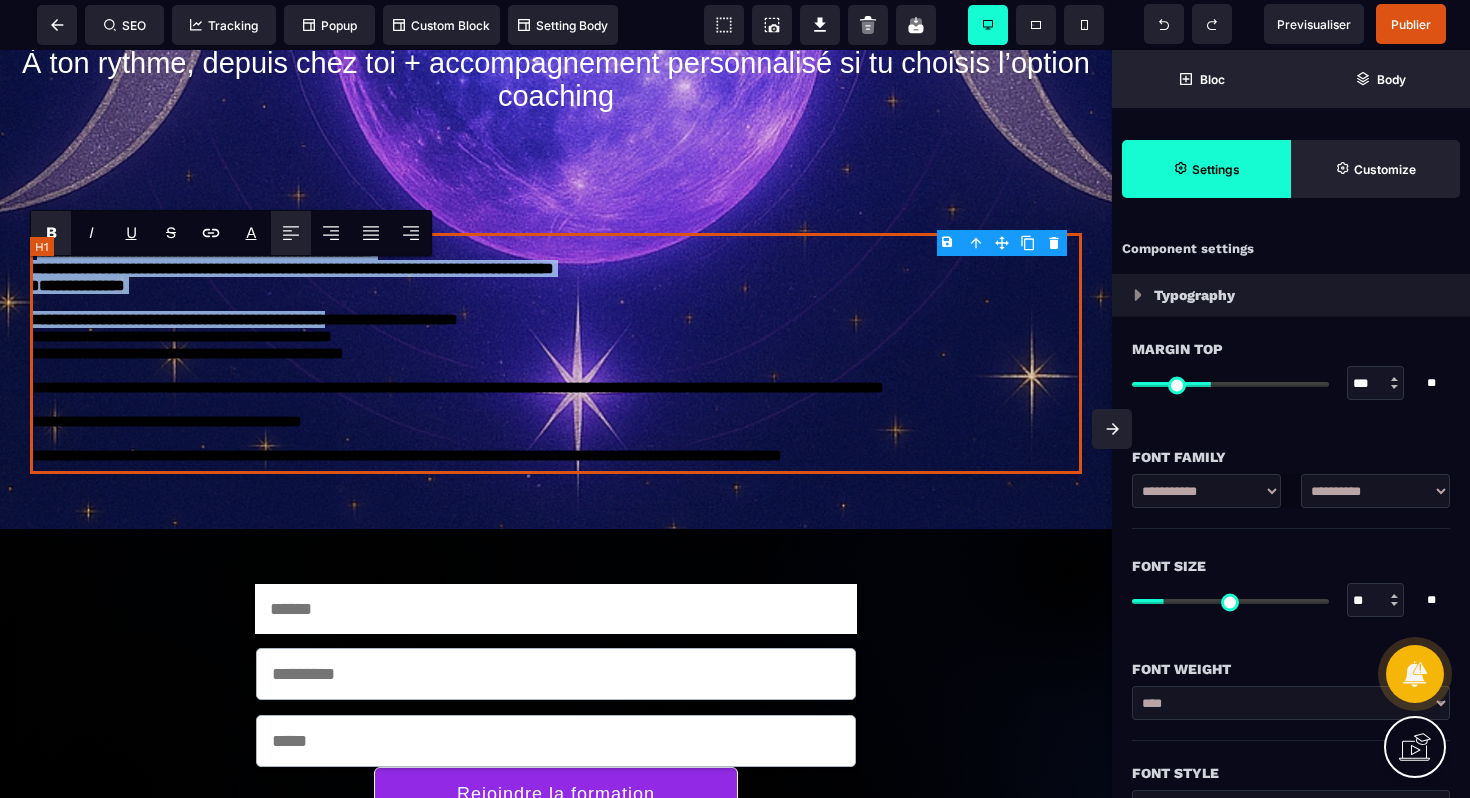 drag, startPoint x: 37, startPoint y: 277, endPoint x: 436, endPoint y: 377, distance: 411.34048 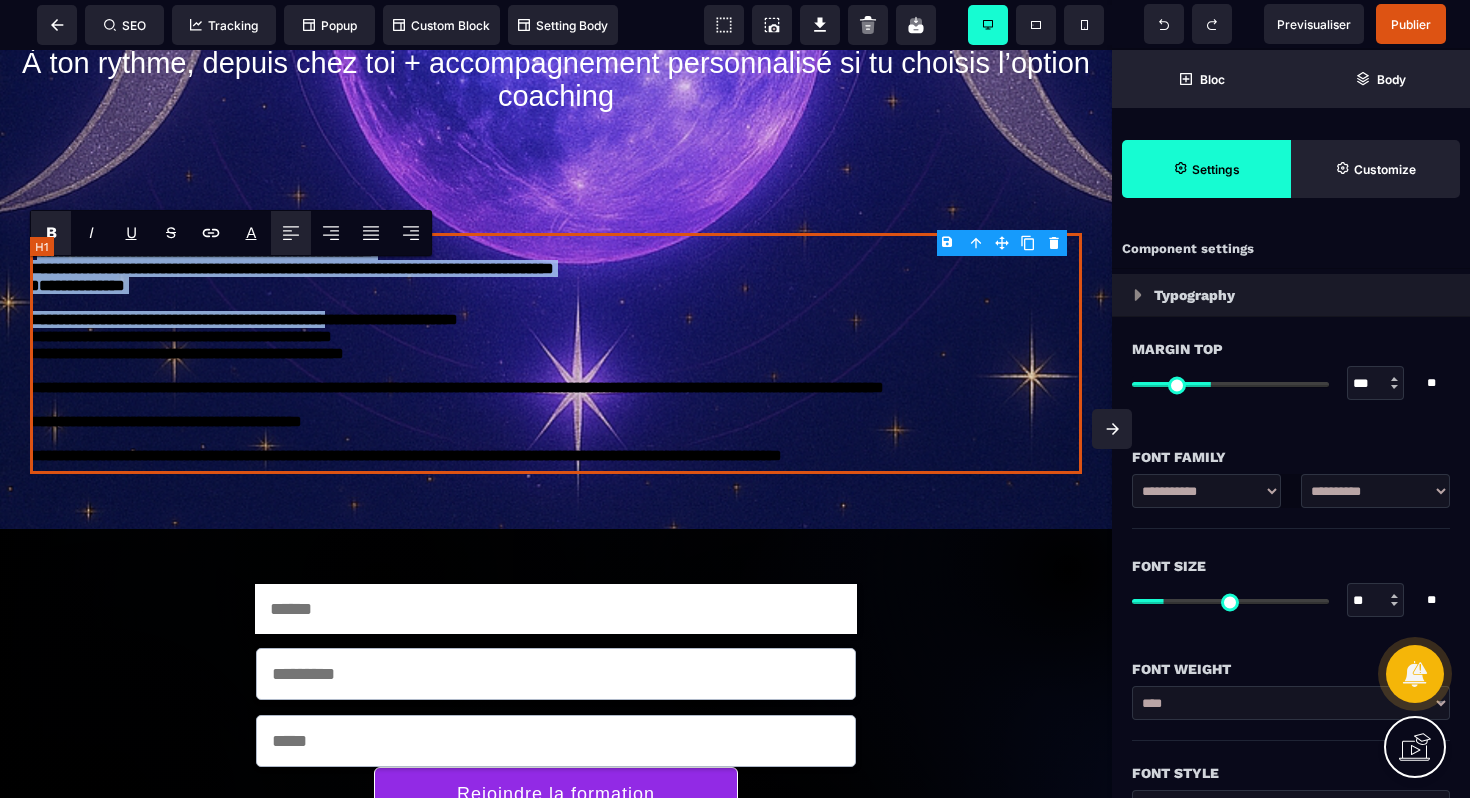 click on "**********" at bounding box center (556, 353) 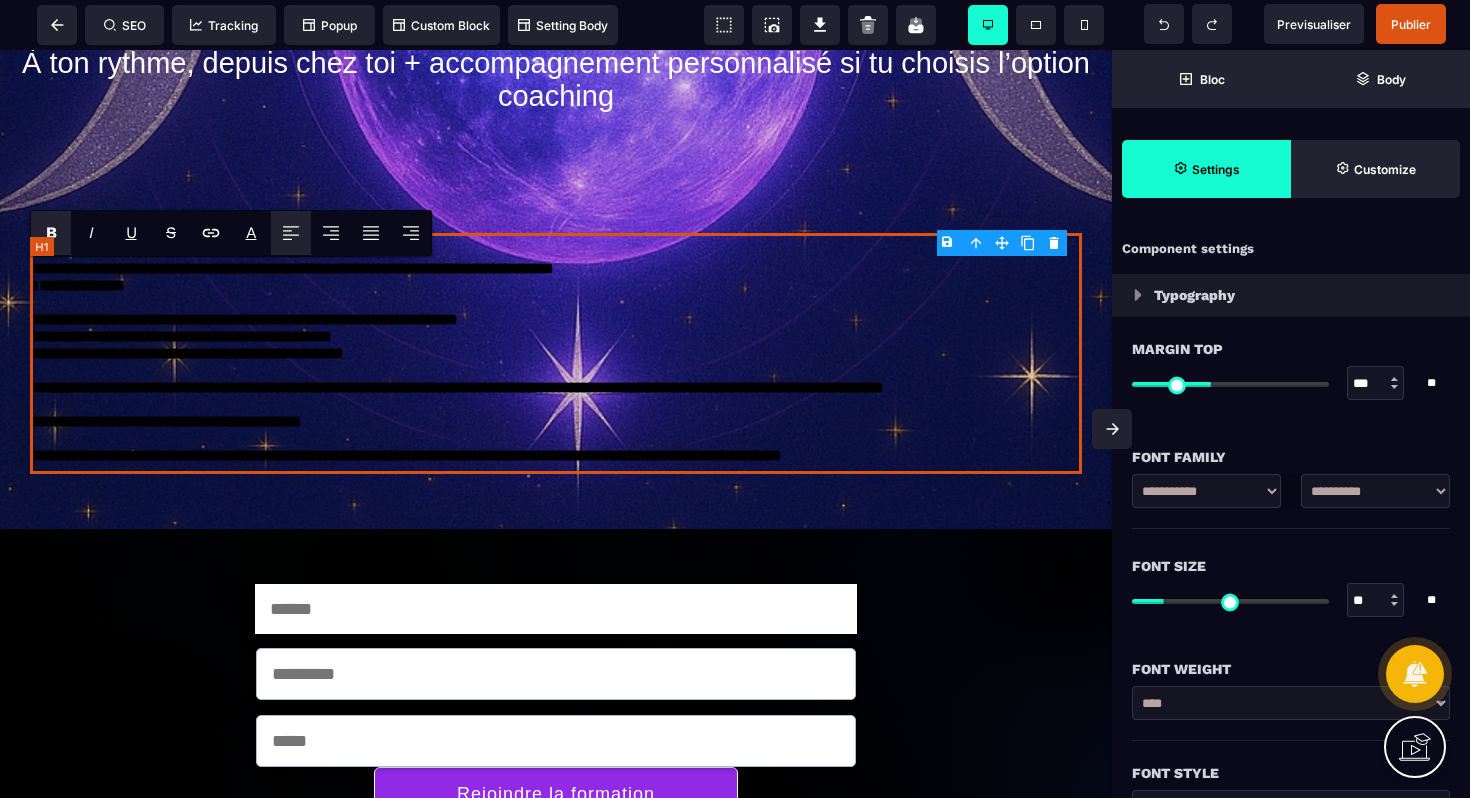 click on "**********" at bounding box center (556, 353) 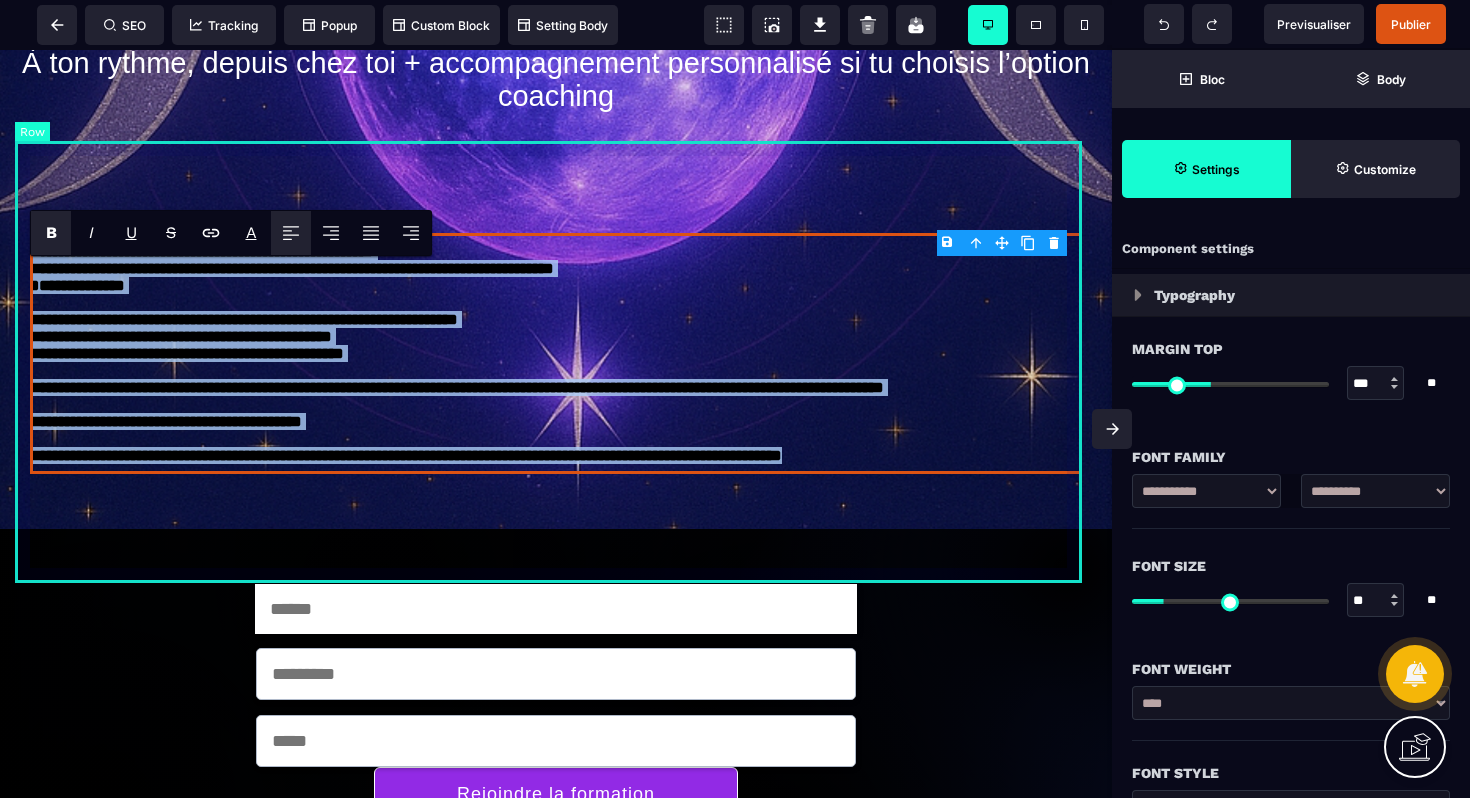 drag, startPoint x: 34, startPoint y: 272, endPoint x: 1064, endPoint y: 571, distance: 1072.5209 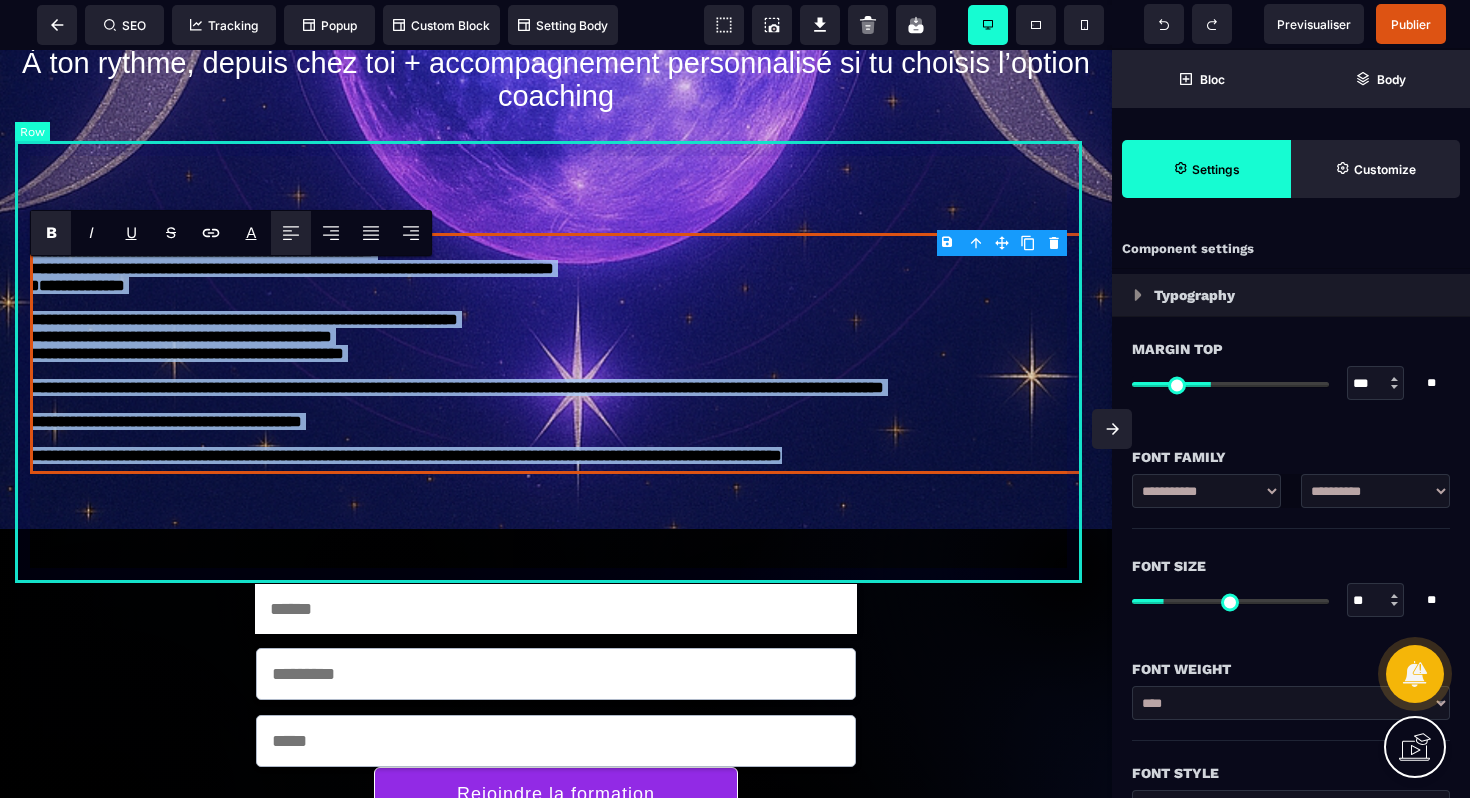 click on "**********" at bounding box center (556, 303) 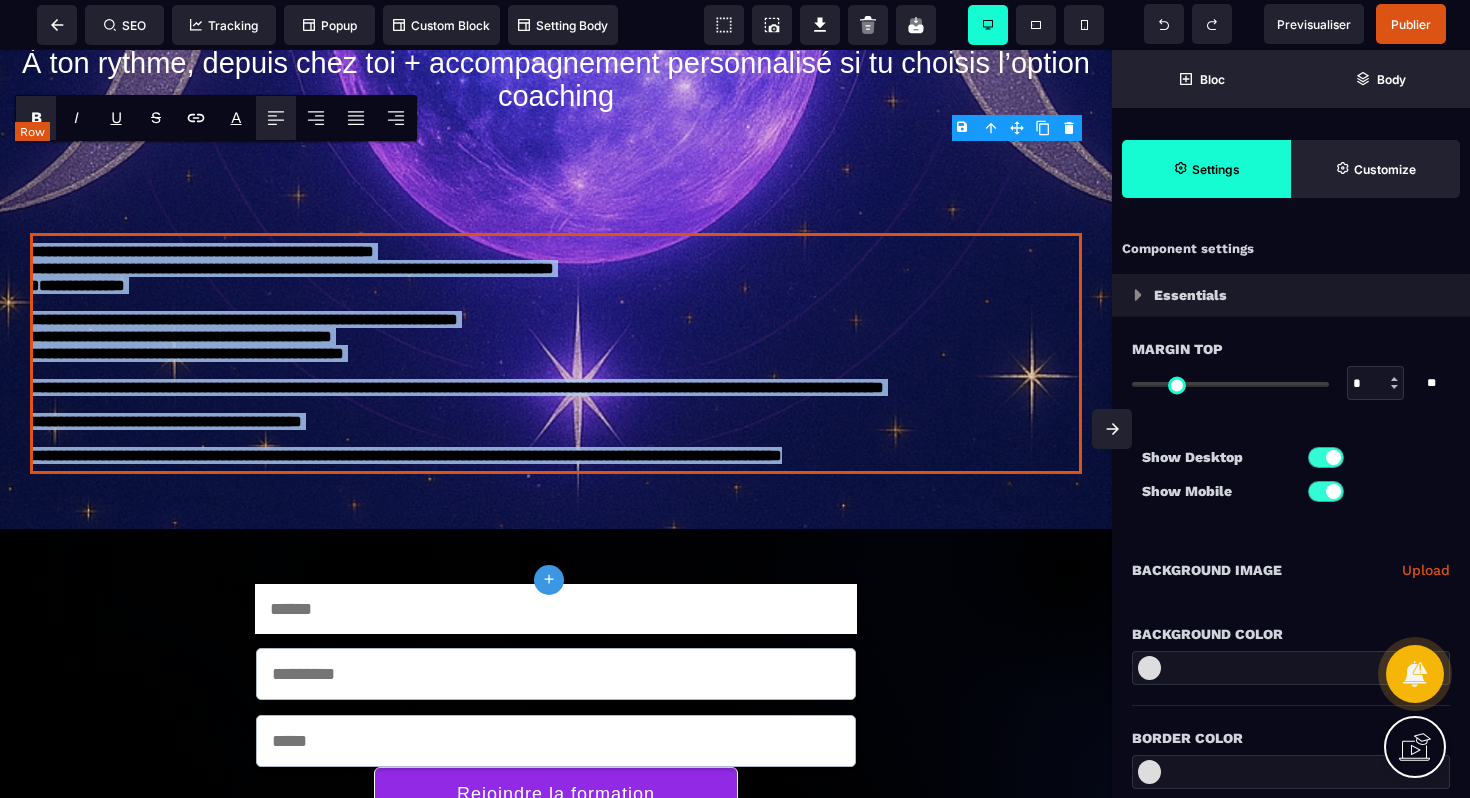 type on "*" 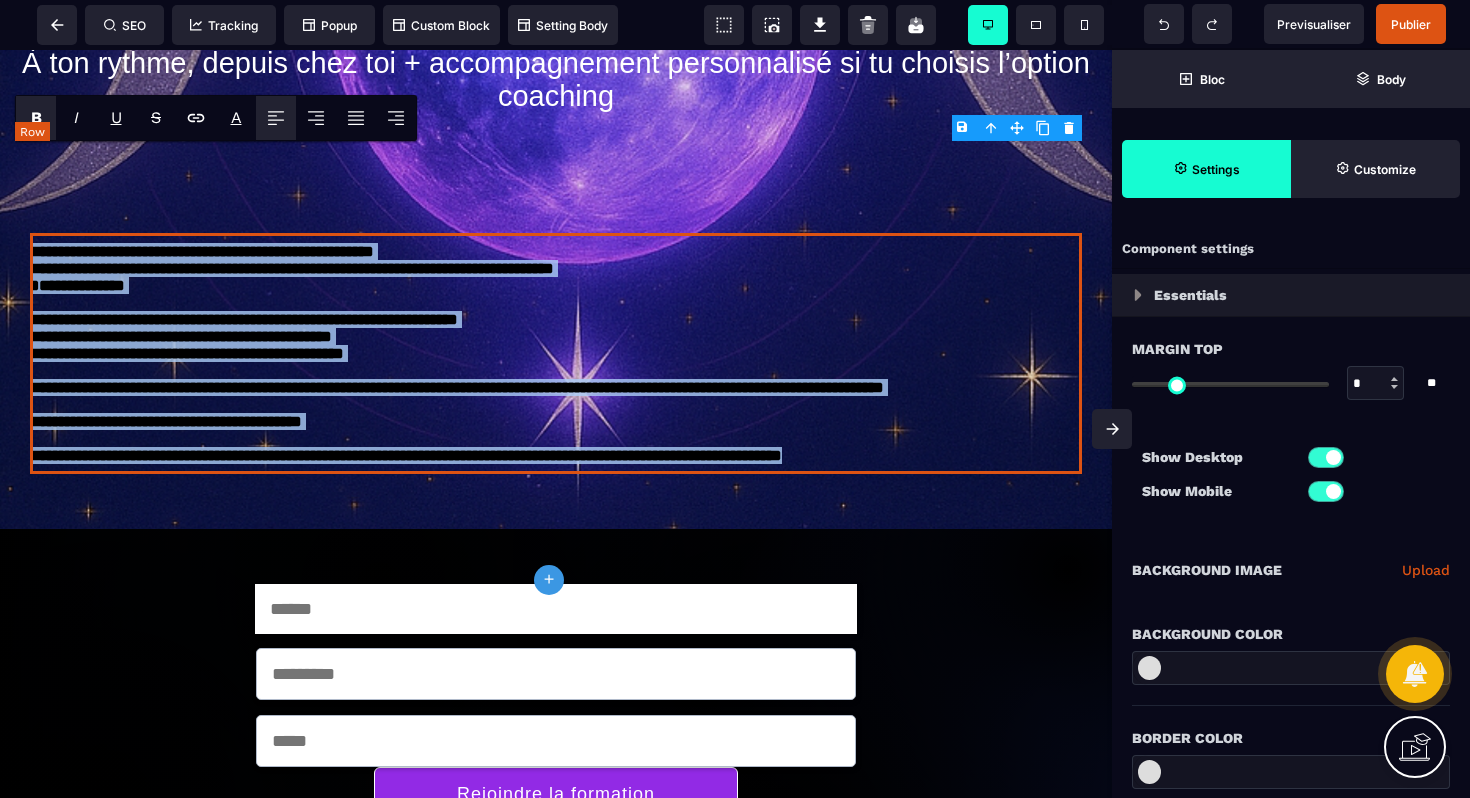 type on "***" 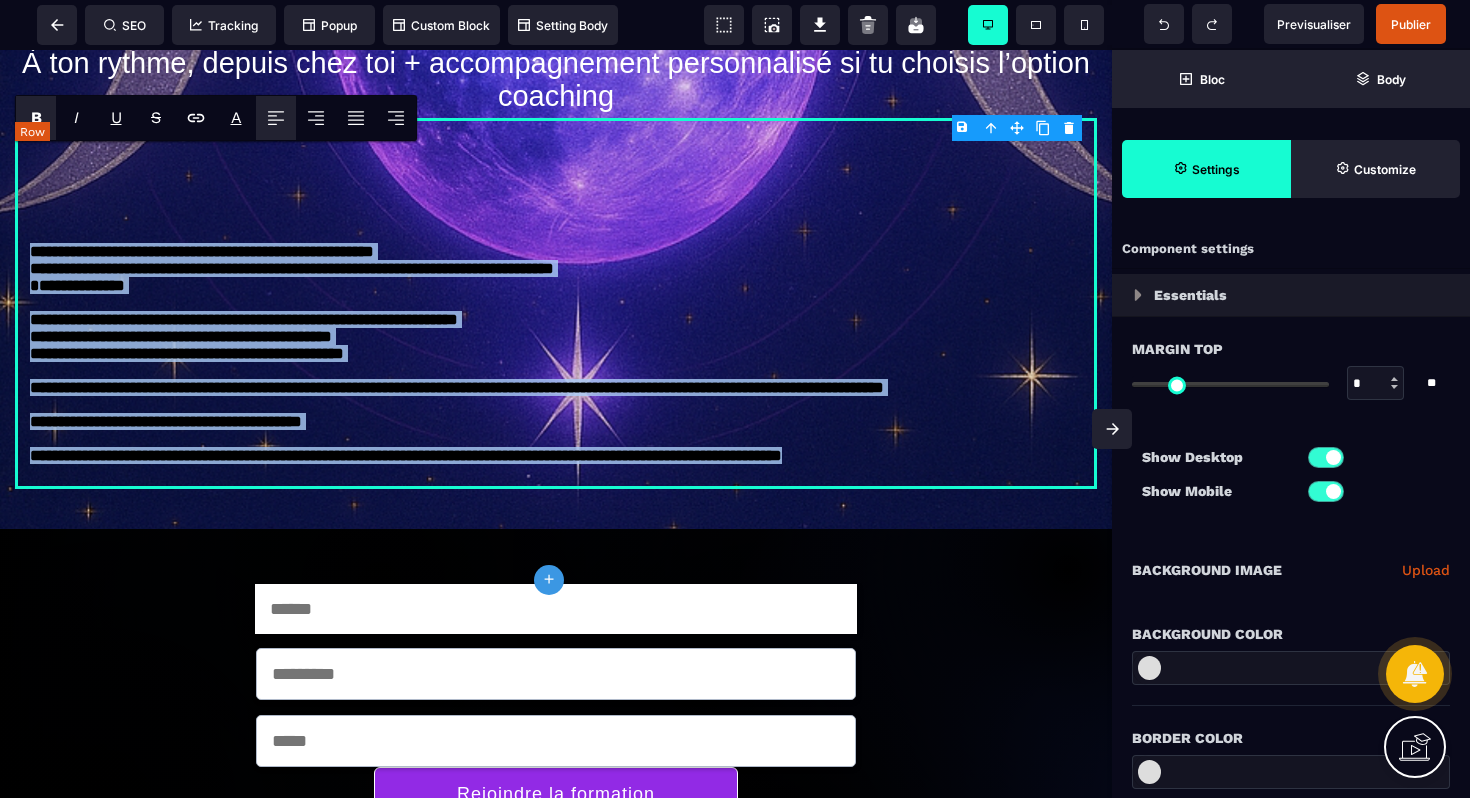 select on "**" 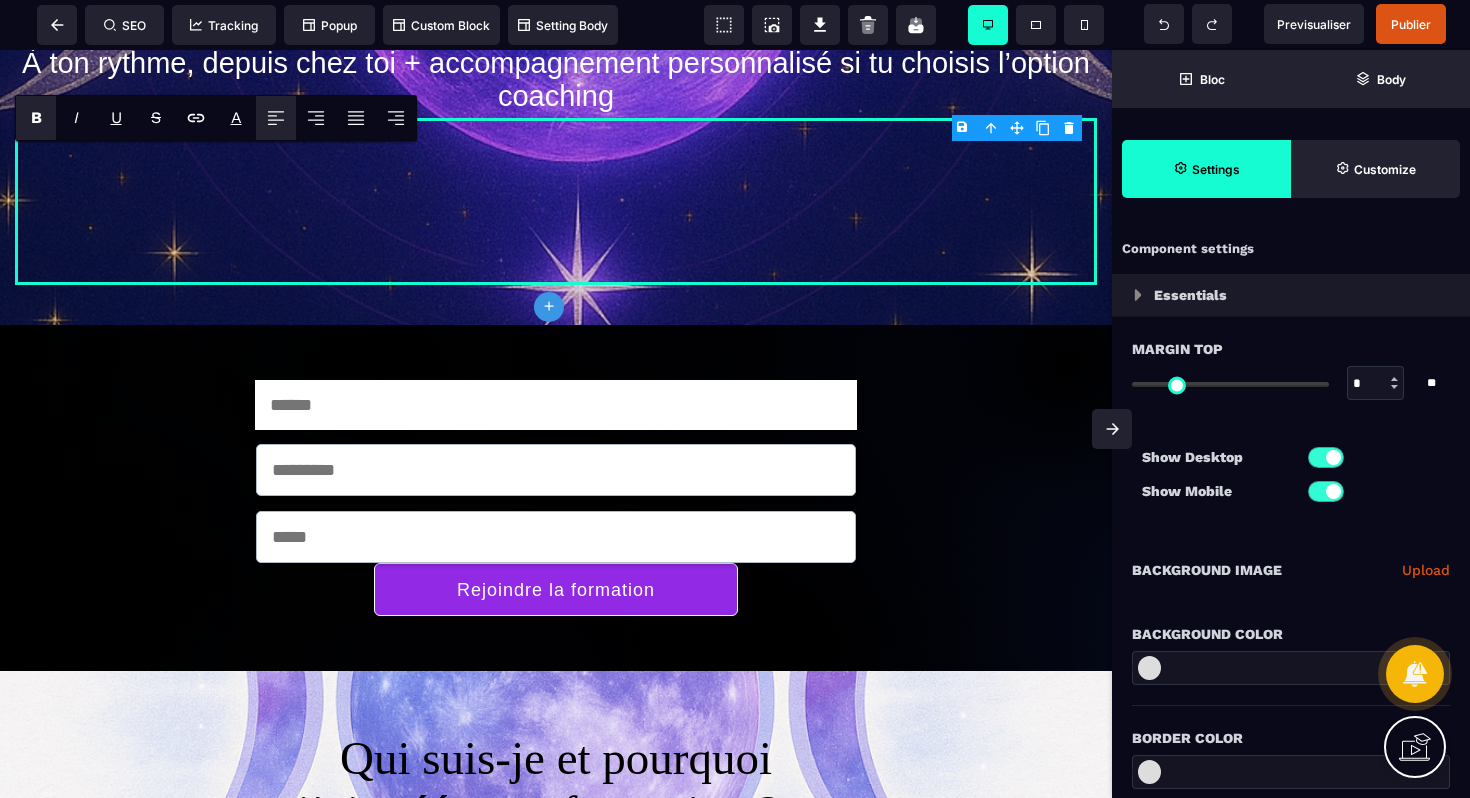 click on "B I U S
A *******
plus
Row
SEO
Big" at bounding box center [735, 399] 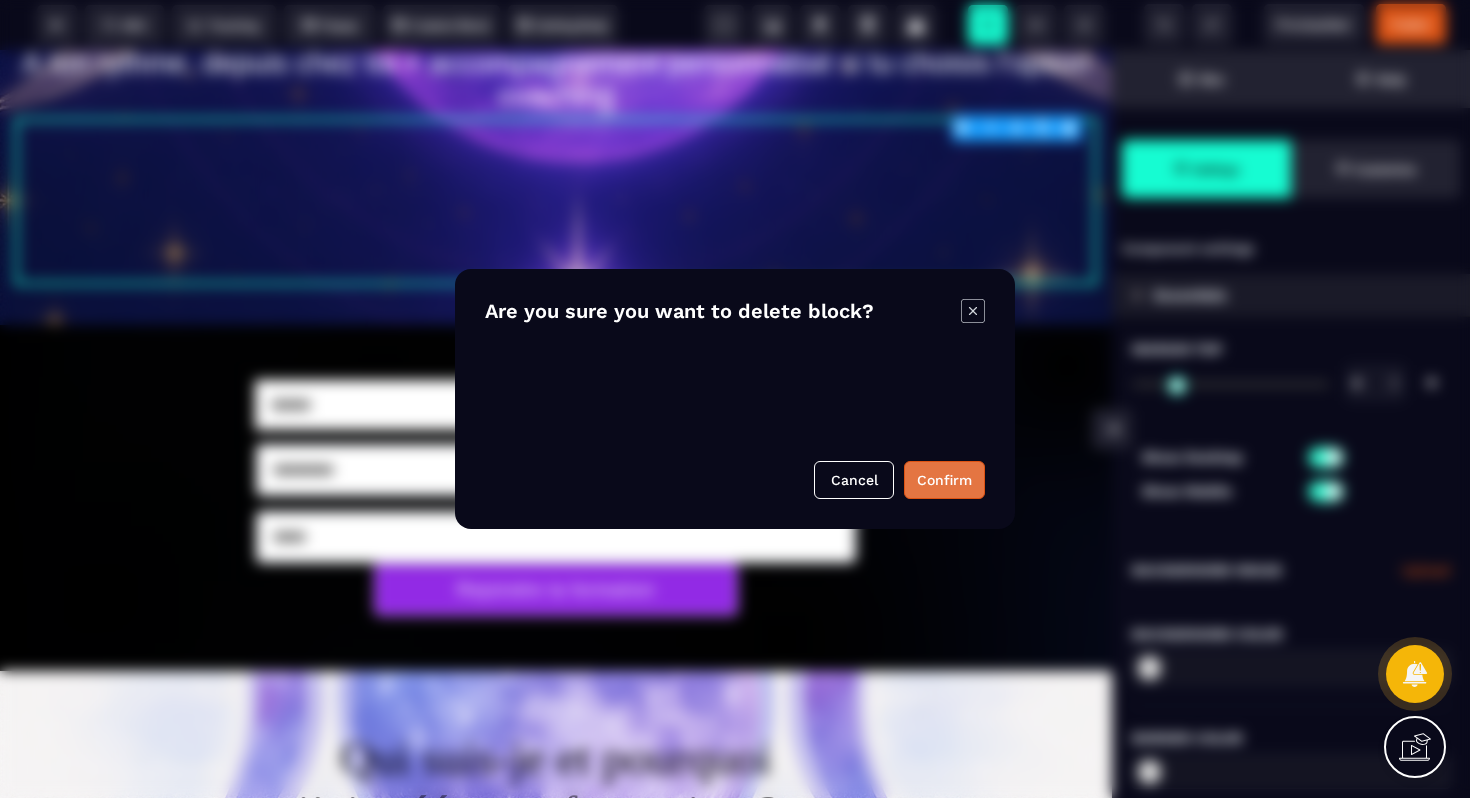 click on "Confirm" at bounding box center (944, 480) 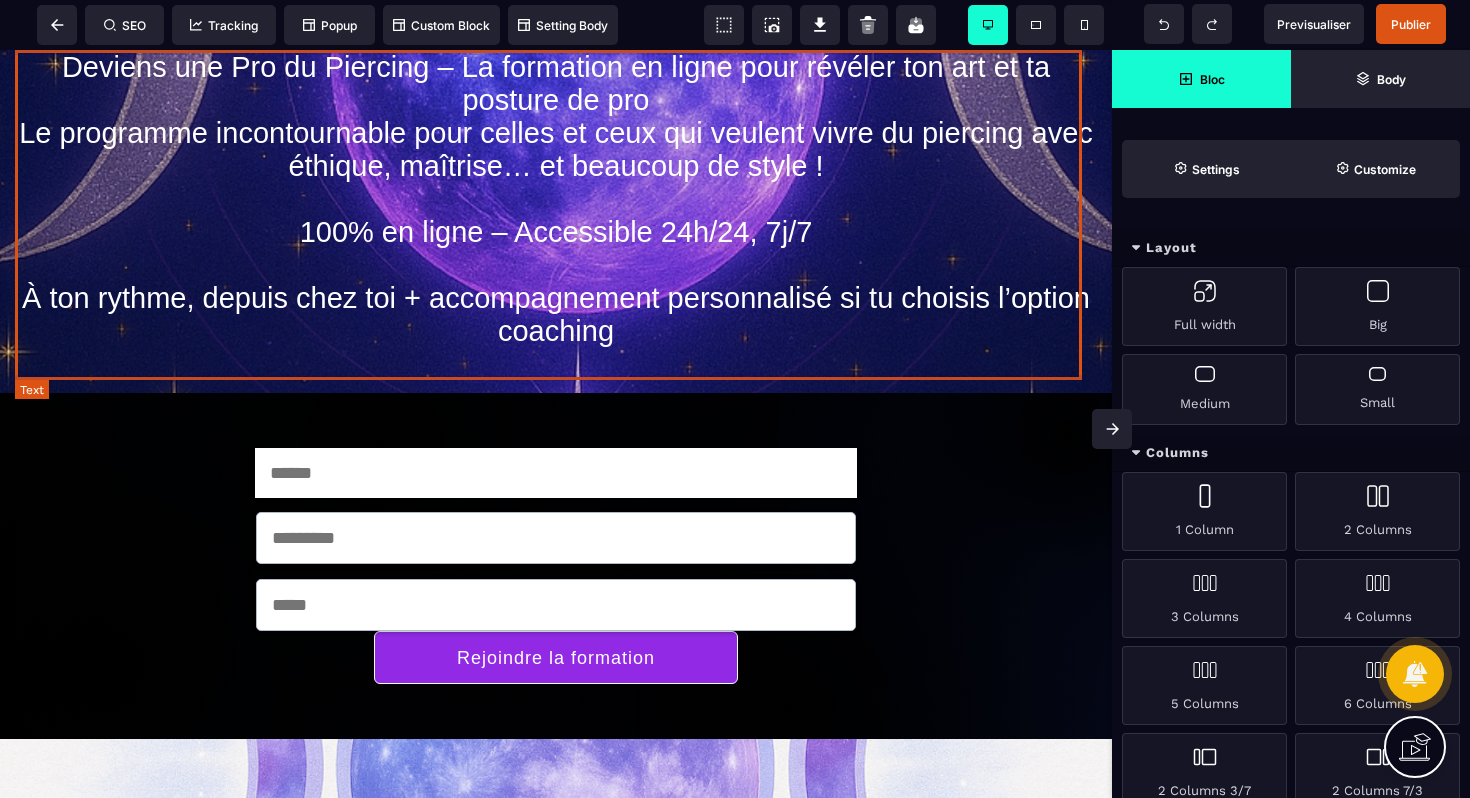scroll, scrollTop: 0, scrollLeft: 0, axis: both 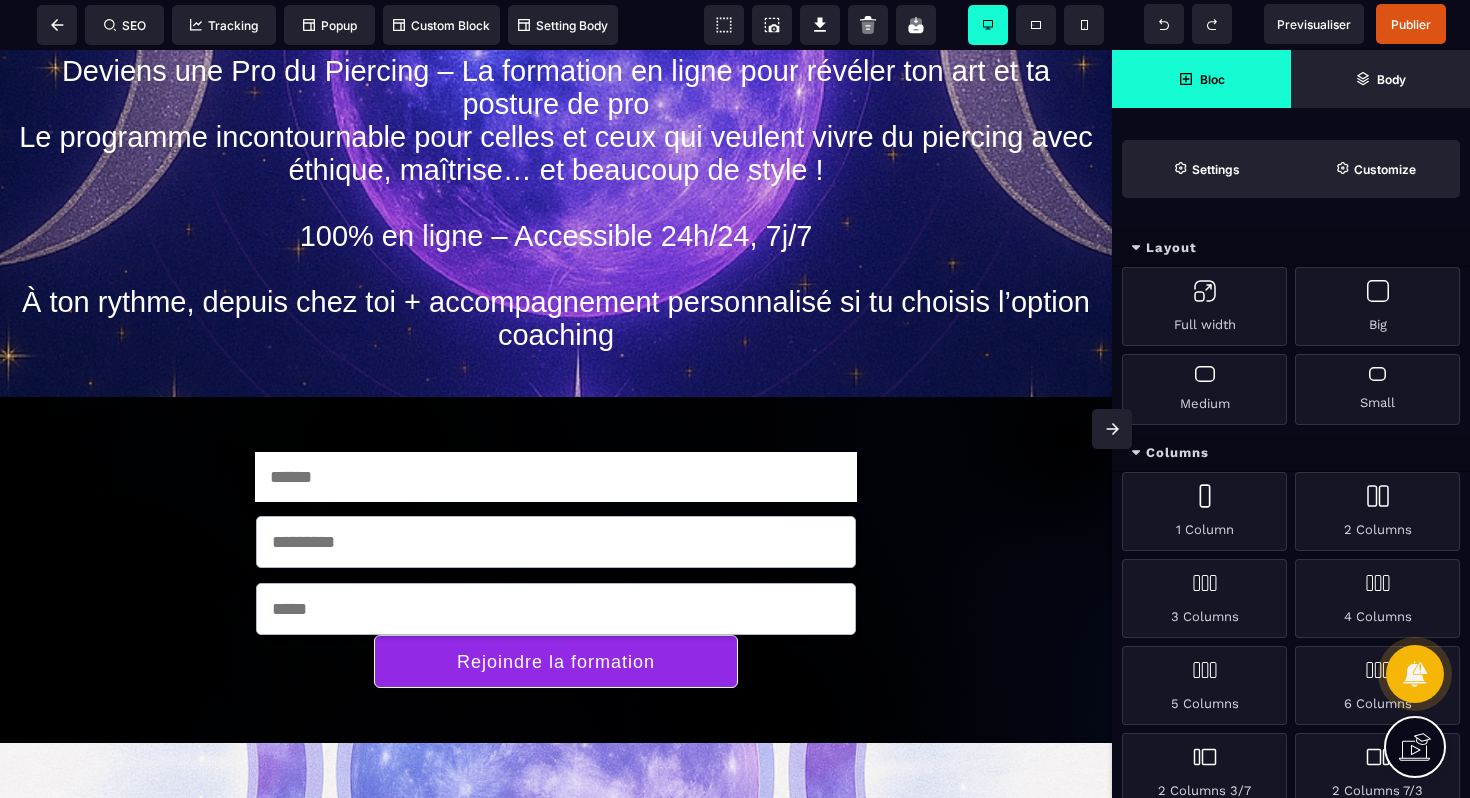 click on "Bloc" at bounding box center [1201, 79] 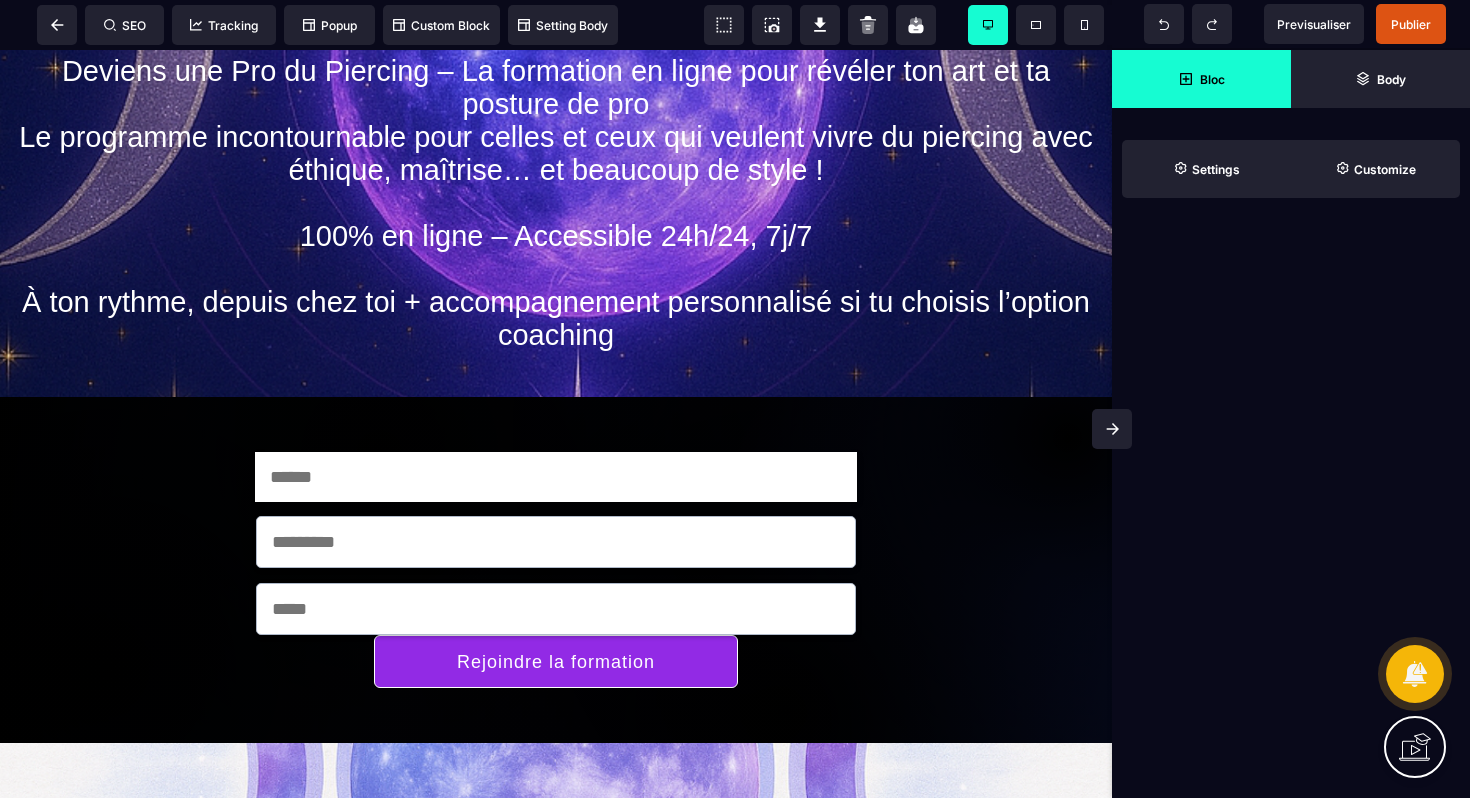click on "Bloc" at bounding box center [1201, 79] 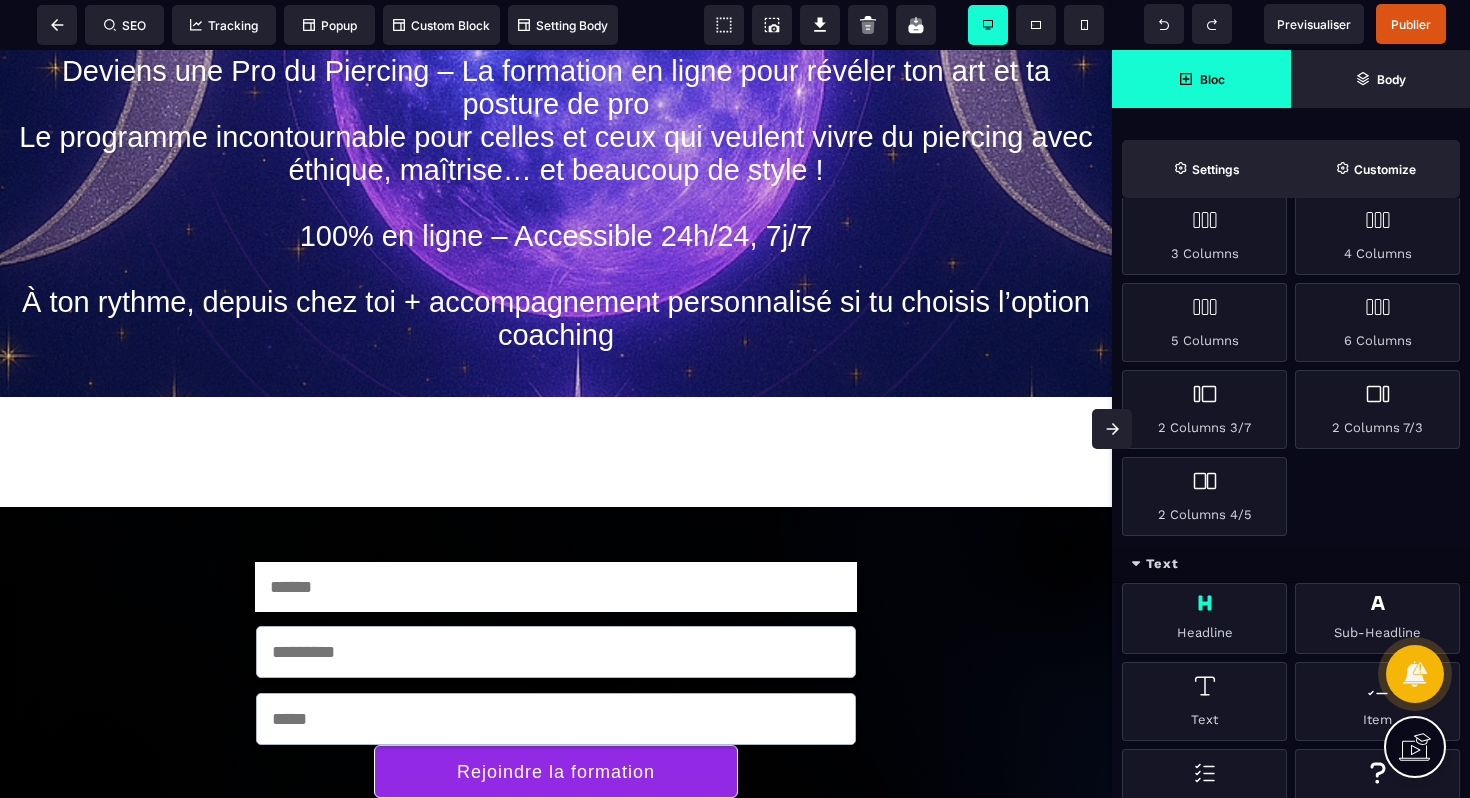scroll, scrollTop: 541, scrollLeft: 0, axis: vertical 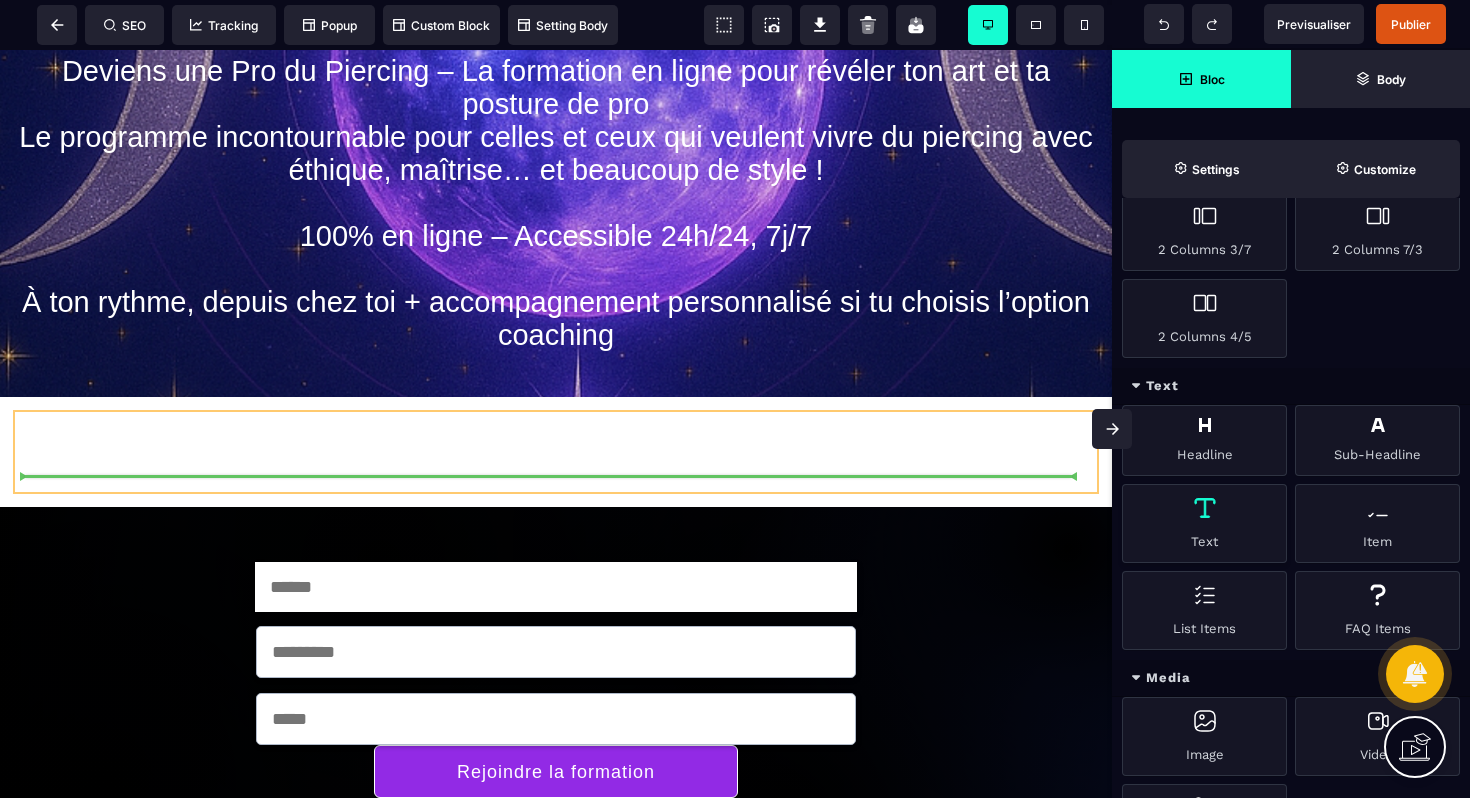 select on "***" 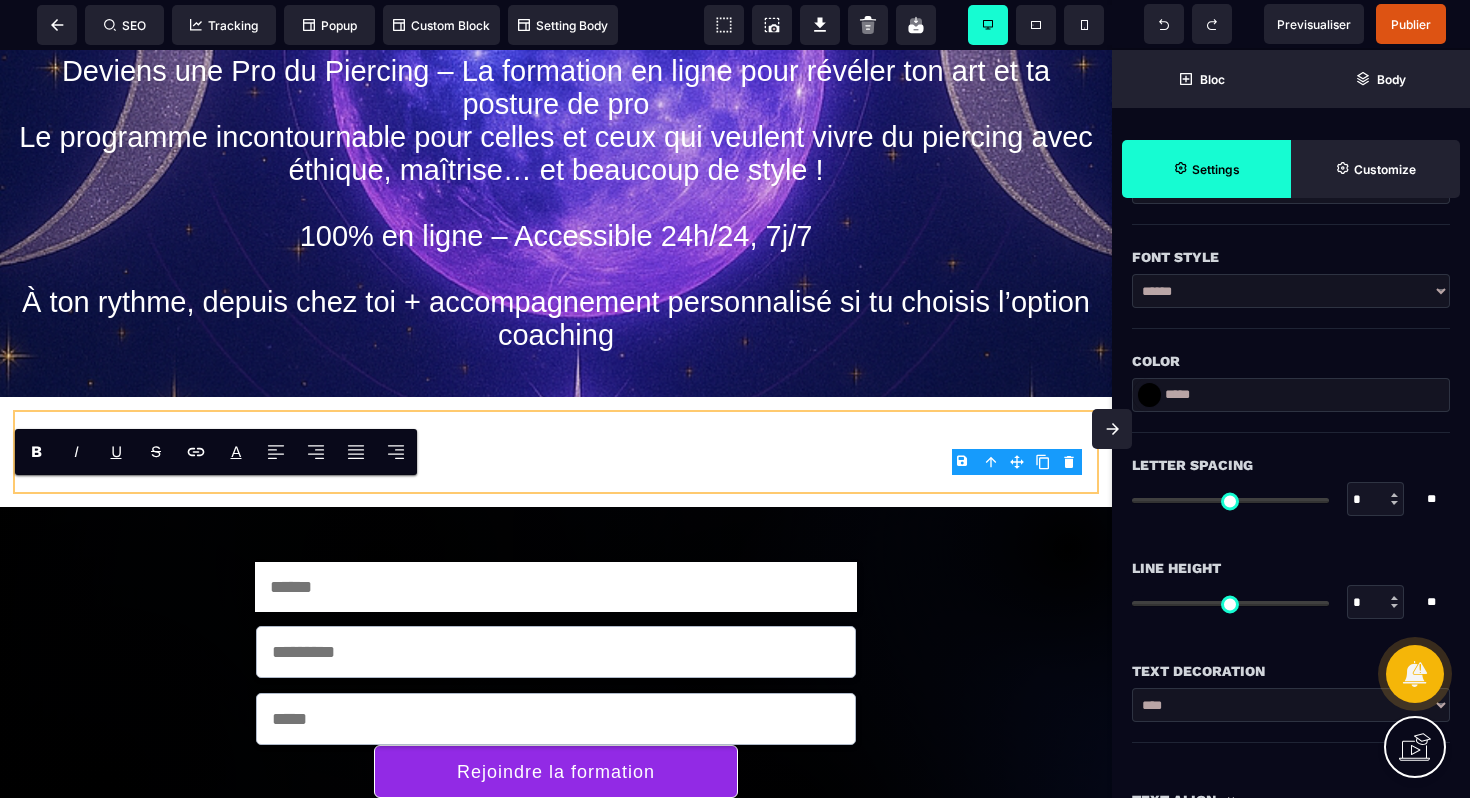 type on "*" 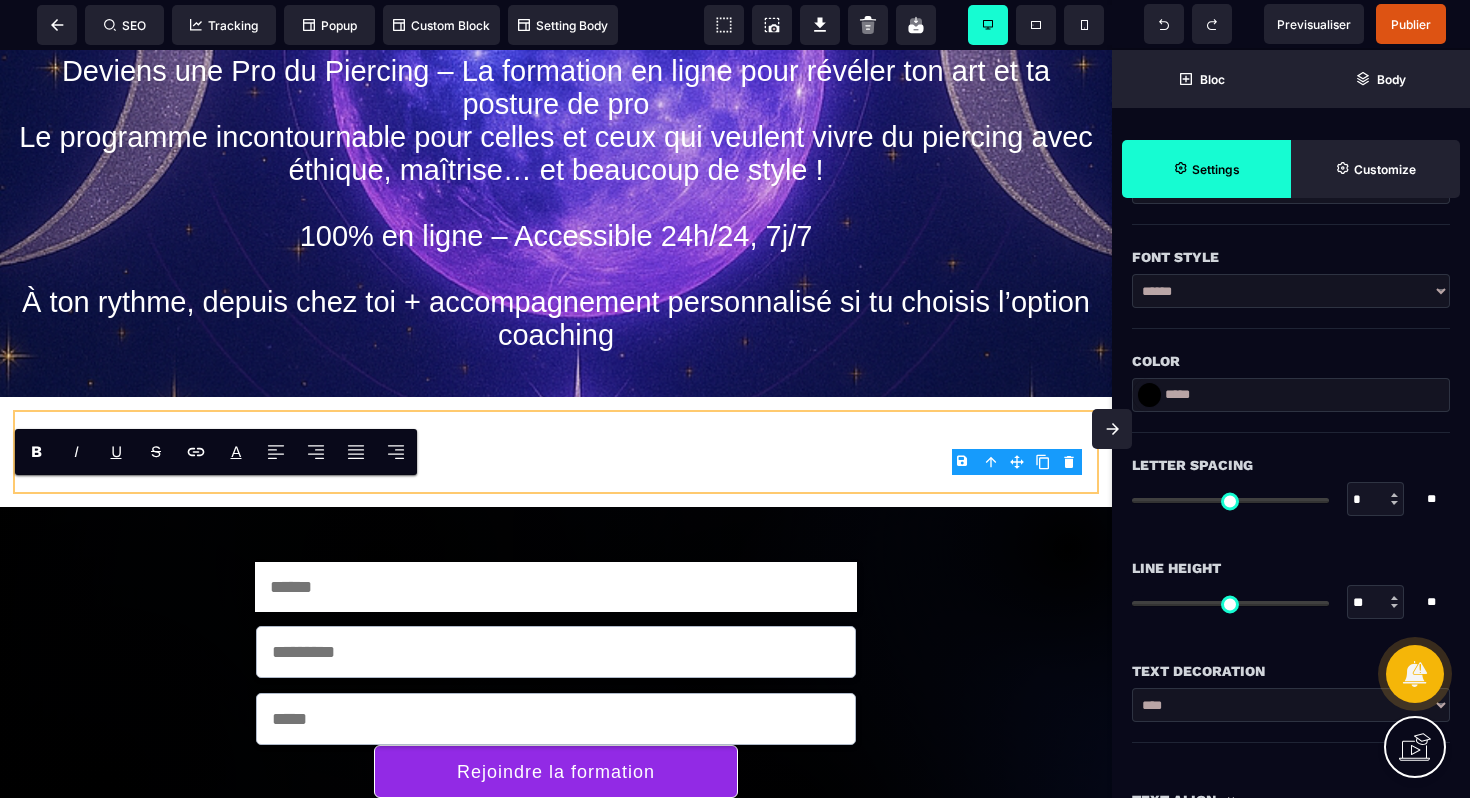 type on "***" 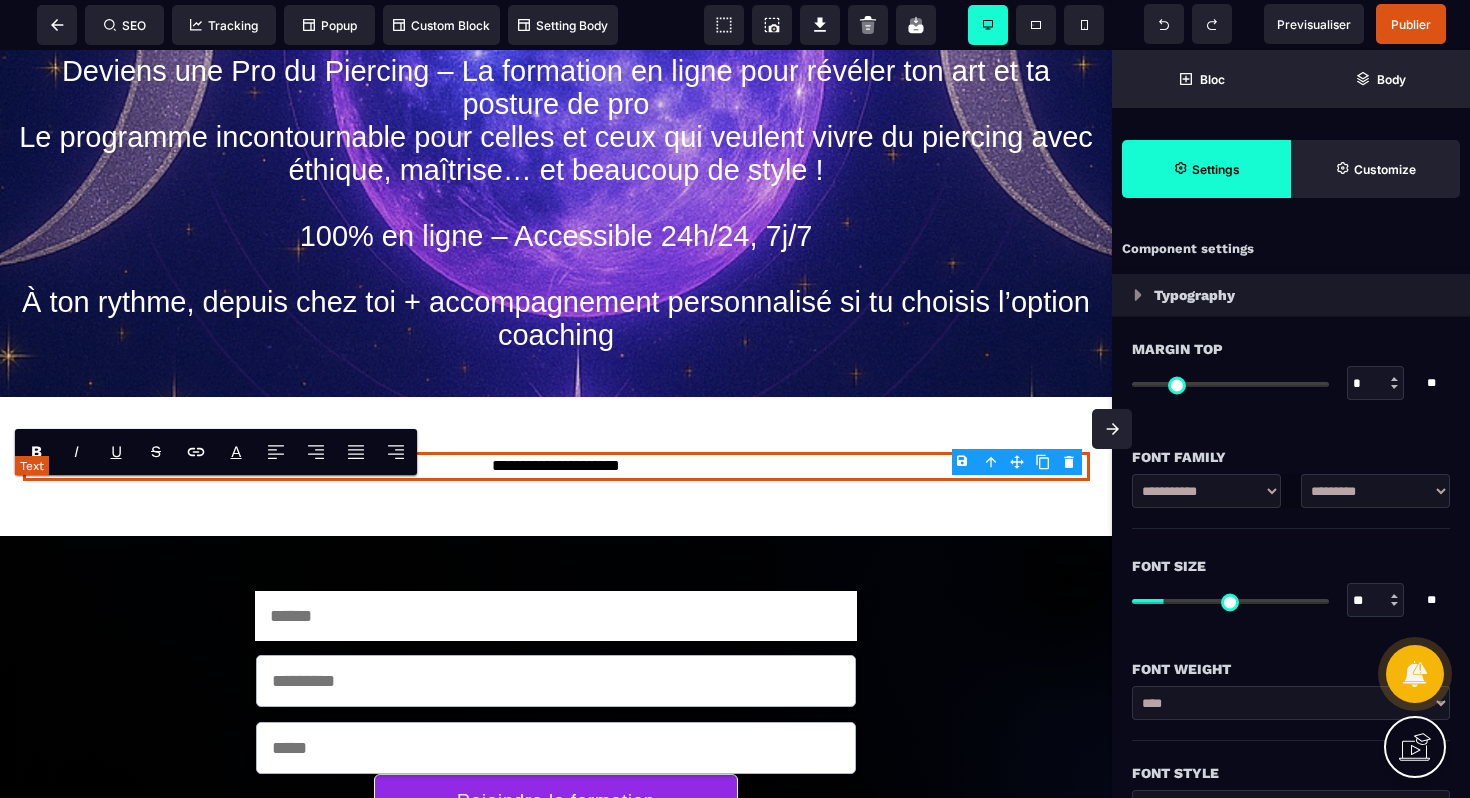click on "**********" at bounding box center (556, 466) 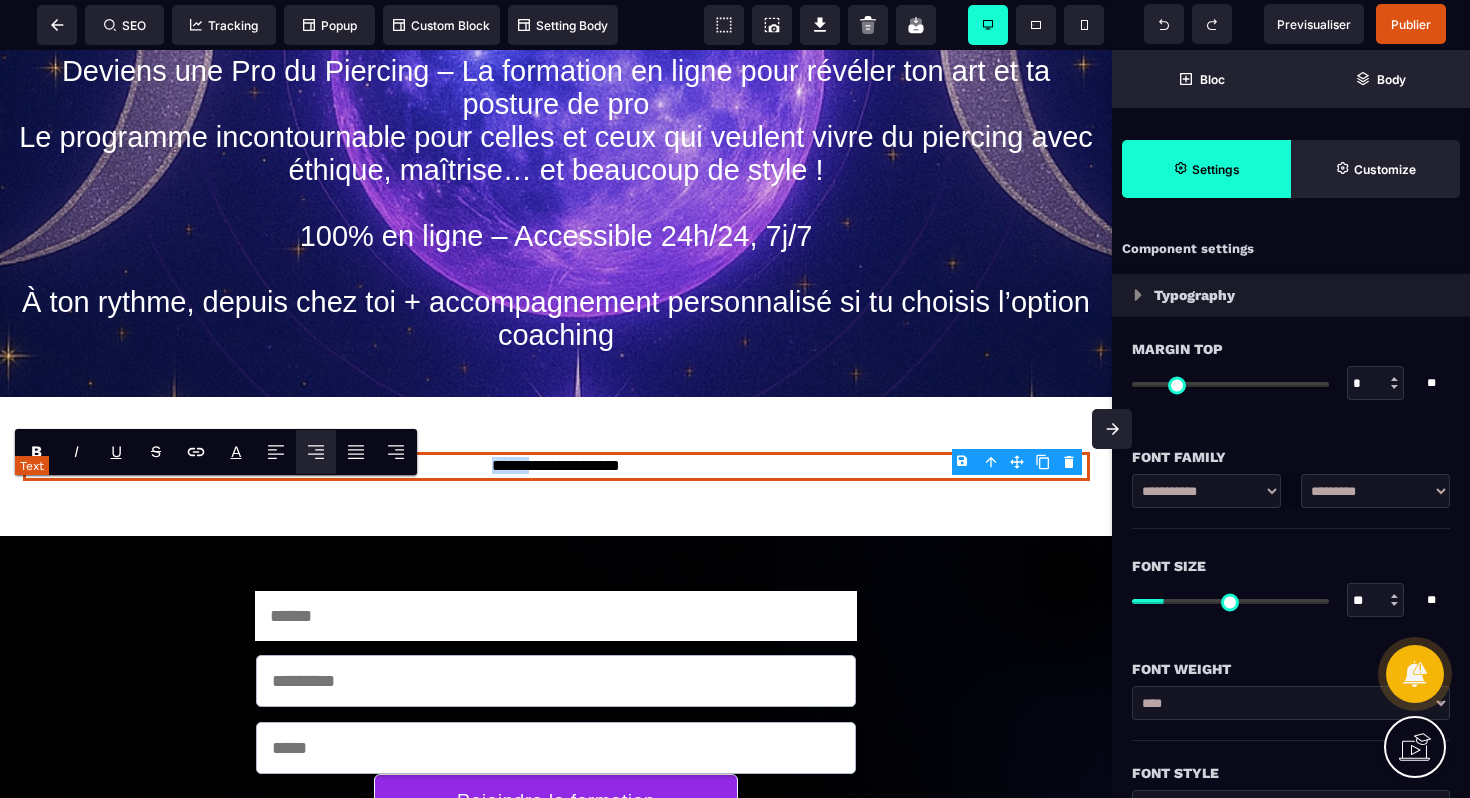 click on "**********" at bounding box center (556, 466) 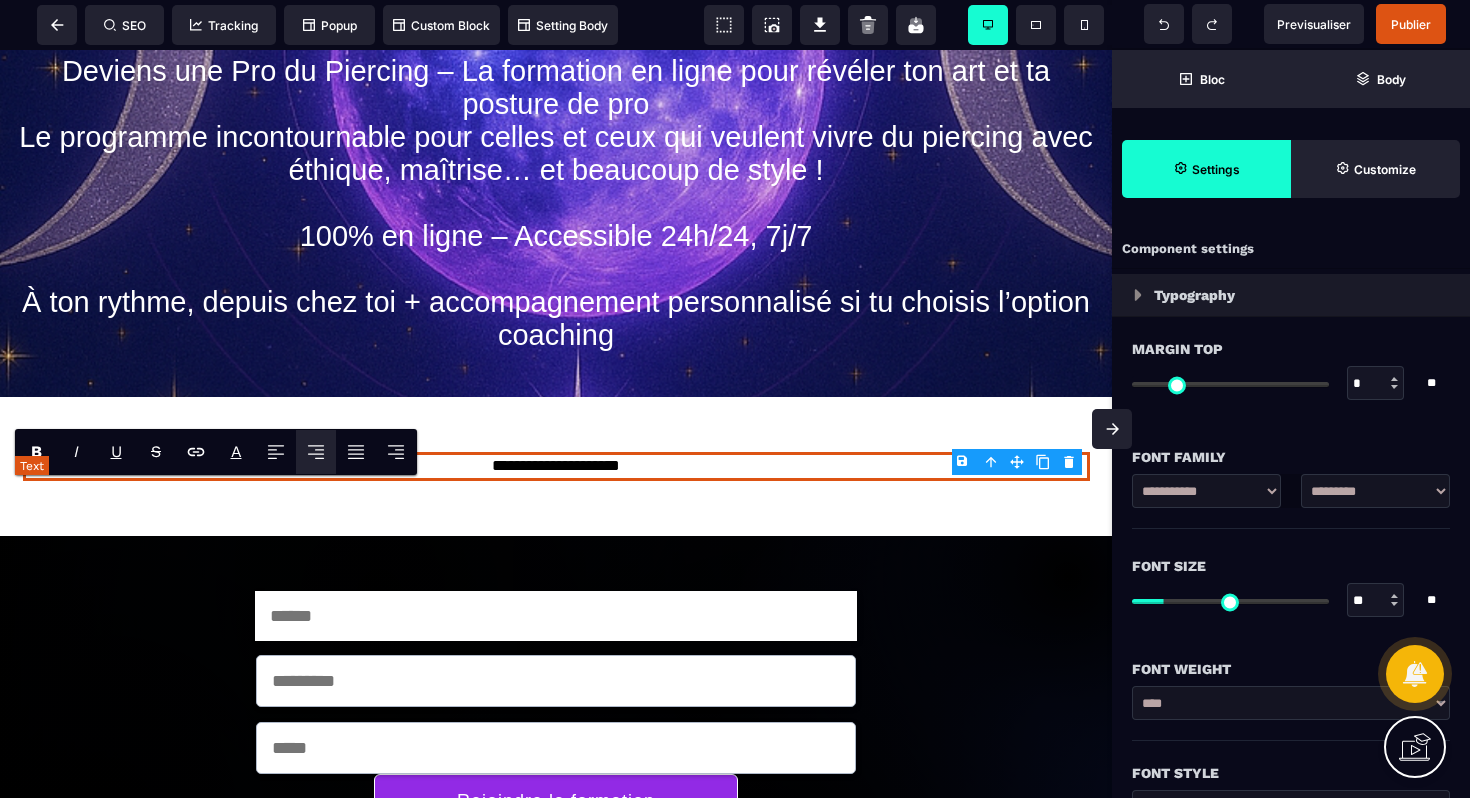 click on "**********" at bounding box center [556, 466] 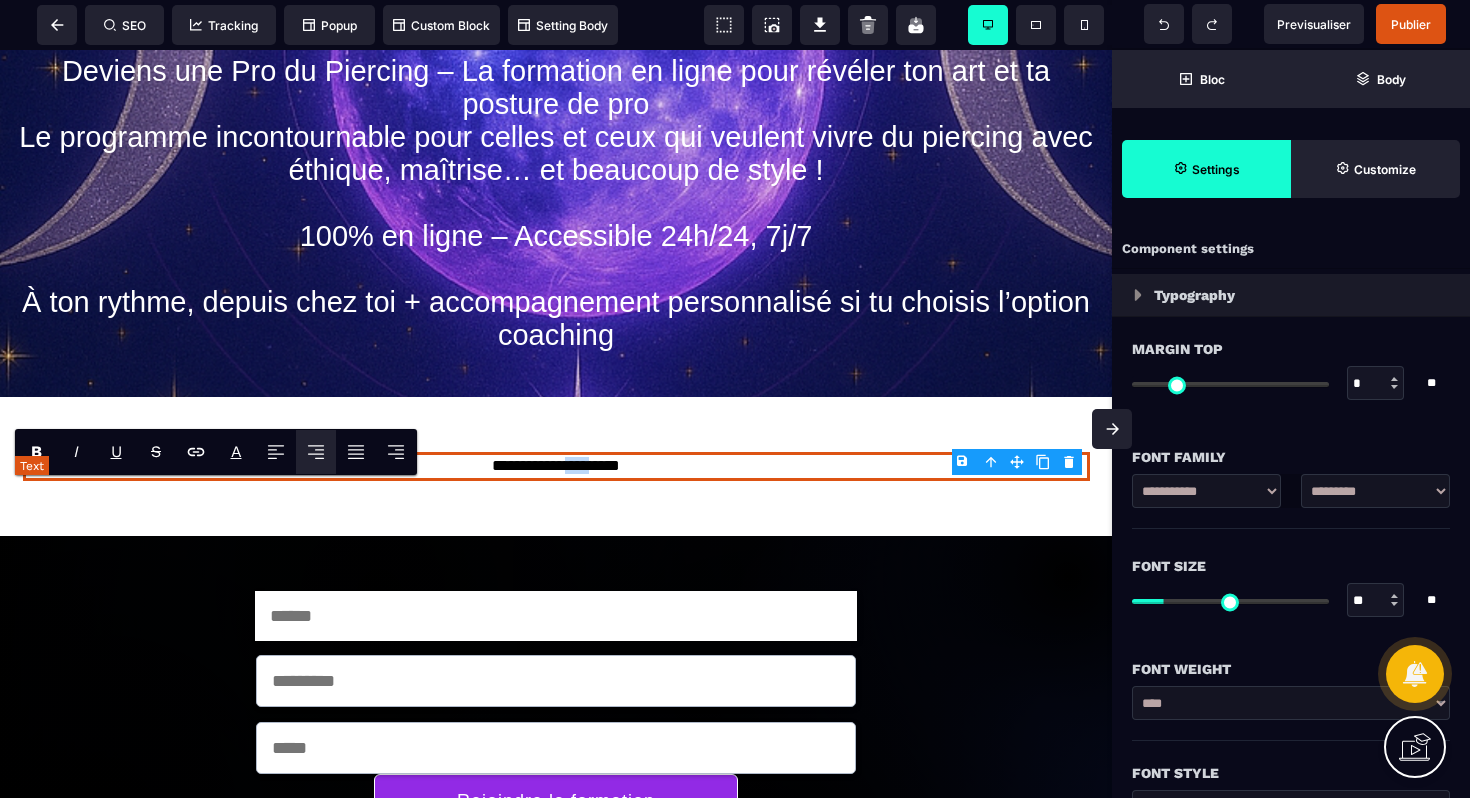 click on "**********" at bounding box center [556, 466] 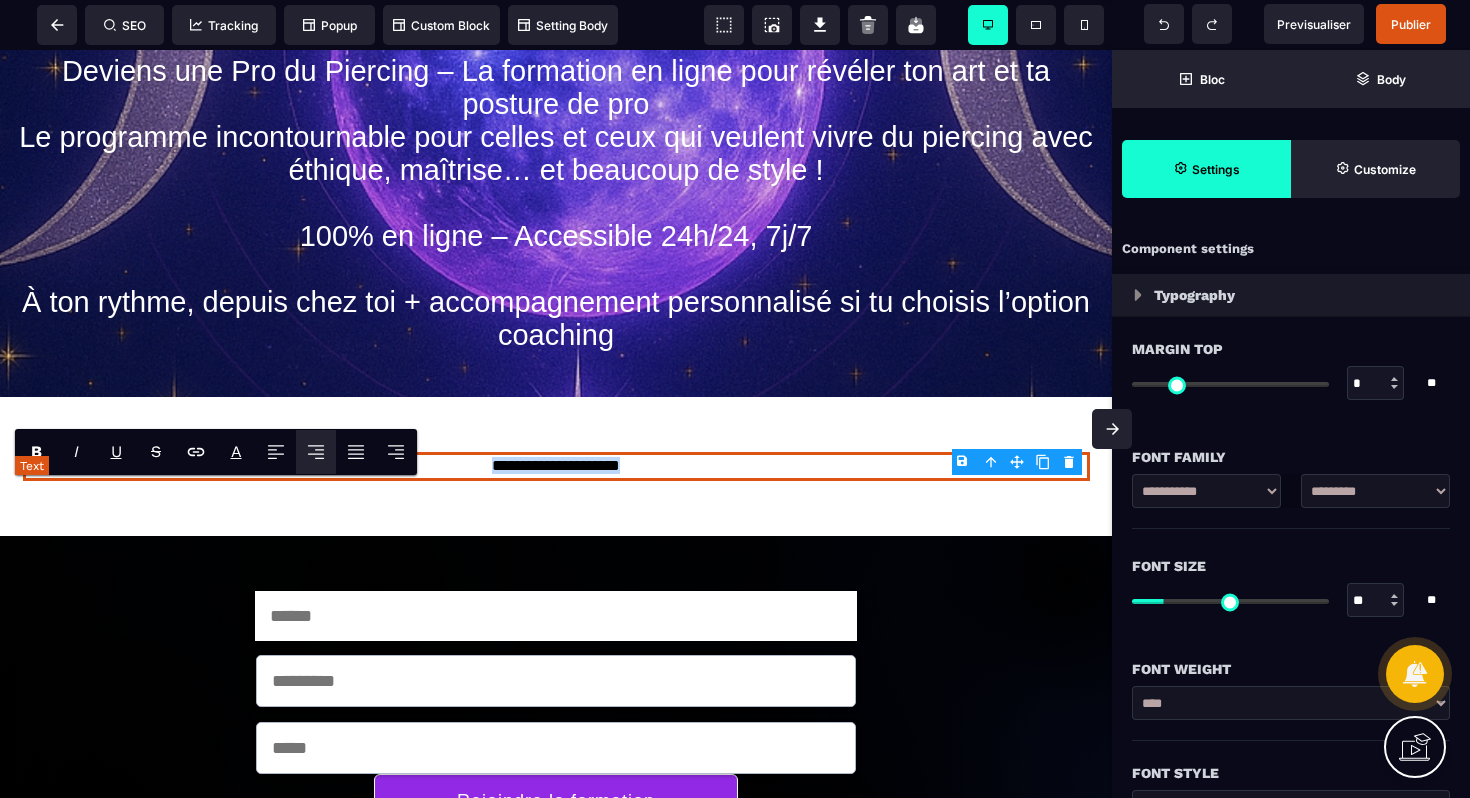 click on "**********" at bounding box center (556, 466) 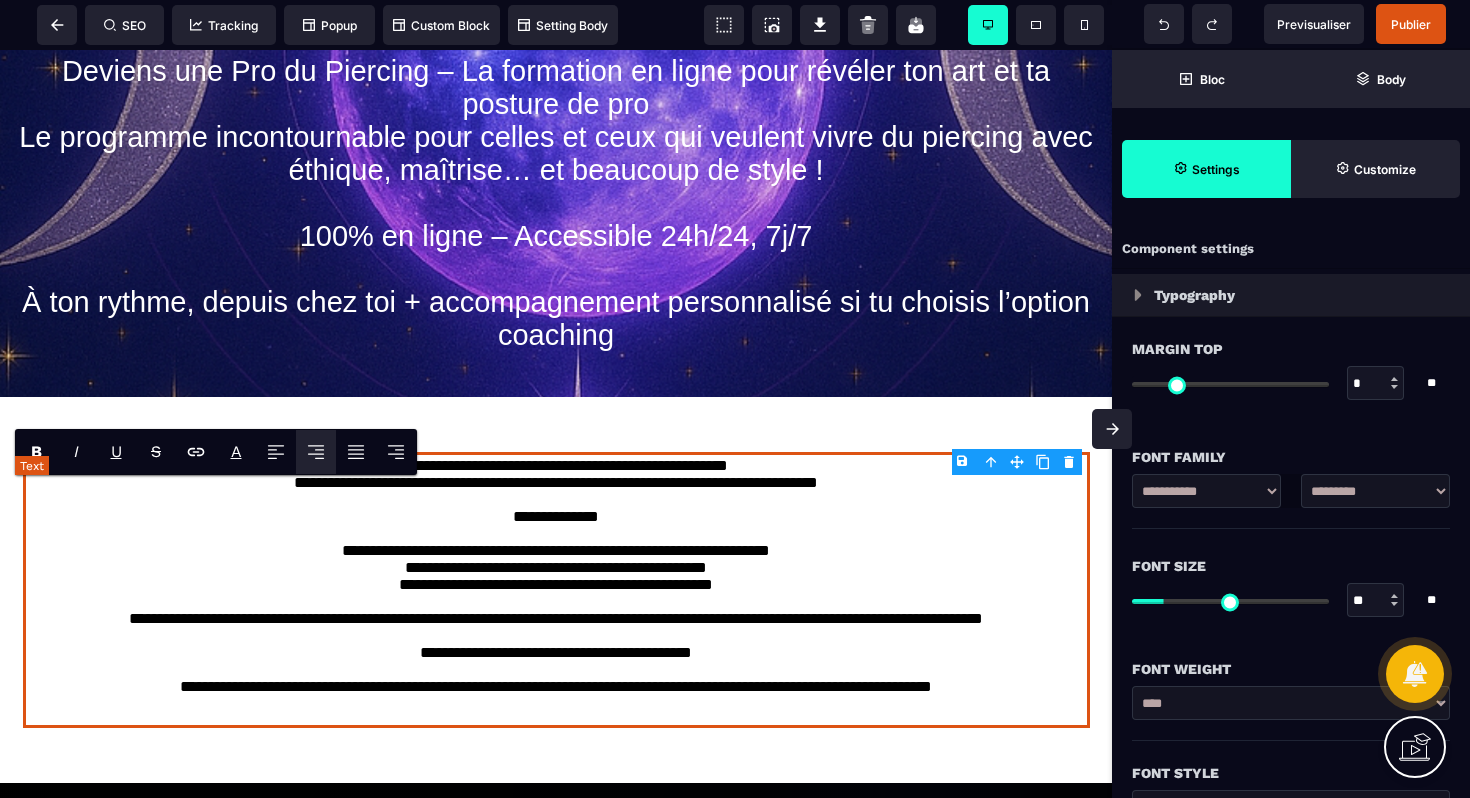 scroll, scrollTop: 84, scrollLeft: 0, axis: vertical 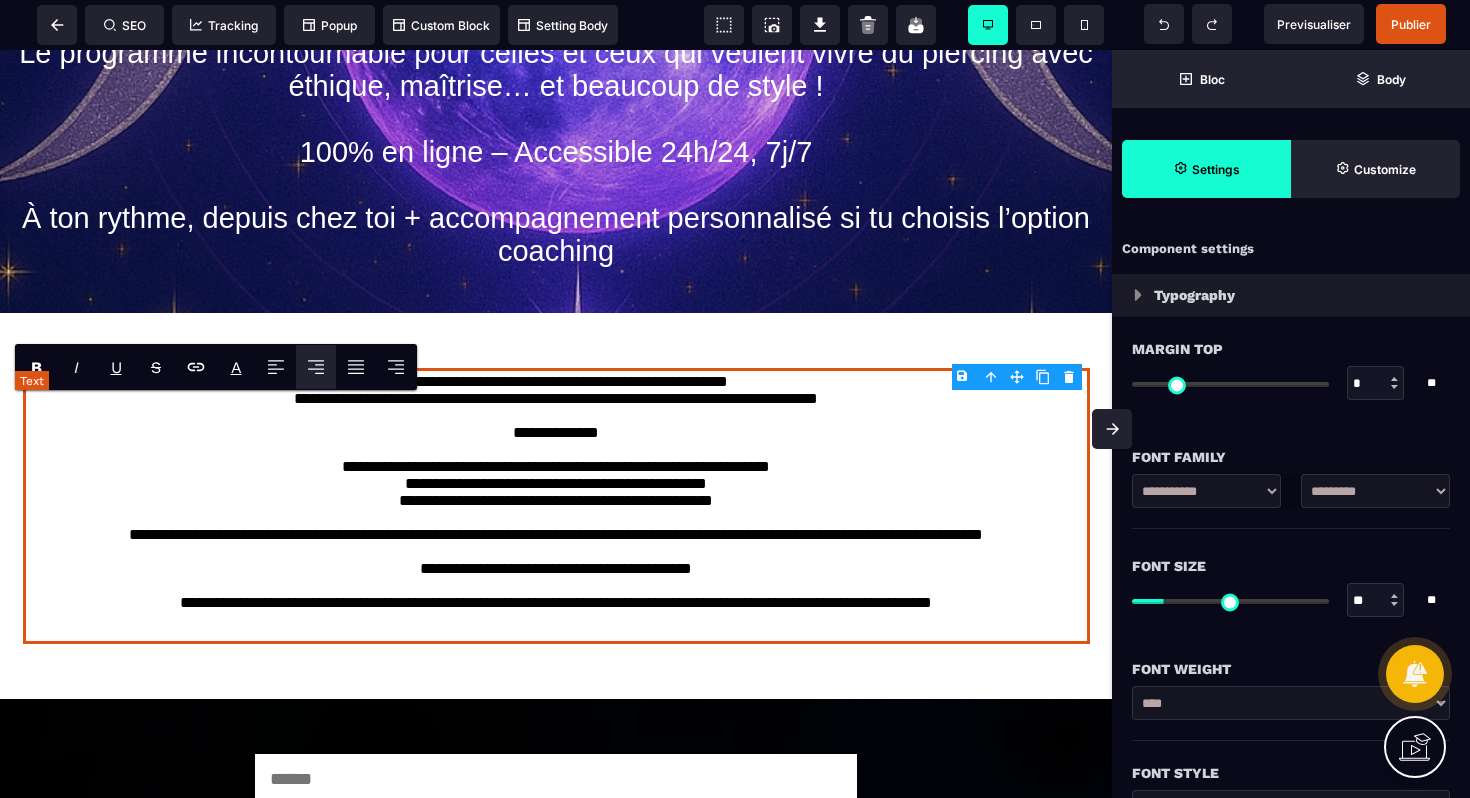 click on "**********" at bounding box center (556, 506) 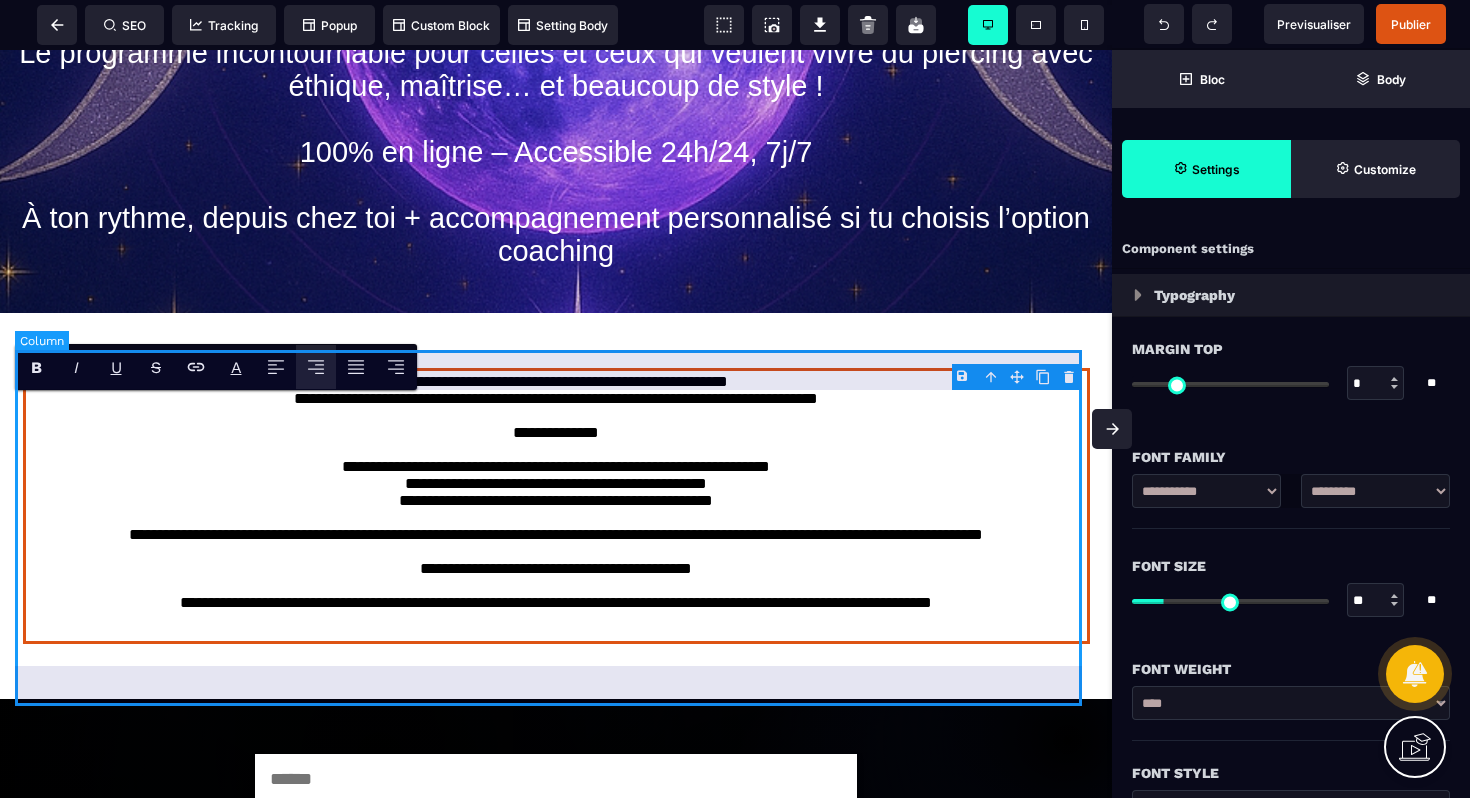 click on "**********" at bounding box center (556, 506) 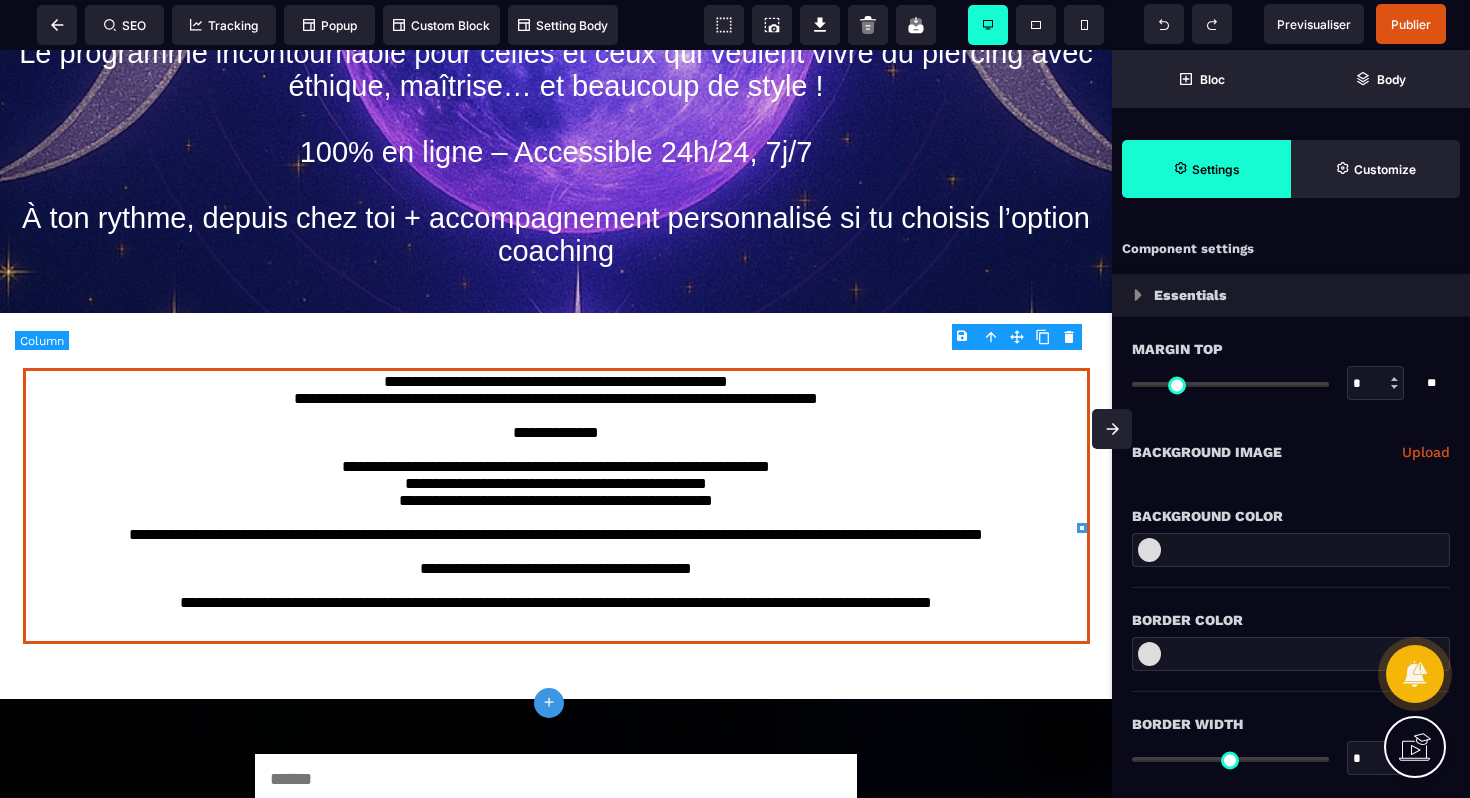 type on "*" 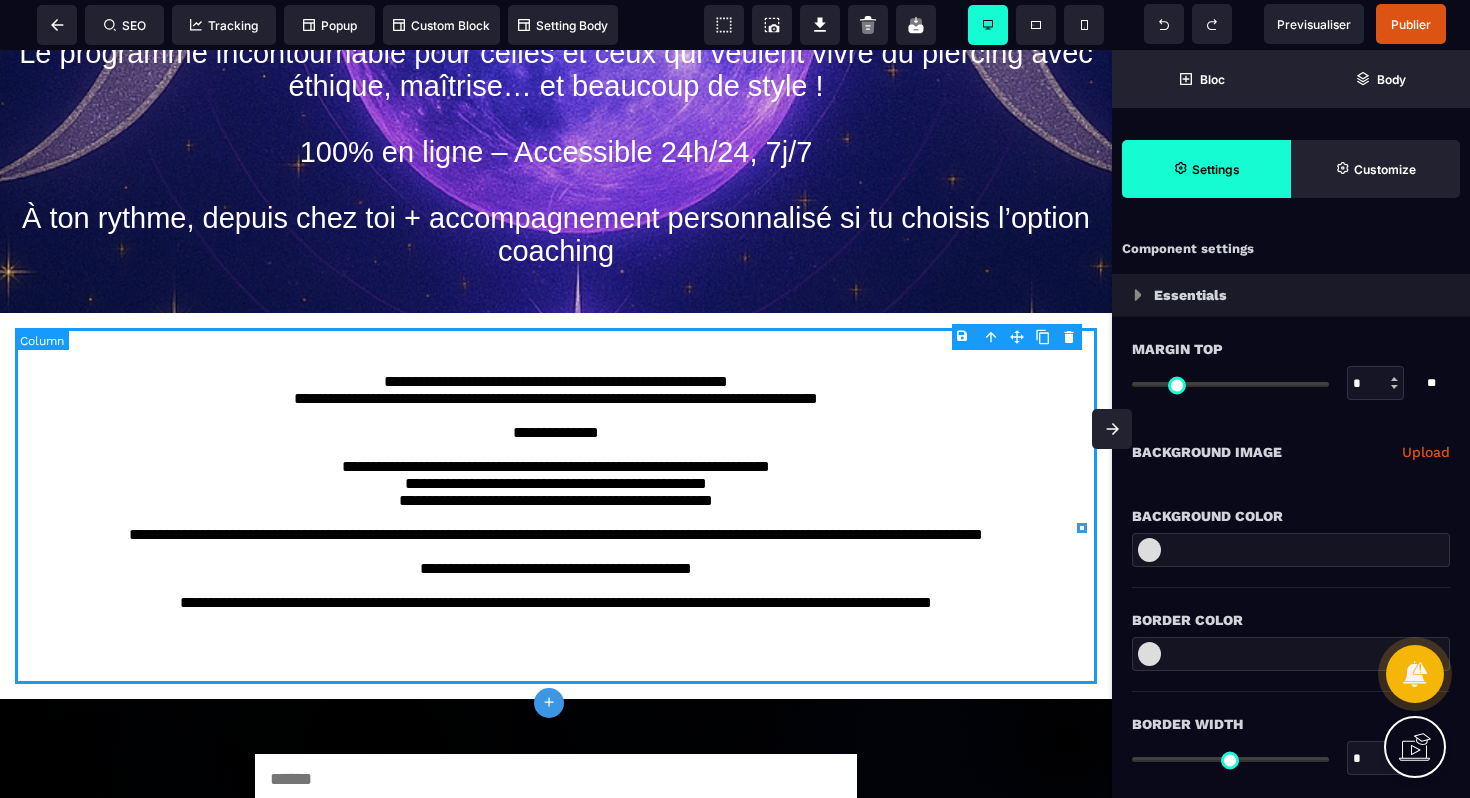 select on "**" 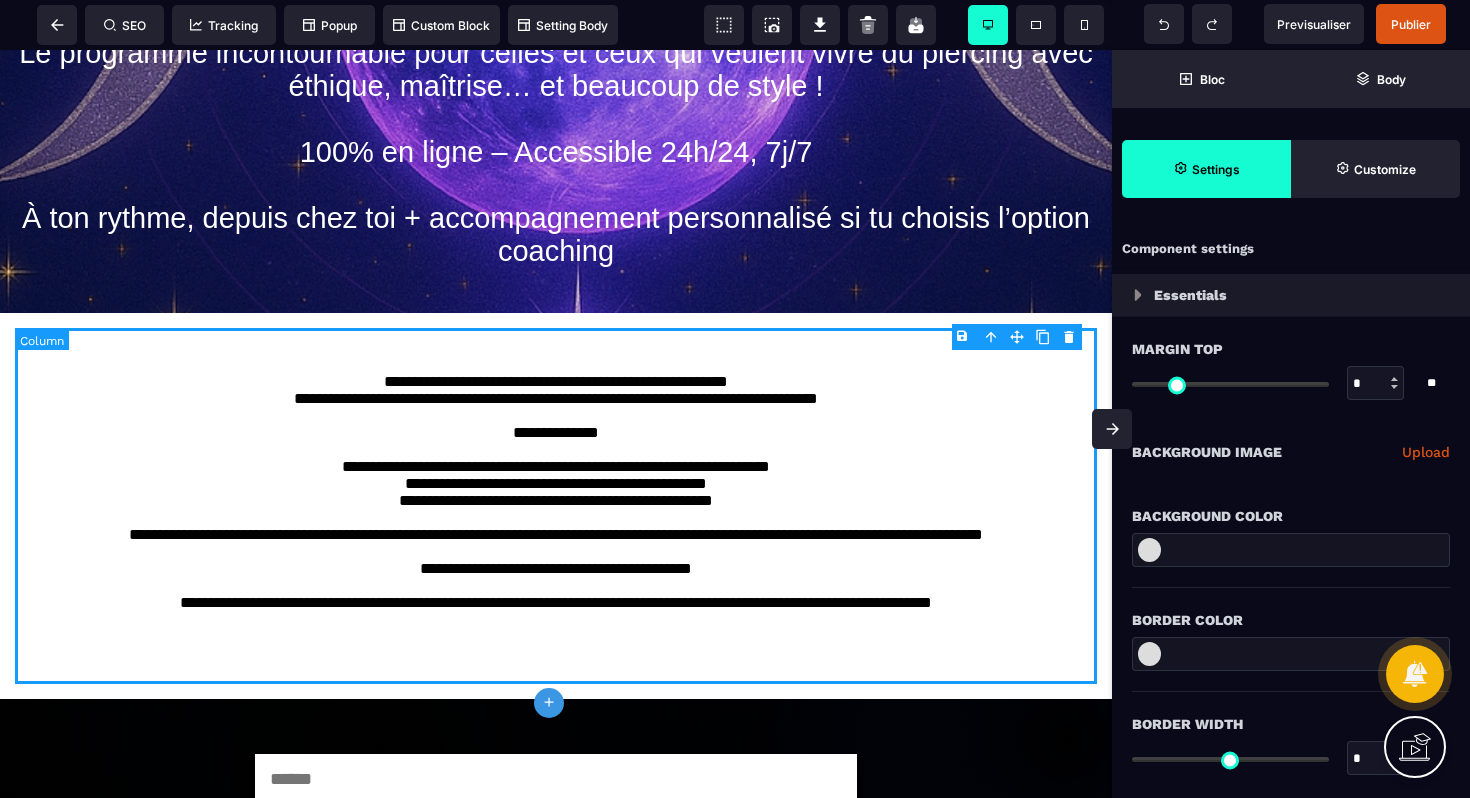 click on "**********" at bounding box center [556, 506] 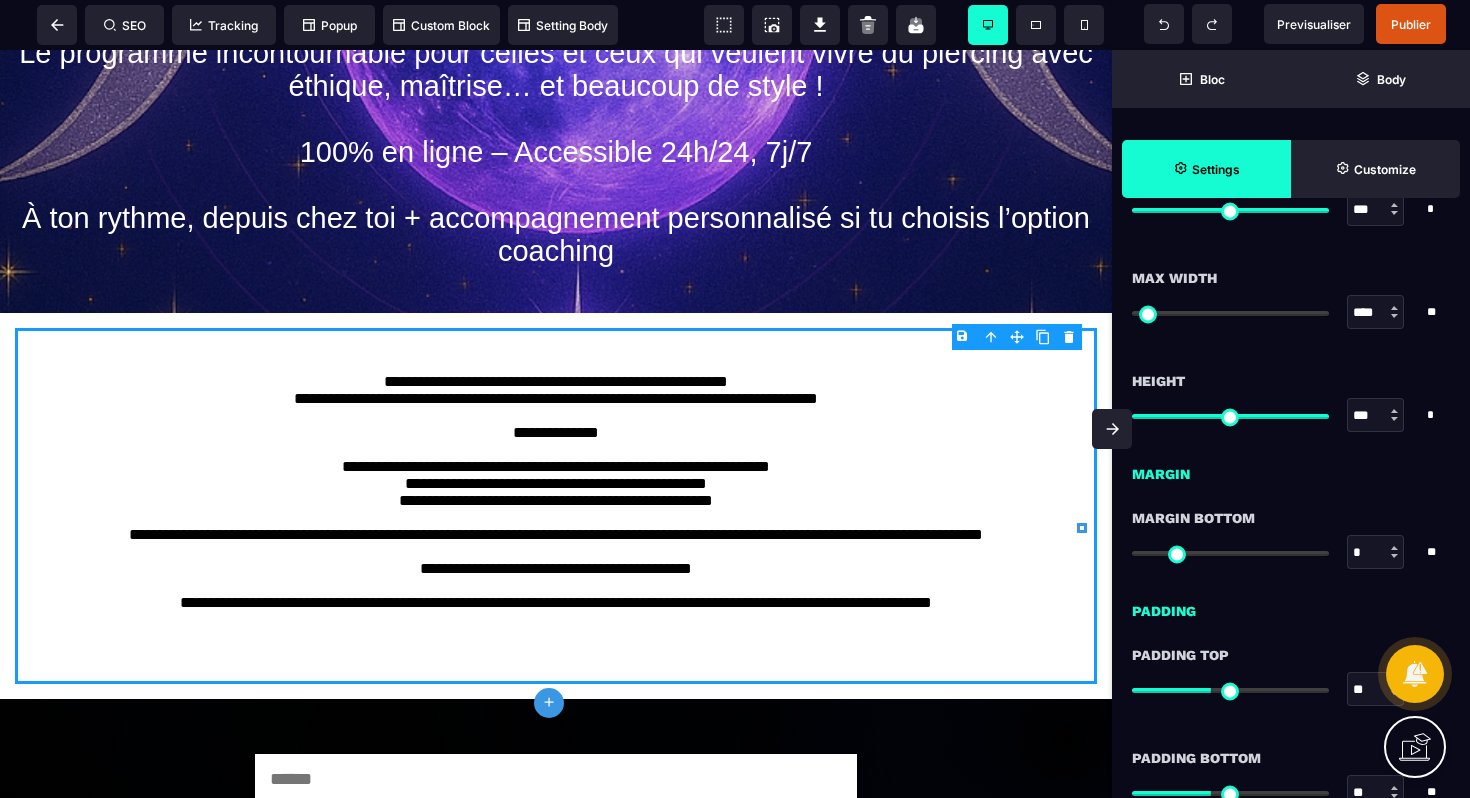 scroll, scrollTop: 1212, scrollLeft: 0, axis: vertical 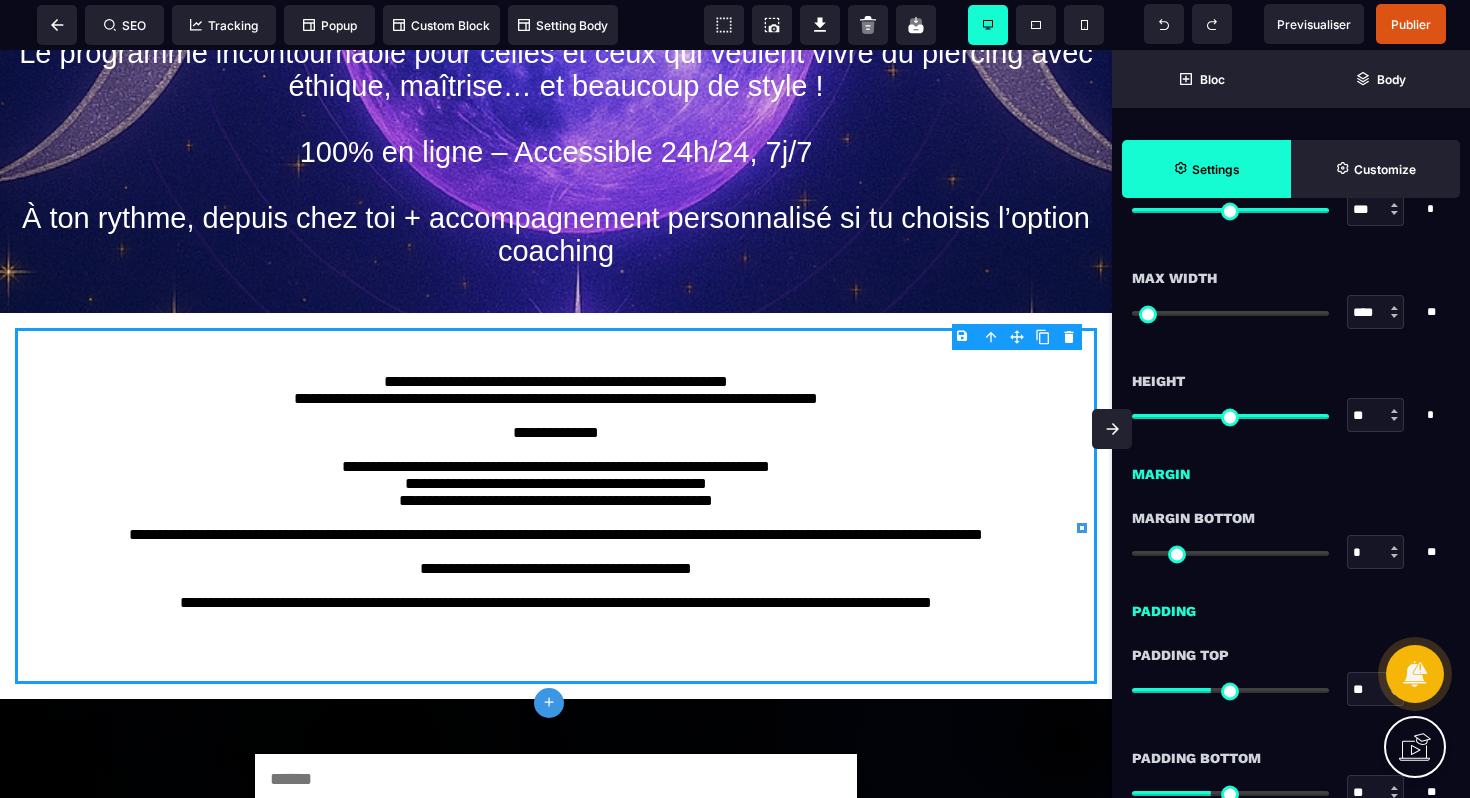 type 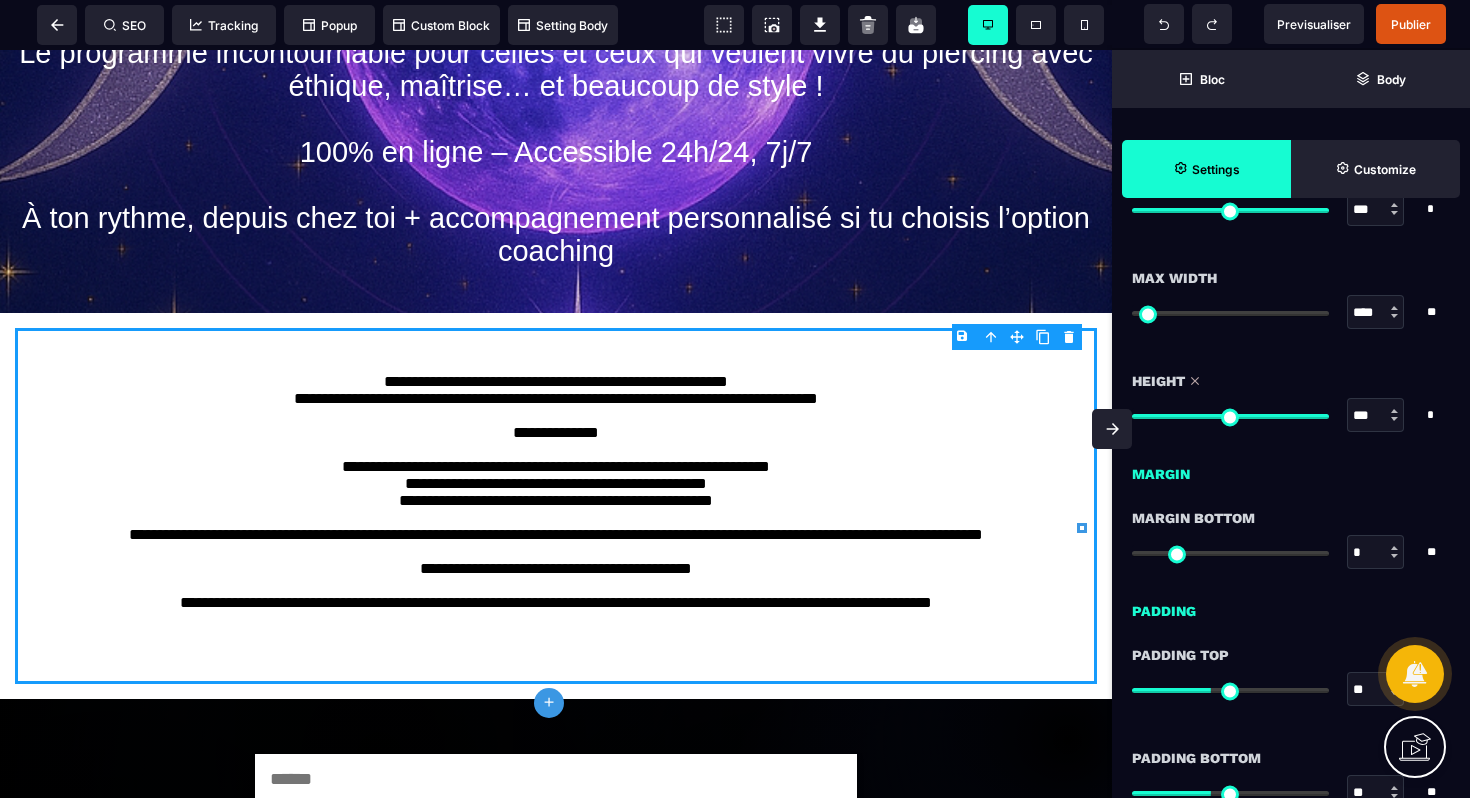 drag, startPoint x: 1325, startPoint y: 415, endPoint x: 1357, endPoint y: 419, distance: 32.24903 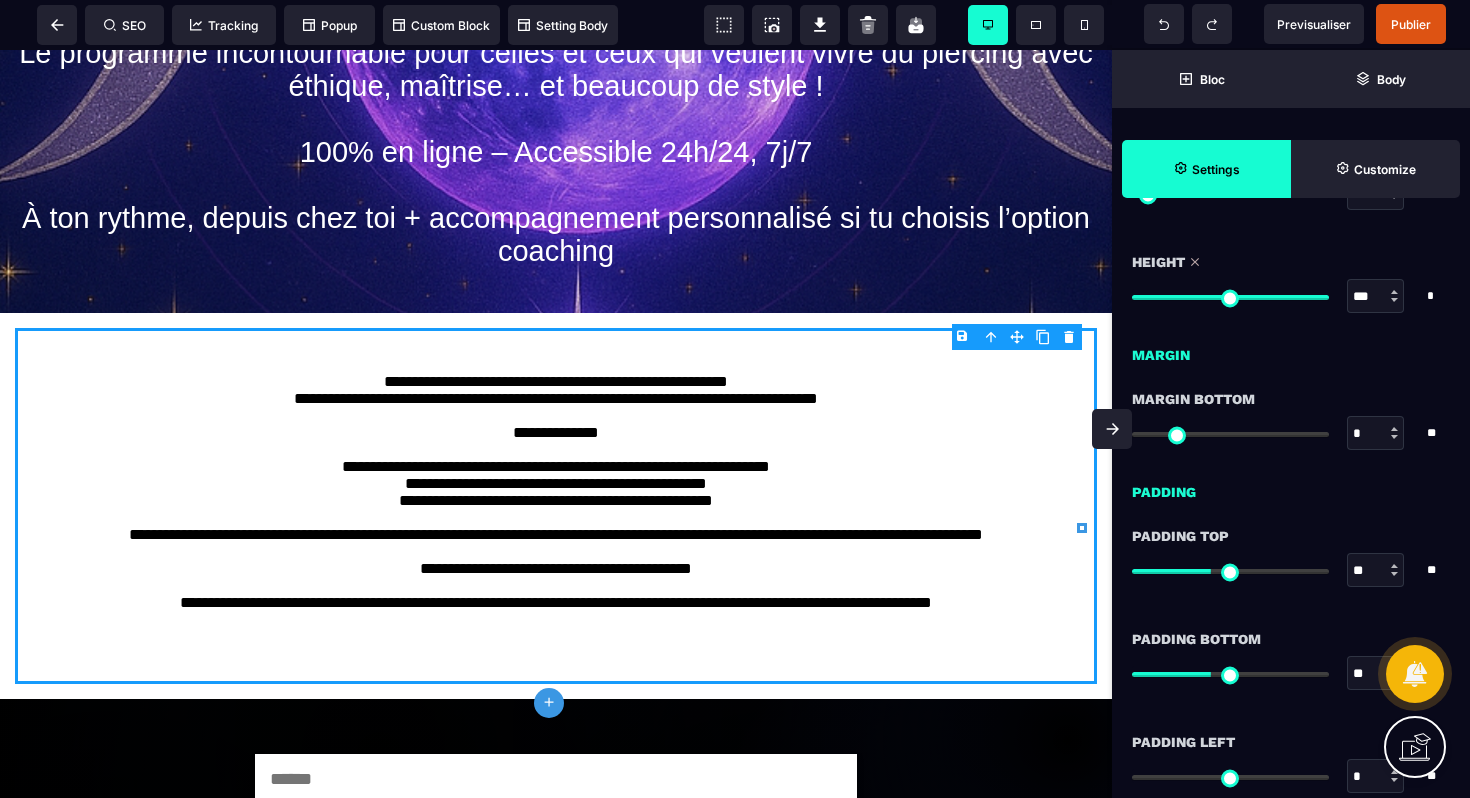 scroll, scrollTop: 1348, scrollLeft: 0, axis: vertical 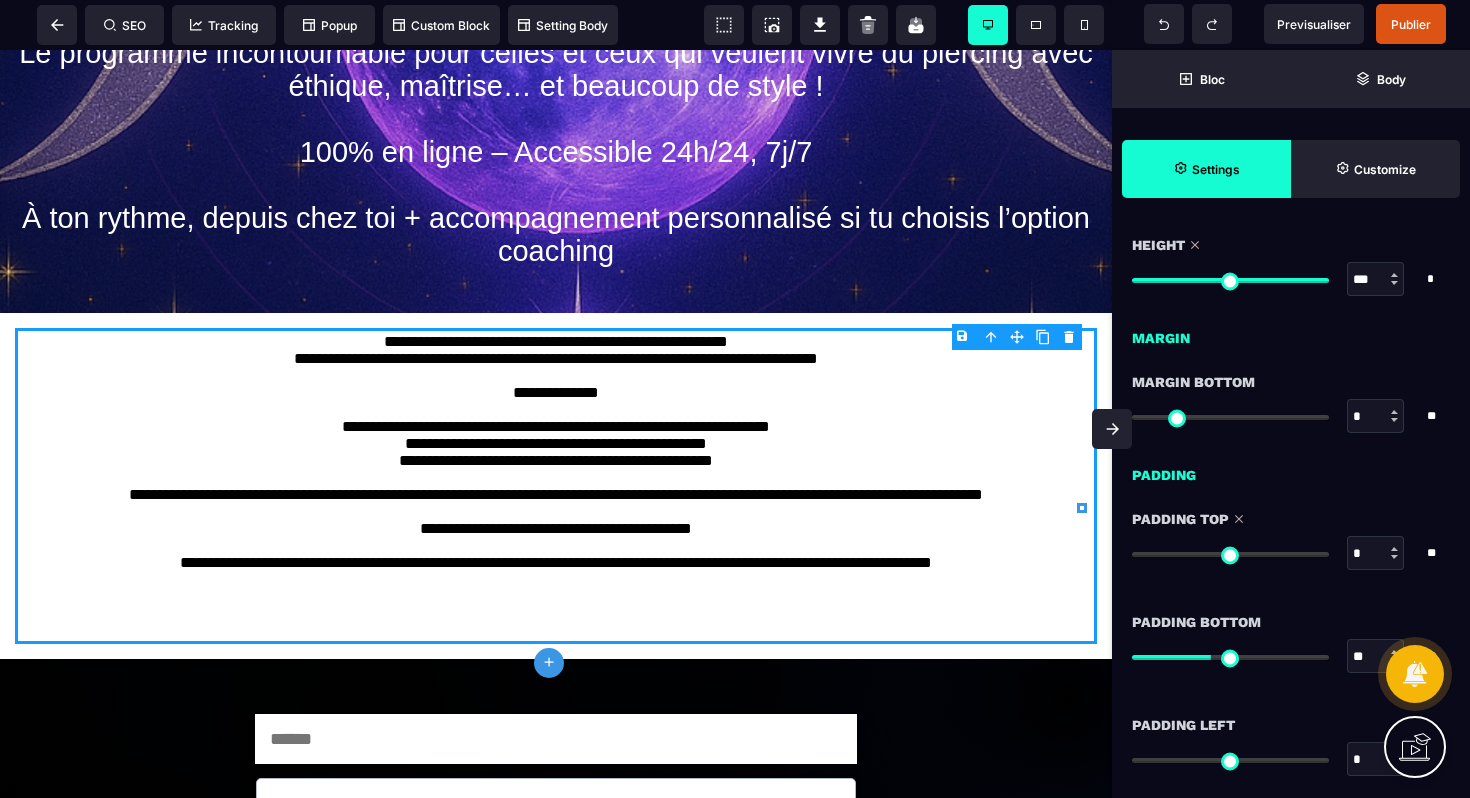 drag, startPoint x: 1210, startPoint y: 558, endPoint x: 1131, endPoint y: 561, distance: 79.05694 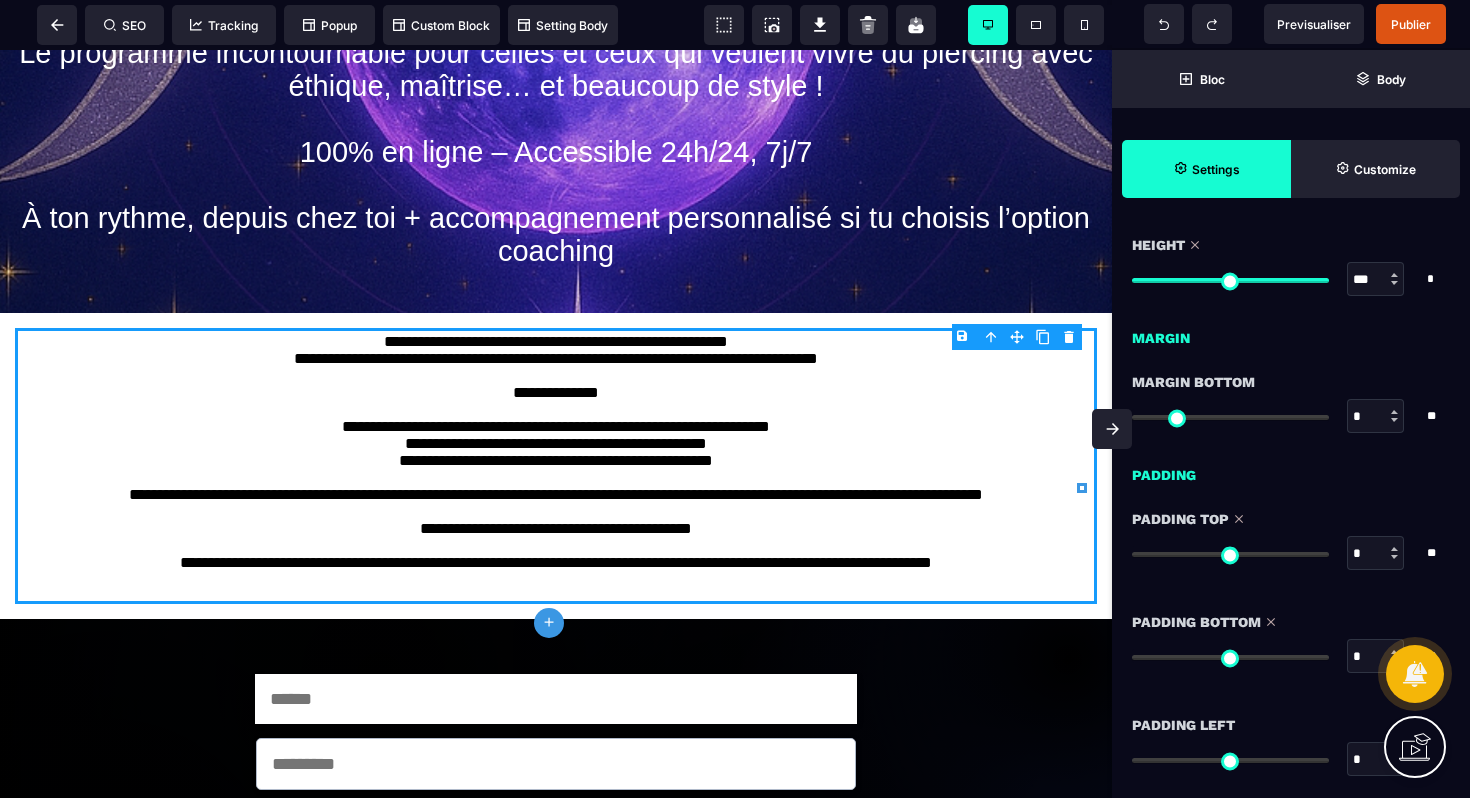drag, startPoint x: 1214, startPoint y: 663, endPoint x: 1100, endPoint y: 659, distance: 114.07015 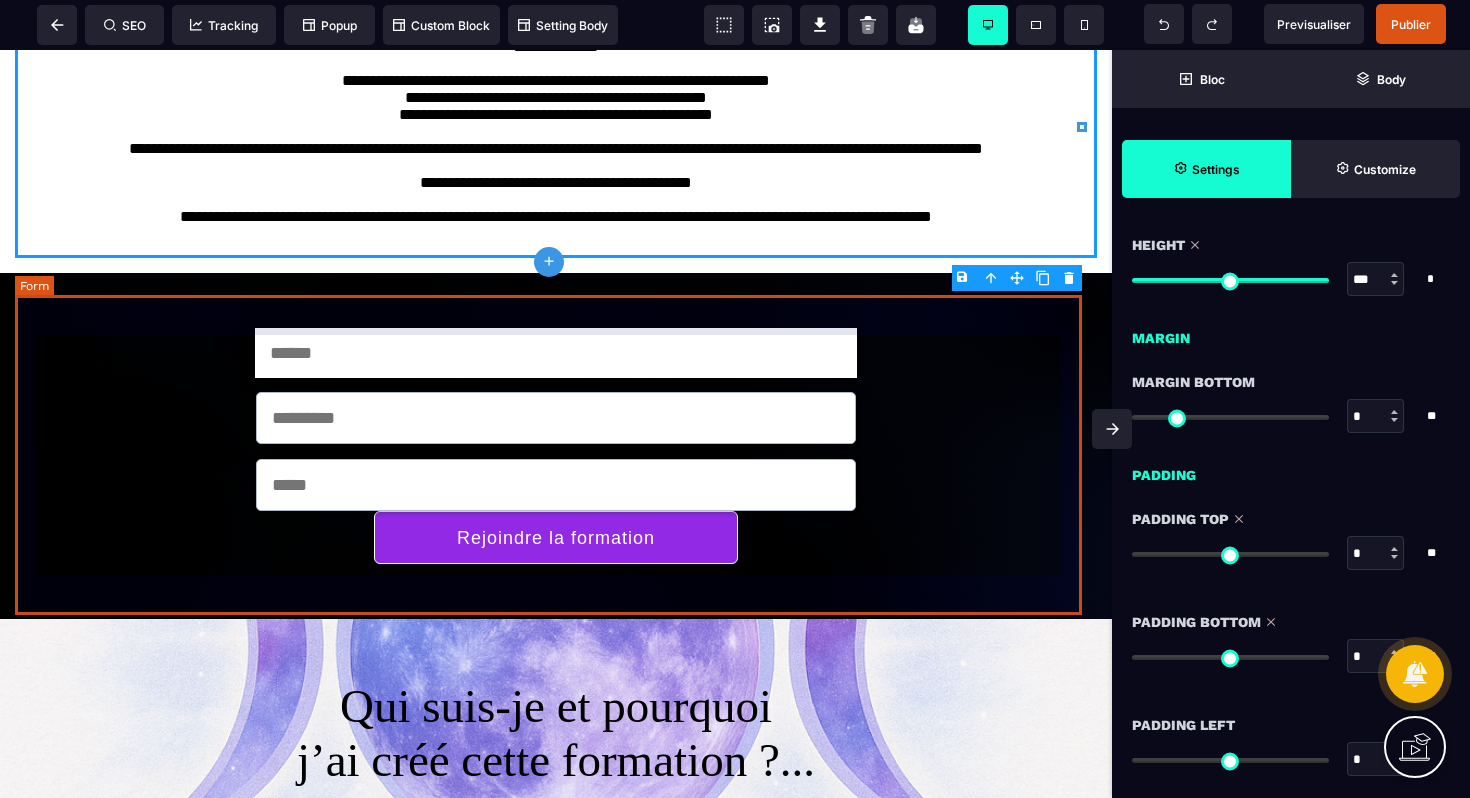scroll, scrollTop: 409, scrollLeft: 0, axis: vertical 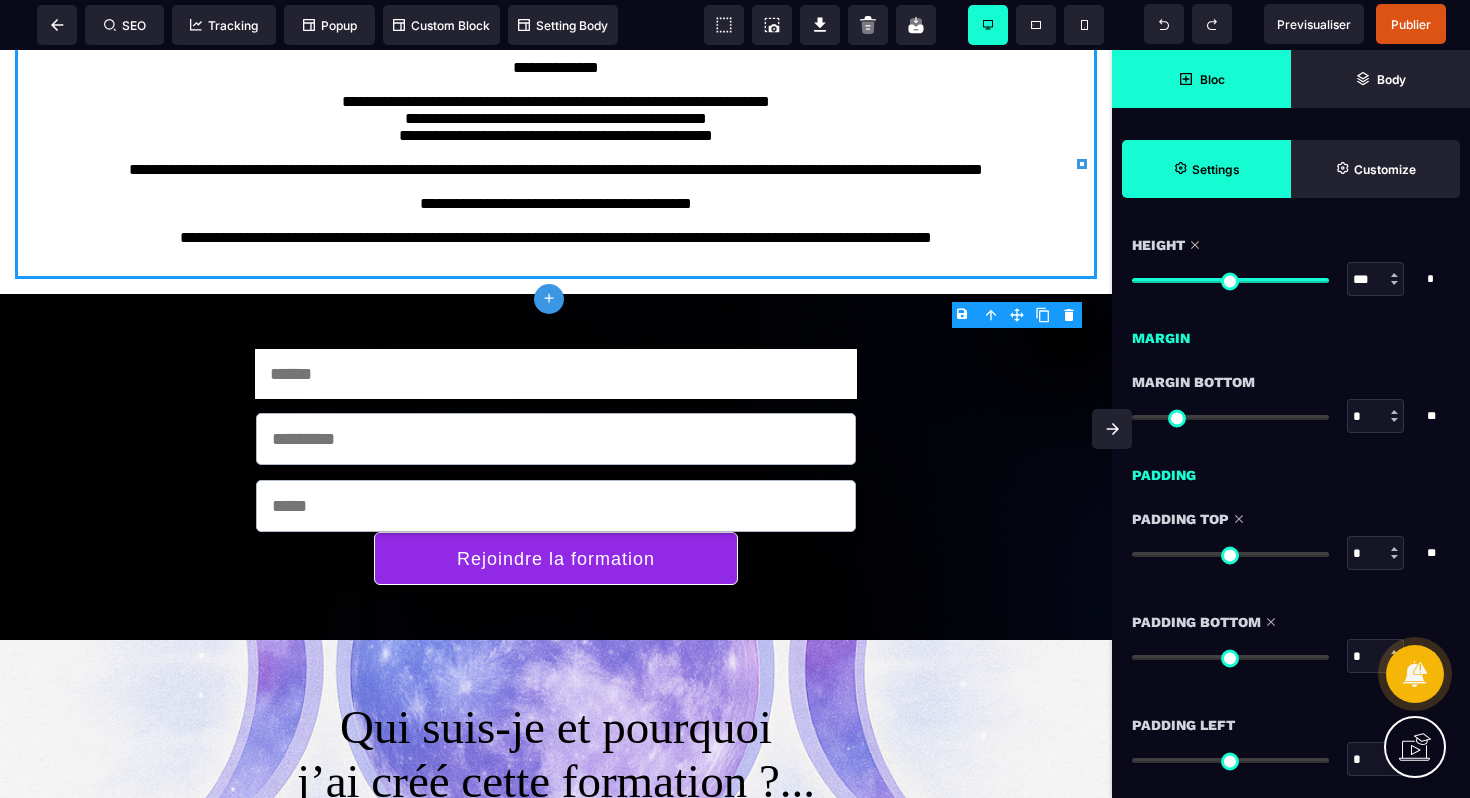 click on "Bloc" at bounding box center (1201, 79) 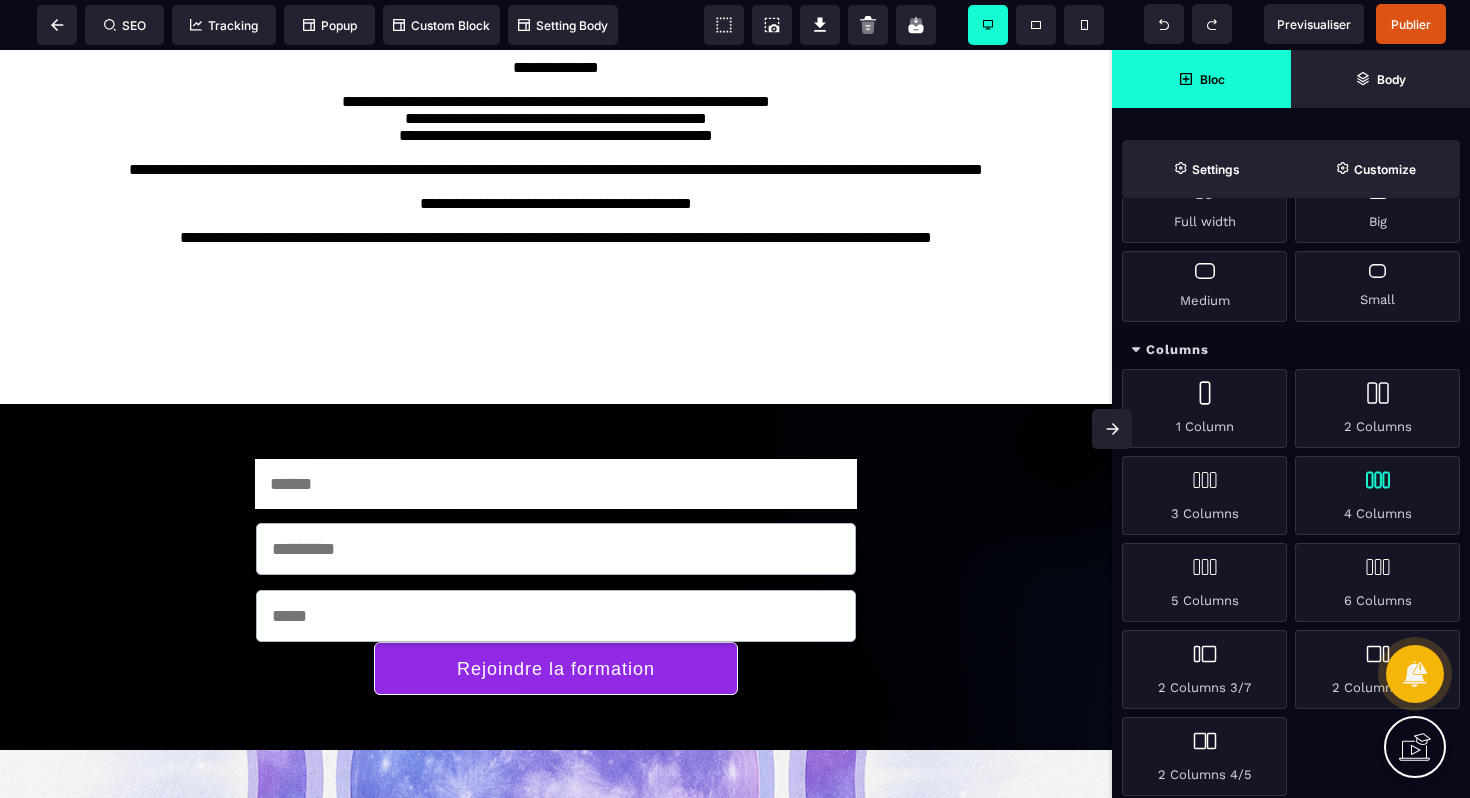 scroll, scrollTop: 248, scrollLeft: 0, axis: vertical 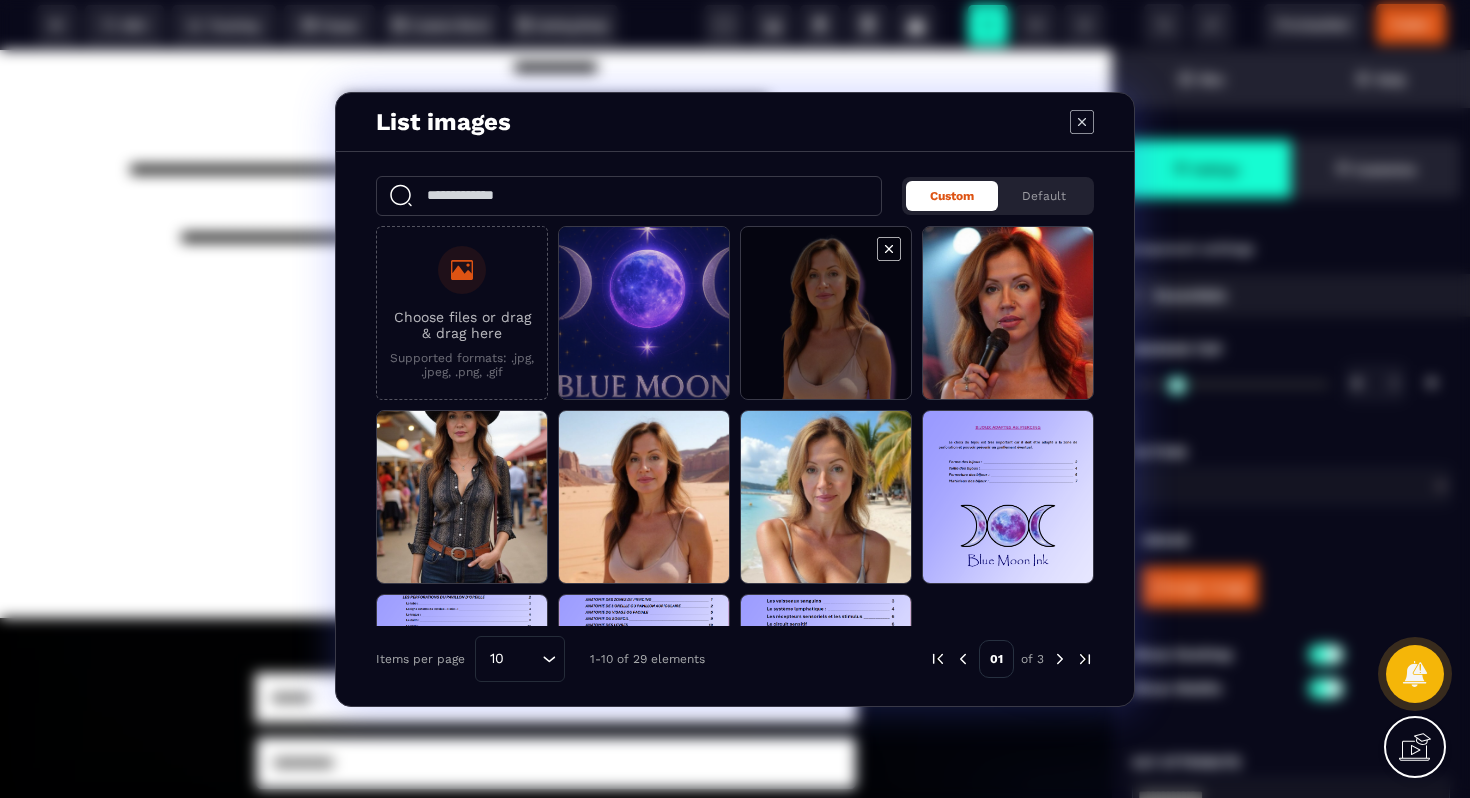 click at bounding box center [826, 314] 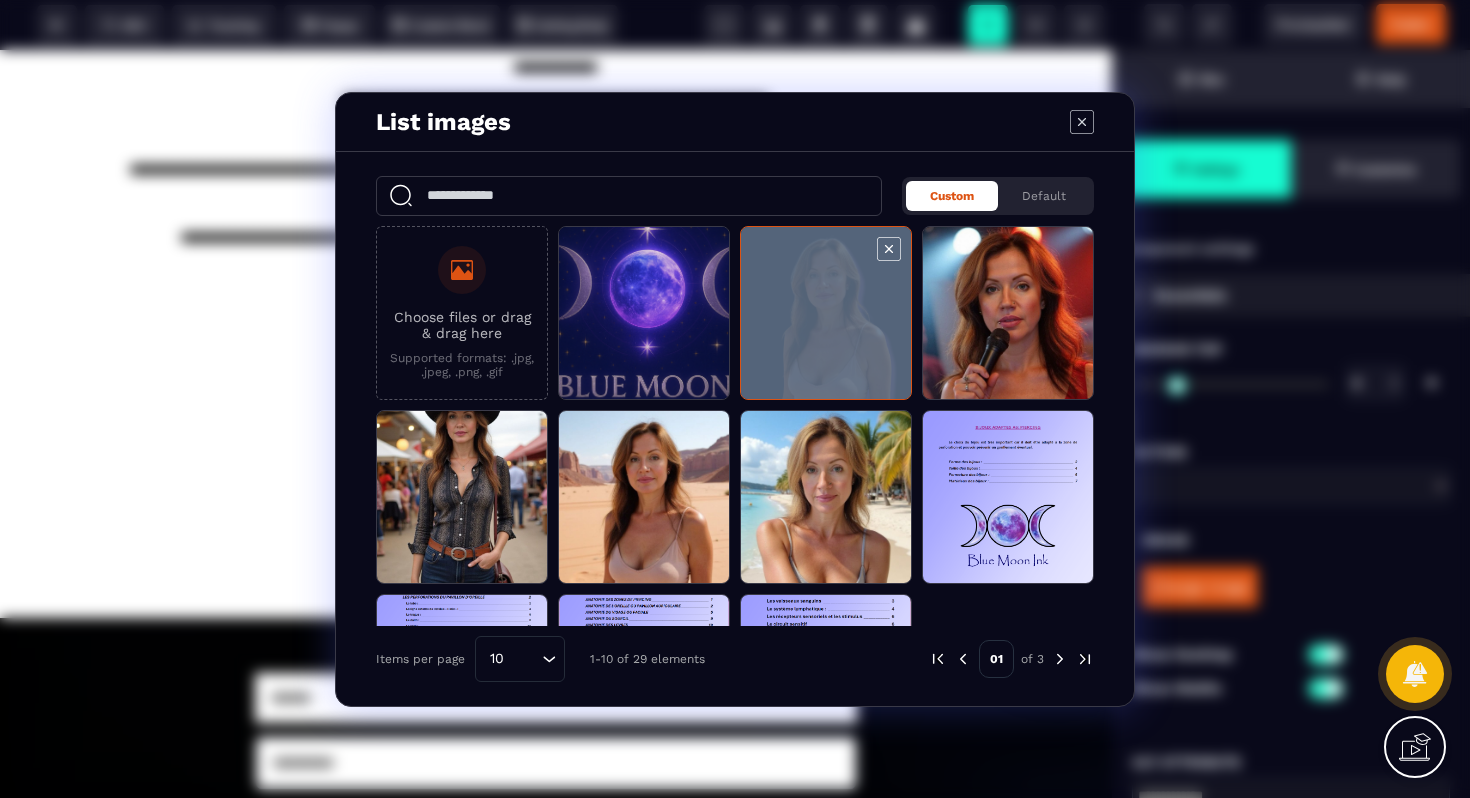 click at bounding box center (826, 314) 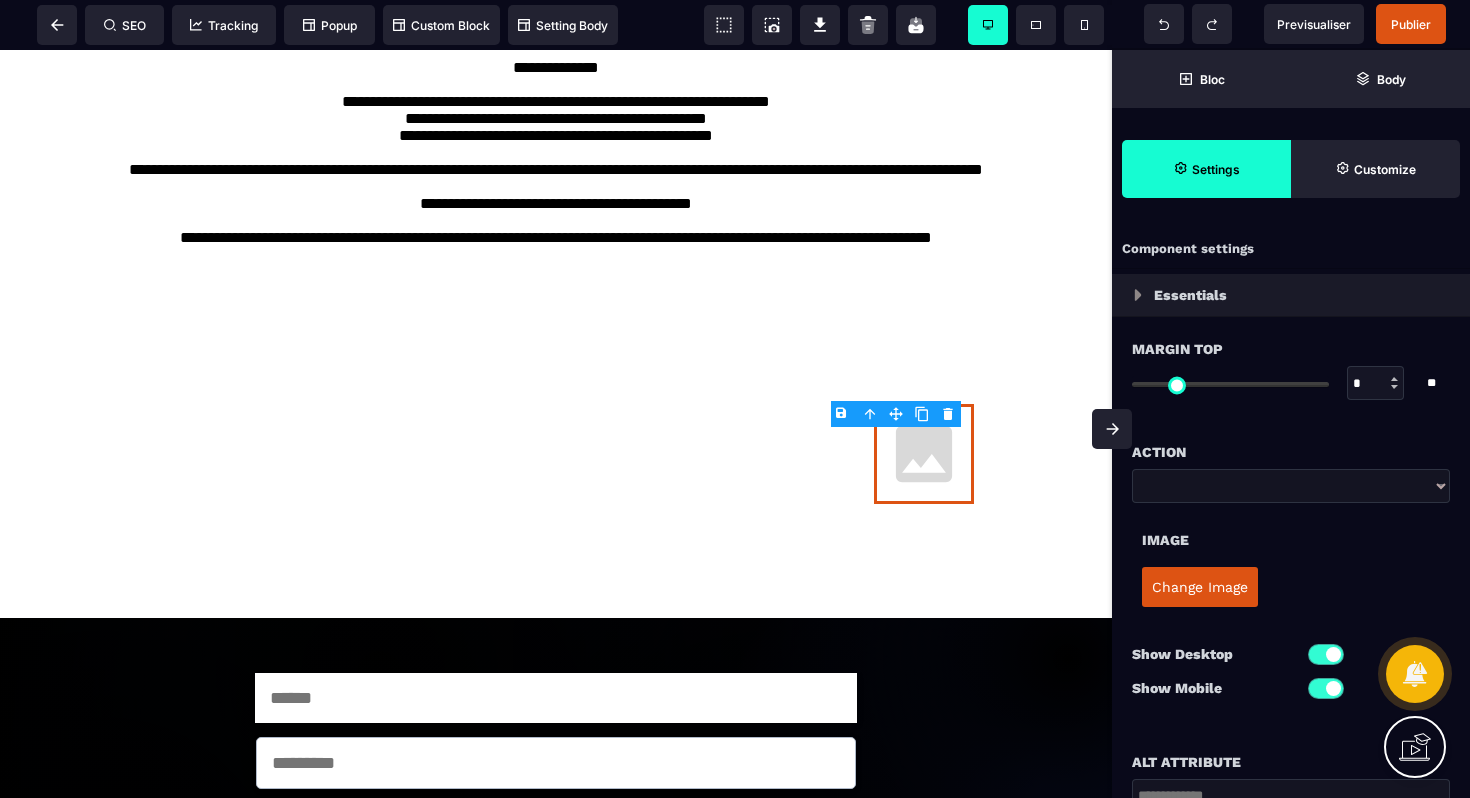 click on "Change Image" at bounding box center (1200, 587) 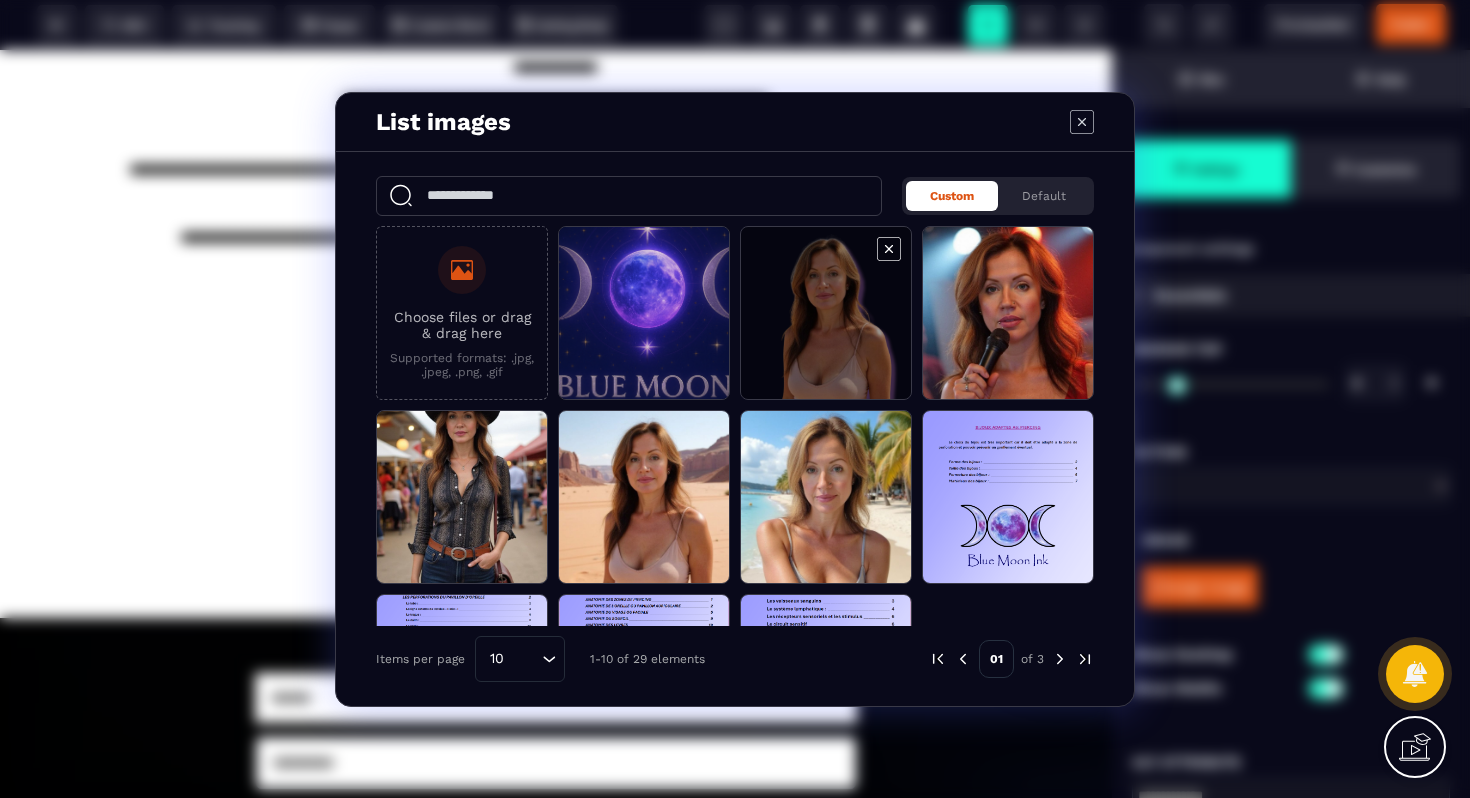 click at bounding box center (826, 314) 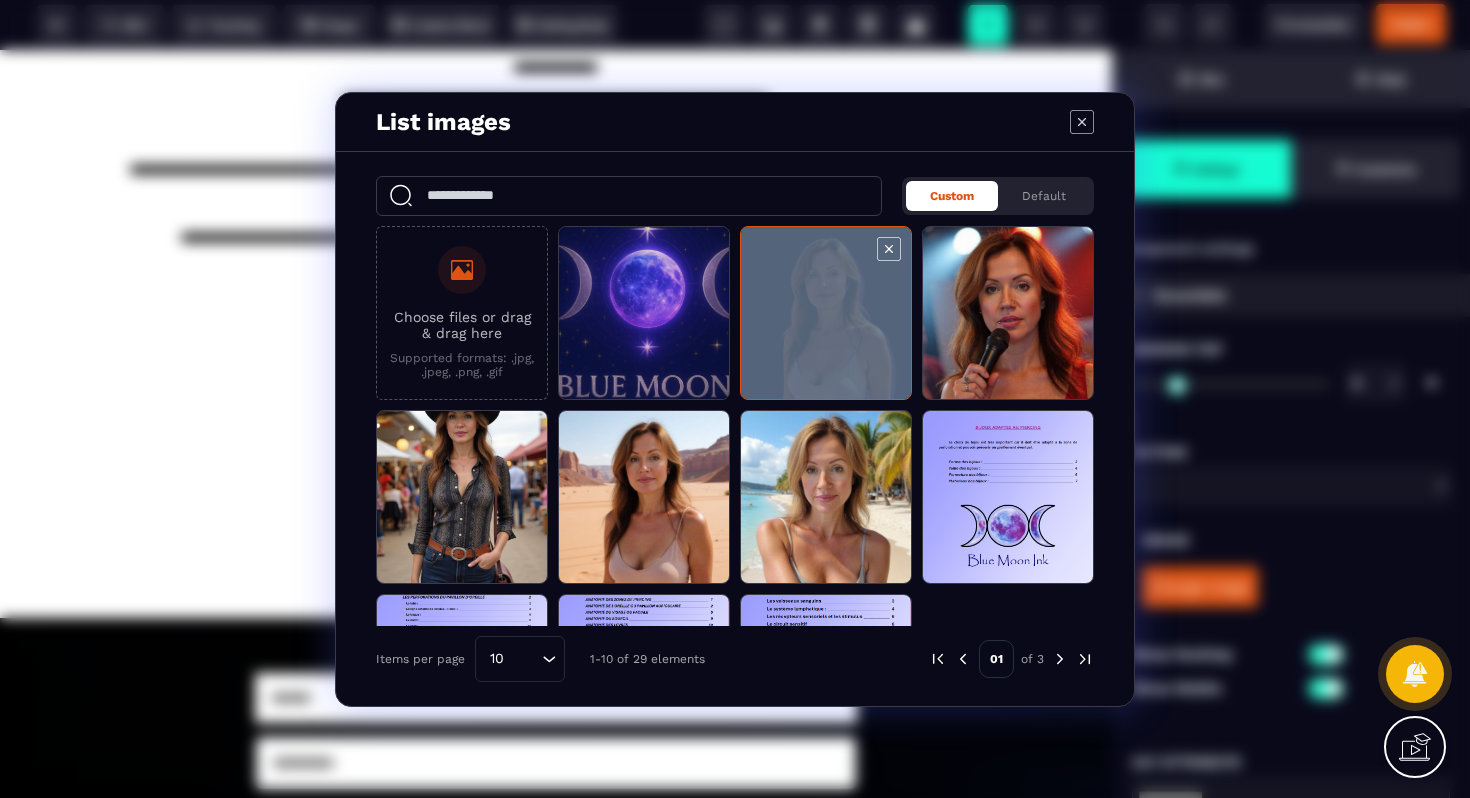 click at bounding box center [826, 314] 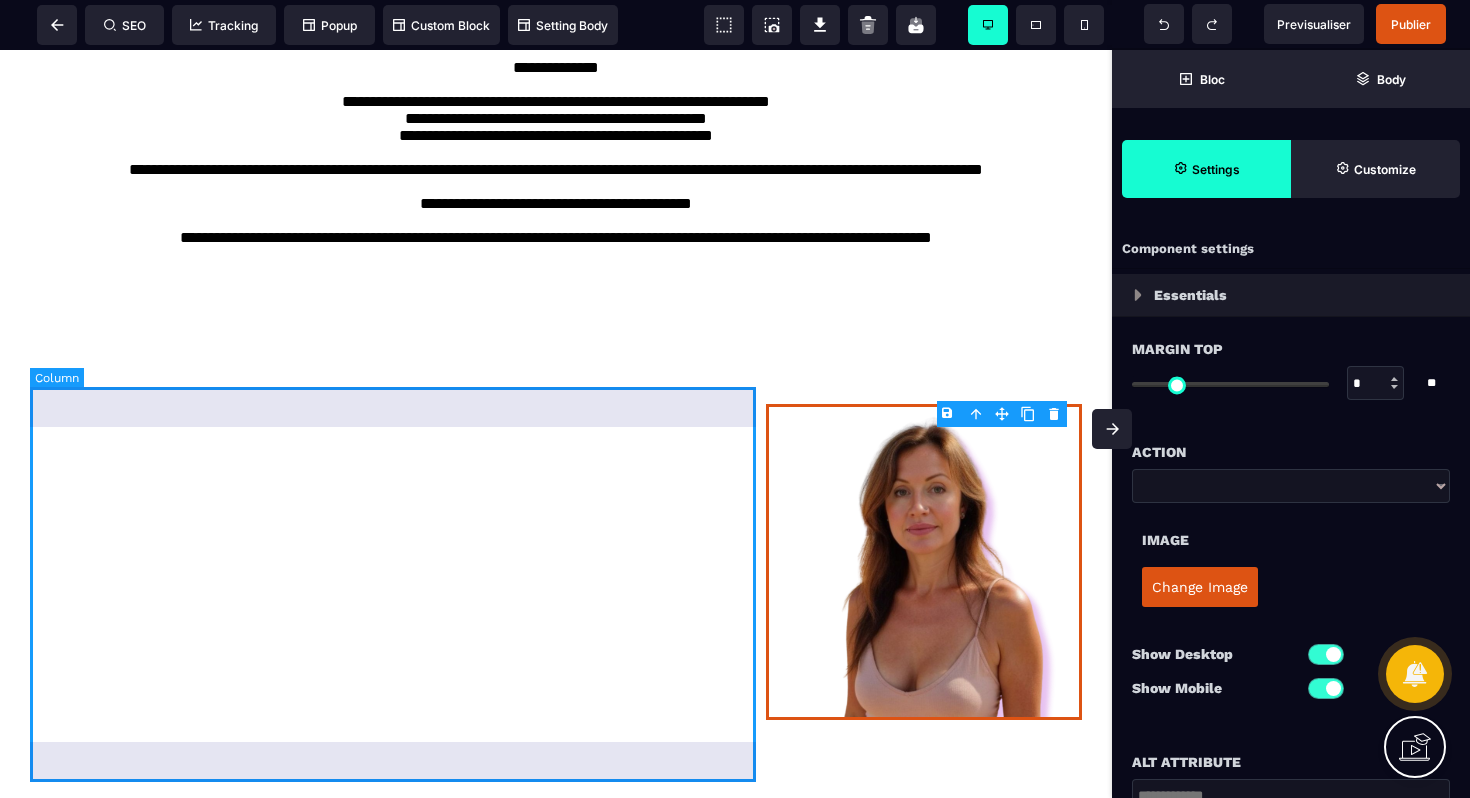 click at bounding box center (398, 564) 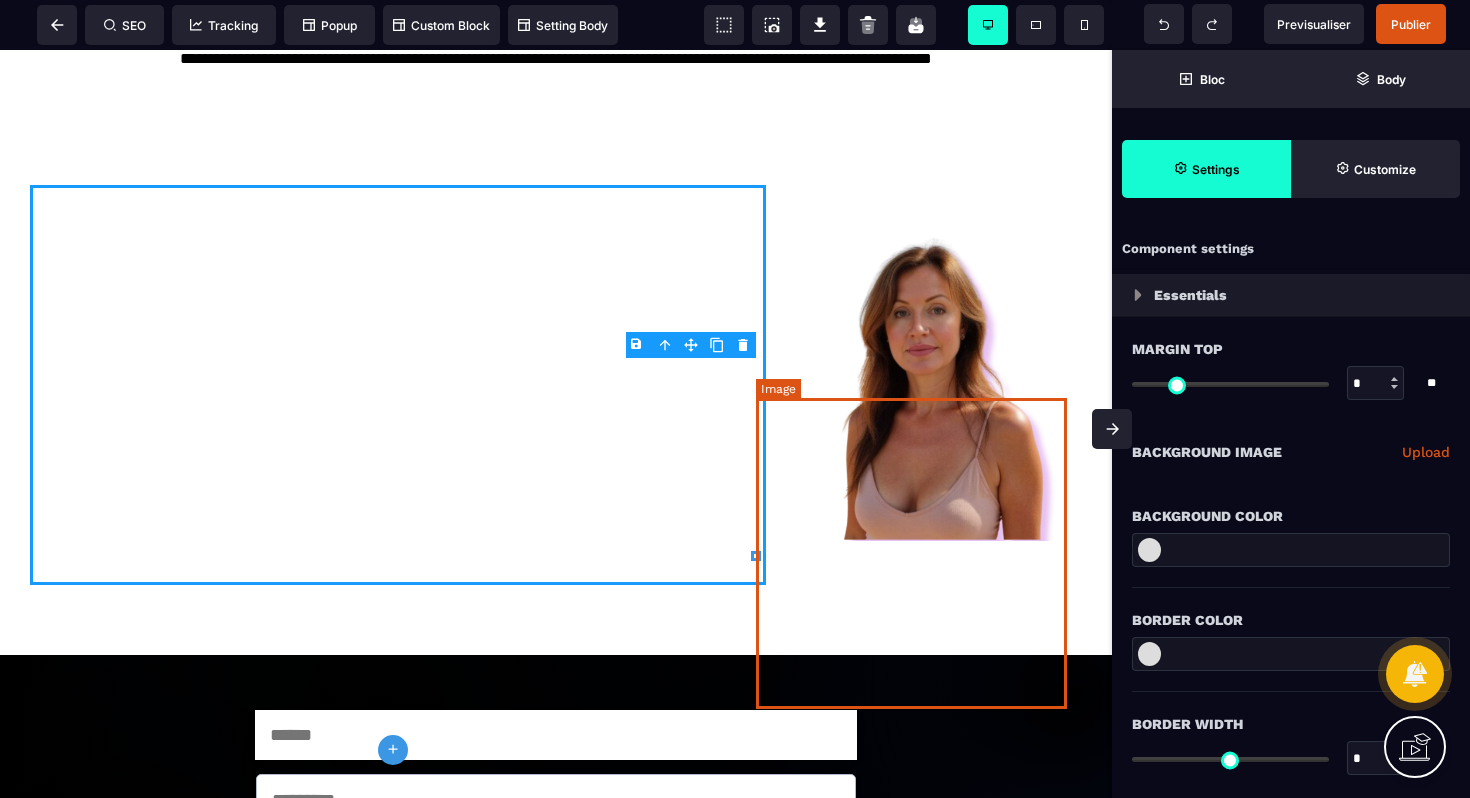 scroll, scrollTop: 437, scrollLeft: 0, axis: vertical 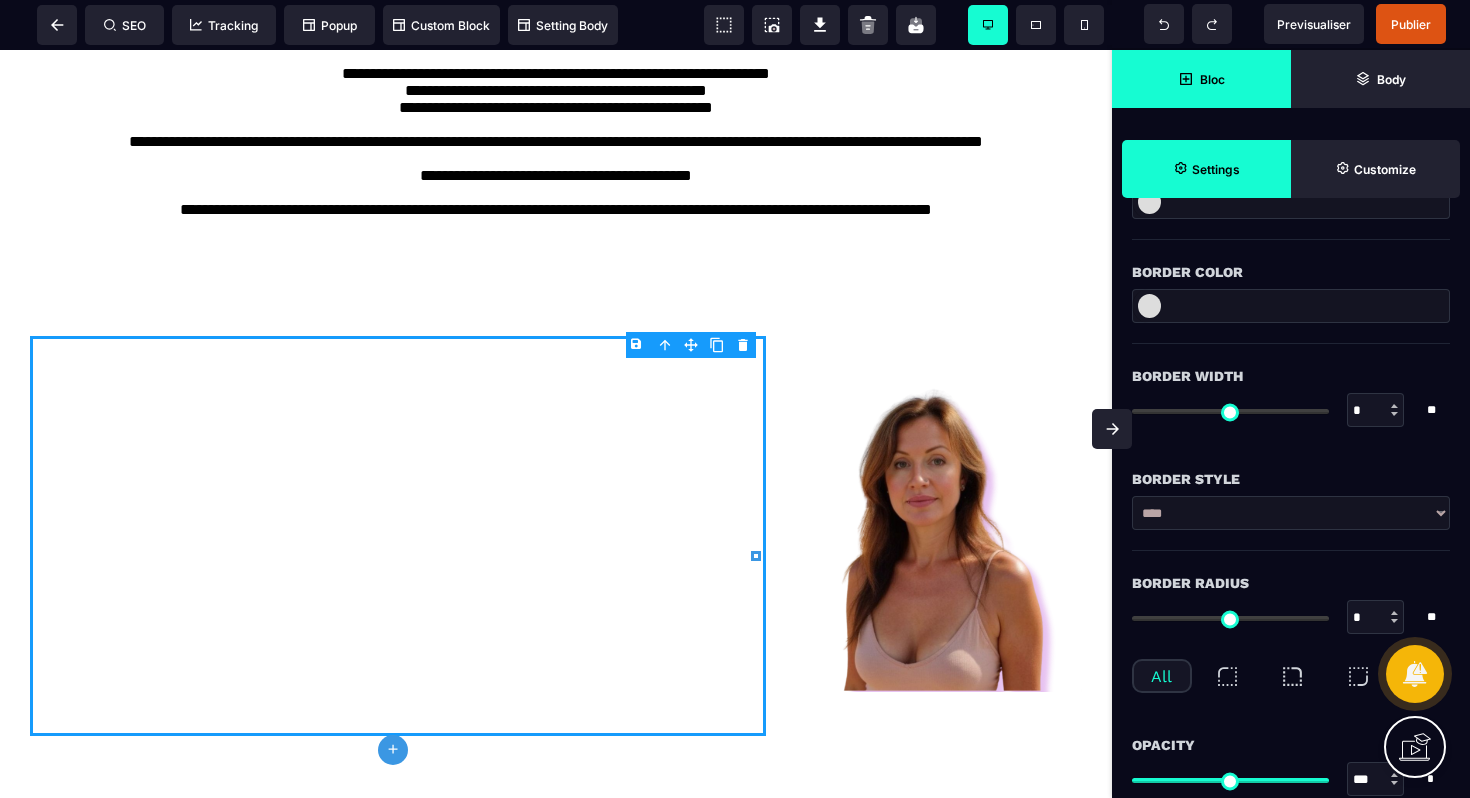 click on "Bloc" at bounding box center (1201, 79) 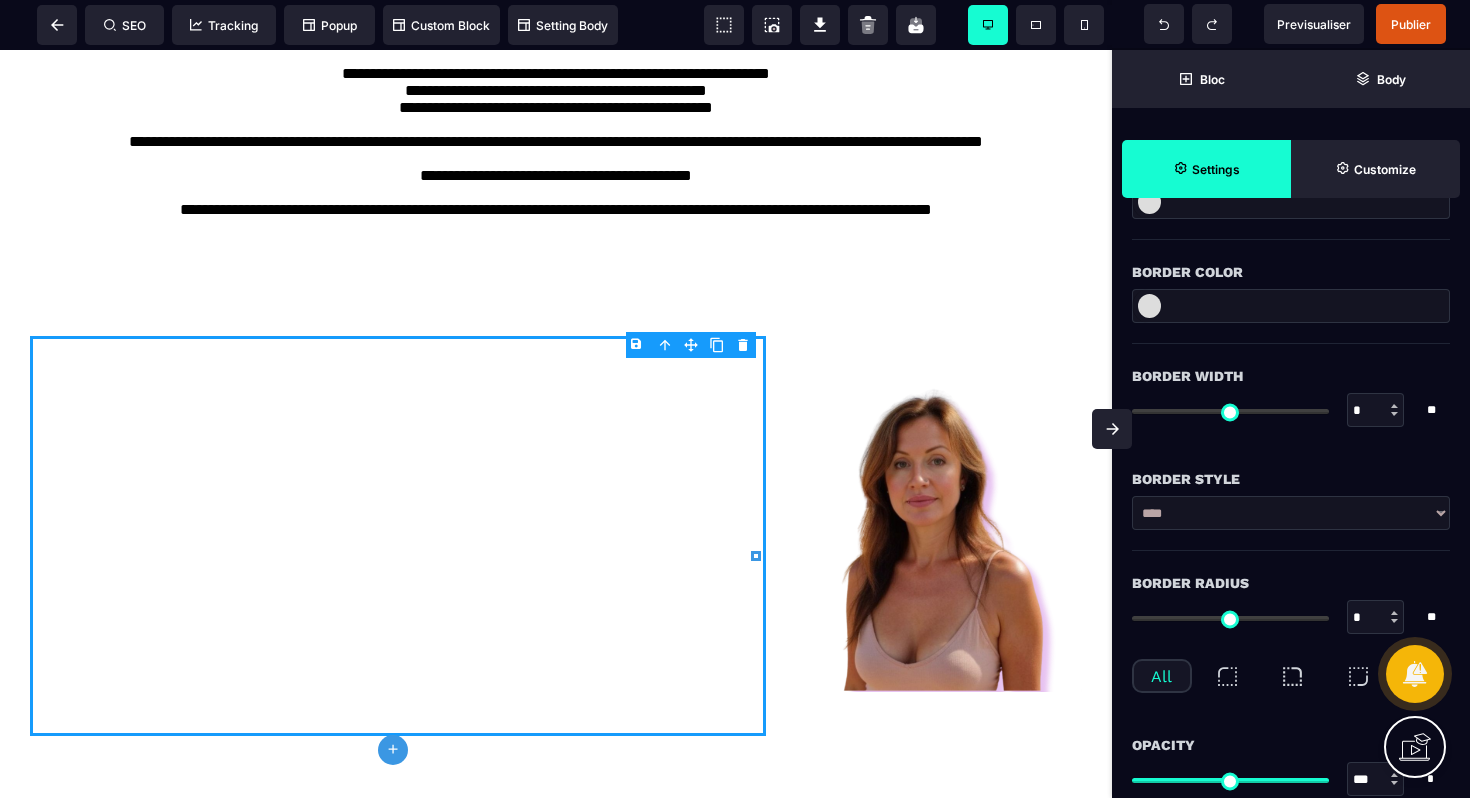 scroll, scrollTop: 1596, scrollLeft: 0, axis: vertical 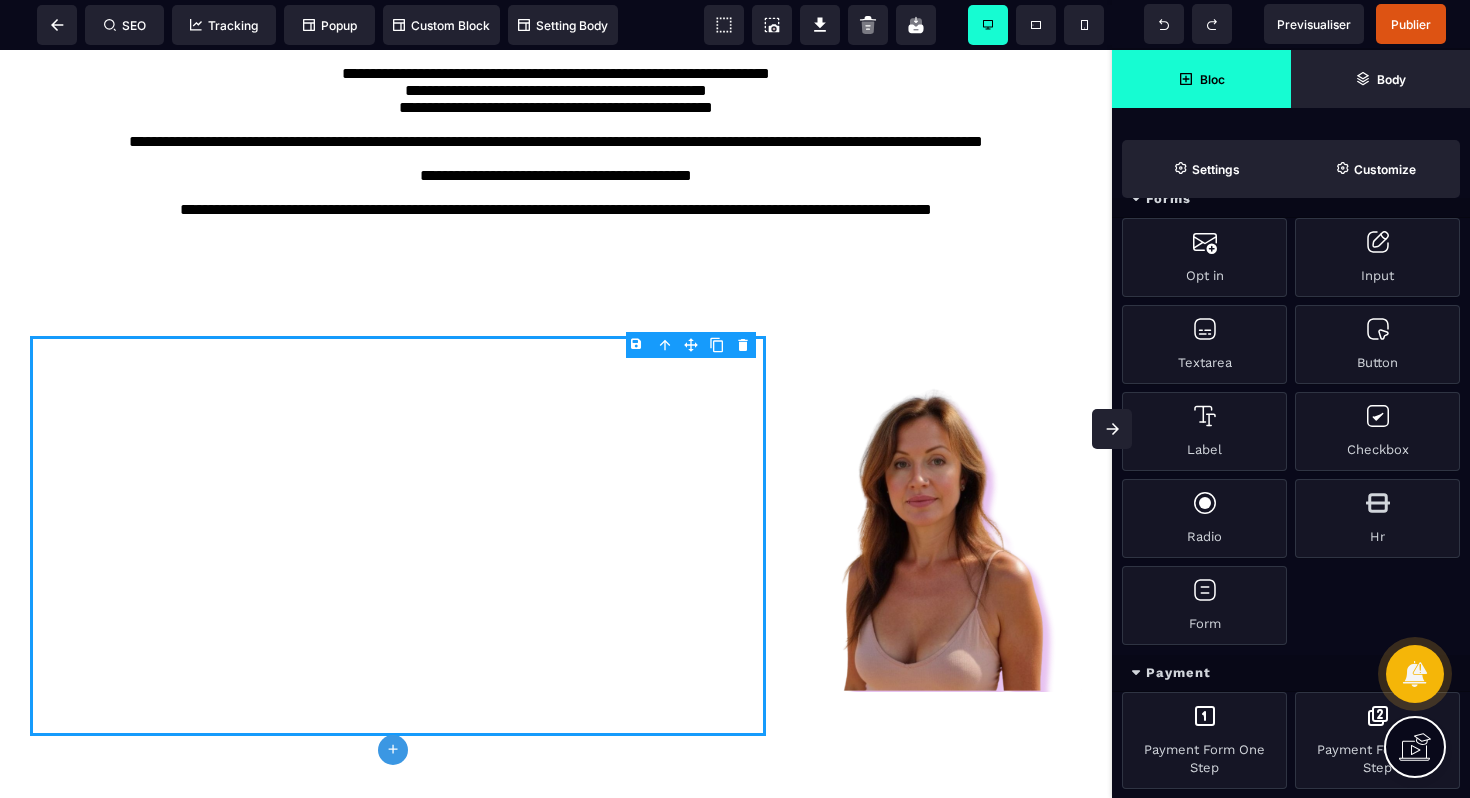 click on "Opt in
Input
Textarea
Button
Label
Checkbox
Radio
Hr
Form" at bounding box center [1291, 436] 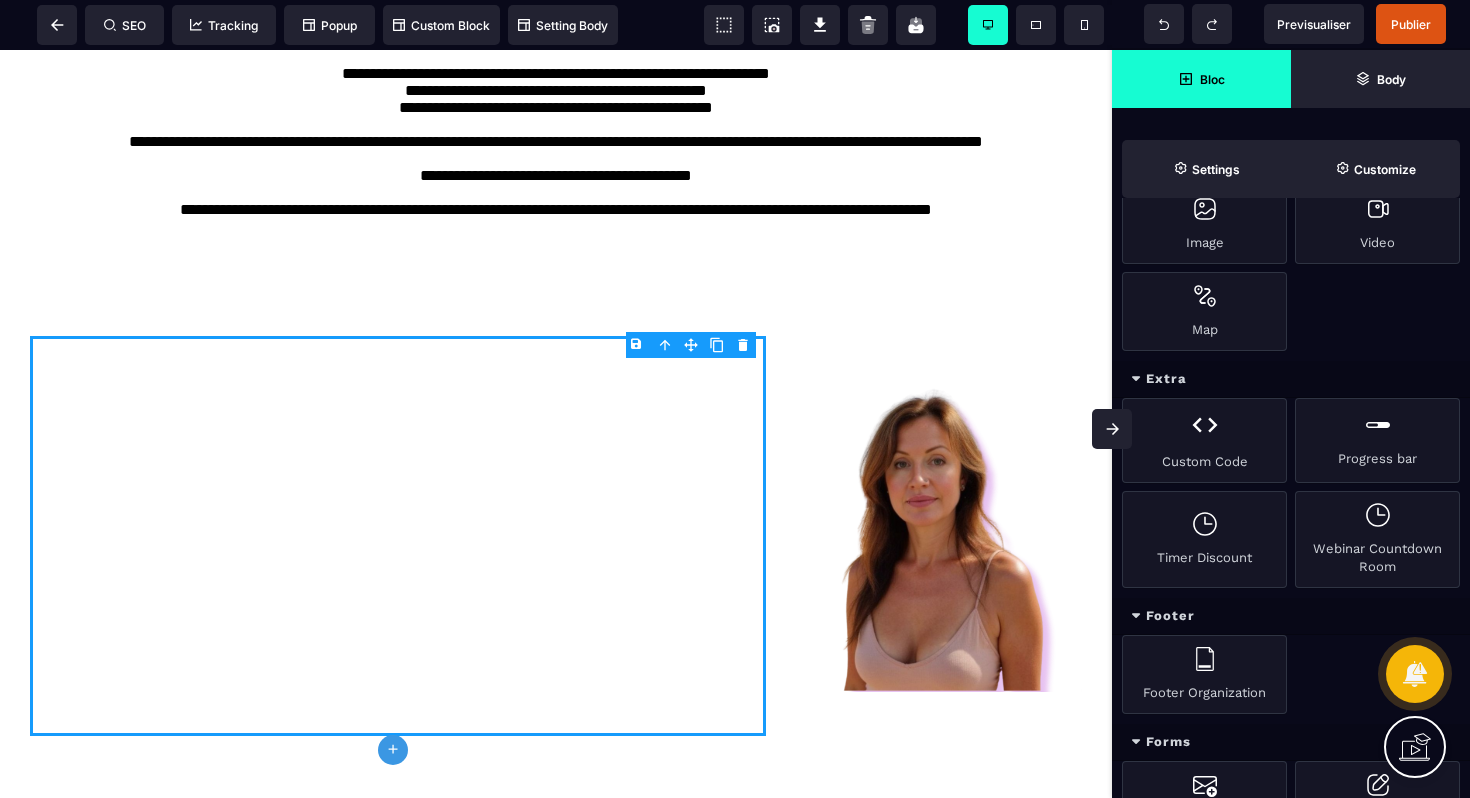 scroll, scrollTop: 627, scrollLeft: 0, axis: vertical 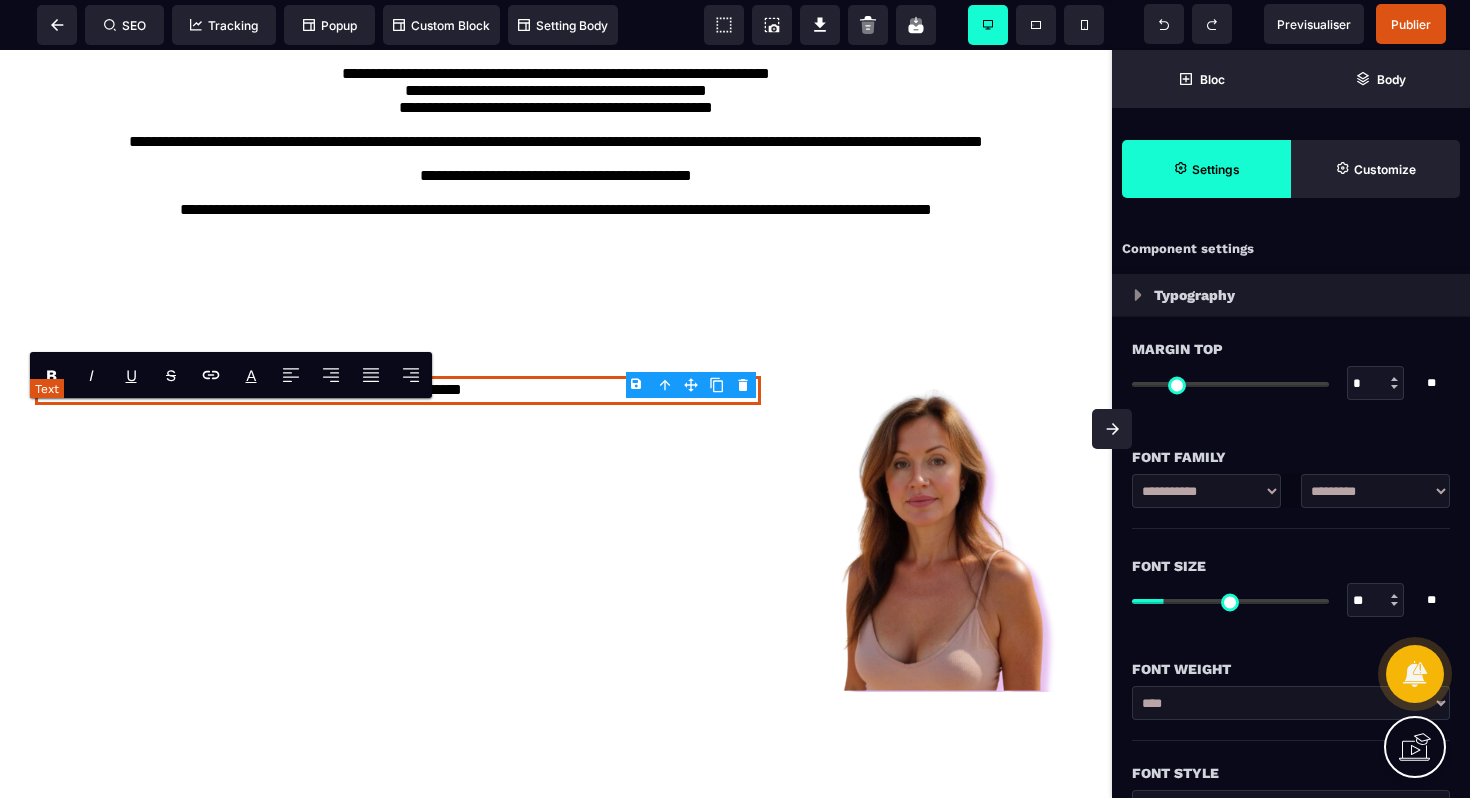 click on "**********" at bounding box center (398, 390) 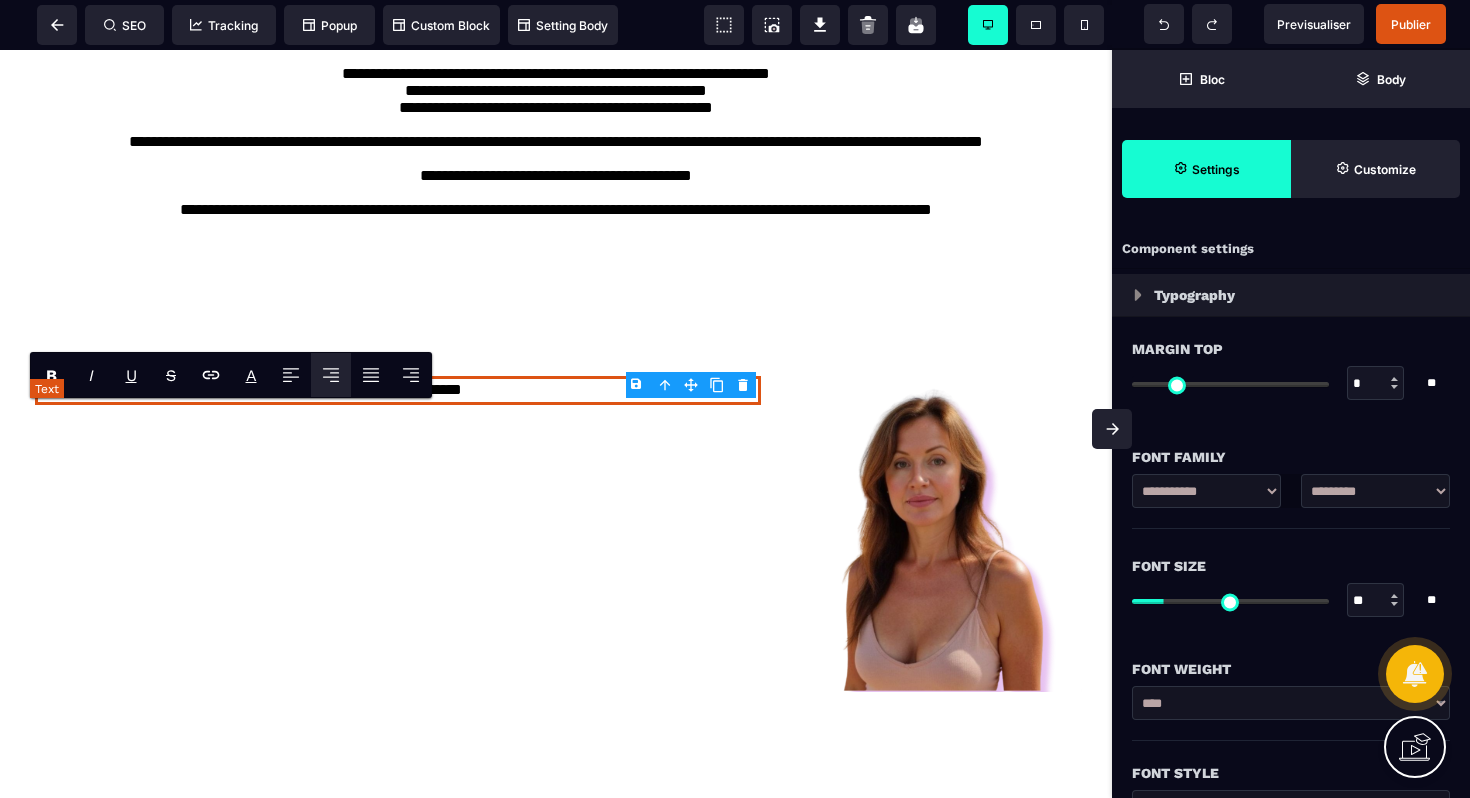 click on "**********" at bounding box center (398, 390) 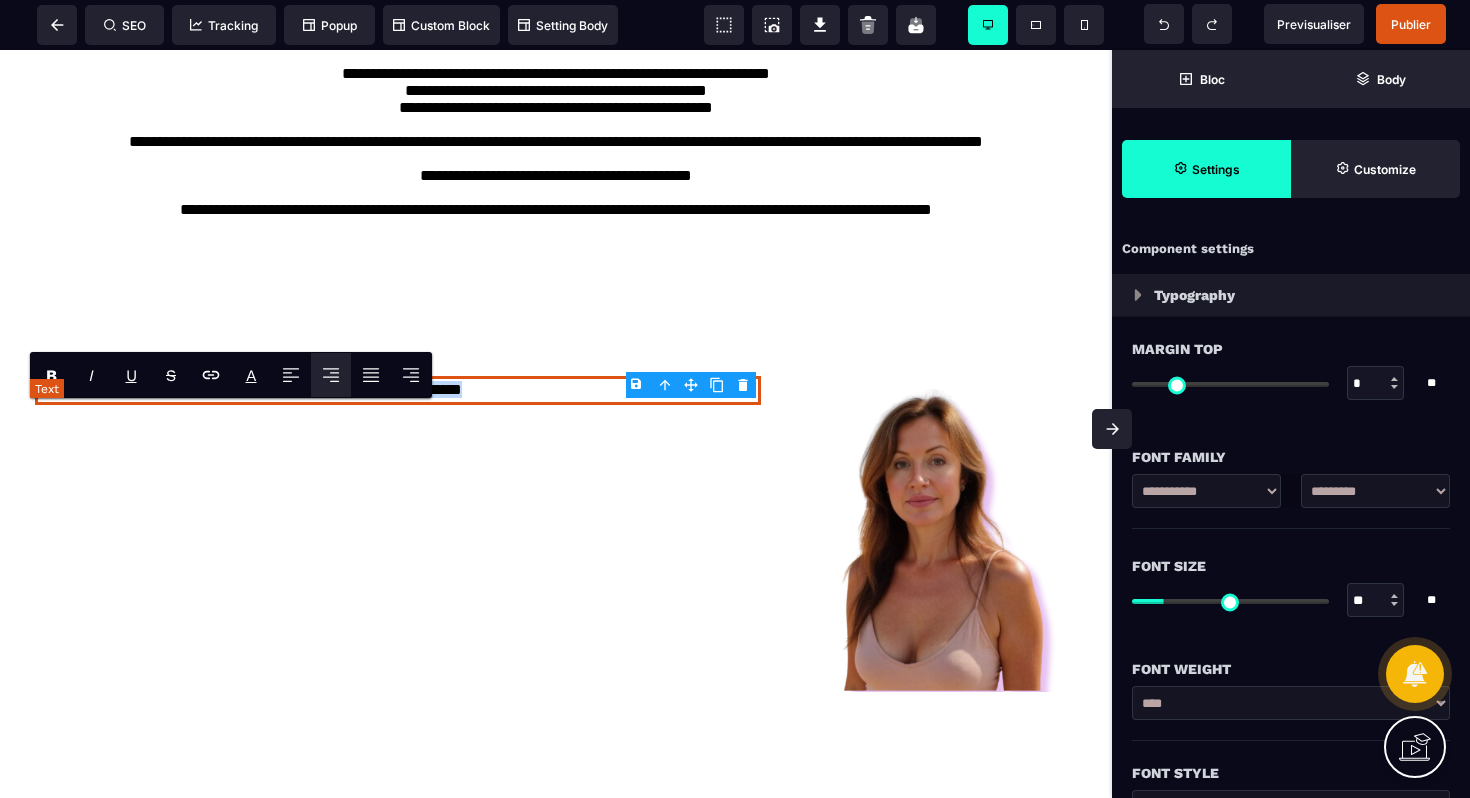 click on "**********" at bounding box center (398, 390) 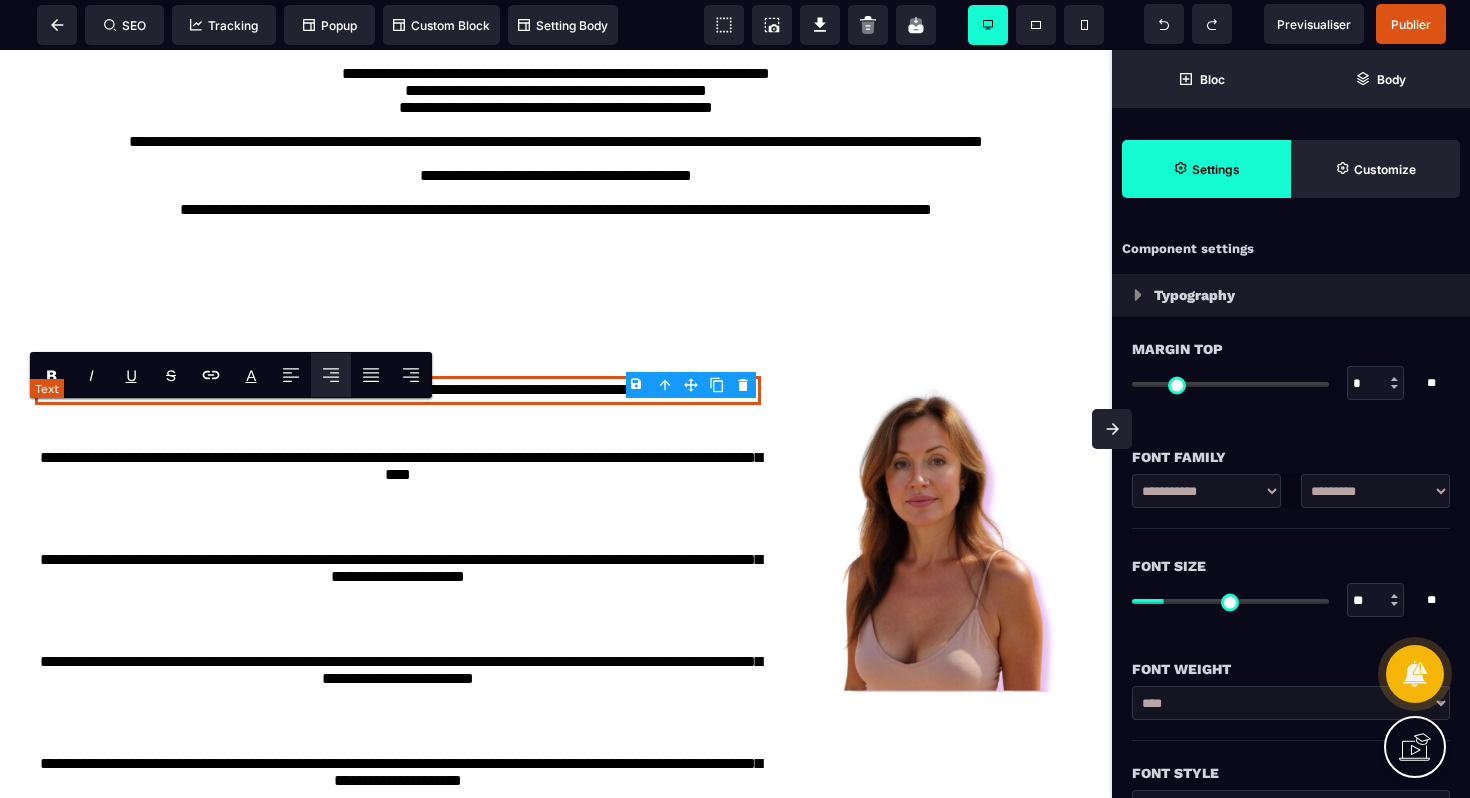 scroll, scrollTop: 452, scrollLeft: 0, axis: vertical 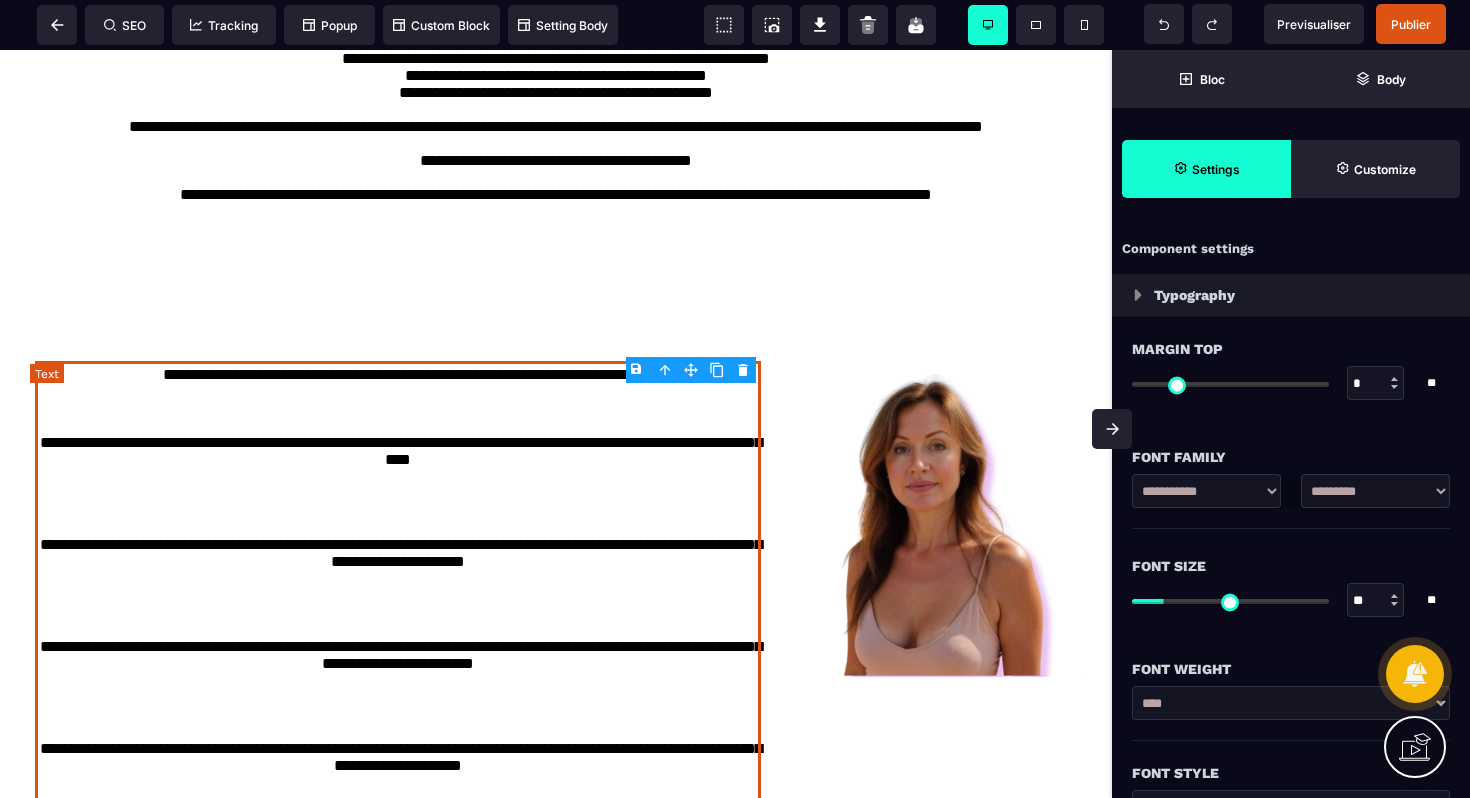 click at bounding box center [924, 519] 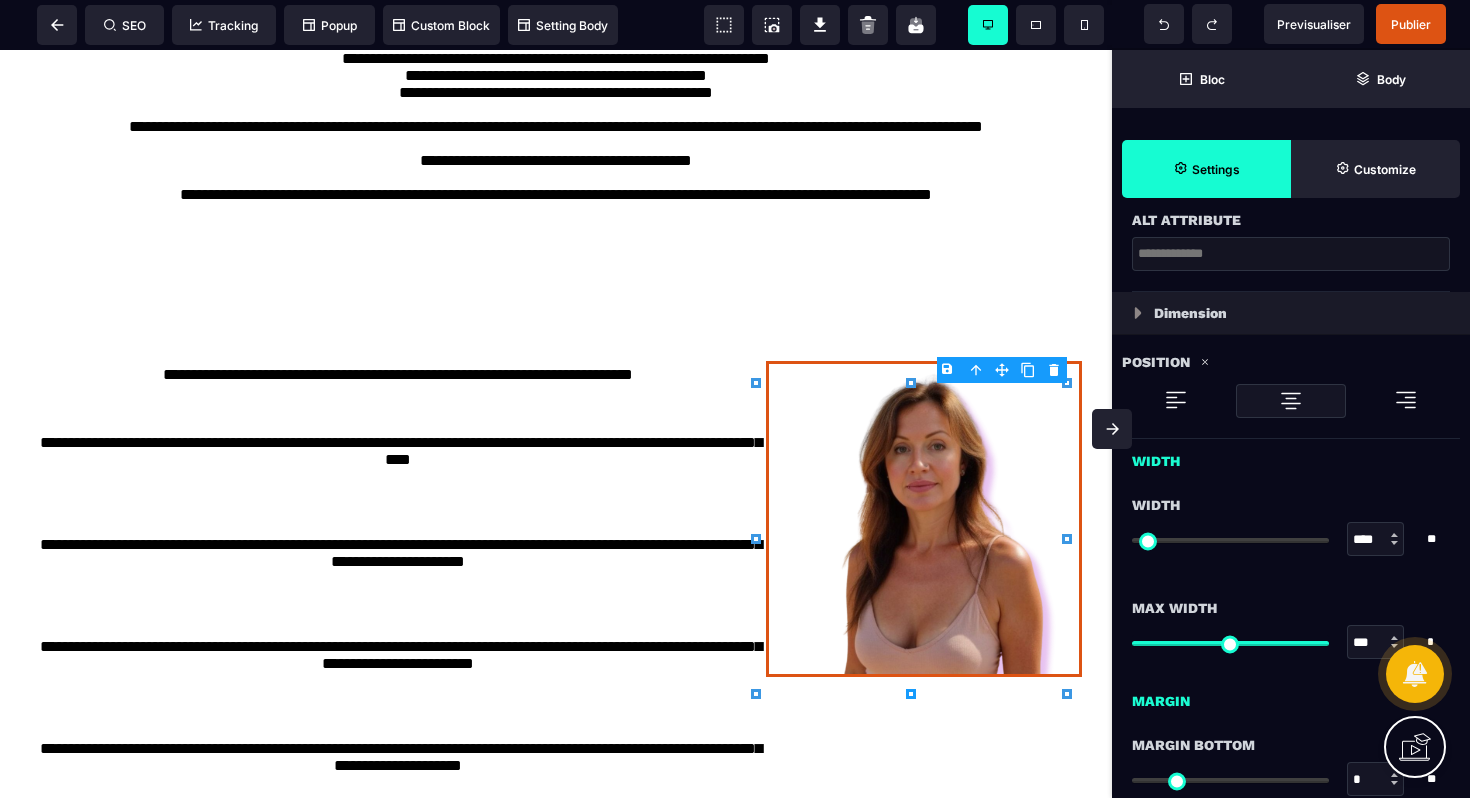 scroll, scrollTop: 704, scrollLeft: 0, axis: vertical 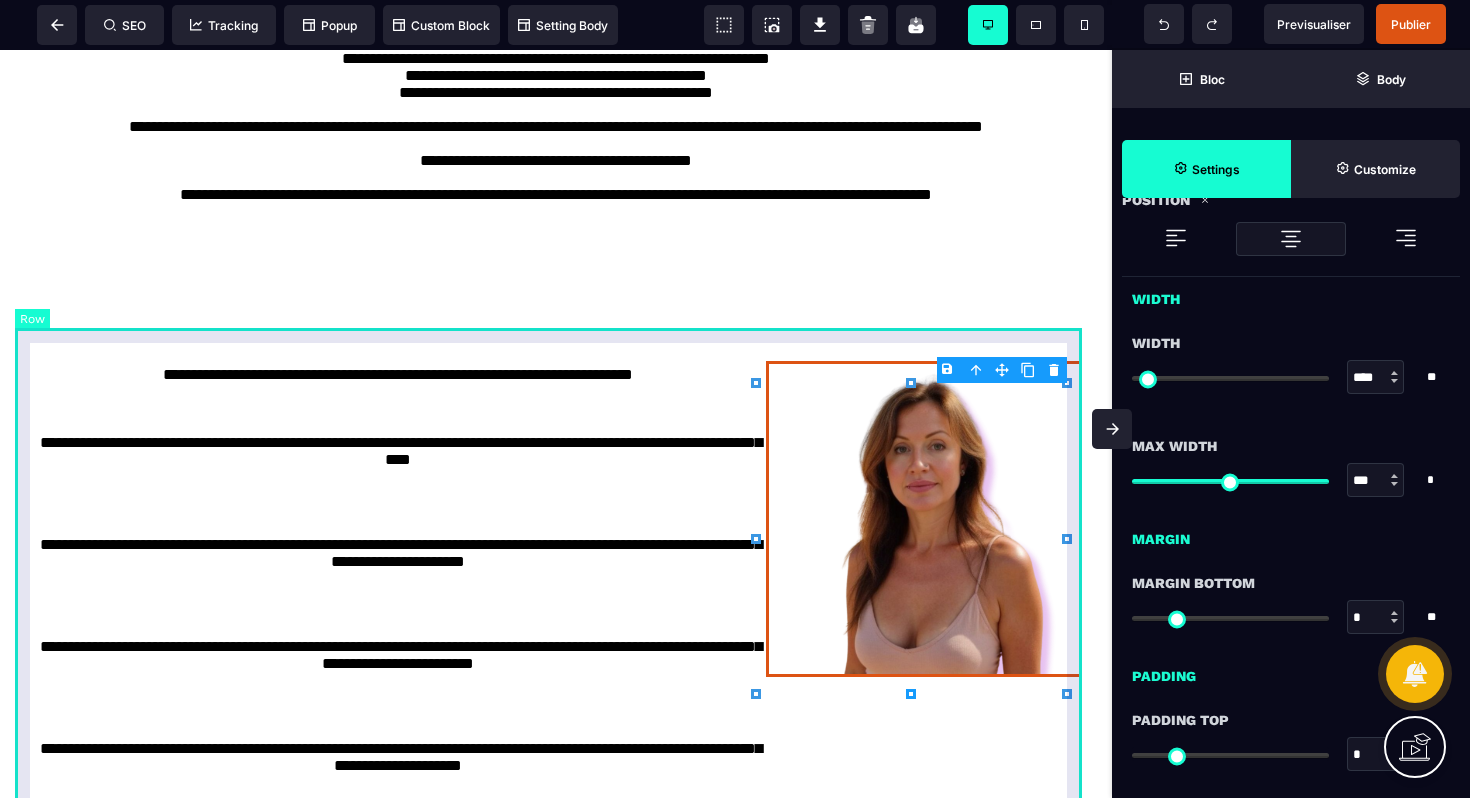click on "**********" at bounding box center (556, 599) 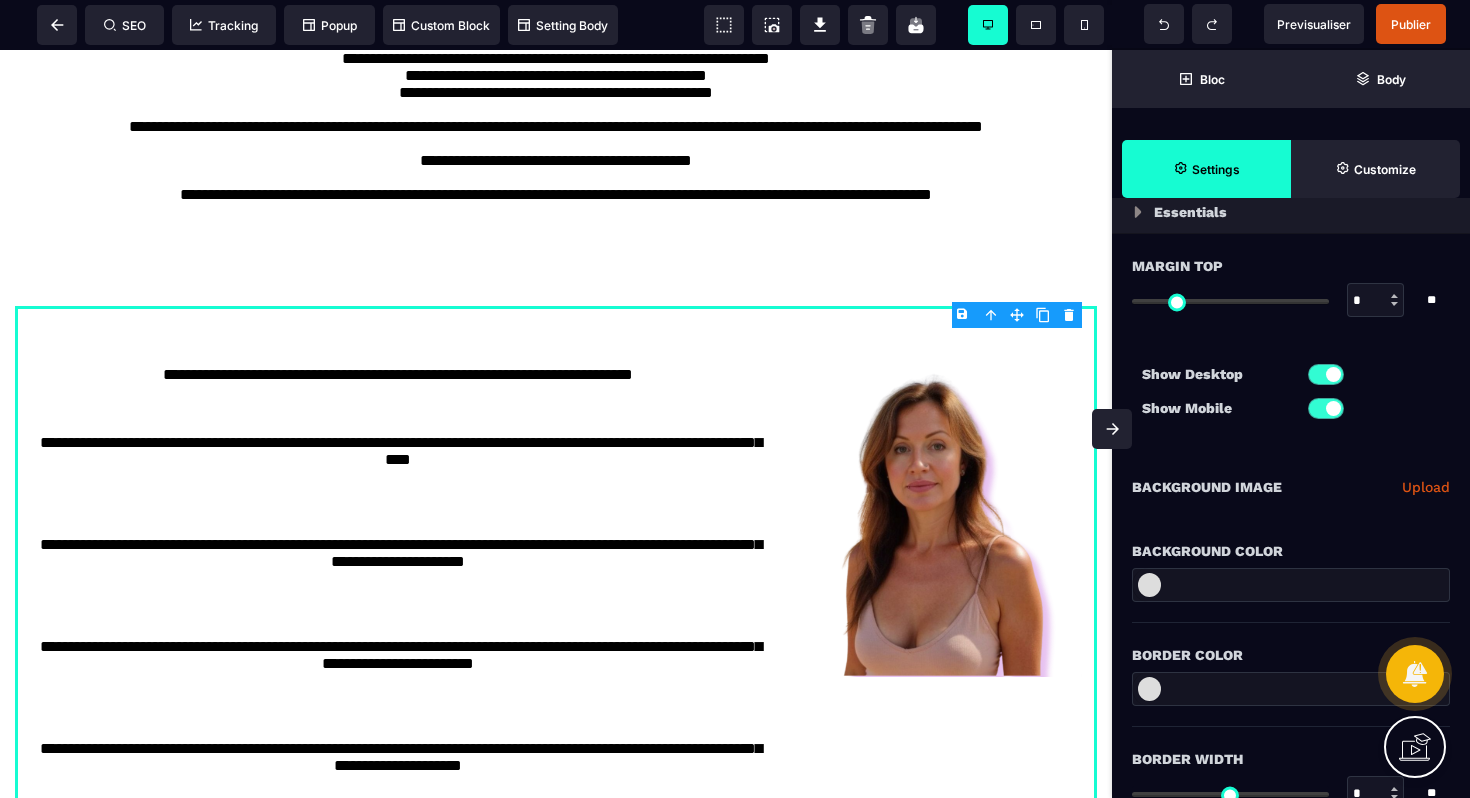 scroll, scrollTop: 153, scrollLeft: 0, axis: vertical 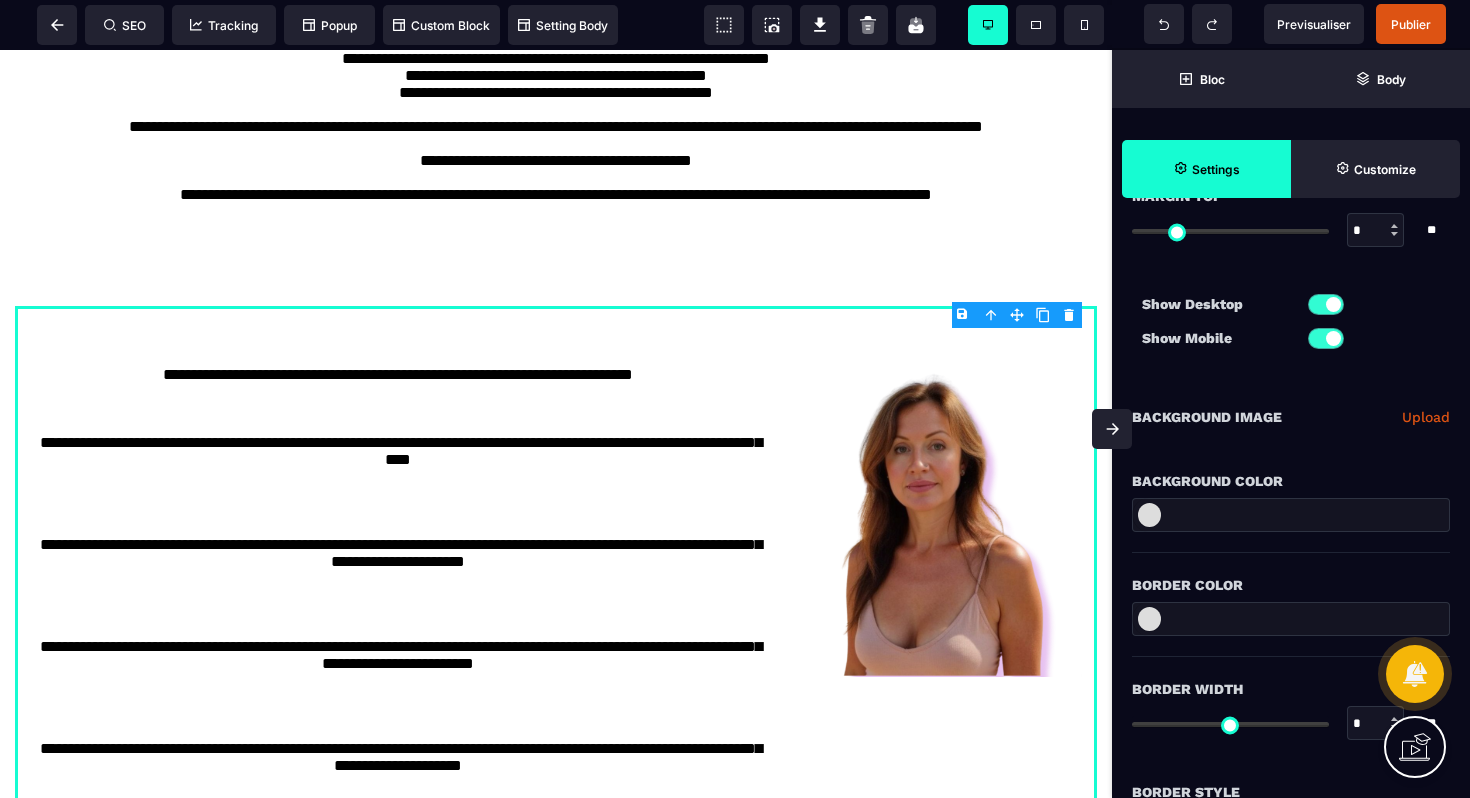 click at bounding box center (1149, 515) 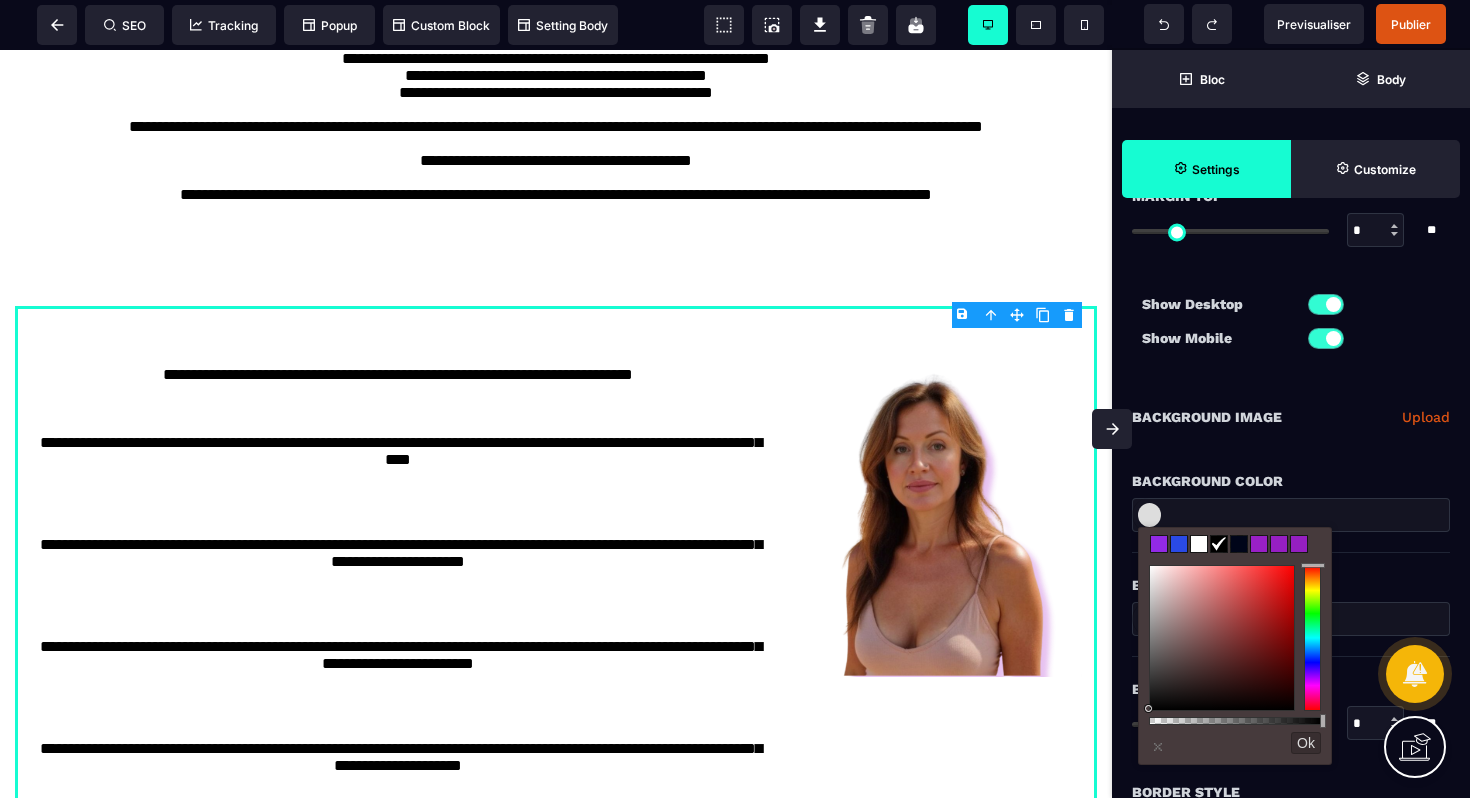 click at bounding box center [1279, 544] 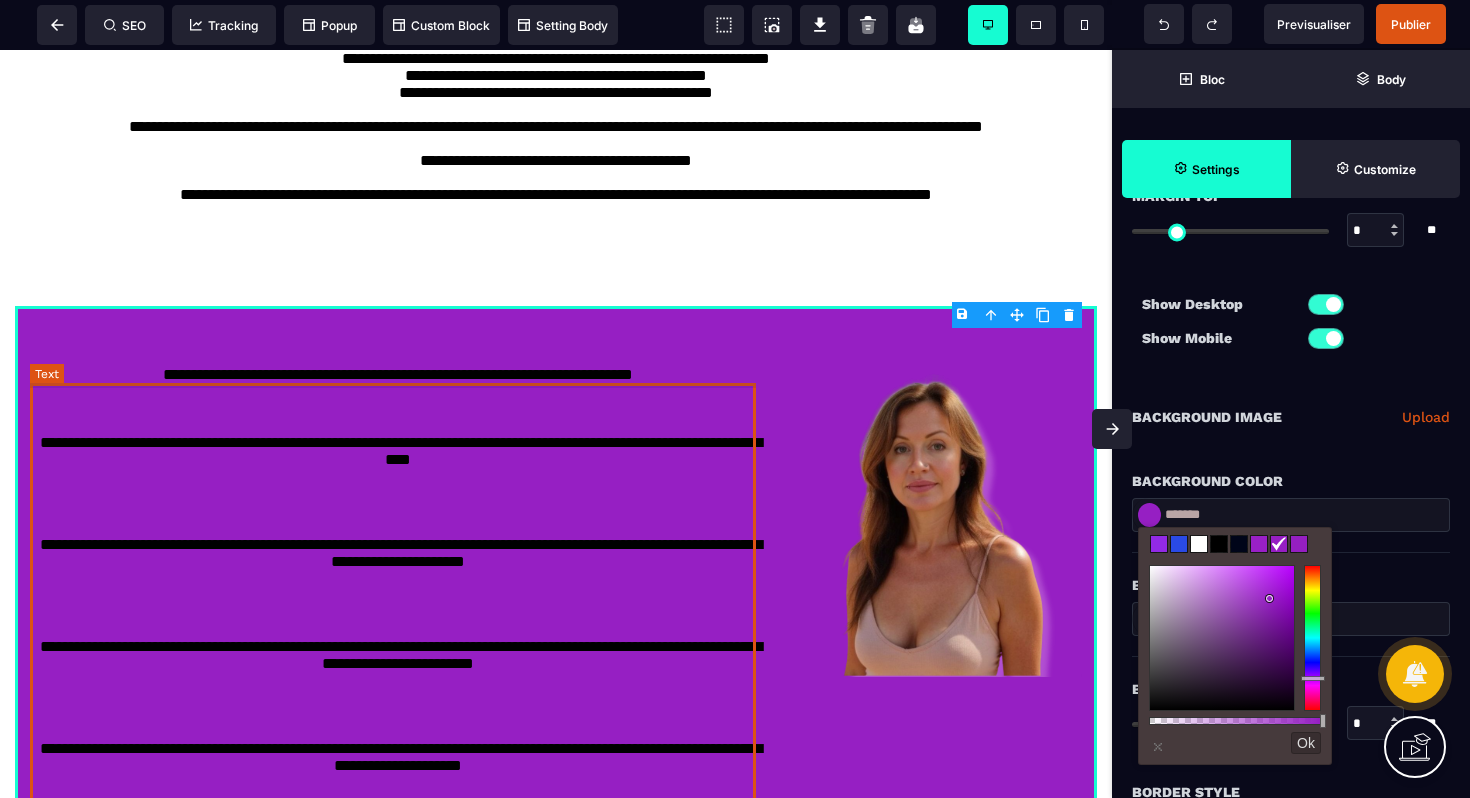 click on "**********" at bounding box center [398, 599] 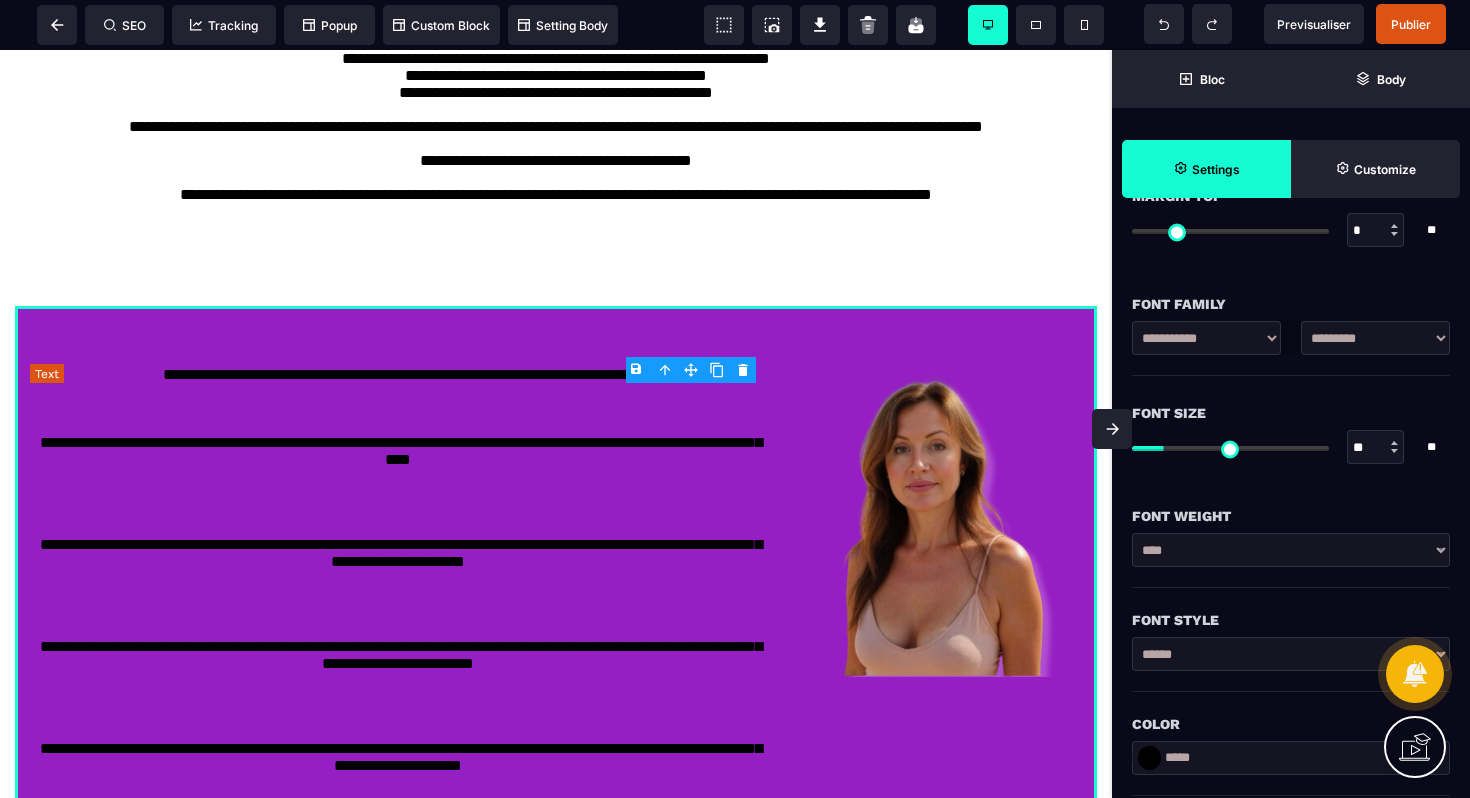 scroll, scrollTop: 0, scrollLeft: 0, axis: both 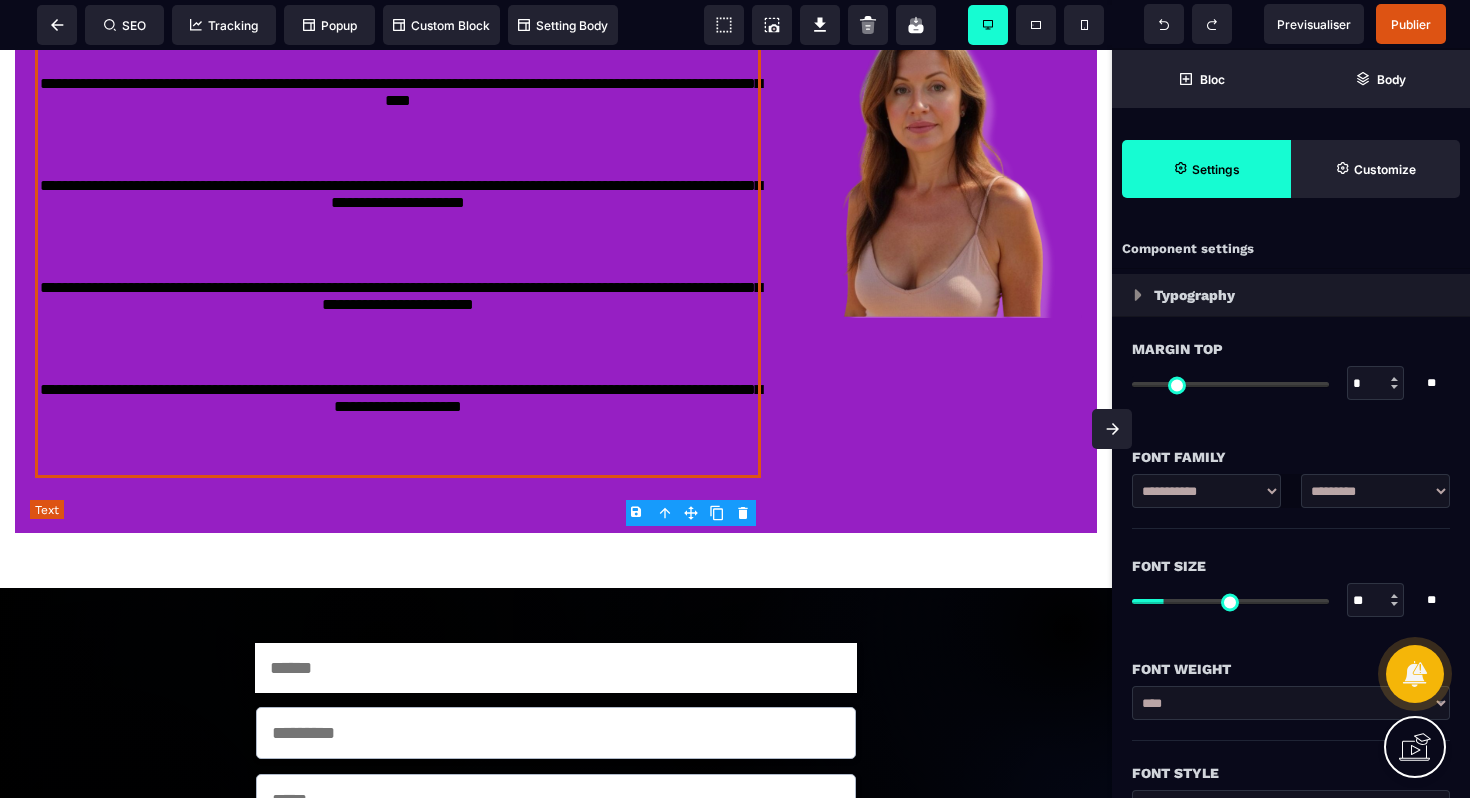 click on "**********" at bounding box center [398, 240] 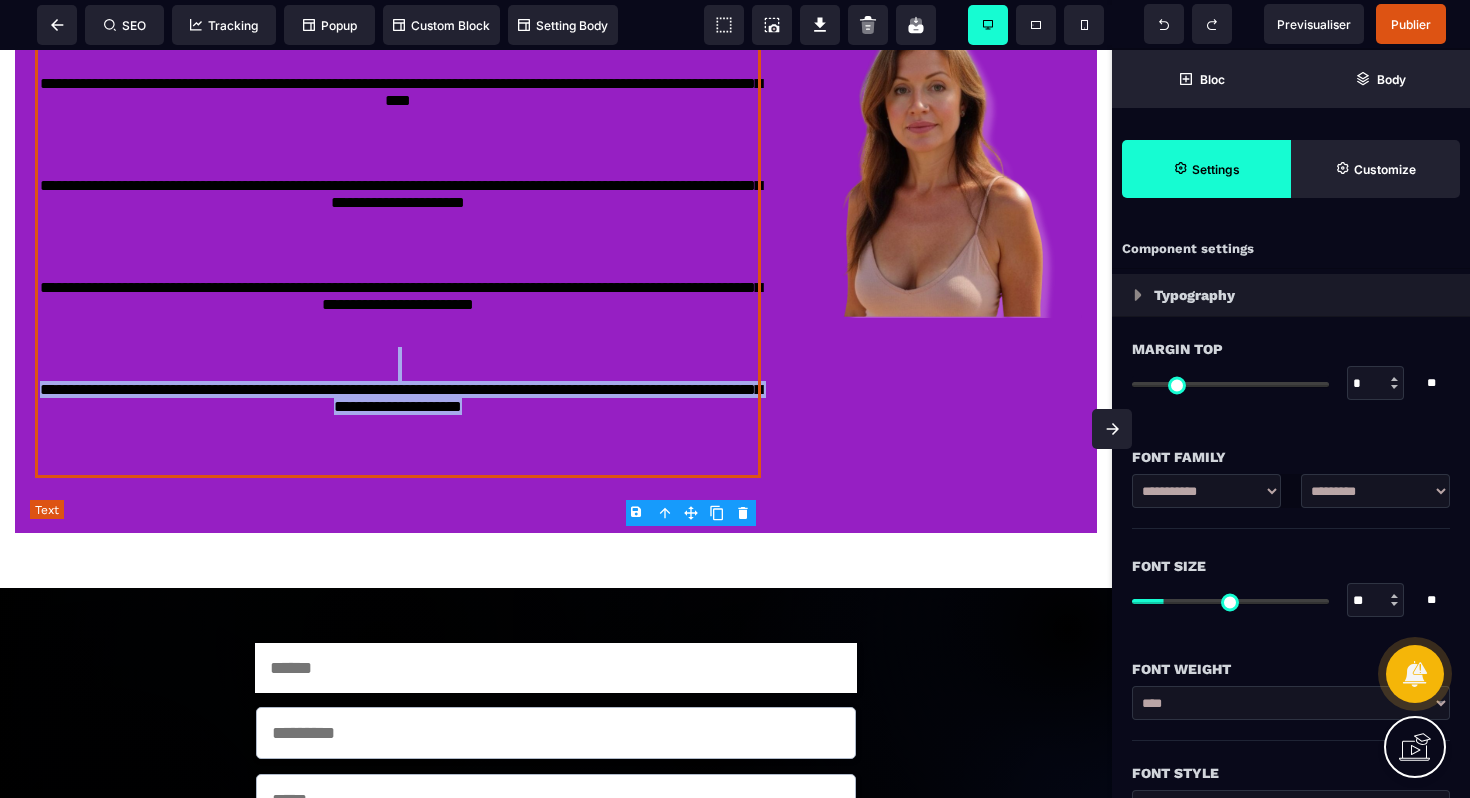 click on "**********" at bounding box center (398, 240) 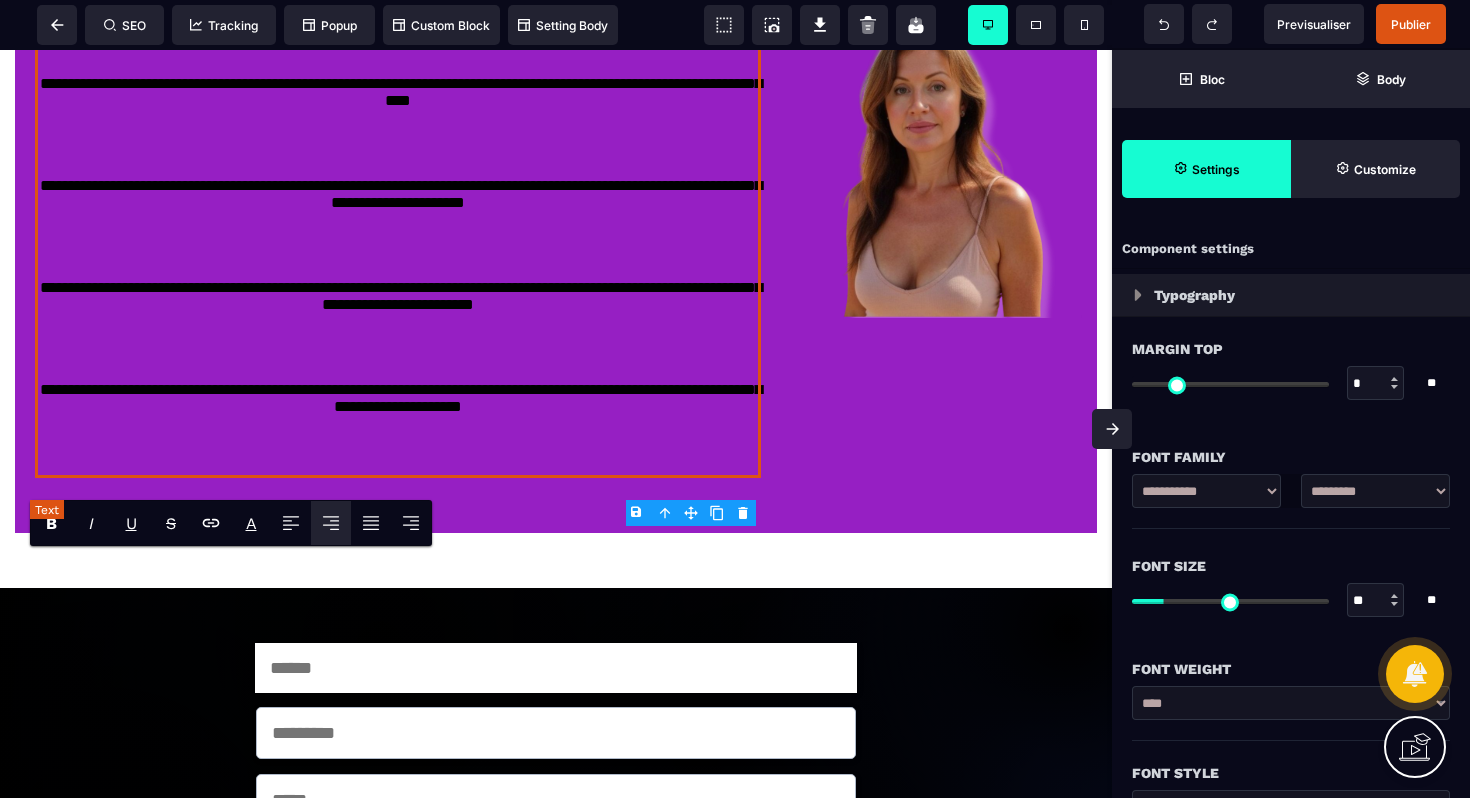 drag, startPoint x: 81, startPoint y: 455, endPoint x: 91, endPoint y: 450, distance: 11.18034 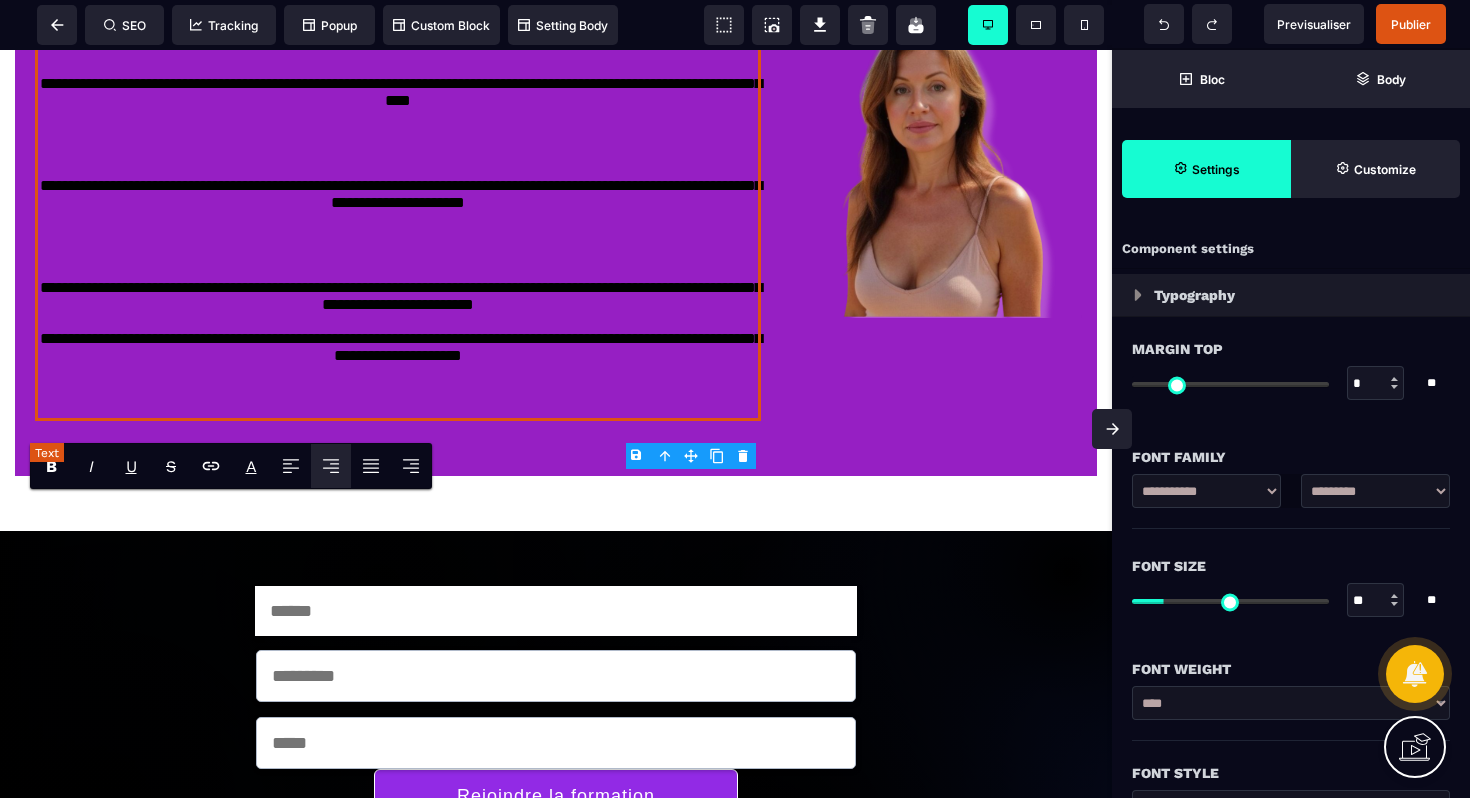 click on "**********" at bounding box center (398, 211) 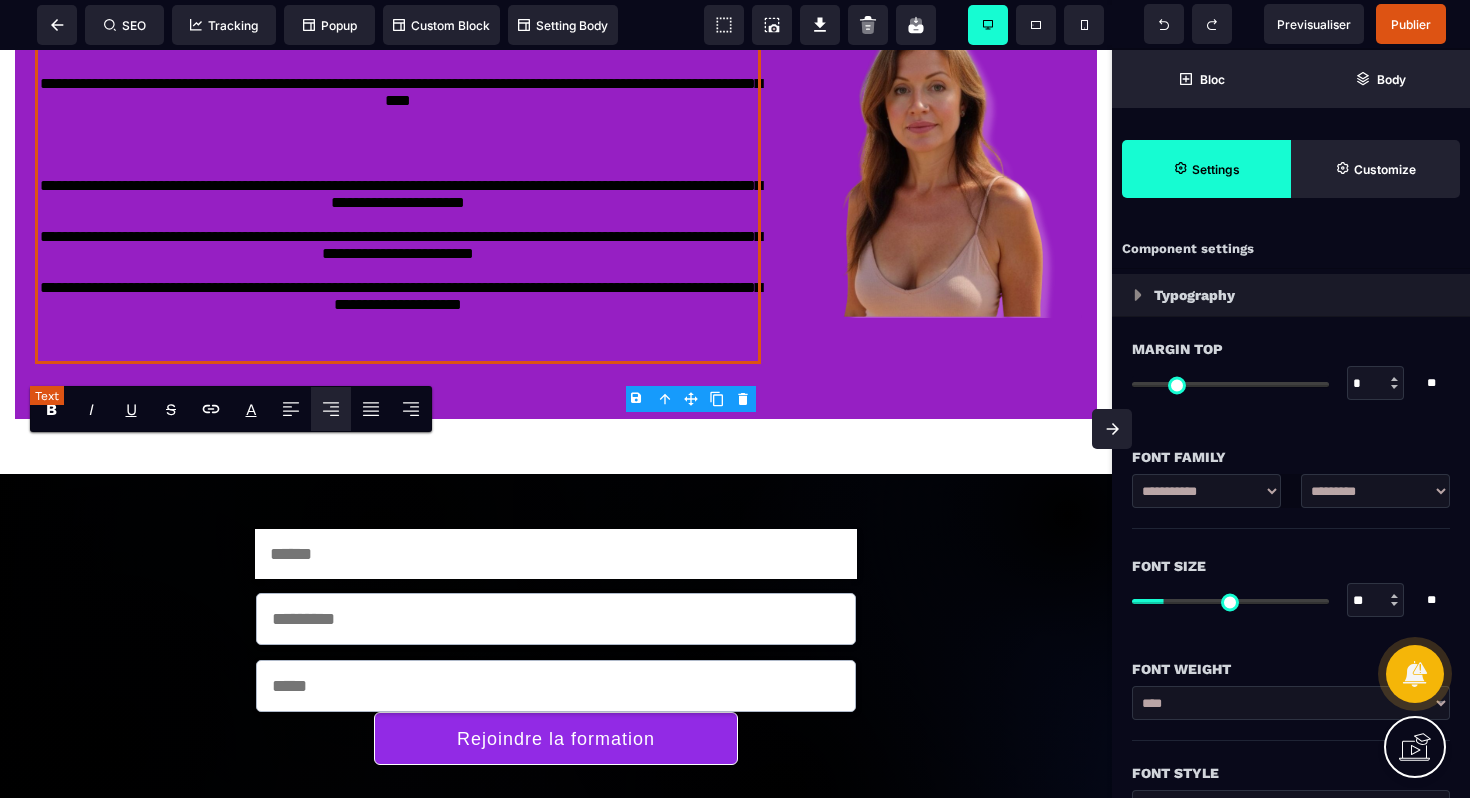 click on "**********" at bounding box center [398, 183] 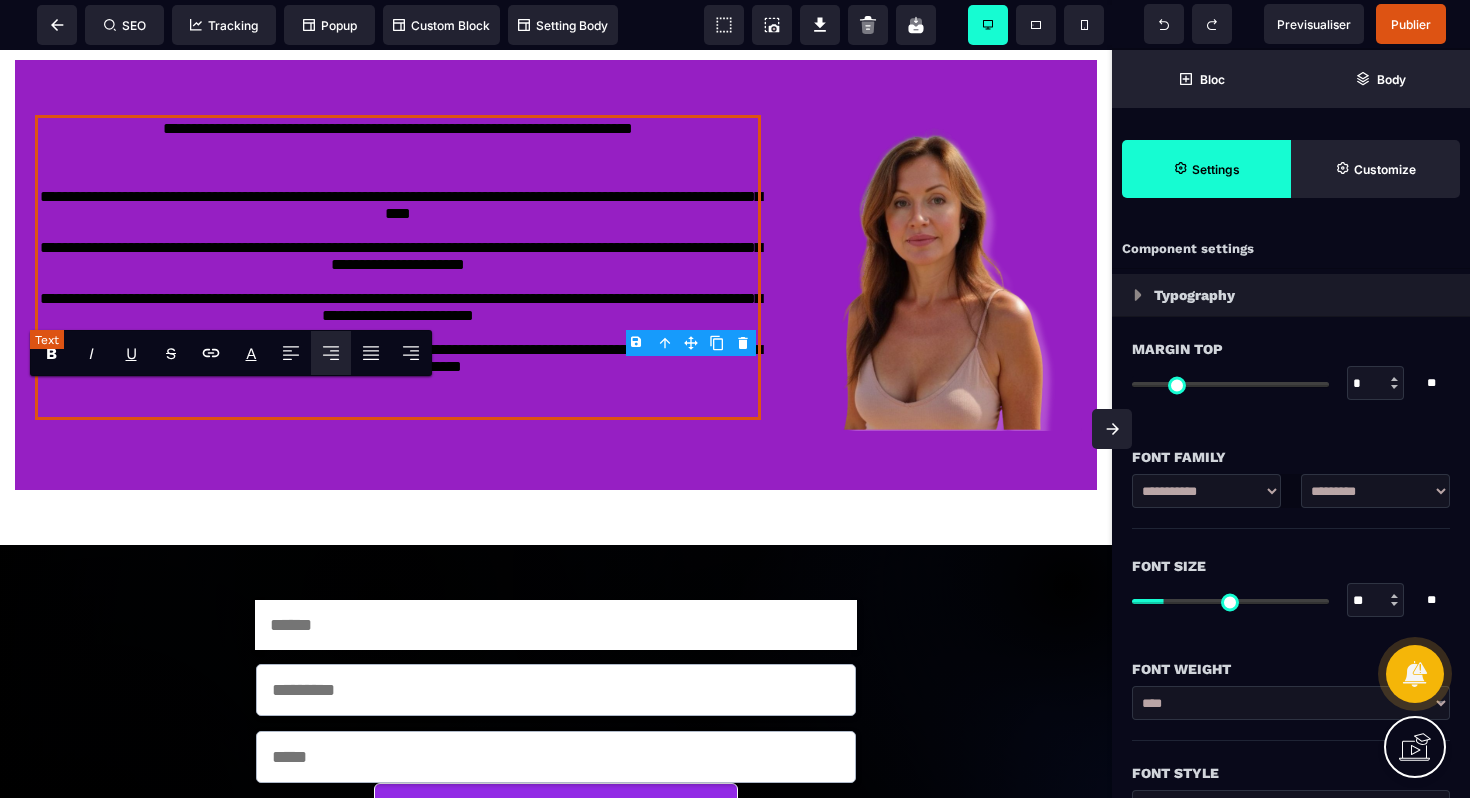 scroll, scrollTop: 456, scrollLeft: 0, axis: vertical 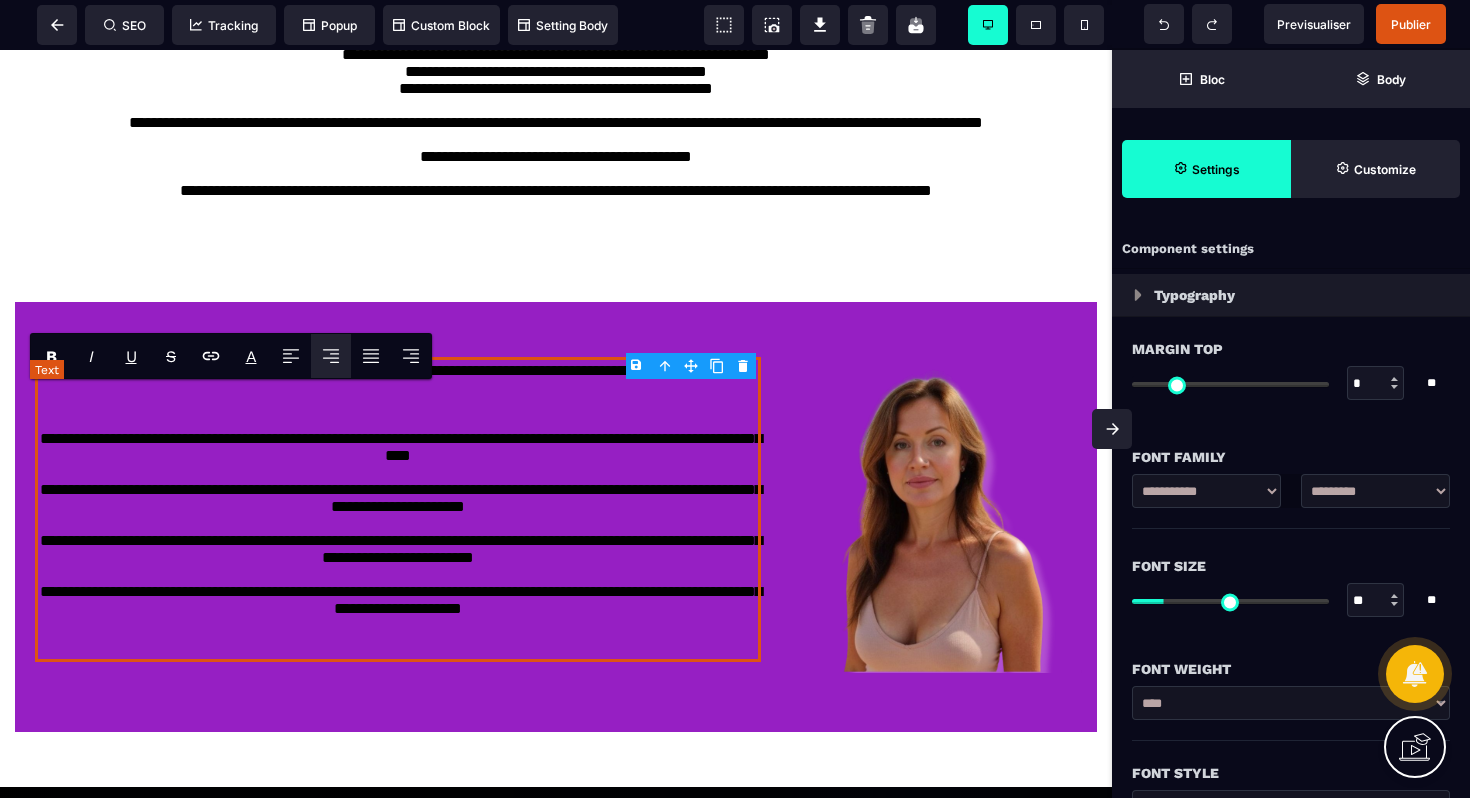 click on "**********" at bounding box center (398, 509) 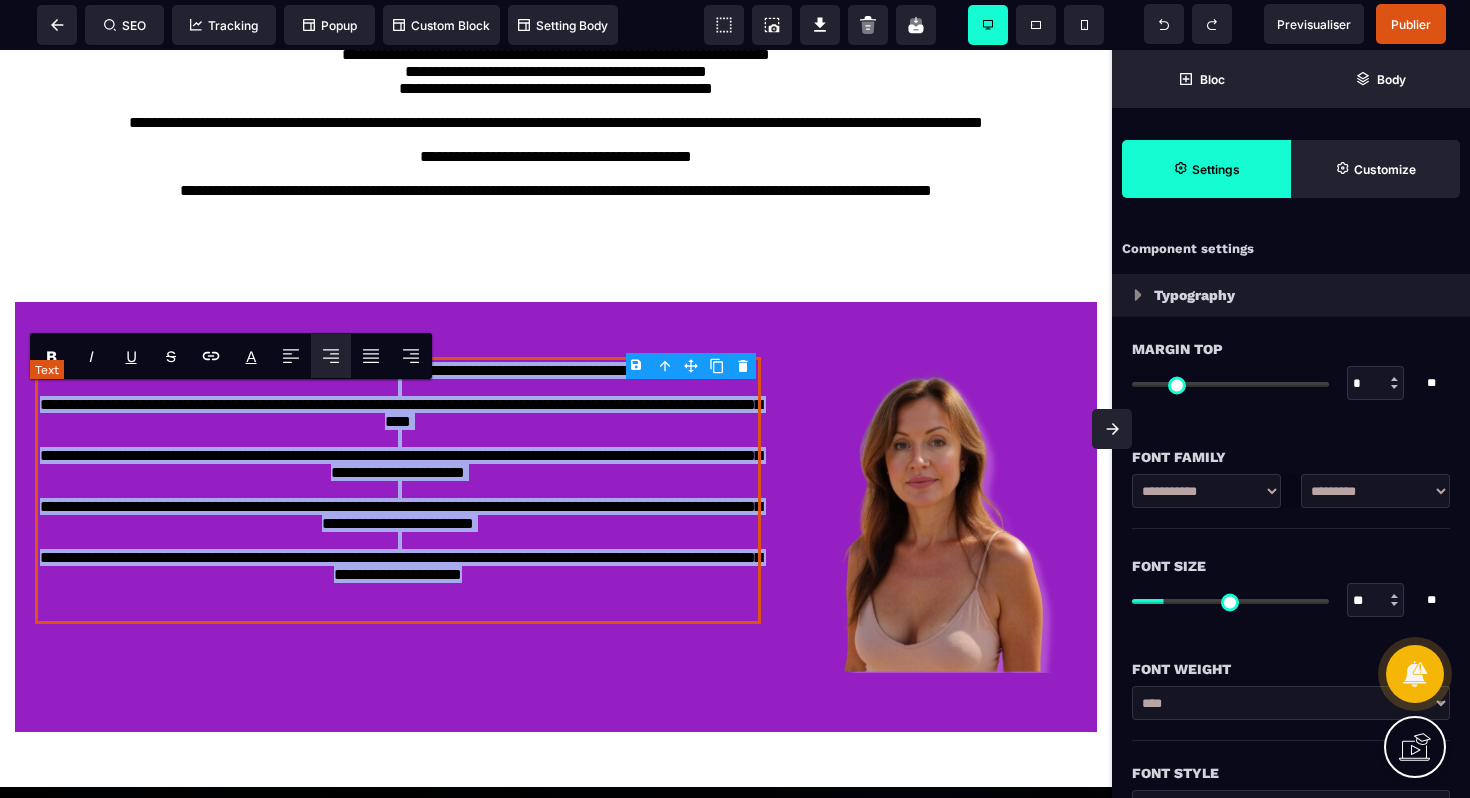 drag, startPoint x: 66, startPoint y: 392, endPoint x: 570, endPoint y: 631, distance: 557.7966 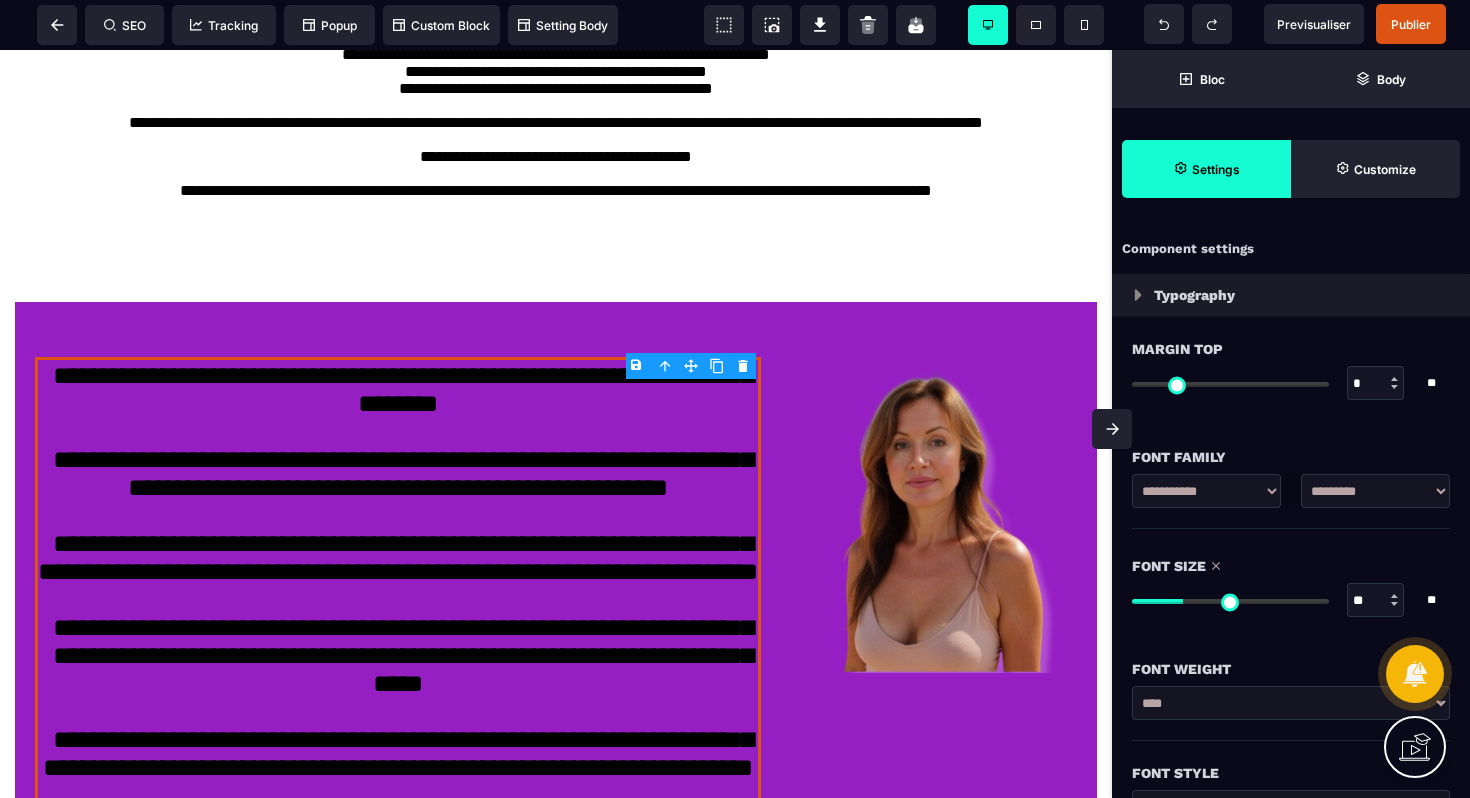 drag, startPoint x: 1173, startPoint y: 603, endPoint x: 1186, endPoint y: 604, distance: 13.038404 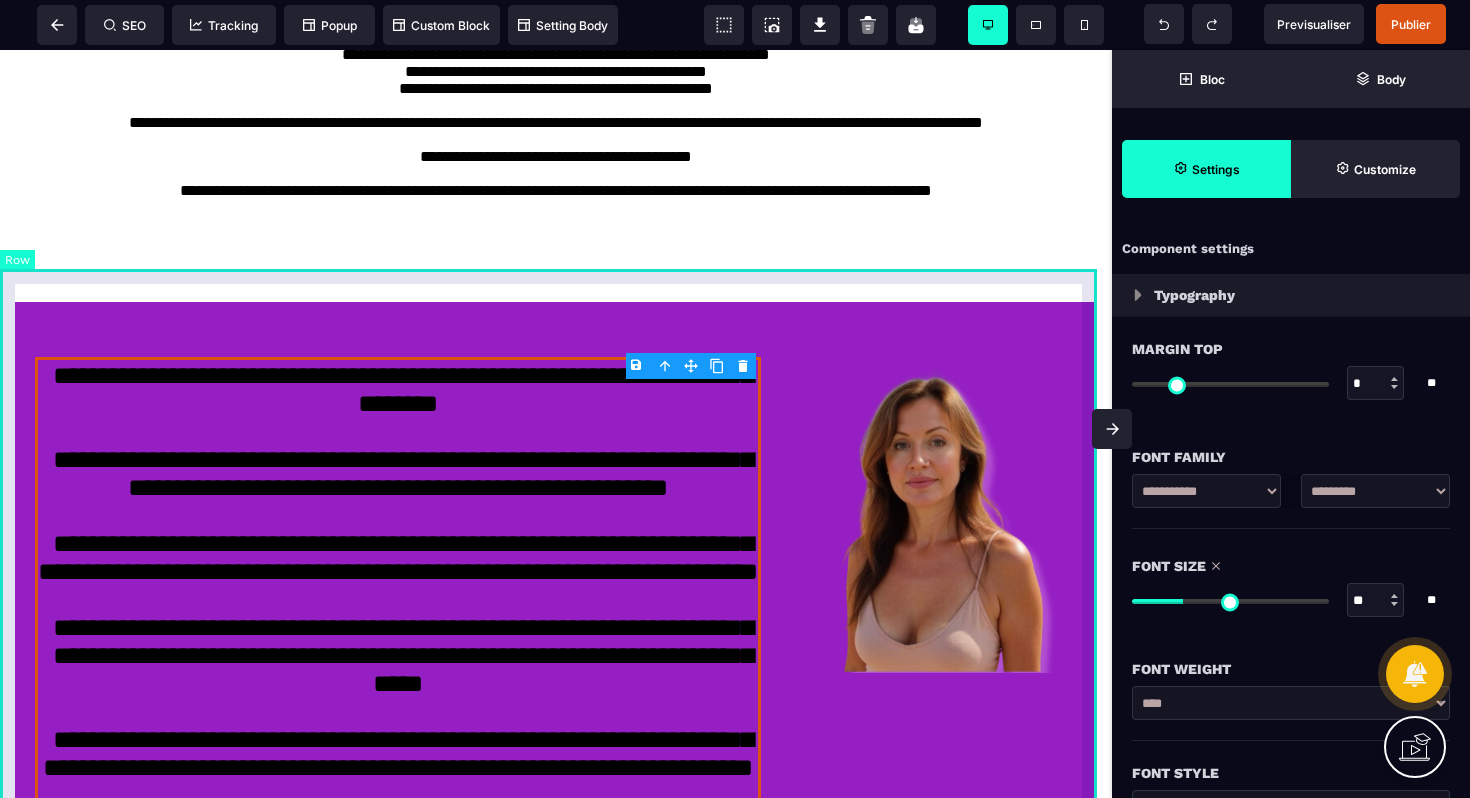 click on "**********" at bounding box center (556, 630) 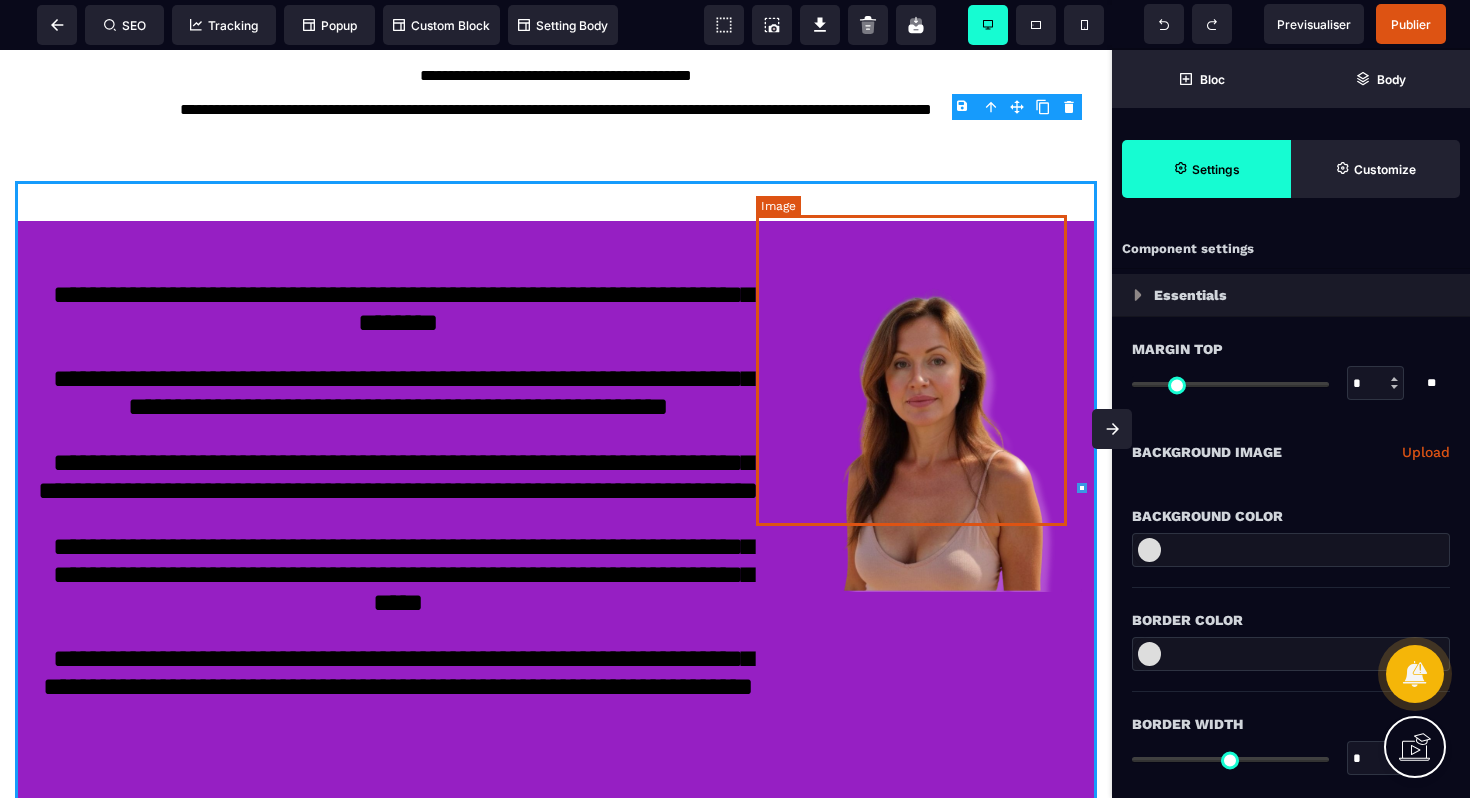scroll, scrollTop: 679, scrollLeft: 0, axis: vertical 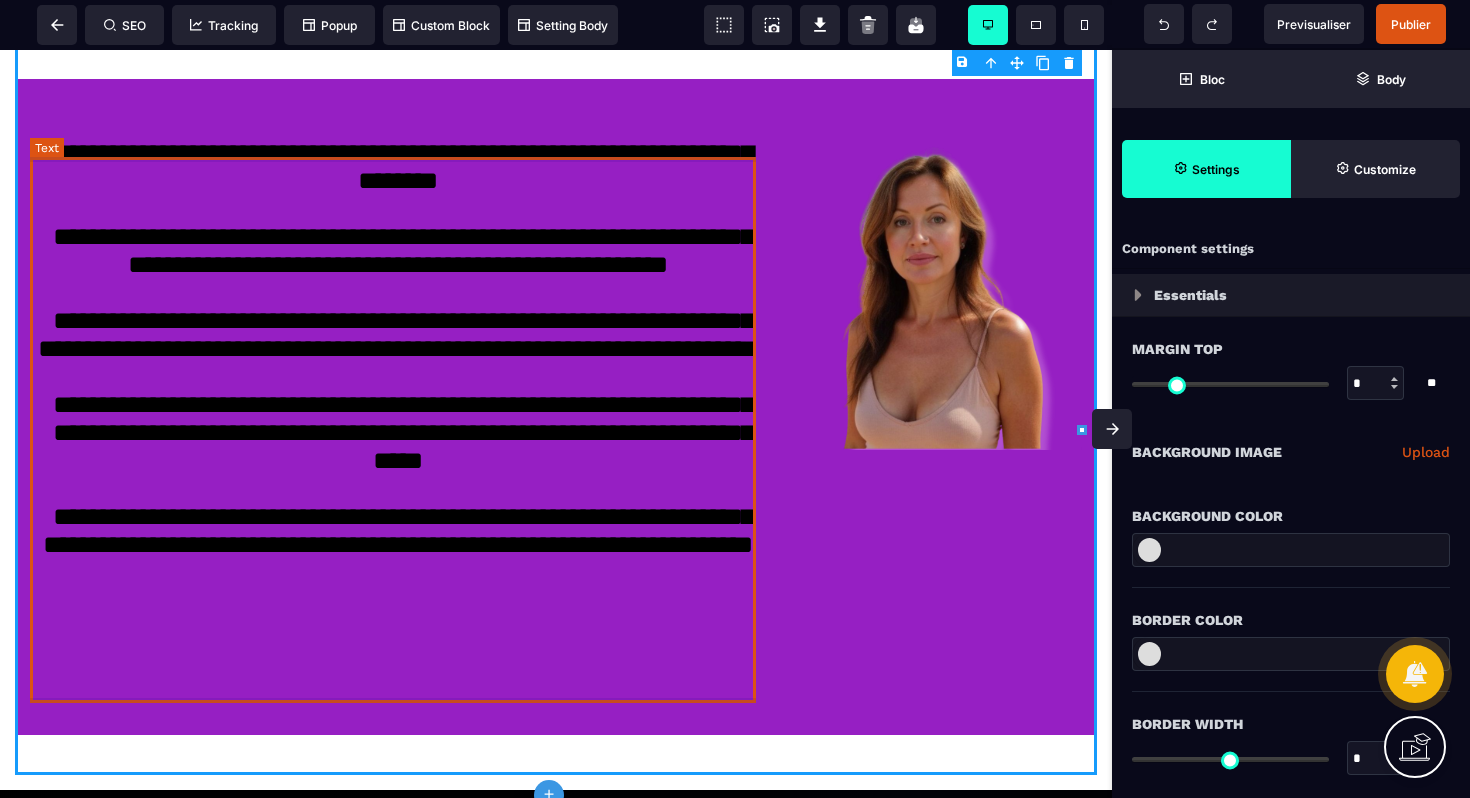 click on "**********" at bounding box center (398, 407) 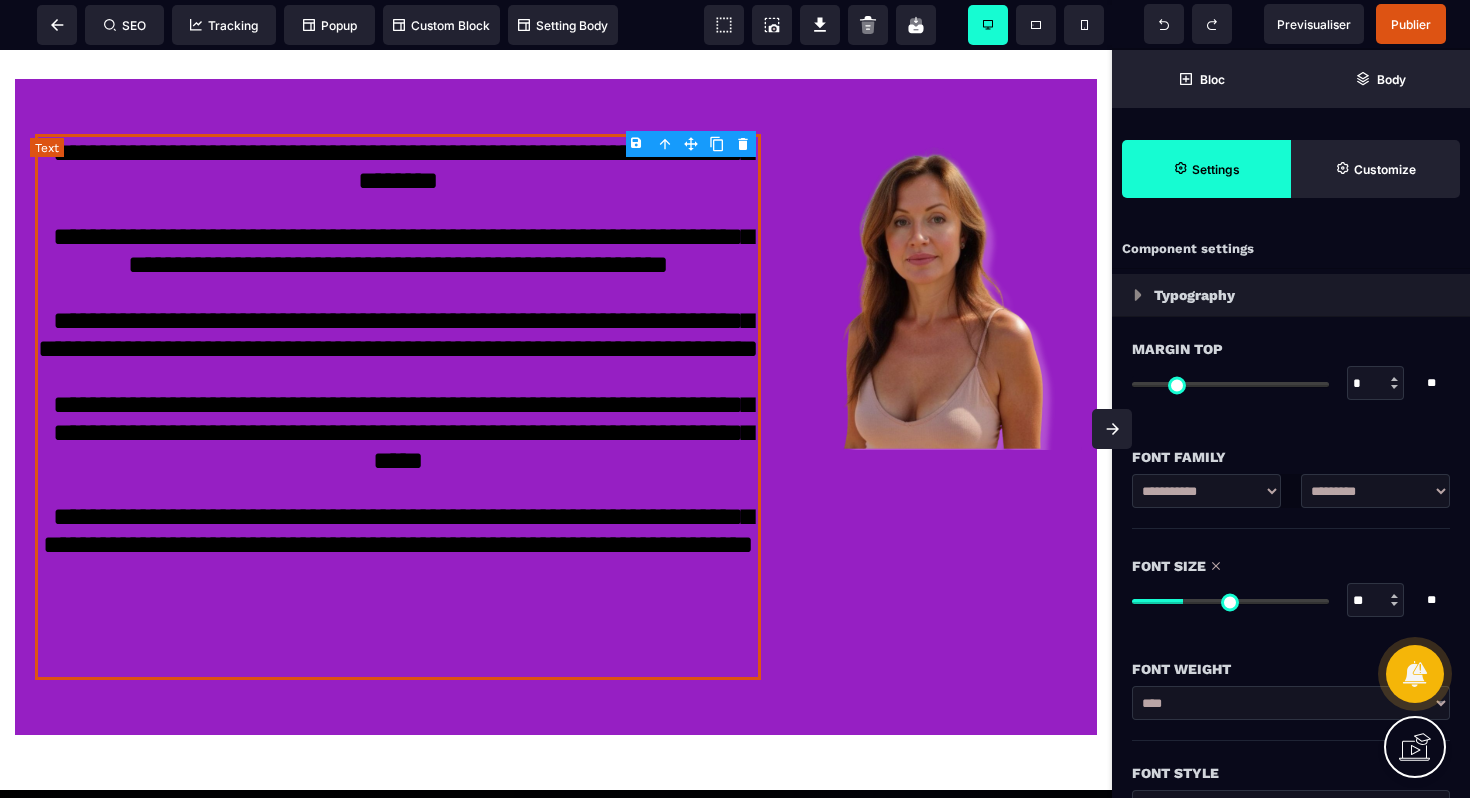 click on "**********" at bounding box center (398, 407) 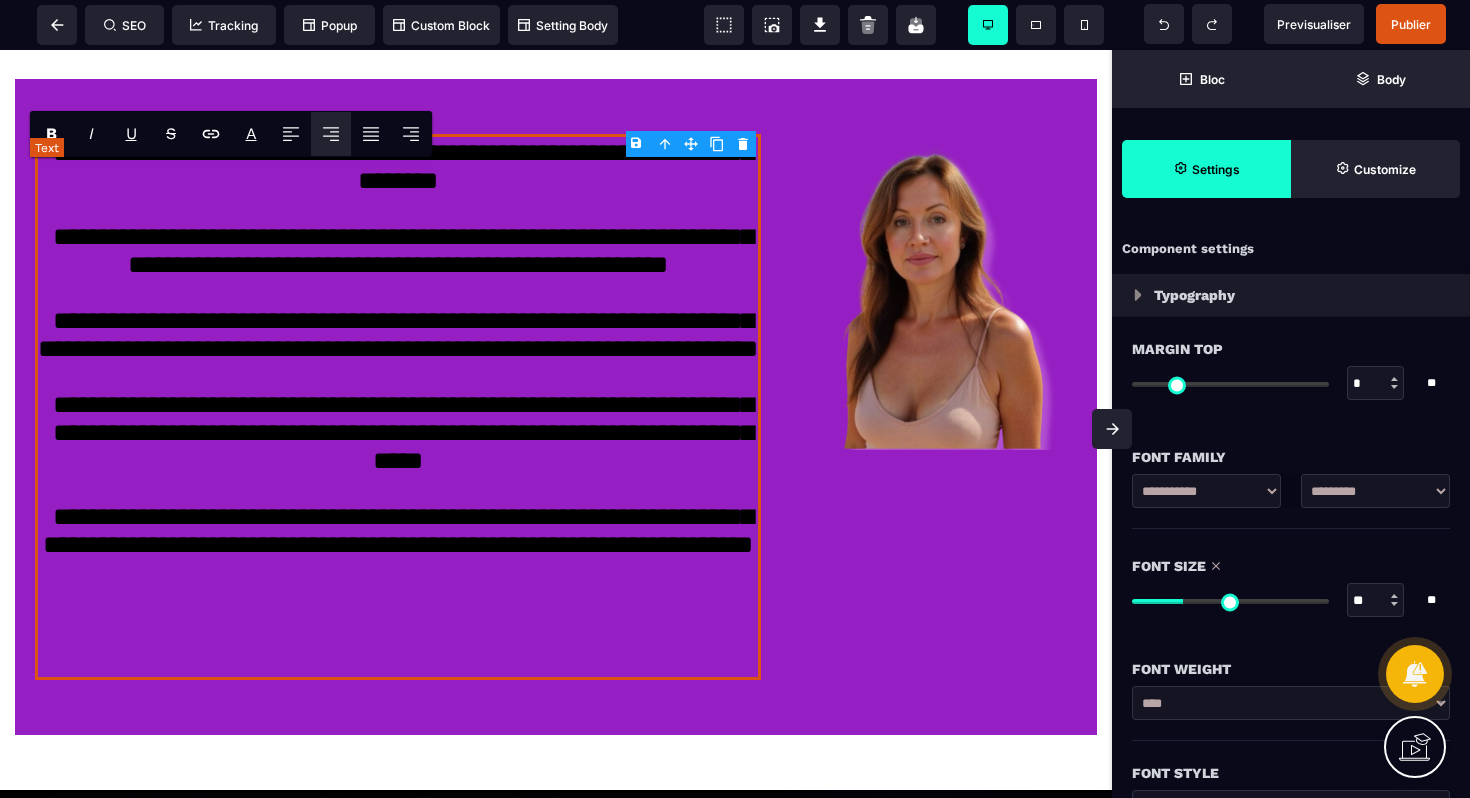 click on "**********" at bounding box center (398, 407) 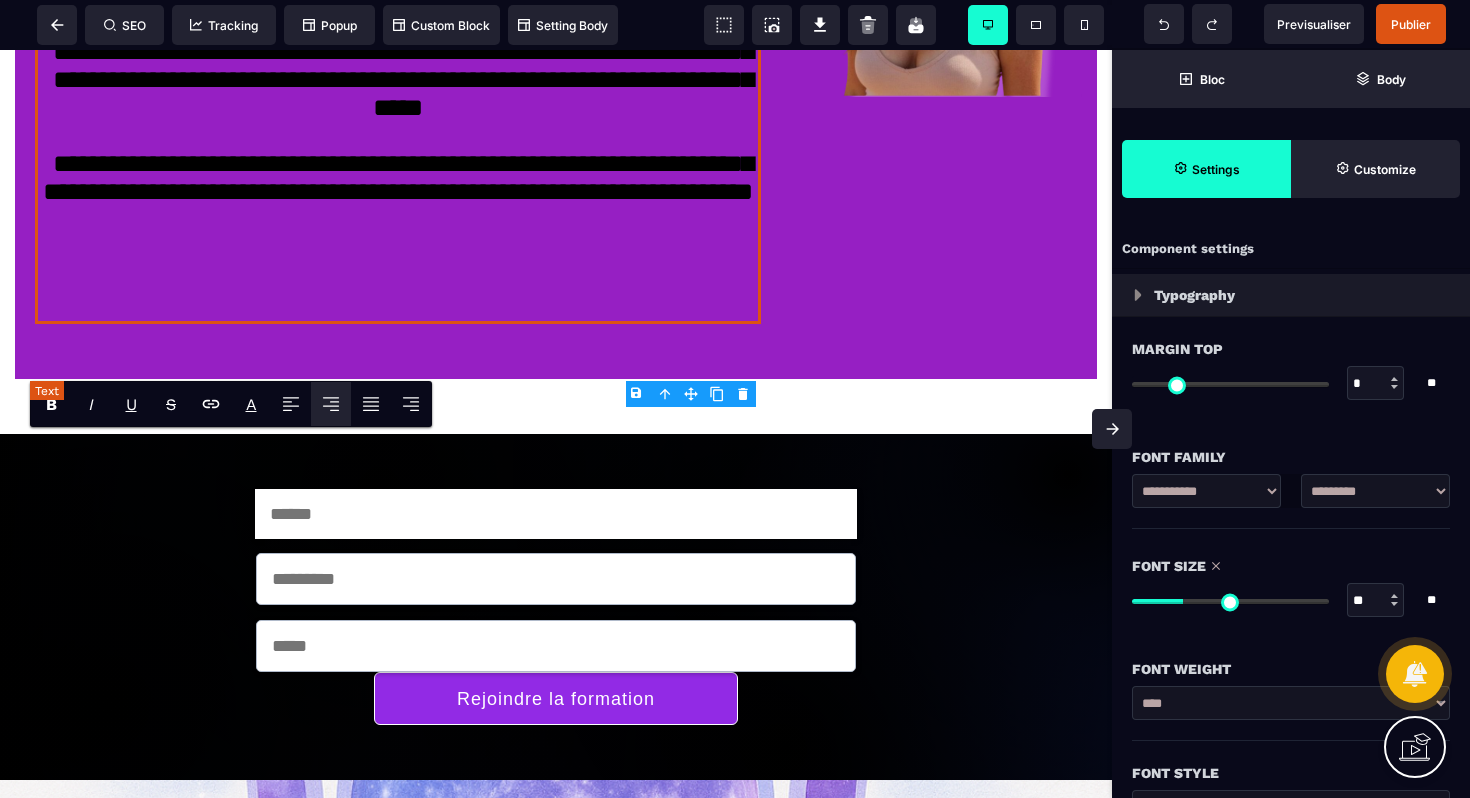 scroll, scrollTop: 1042, scrollLeft: 0, axis: vertical 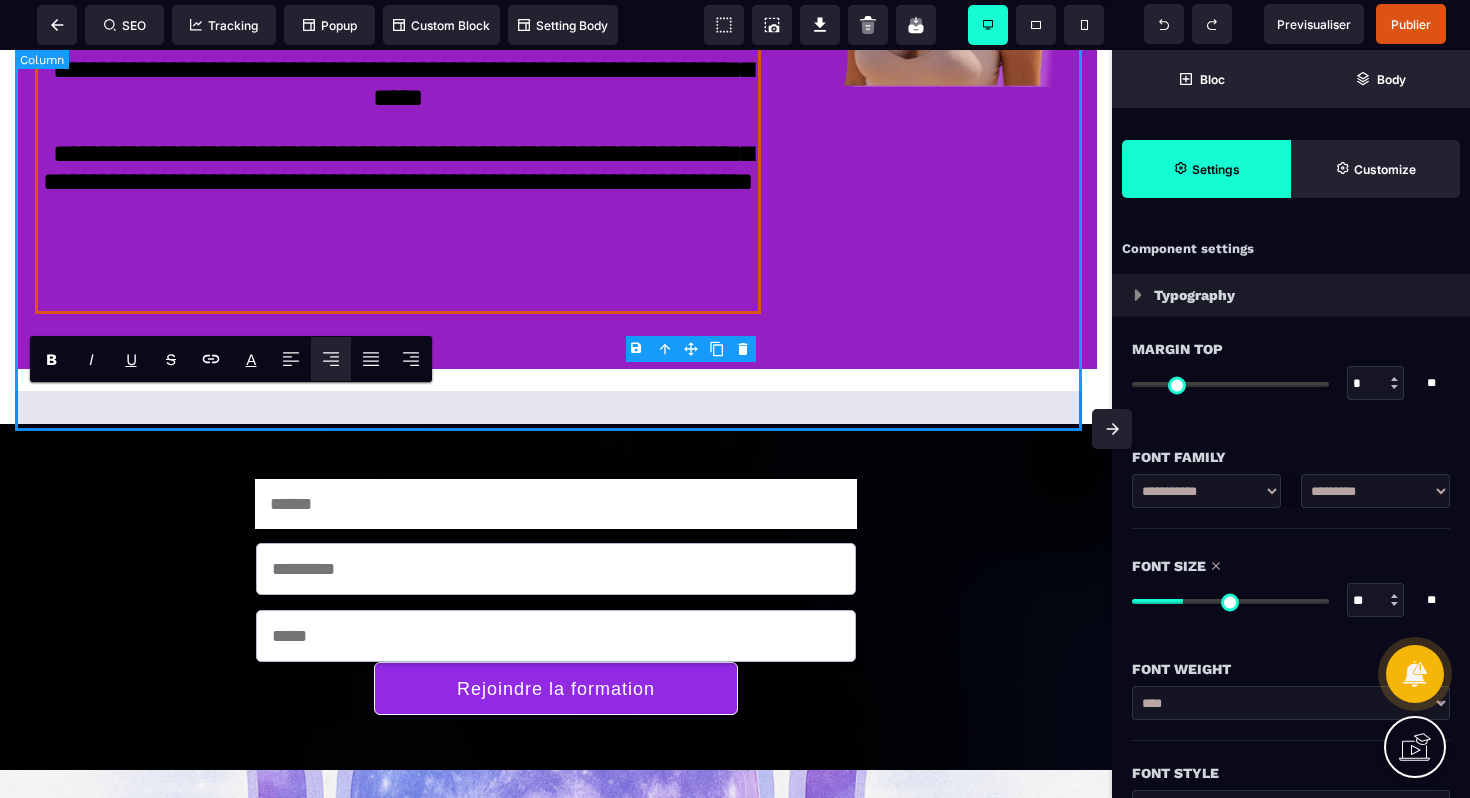 click on "**********" at bounding box center [556, 42] 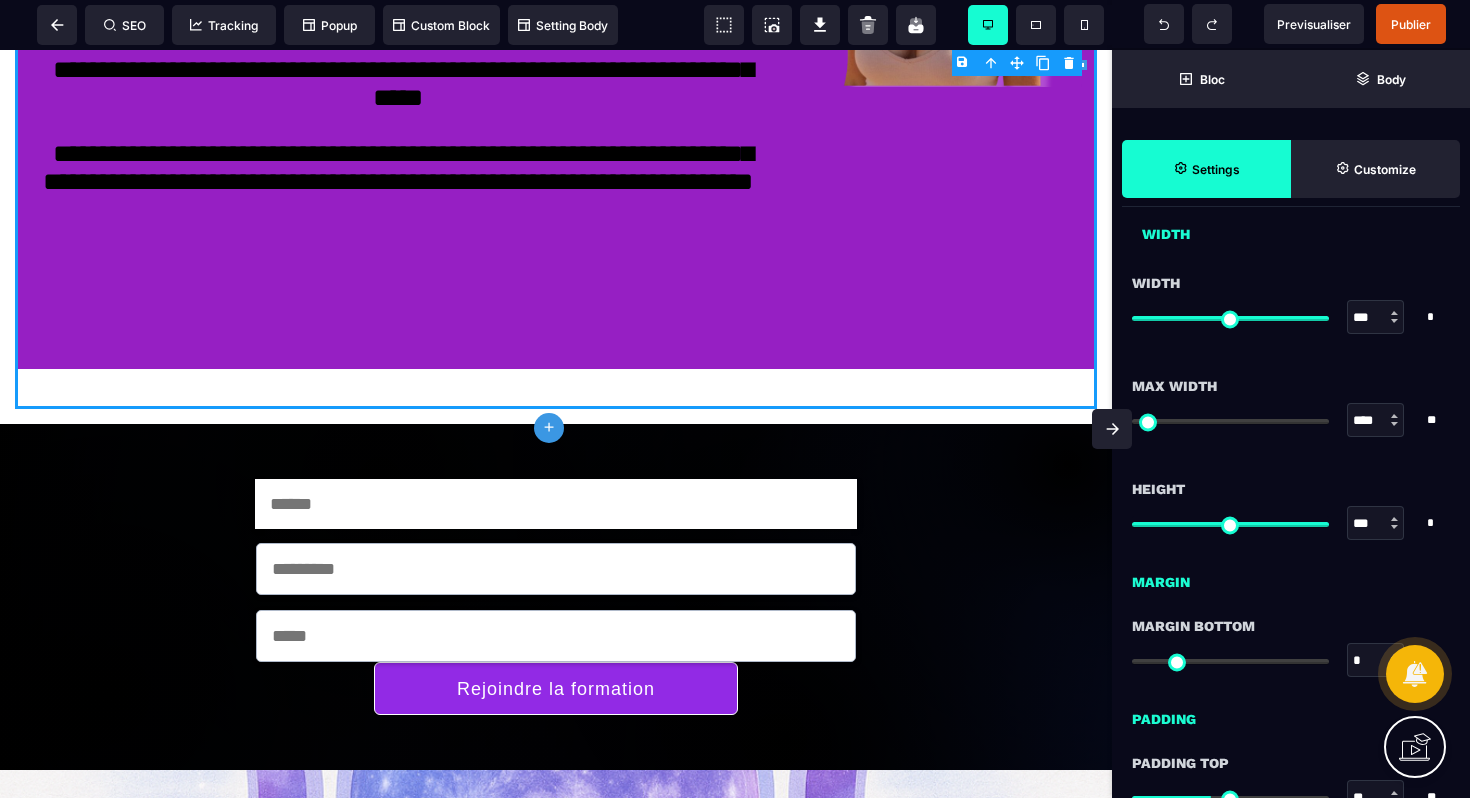 scroll, scrollTop: 1429, scrollLeft: 0, axis: vertical 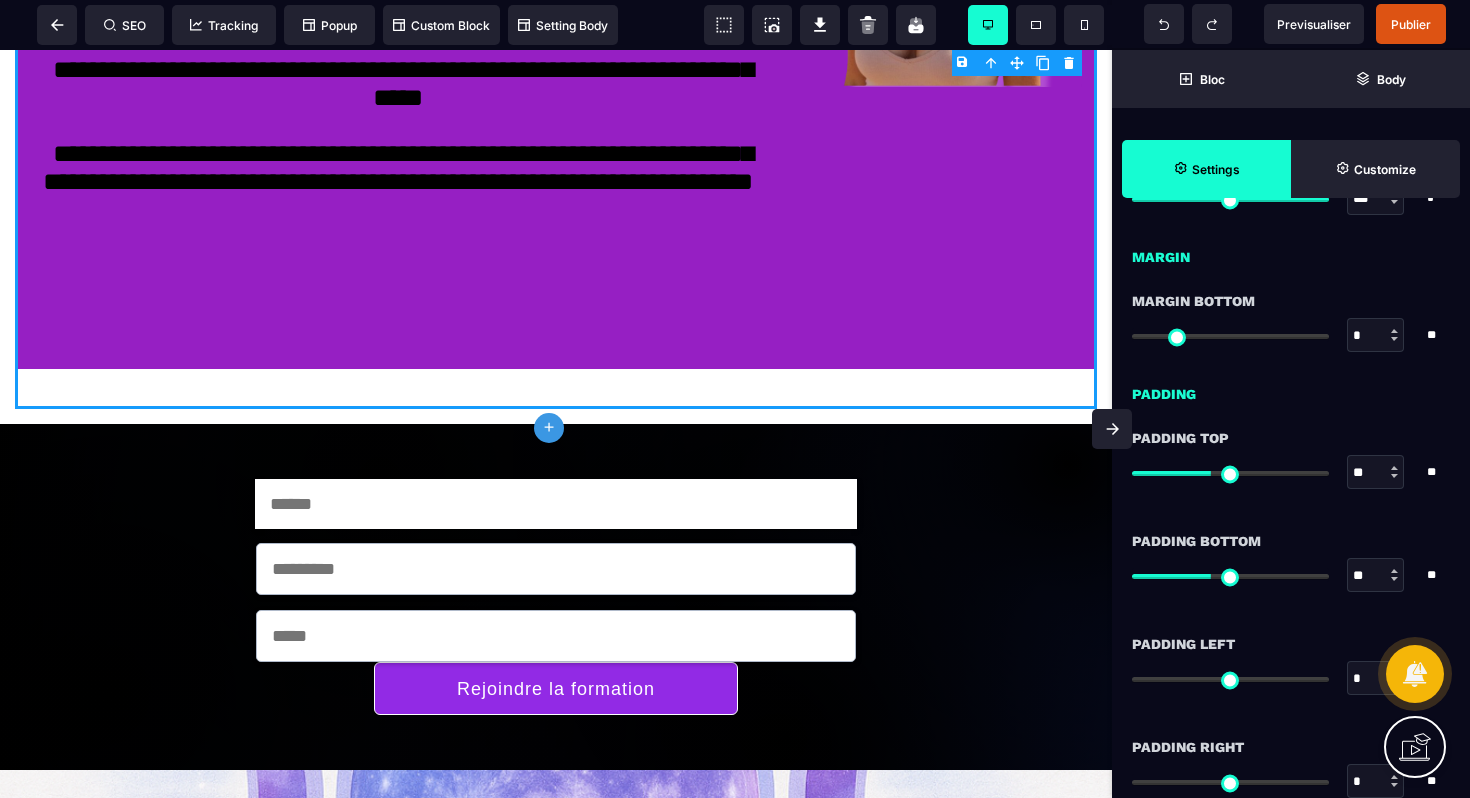 drag, startPoint x: 1206, startPoint y: 480, endPoint x: 1139, endPoint y: 479, distance: 67.00746 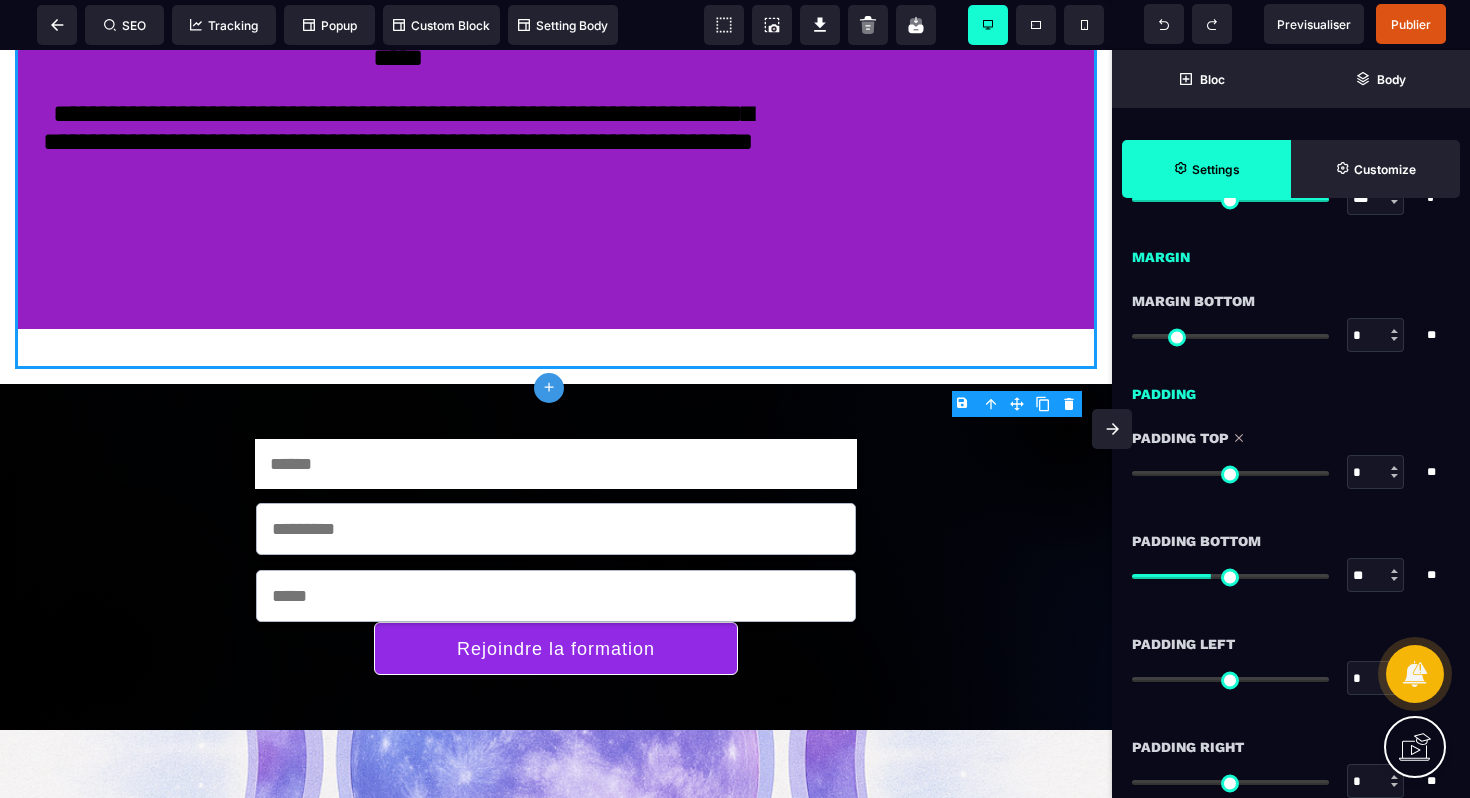 drag, startPoint x: 1214, startPoint y: 474, endPoint x: 1111, endPoint y: 469, distance: 103.121284 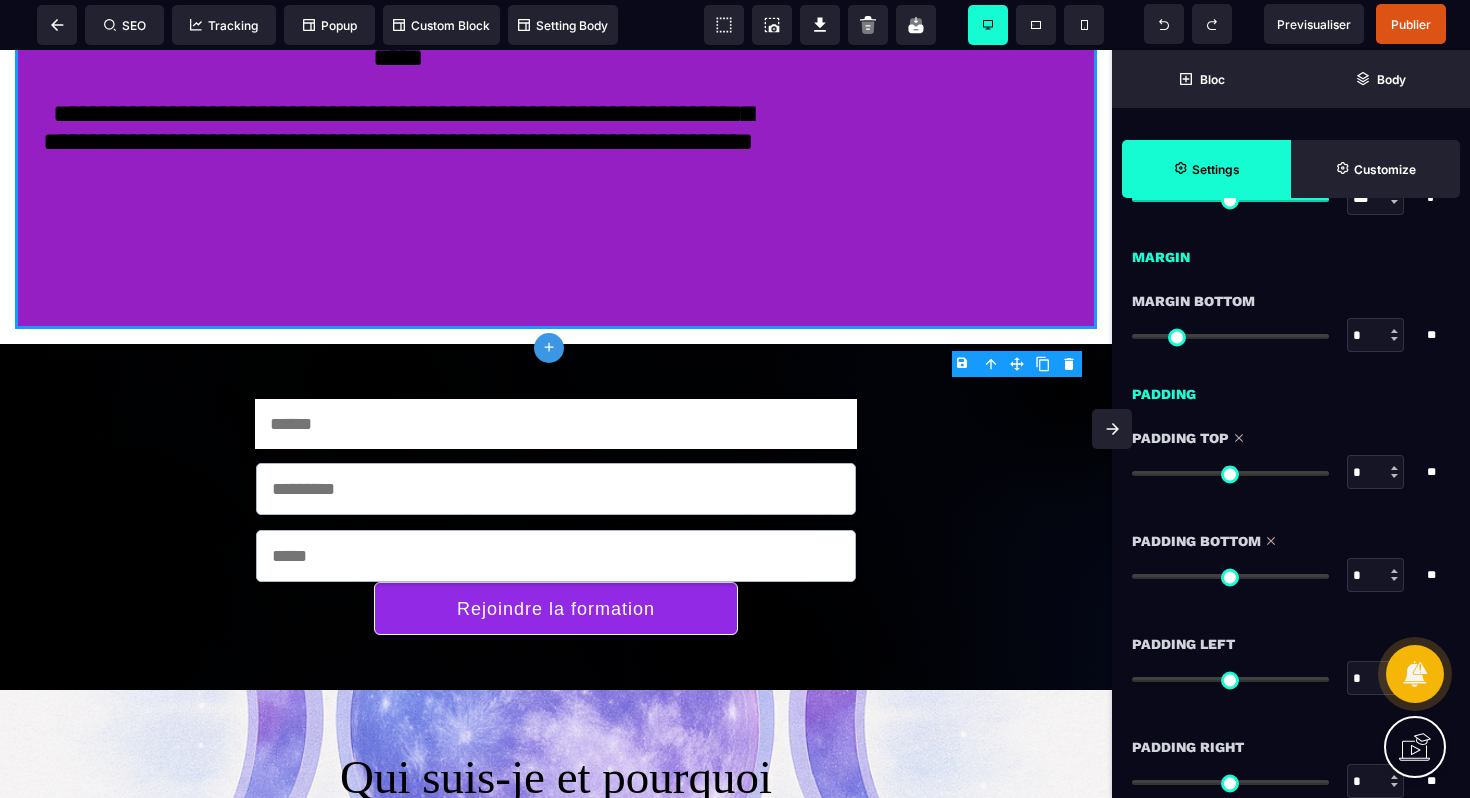 drag, startPoint x: 1143, startPoint y: 571, endPoint x: 1071, endPoint y: 565, distance: 72.249565 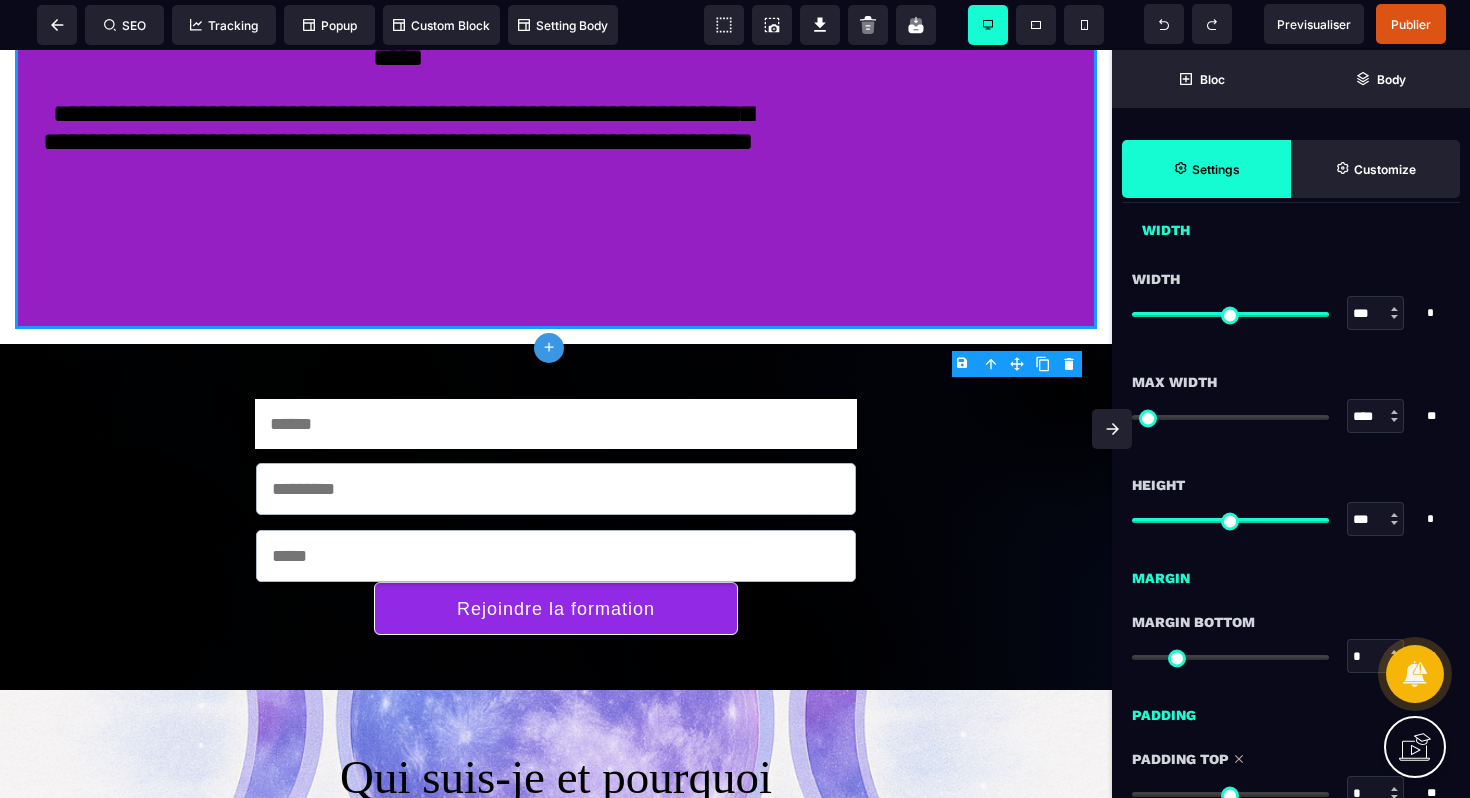 scroll, scrollTop: 1107, scrollLeft: 0, axis: vertical 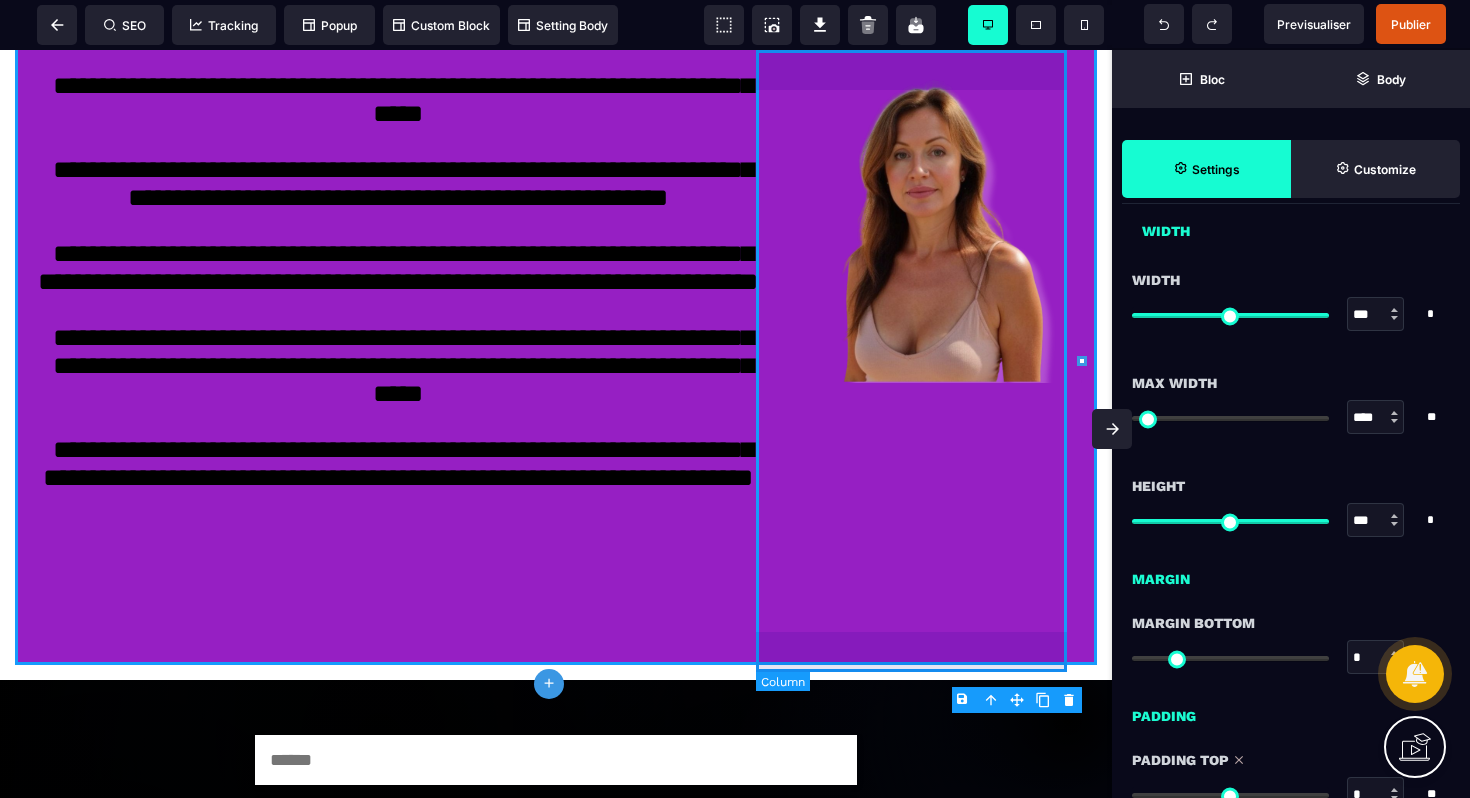 click at bounding box center [924, 338] 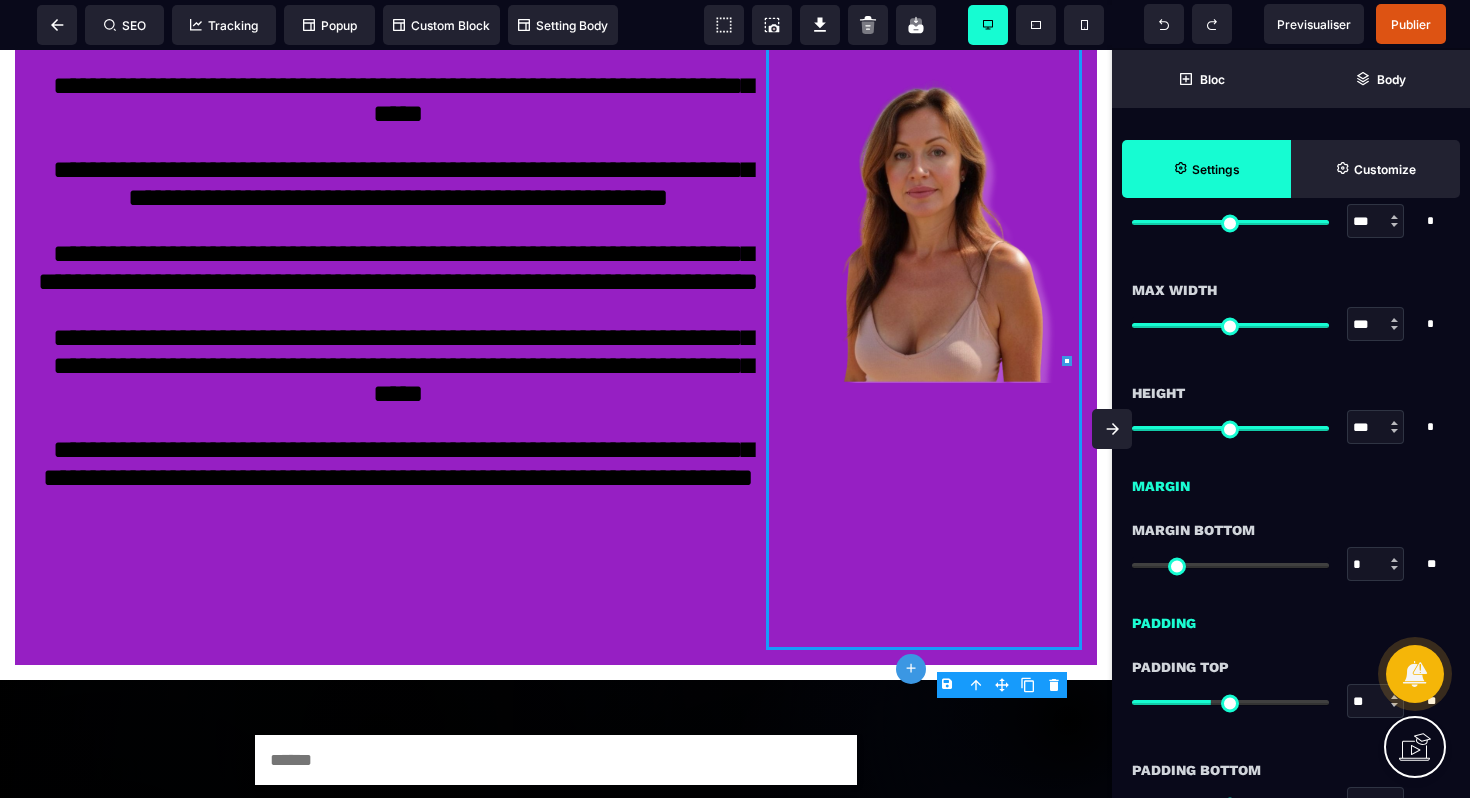 scroll, scrollTop: 1253, scrollLeft: 0, axis: vertical 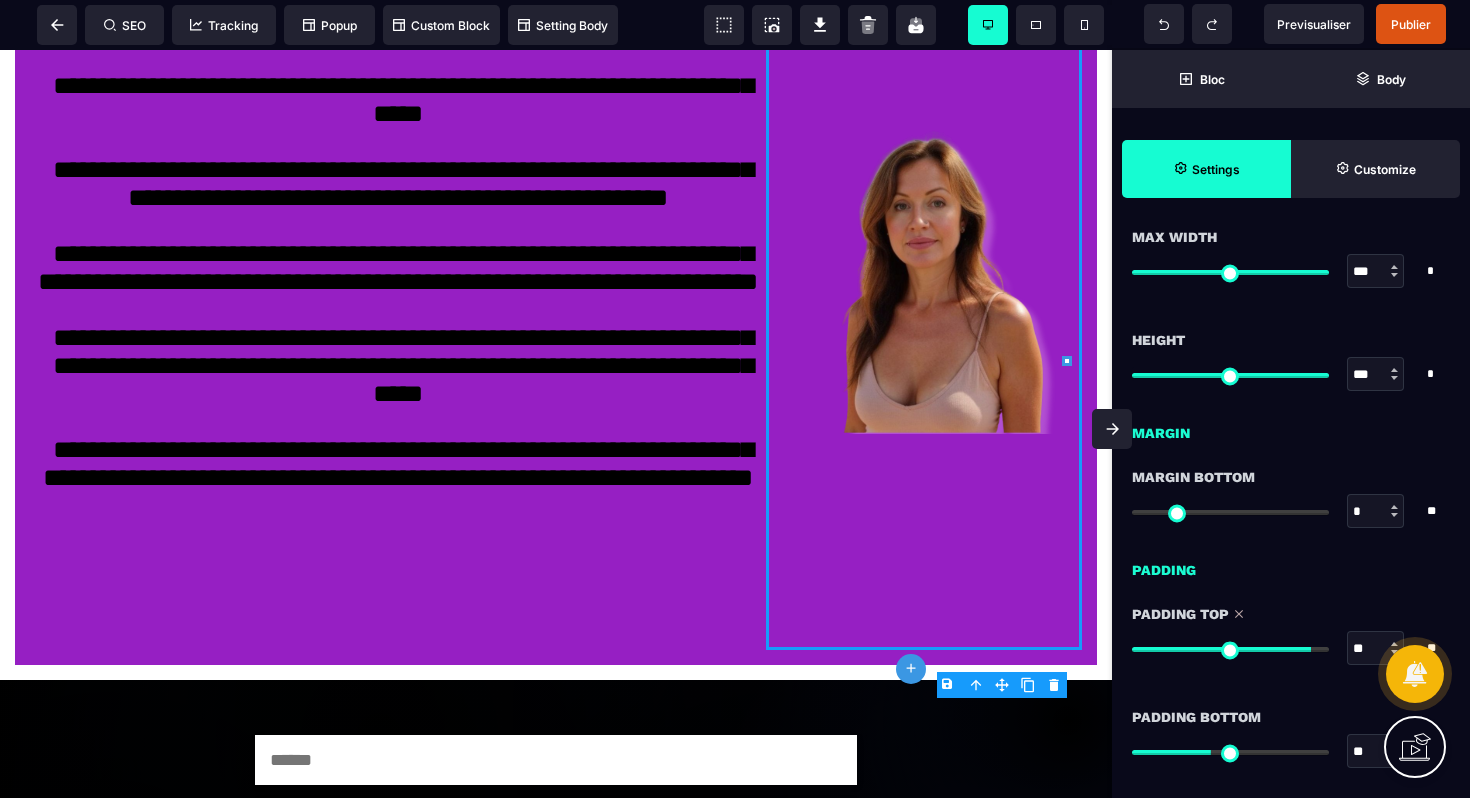 drag, startPoint x: 1210, startPoint y: 649, endPoint x: 1303, endPoint y: 637, distance: 93.770996 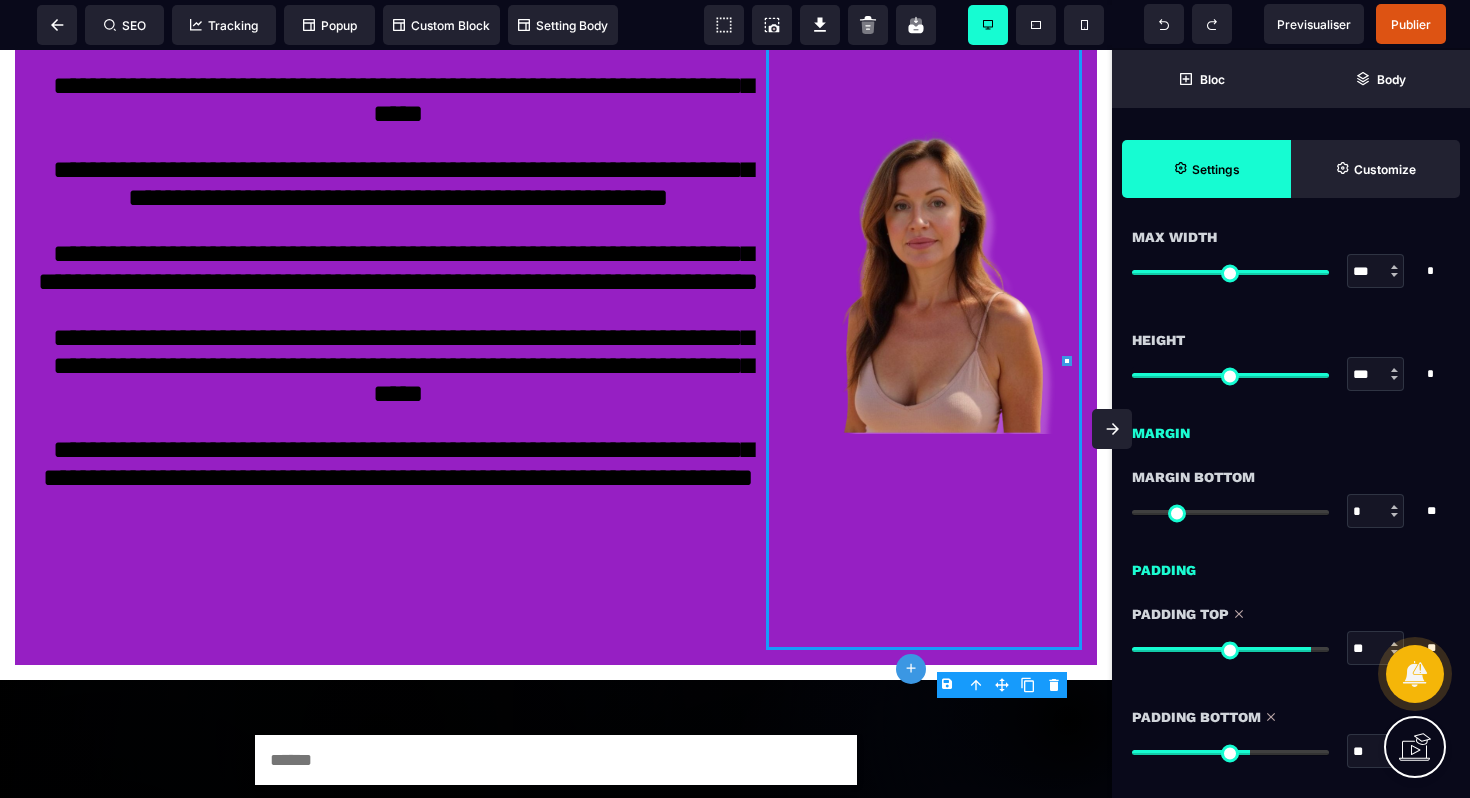drag, startPoint x: 1215, startPoint y: 758, endPoint x: 1249, endPoint y: 754, distance: 34.234486 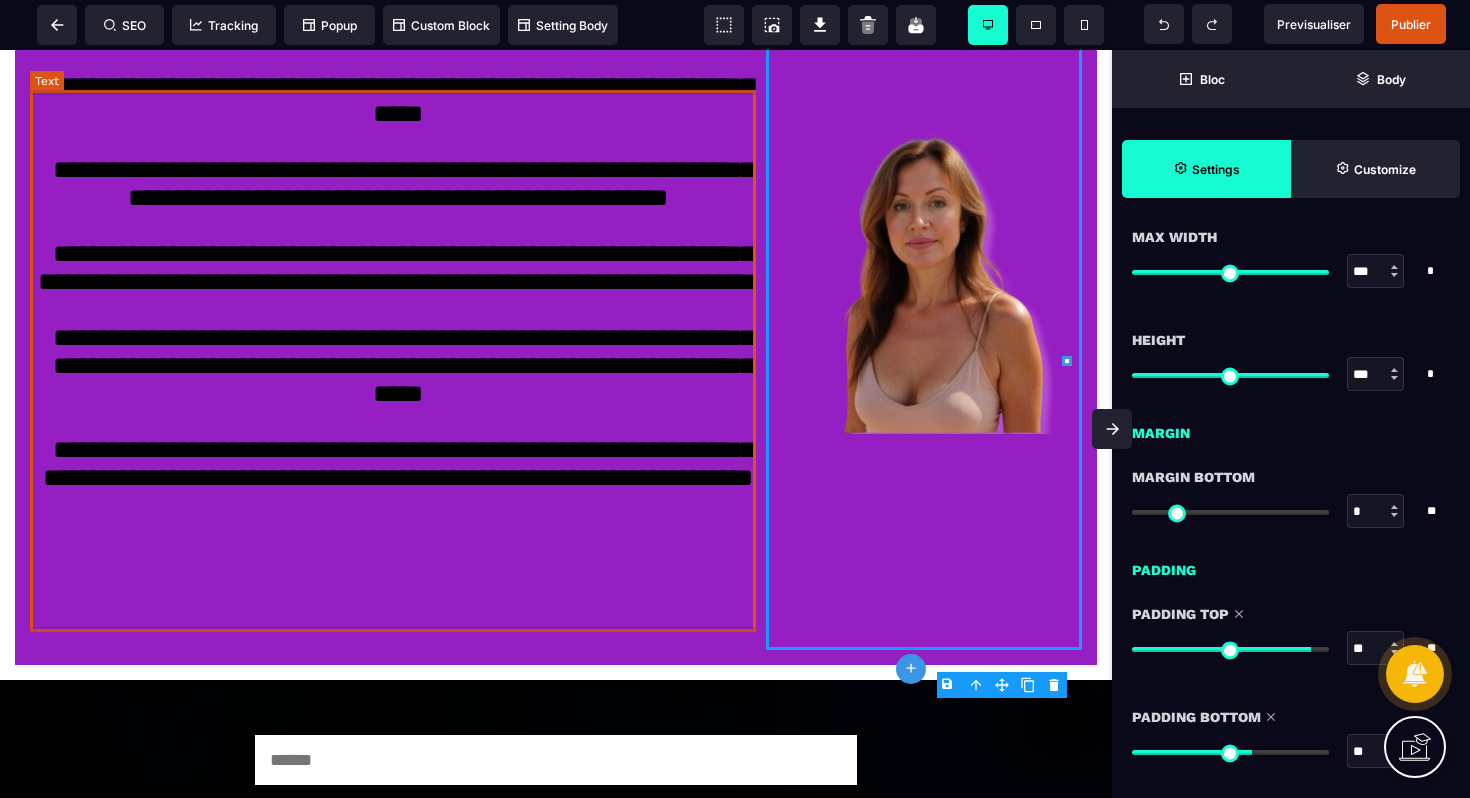 click on "**********" at bounding box center [398, 338] 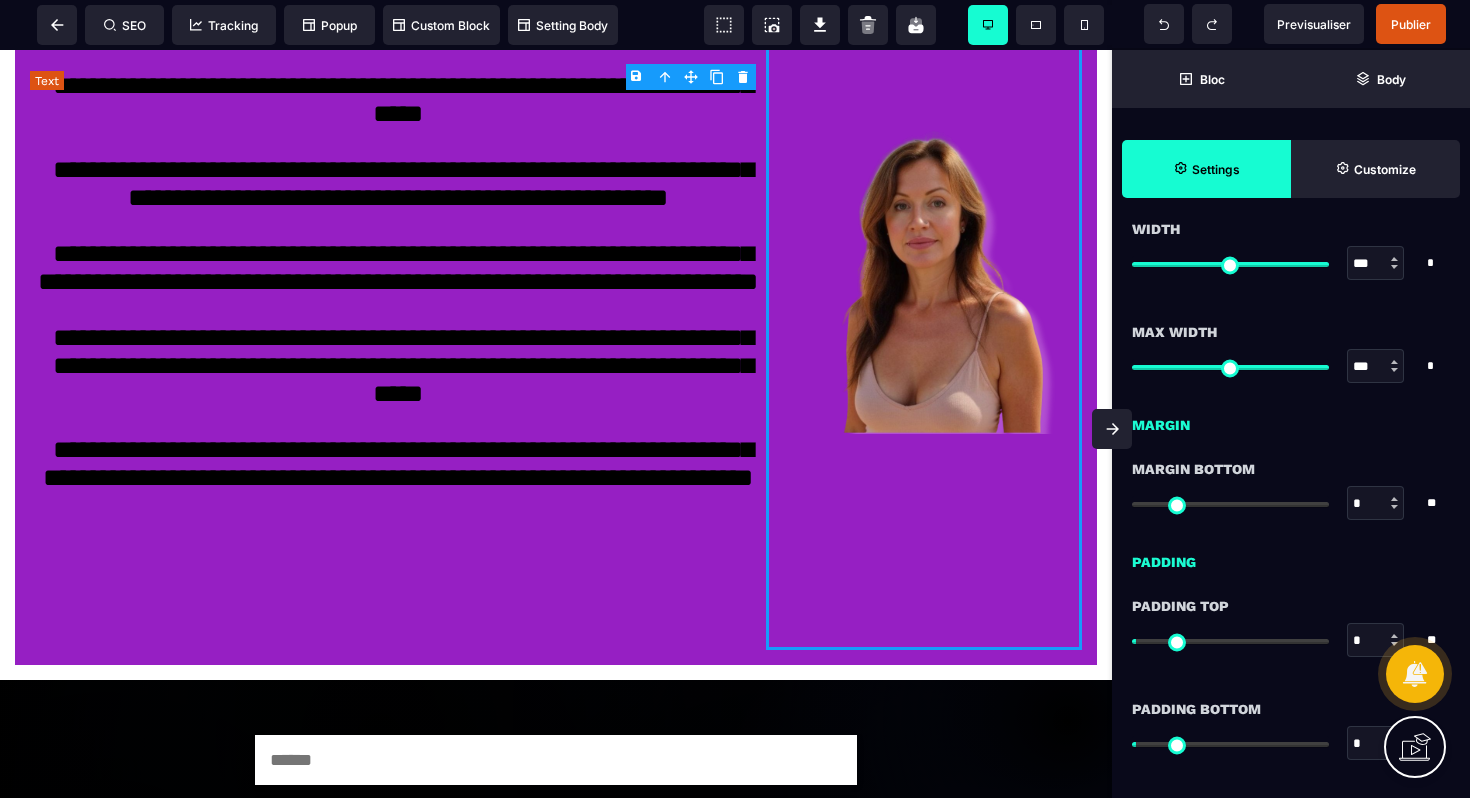 scroll, scrollTop: 0, scrollLeft: 0, axis: both 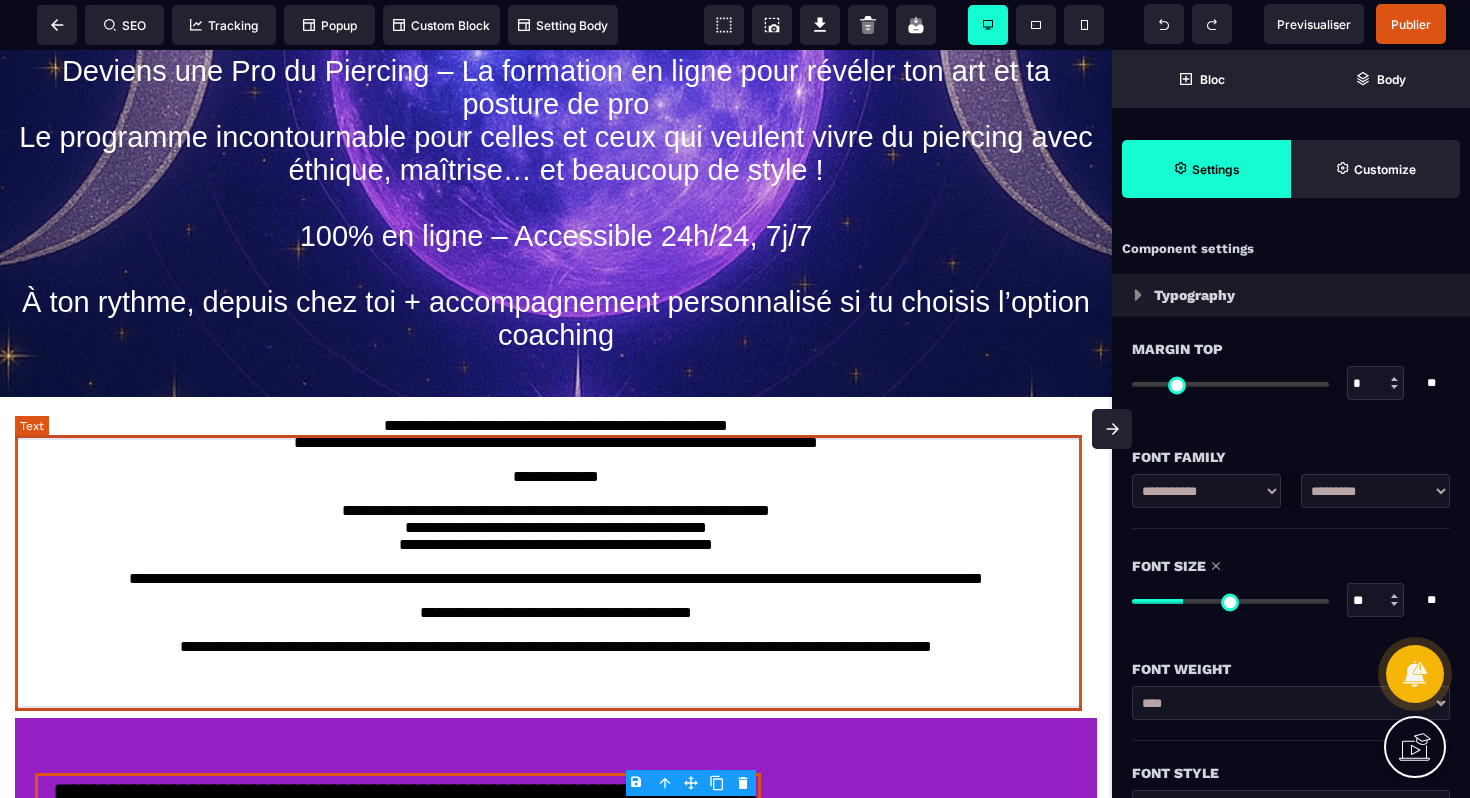 click on "**********" at bounding box center [556, 550] 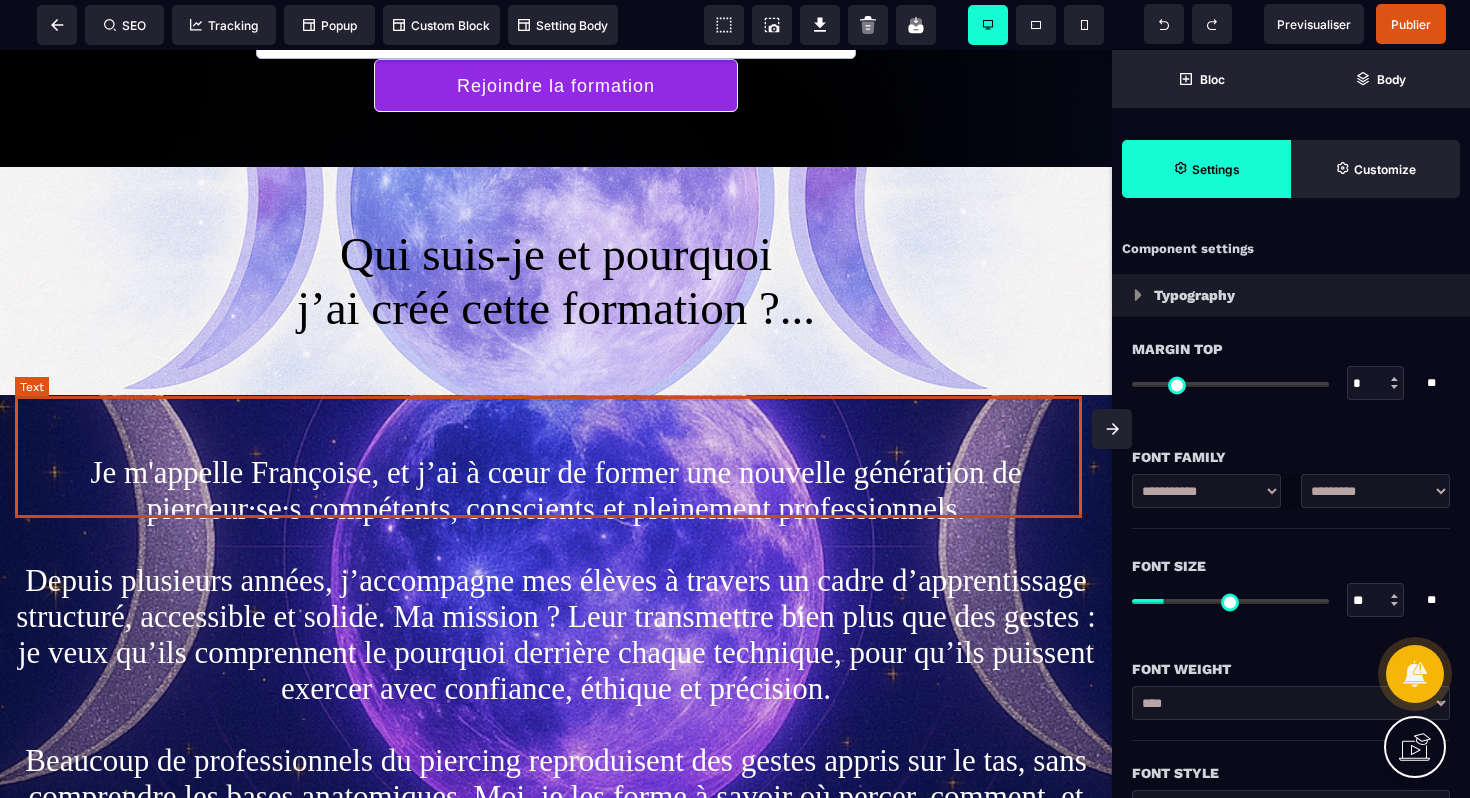 scroll, scrollTop: 1567, scrollLeft: 0, axis: vertical 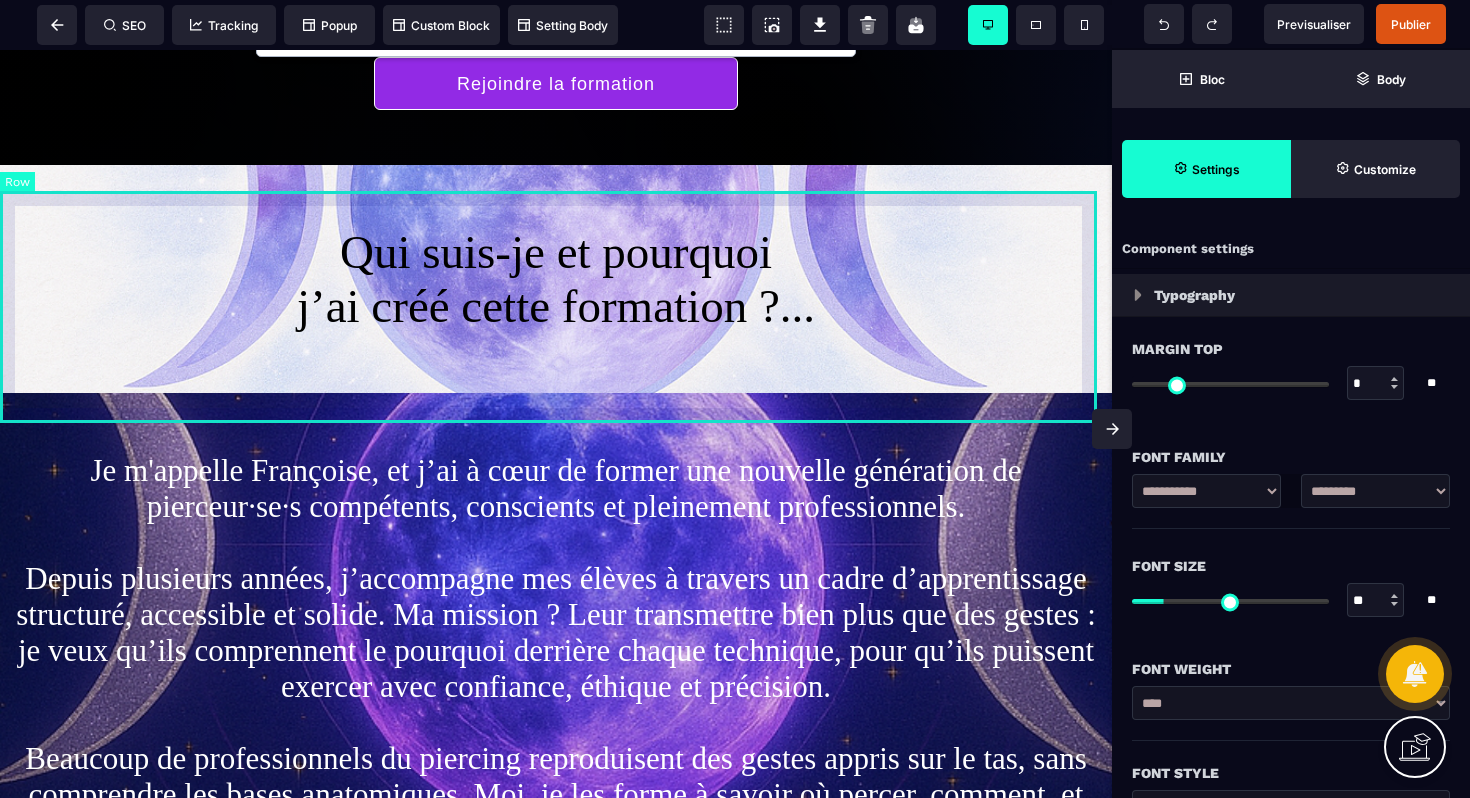 click on "Qui suis-je et pourquoi  j’ai créé cette formation ?..." at bounding box center (556, 279) 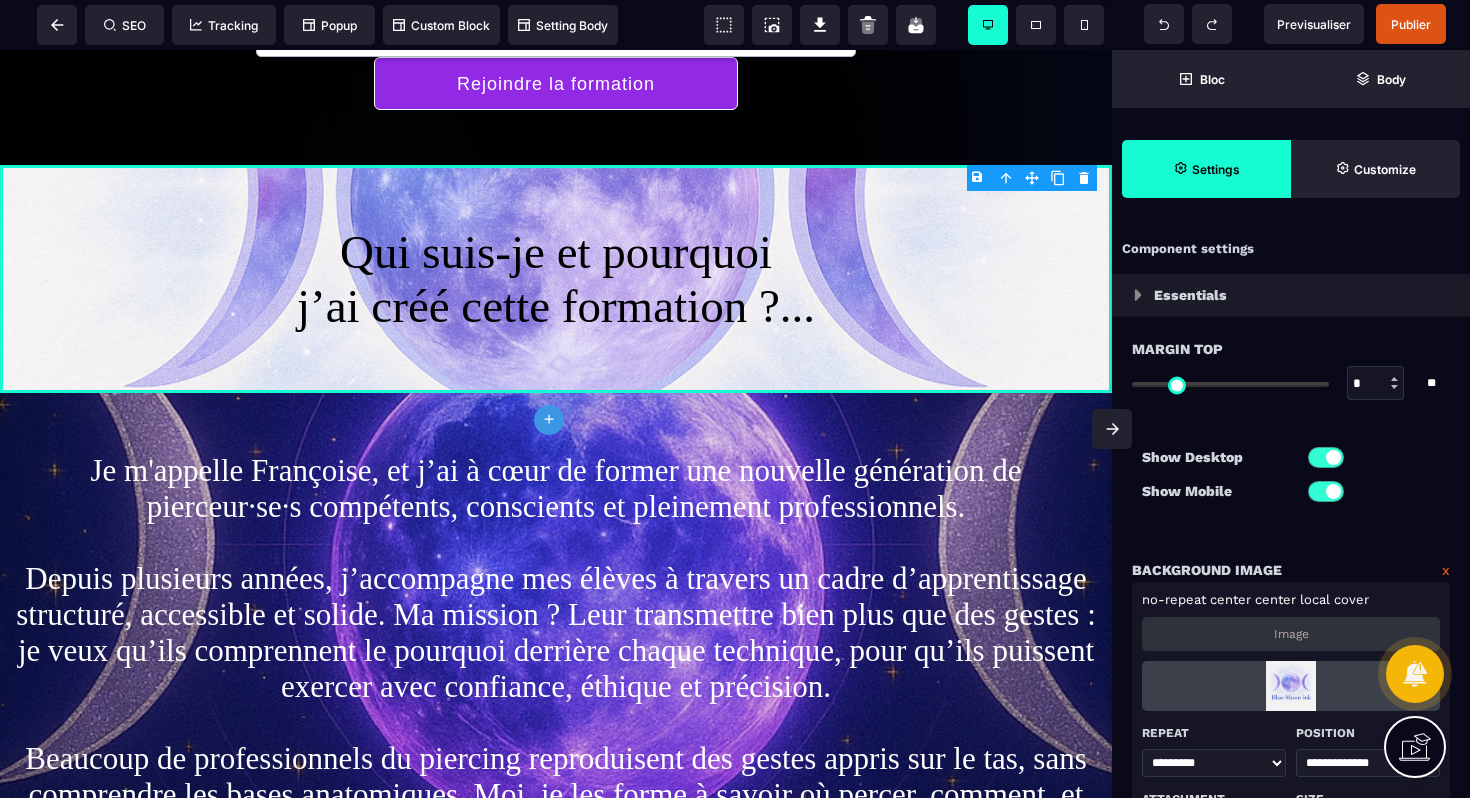 click on "x" at bounding box center (1446, 570) 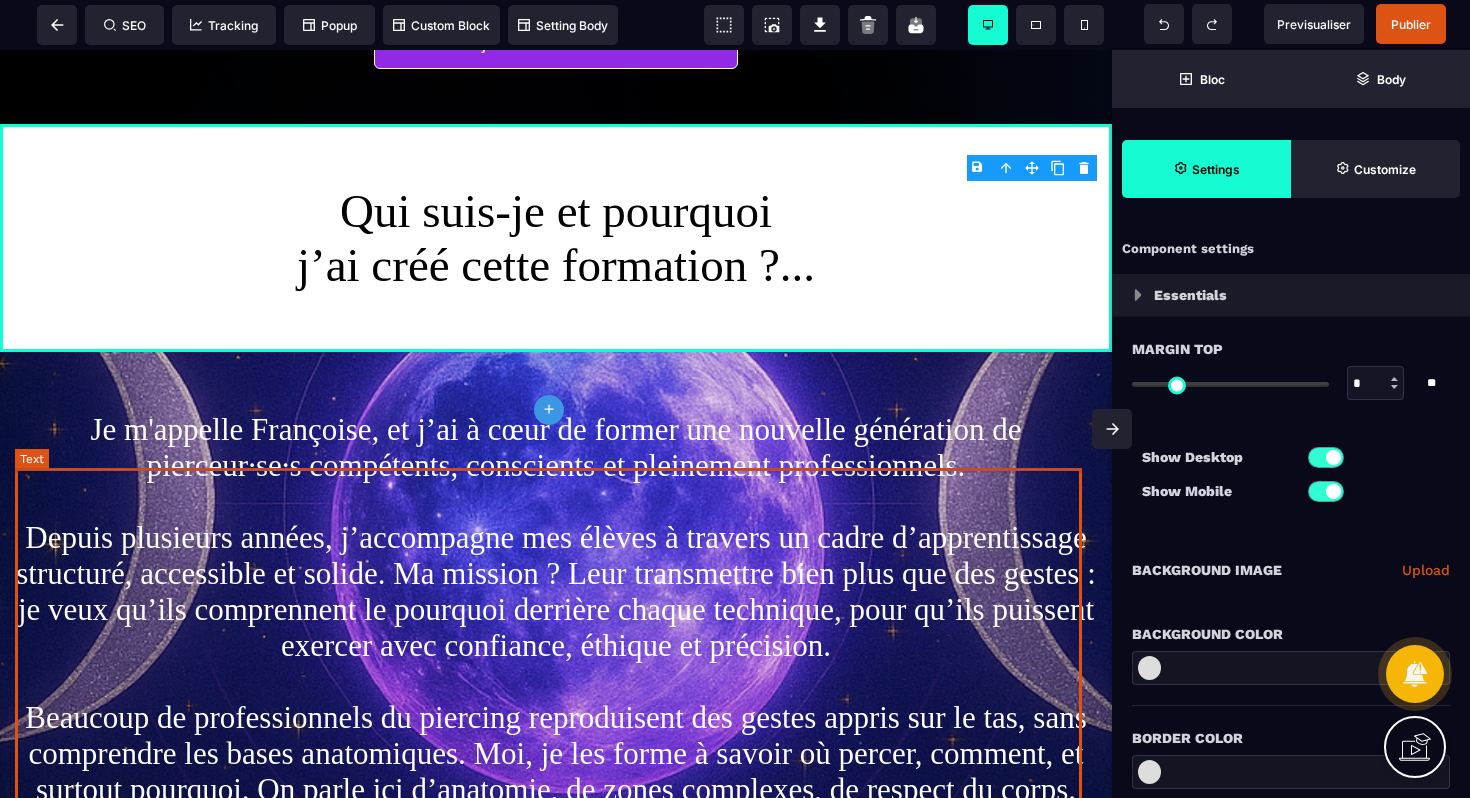 scroll, scrollTop: 1712, scrollLeft: 0, axis: vertical 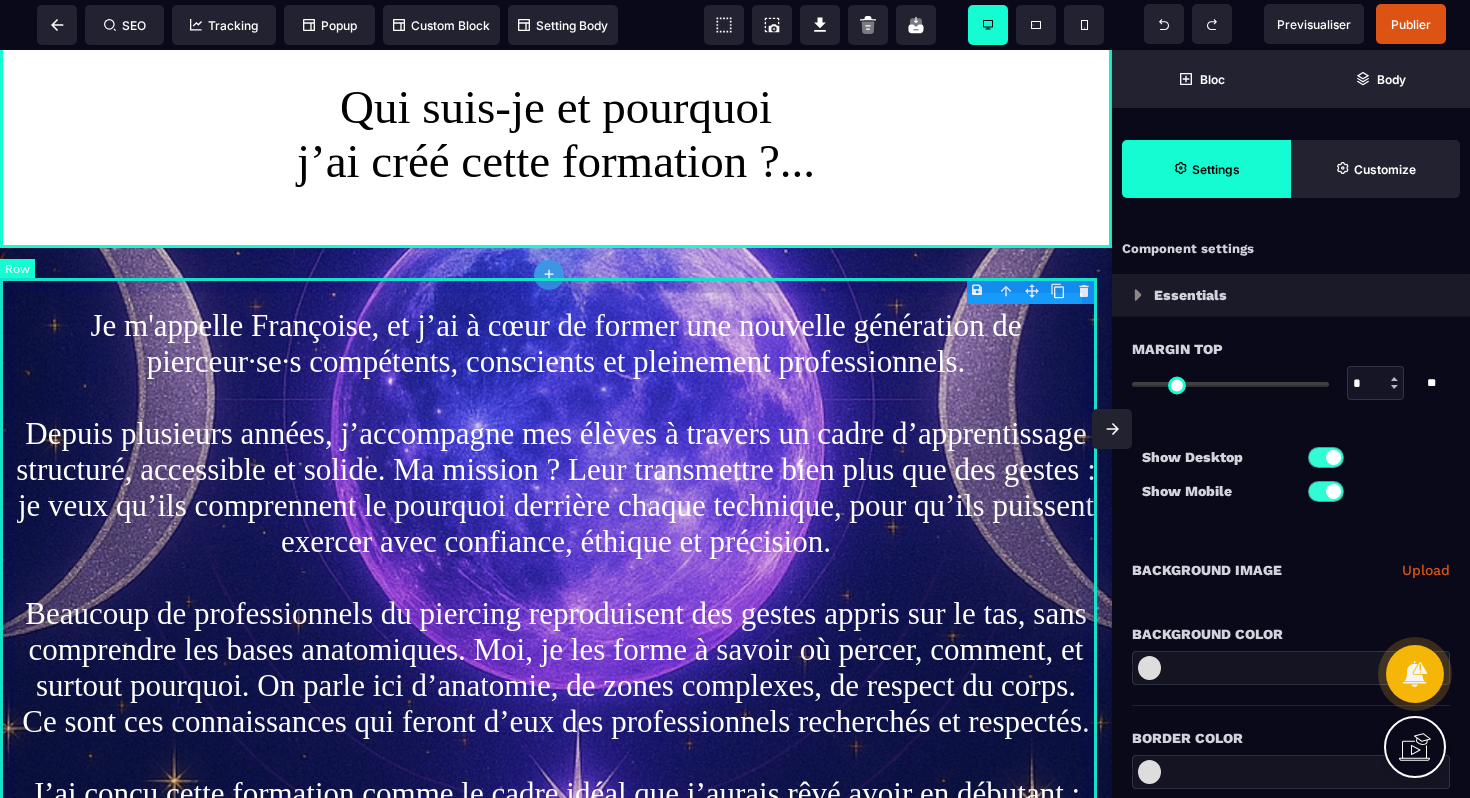 click on "Je m'appelle [NAME], et j’ai à cœur de former une nouvelle génération de pierceur·se·s compétents, conscients et pleinement professionnels. Depuis plusieurs années, j’accompagne mes élèves à travers un cadre d’apprentissage structuré, accessible et solide. Ma mission ? Leur transmettre bien plus que des gestes : je veux qu’ils comprennent le pourquoi derrière chaque technique, pour qu’ils puissent exercer avec confiance, éthique et précision. Beaucoup de professionnels du piercing reproduisent des gestes appris sur le tas, sans comprendre les bases anatomiques. Moi, je les forme à savoir où percer, comment, et surtout pourquoi. On parle ici d’anatomie, de zones complexes, de respect du corps. Ce sont ces connaissances qui feront d’eux des professionnels recherchés et respectés." at bounding box center (556, 596) 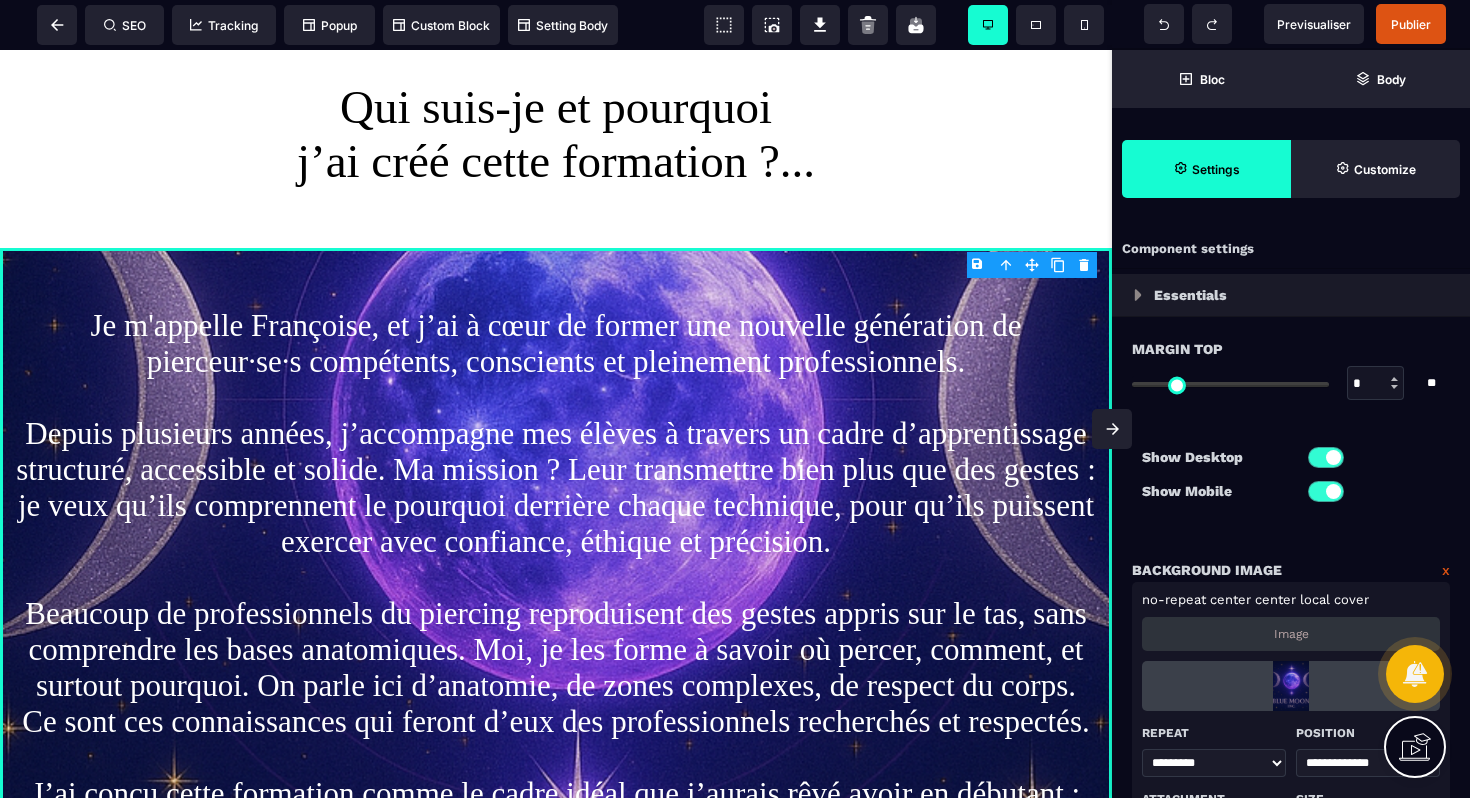 click on "**********" at bounding box center (1291, 705) 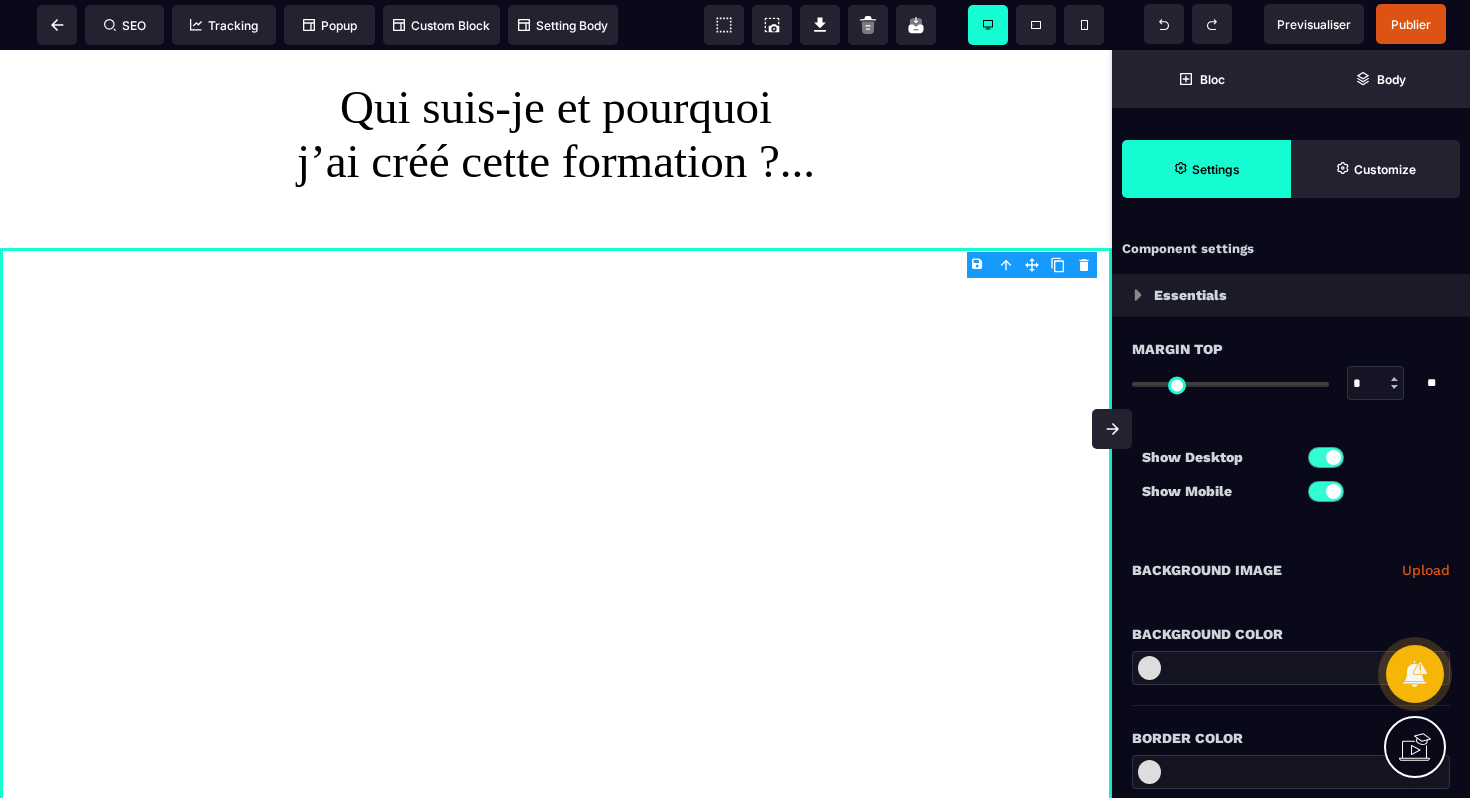 click at bounding box center (1149, 668) 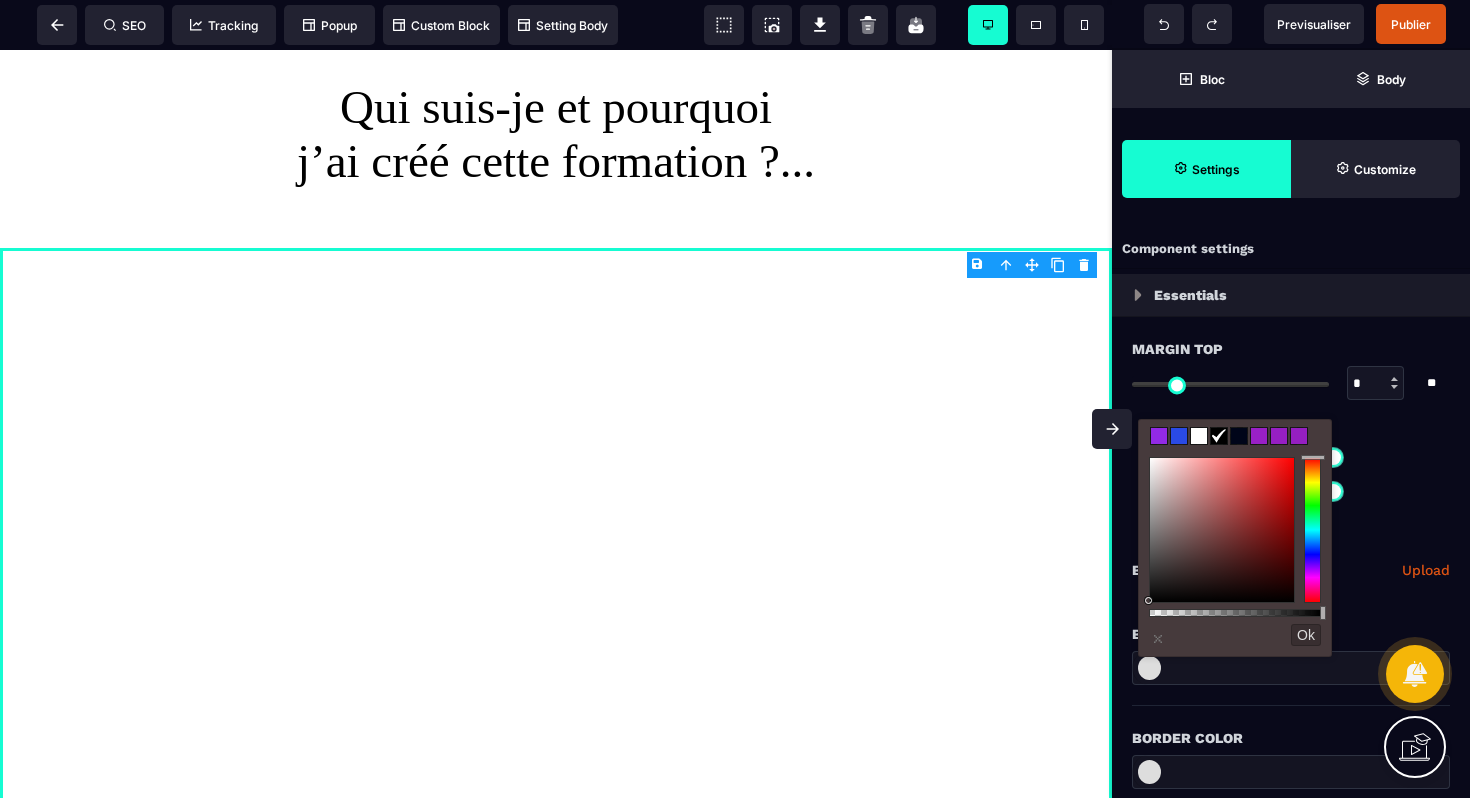 click at bounding box center [1259, 436] 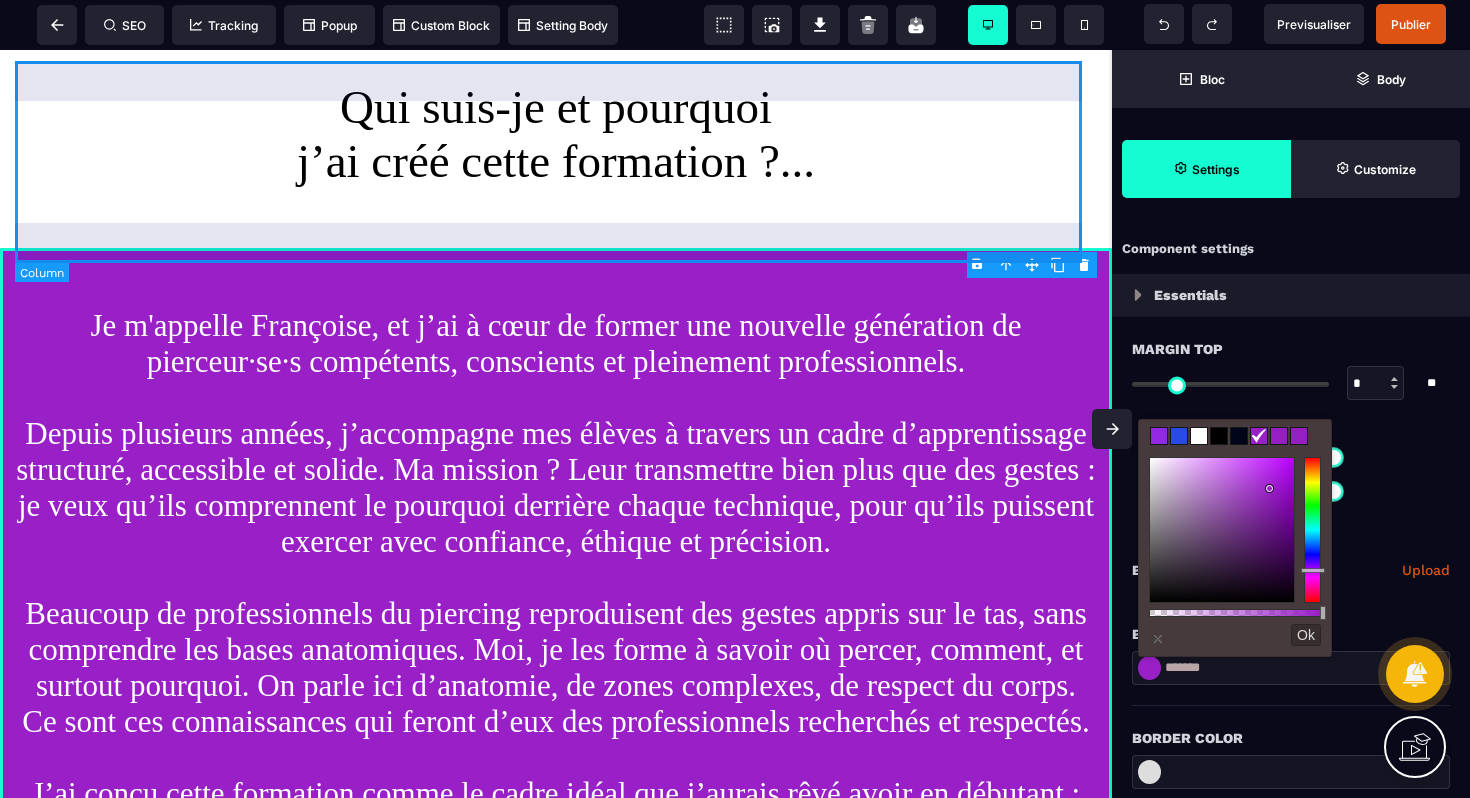 click on "Qui suis-je et pourquoi  j’ai créé cette formation ?..." at bounding box center [556, 134] 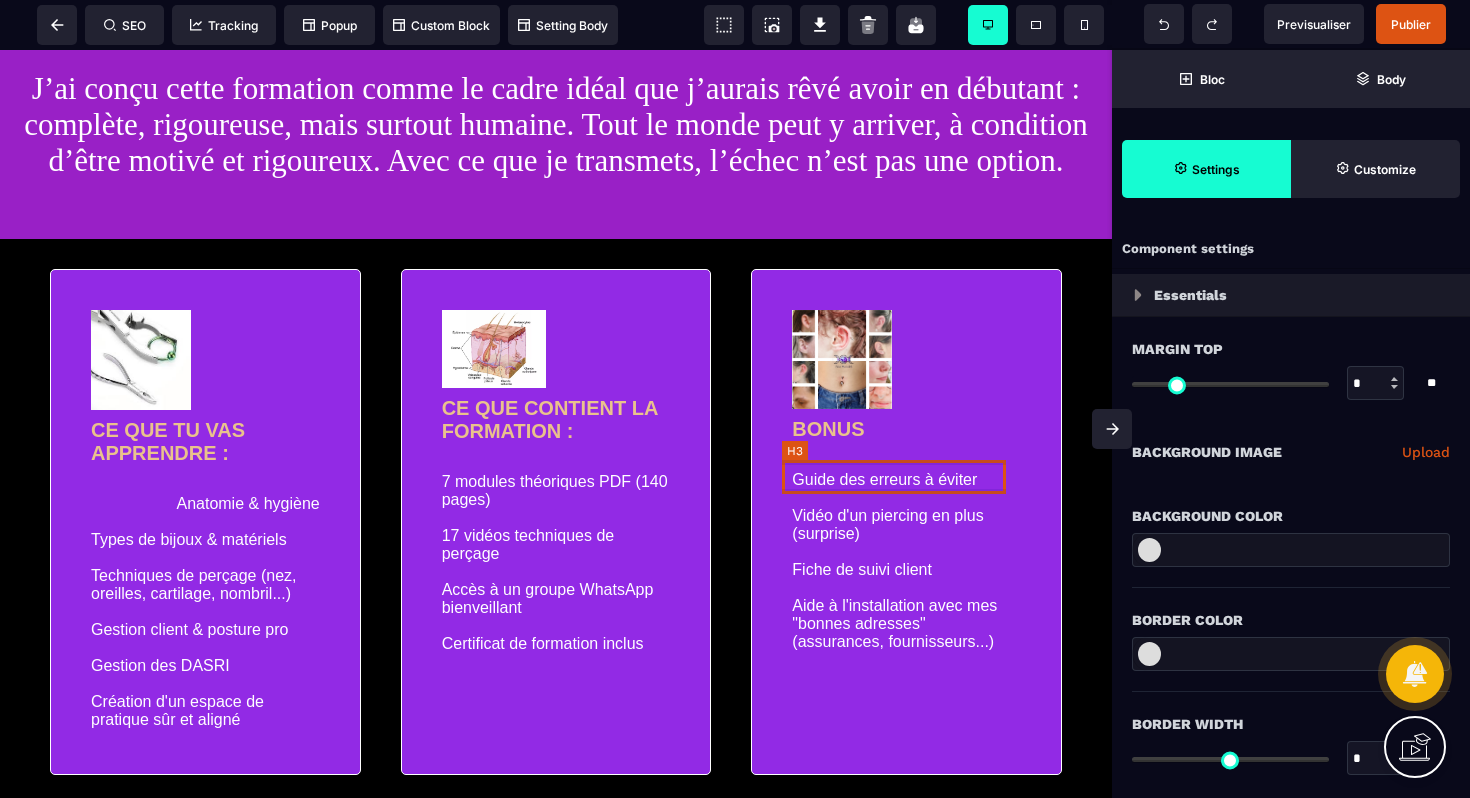 scroll, scrollTop: 2402, scrollLeft: 0, axis: vertical 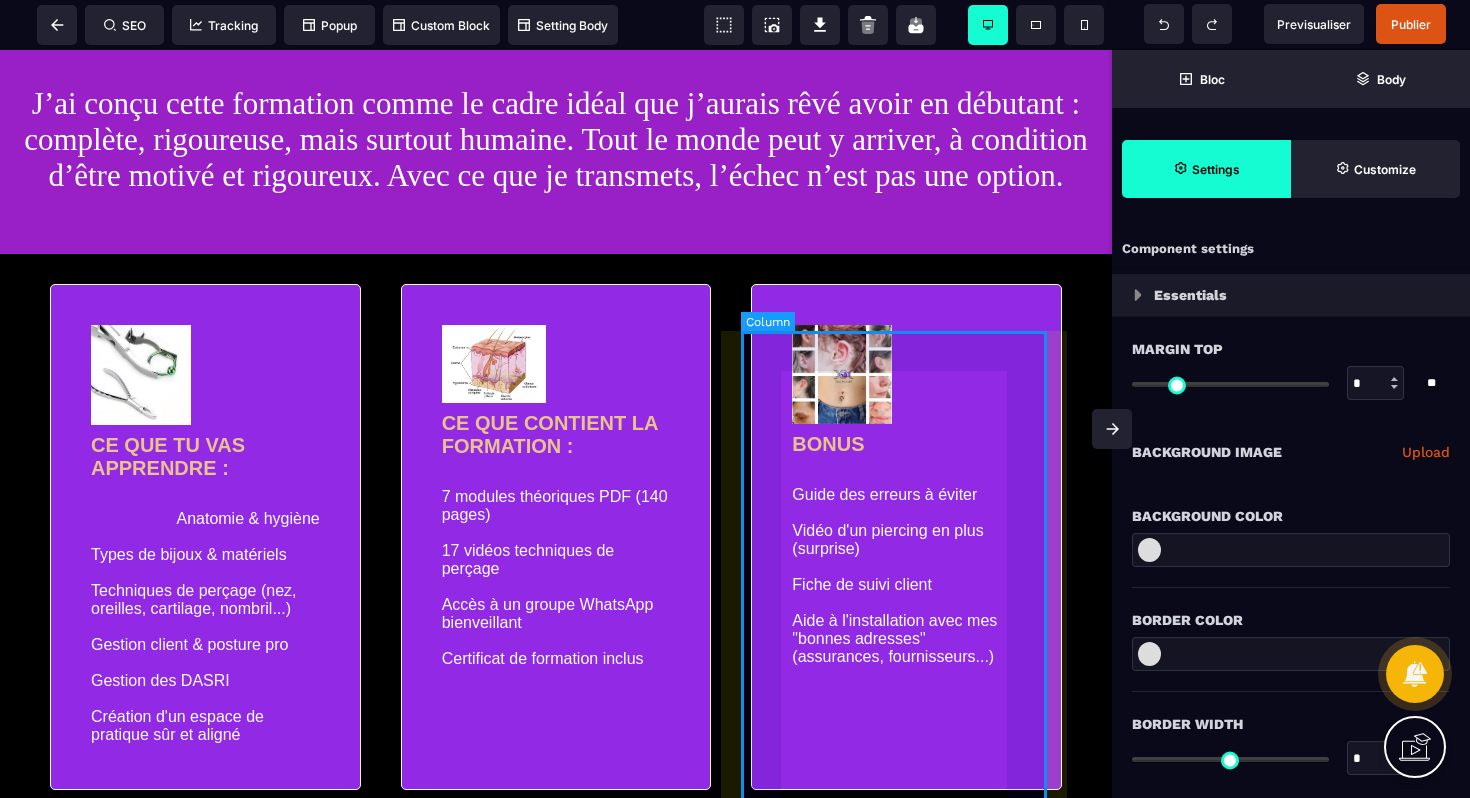 click on "BONUS Guide des erreurs à éviter Vidéo d'un piercing en plus (surprise) Fiche de suivi client Aide à l'installation avec mes "bonnes adresses" (assurances, fournisseurs...)" at bounding box center [906, 537] 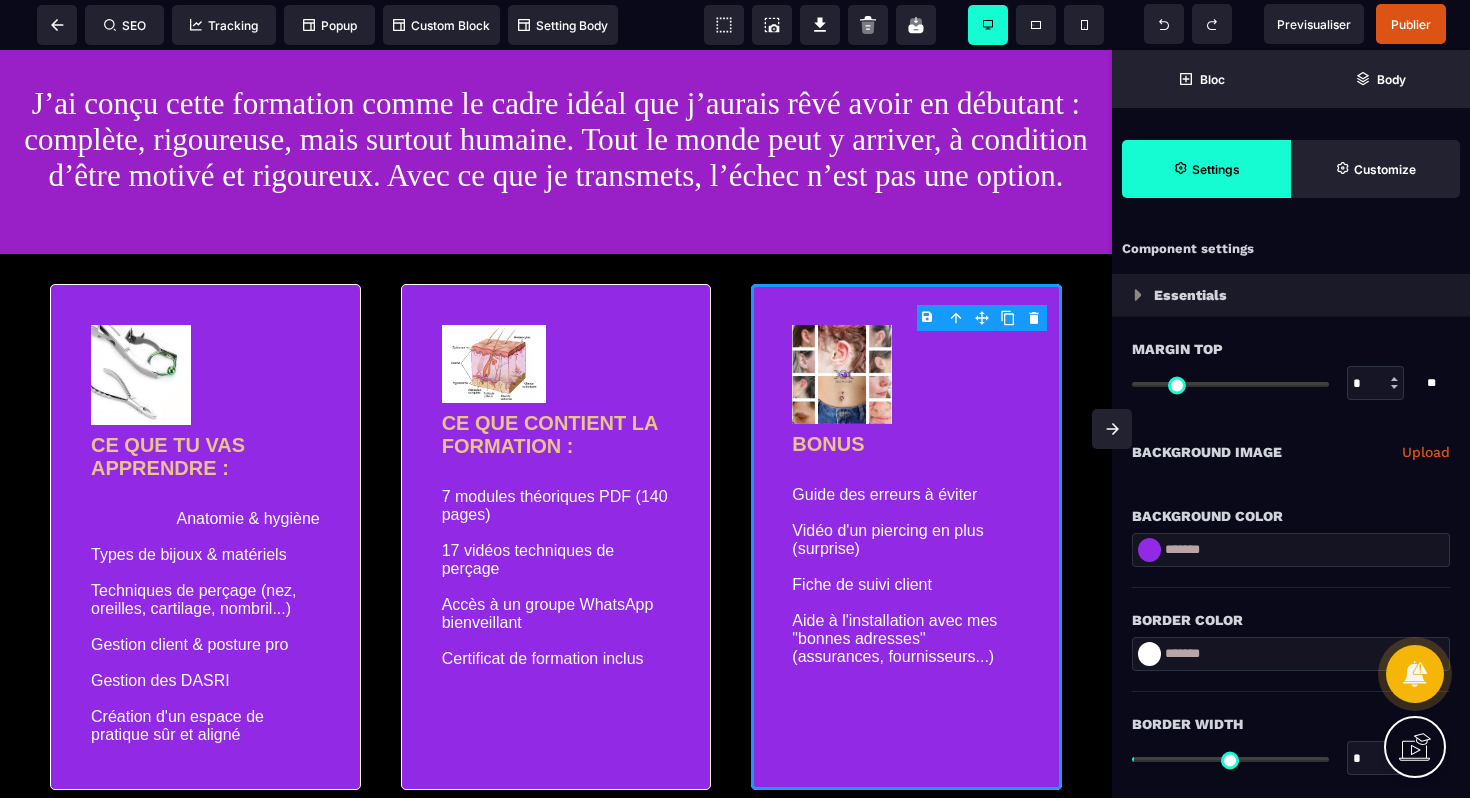 drag, startPoint x: 1243, startPoint y: 555, endPoint x: 1163, endPoint y: 556, distance: 80.00625 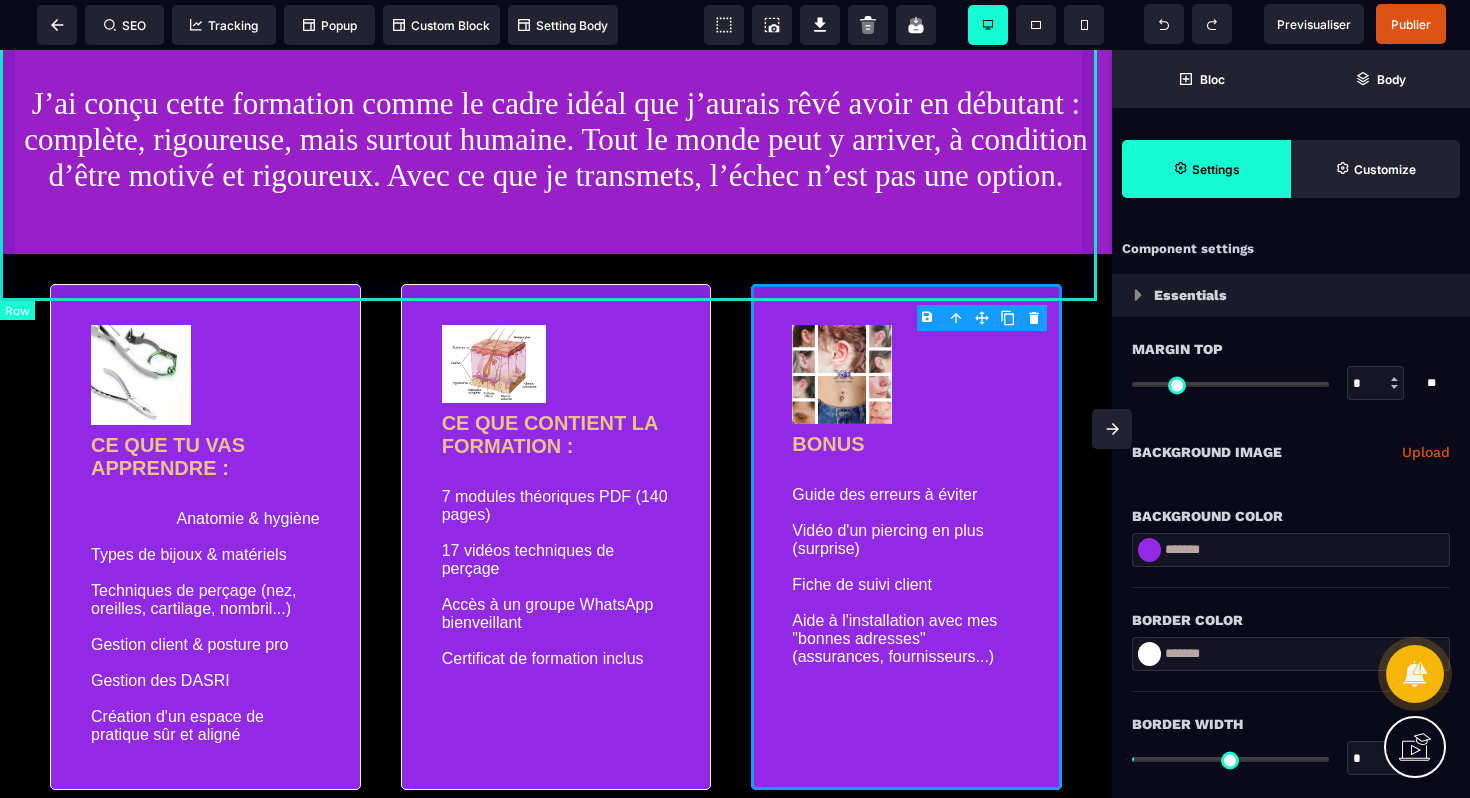 click on "Je m'appelle [NAME], et j’ai à cœur de former une nouvelle génération de pierceur·se·s compétents, conscients et pleinement professionnels. Depuis plusieurs années, j’accompagne mes élèves à travers un cadre d’apprentissage structuré, accessible et solide. Ma mission ? Leur transmettre bien plus que des gestes : je veux qu’ils comprennent le pourquoi derrière chaque technique, pour qu’ils puissent exercer avec confiance, éthique et précision. Beaucoup de professionnels du piercing reproduisent des gestes appris sur le tas, sans comprendre les bases anatomiques. Moi, je les forme à savoir où percer, comment, et surtout pourquoi. On parle ici d’anatomie, de zones complexes, de respect du corps. Ce sont ces connaissances qui feront d’eux des professionnels recherchés et respectés." at bounding box center (556, -94) 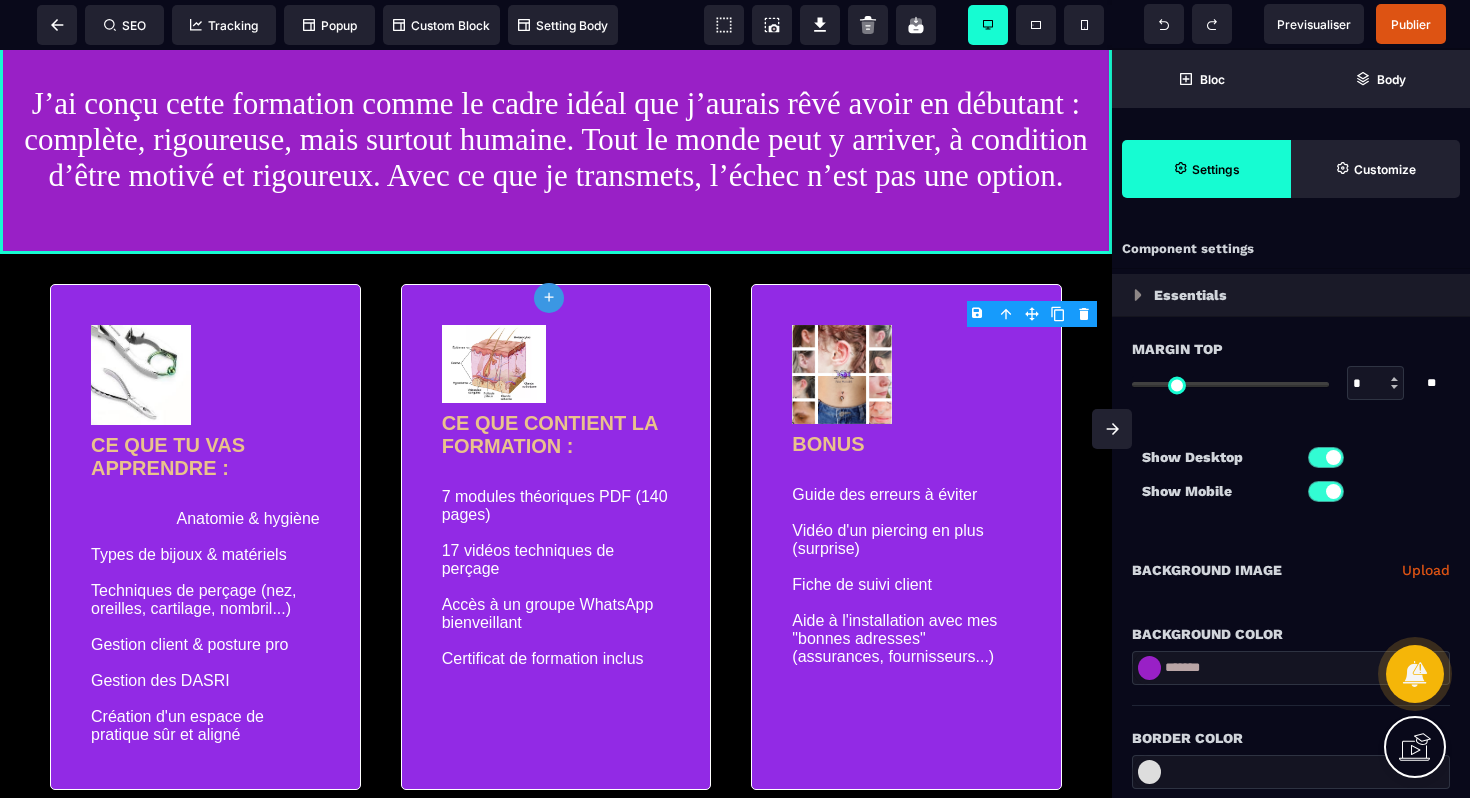drag, startPoint x: 1264, startPoint y: 671, endPoint x: 1162, endPoint y: 672, distance: 102.0049 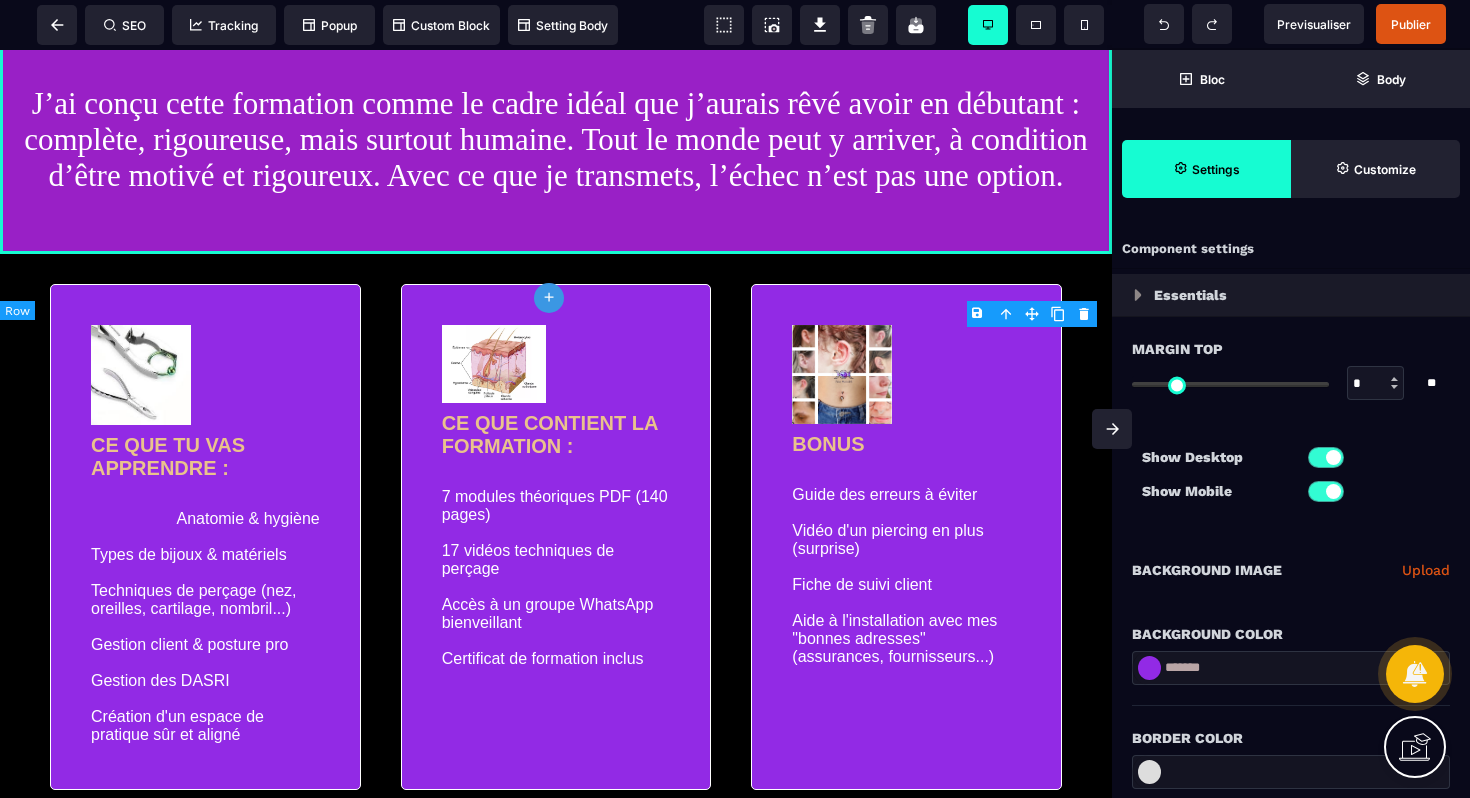 click on "Je m'appelle [NAME], et j’ai à cœur de former une nouvelle génération de pierceur·se·s compétents, conscients et pleinement professionnels. Depuis plusieurs années, j’accompagne mes élèves à travers un cadre d’apprentissage structuré, accessible et solide. Ma mission ? Leur transmettre bien plus que des gestes : je veux qu’ils comprennent le pourquoi derrière chaque technique, pour qu’ils puissent exercer avec confiance, éthique et précision. Beaucoup de professionnels du piercing reproduisent des gestes appris sur le tas, sans comprendre les bases anatomiques. Moi, je les forme à savoir où percer, comment, et surtout pourquoi. On parle ici d’anatomie, de zones complexes, de respect du corps. Ce sont ces connaissances qui feront d’eux des professionnels recherchés et respectés." at bounding box center [556, -94] 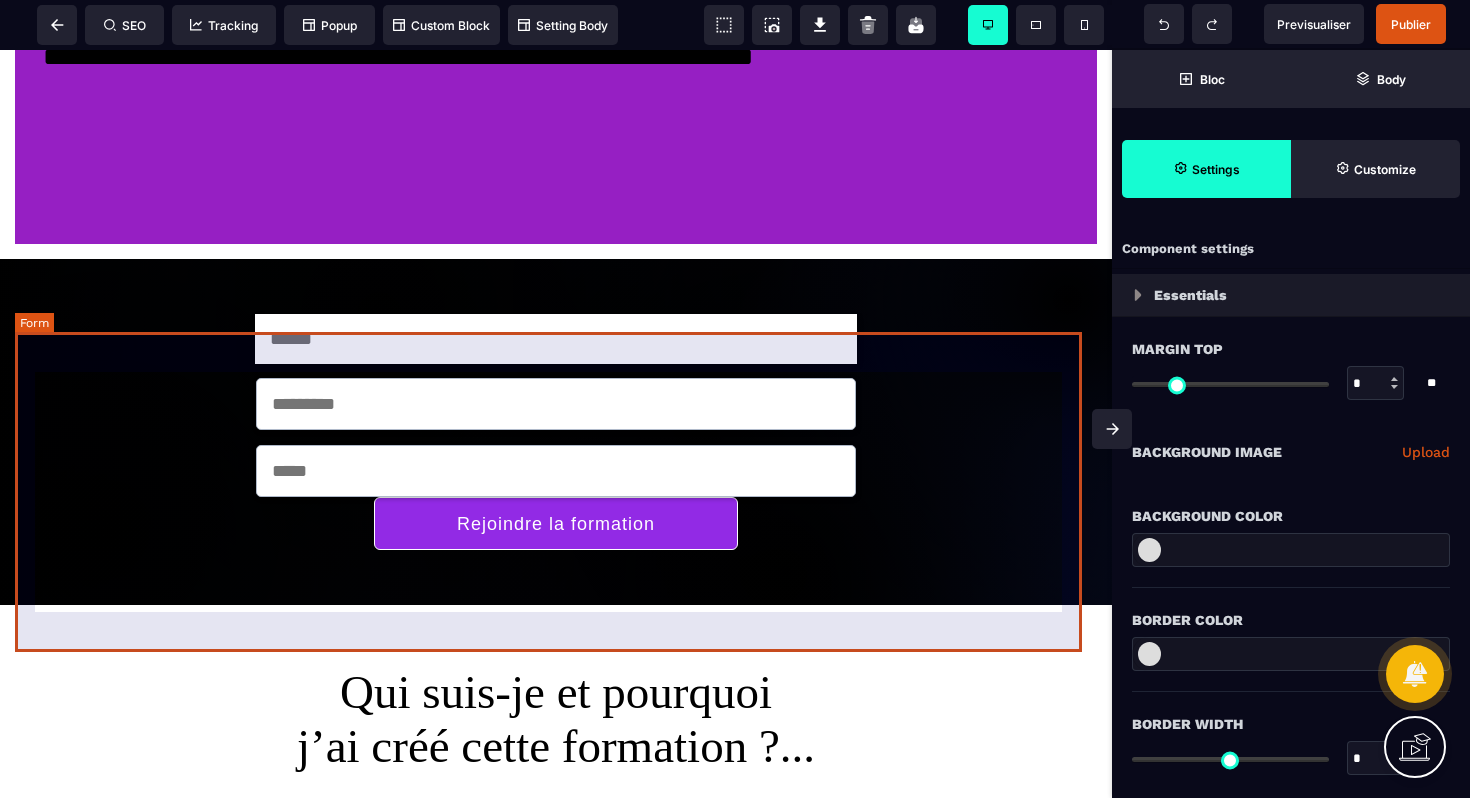 scroll, scrollTop: 960, scrollLeft: 0, axis: vertical 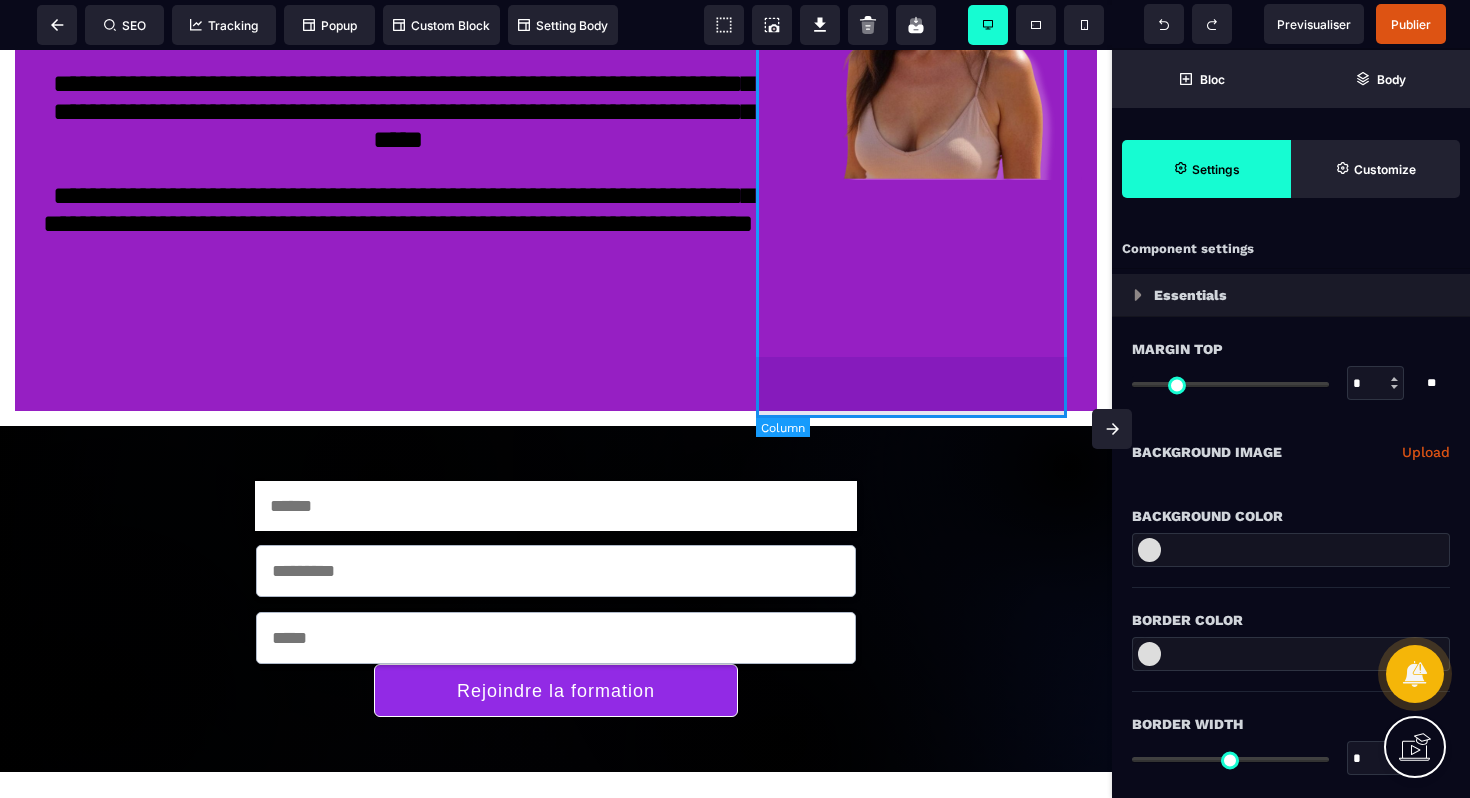 click at bounding box center (924, 84) 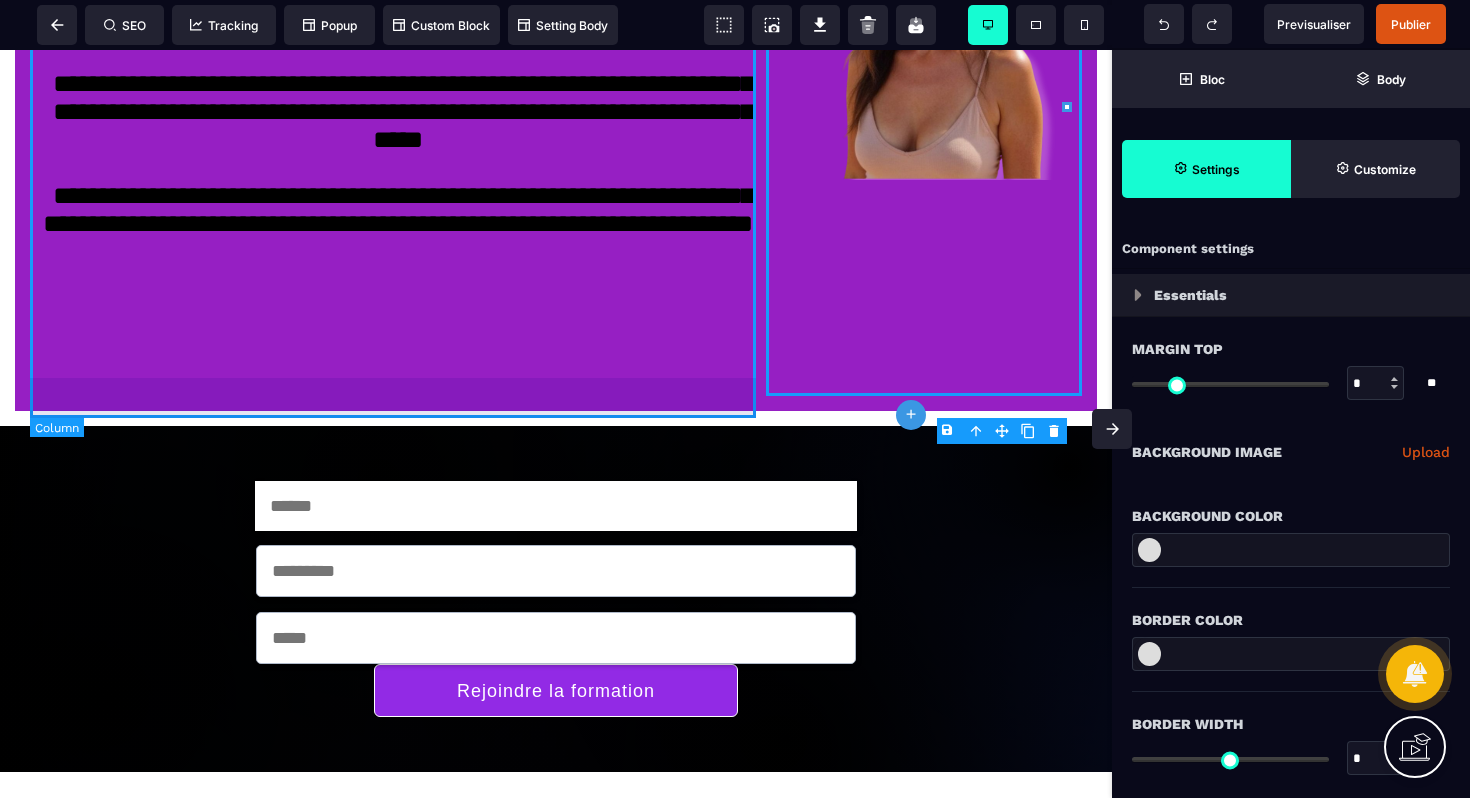 click on "**********" at bounding box center (398, 84) 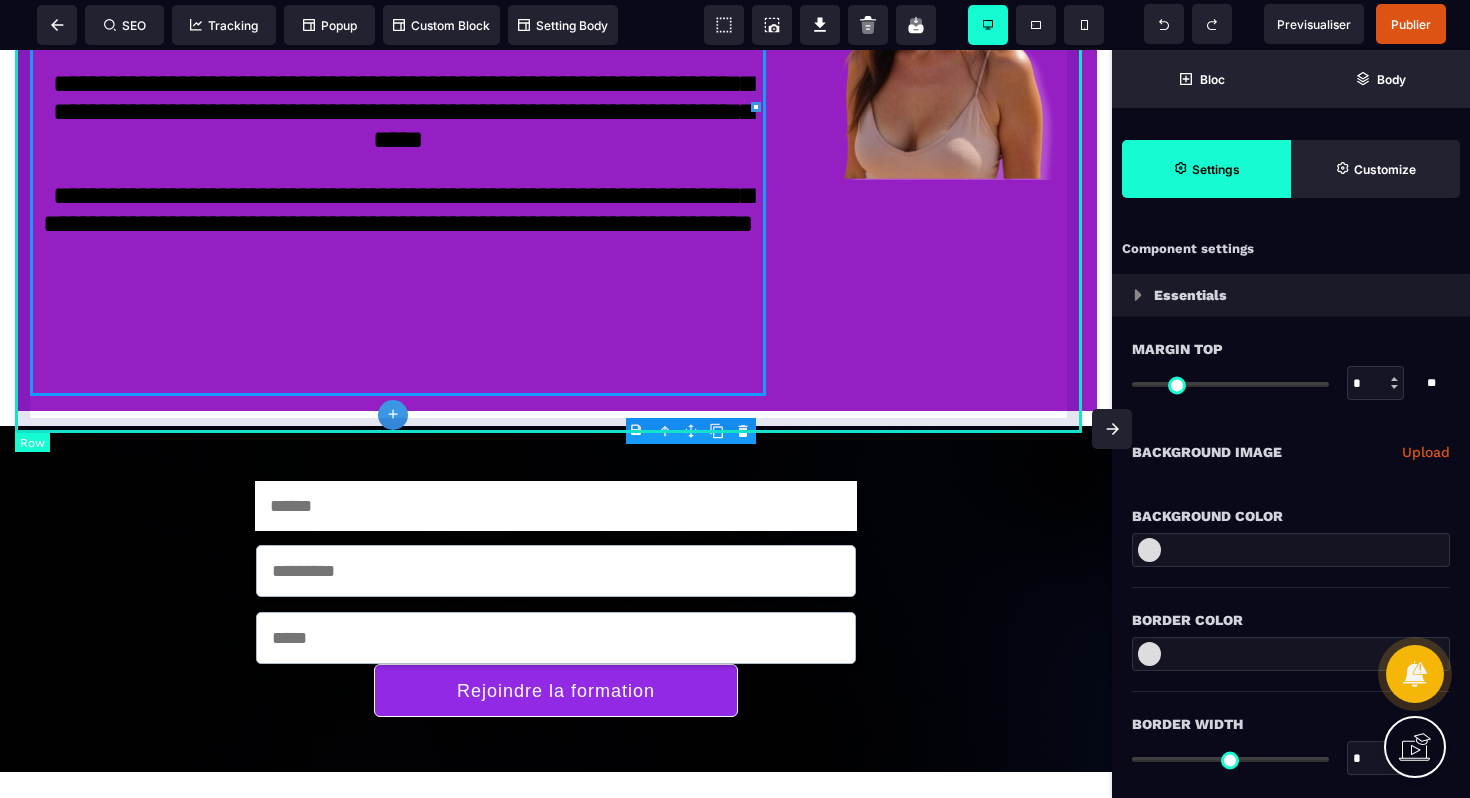 click on "**********" at bounding box center (556, 84) 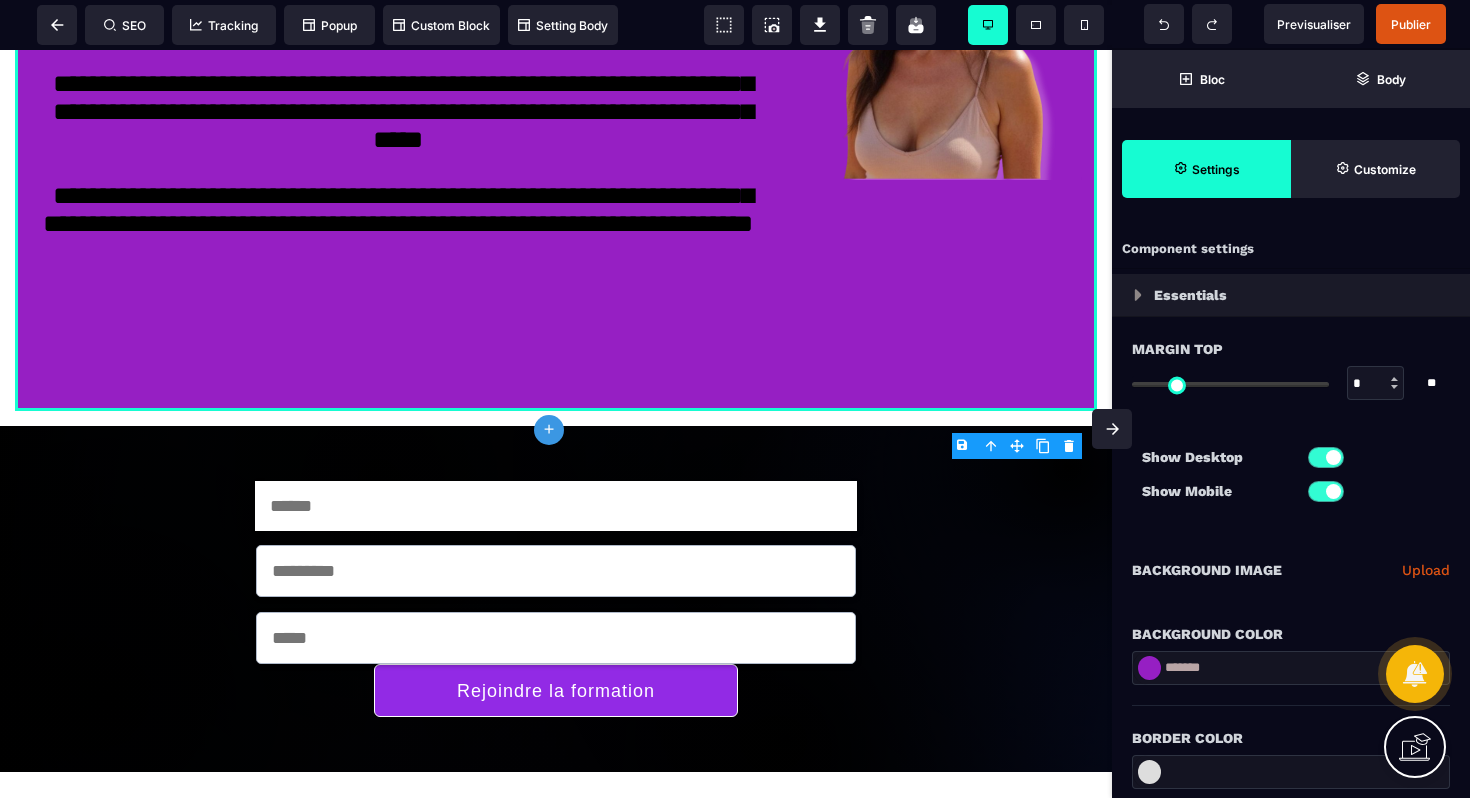 drag, startPoint x: 1240, startPoint y: 672, endPoint x: 1121, endPoint y: 671, distance: 119.0042 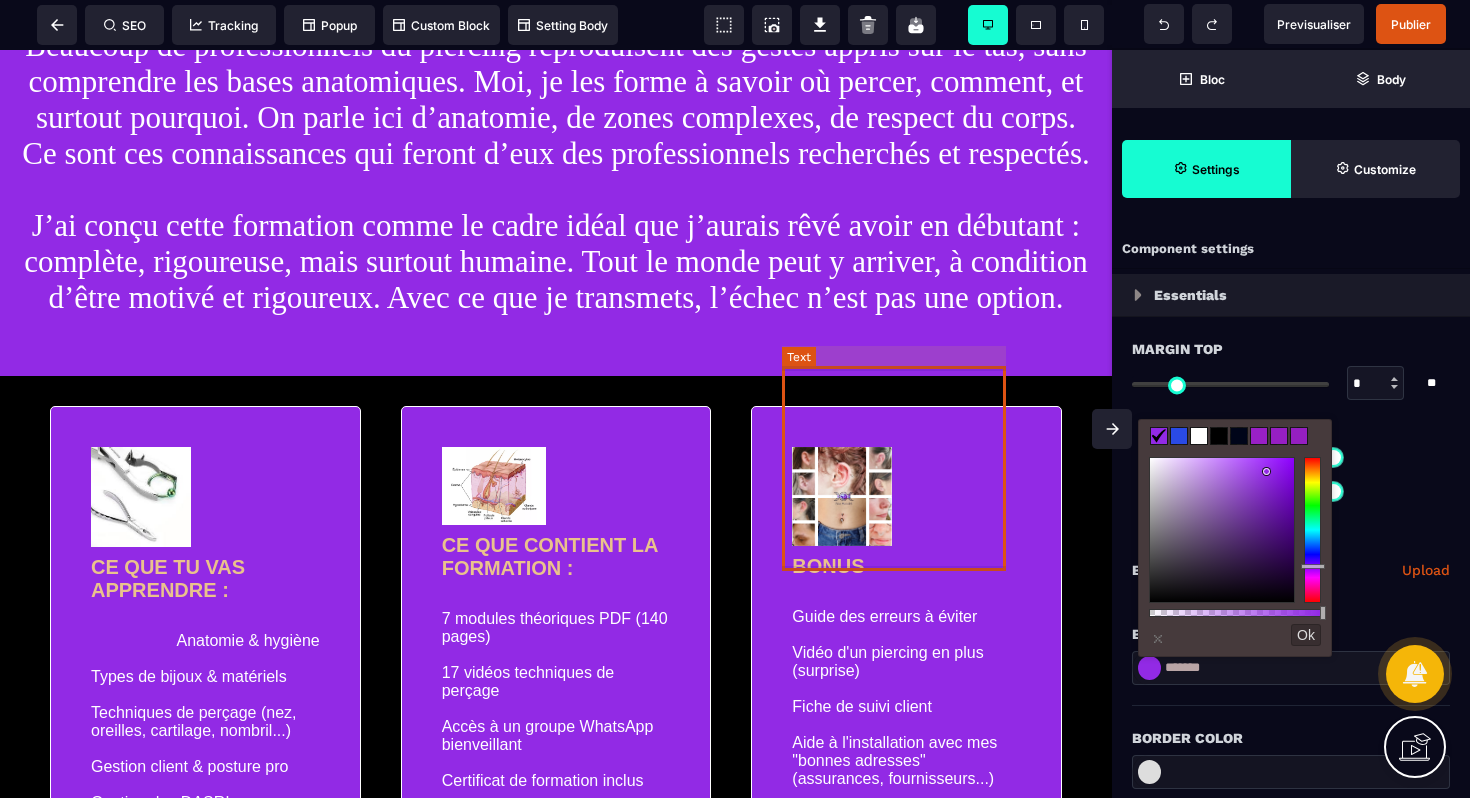 scroll, scrollTop: 2168, scrollLeft: 0, axis: vertical 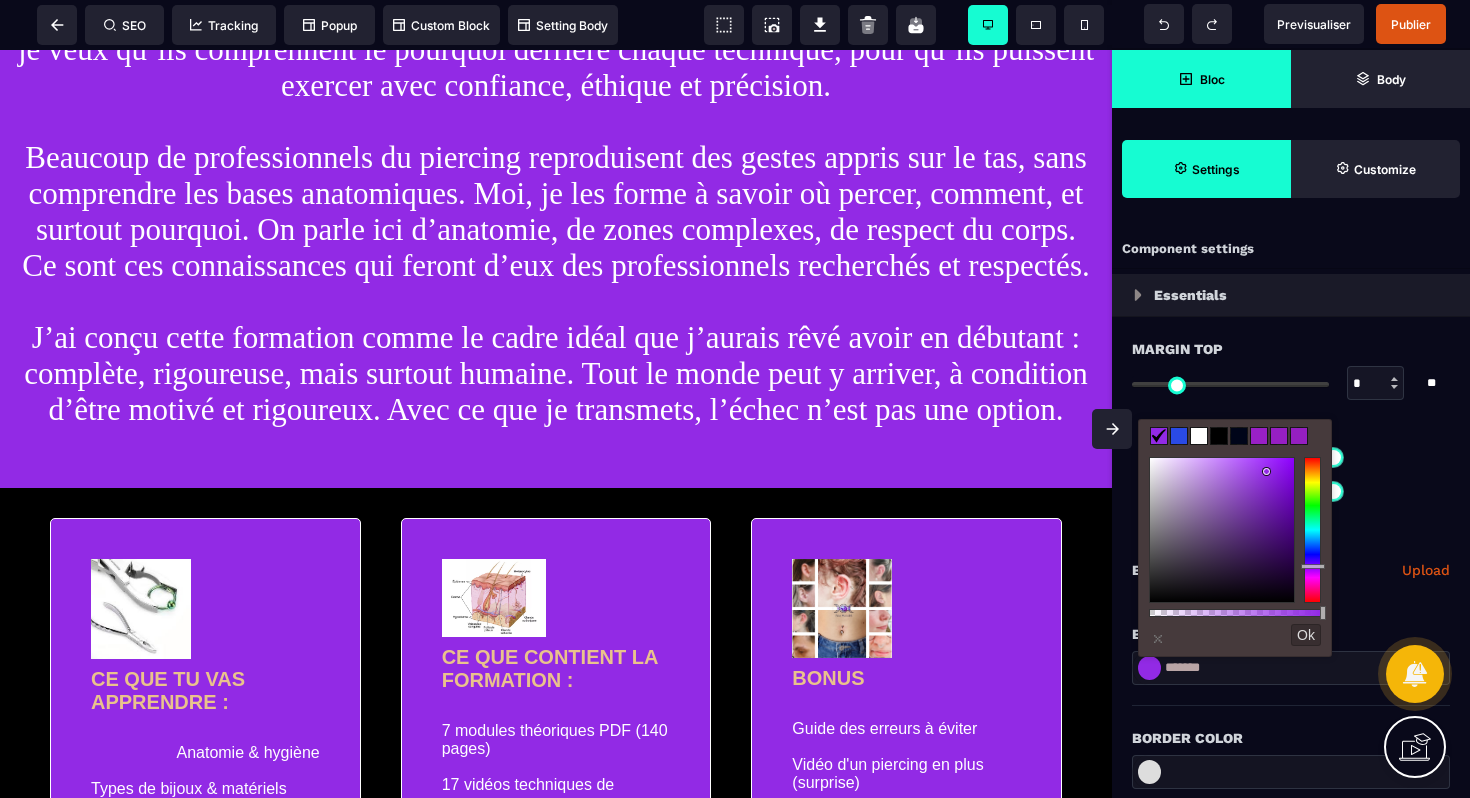 click on "Bloc" at bounding box center (1201, 79) 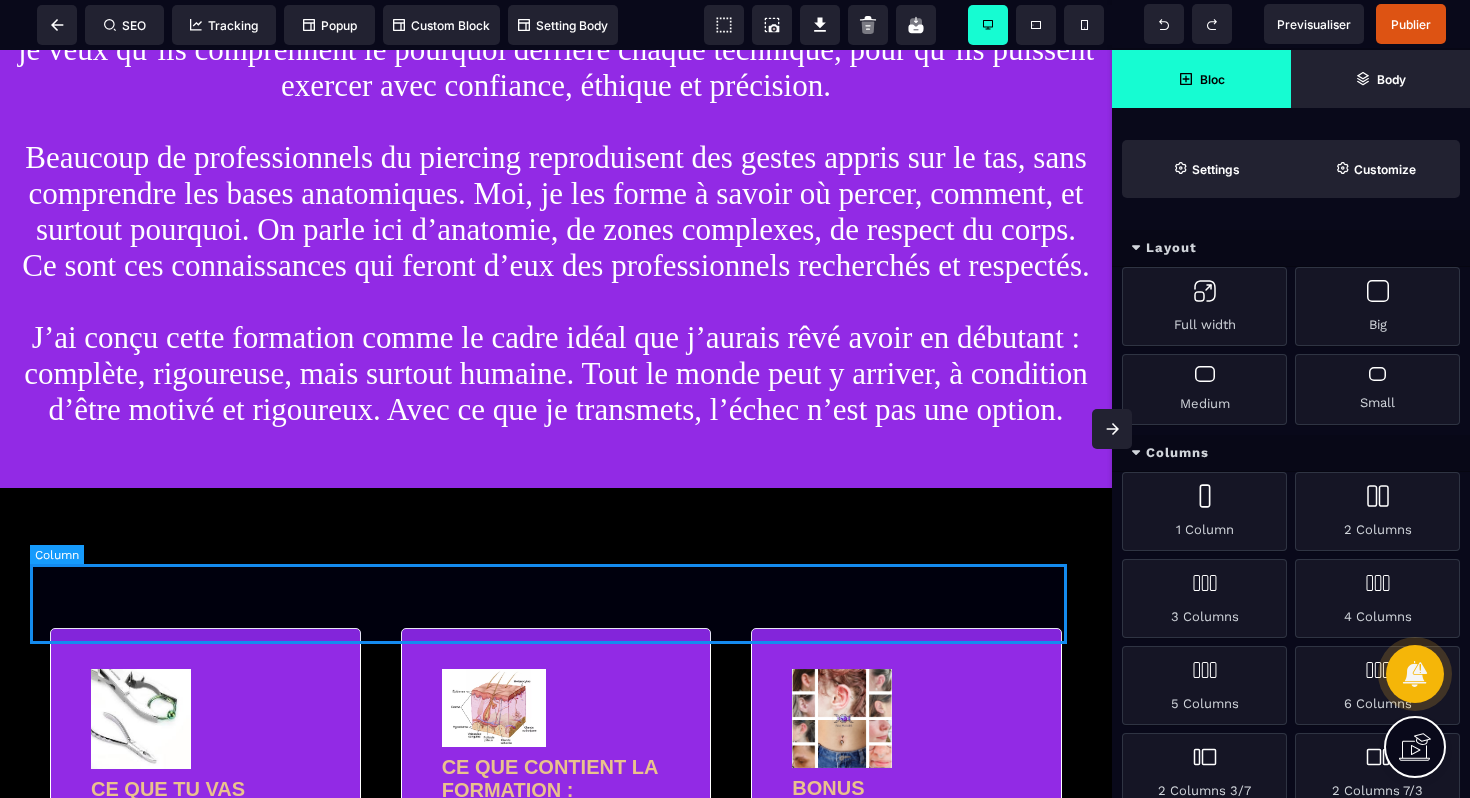 click at bounding box center [556, 558] 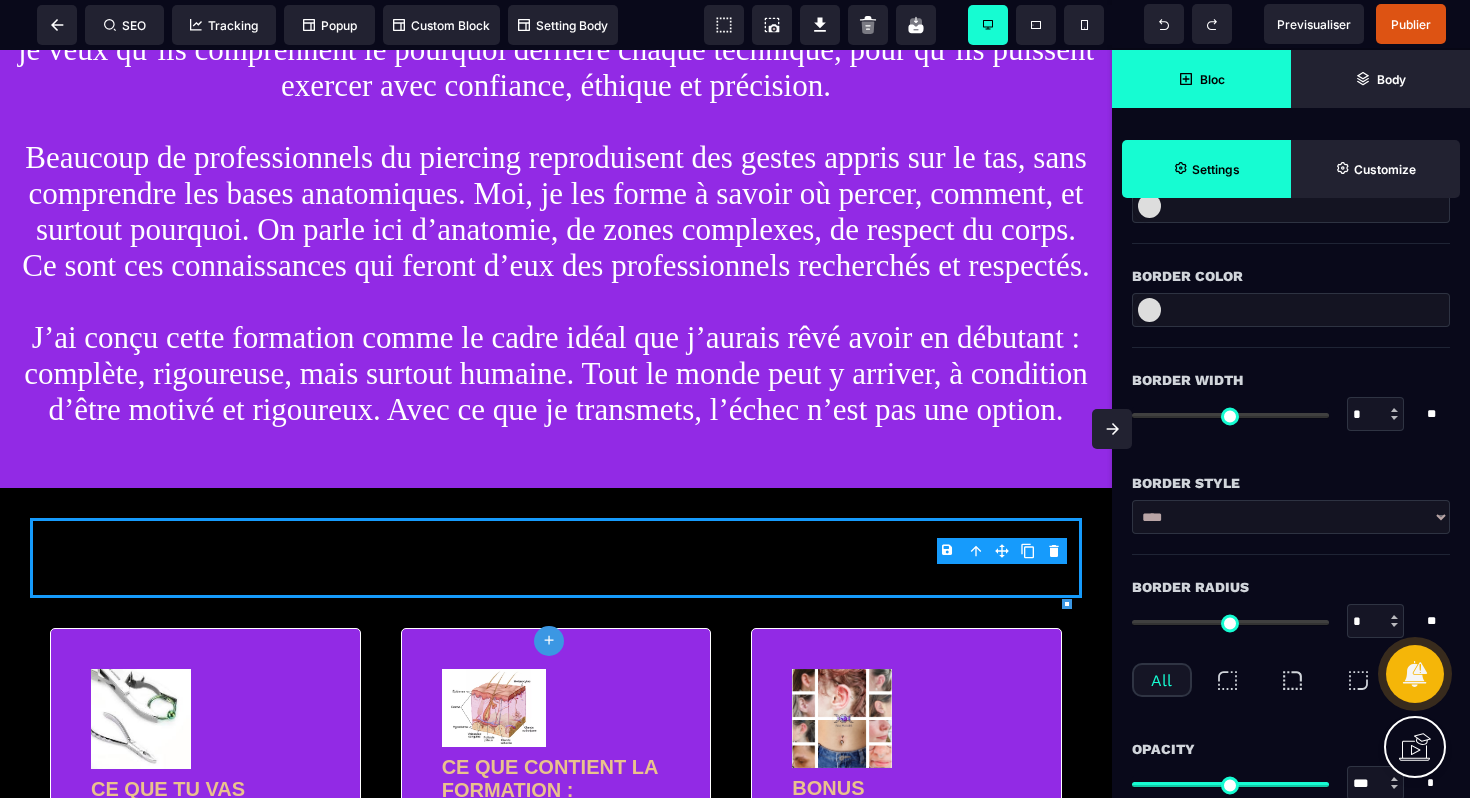 click on "Bloc" at bounding box center [1201, 79] 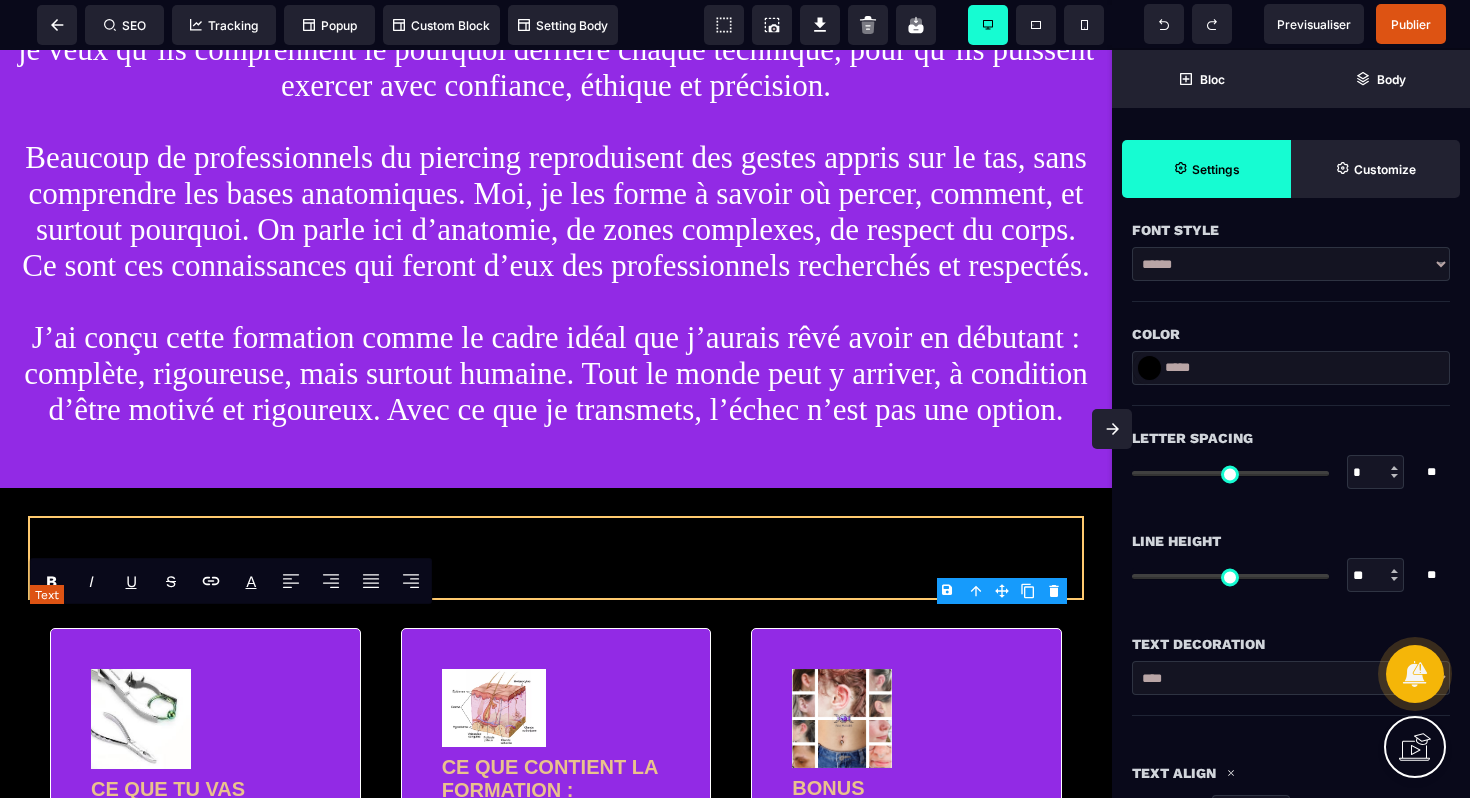 scroll, scrollTop: 0, scrollLeft: 0, axis: both 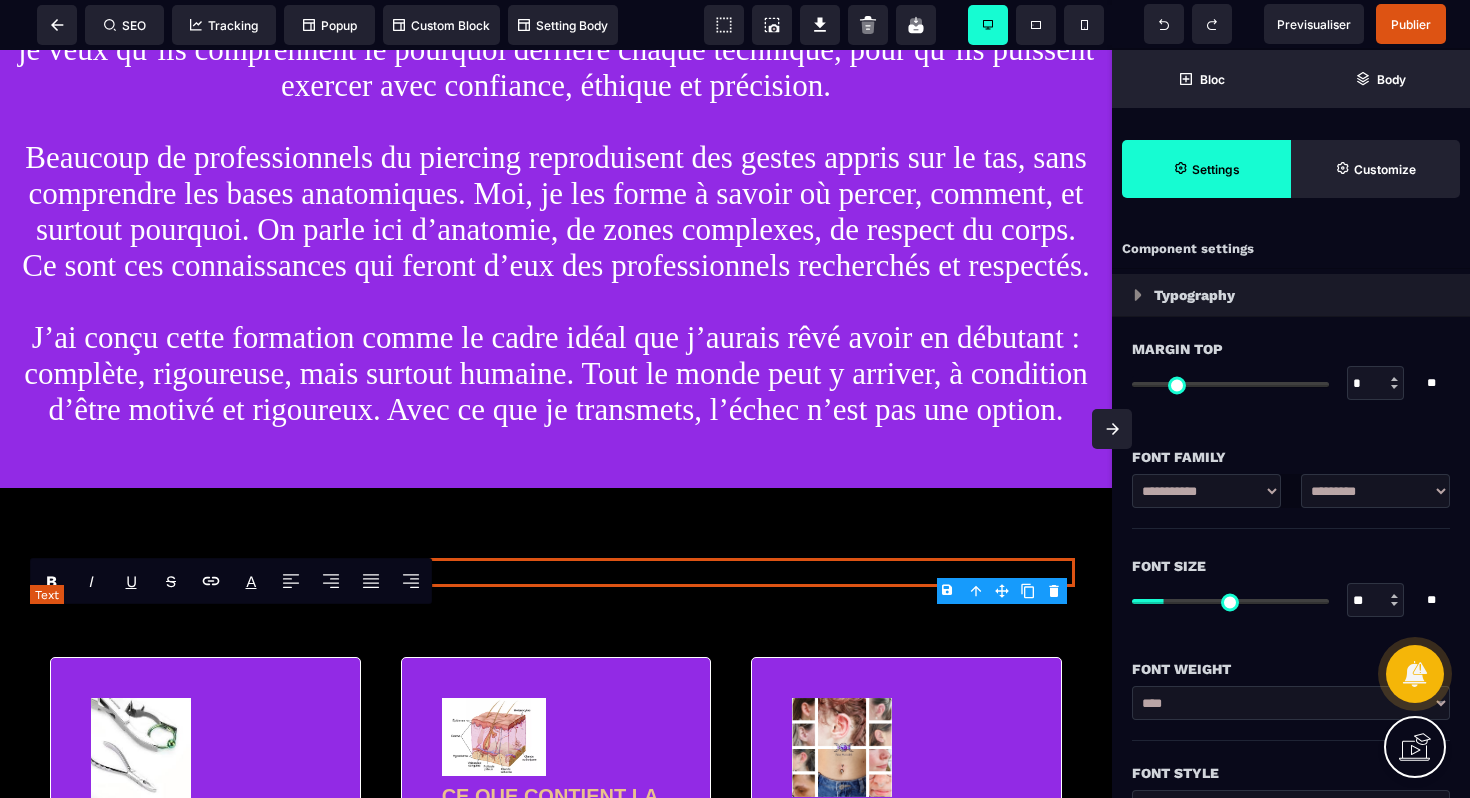 click on "**********" at bounding box center [556, 572] 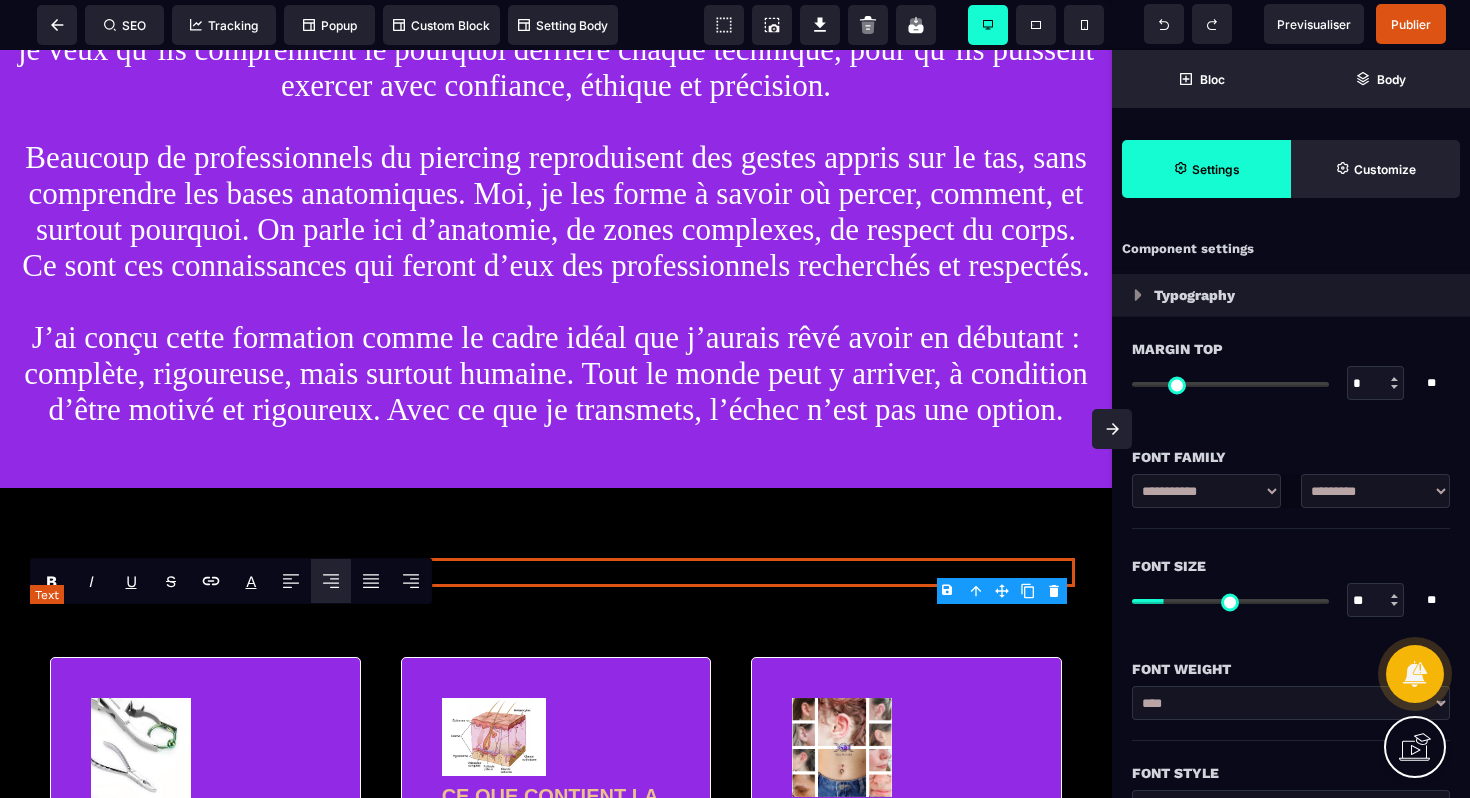 click on "**********" at bounding box center (556, 572) 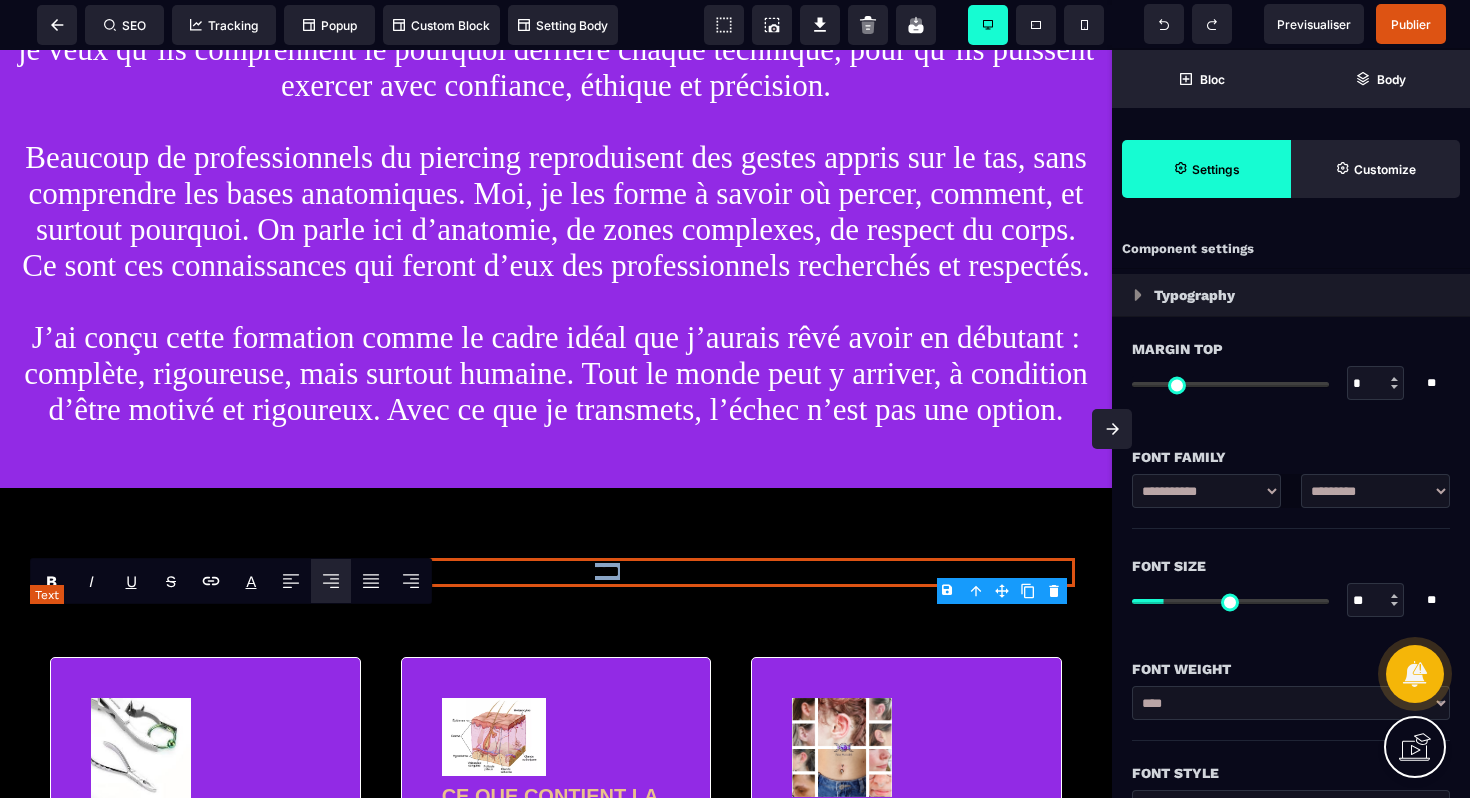 click on "**********" at bounding box center [556, 572] 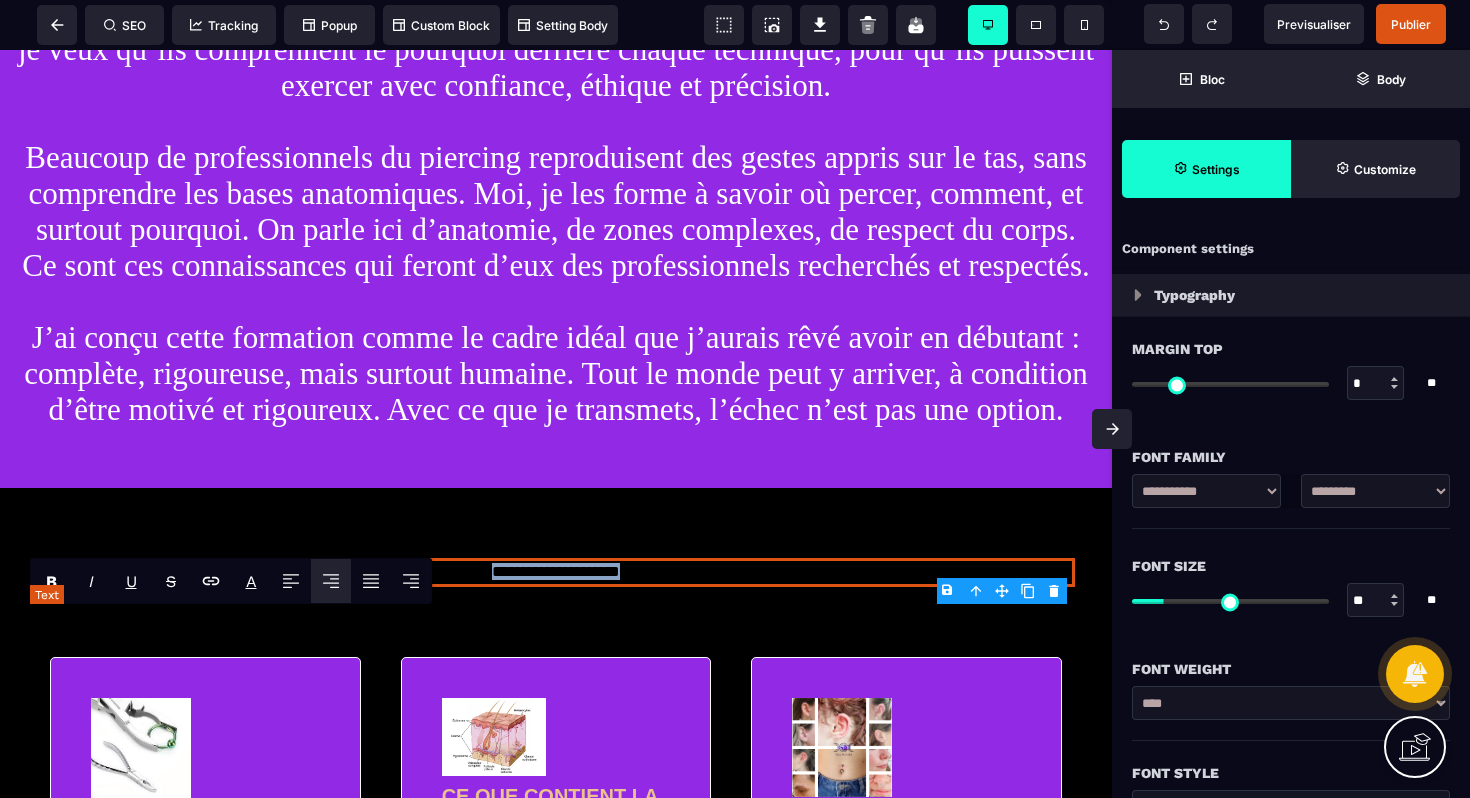 click on "**********" at bounding box center (556, 572) 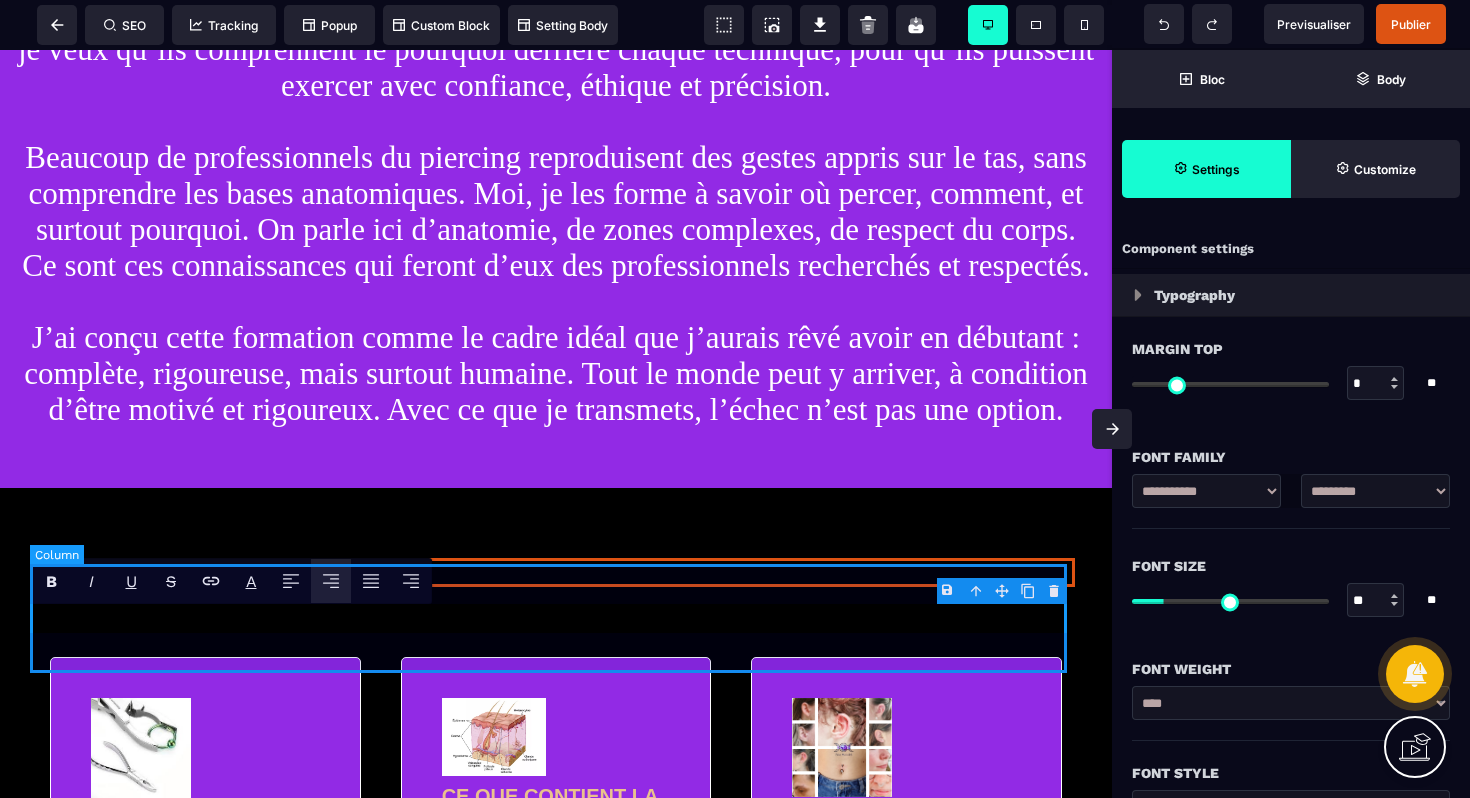 drag, startPoint x: 880, startPoint y: 607, endPoint x: 488, endPoint y: 598, distance: 392.1033 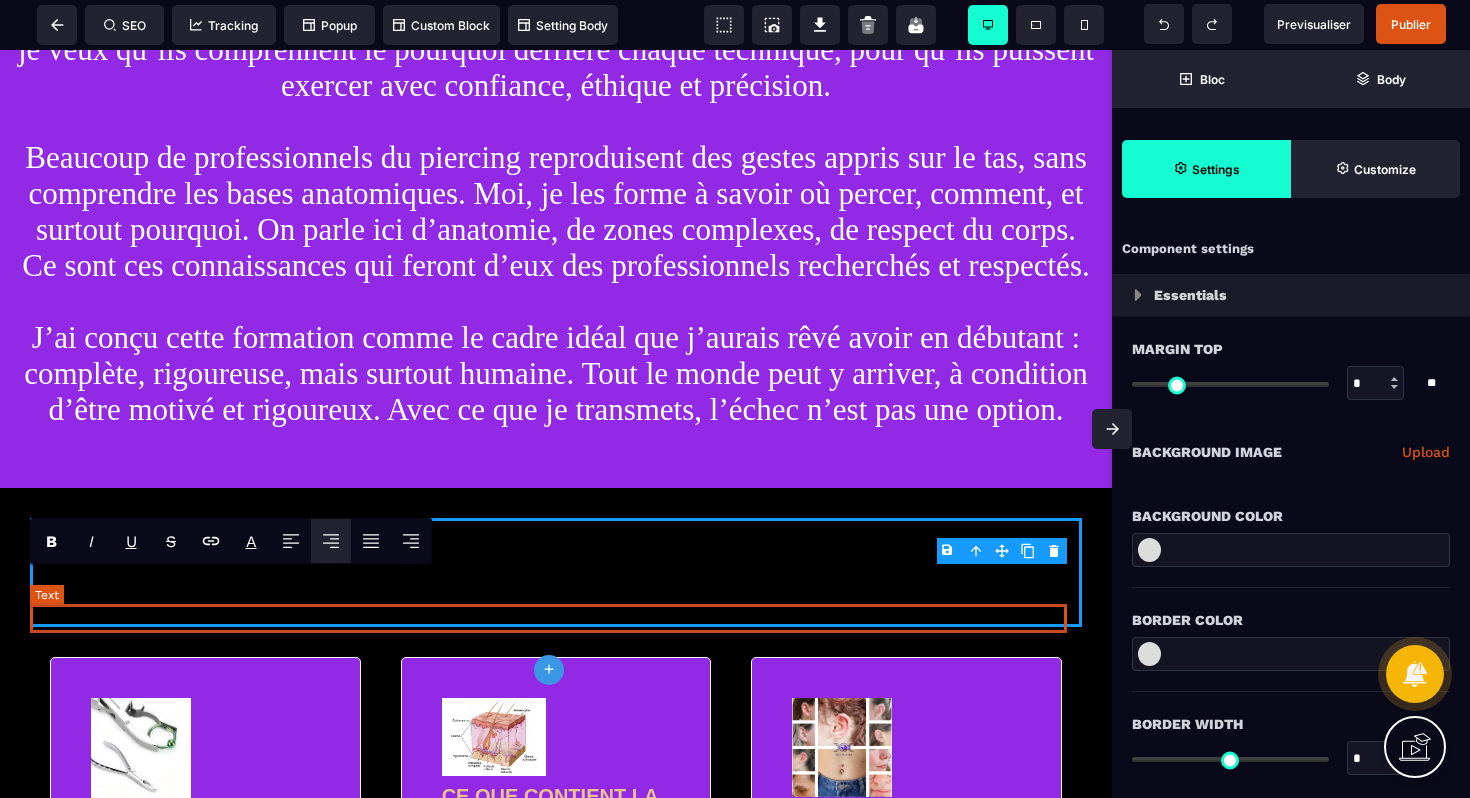 click on "**********" at bounding box center (556, 572) 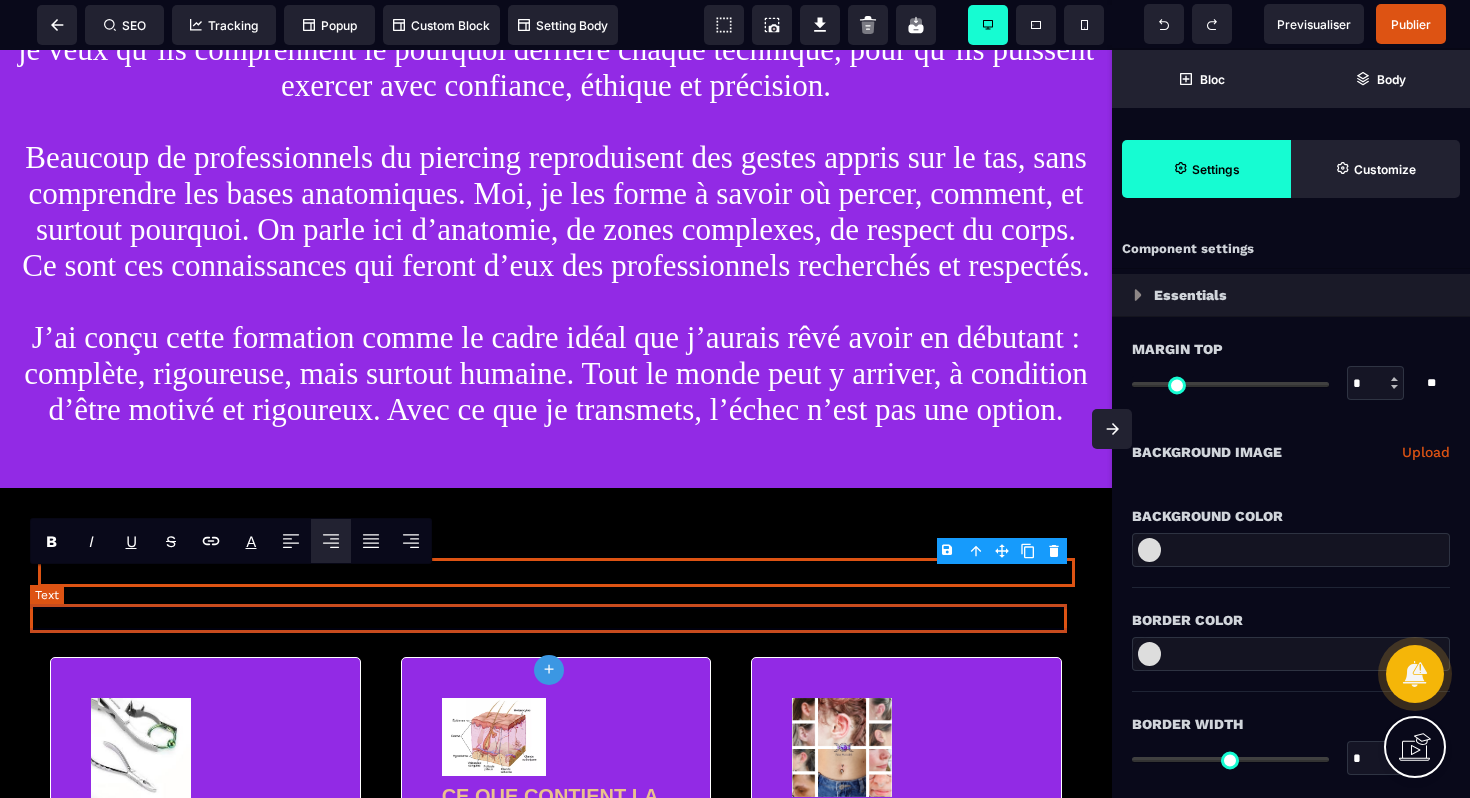click on "**********" at bounding box center (556, 572) 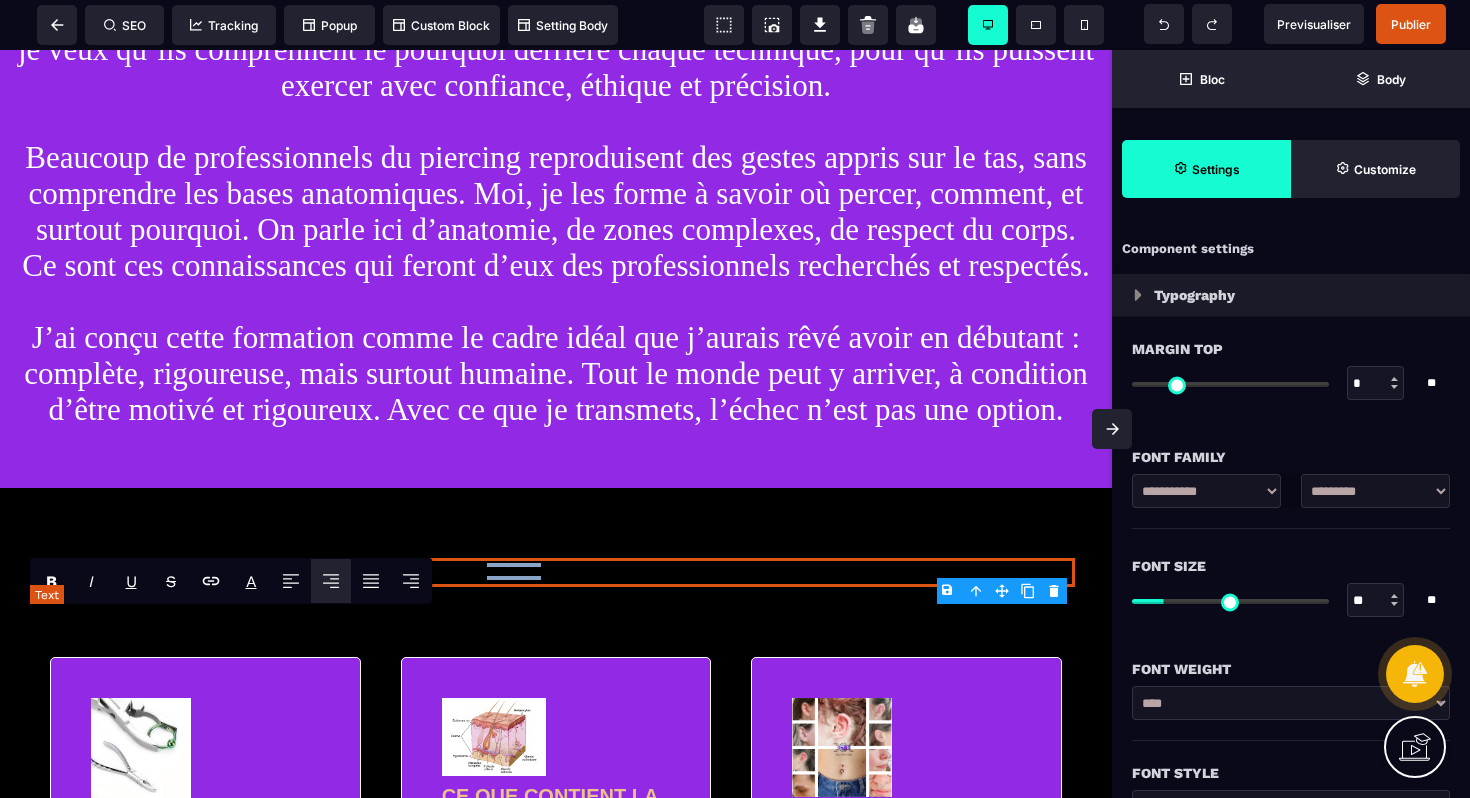 click on "**********" at bounding box center (556, 572) 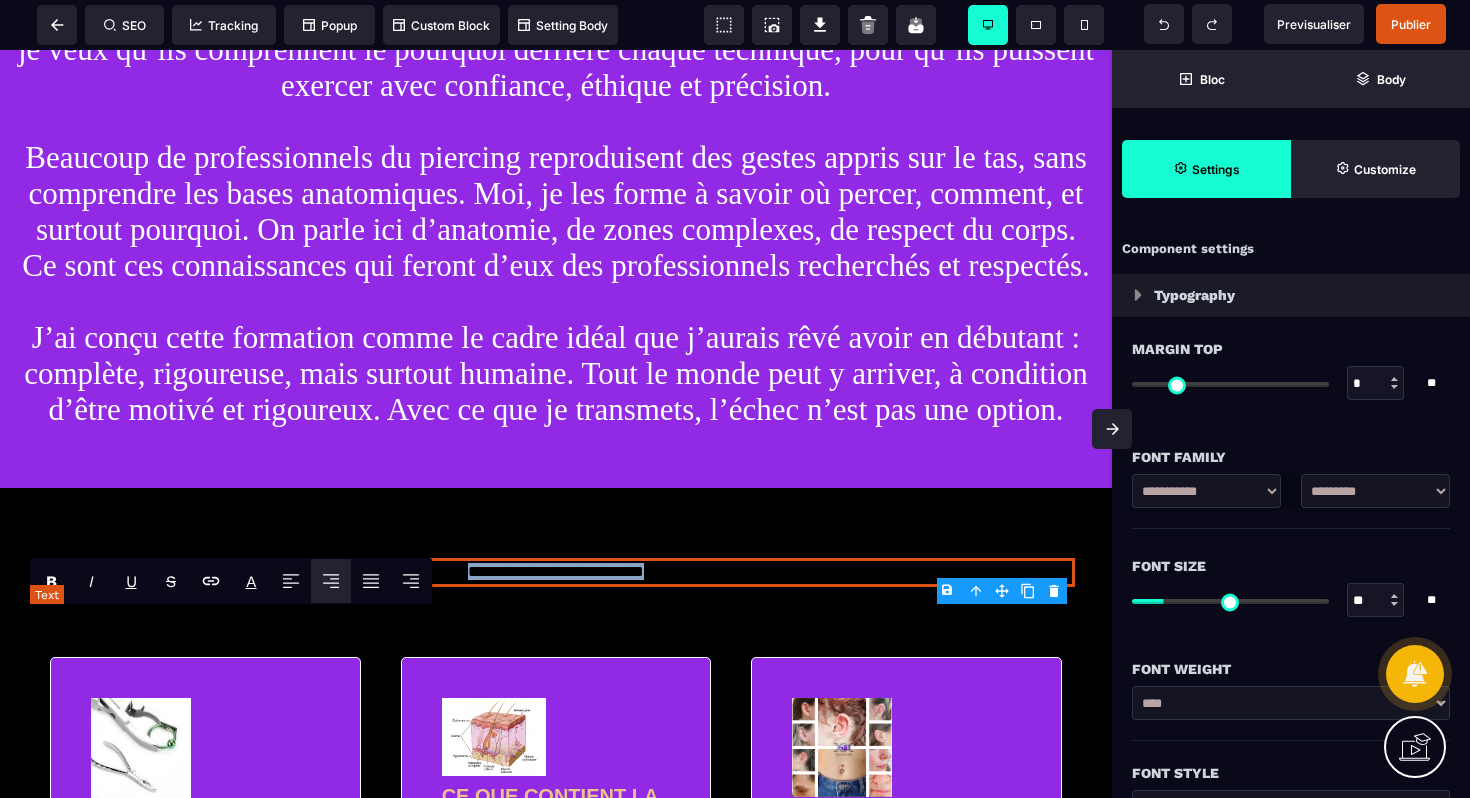 click on "**********" at bounding box center (556, 572) 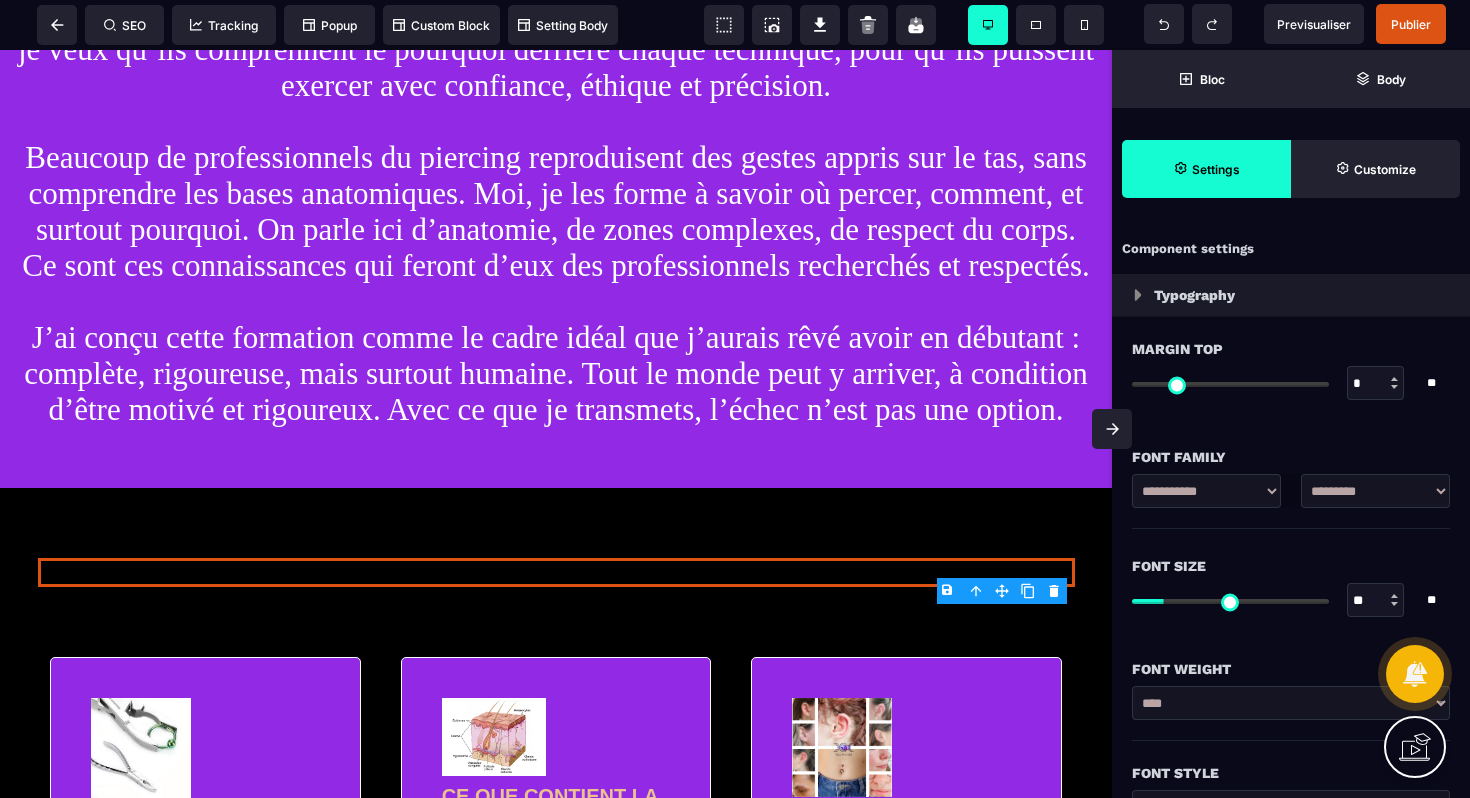 drag, startPoint x: 1176, startPoint y: 608, endPoint x: 1197, endPoint y: 606, distance: 21.095022 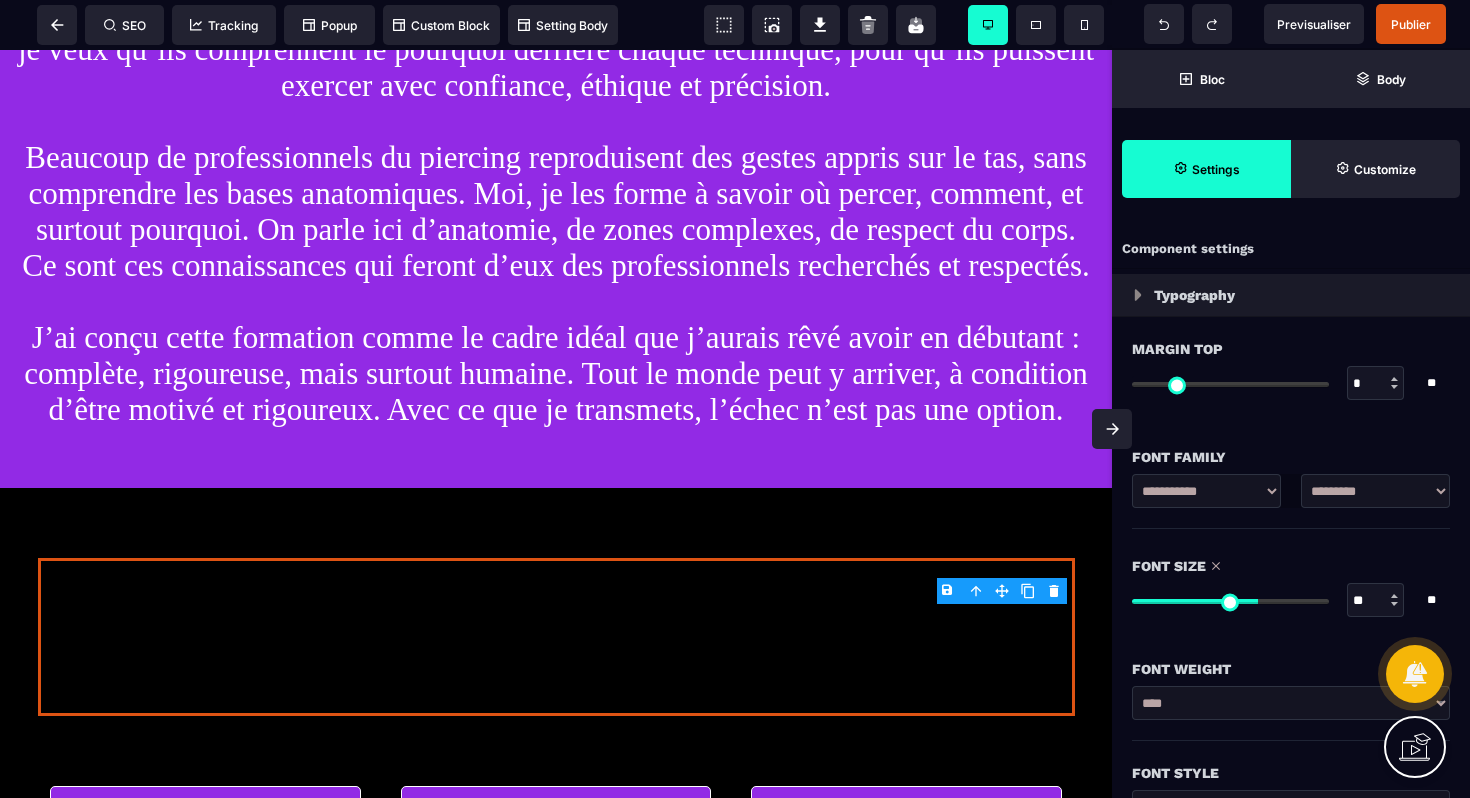 drag, startPoint x: 1170, startPoint y: 606, endPoint x: 1154, endPoint y: 612, distance: 17.088007 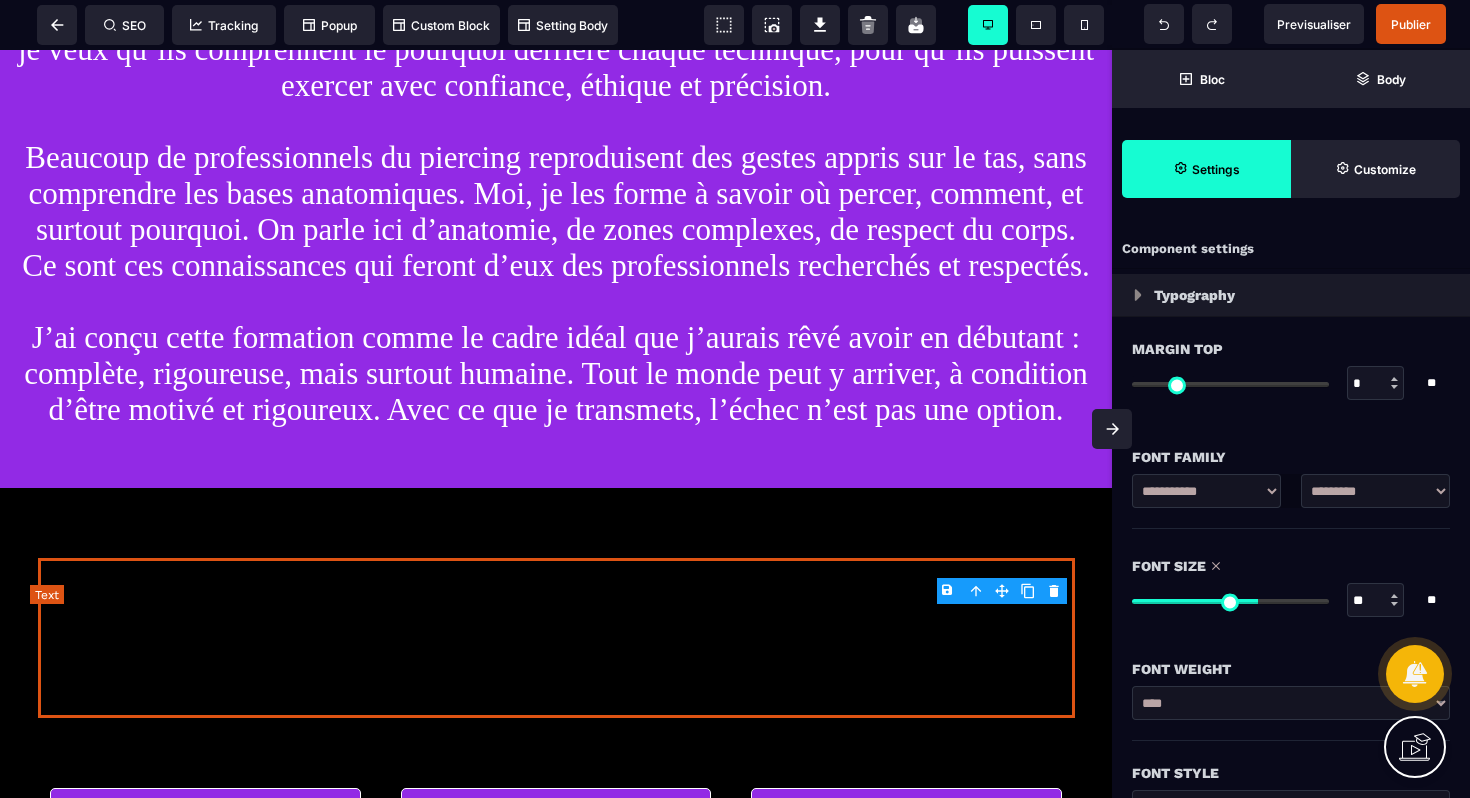 click on "**********" at bounding box center (556, 638) 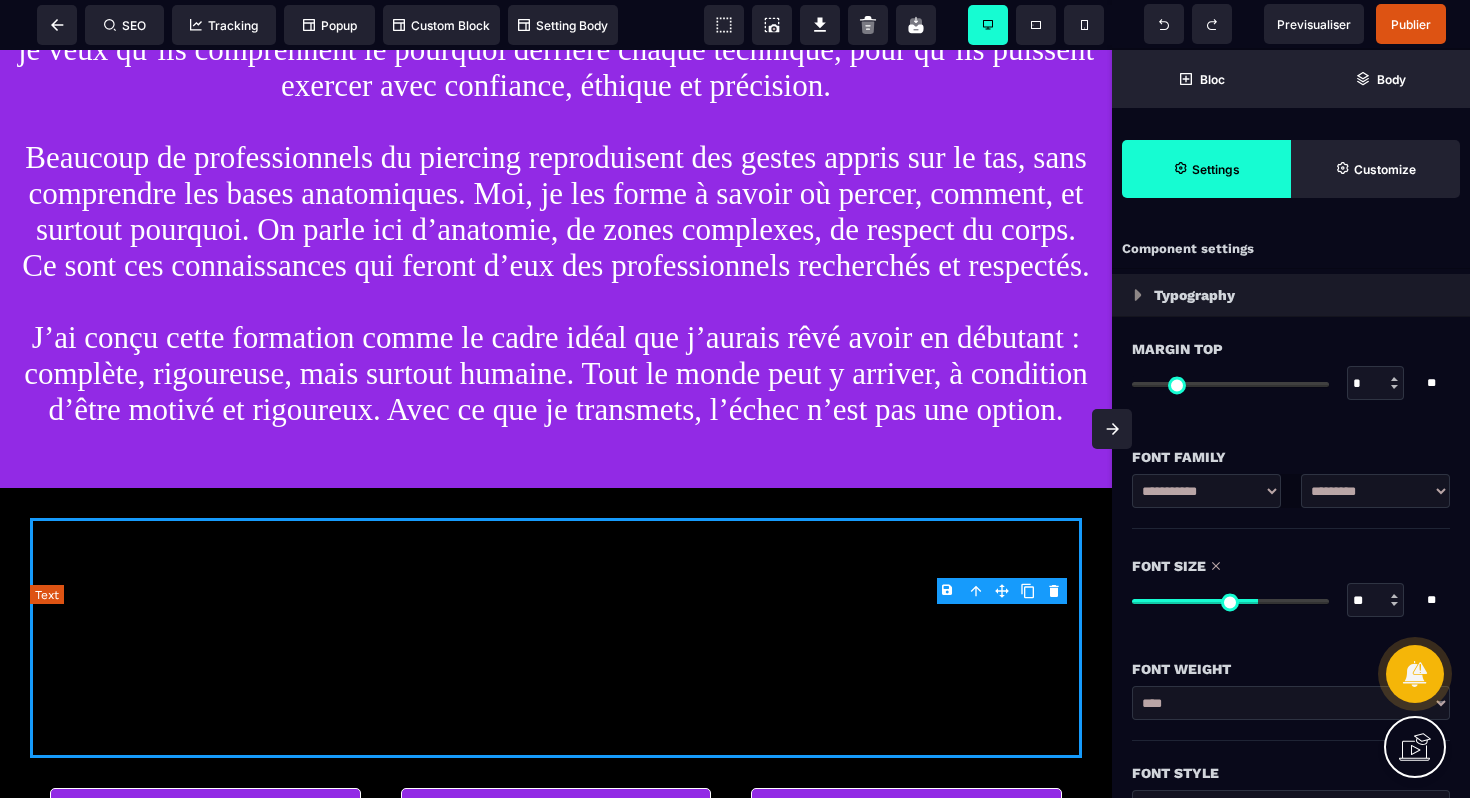 click on "**********" at bounding box center (556, 638) 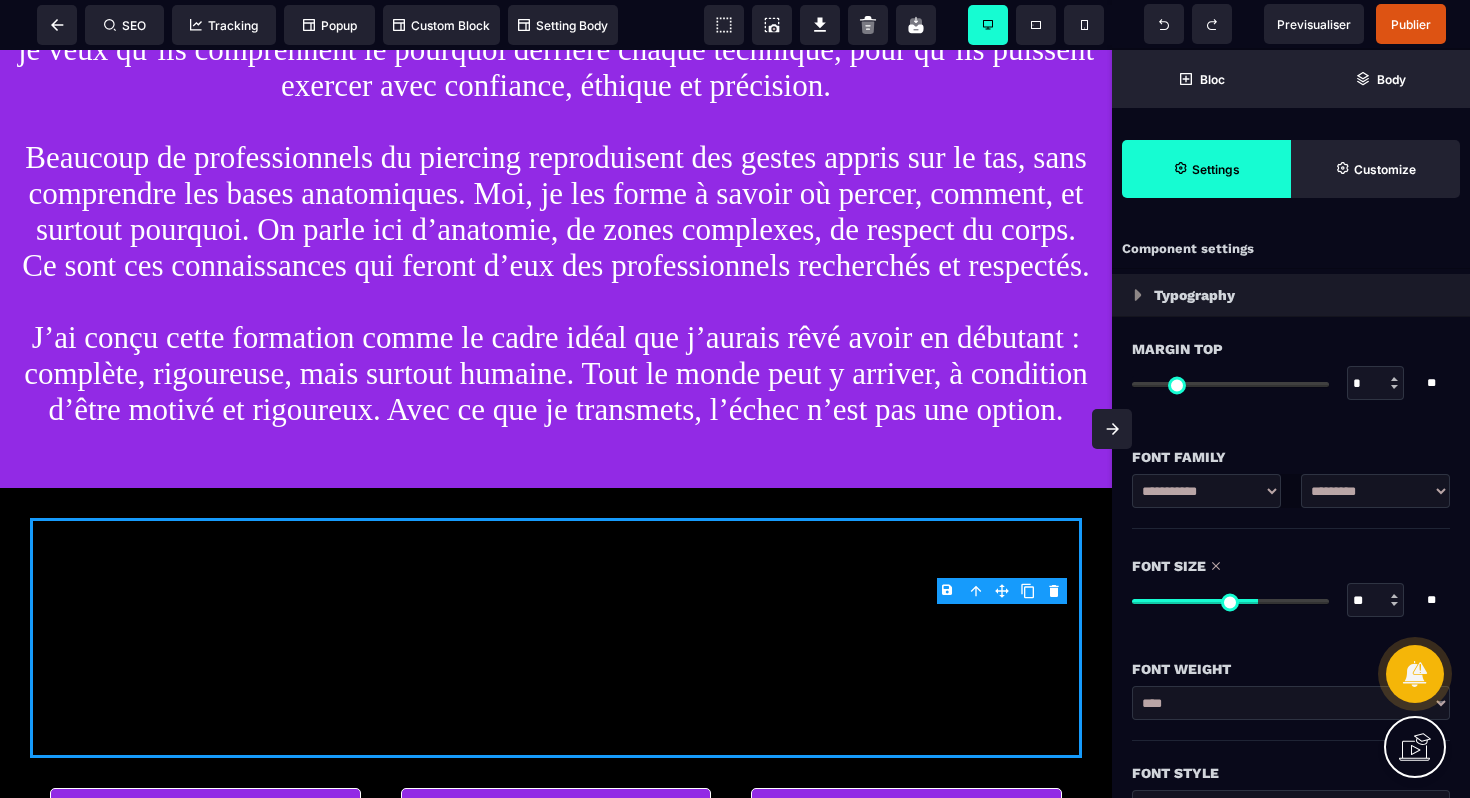 click on "**********" at bounding box center (556, 638) 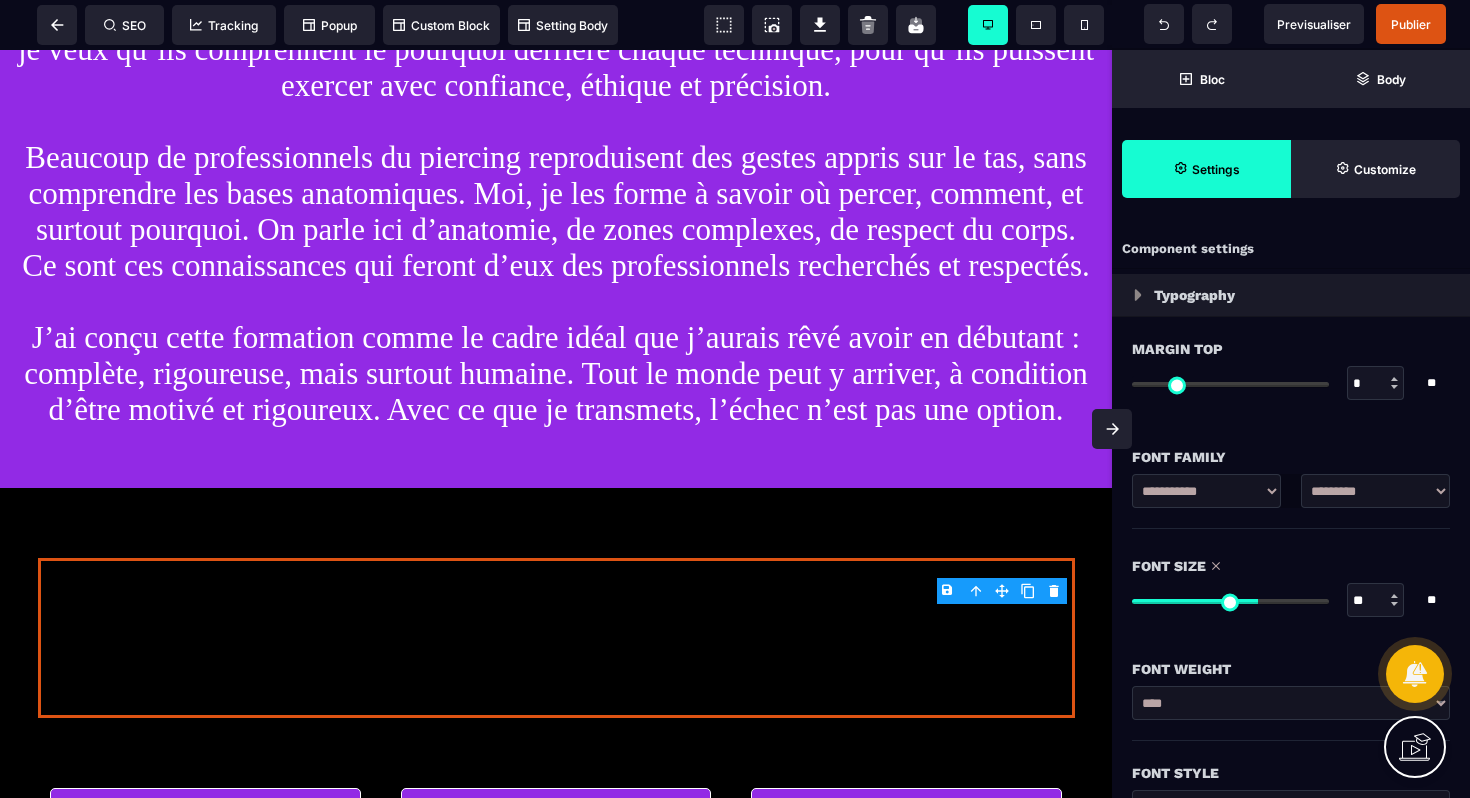 drag, startPoint x: 779, startPoint y: 691, endPoint x: 718, endPoint y: 682, distance: 61.66036 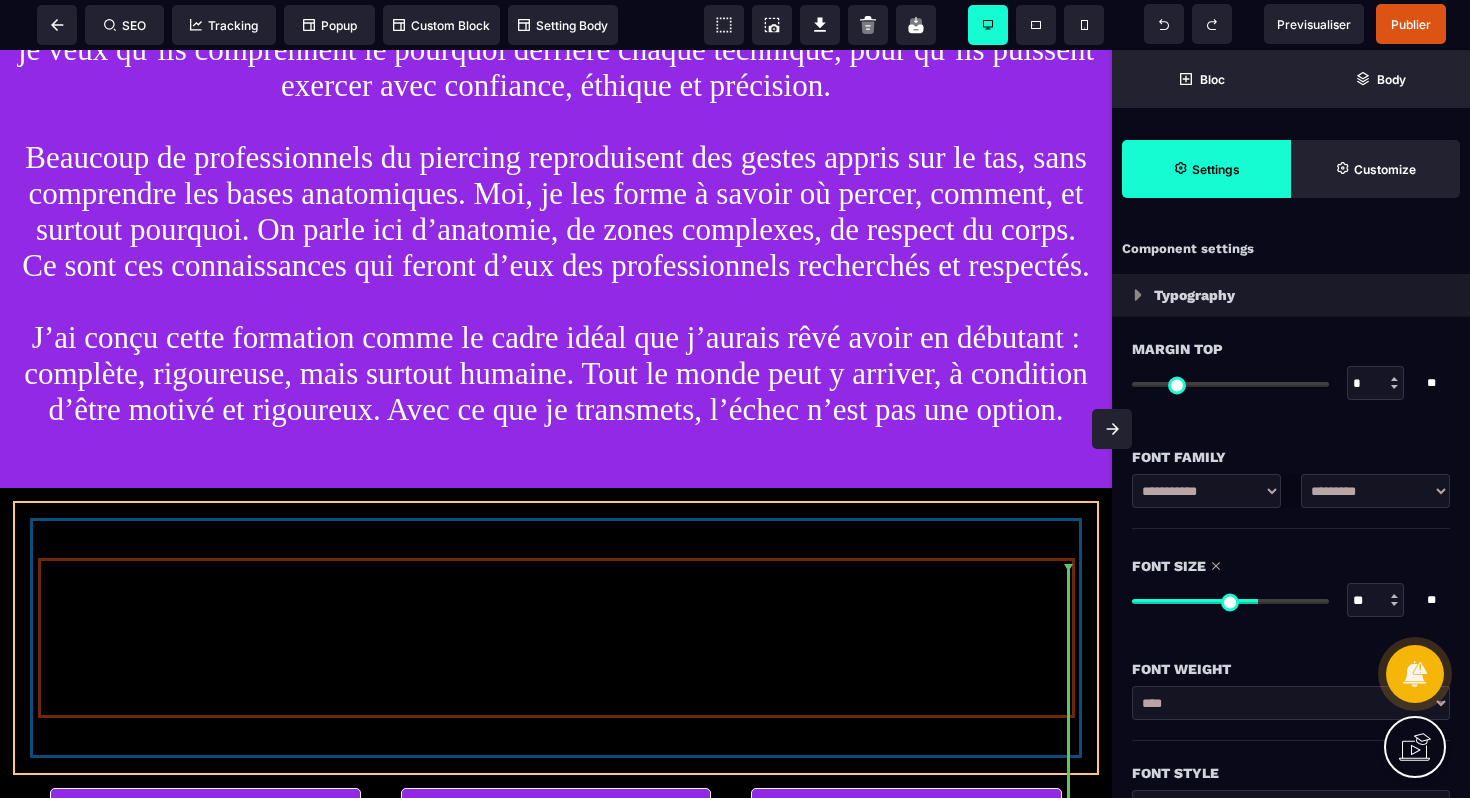 drag, startPoint x: 303, startPoint y: 635, endPoint x: 915, endPoint y: 680, distance: 613.65216 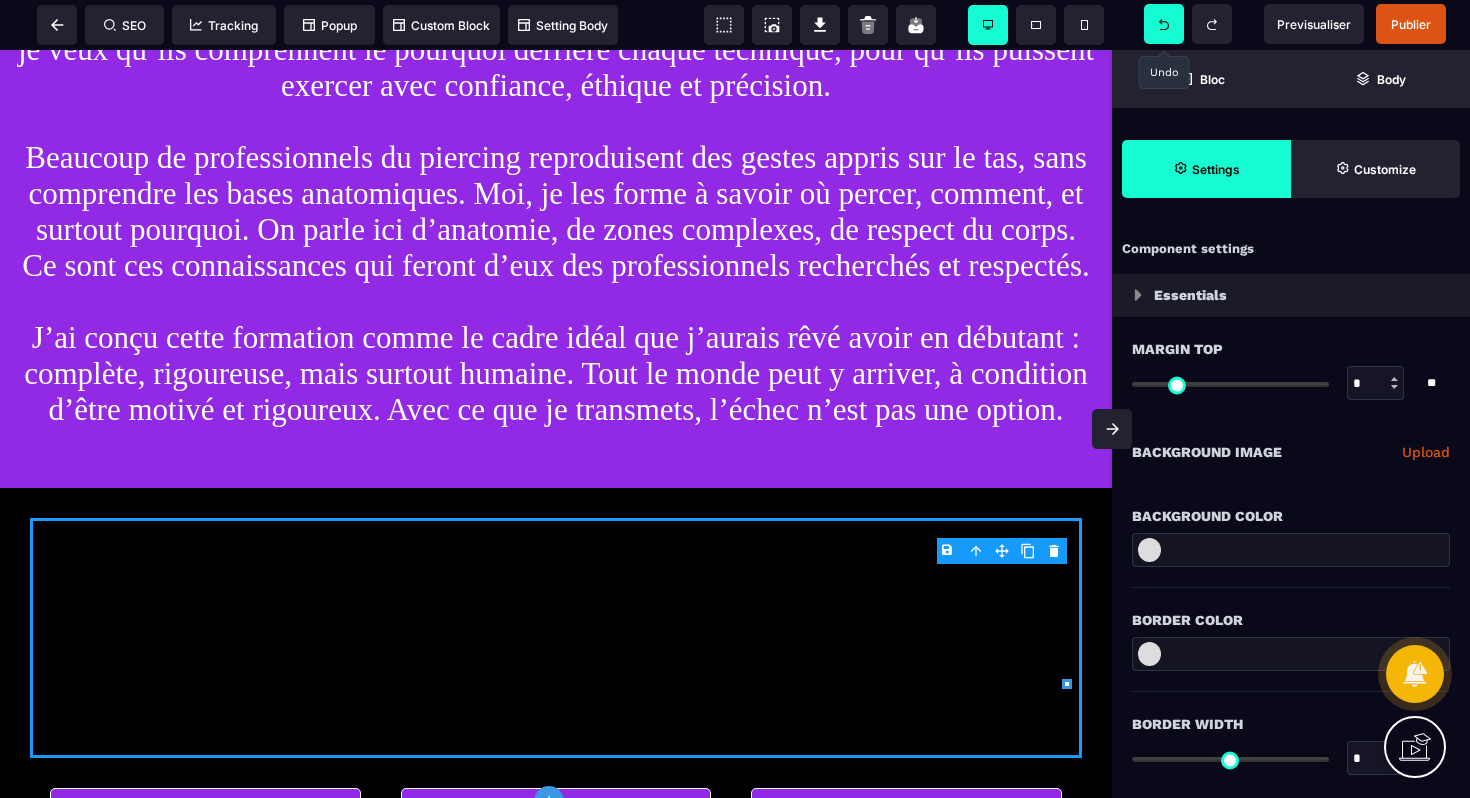 click at bounding box center (1164, 24) 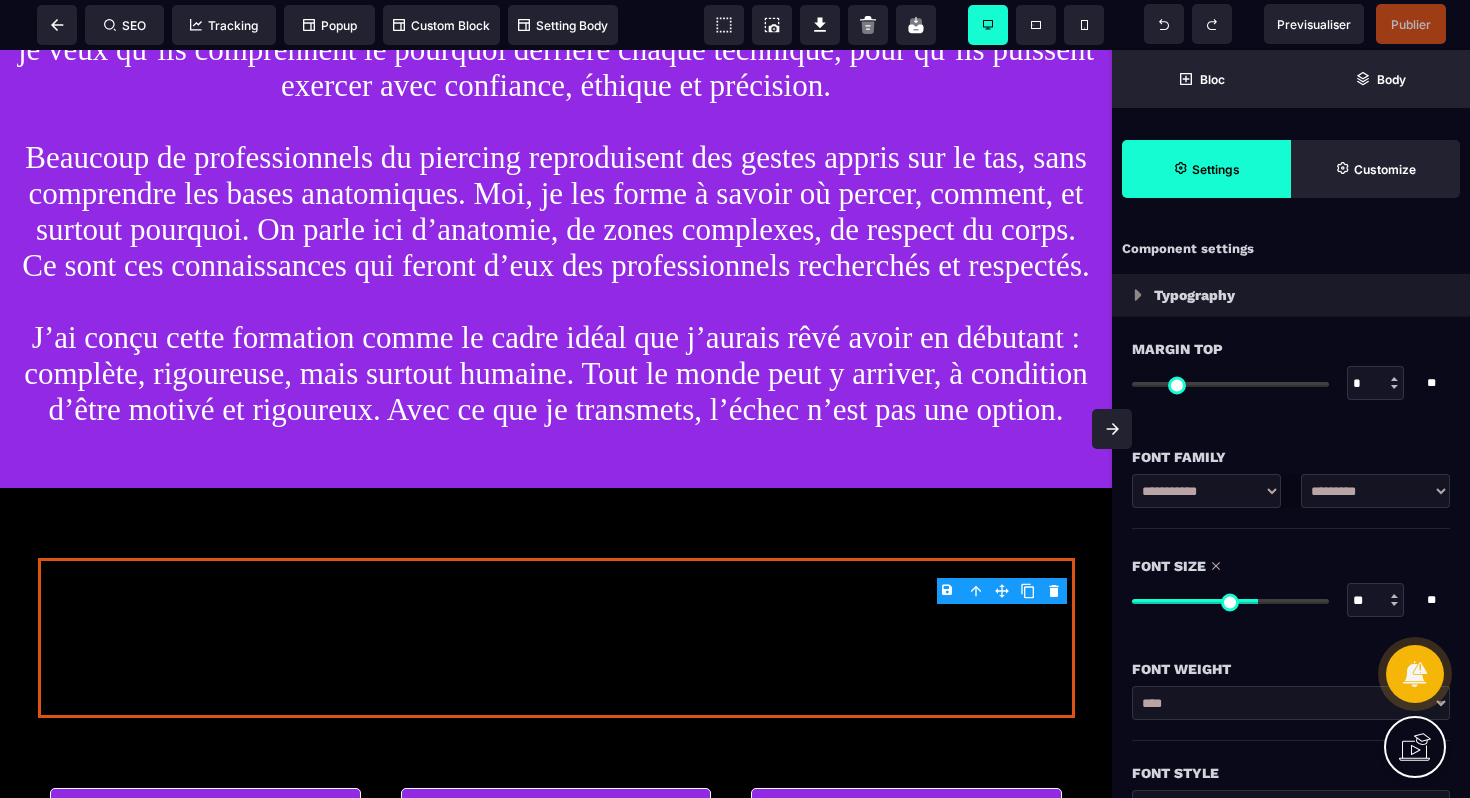 click at bounding box center [1164, 24] 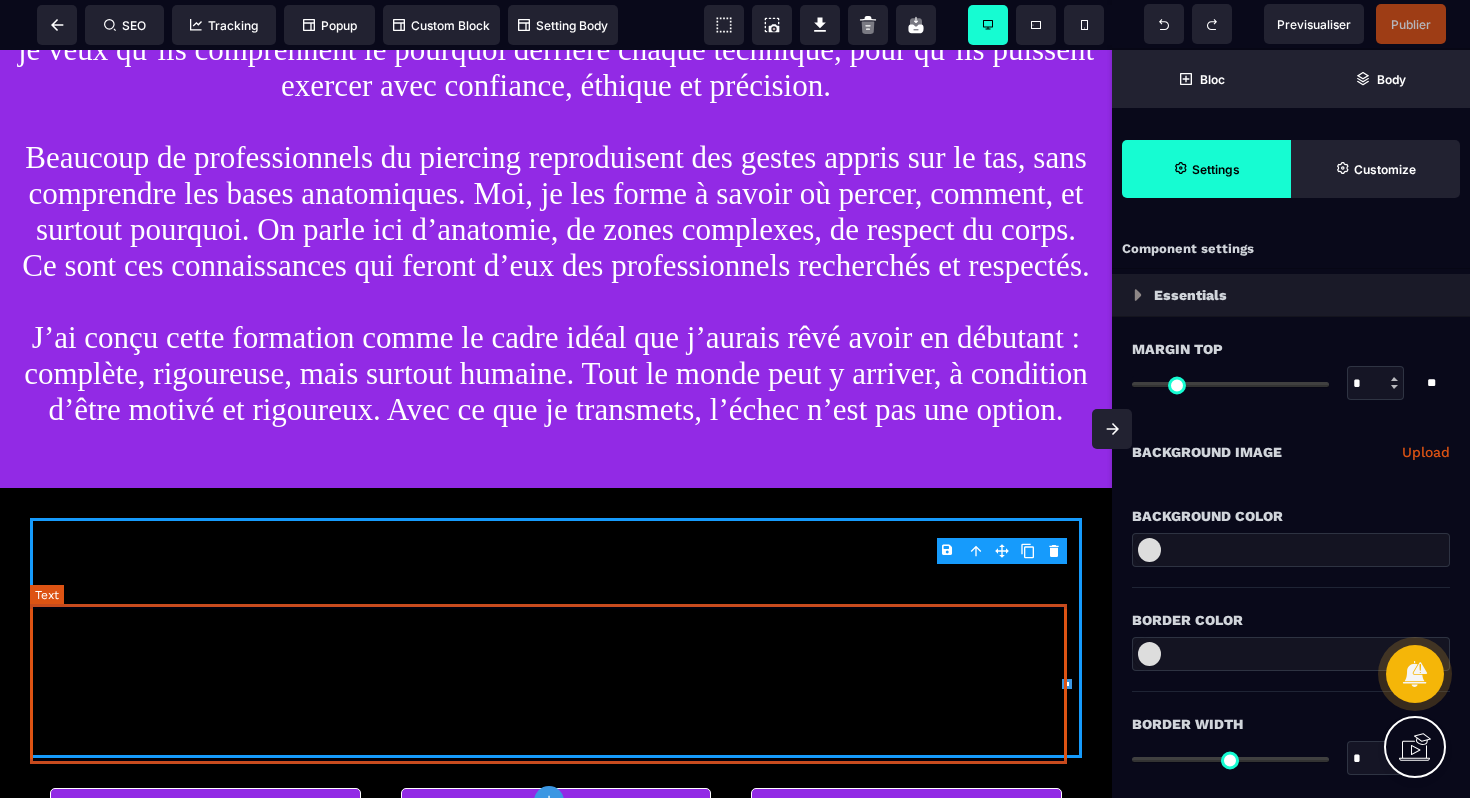click on "**********" at bounding box center (556, 638) 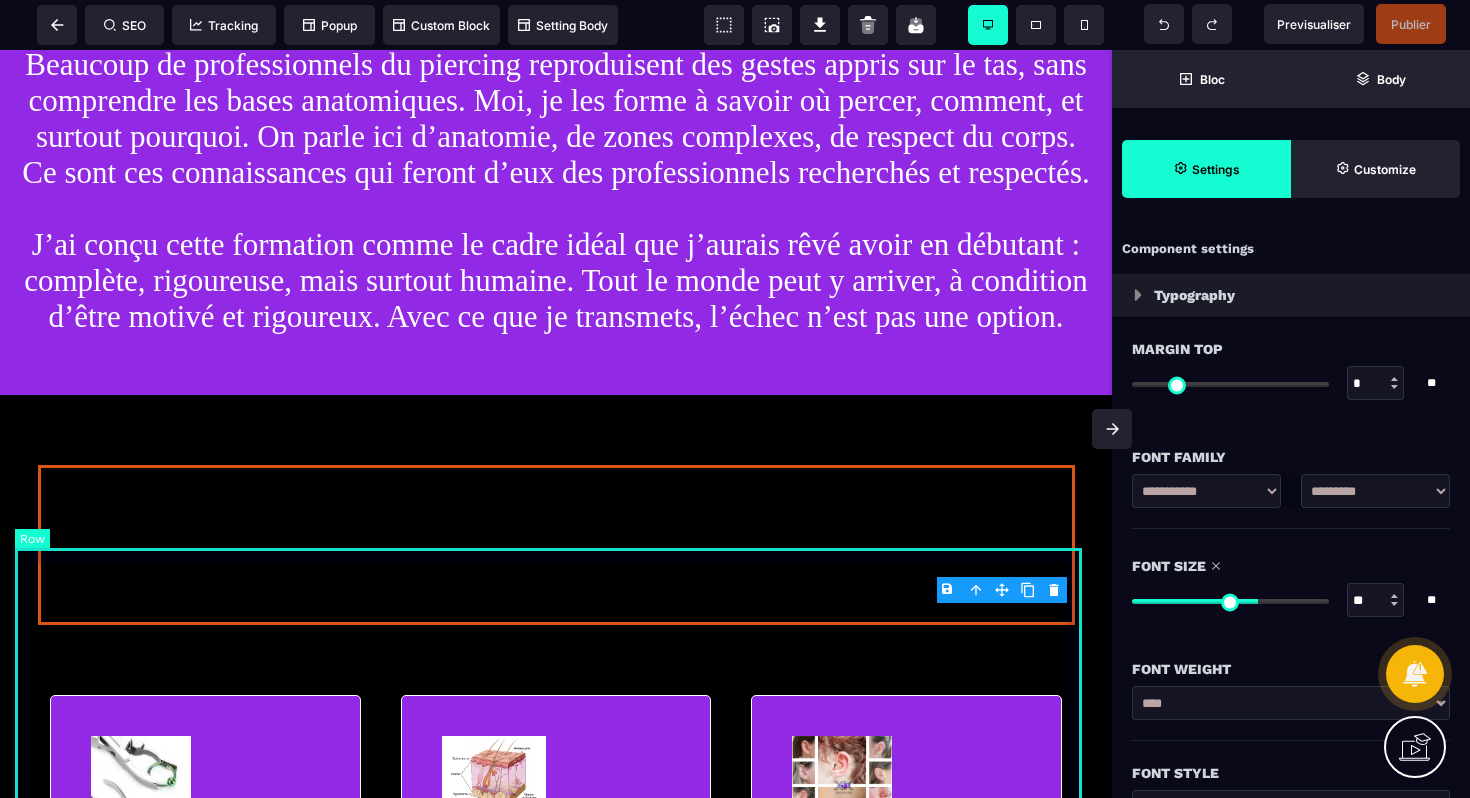 scroll, scrollTop: 2561, scrollLeft: 0, axis: vertical 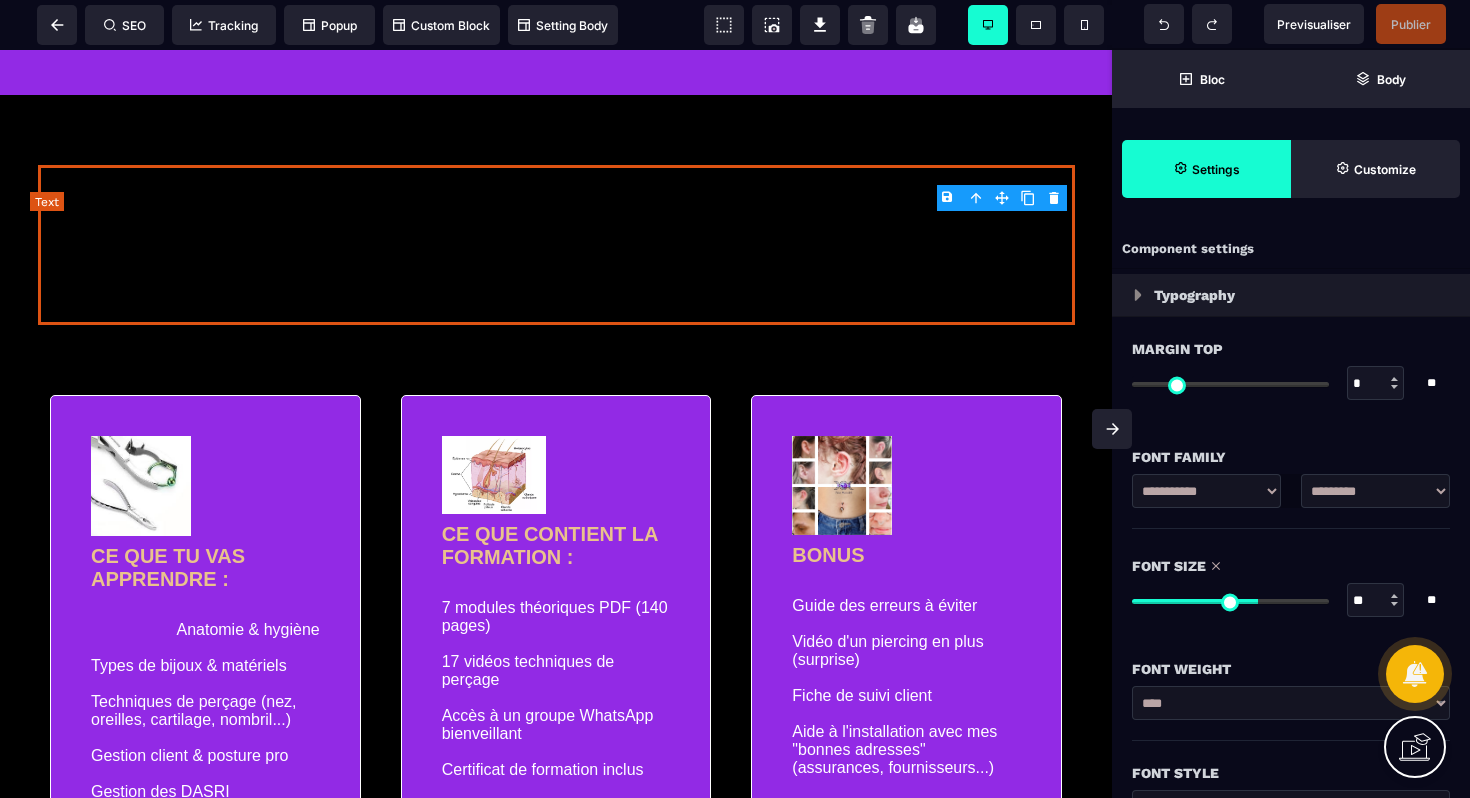 click on "**********" at bounding box center [556, 245] 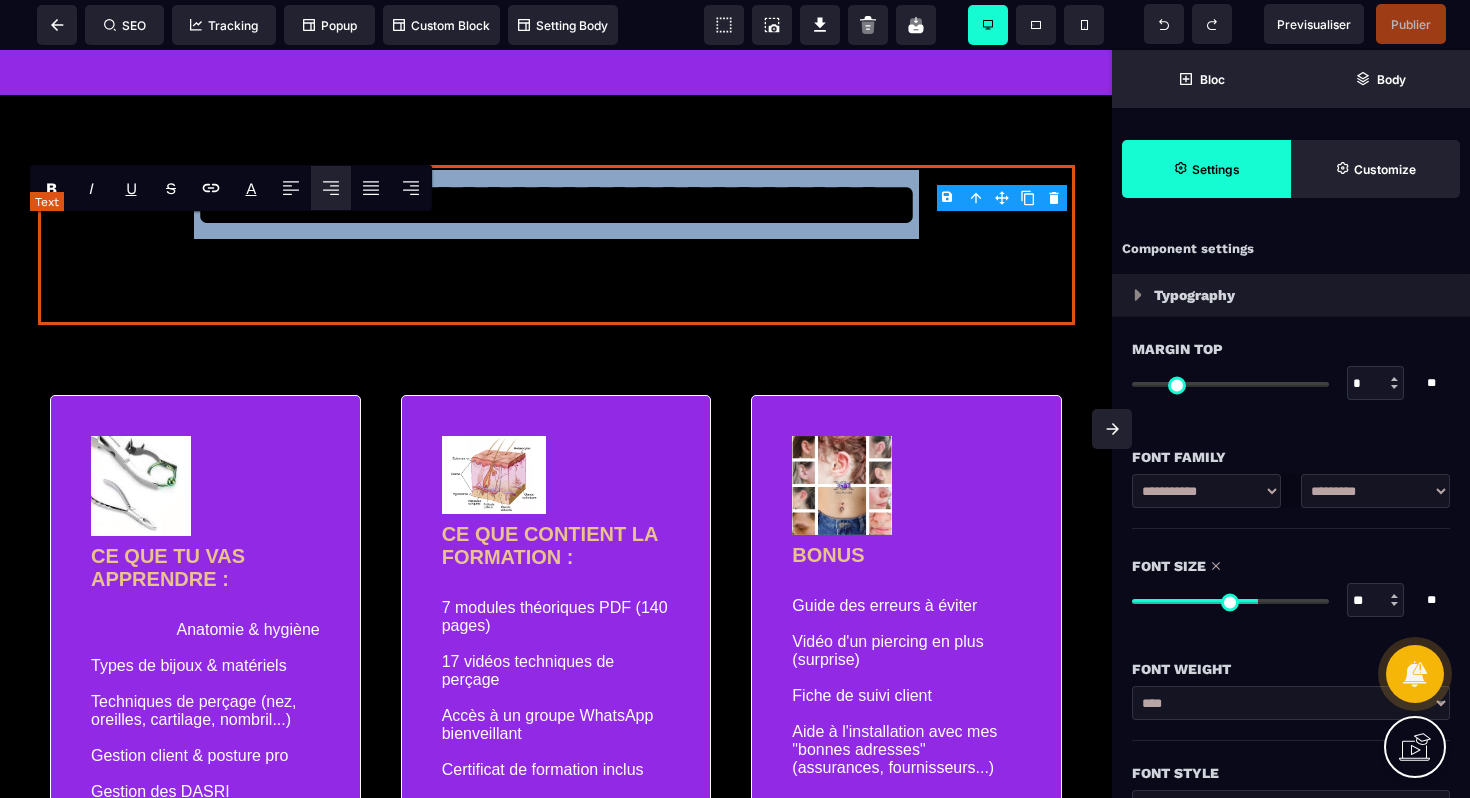 click on "**********" at bounding box center (556, 245) 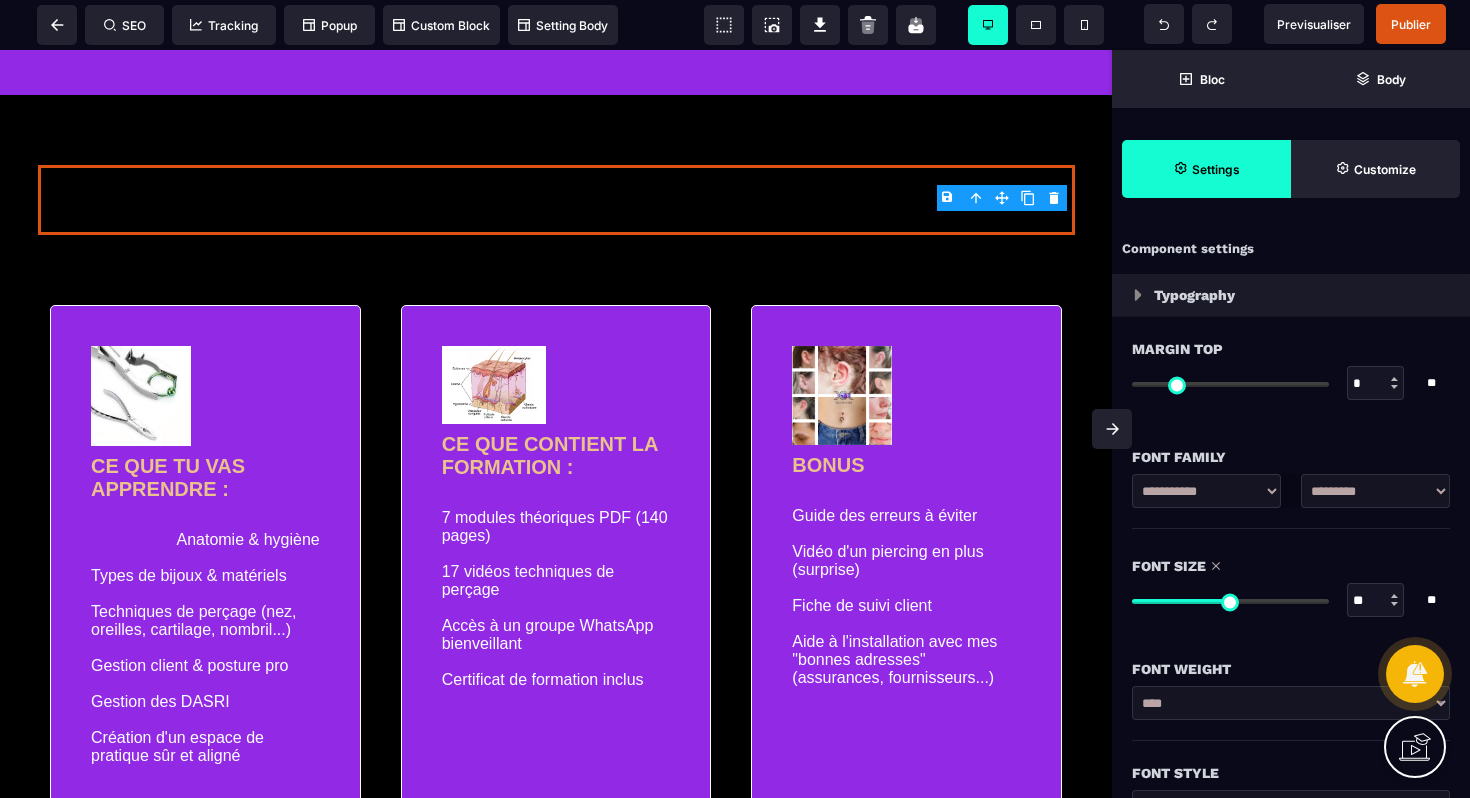 drag, startPoint x: 1257, startPoint y: 607, endPoint x: 1233, endPoint y: 604, distance: 24.186773 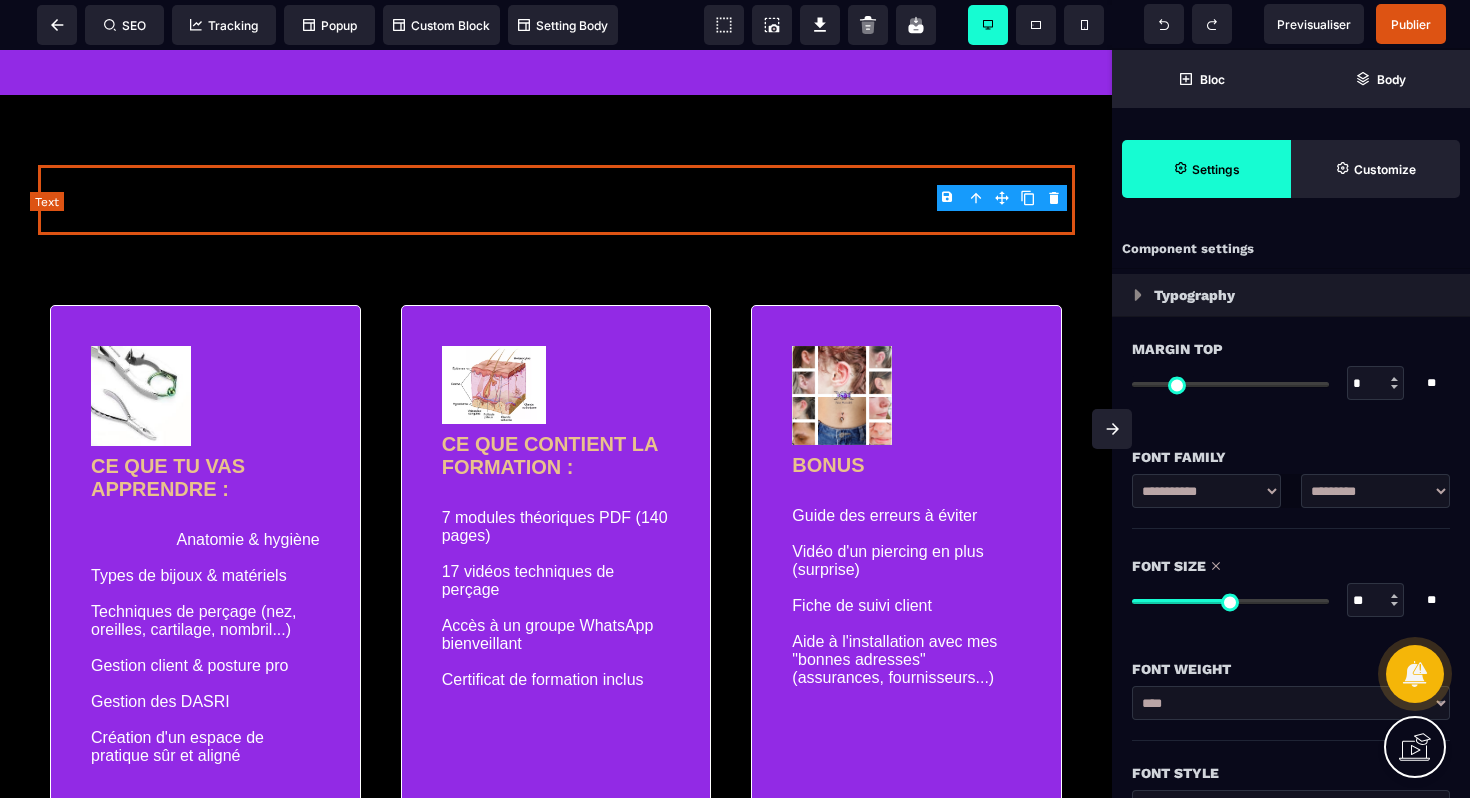 click on "**********" at bounding box center [556, 200] 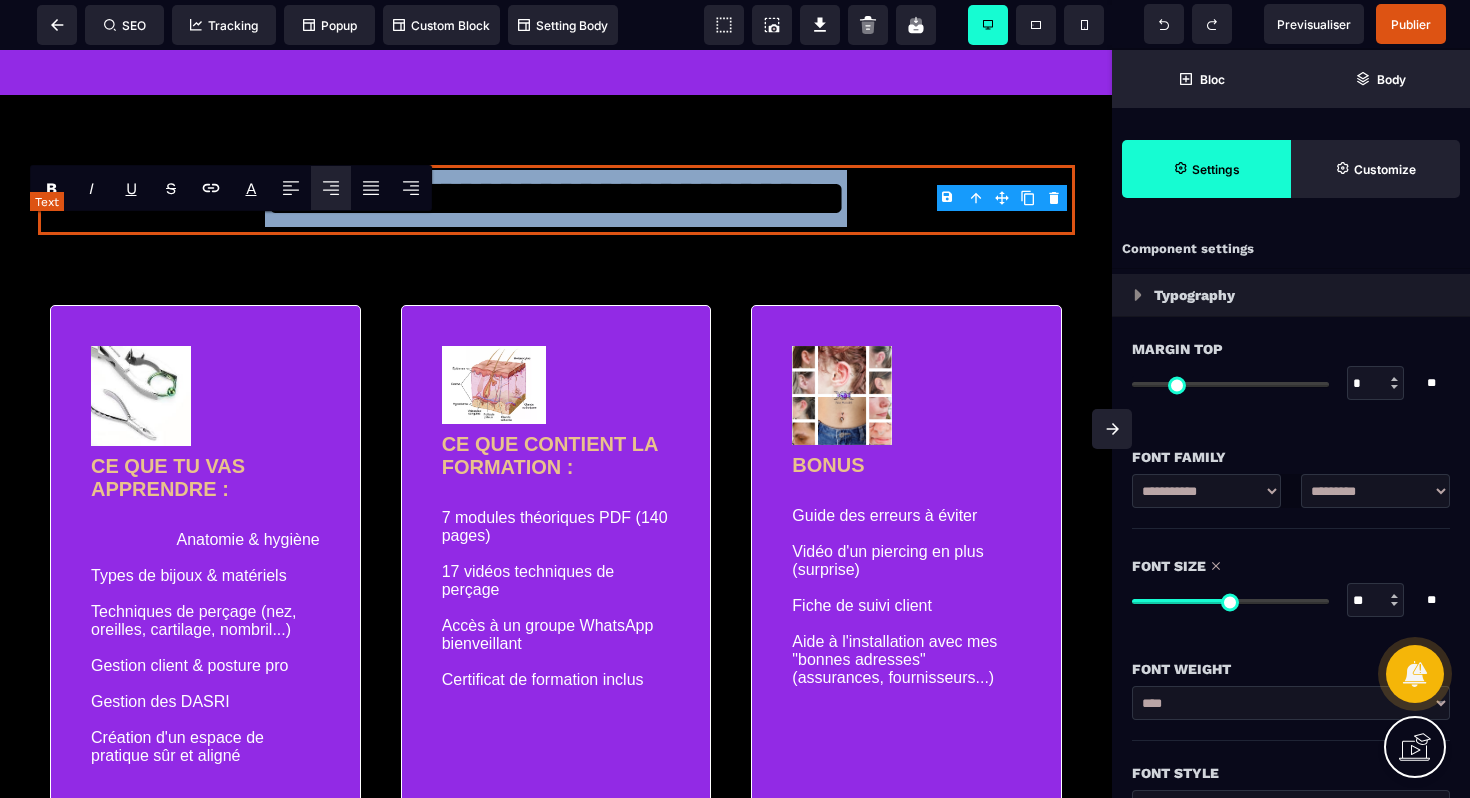 click on "**********" at bounding box center [556, 200] 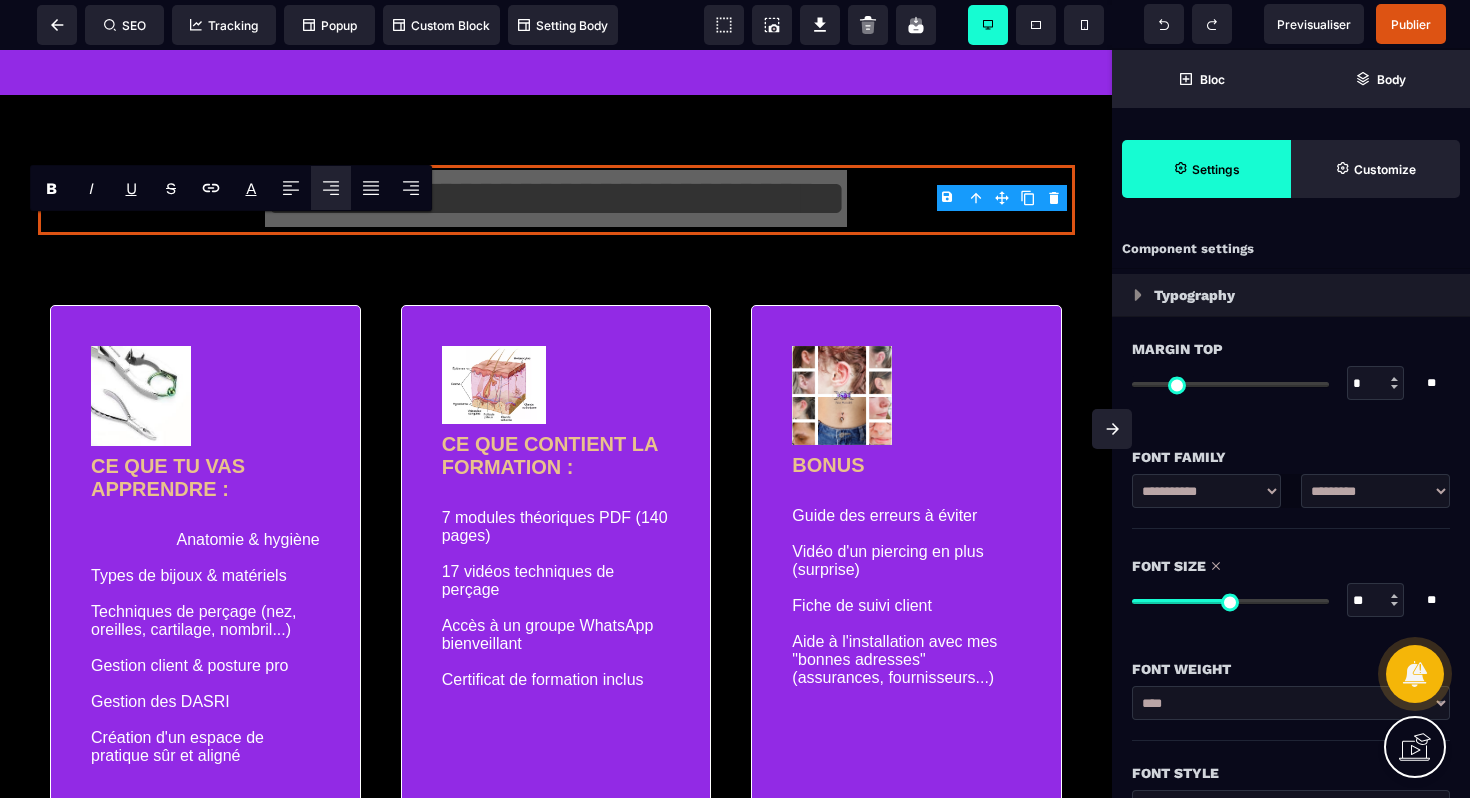 click on "**********" at bounding box center (1375, 491) 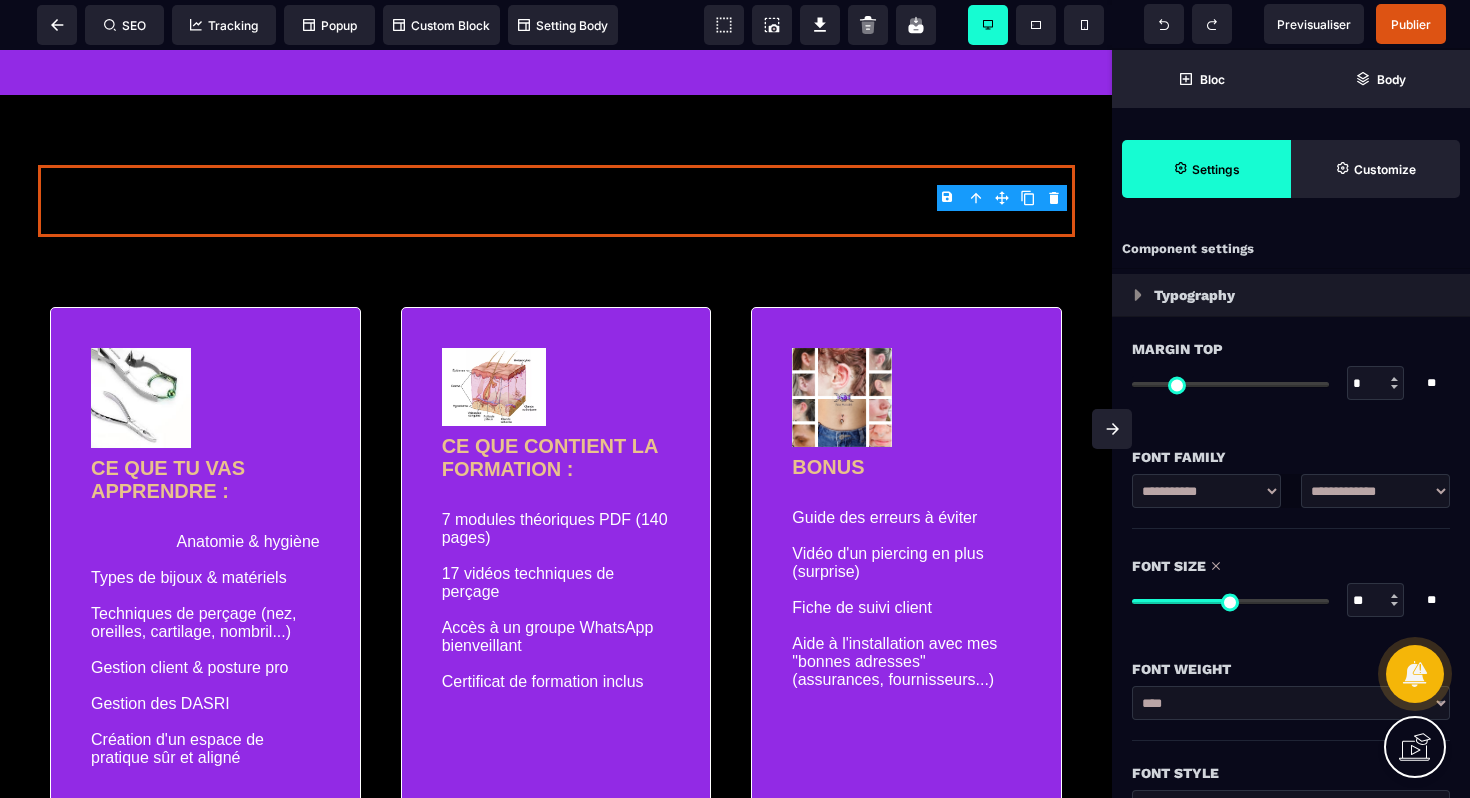 click at bounding box center (1230, 601) 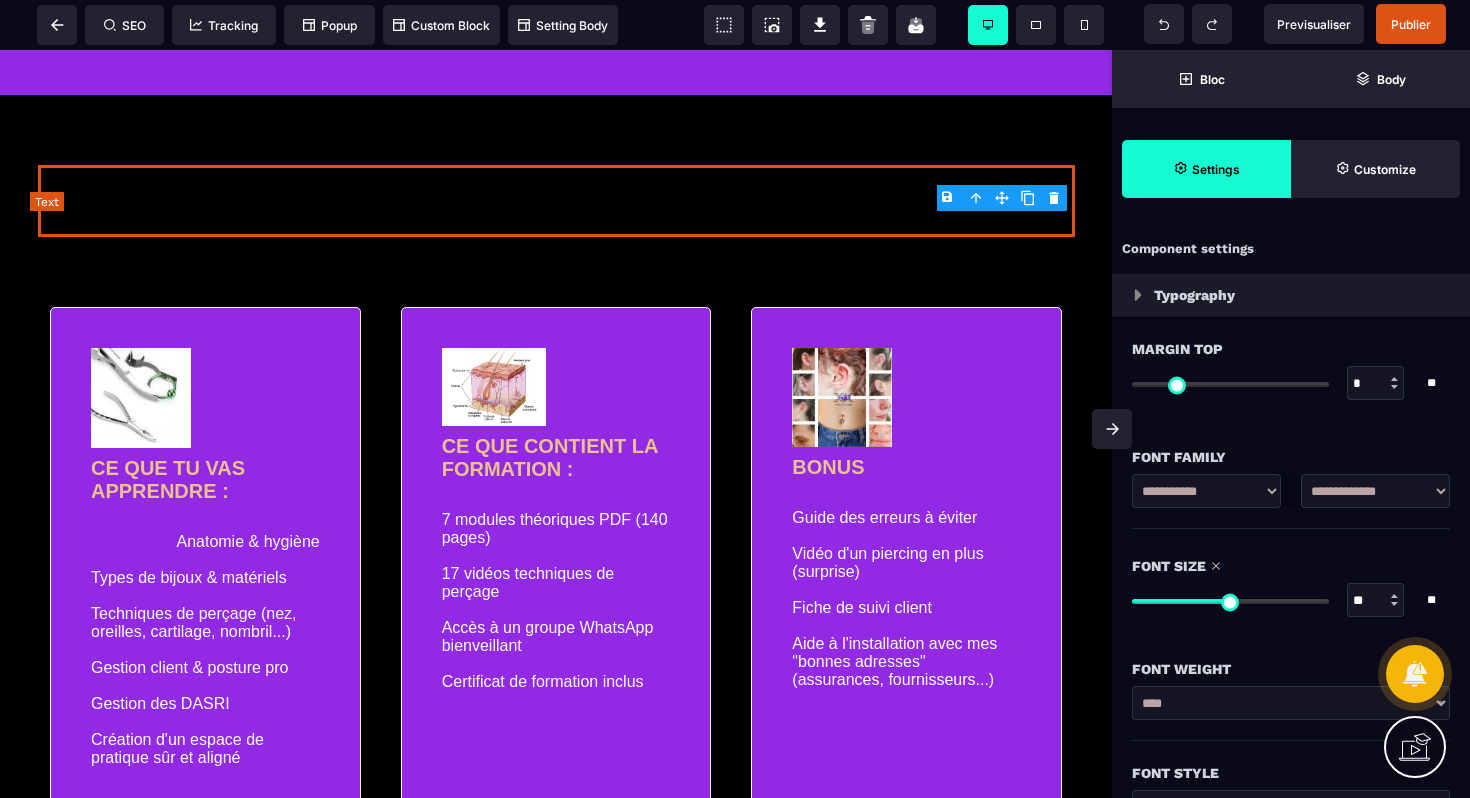 click on "**********" at bounding box center [556, 201] 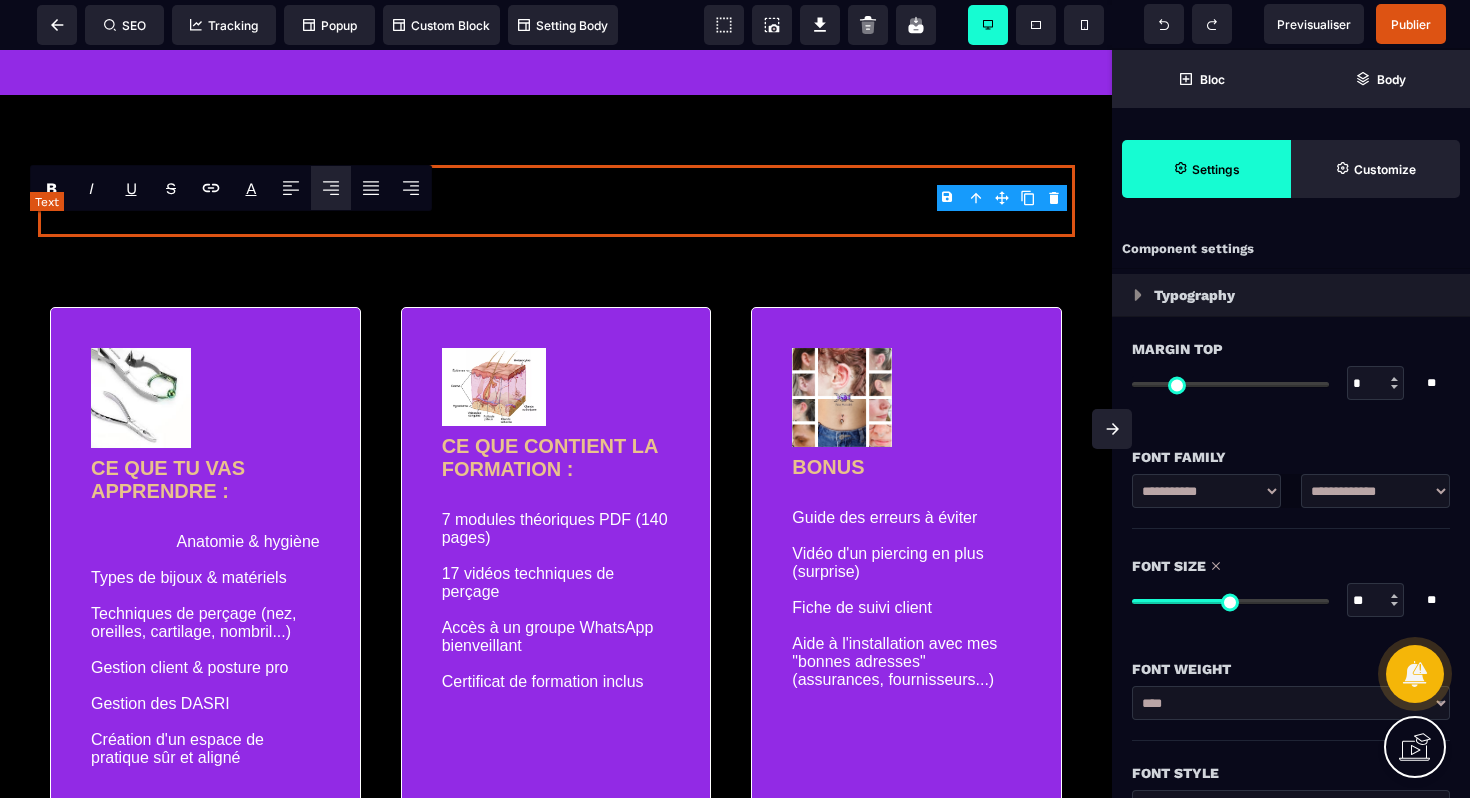 click on "**********" at bounding box center [556, 201] 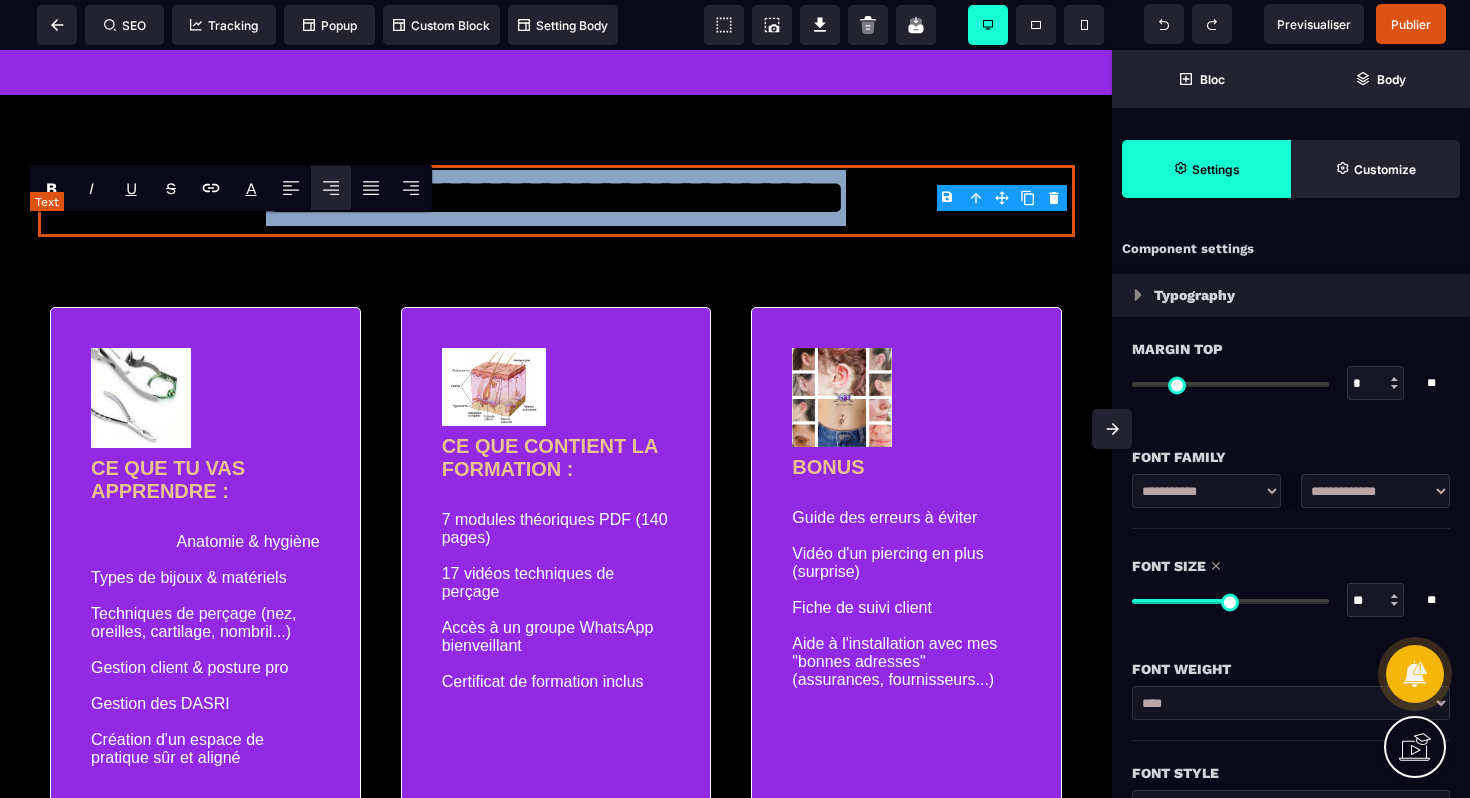 click on "**********" at bounding box center [556, 201] 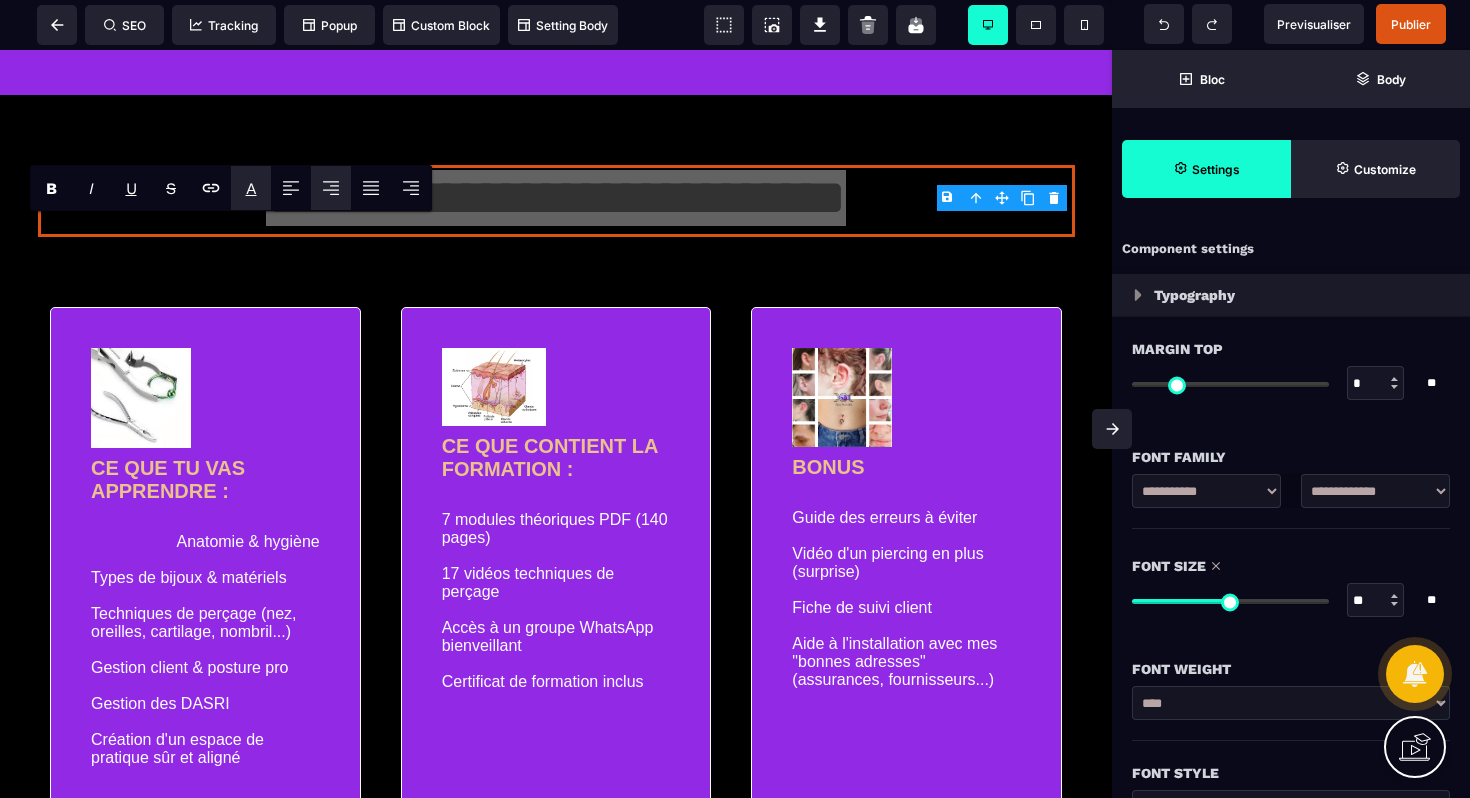 click on "A *******" at bounding box center (251, 188) 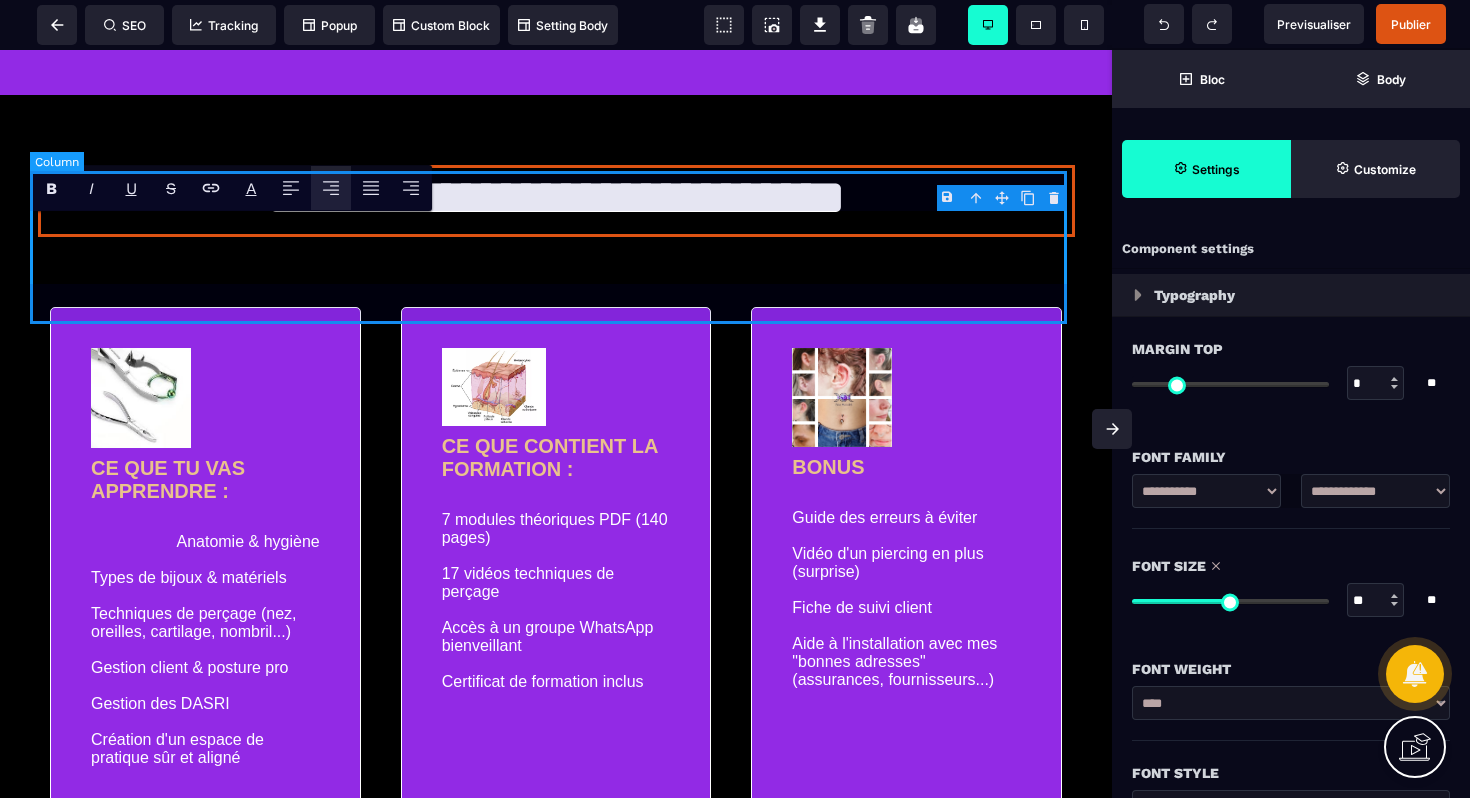 click on "**********" at bounding box center [556, 201] 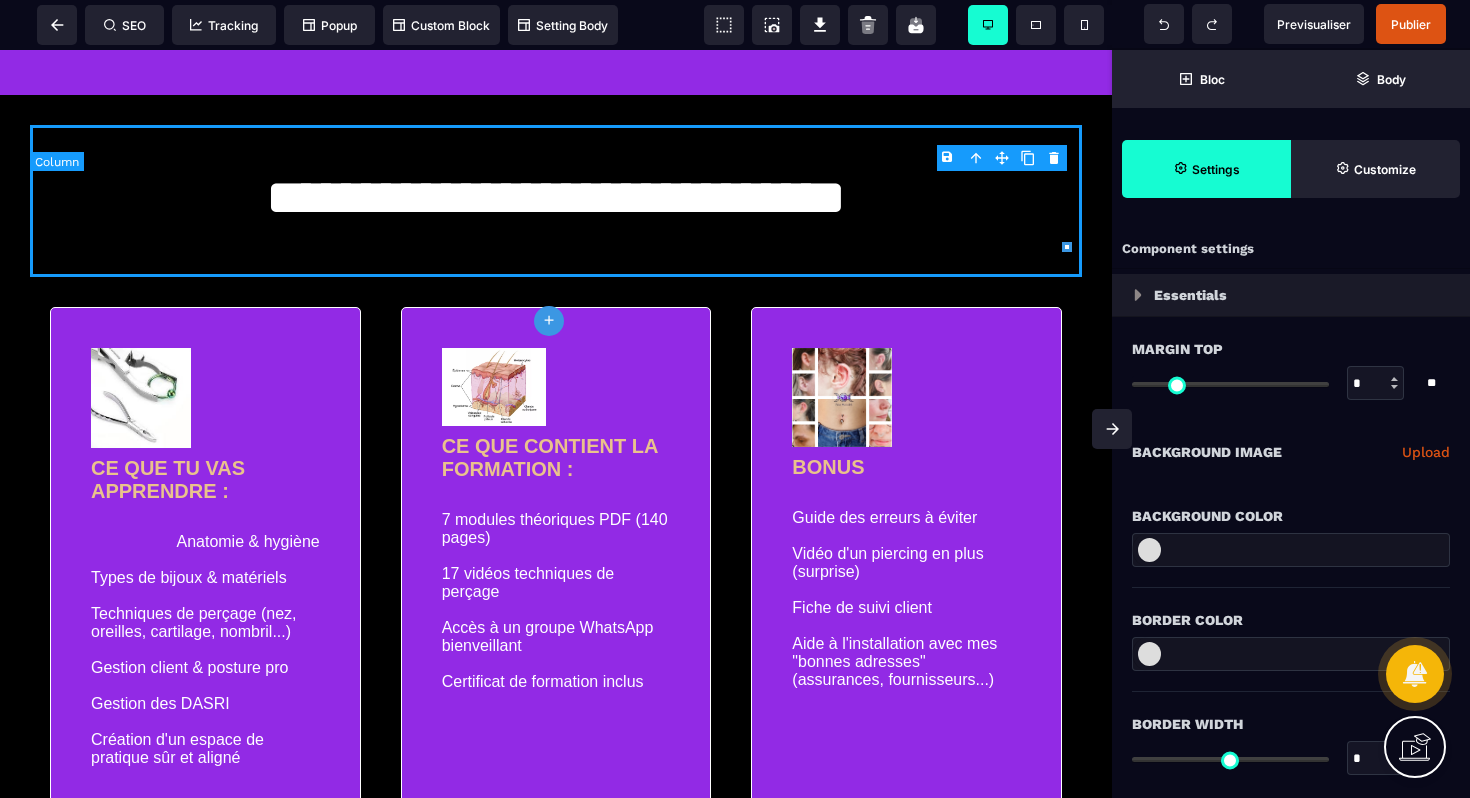 click on "**********" at bounding box center (556, 201) 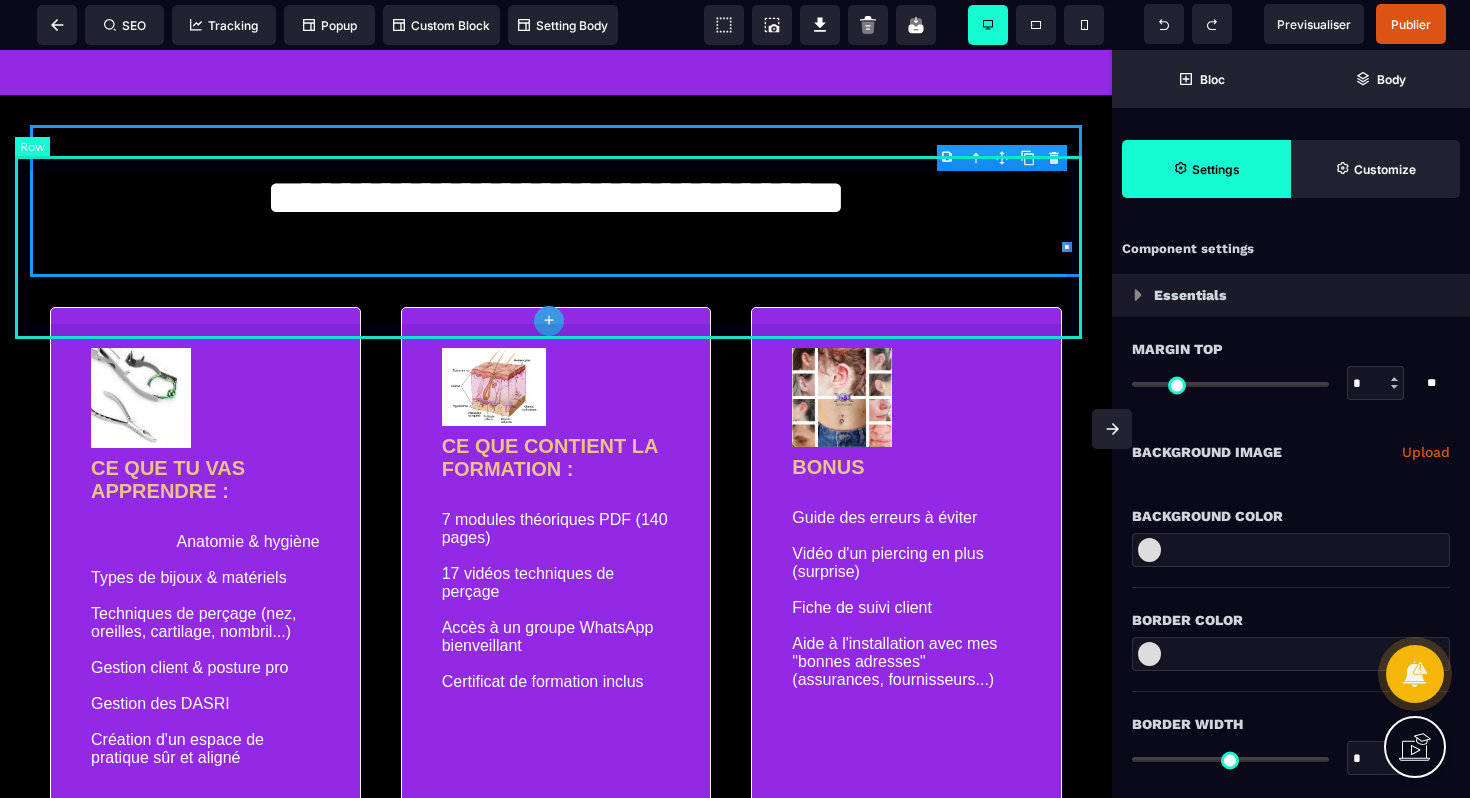 click on "**********" at bounding box center (556, 201) 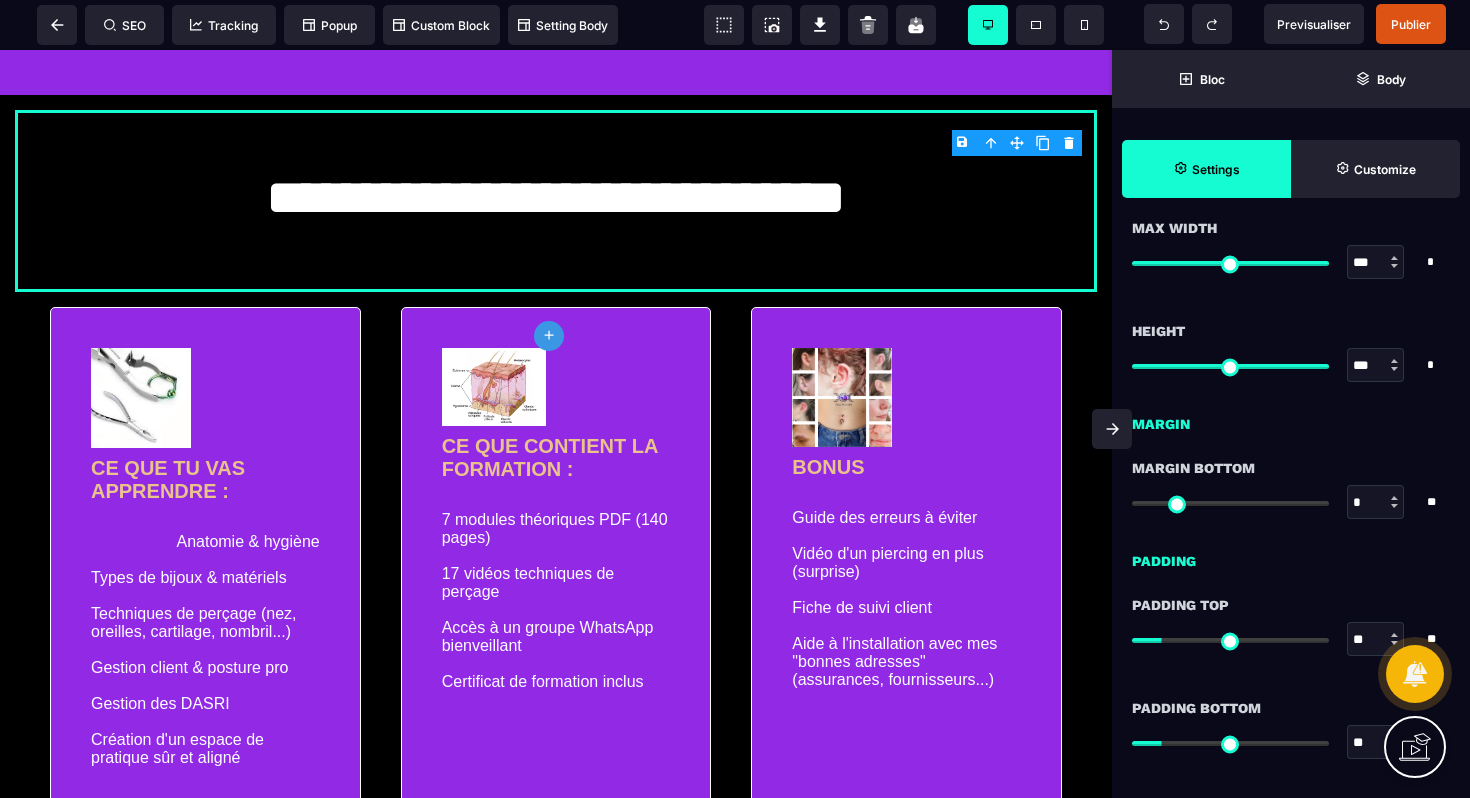 scroll, scrollTop: 1394, scrollLeft: 0, axis: vertical 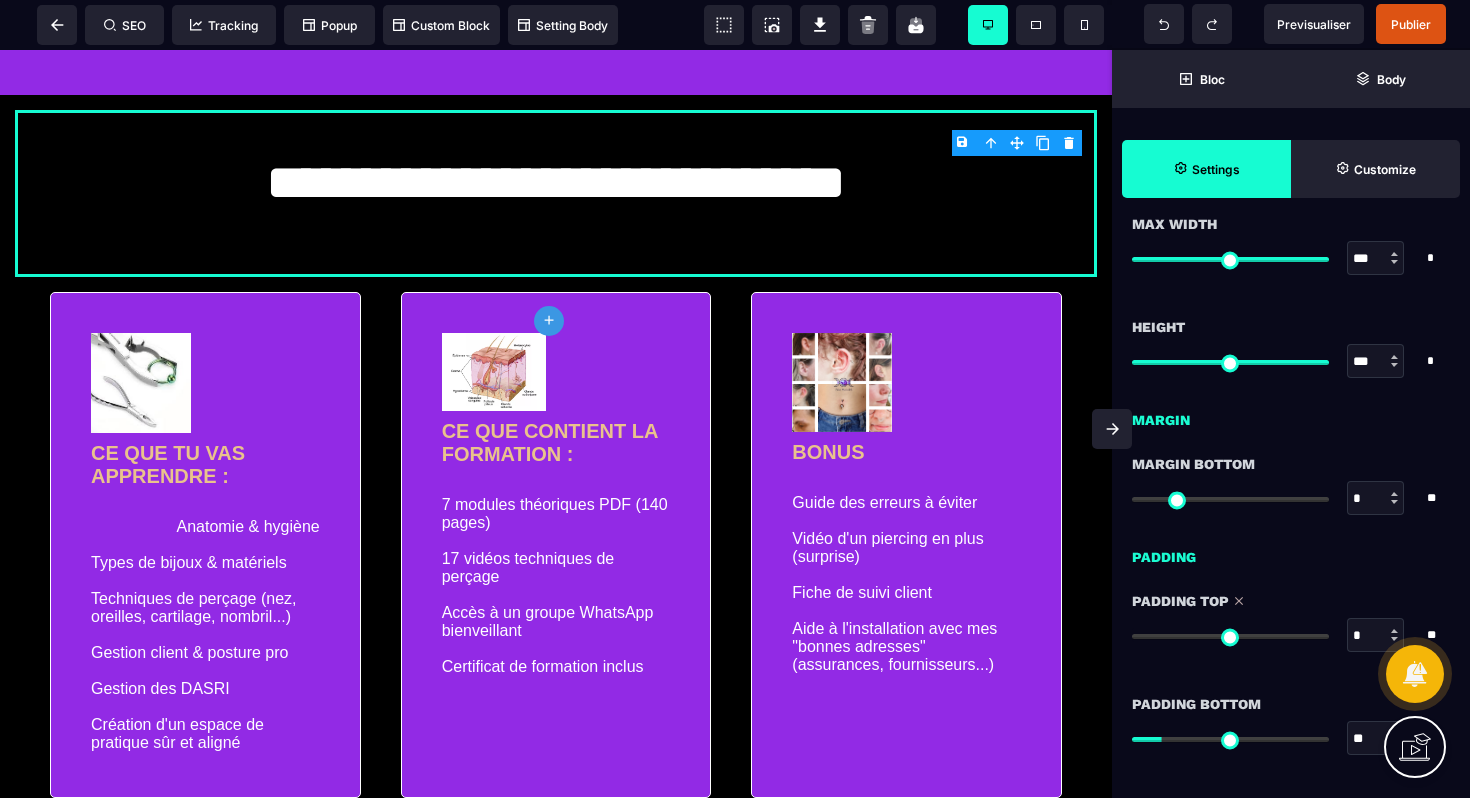 drag, startPoint x: 1168, startPoint y: 641, endPoint x: 1110, endPoint y: 593, distance: 75.28612 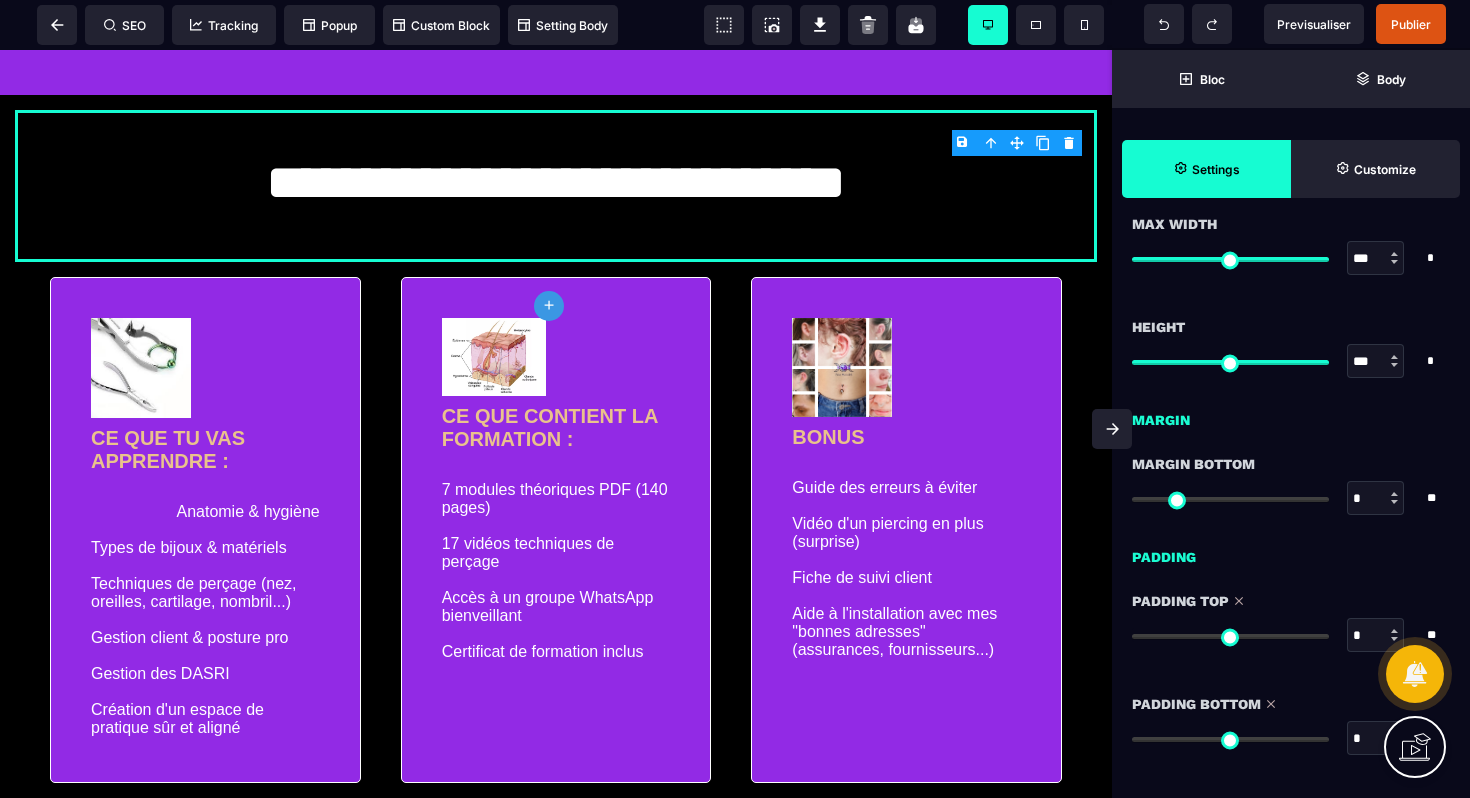 drag, startPoint x: 1166, startPoint y: 742, endPoint x: 1080, endPoint y: 737, distance: 86.145226 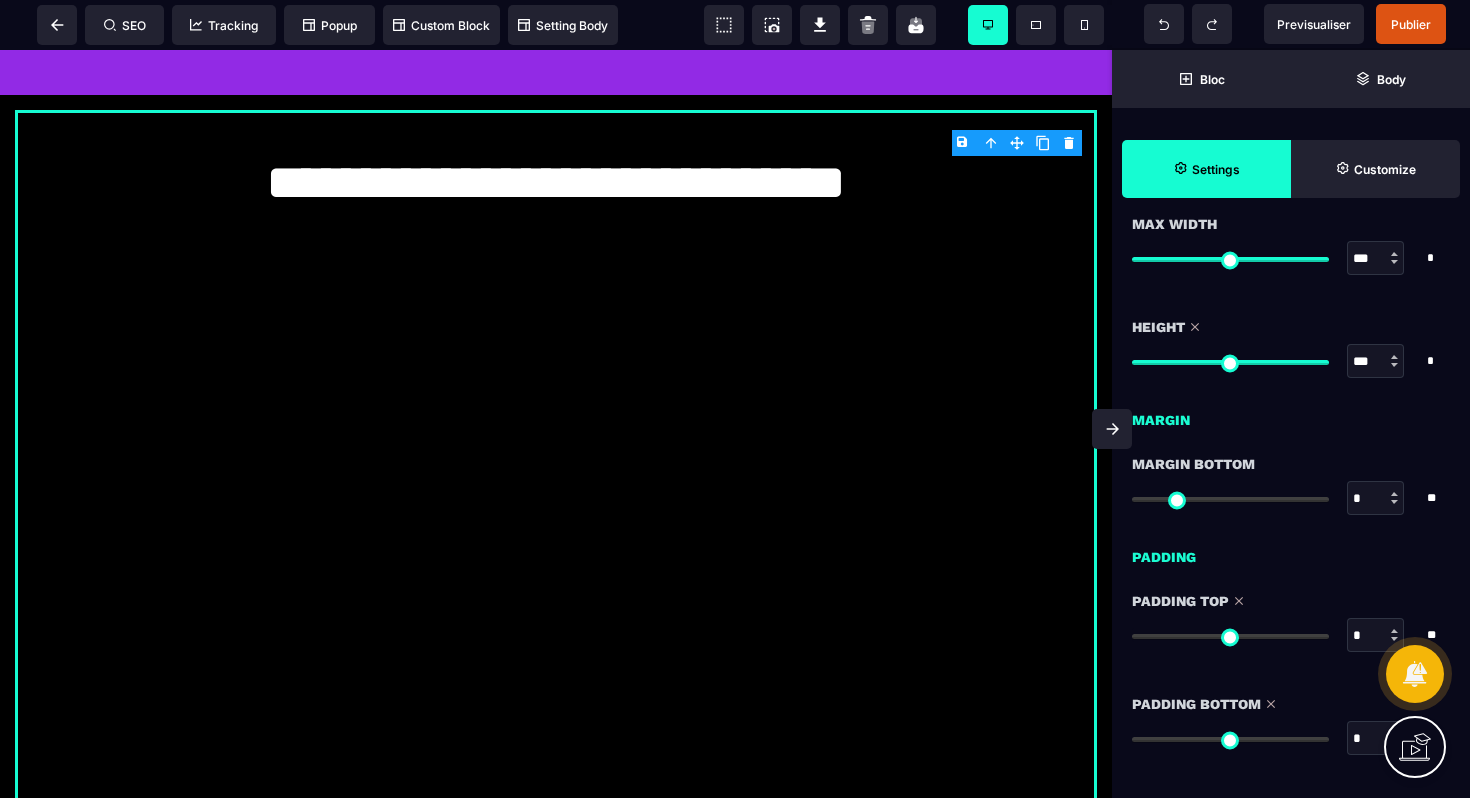 drag, startPoint x: 1325, startPoint y: 368, endPoint x: 1347, endPoint y: 356, distance: 25.059929 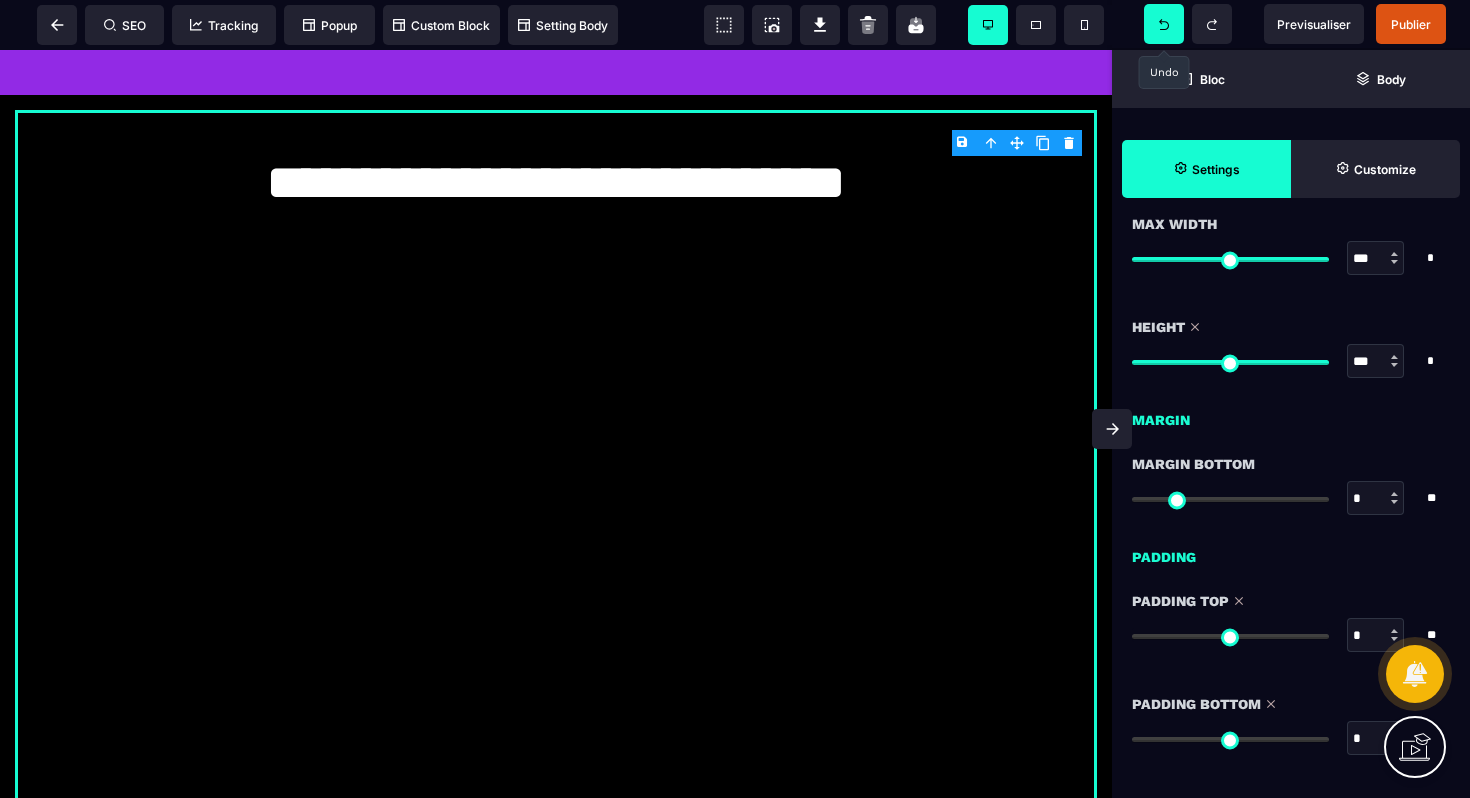 click 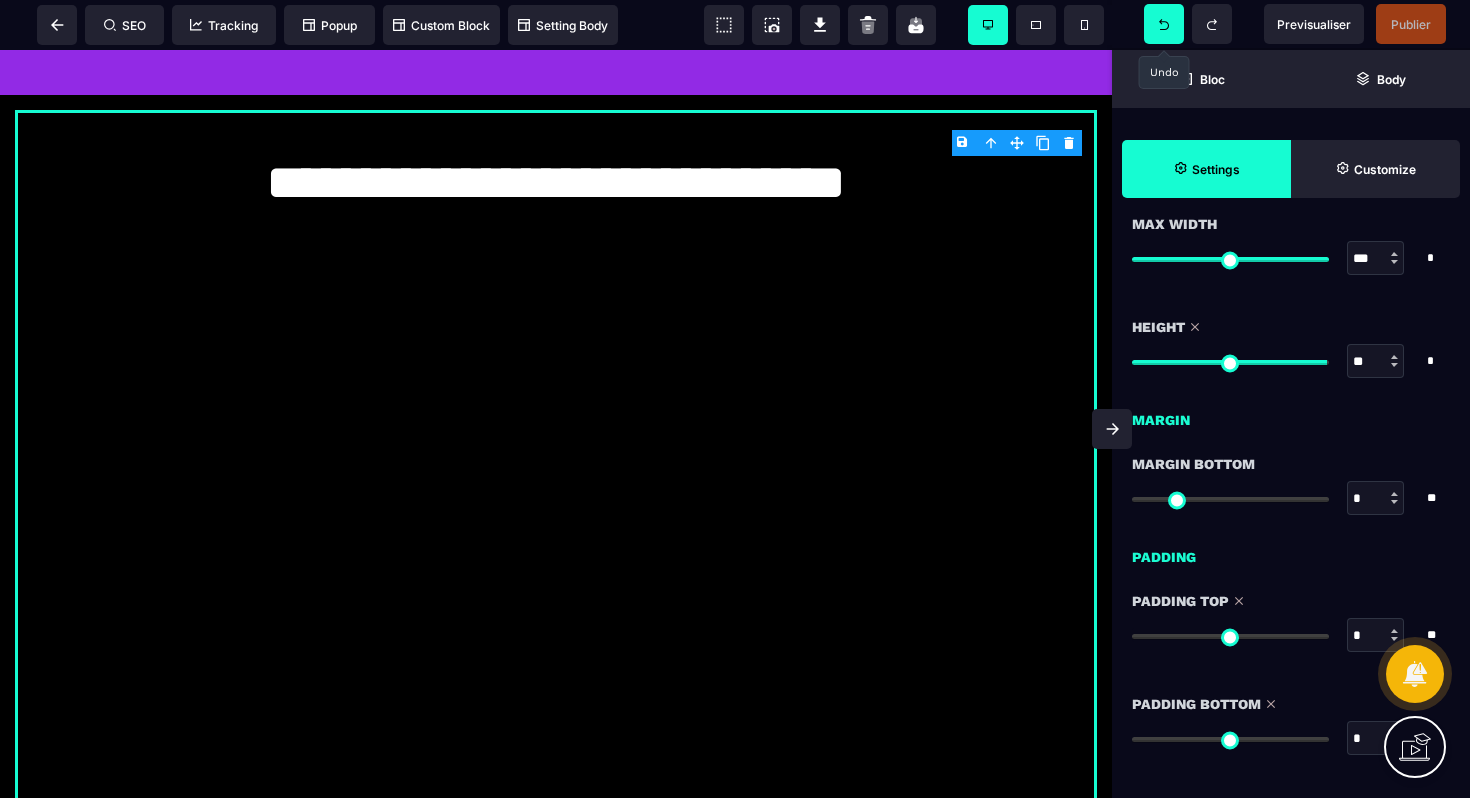 click at bounding box center (1164, 24) 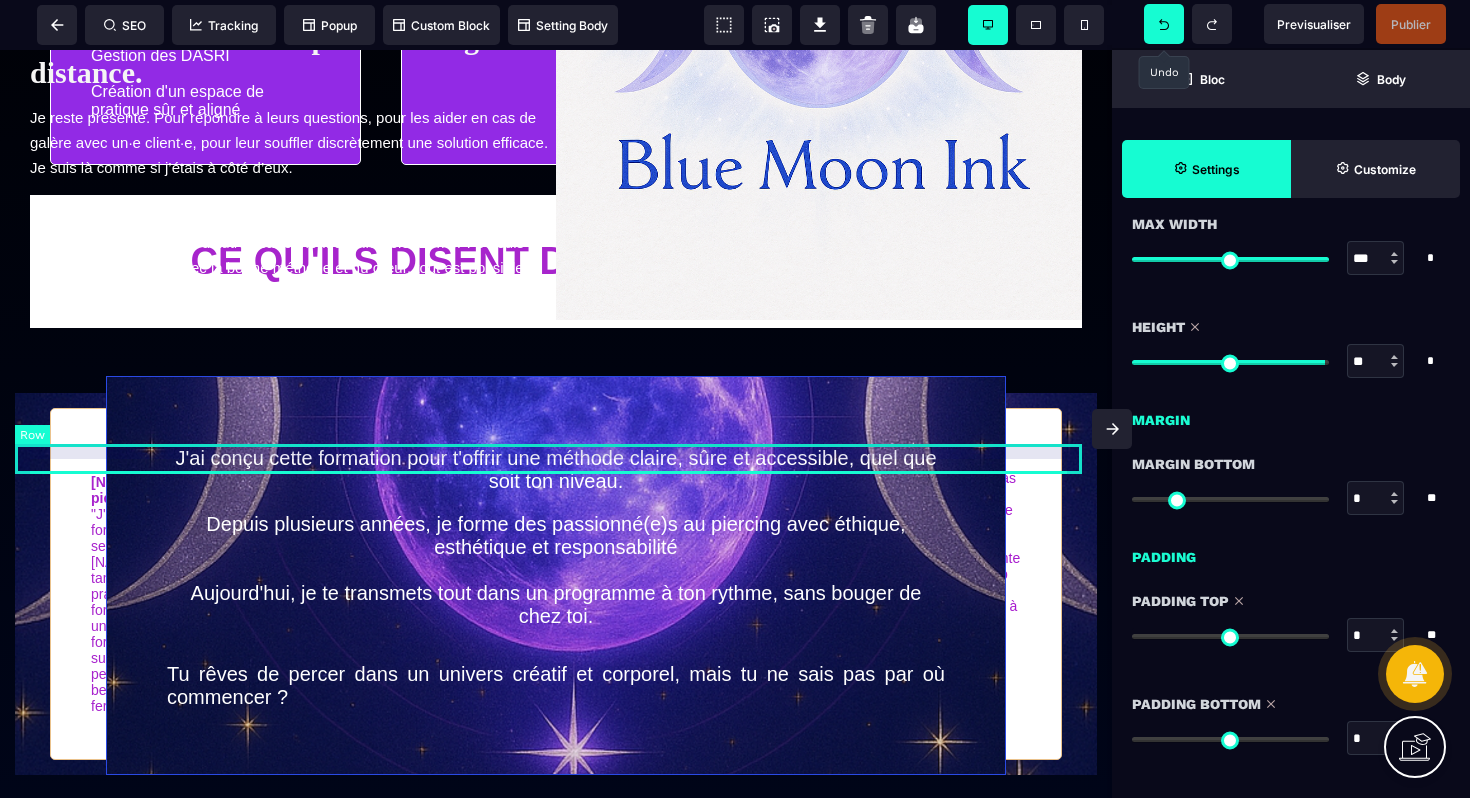 scroll, scrollTop: 3755, scrollLeft: 0, axis: vertical 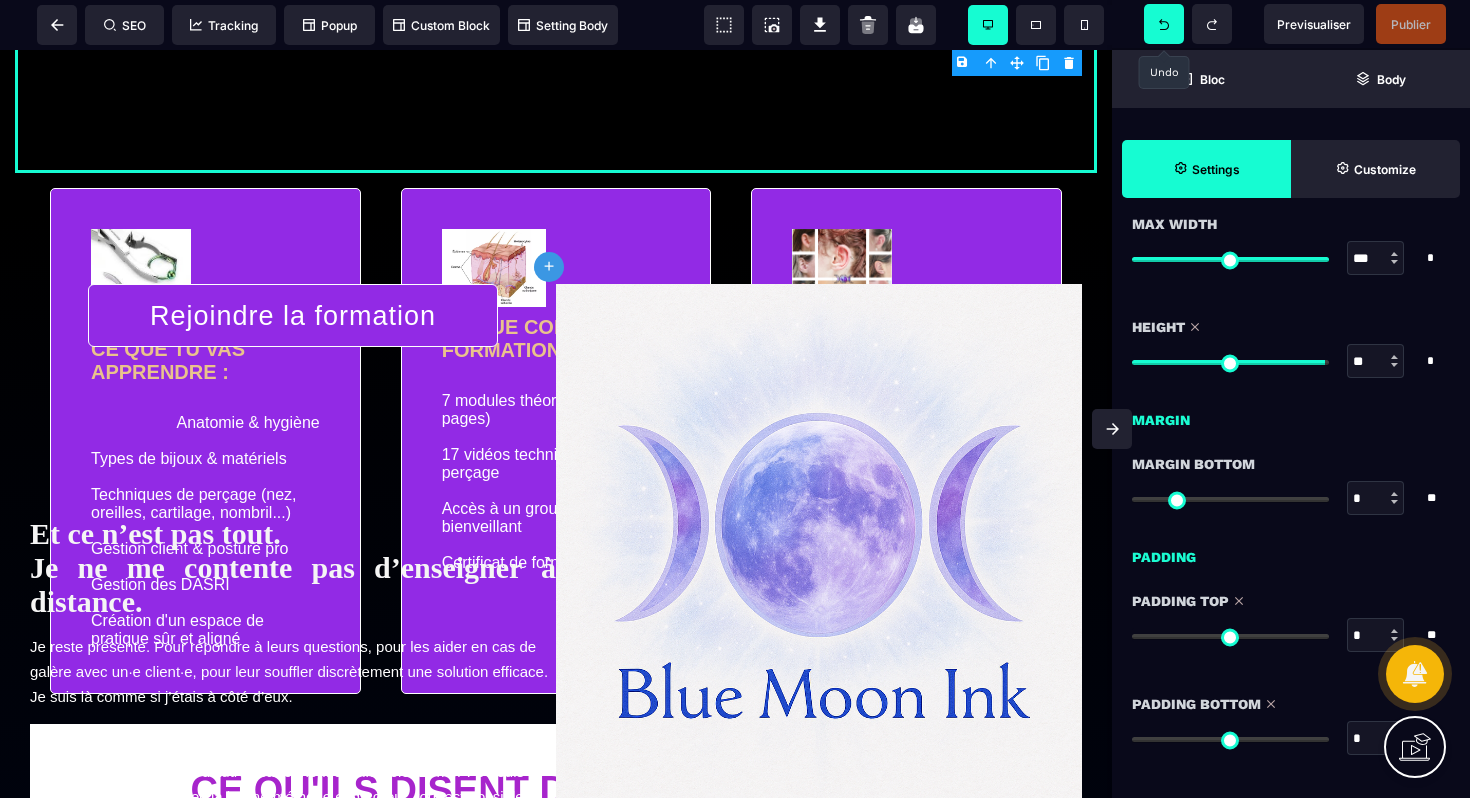click 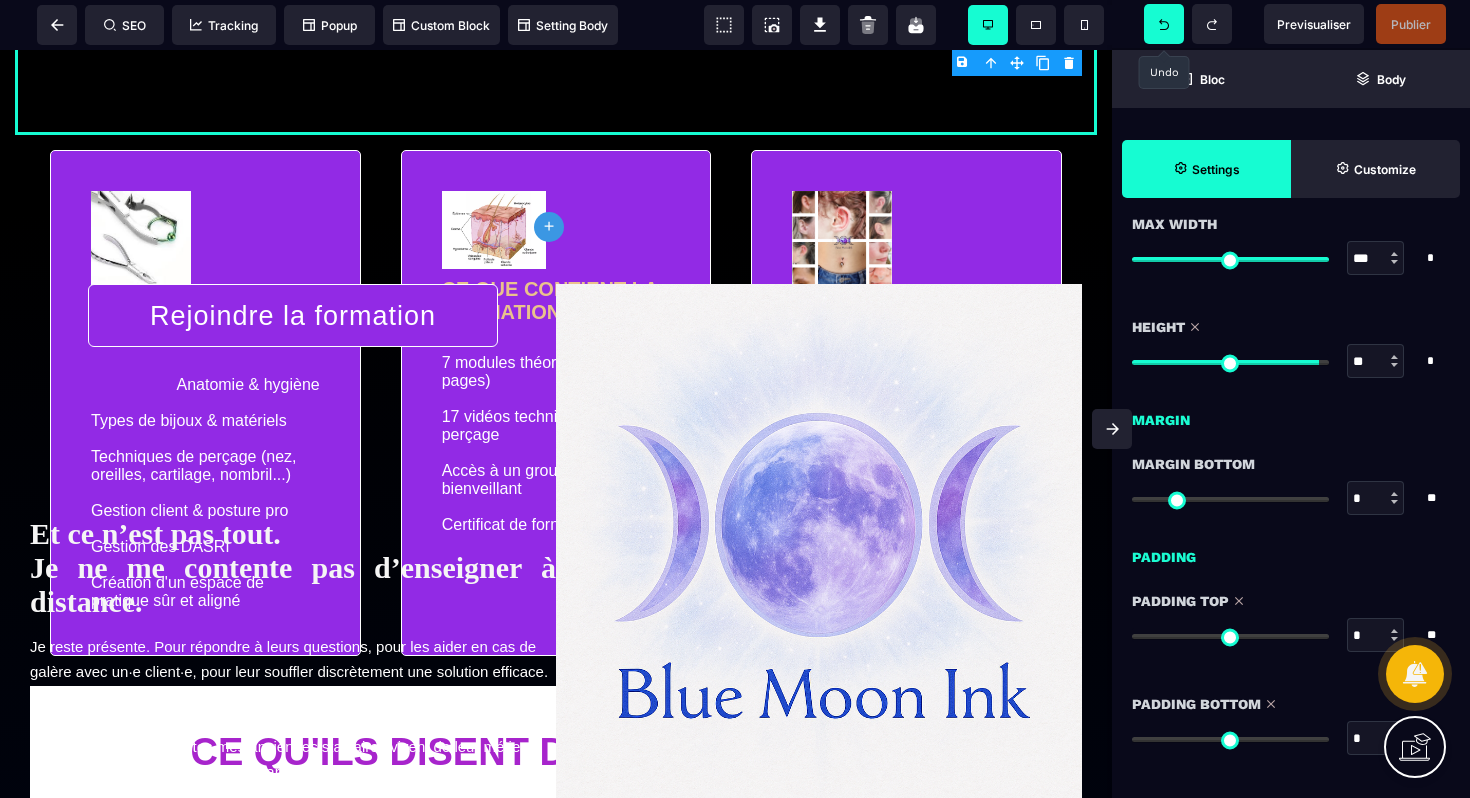 click 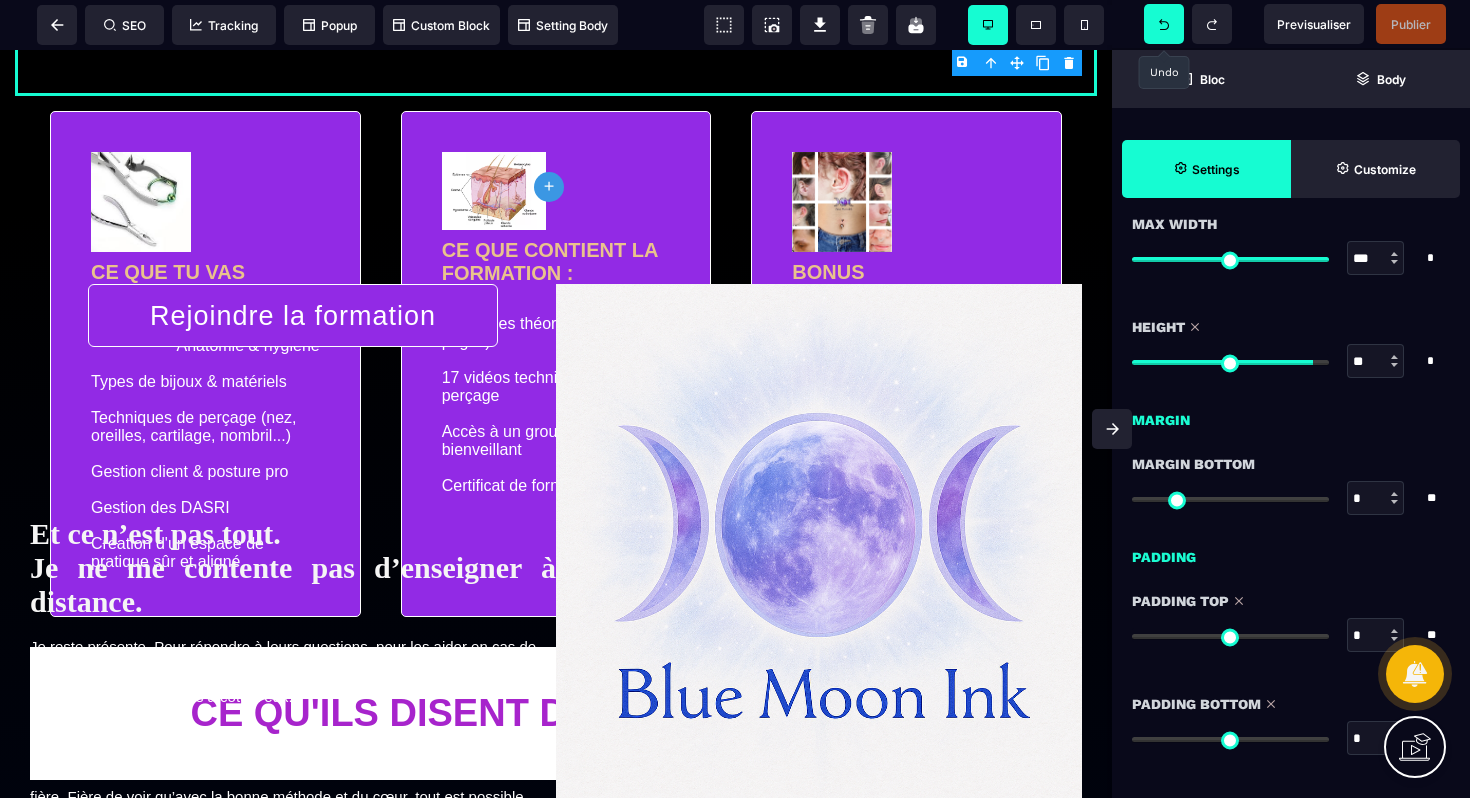 click 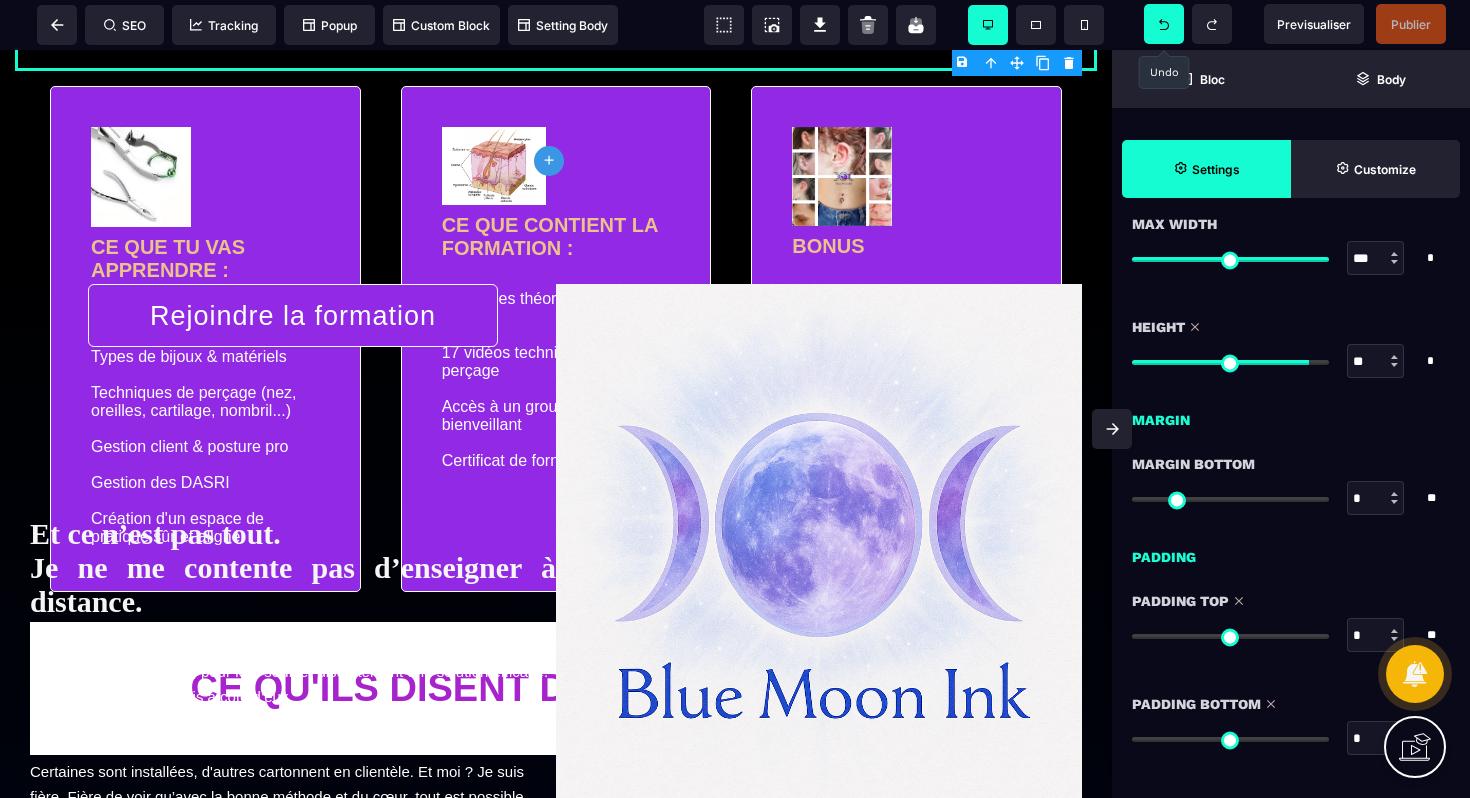 click 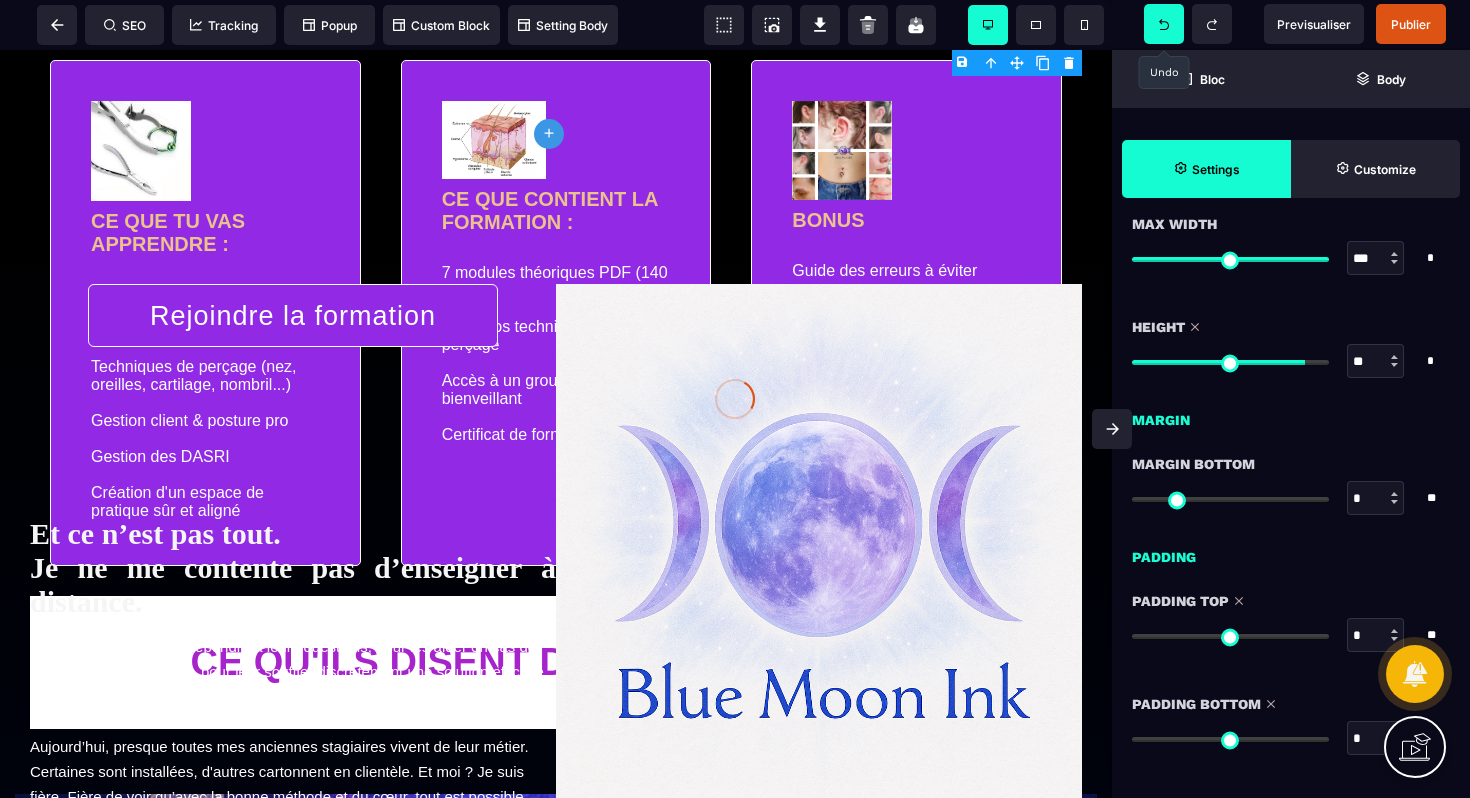 click 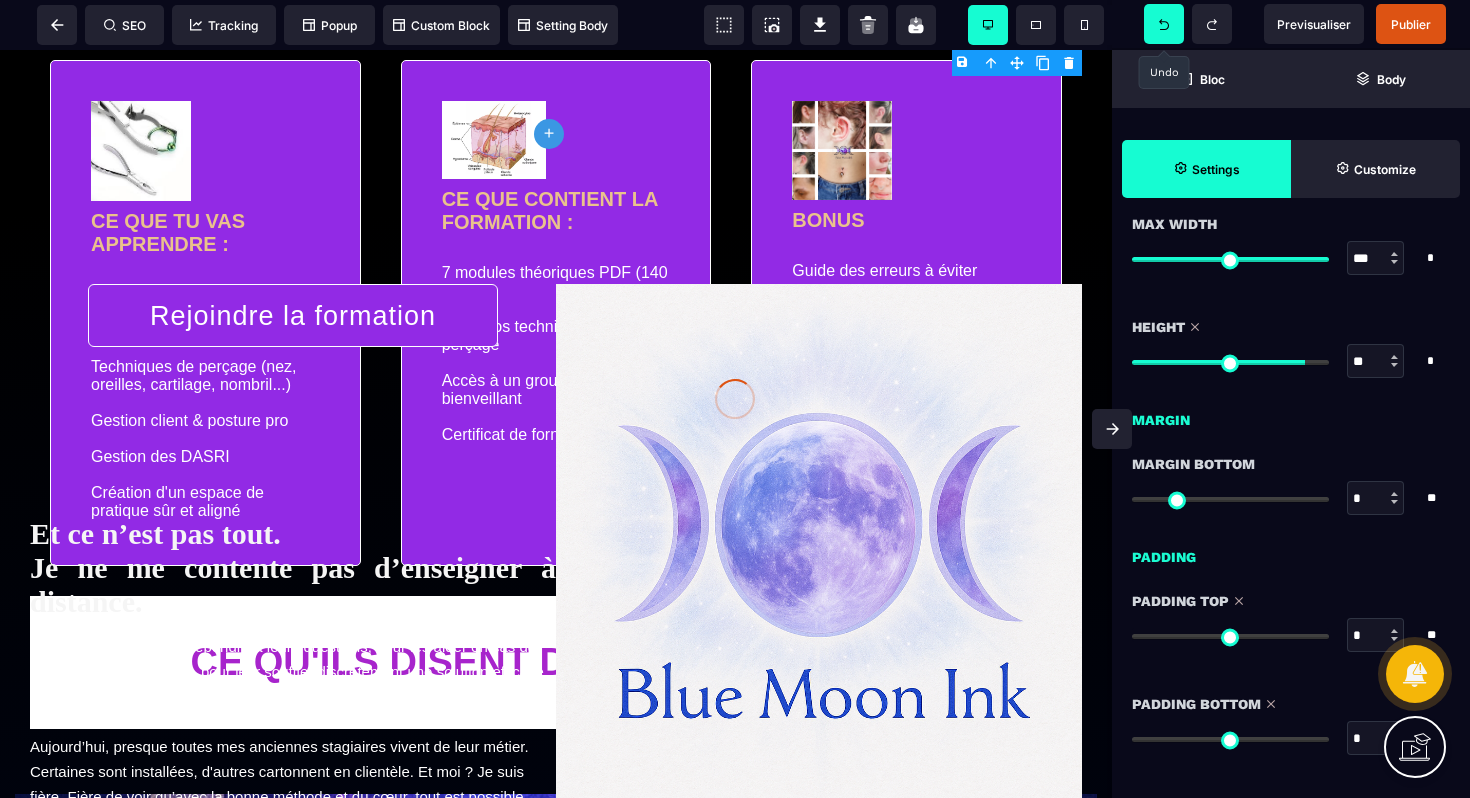 click 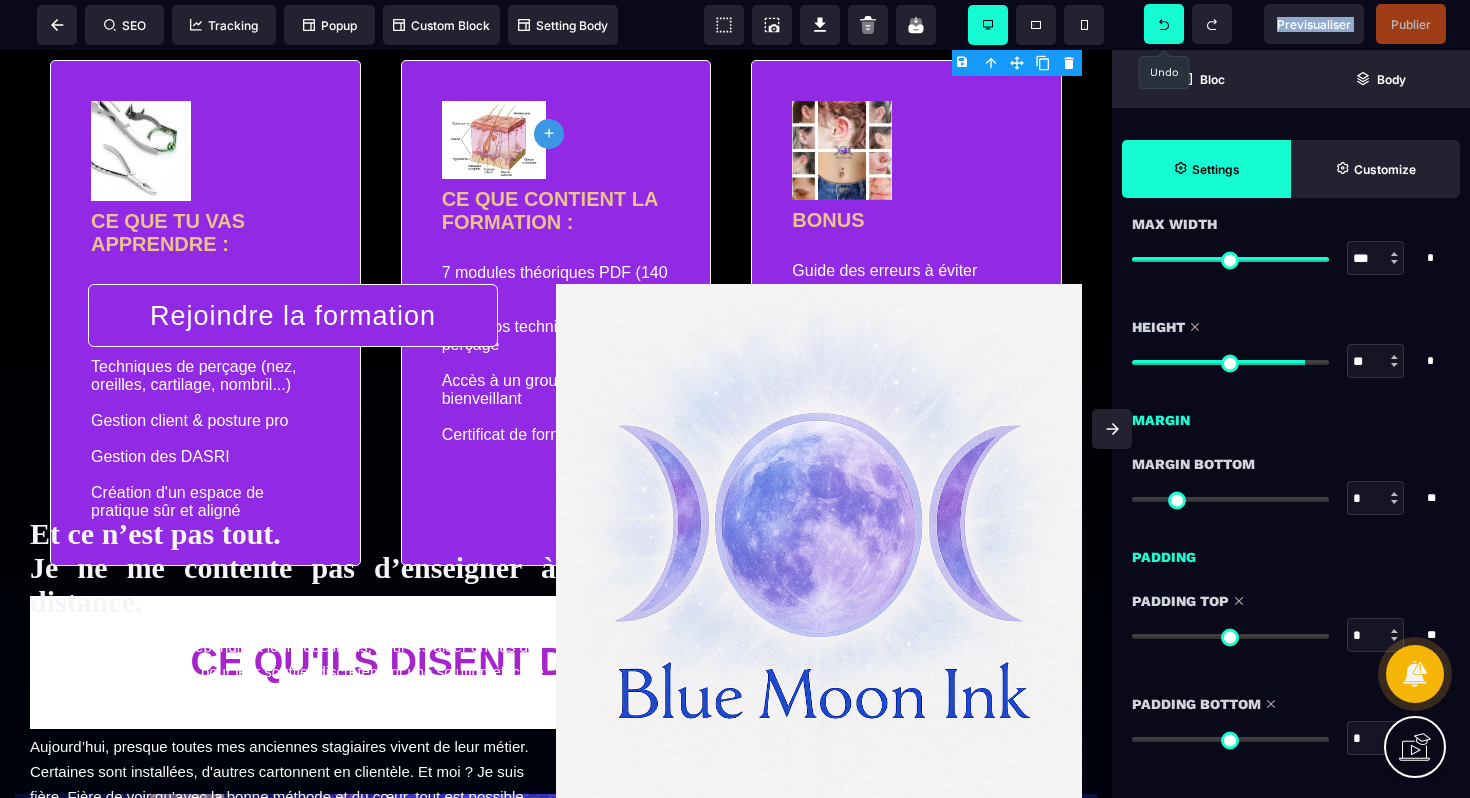 click 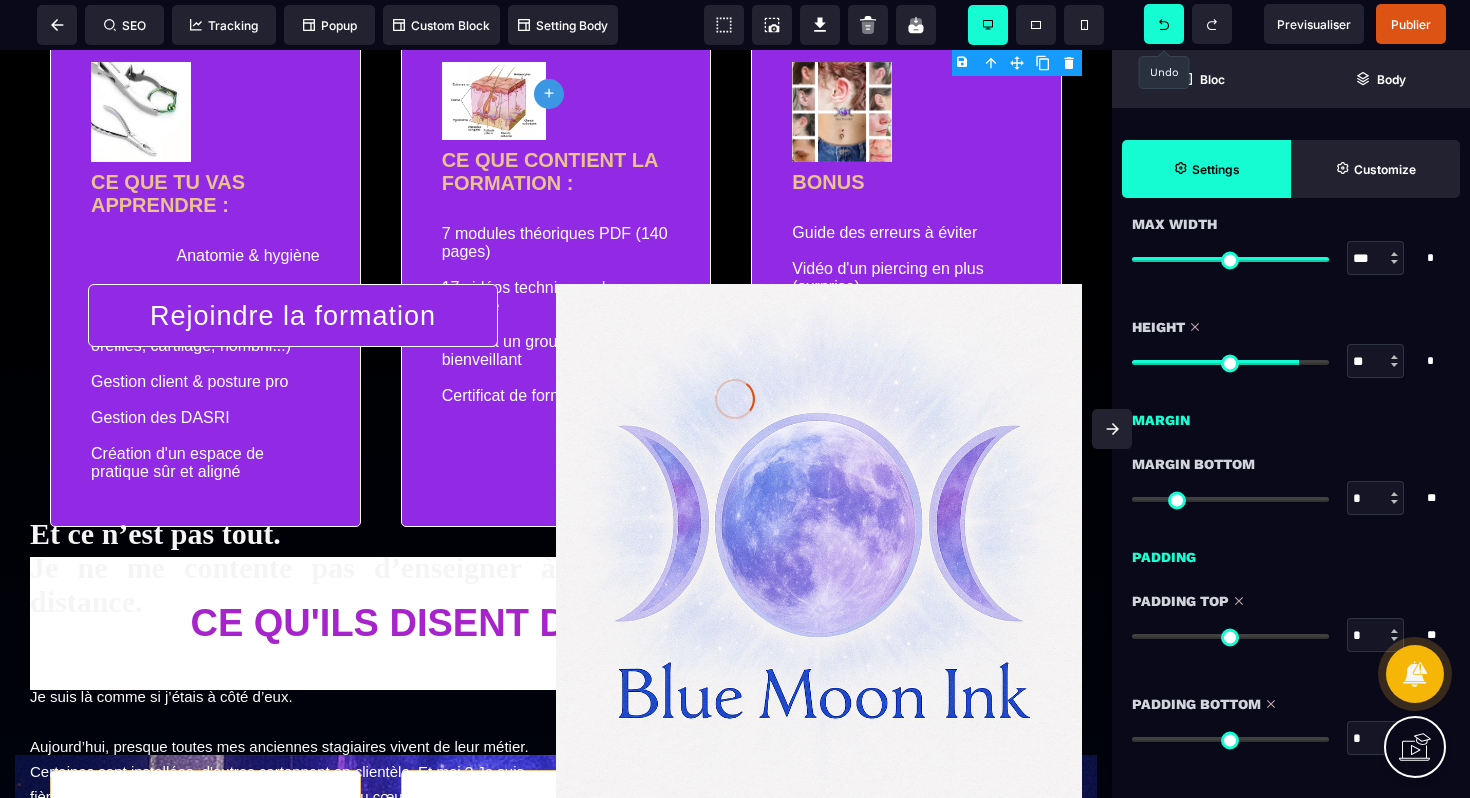 click 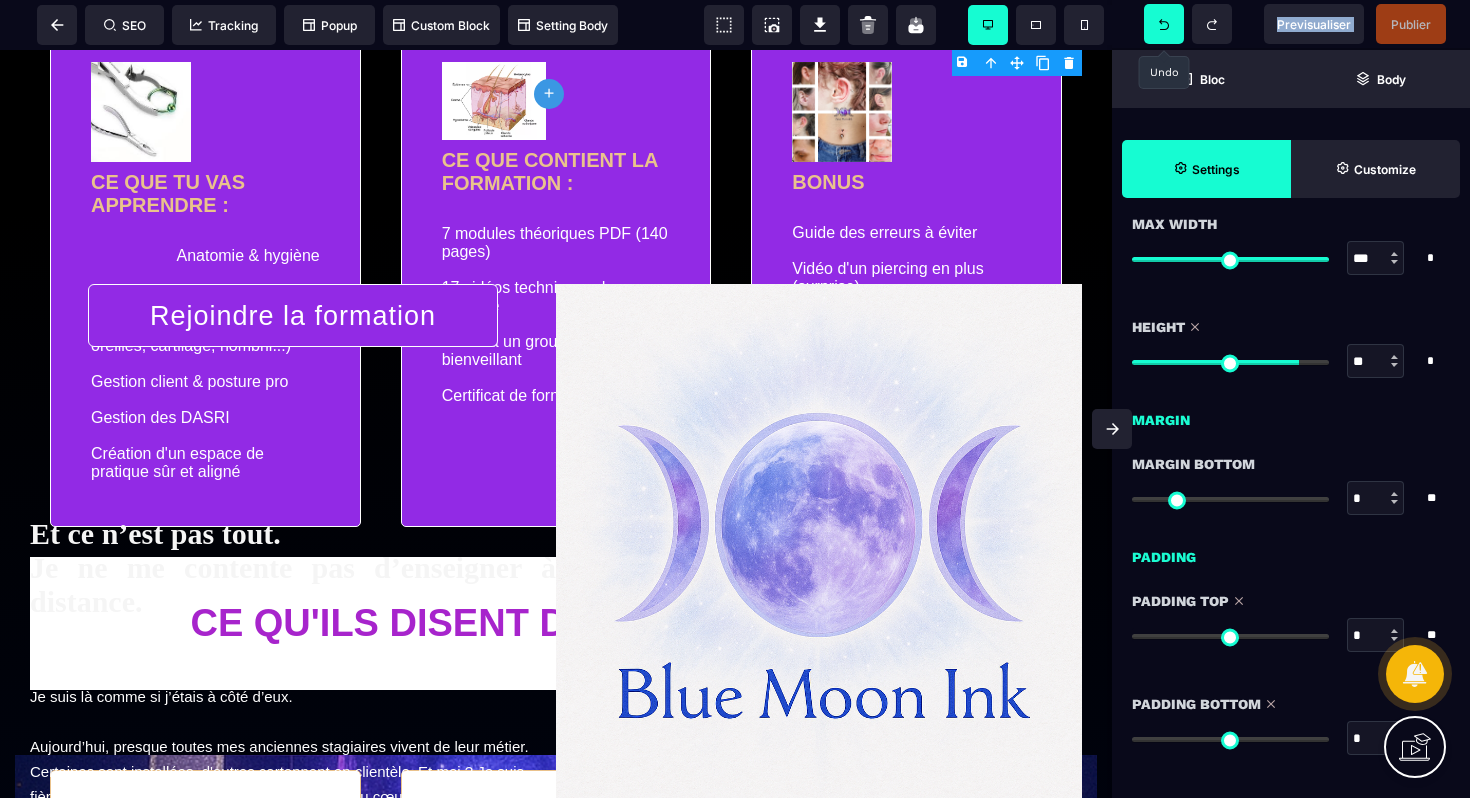 click 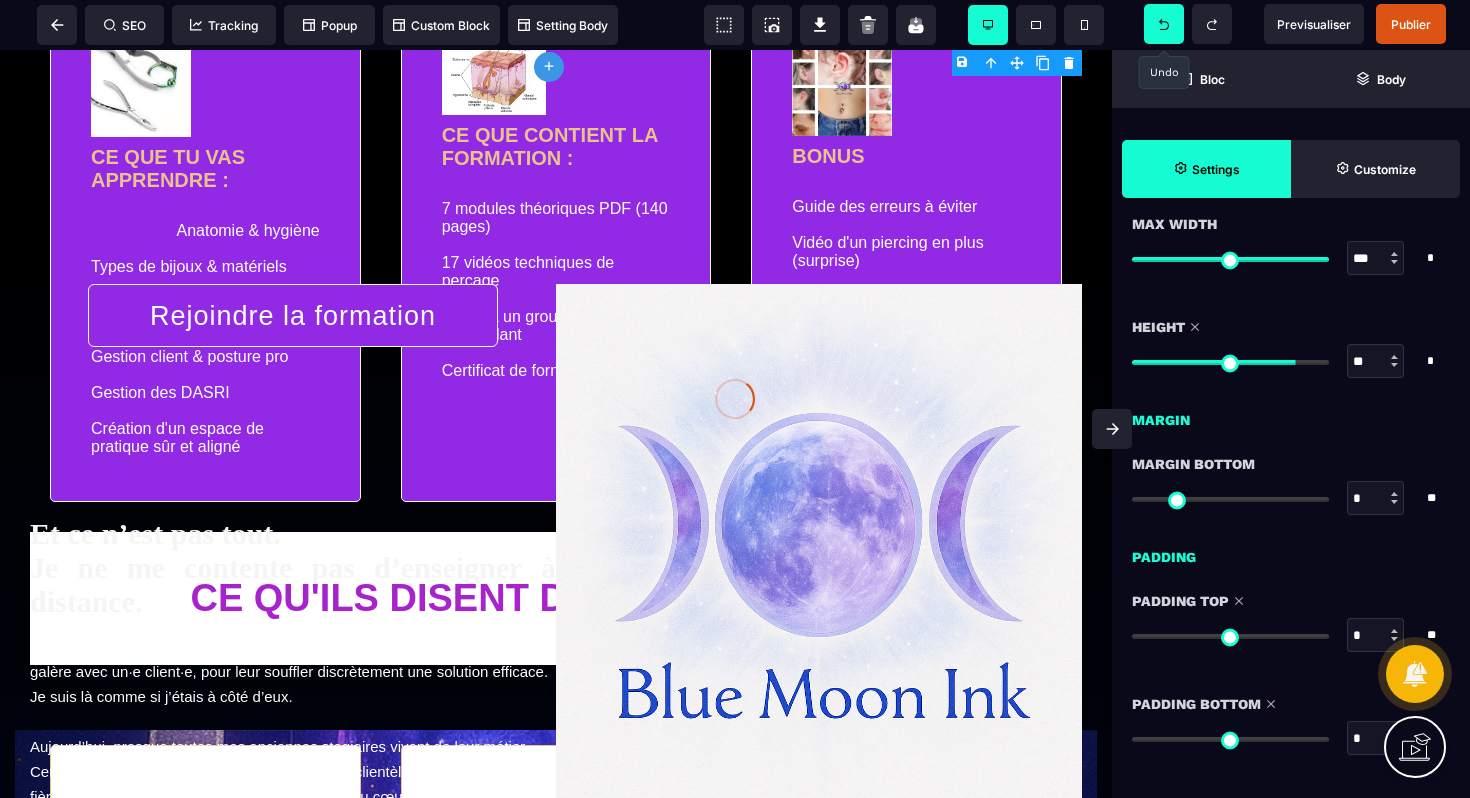 click 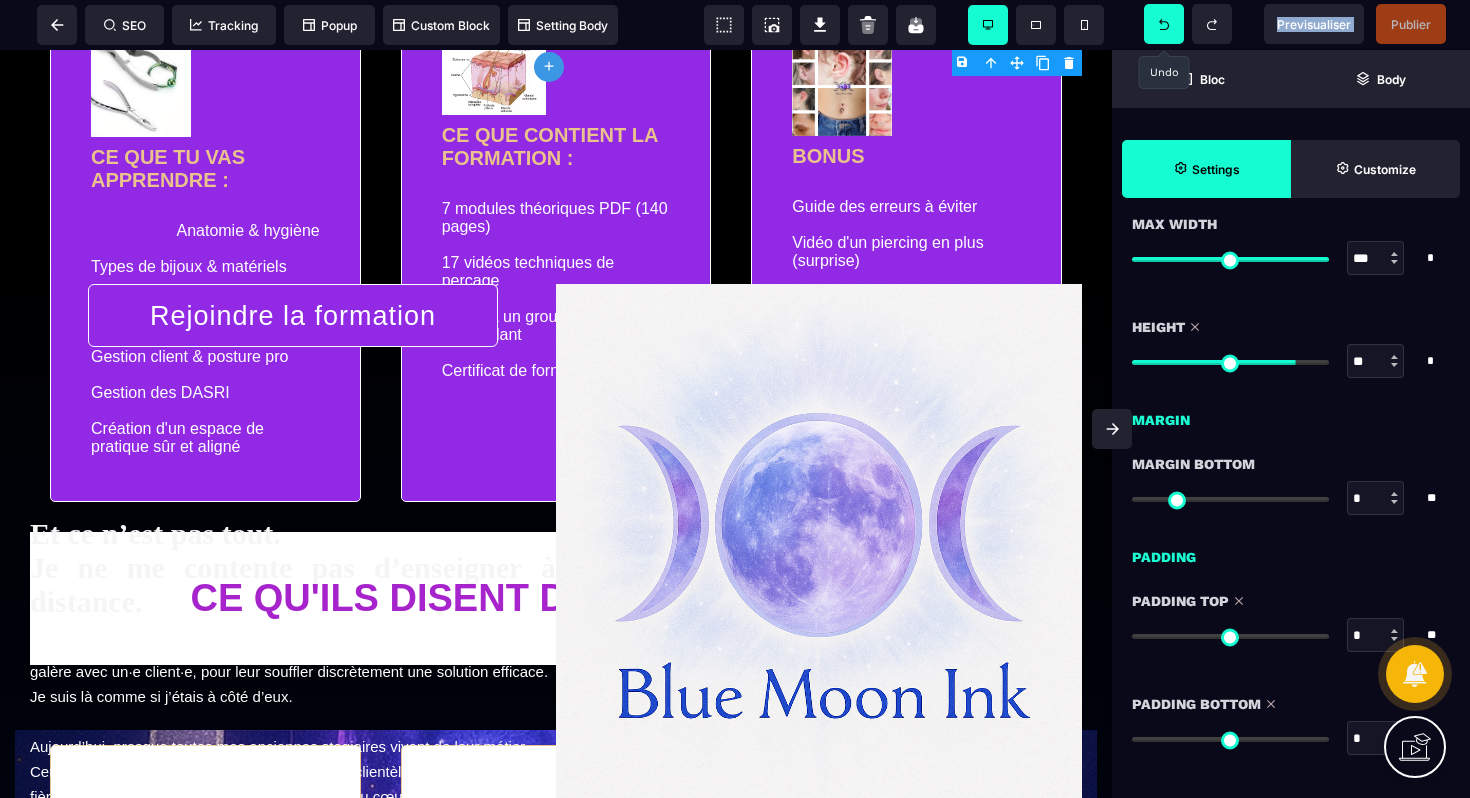 click 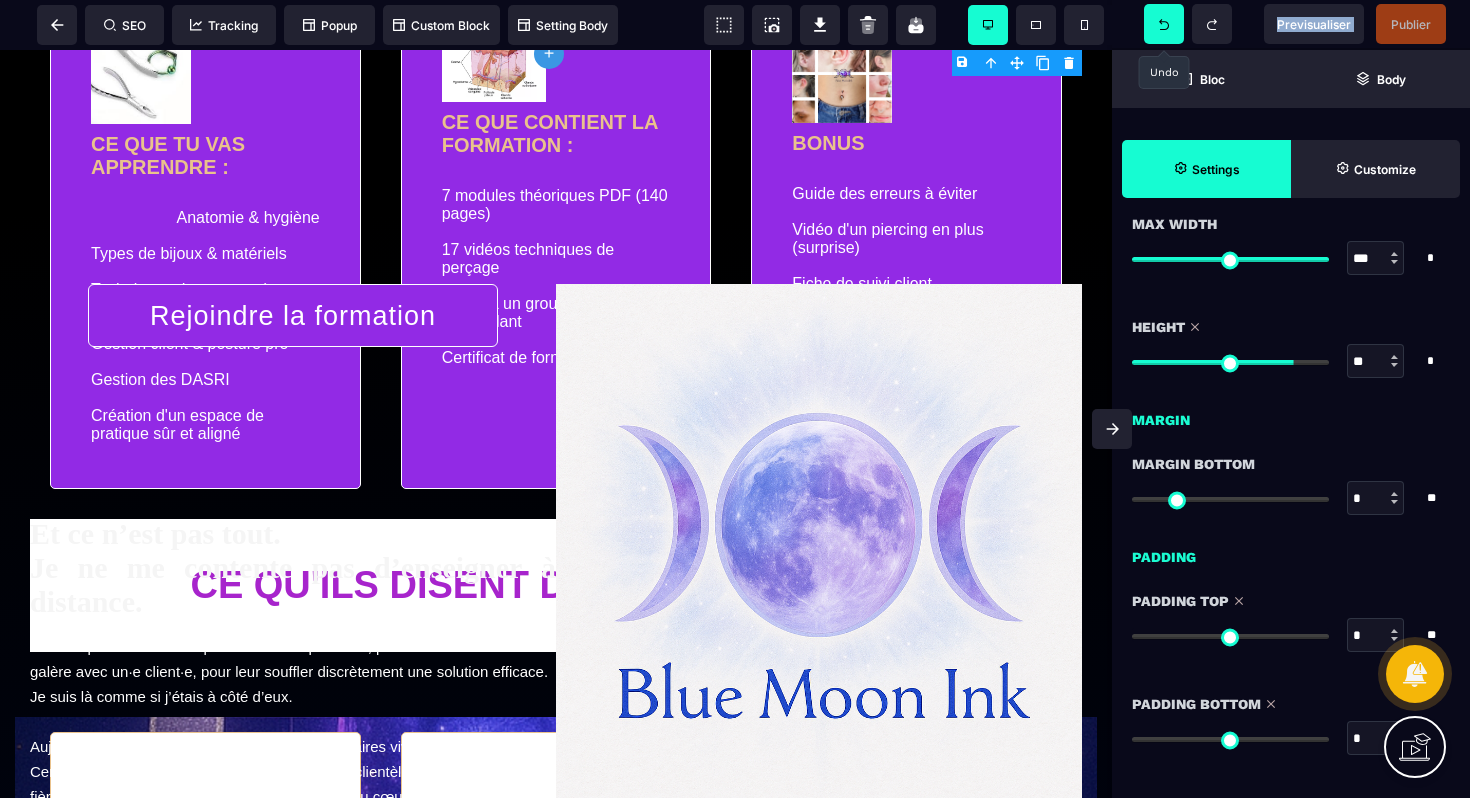 click 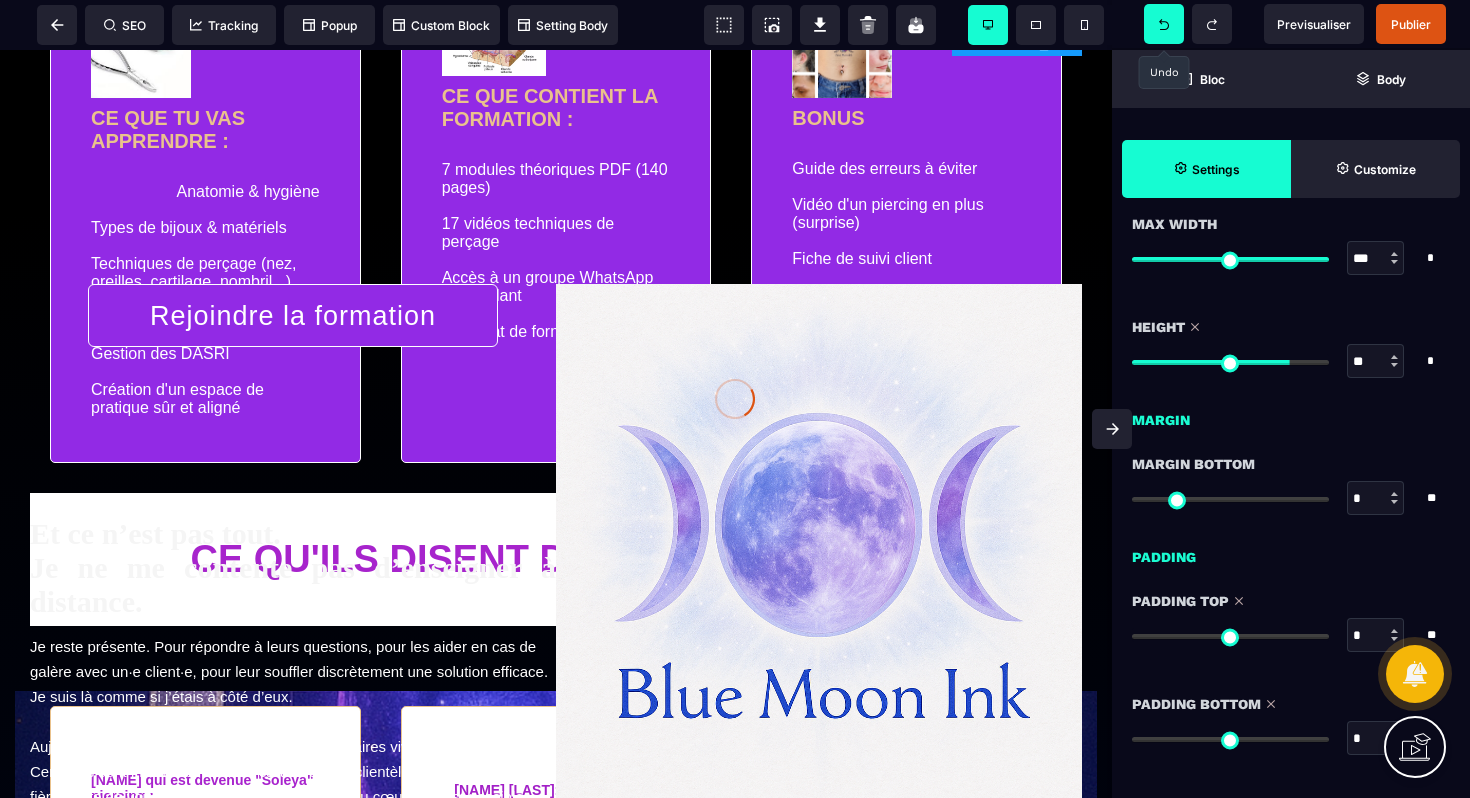 click 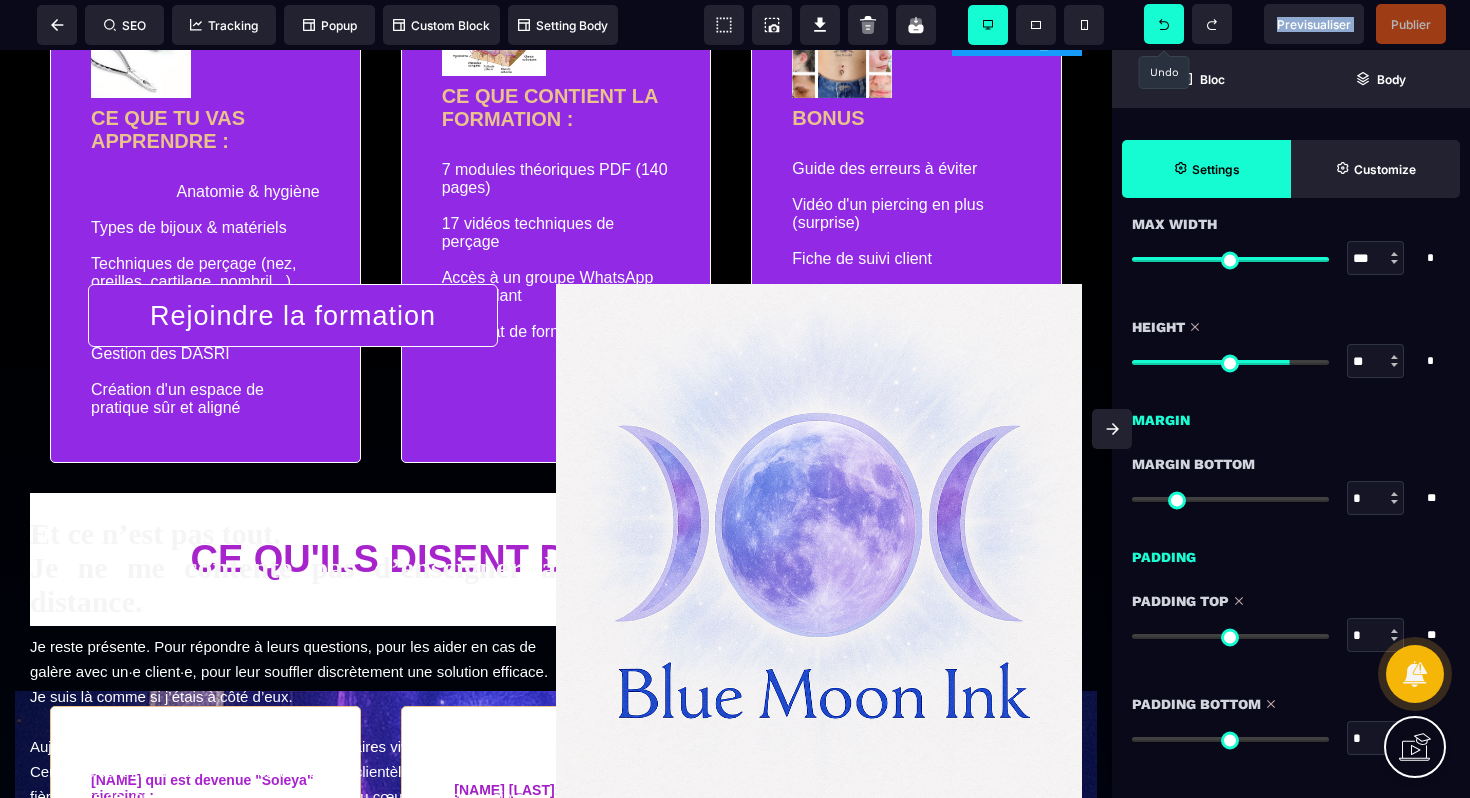 click 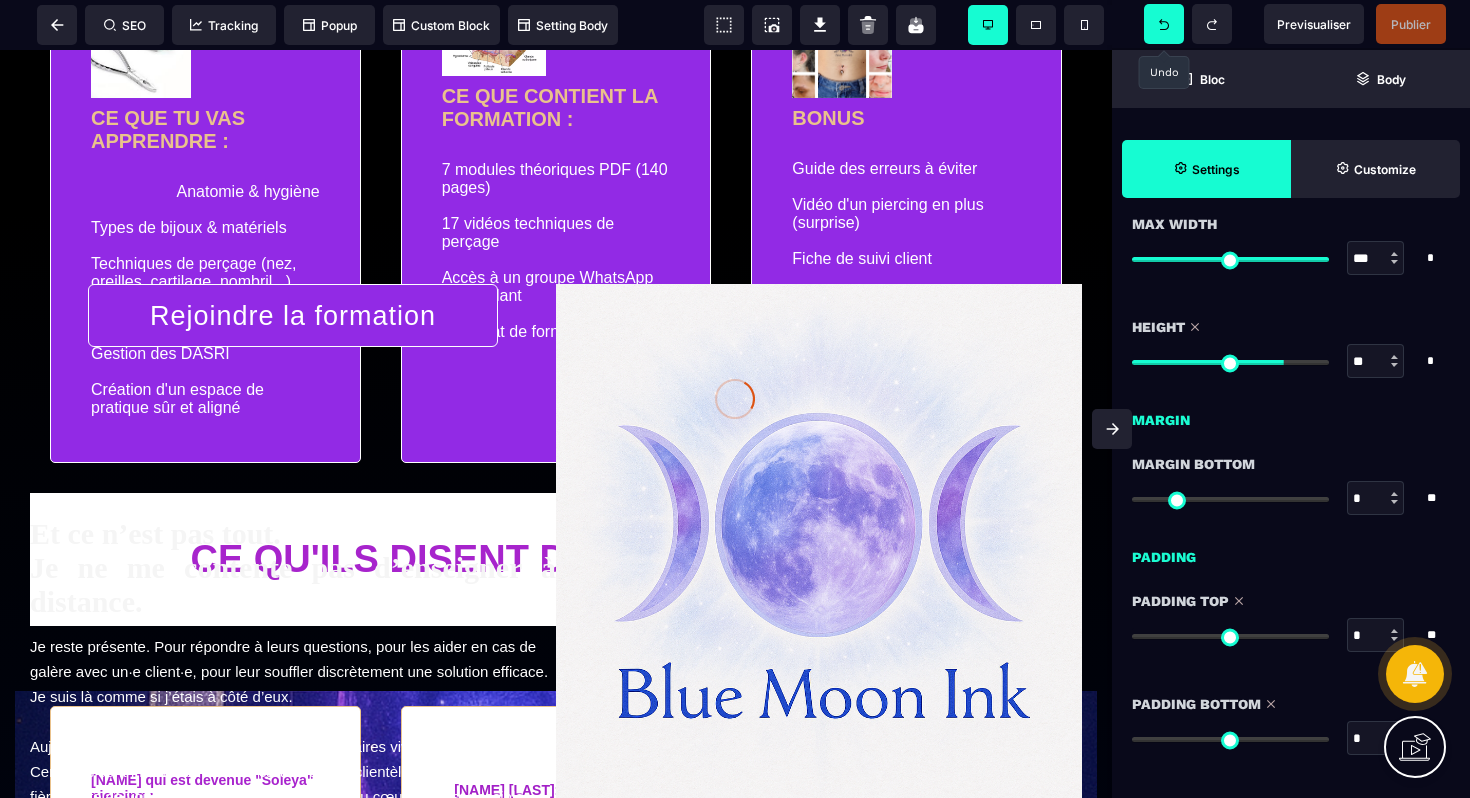 click 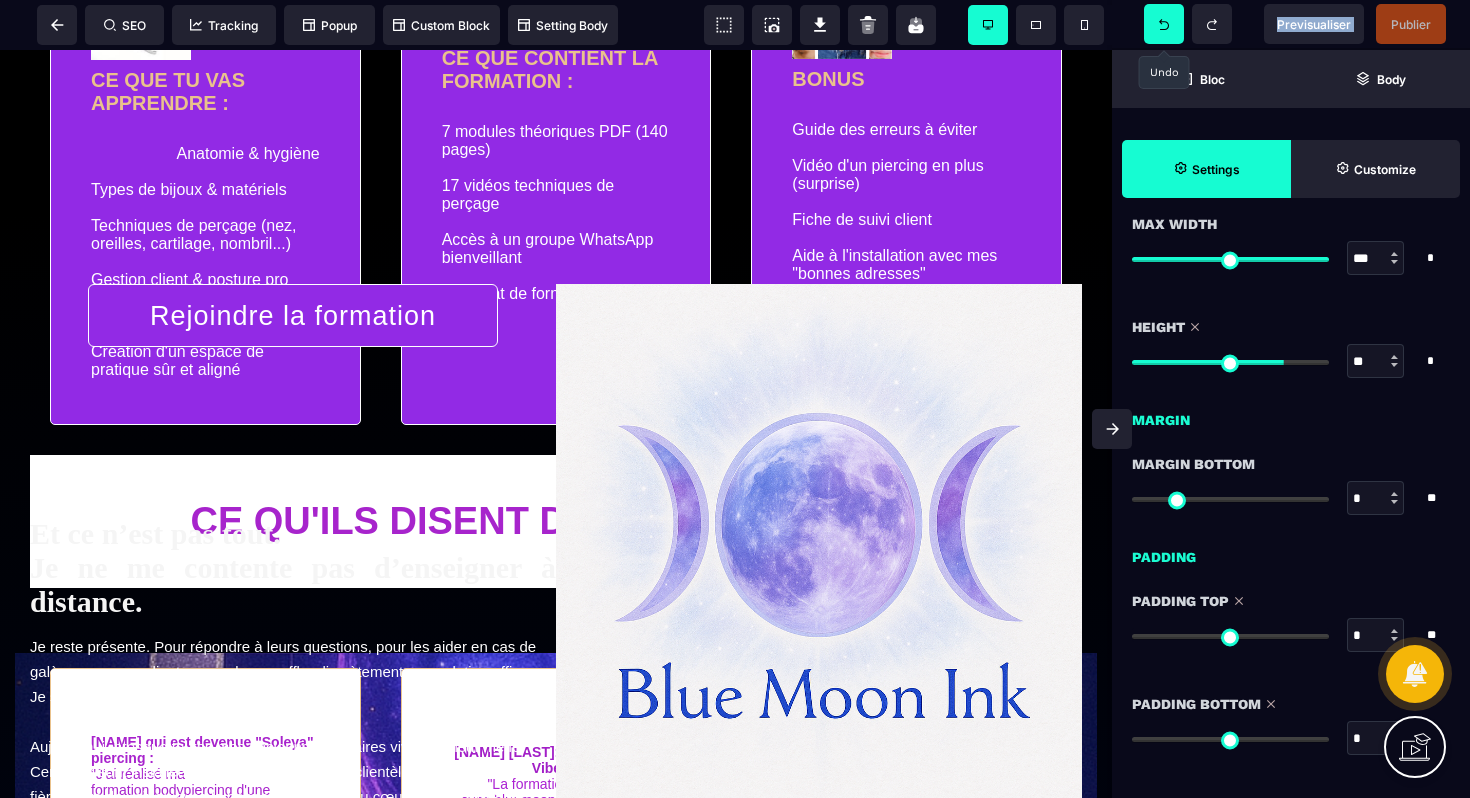 click 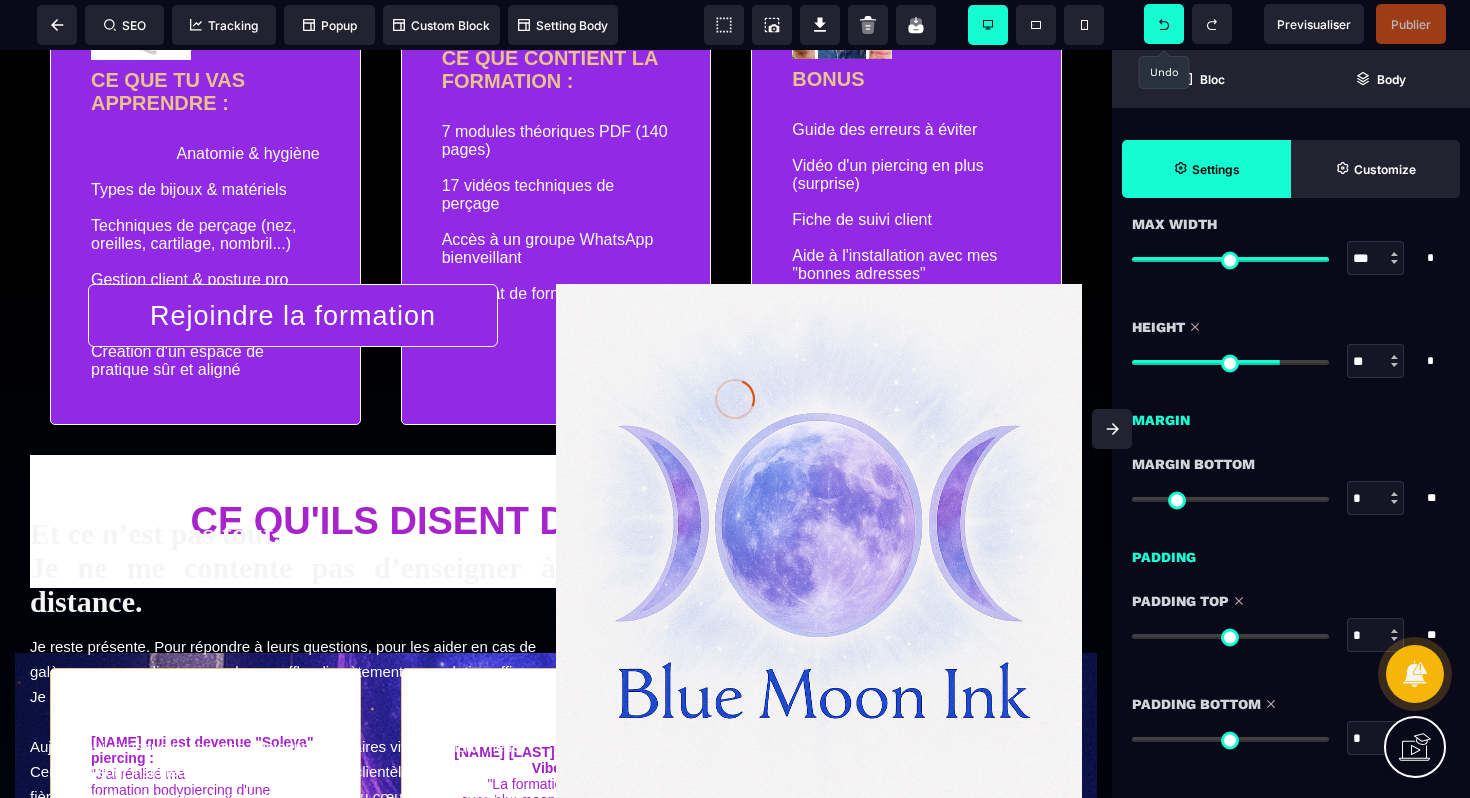 click 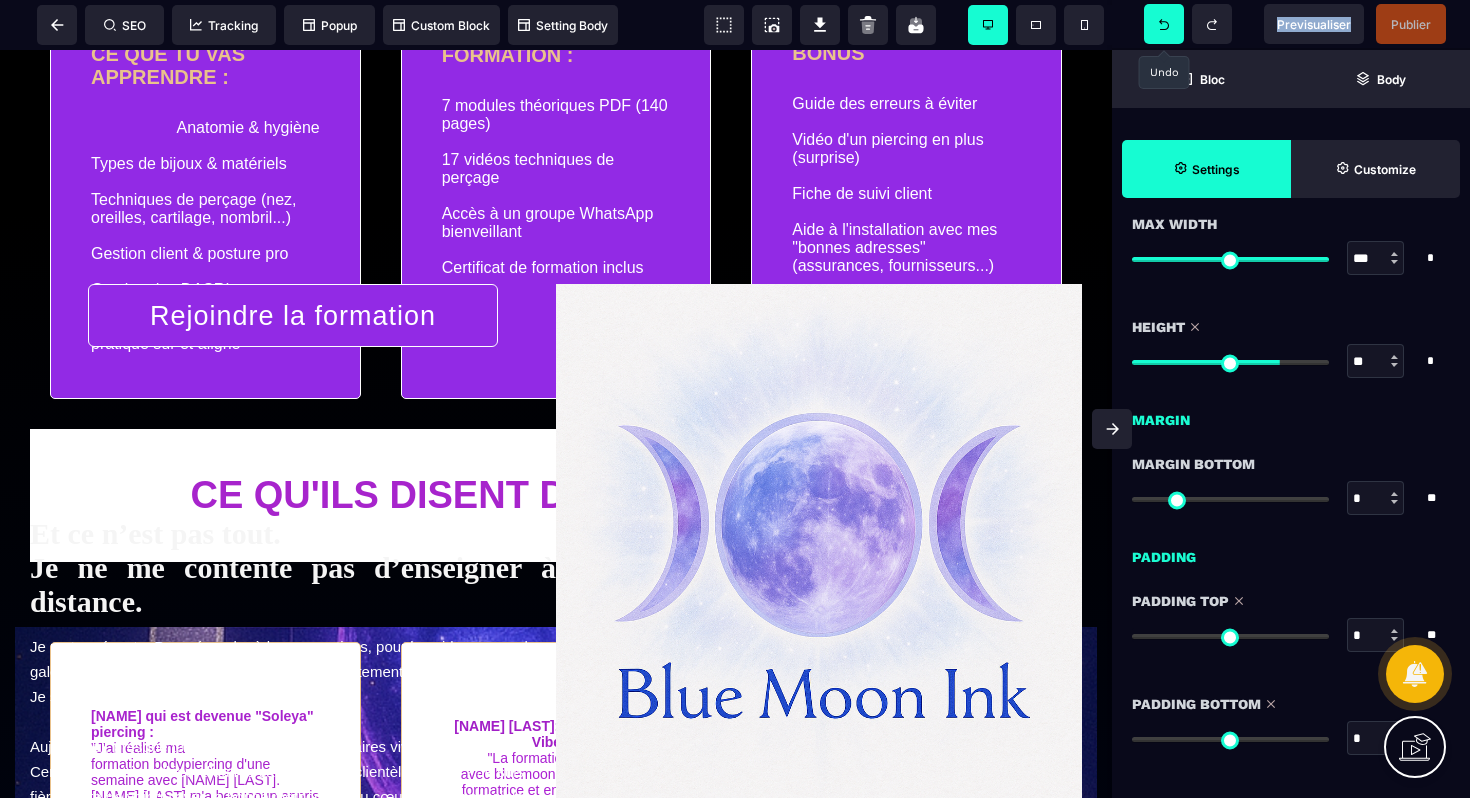 click 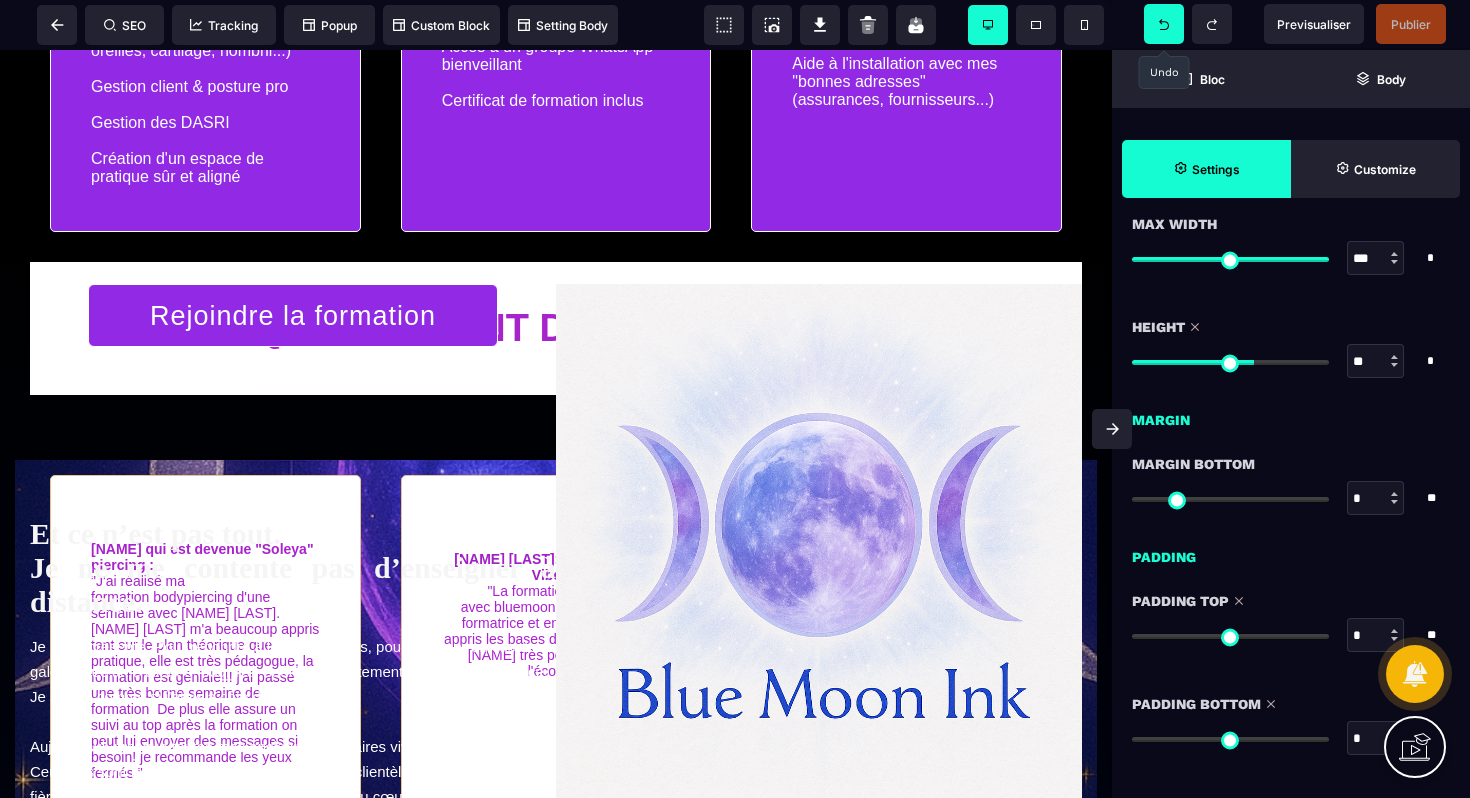 click 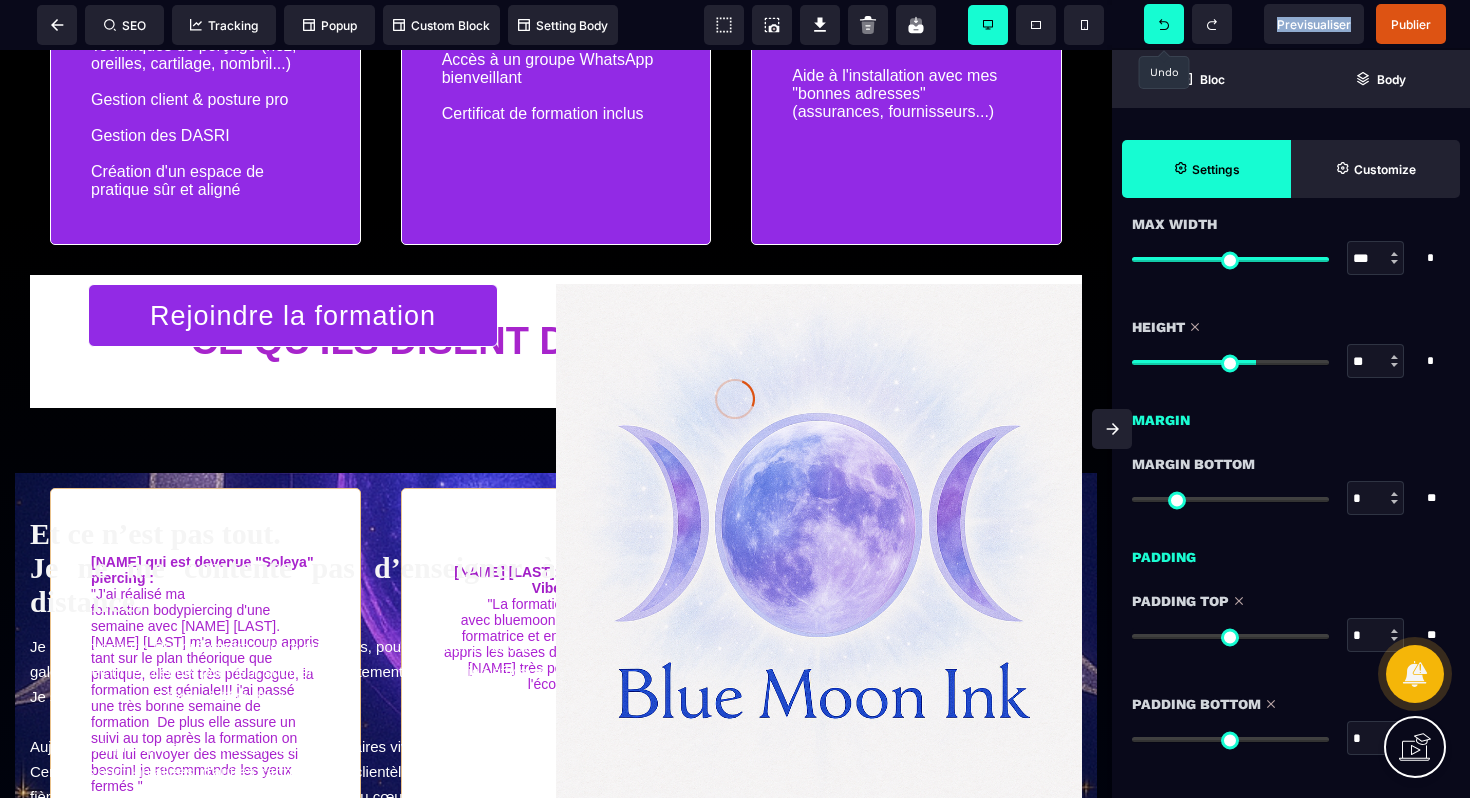 click 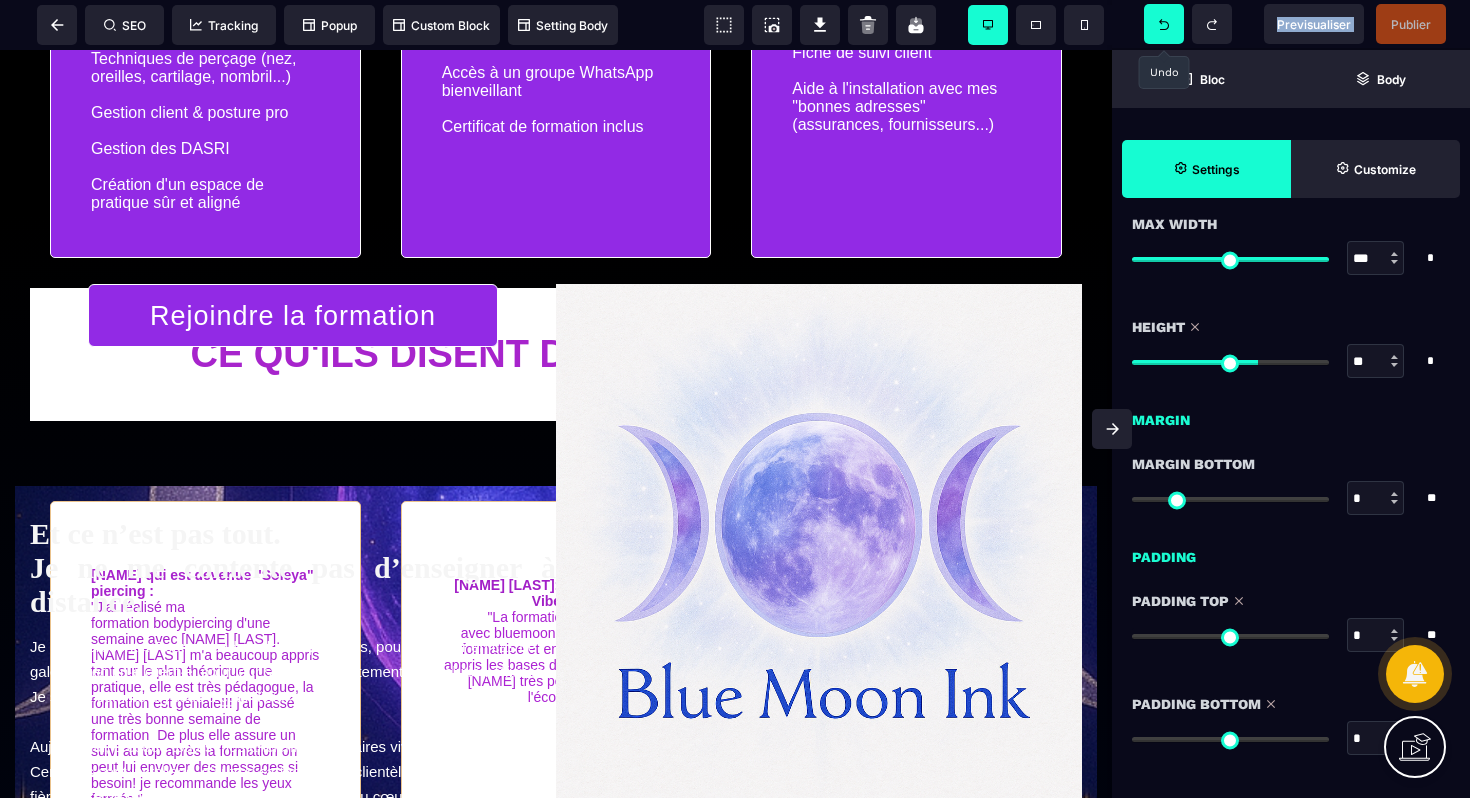 click 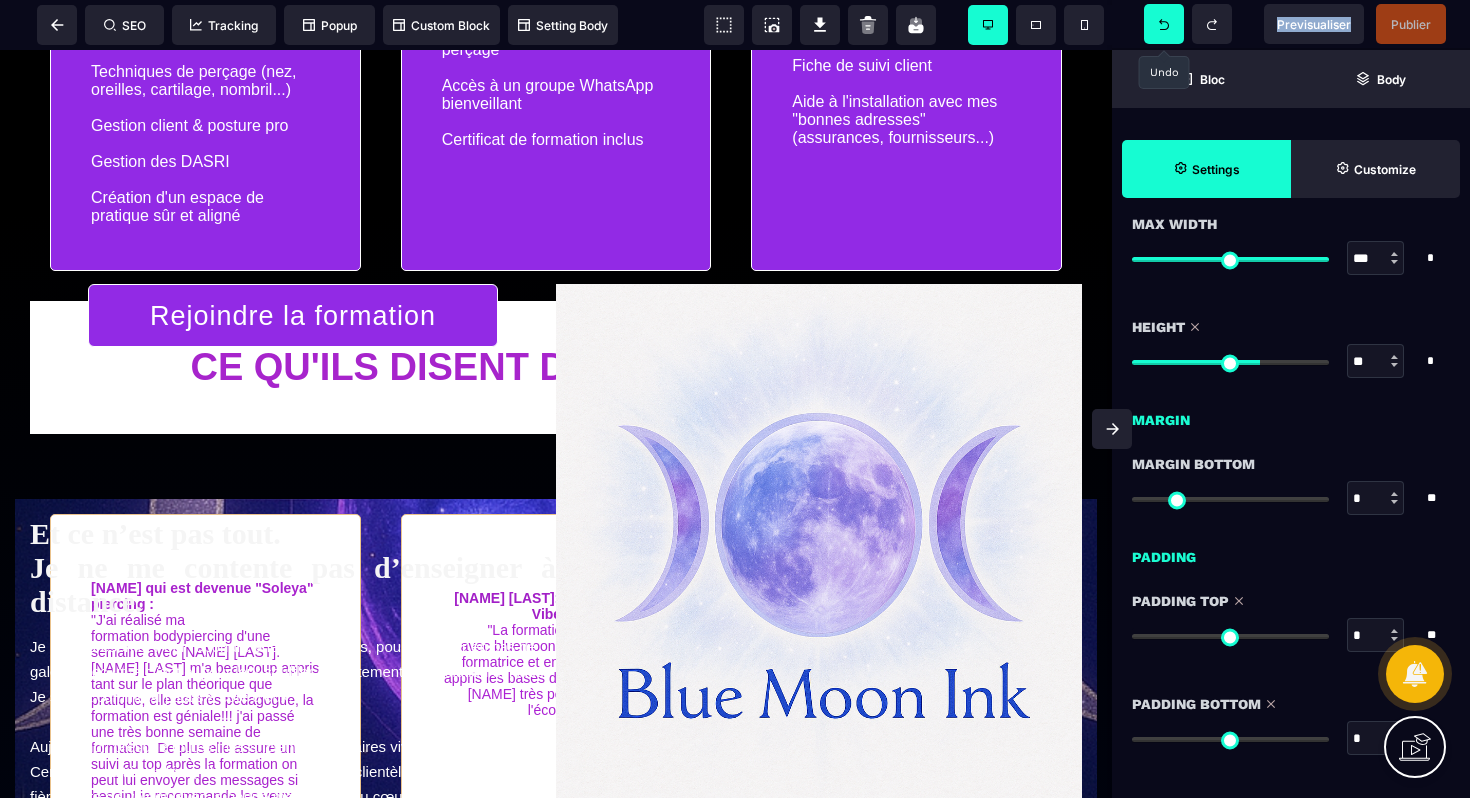 click 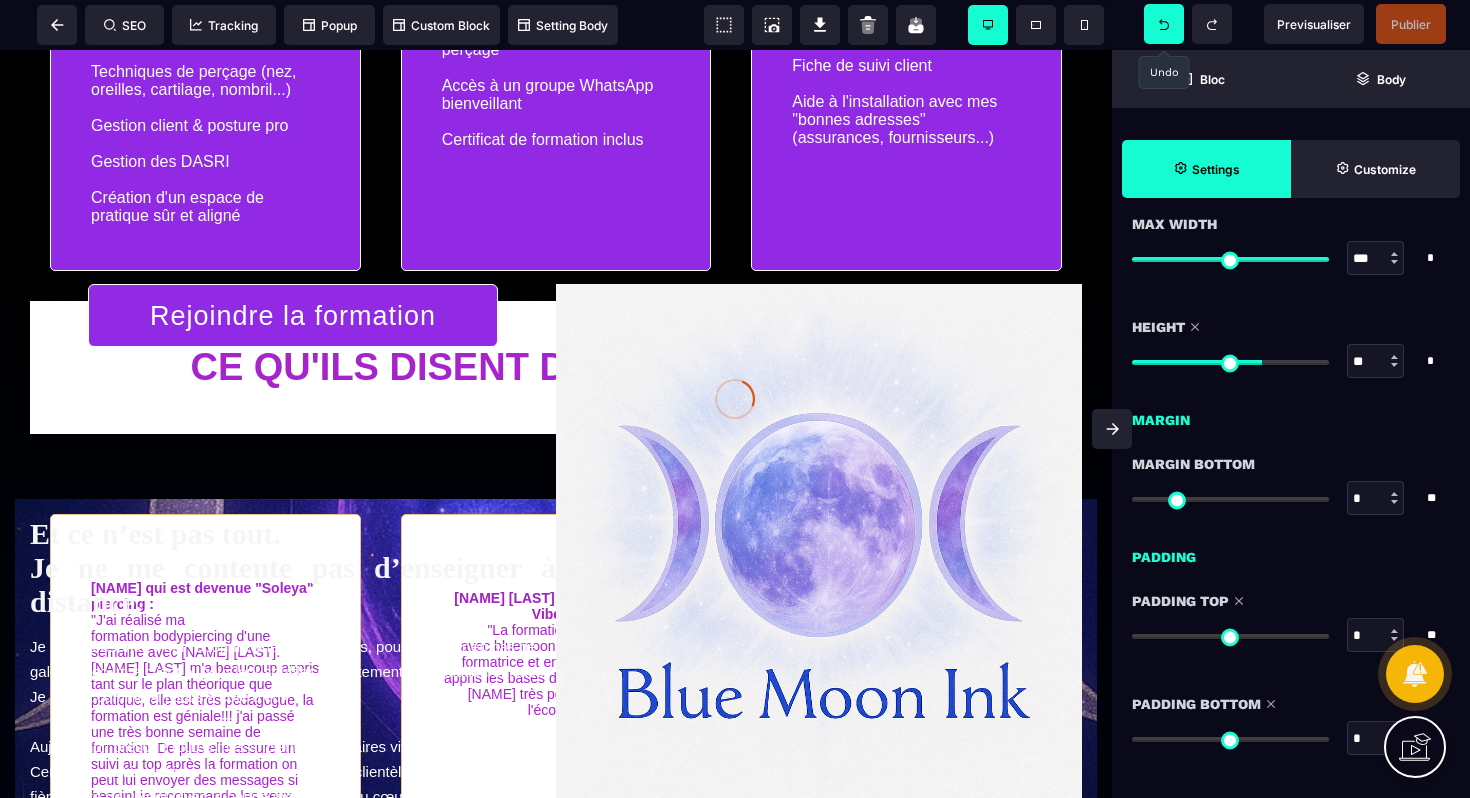 click 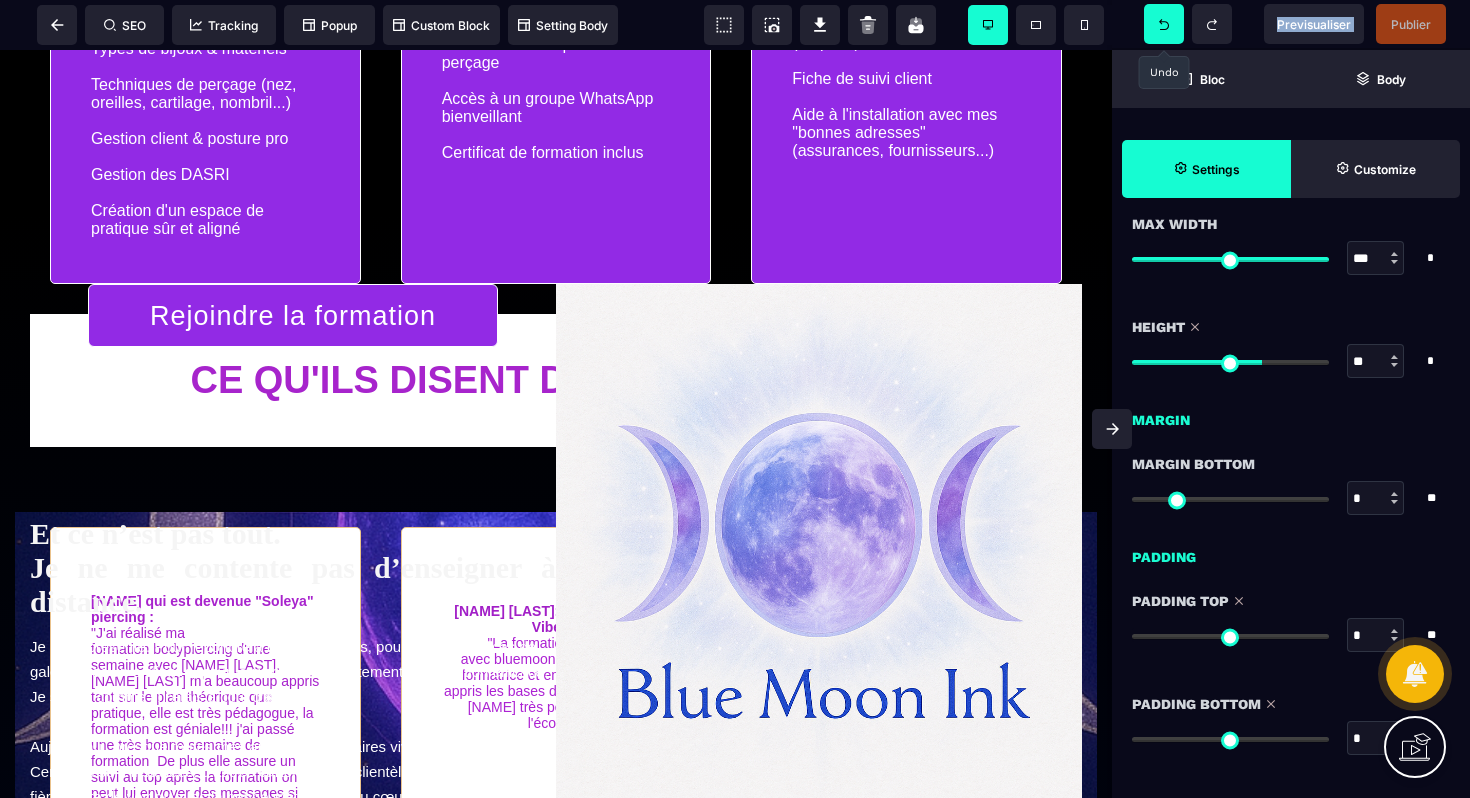 click 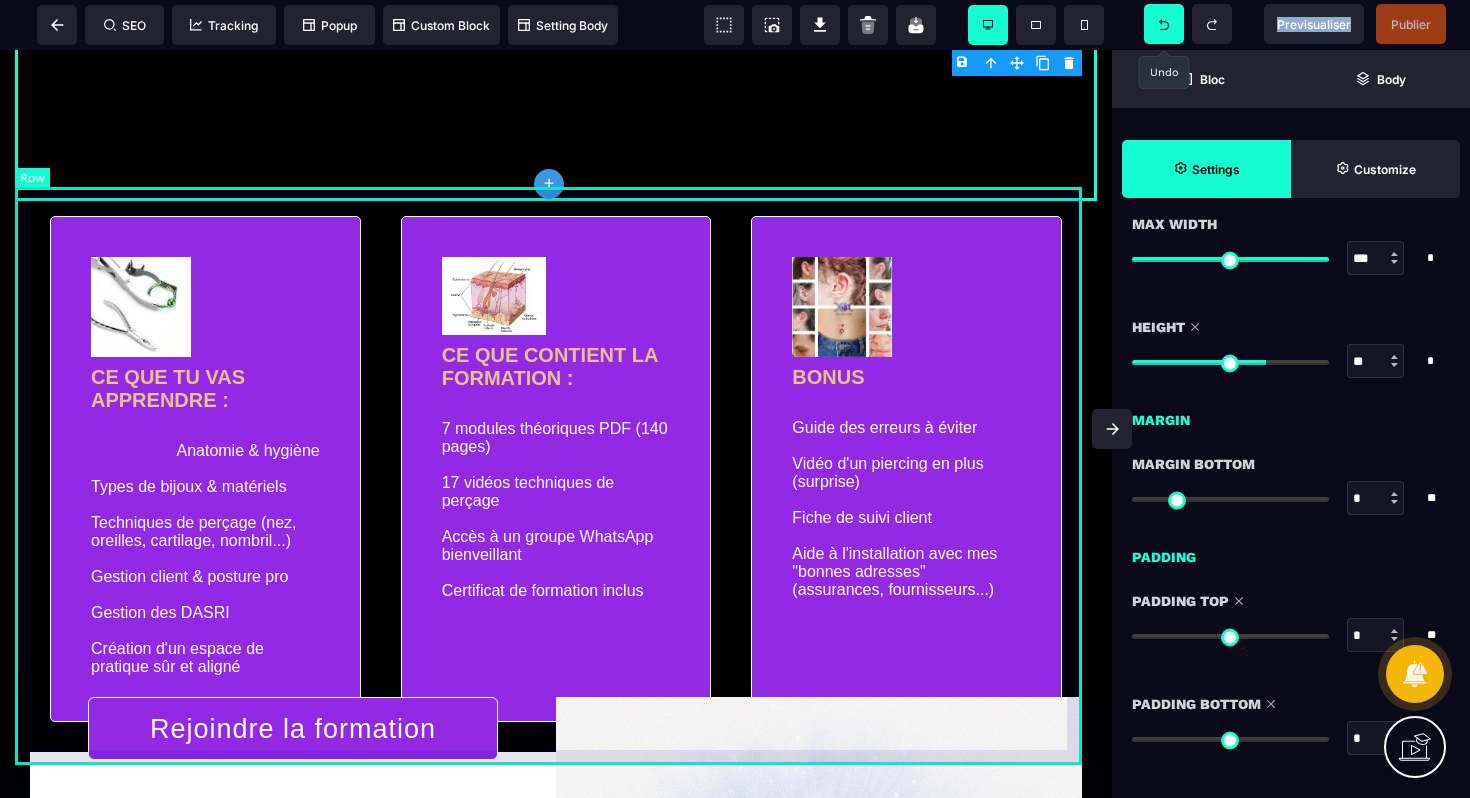 scroll, scrollTop: 3266, scrollLeft: 0, axis: vertical 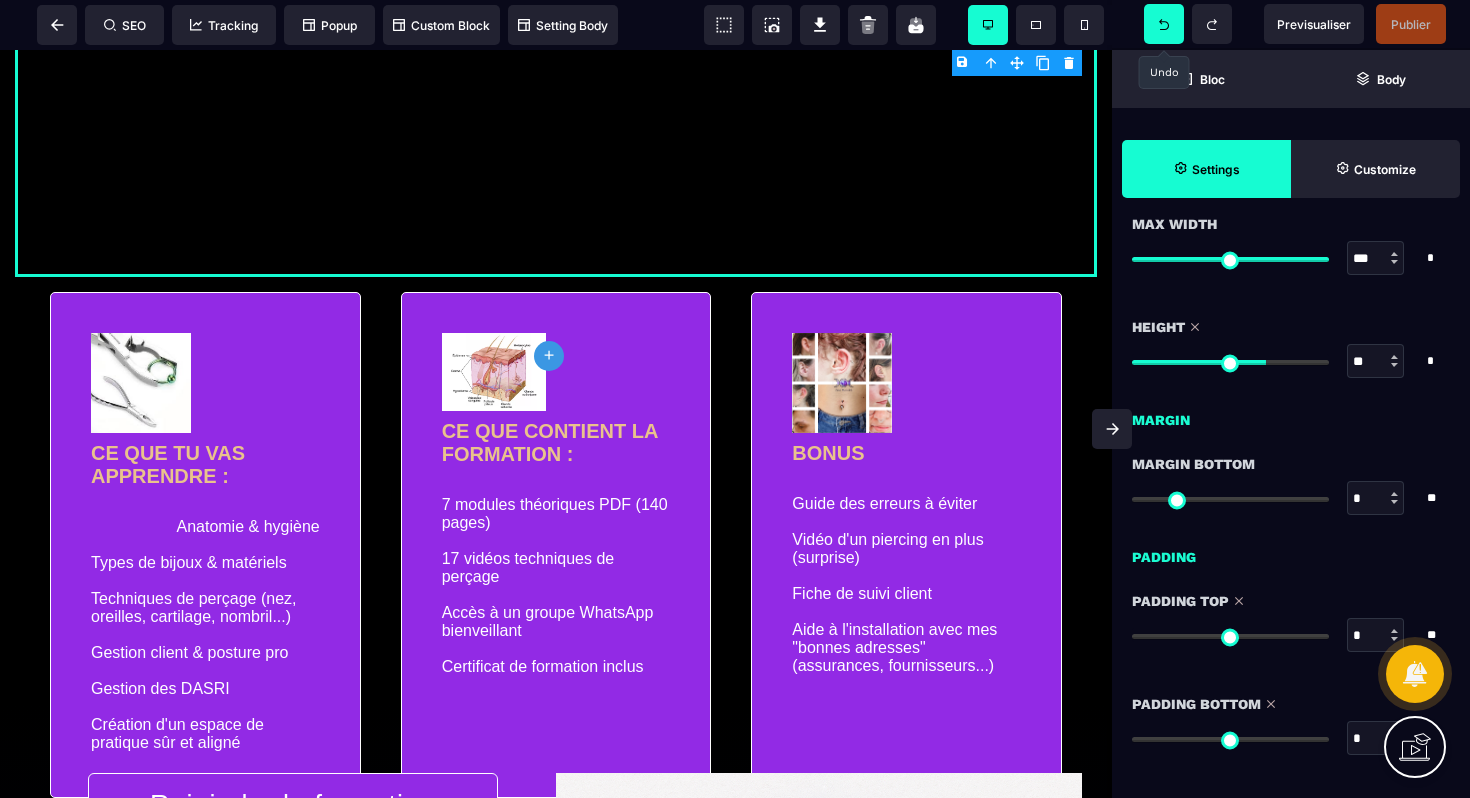 click 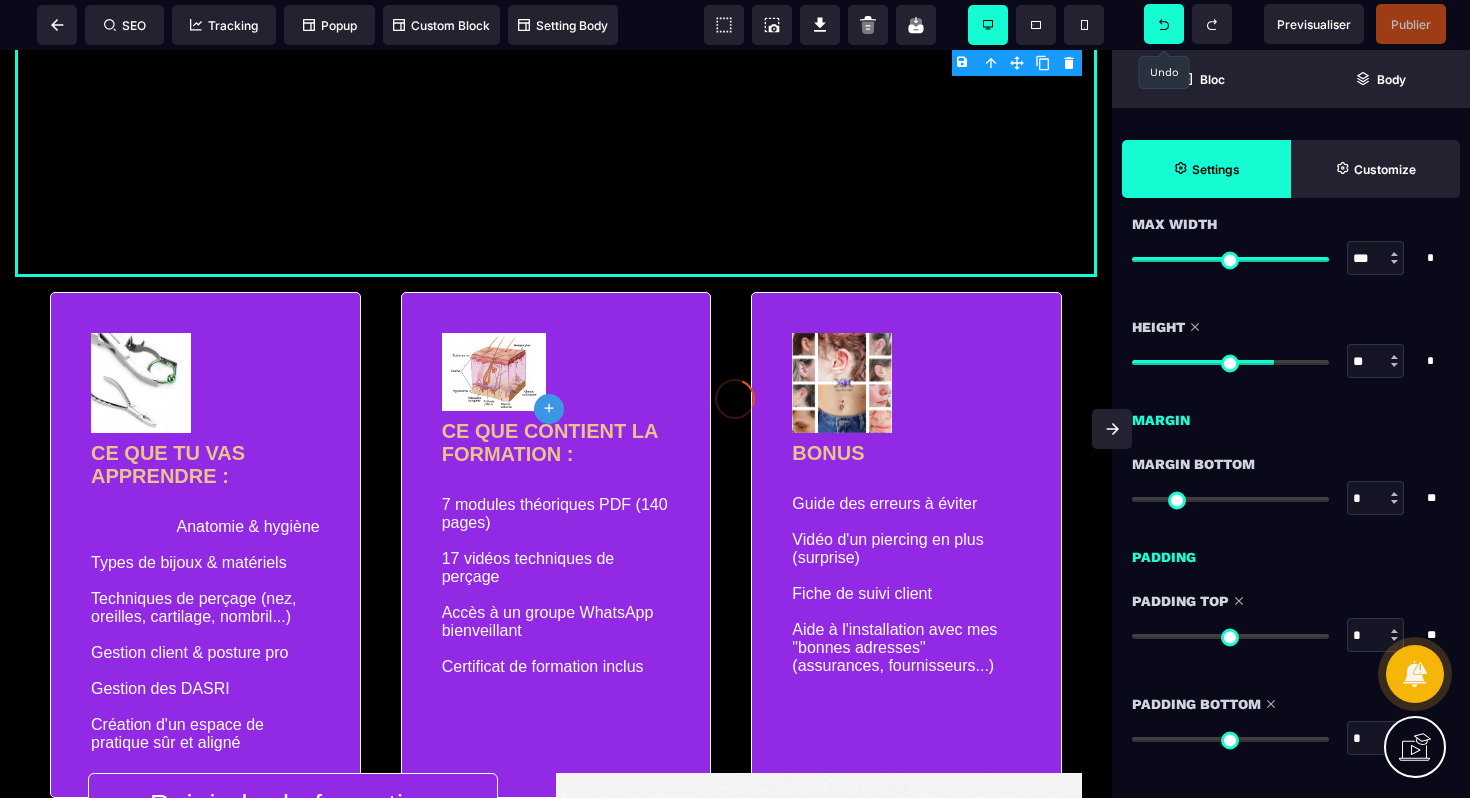 click 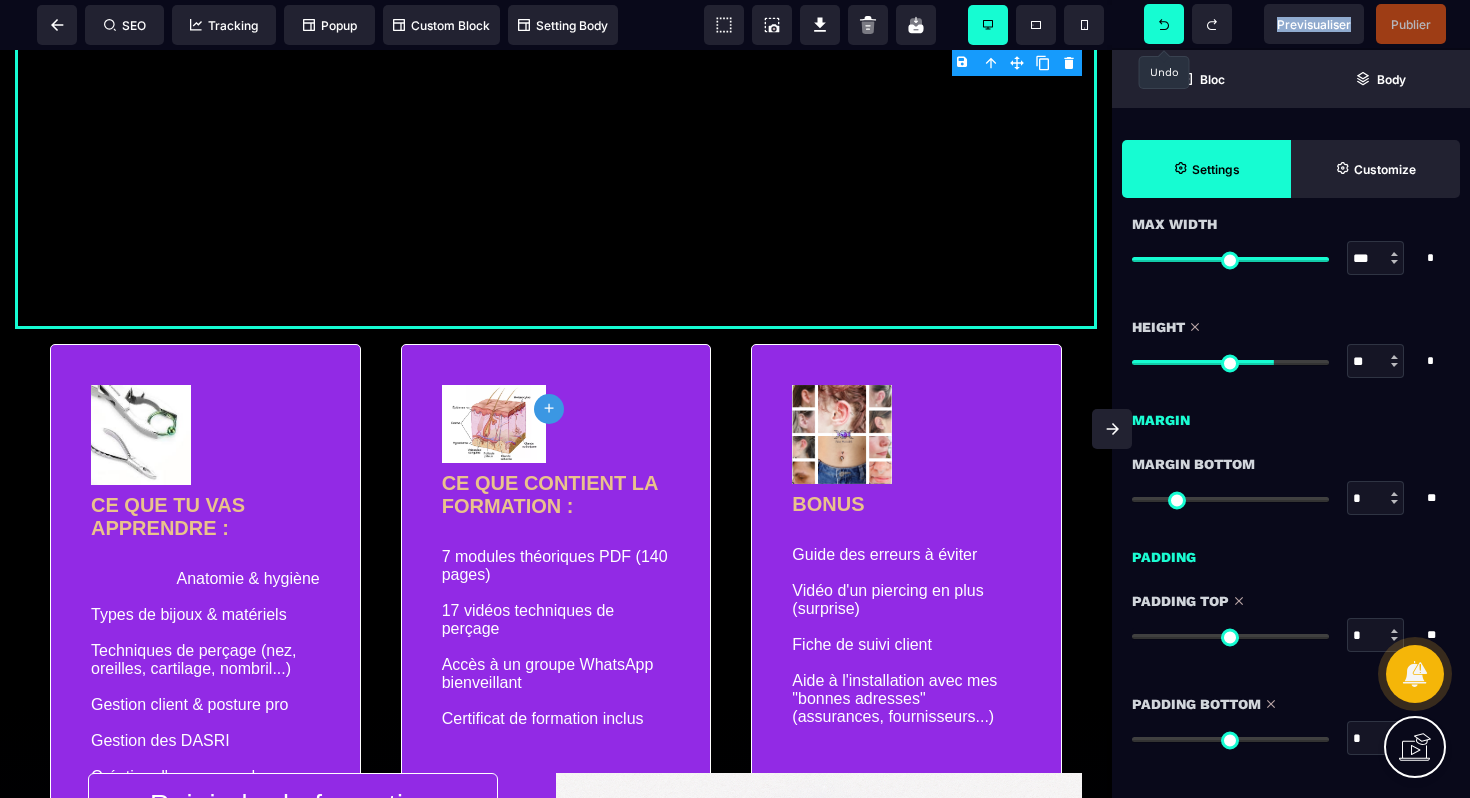 click 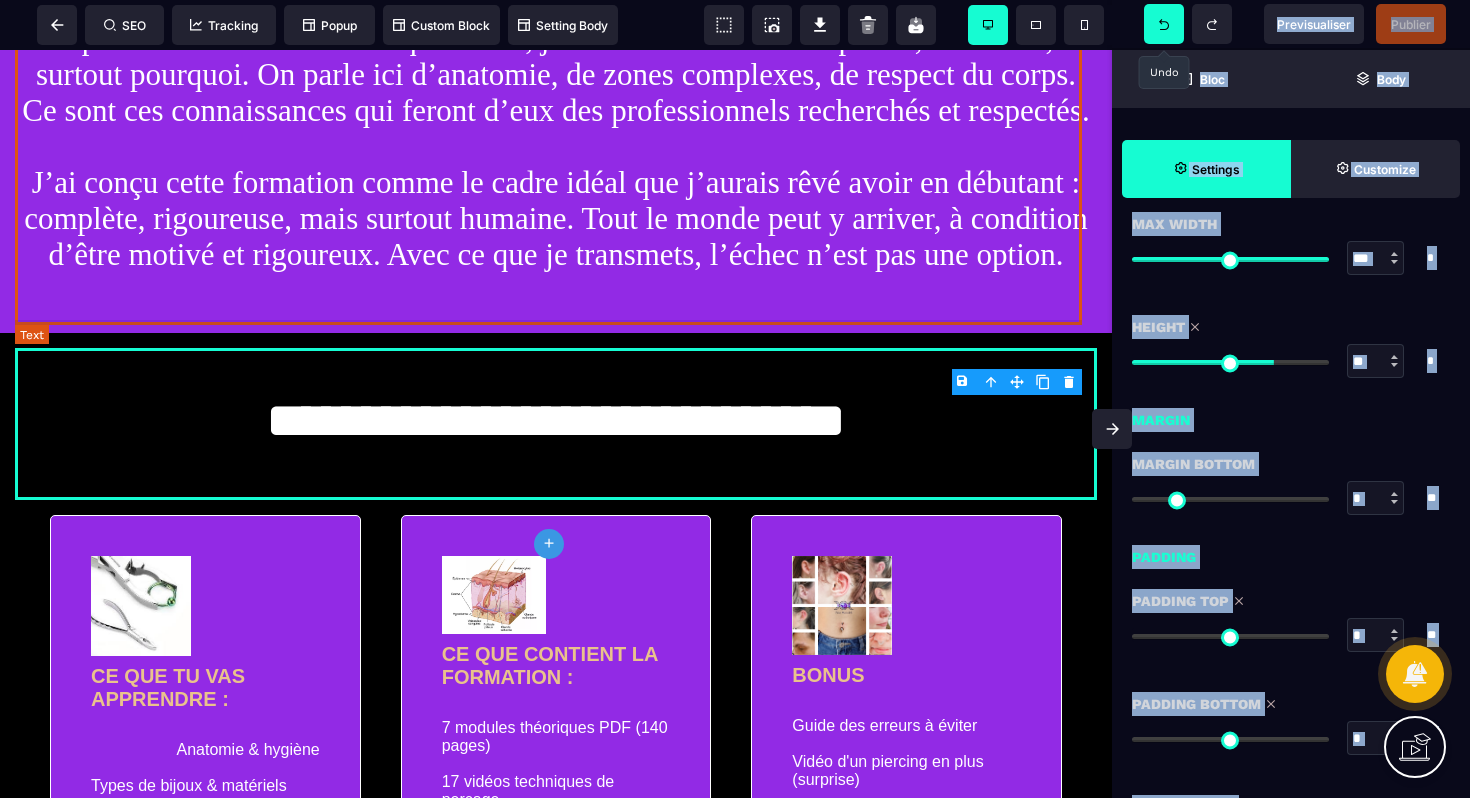 scroll, scrollTop: 2310, scrollLeft: 0, axis: vertical 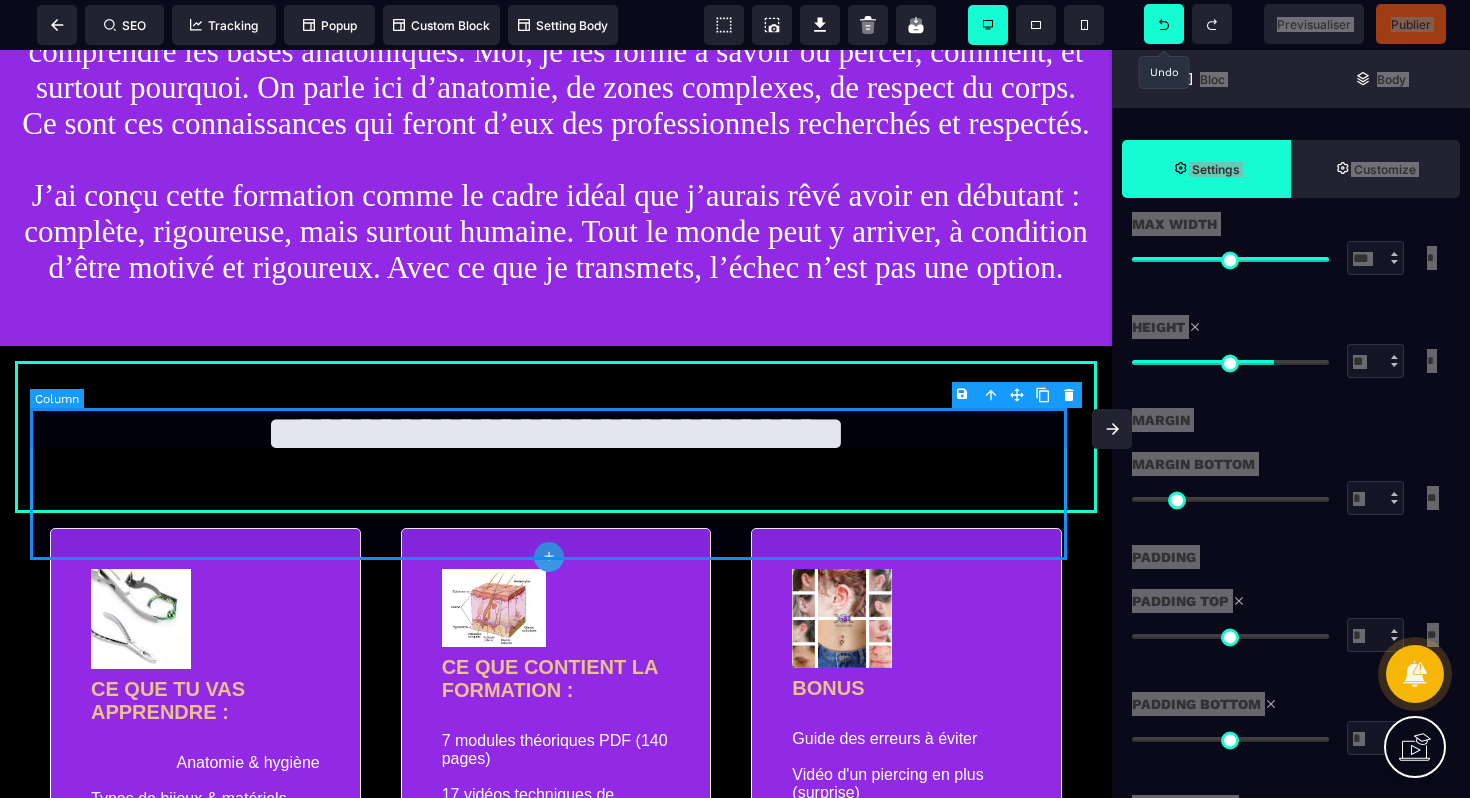 click on "**********" at bounding box center [556, 437] 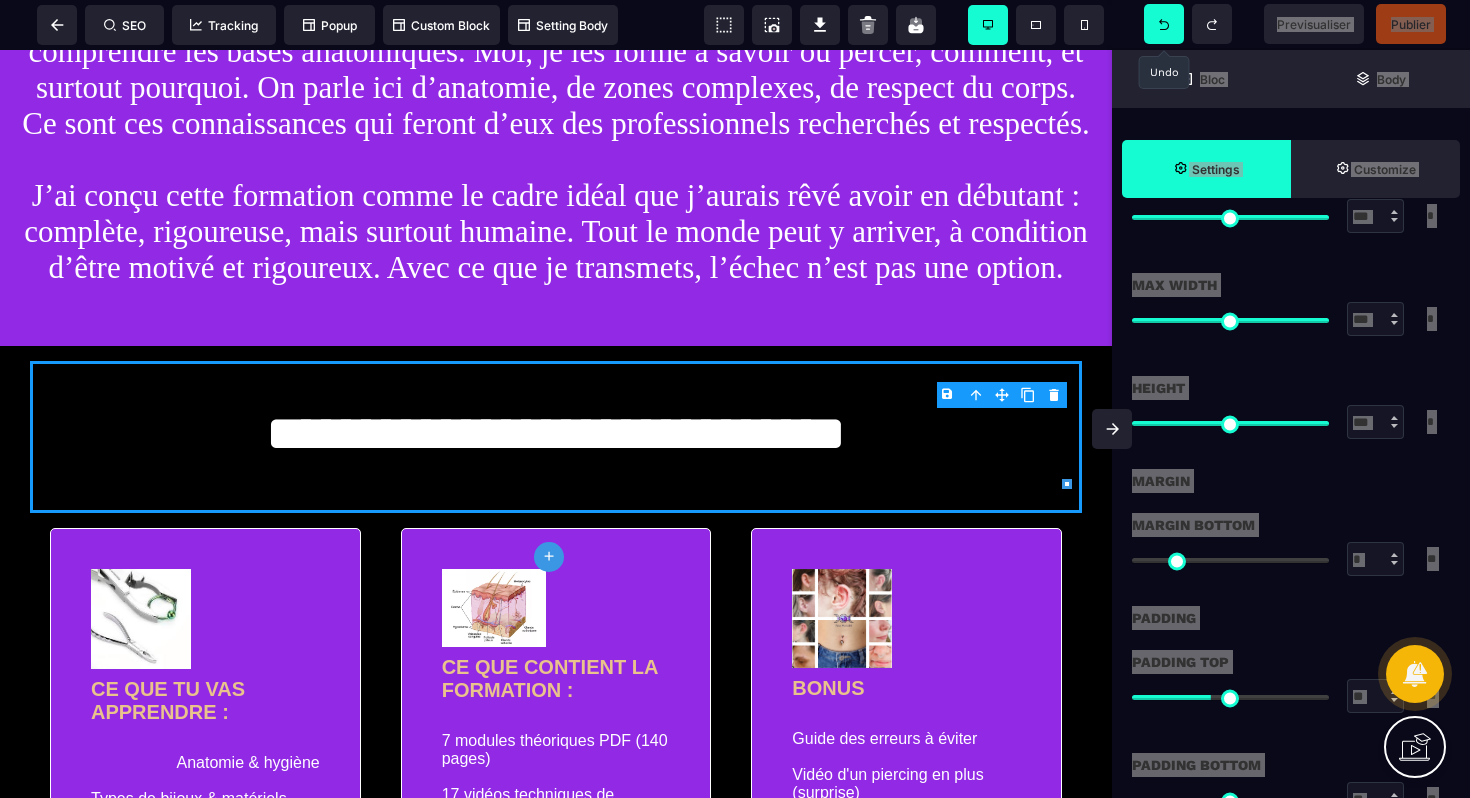 scroll, scrollTop: 1304, scrollLeft: 0, axis: vertical 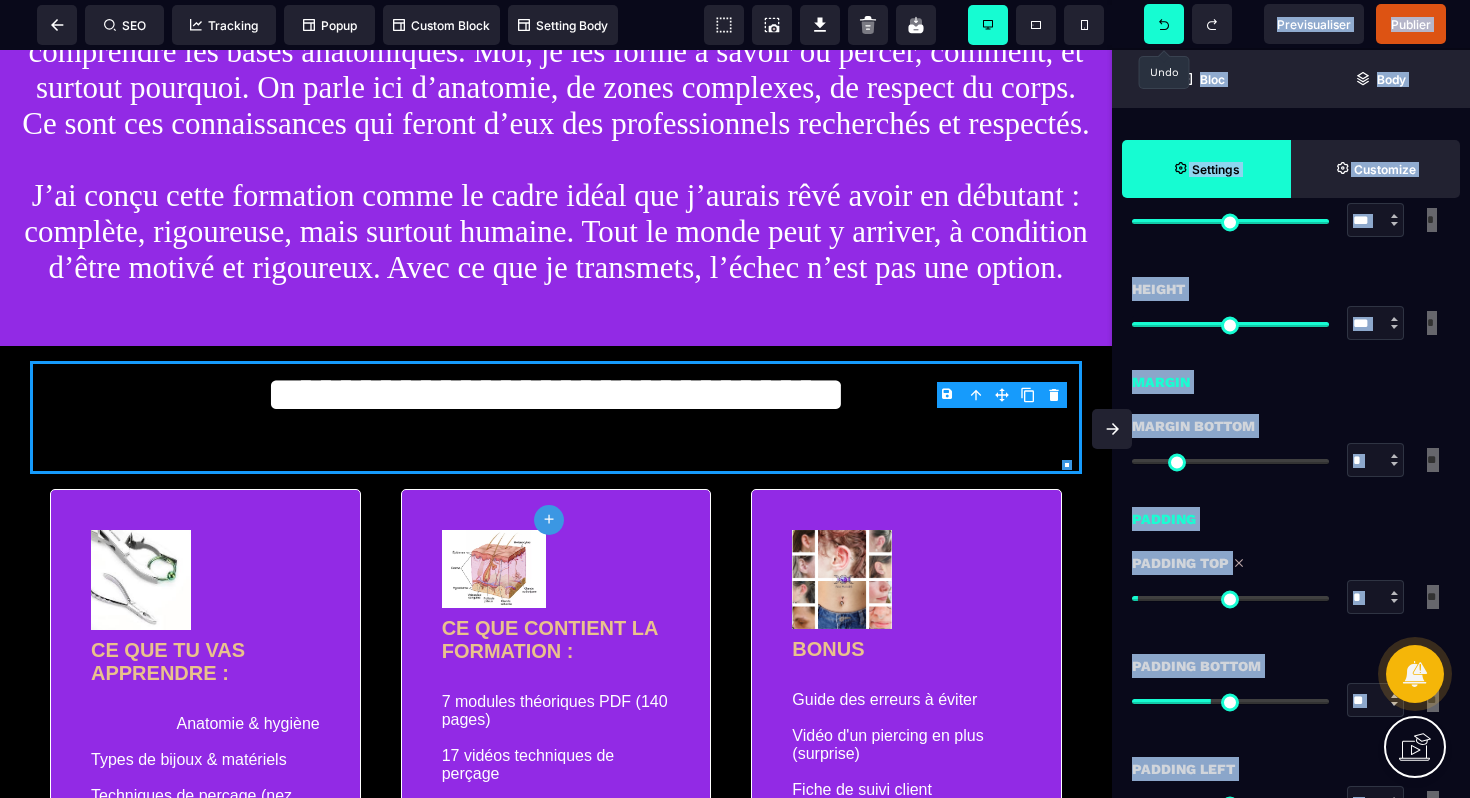 drag, startPoint x: 1214, startPoint y: 603, endPoint x: 1141, endPoint y: 605, distance: 73.02739 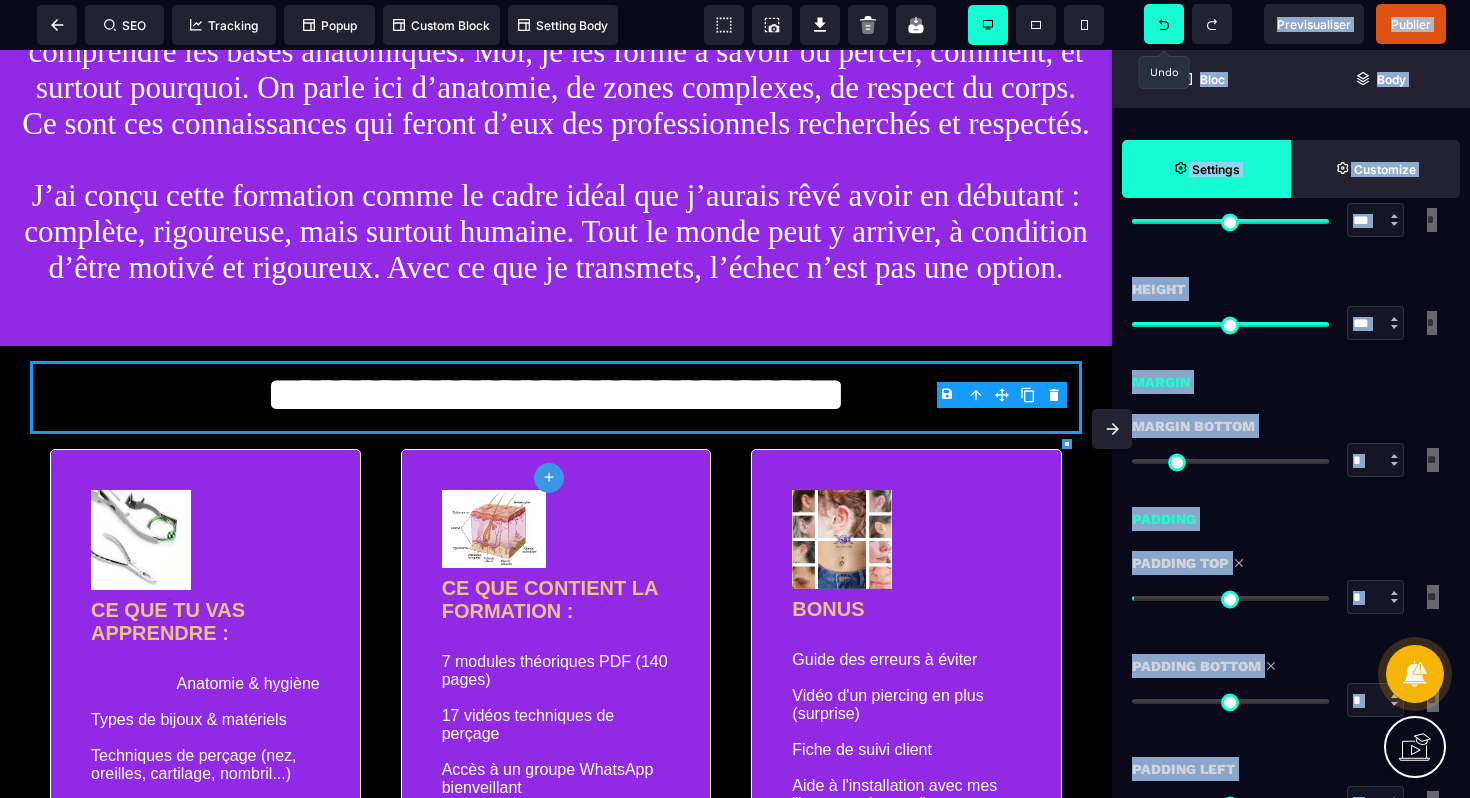 drag, startPoint x: 1210, startPoint y: 704, endPoint x: 1109, endPoint y: 610, distance: 137.97464 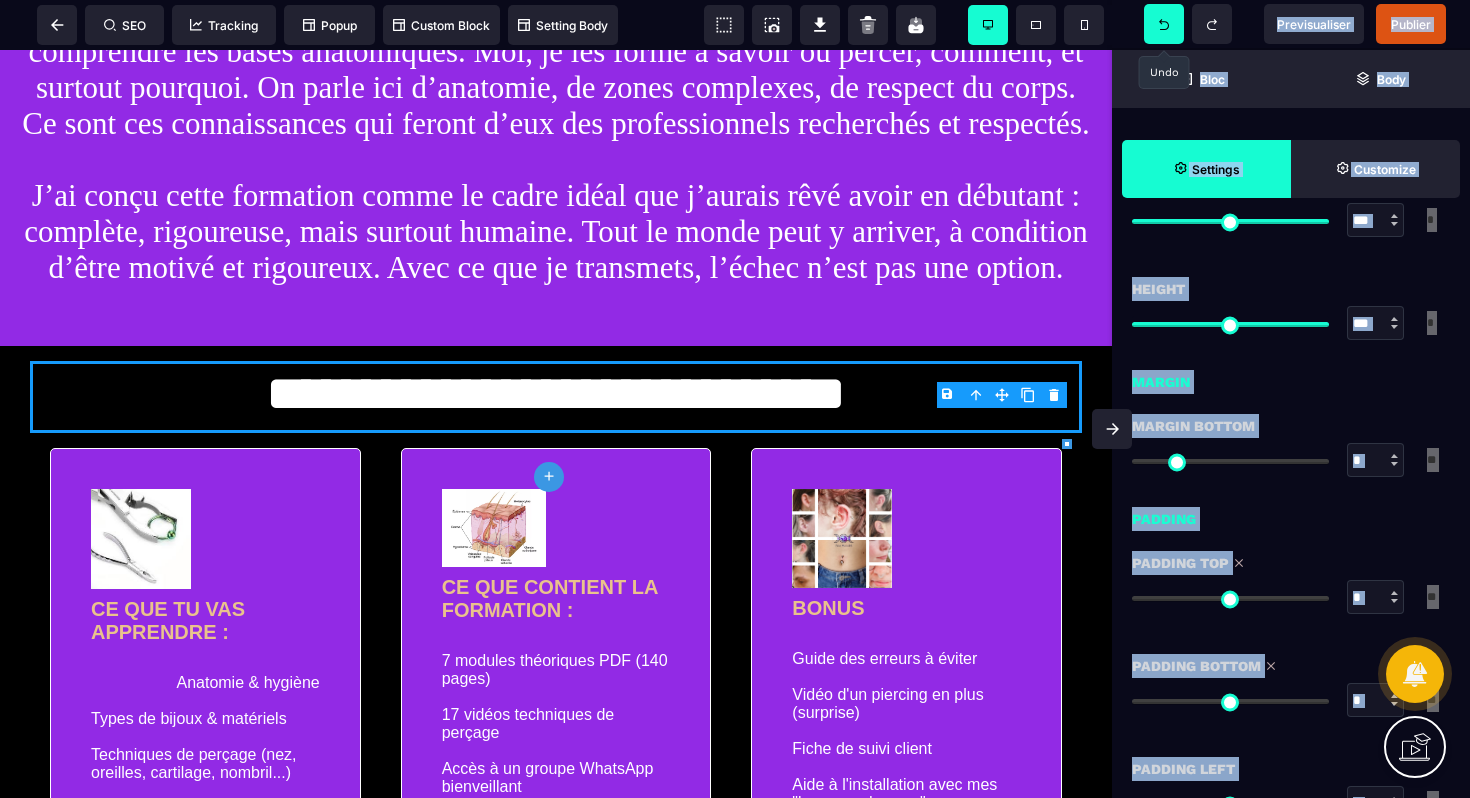 drag, startPoint x: 1141, startPoint y: 598, endPoint x: 1113, endPoint y: 590, distance: 29.12044 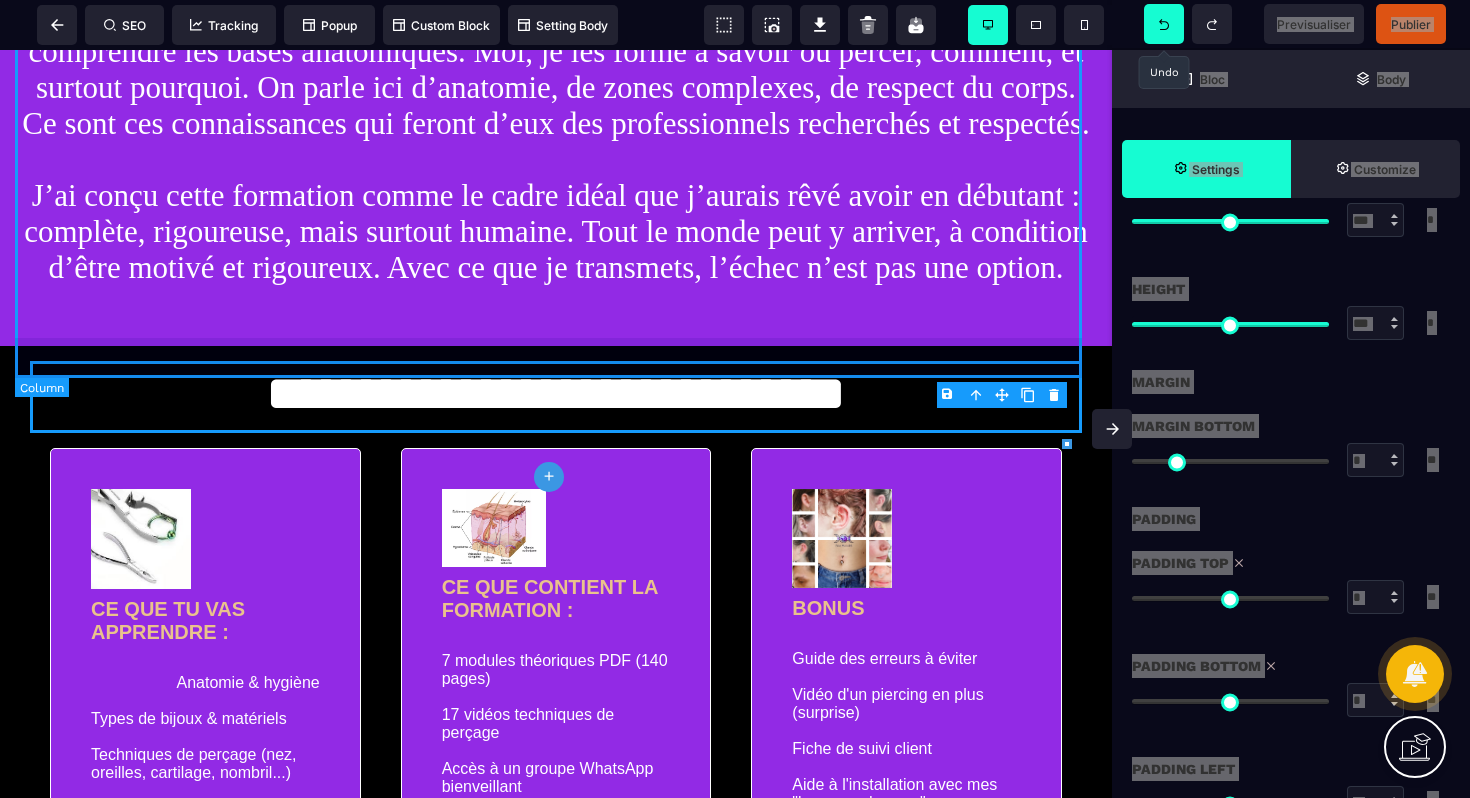click on "Je m'appelle [NAME], et j’ai à cœur de former une nouvelle génération de pierceur·se·s compétents, conscients et pleinement professionnels. Depuis plusieurs années, j’accompagne mes élèves à travers un cadre d’apprentissage structuré, accessible et solide. Ma mission ? Leur transmettre bien plus que des gestes : je veux qu’ils comprennent le pourquoi derrière chaque technique, pour qu’ils puissent exercer avec confiance, éthique et précision. Beaucoup de professionnels du piercing reproduisent des gestes appris sur le tas, sans comprendre les bases anatomiques. Moi, je les forme à savoir où percer, comment, et surtout pourquoi. On parle ici d’anatomie, de zones complexes, de respect du corps. Ce sont ces connaissances qui feront d’eux des professionnels recherchés et respectés." at bounding box center [556, -2] 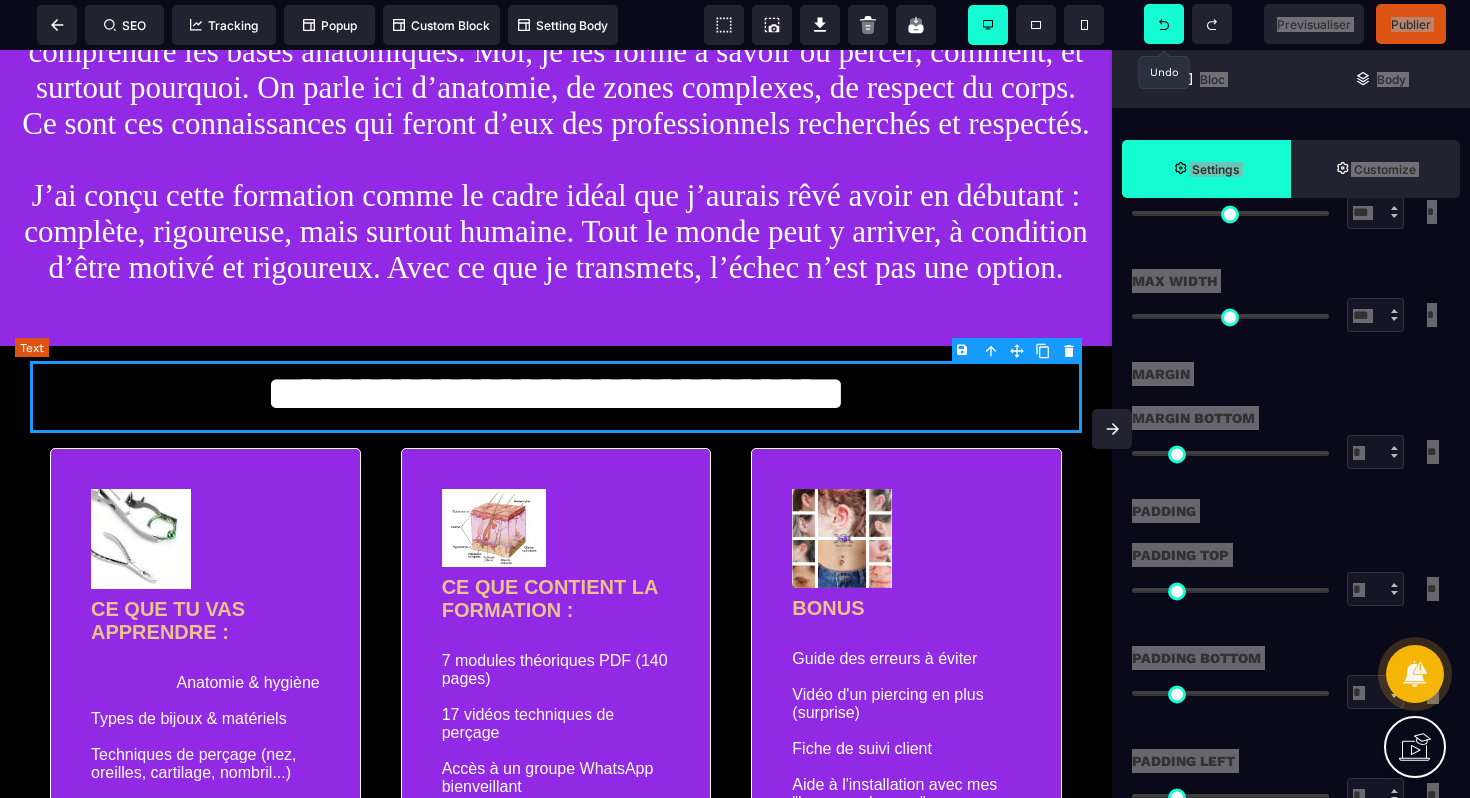 scroll, scrollTop: 0, scrollLeft: 0, axis: both 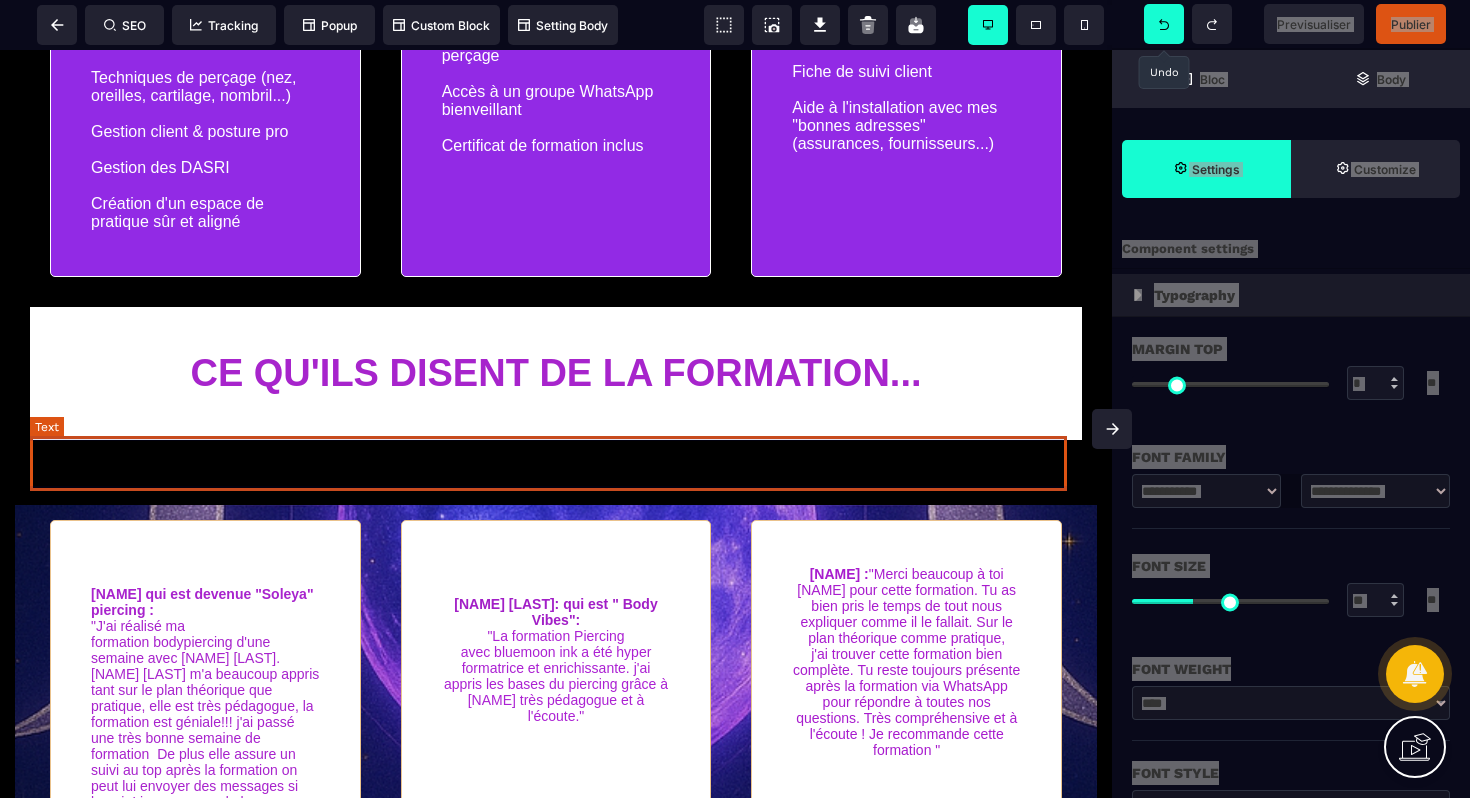 click on "CE QU'ILS DISENT DE LA FORMATION..." at bounding box center [556, 373] 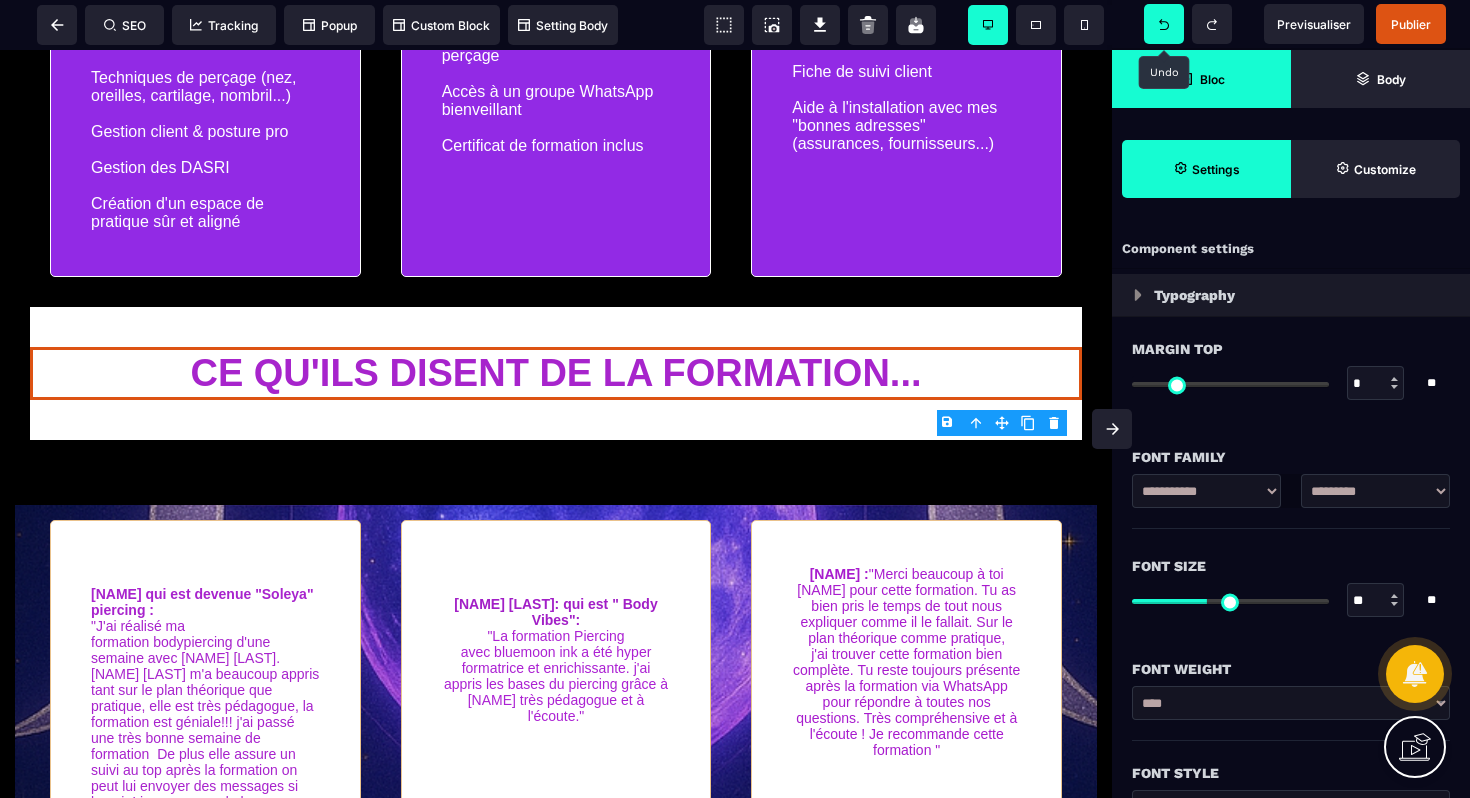 click on "Bloc" at bounding box center [1201, 79] 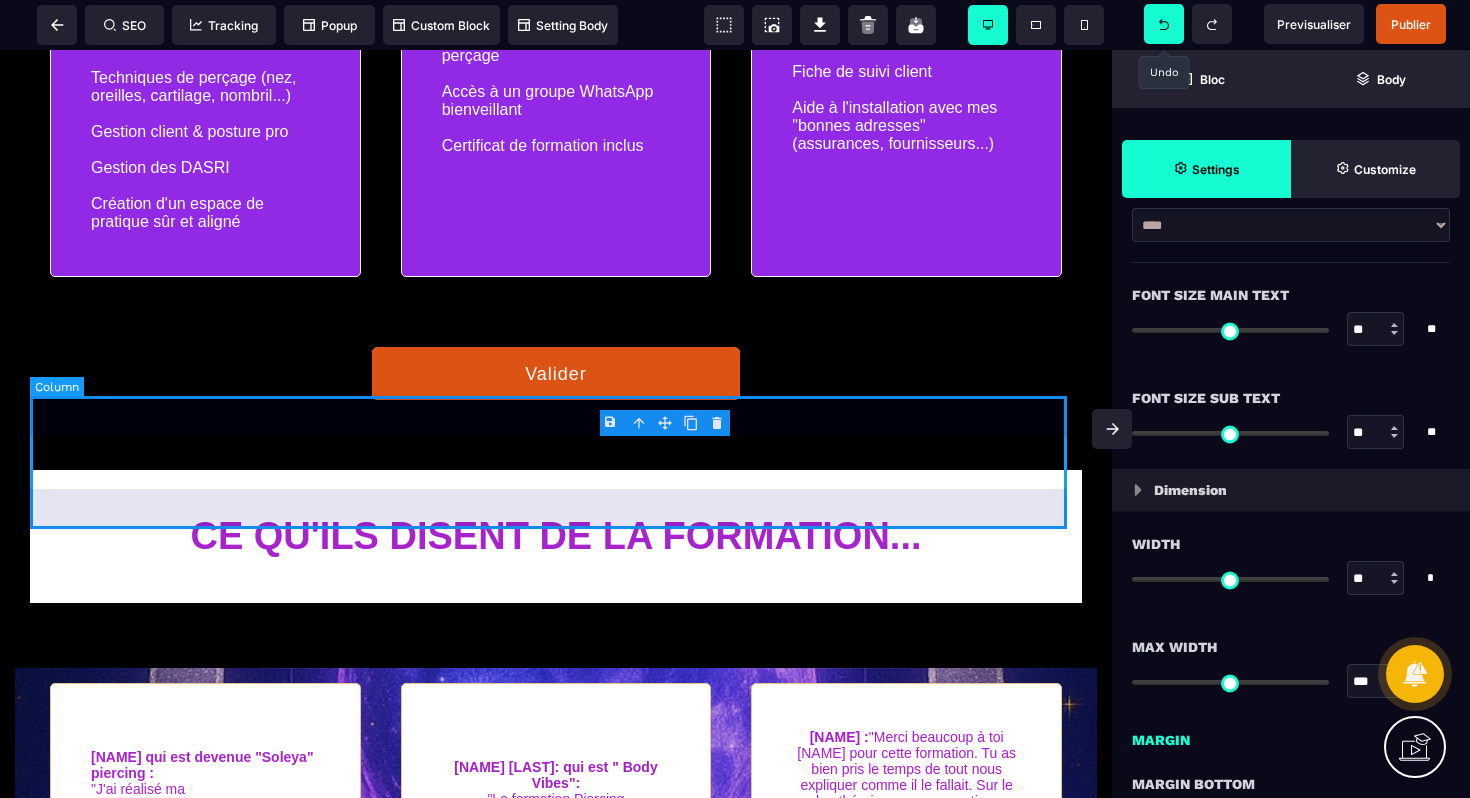 scroll, scrollTop: 0, scrollLeft: 0, axis: both 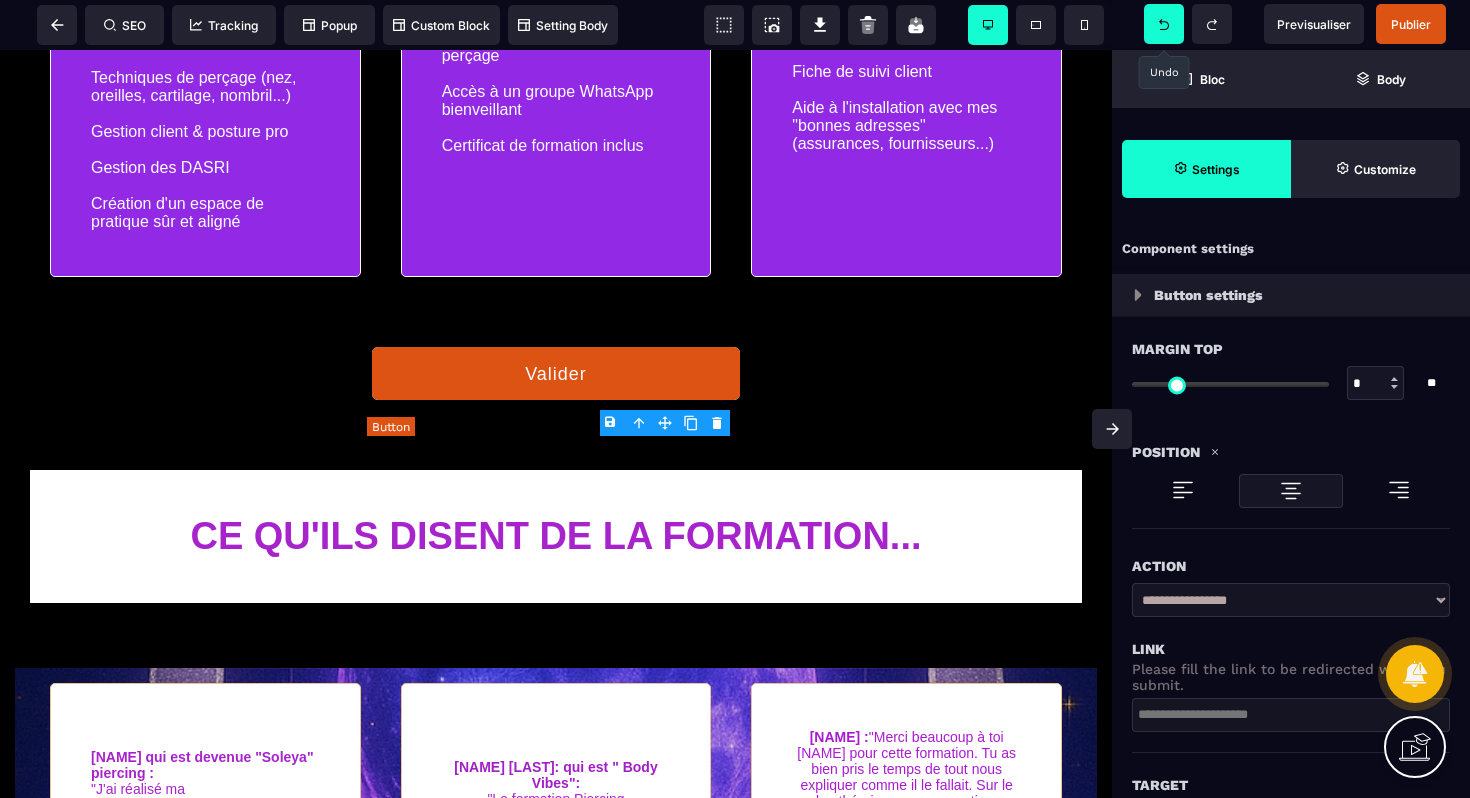click on "Valider" at bounding box center (556, 373) 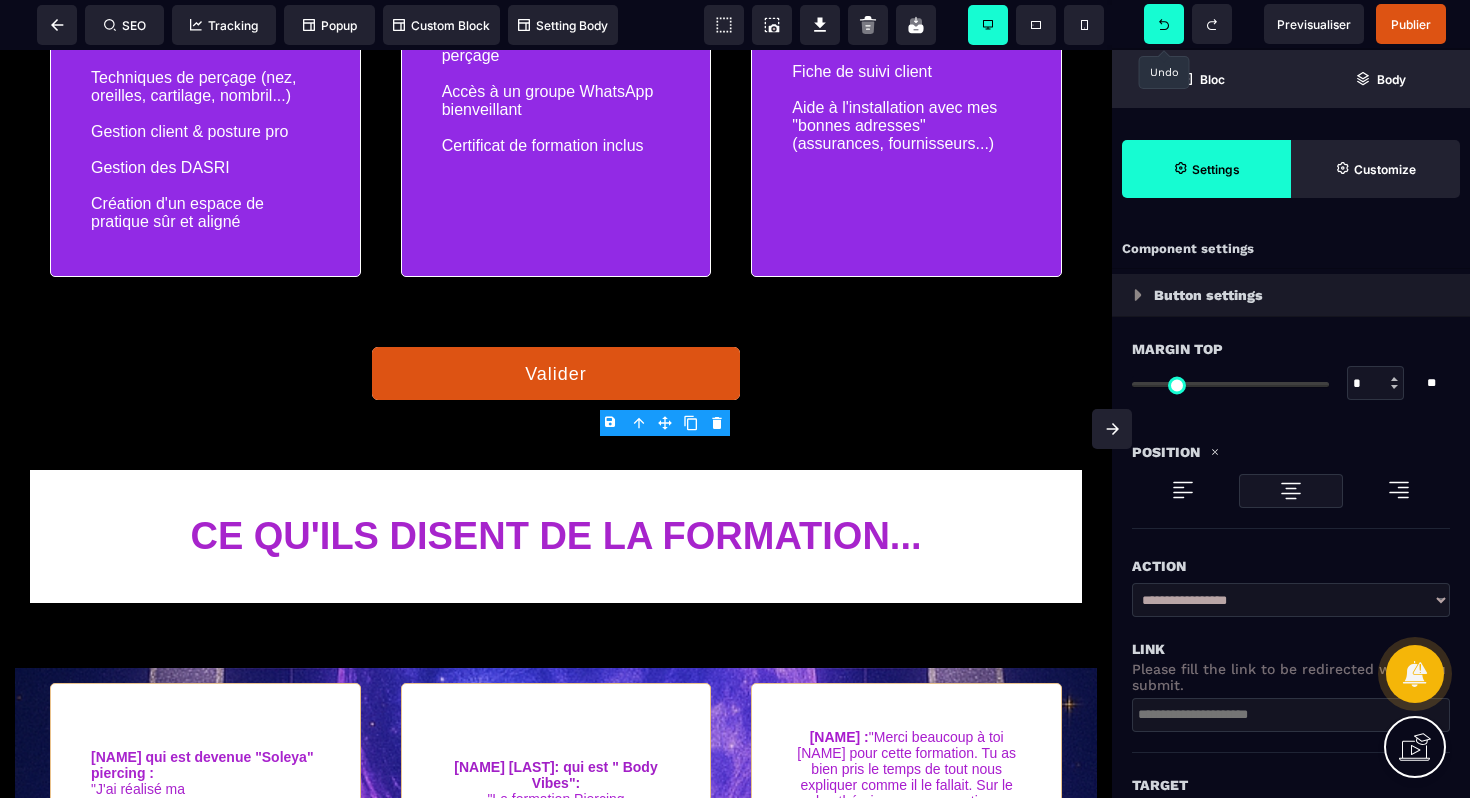 click on "**********" at bounding box center [1291, 600] 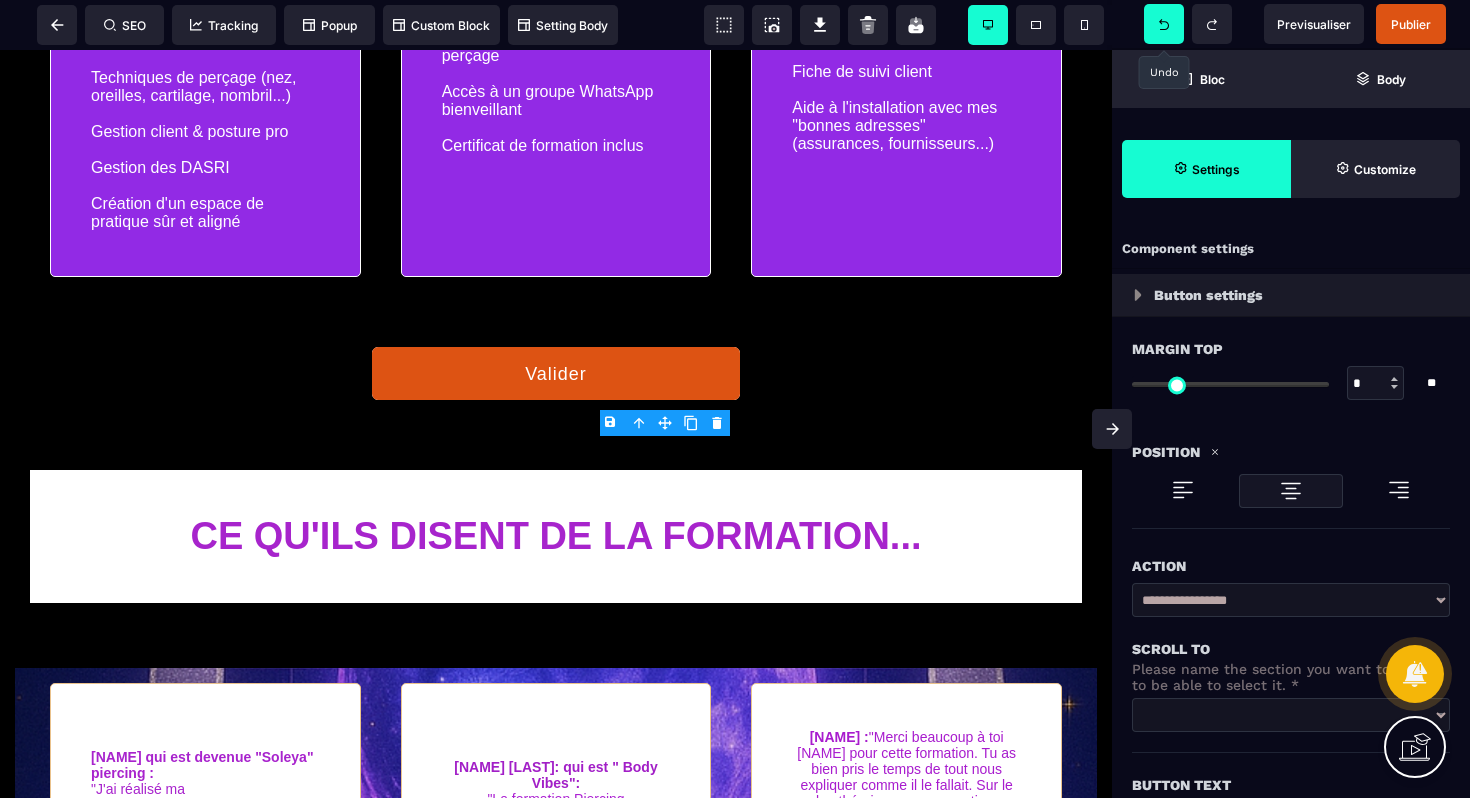 click on "**********" at bounding box center (1291, 715) 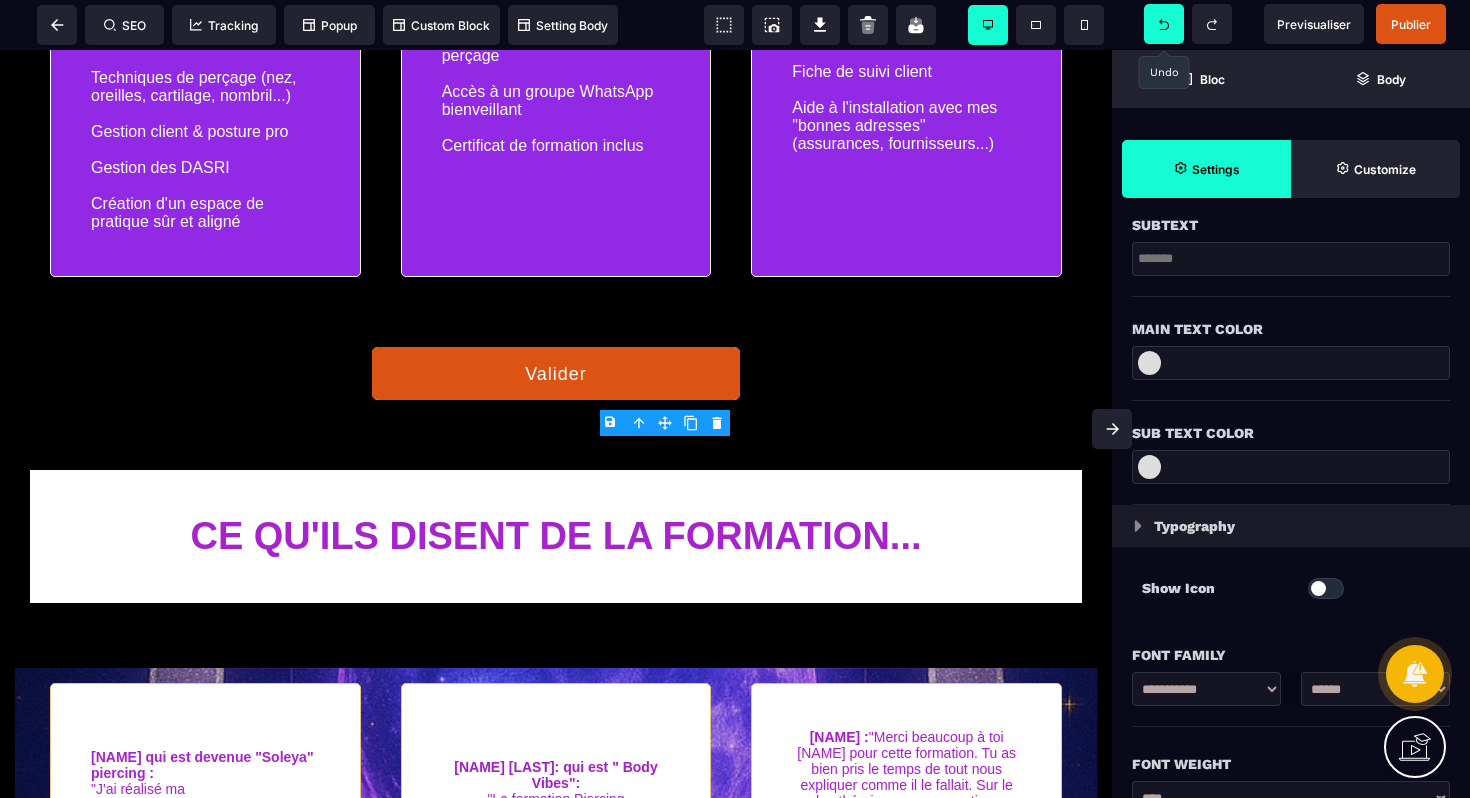 scroll, scrollTop: 686, scrollLeft: 0, axis: vertical 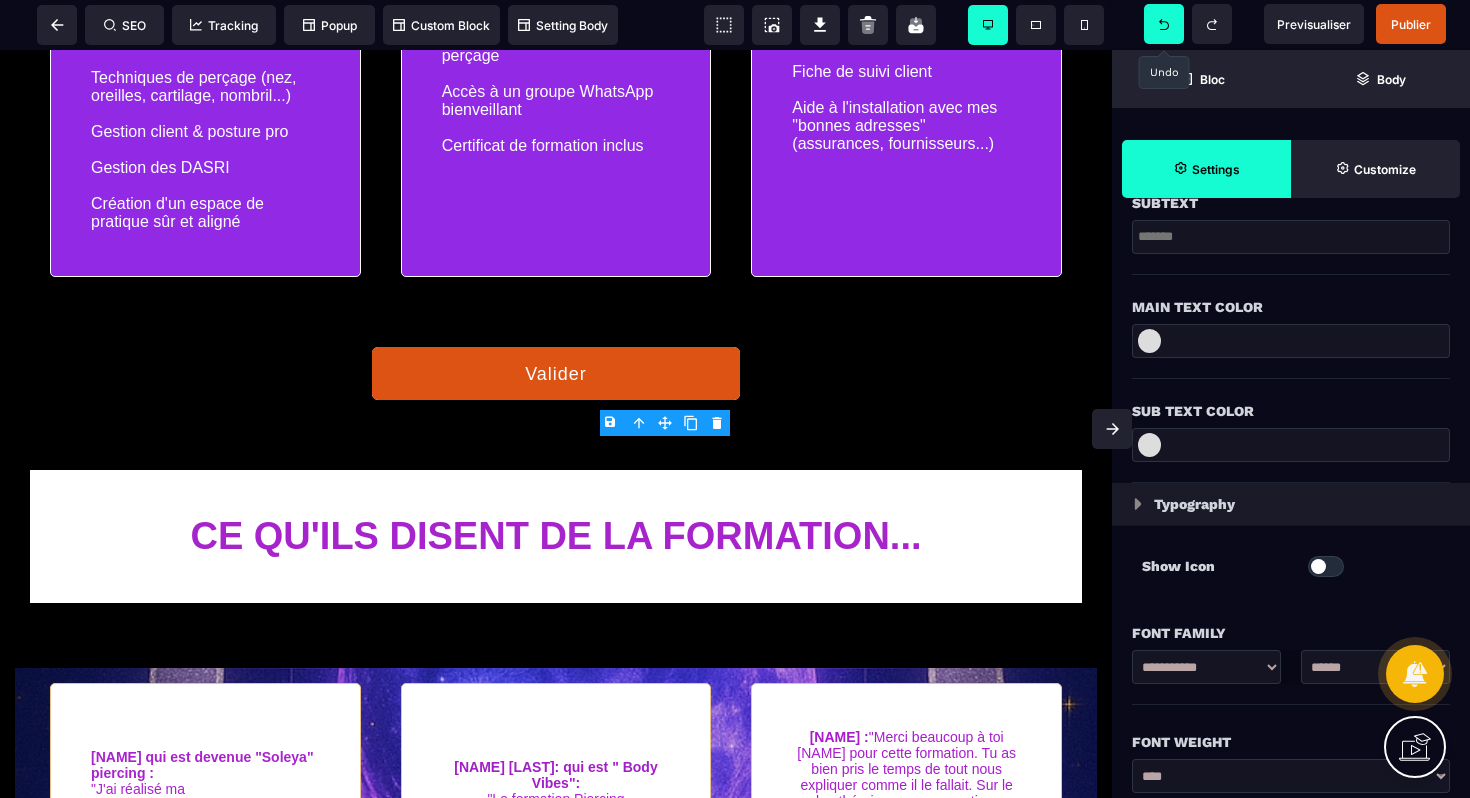 click on "**********" at bounding box center (1375, 667) 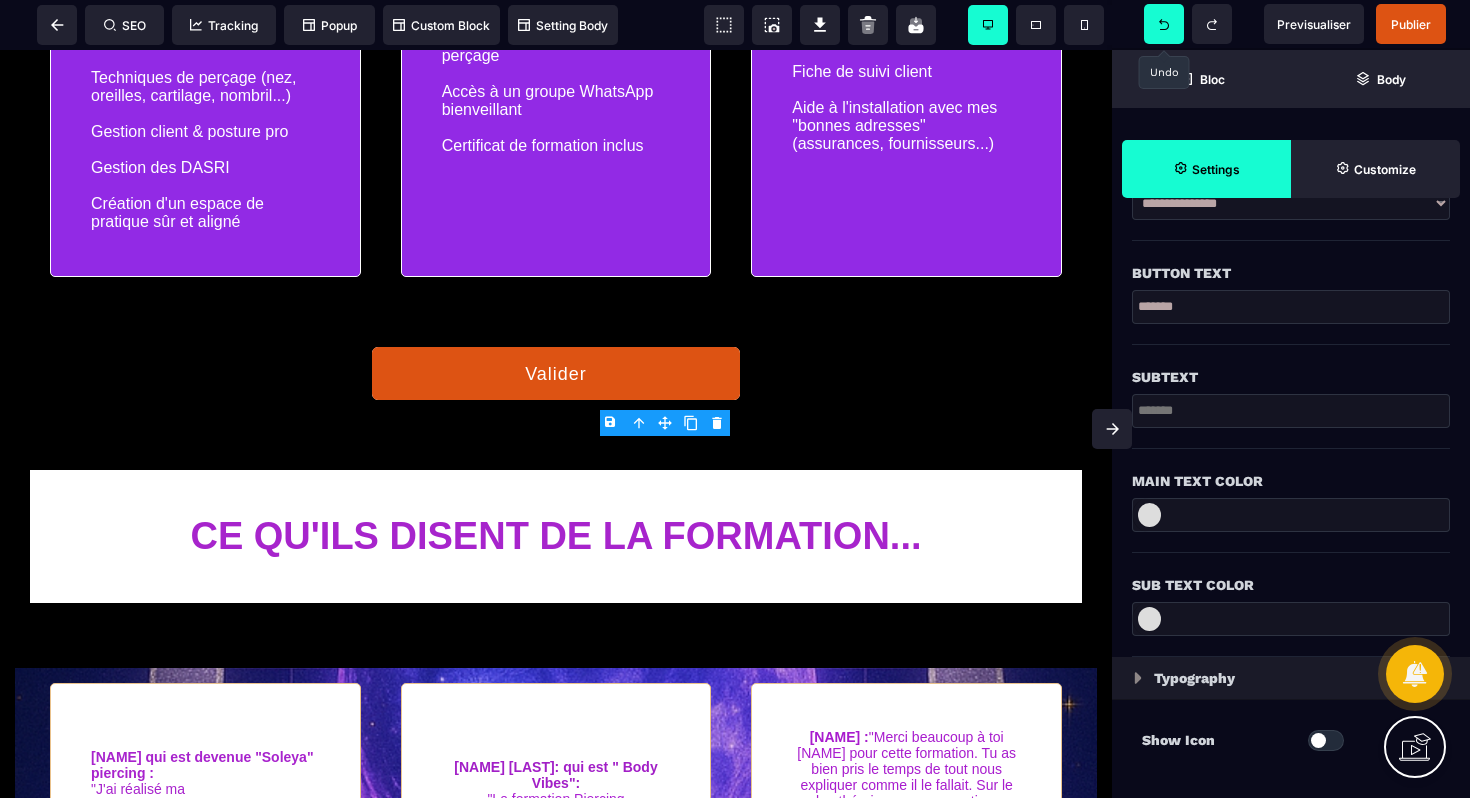 scroll, scrollTop: 511, scrollLeft: 0, axis: vertical 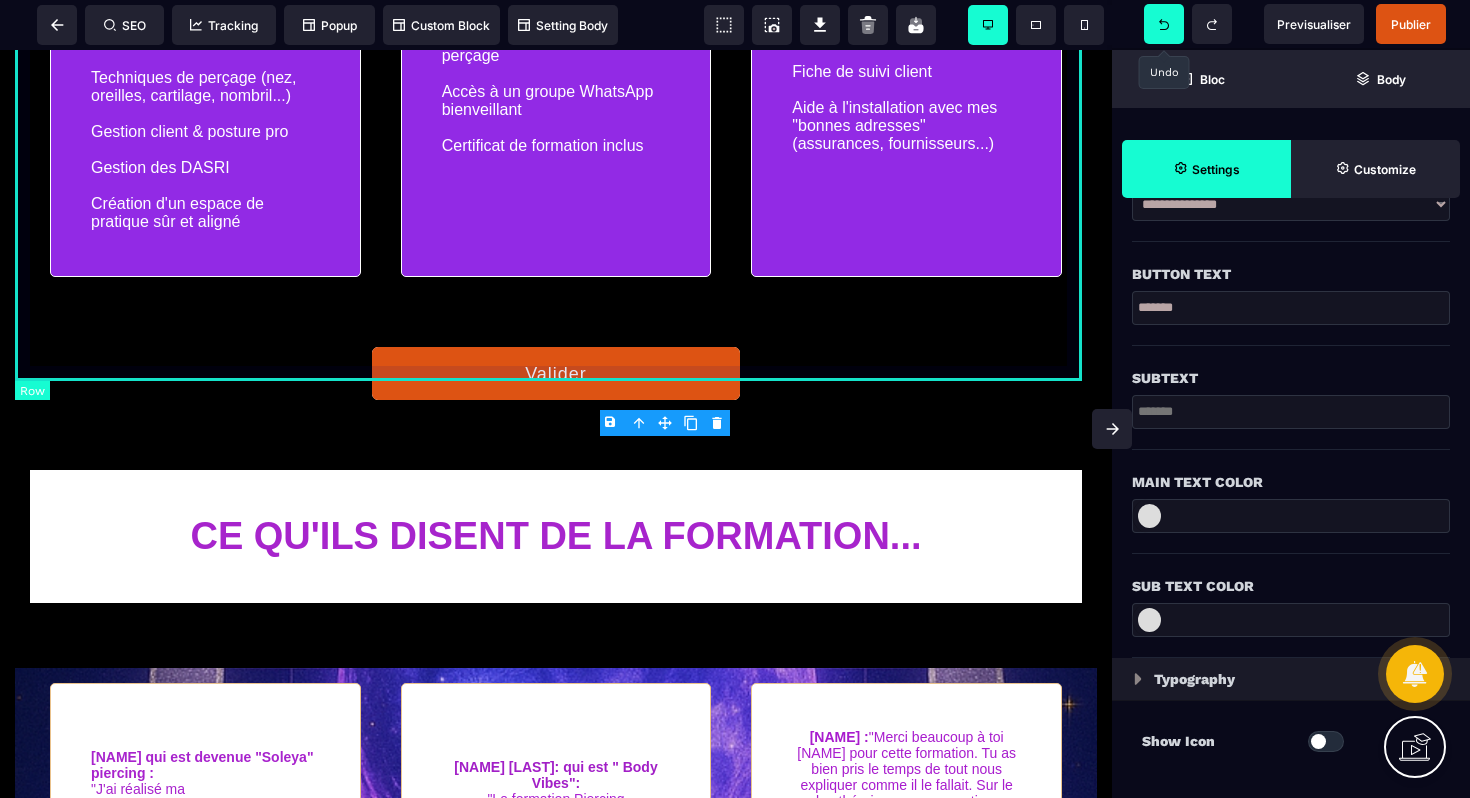 drag, startPoint x: 1221, startPoint y: 356, endPoint x: 1075, endPoint y: 284, distance: 162.78821 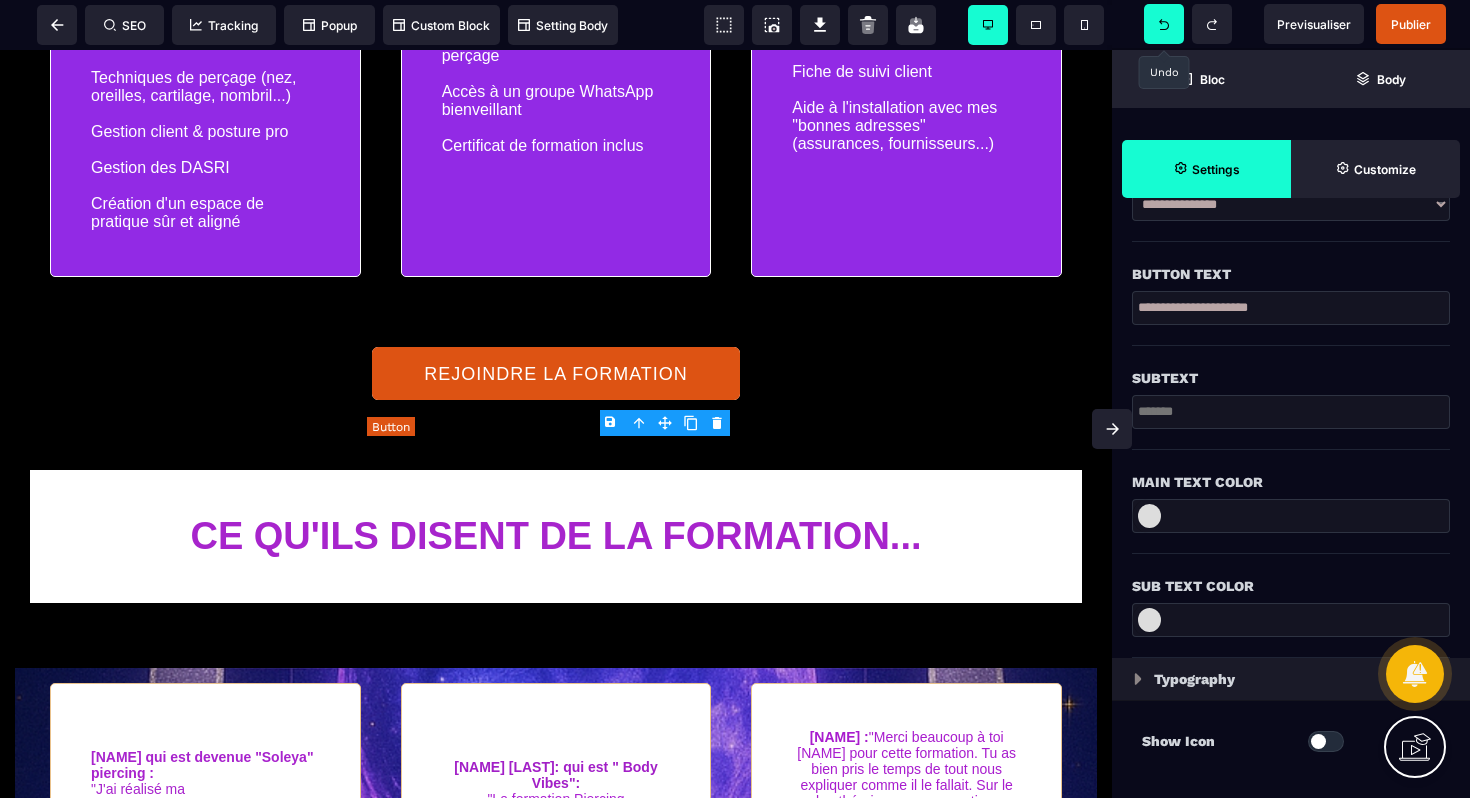 click on "REJOINDRE LA FORMATION" at bounding box center (556, 374) 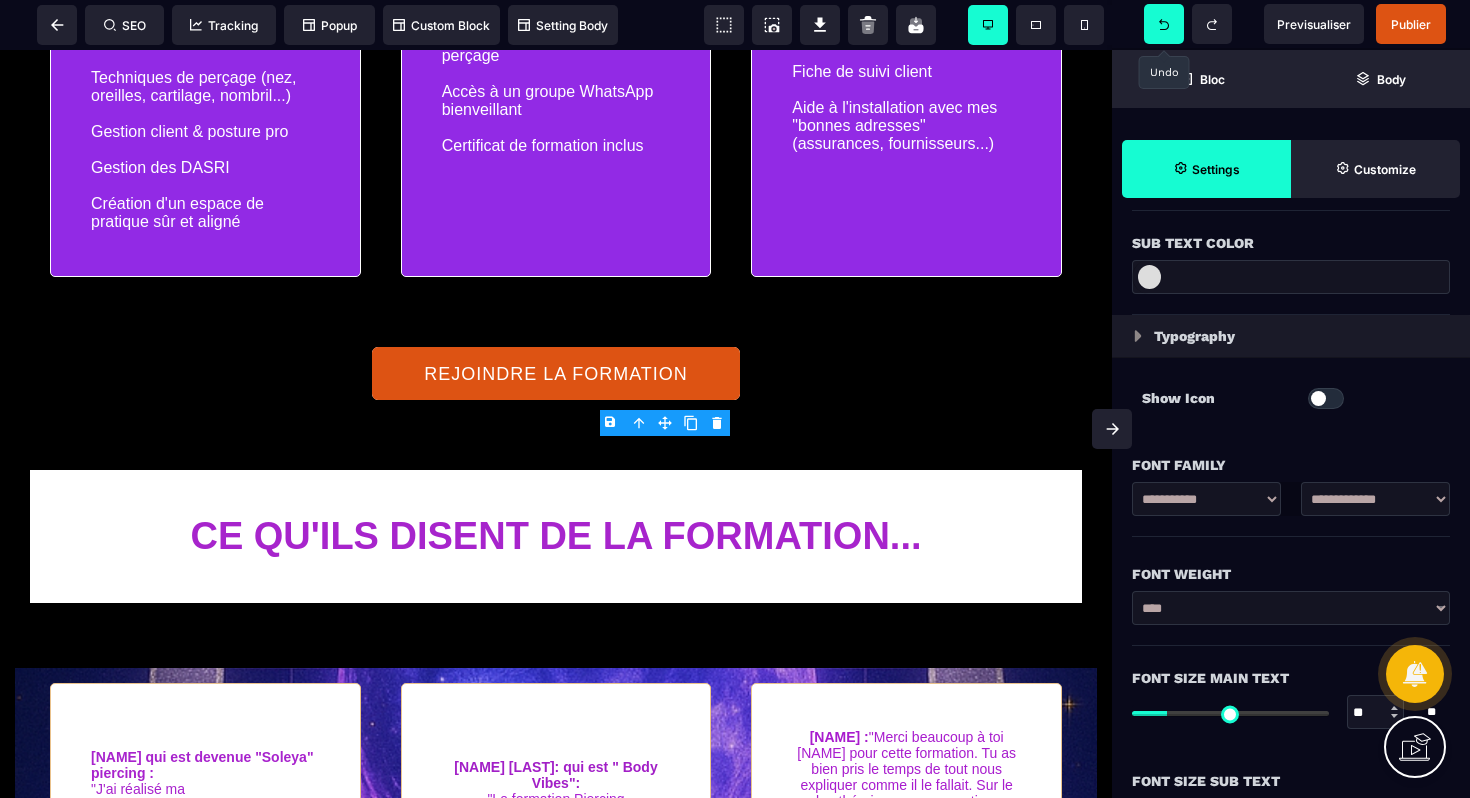 scroll, scrollTop: 1159, scrollLeft: 0, axis: vertical 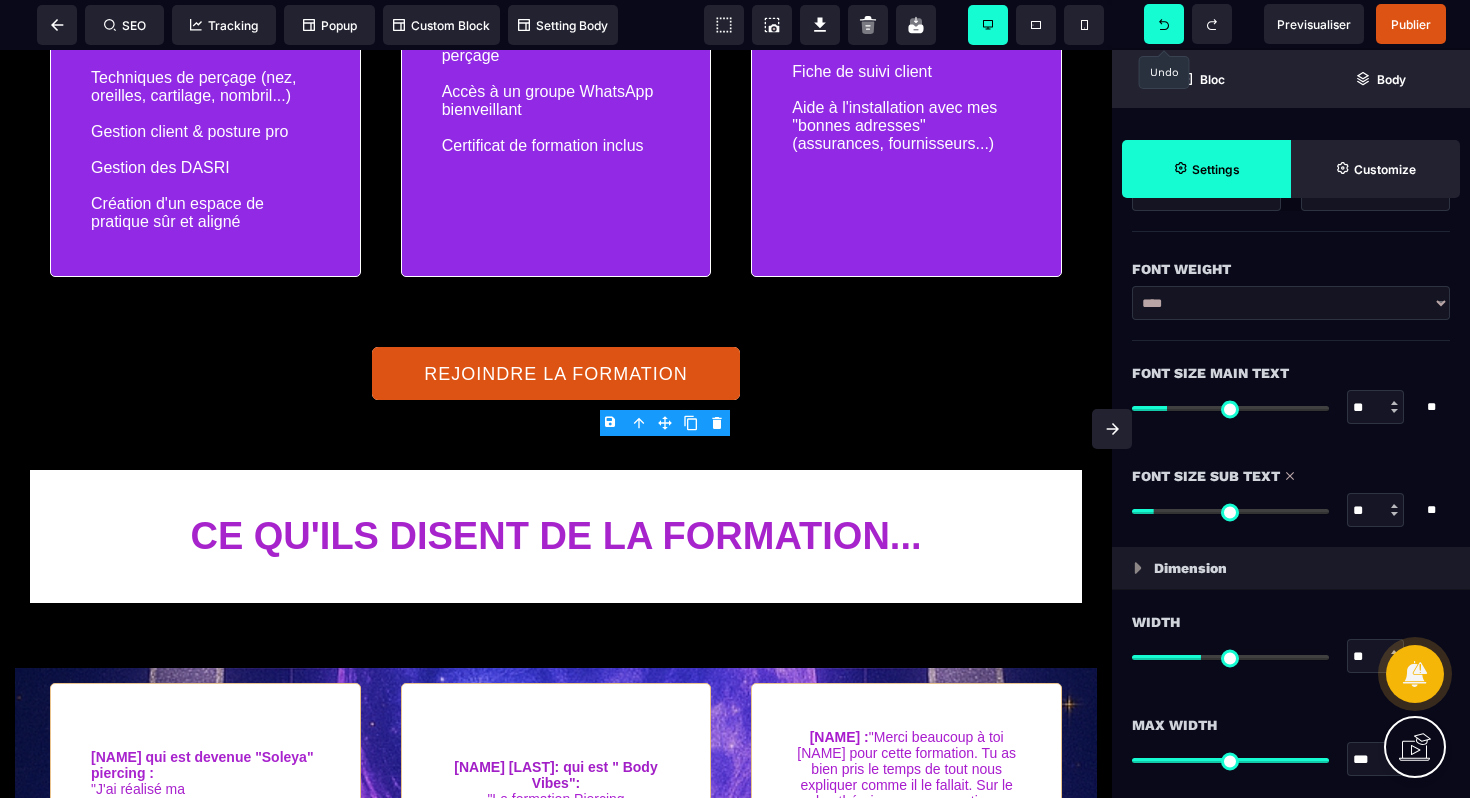drag, startPoint x: 1171, startPoint y: 516, endPoint x: 1159, endPoint y: 515, distance: 12.0415945 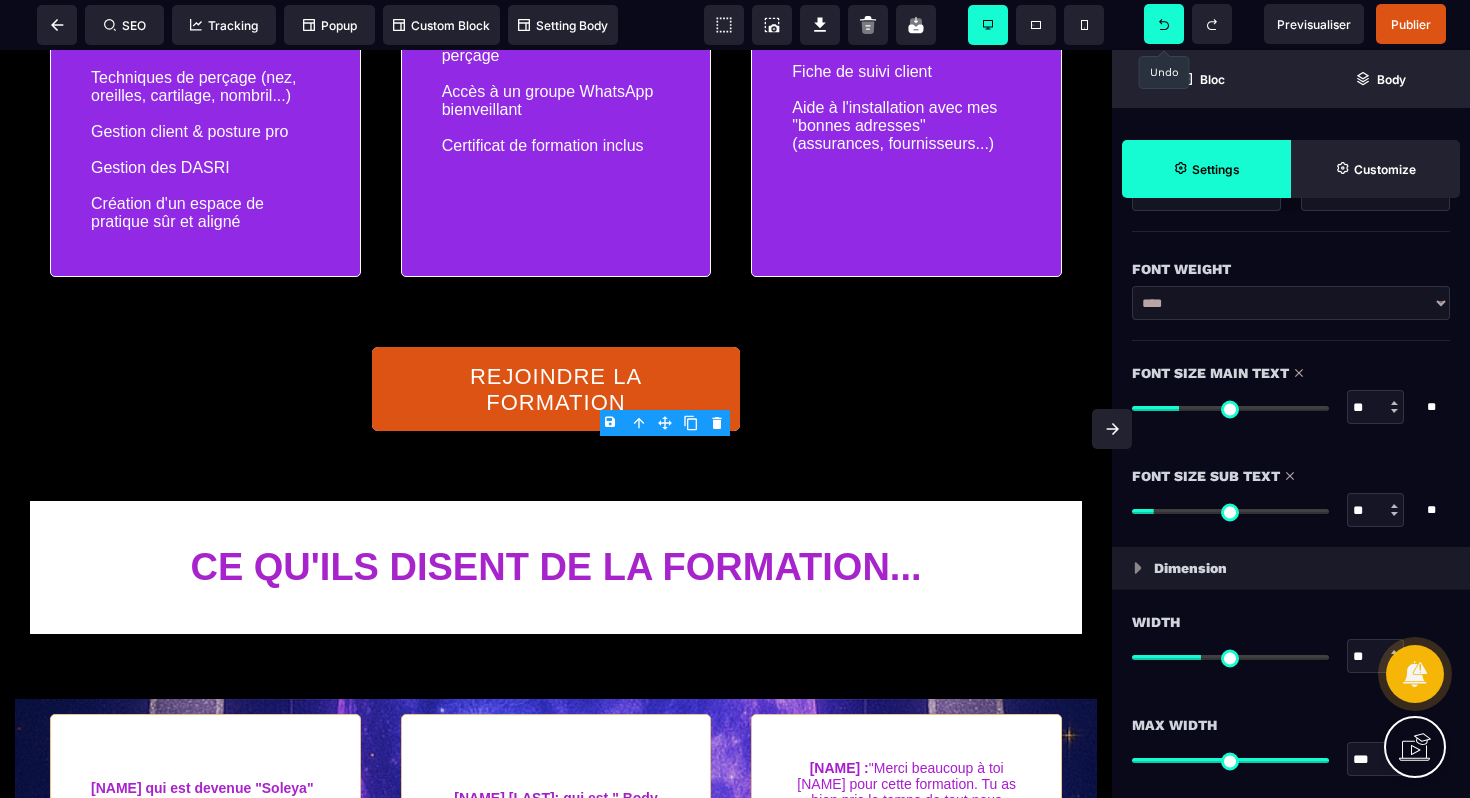 click at bounding box center [1230, 408] 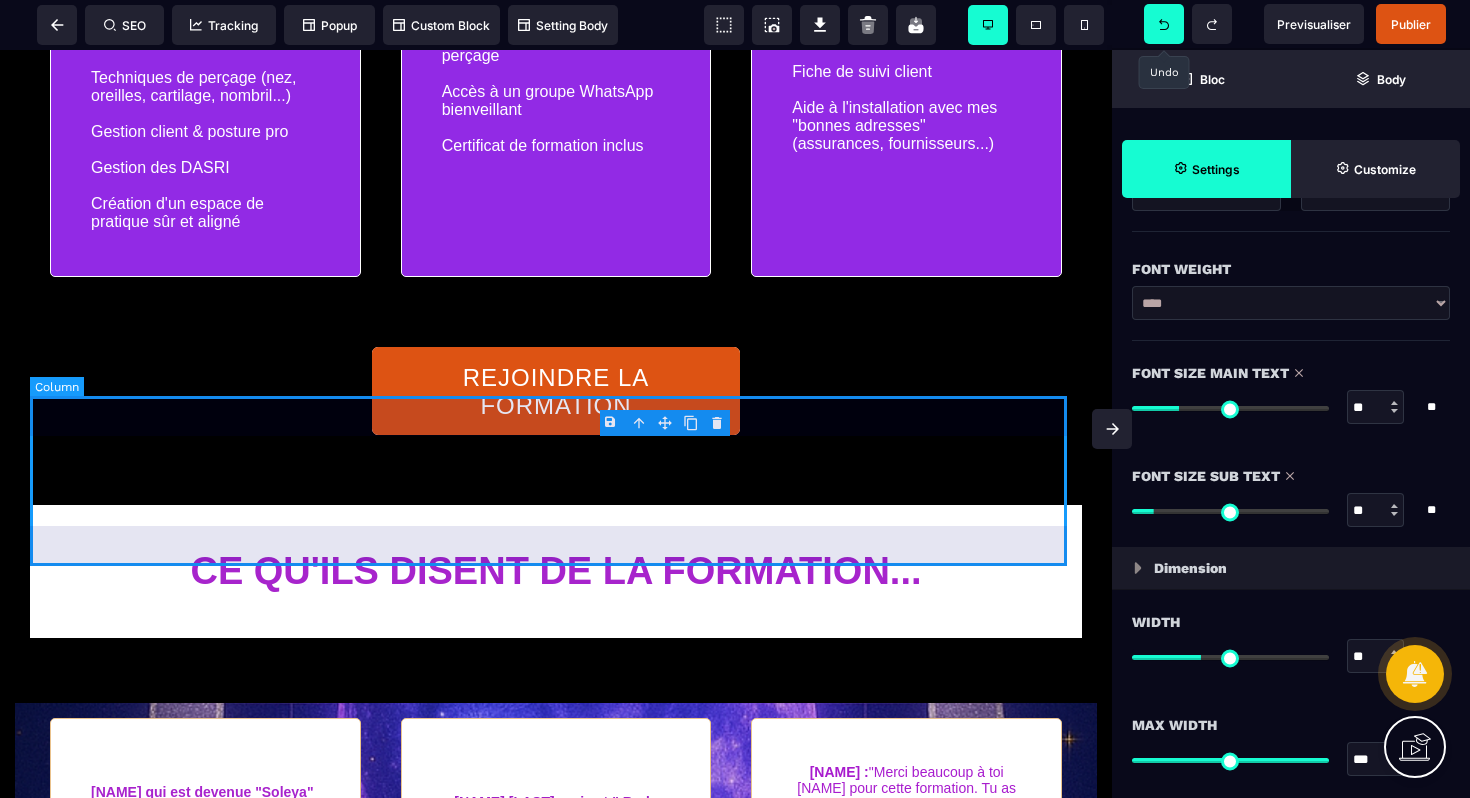 click on "REJOINDRE LA FORMATION" at bounding box center [556, 391] 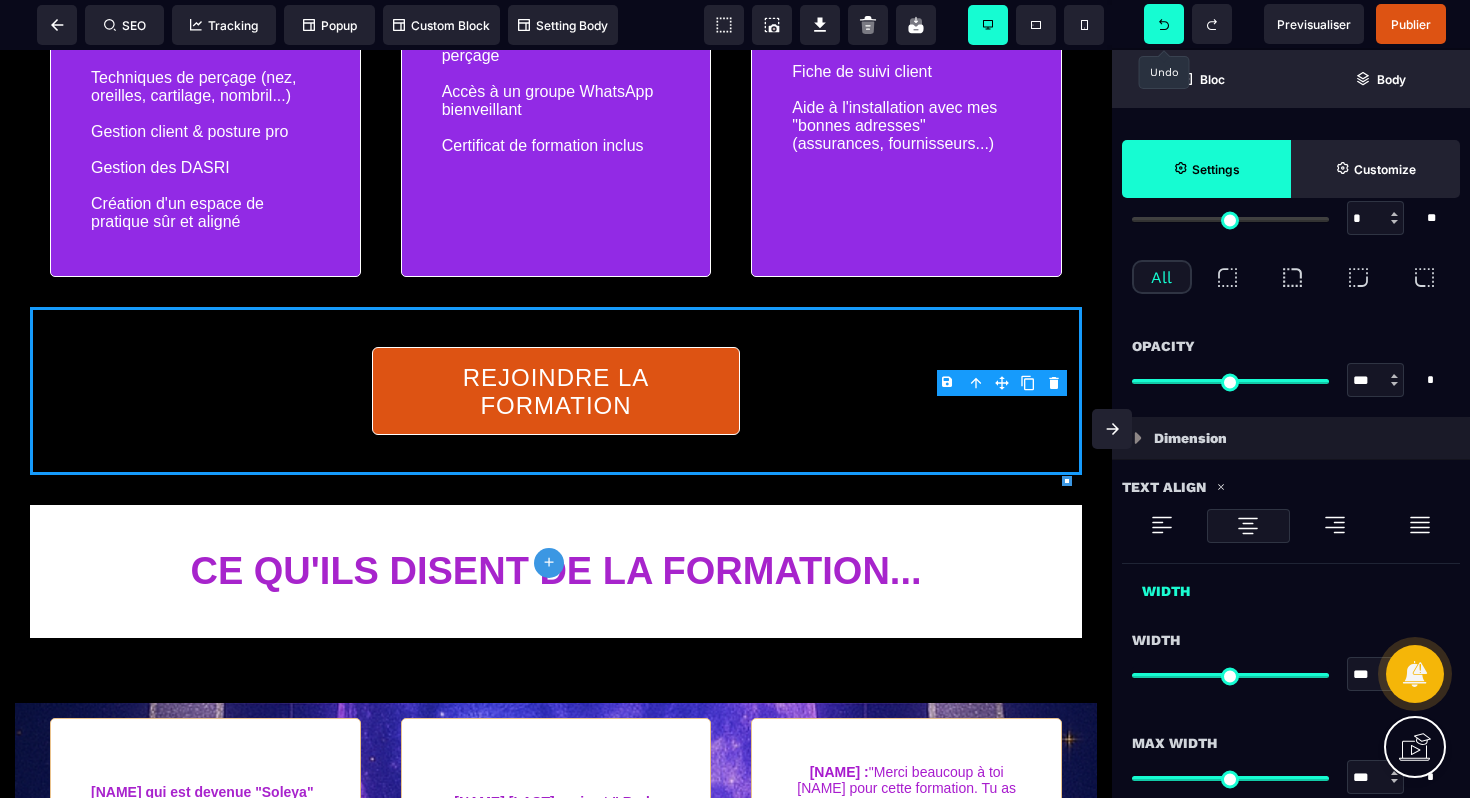 scroll, scrollTop: 1223, scrollLeft: 0, axis: vertical 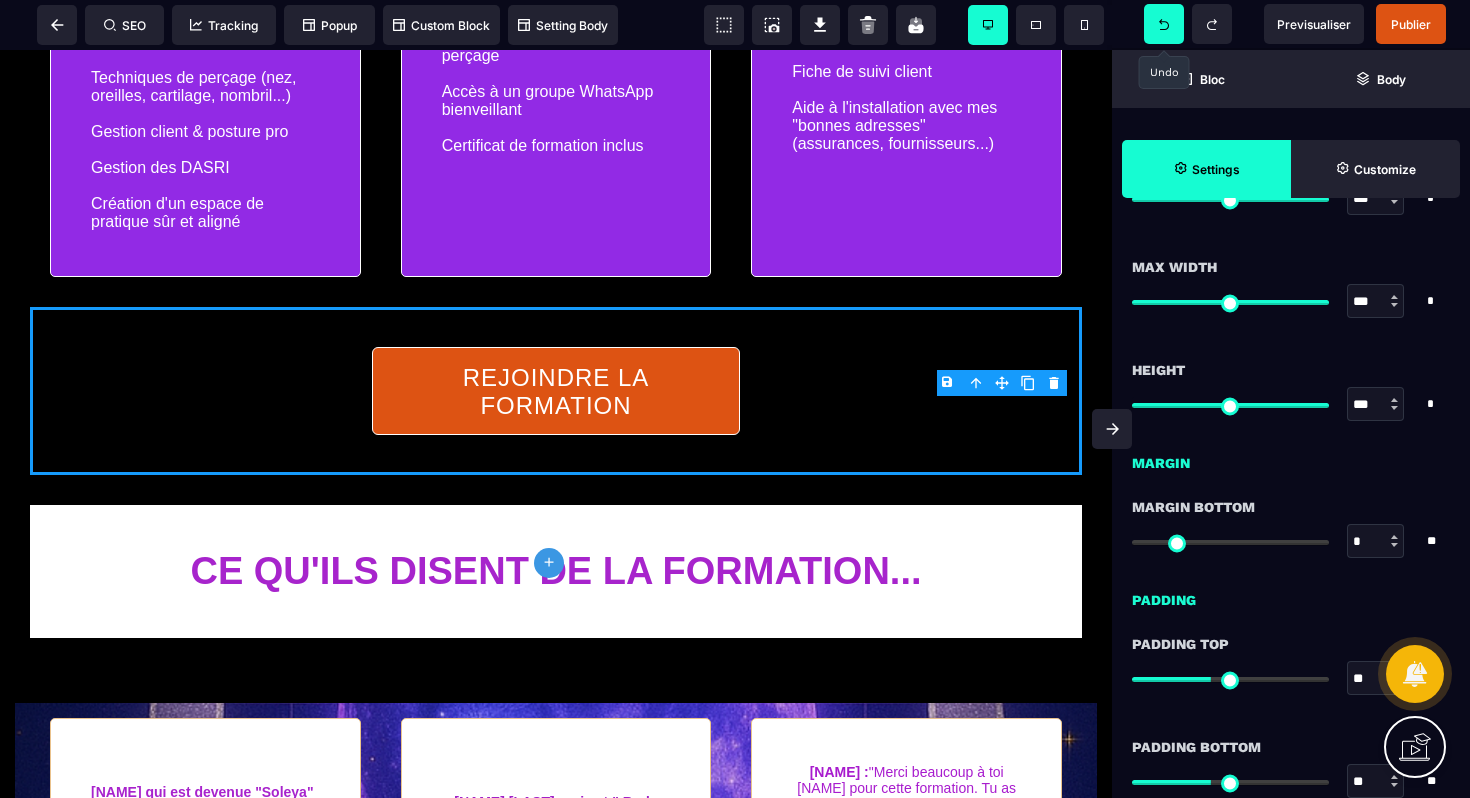 drag, startPoint x: 1217, startPoint y: 684, endPoint x: 1138, endPoint y: 682, distance: 79.025314 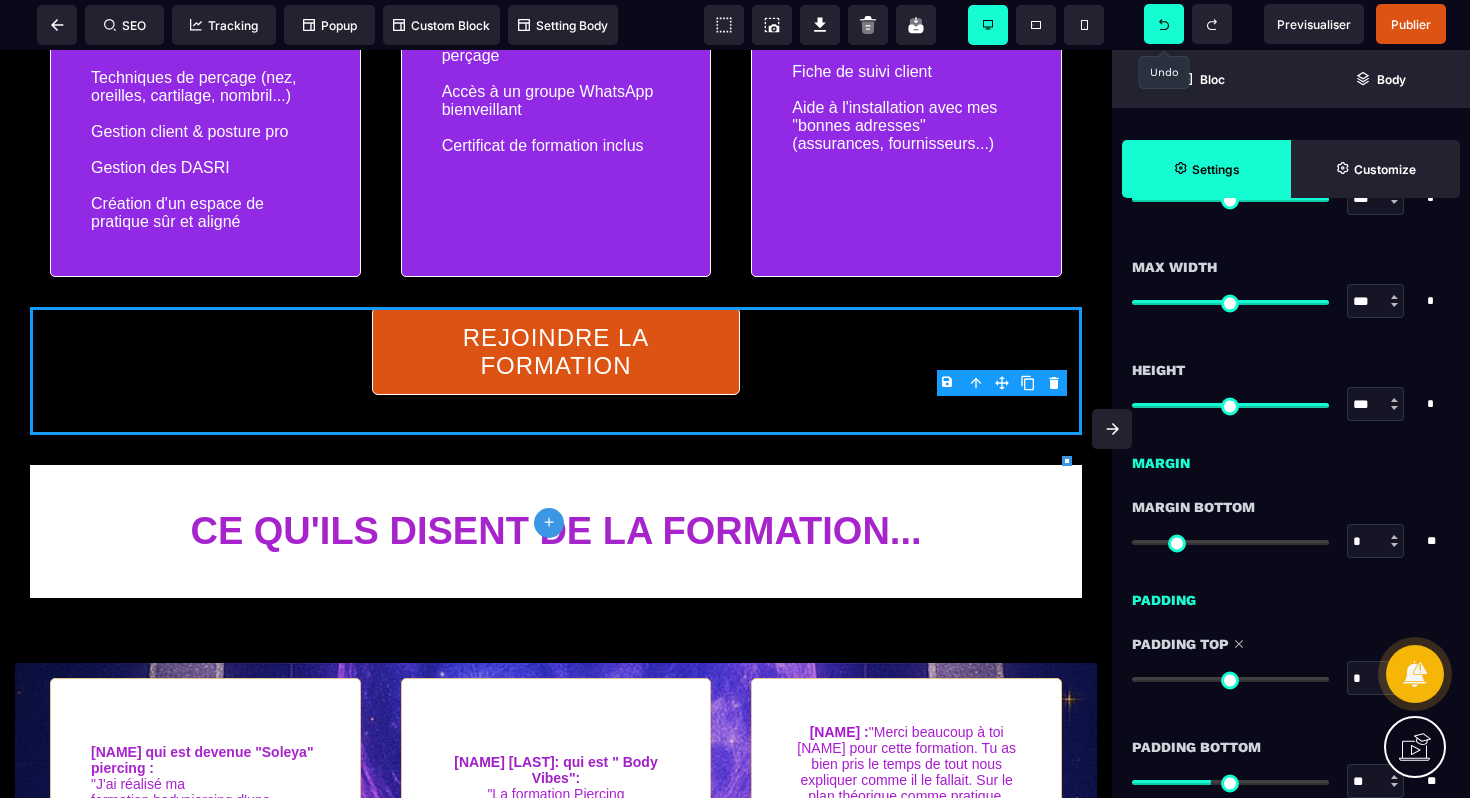 click at bounding box center (1230, 679) 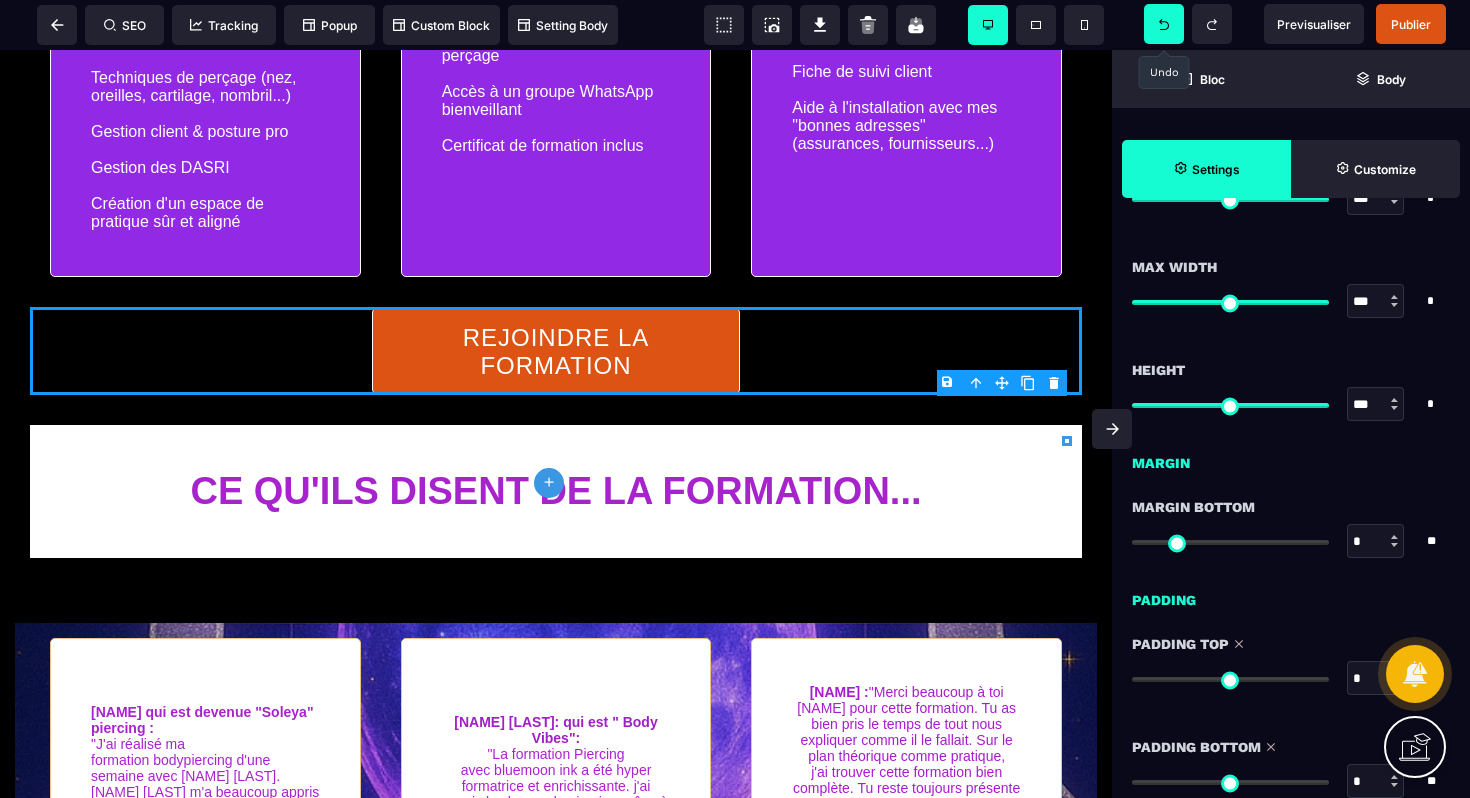 drag, startPoint x: 1213, startPoint y: 786, endPoint x: 1050, endPoint y: 776, distance: 163.30646 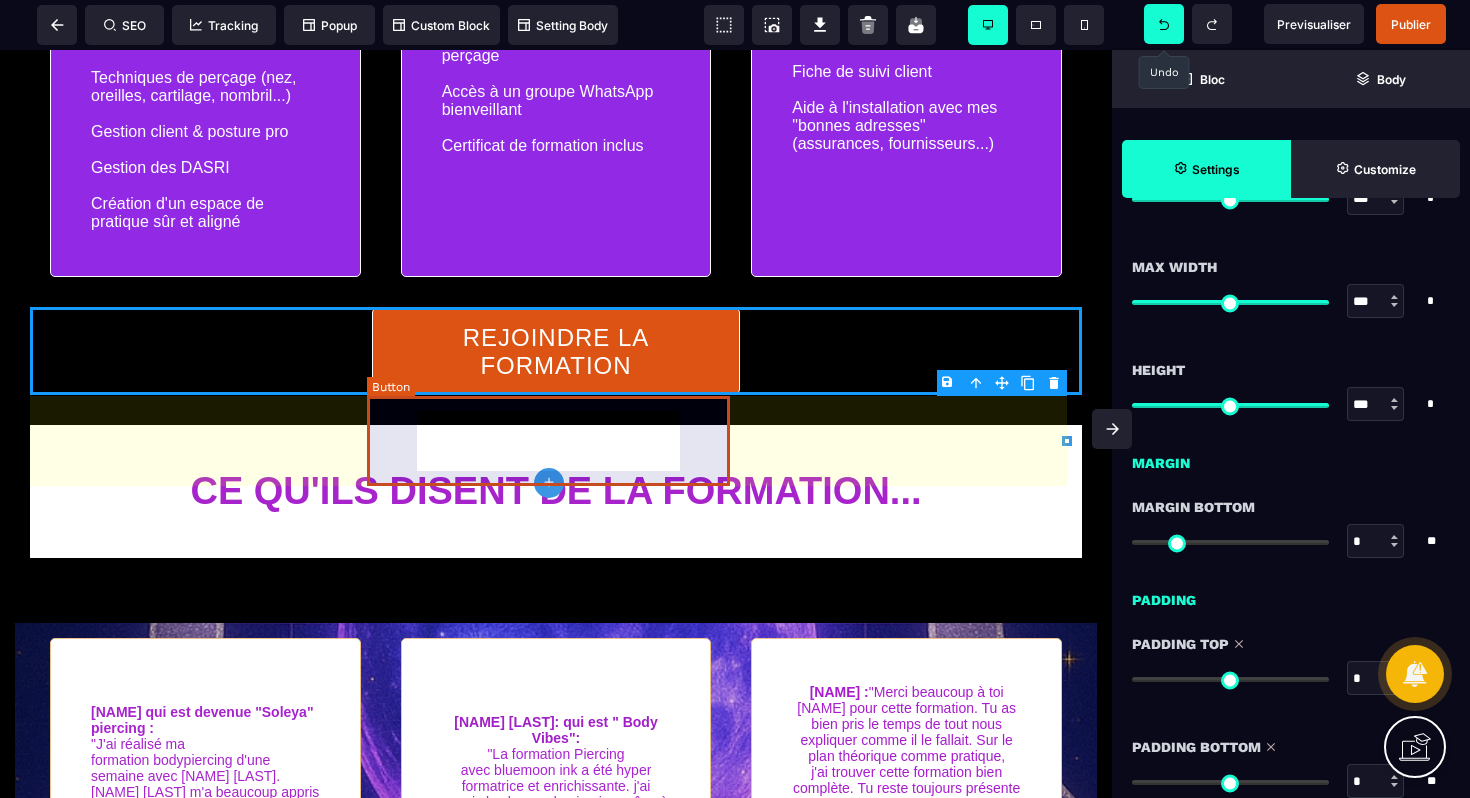 click on "REJOINDRE LA FORMATION" at bounding box center (556, 351) 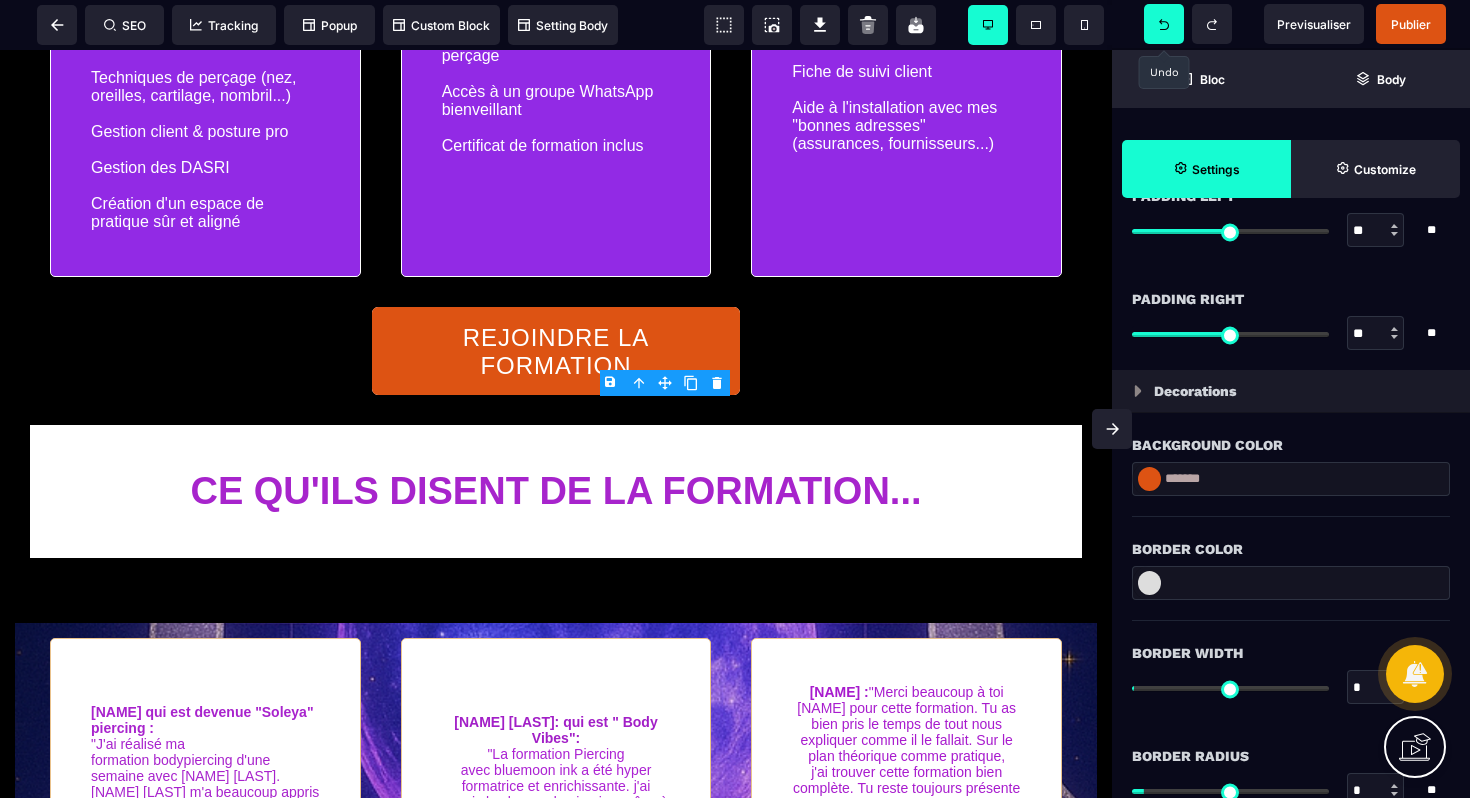 scroll, scrollTop: 2352, scrollLeft: 0, axis: vertical 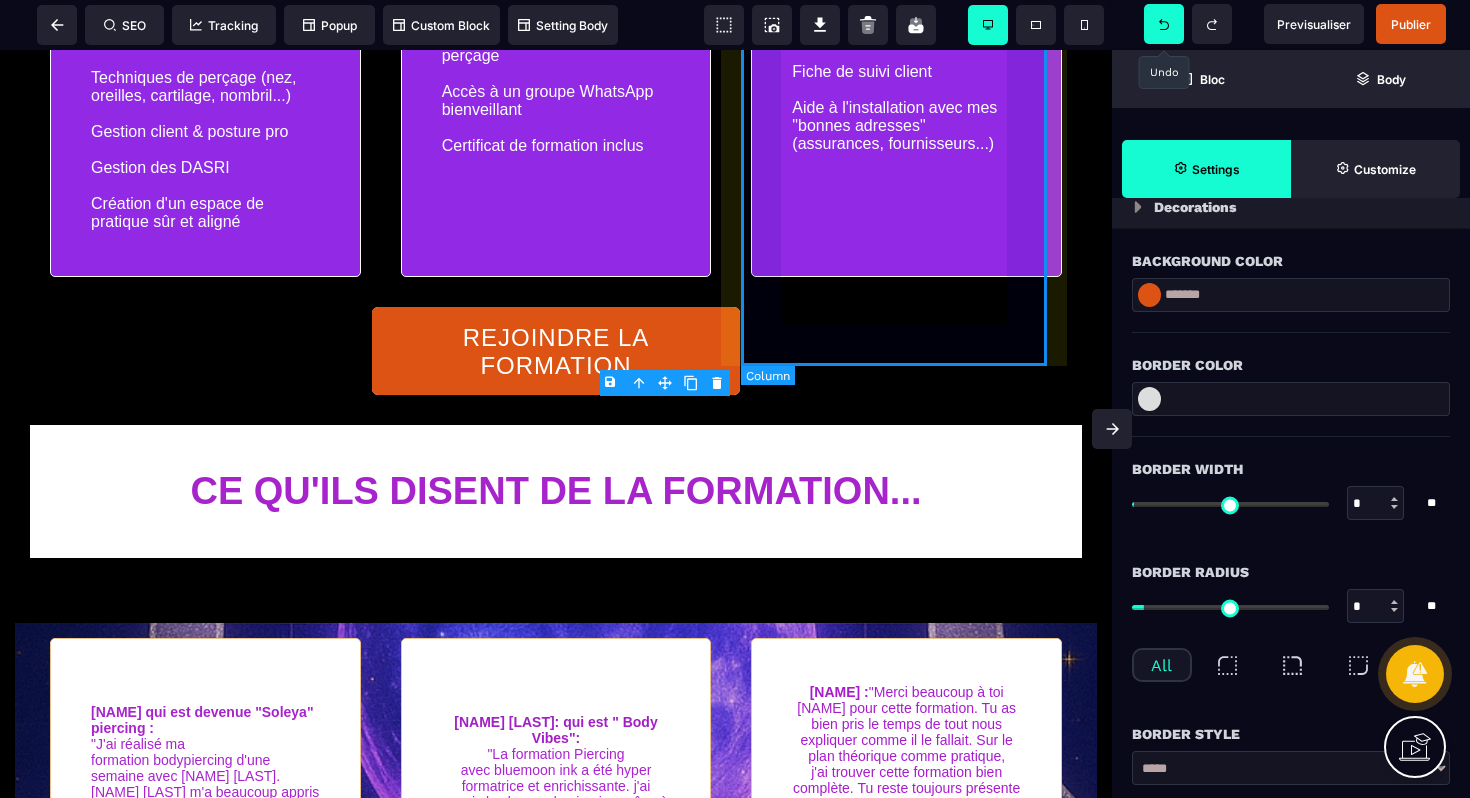 click on "BONUS Guide des erreurs à éviter Vidéo d'un piercing en plus (surprise) Fiche de suivi client Aide à l'installation avec mes "bonnes adresses" (assurances, fournisseurs...)" at bounding box center [906, 24] 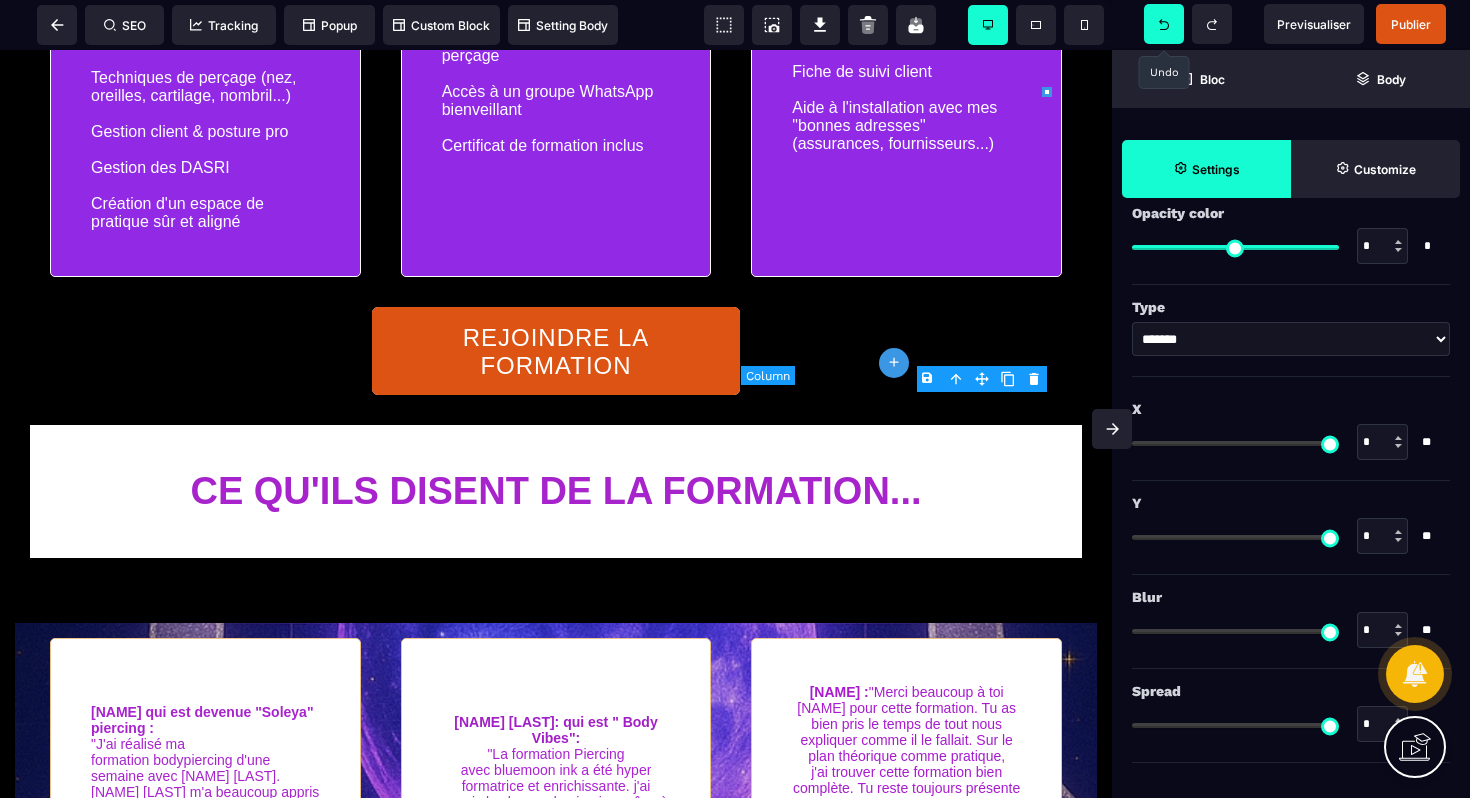 scroll, scrollTop: 0, scrollLeft: 0, axis: both 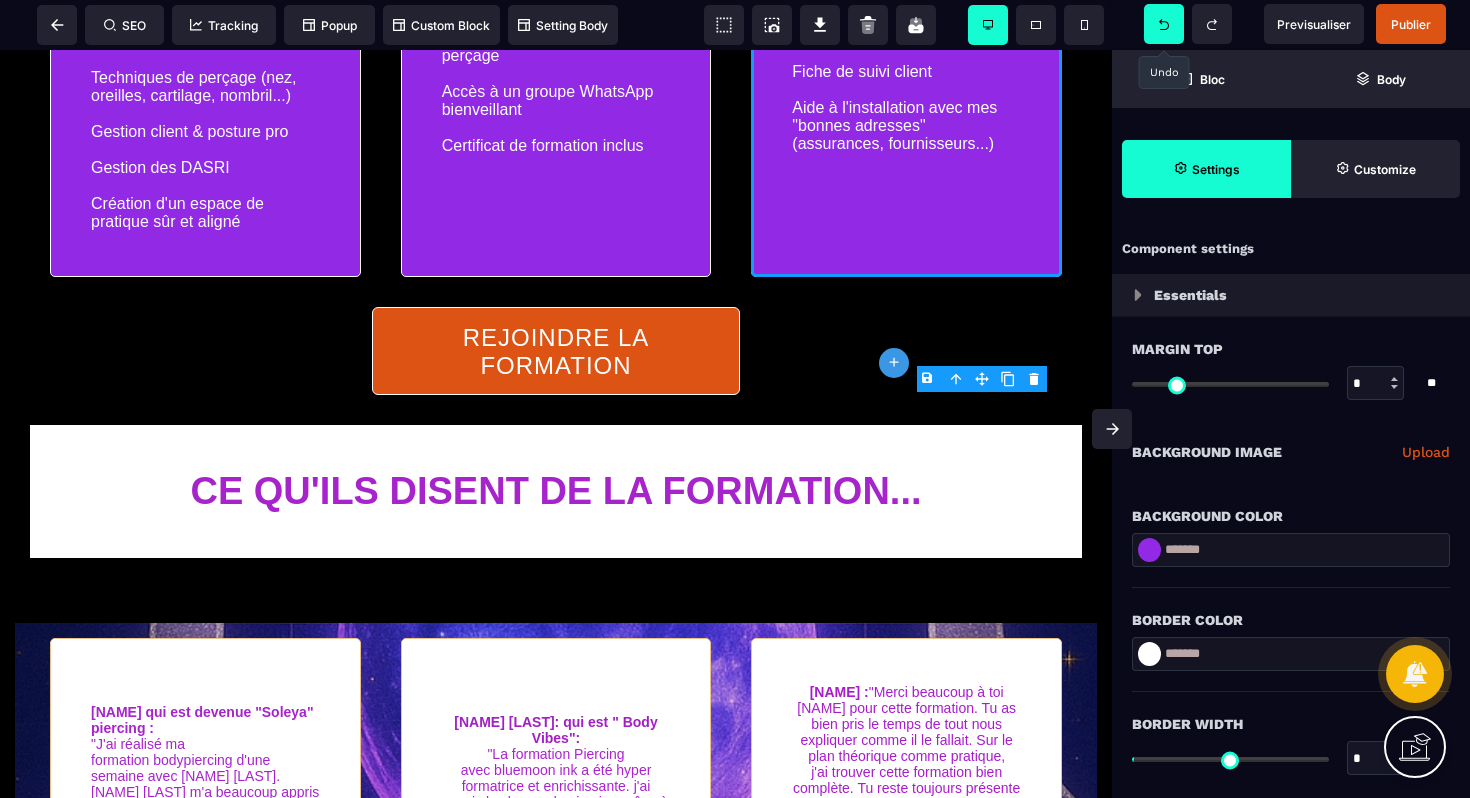 drag, startPoint x: 1249, startPoint y: 604, endPoint x: 1102, endPoint y: 550, distance: 156.6046 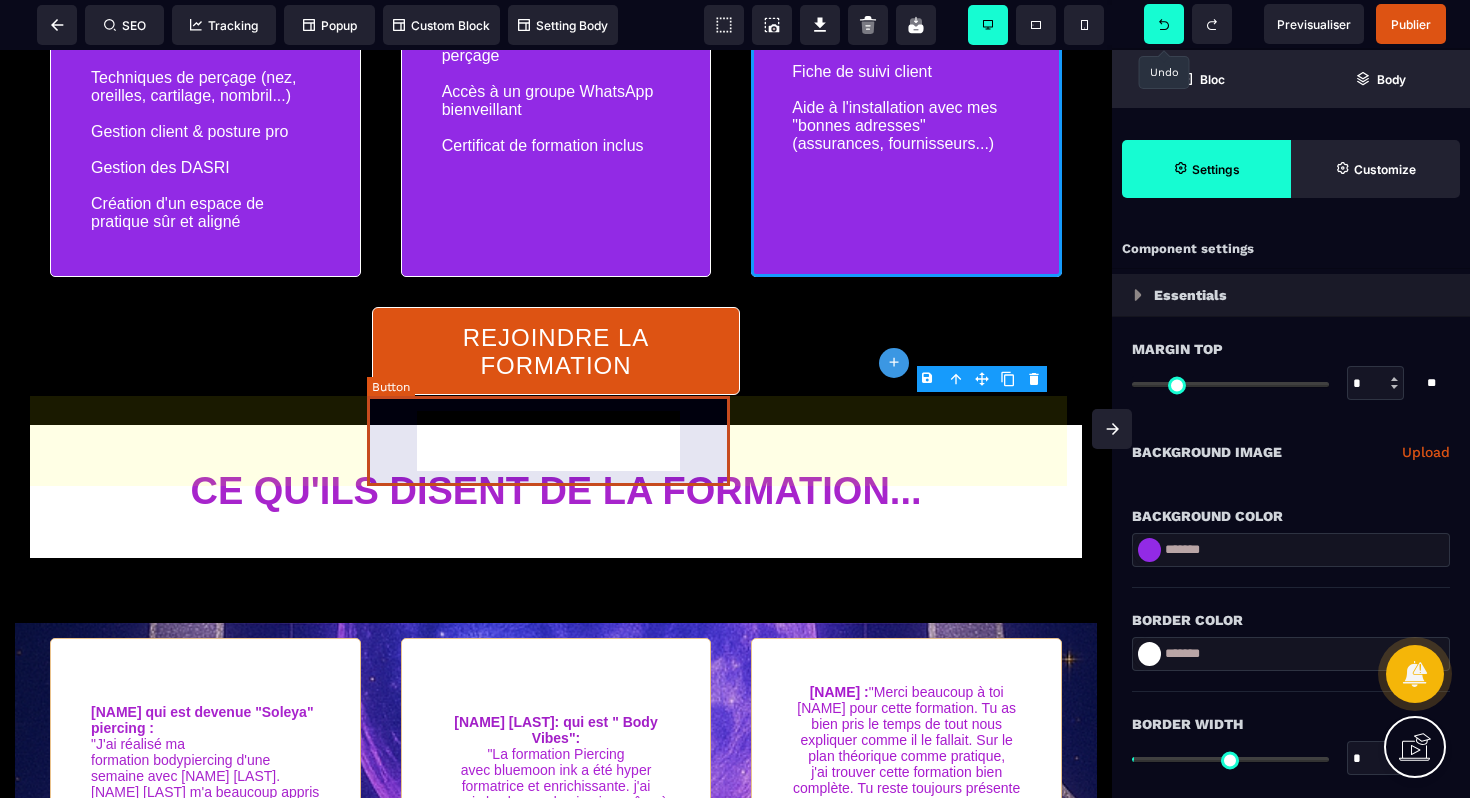 click on "REJOINDRE LA FORMATION" at bounding box center (556, 351) 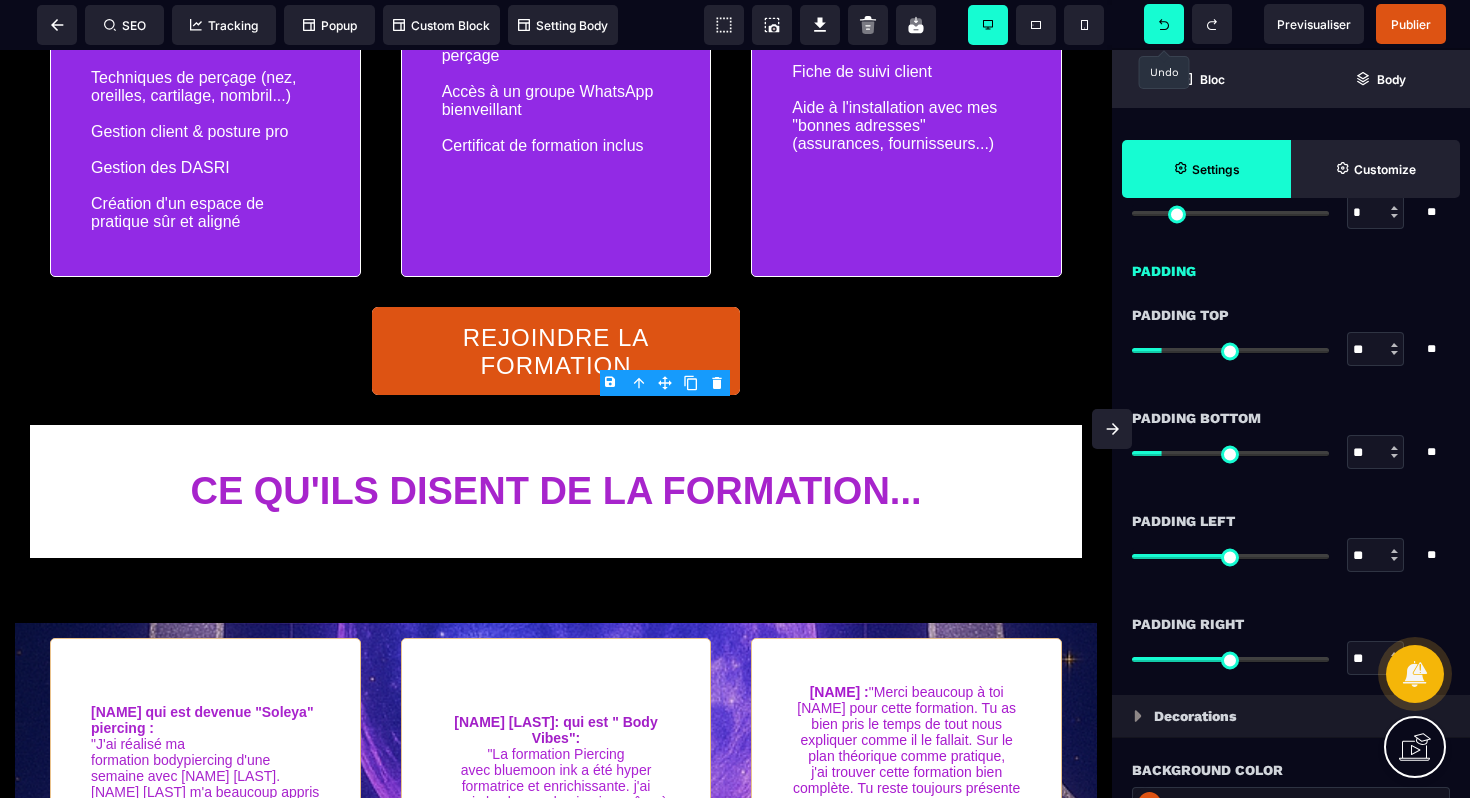 scroll, scrollTop: 2207, scrollLeft: 0, axis: vertical 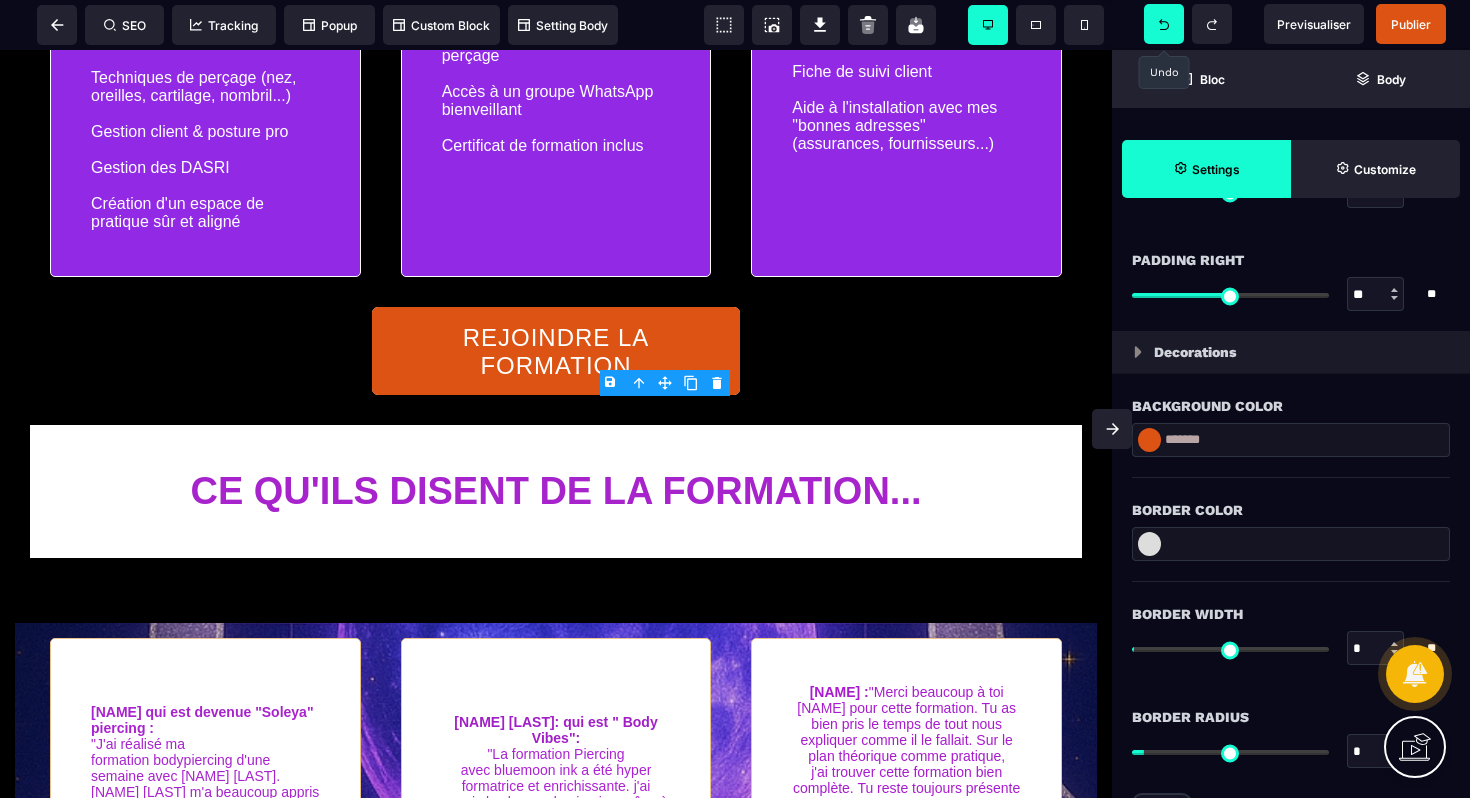 drag, startPoint x: 1248, startPoint y: 446, endPoint x: 1095, endPoint y: 430, distance: 153.83432 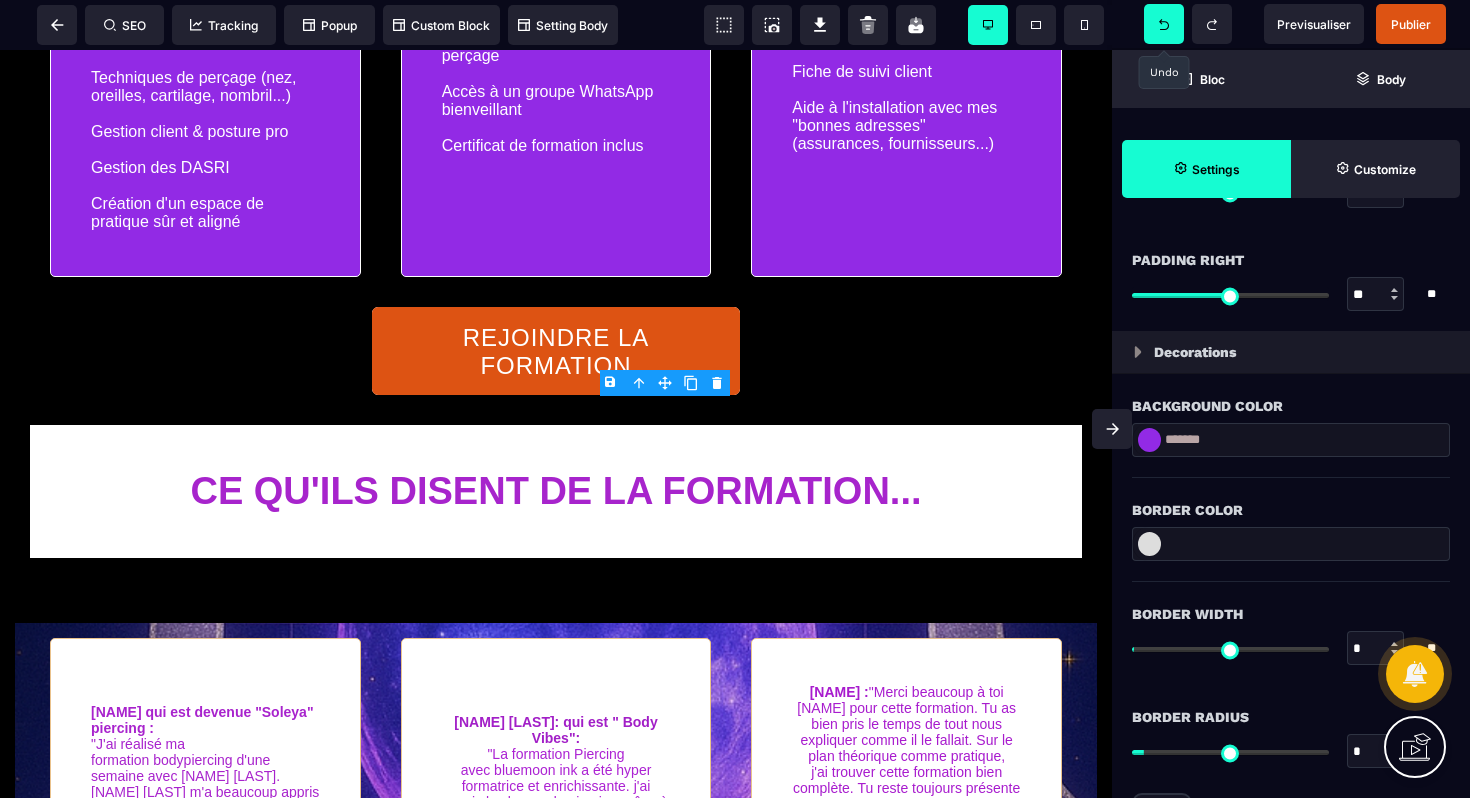 click at bounding box center [1149, 440] 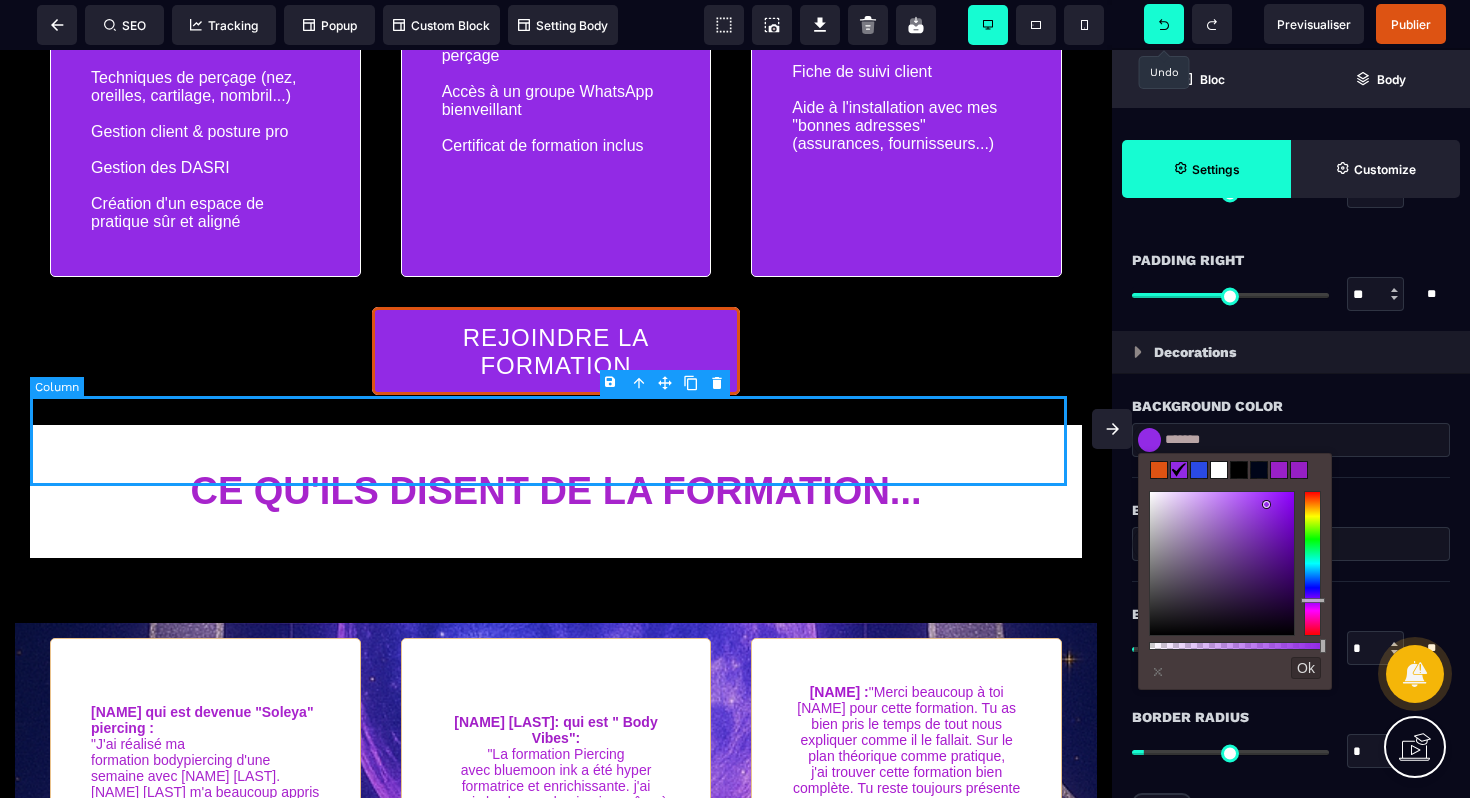 click on "REJOINDRE LA FORMATION" at bounding box center (556, 351) 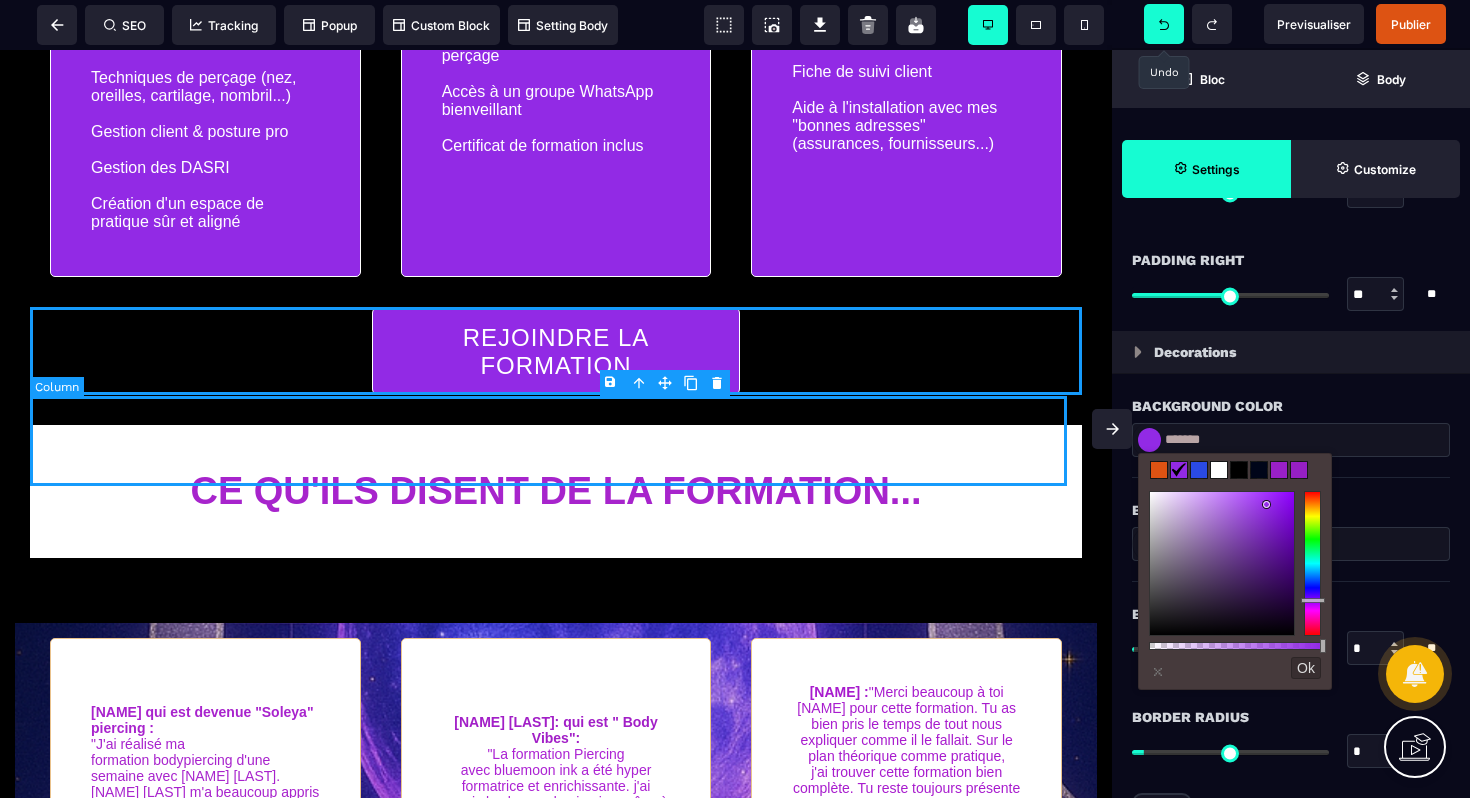 scroll, scrollTop: 0, scrollLeft: 0, axis: both 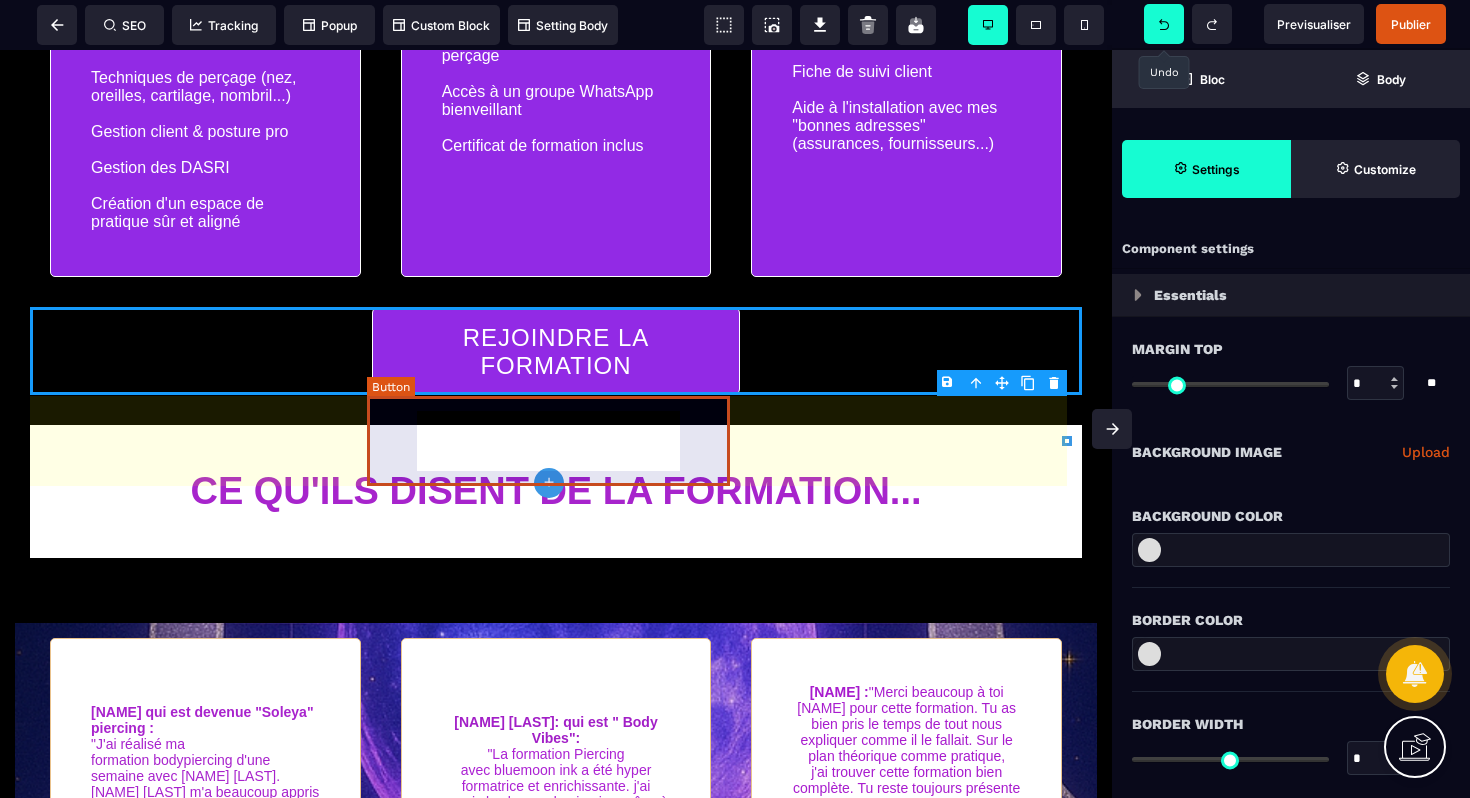 click on "REJOINDRE LA FORMATION" at bounding box center (556, 352) 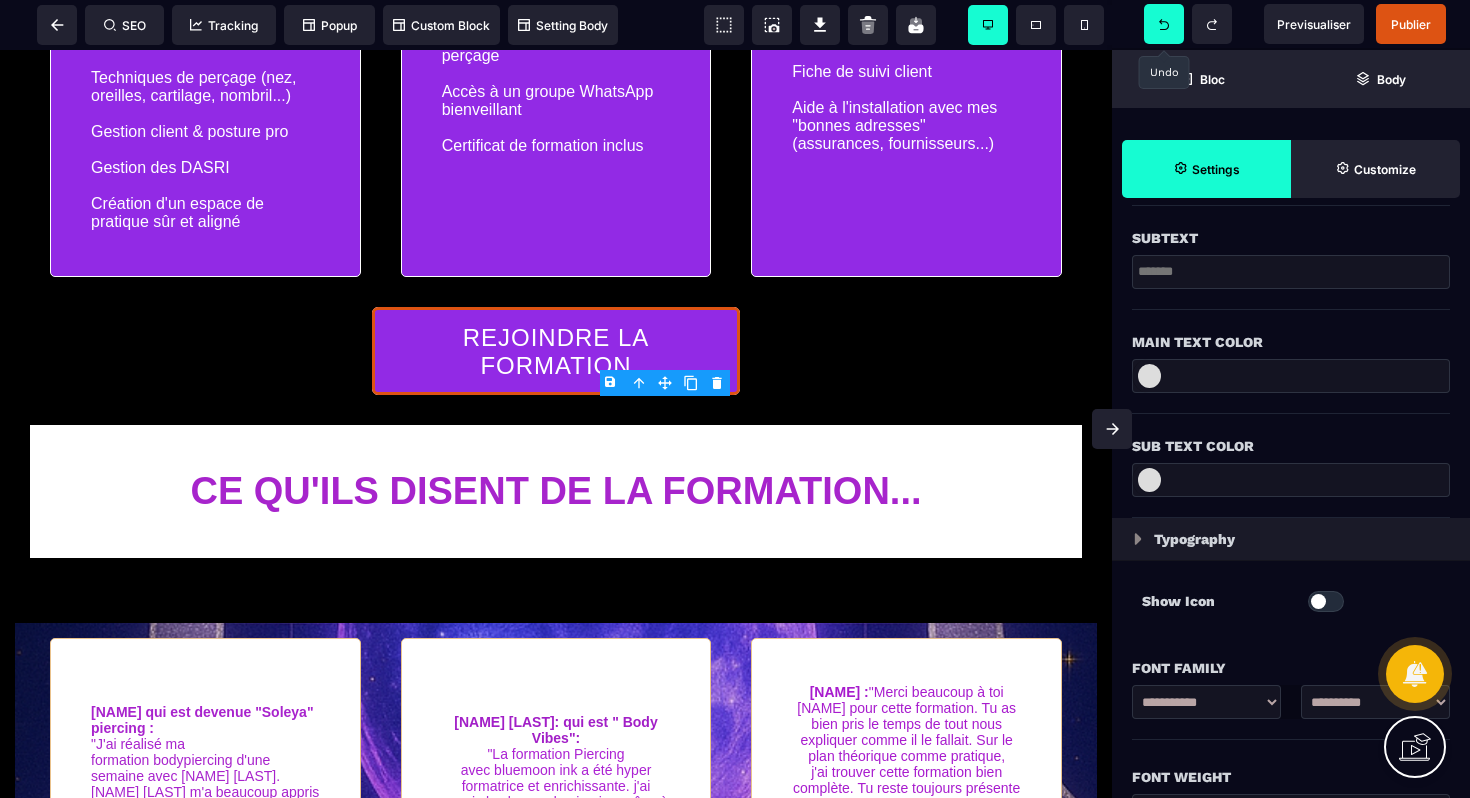 scroll, scrollTop: 551, scrollLeft: 0, axis: vertical 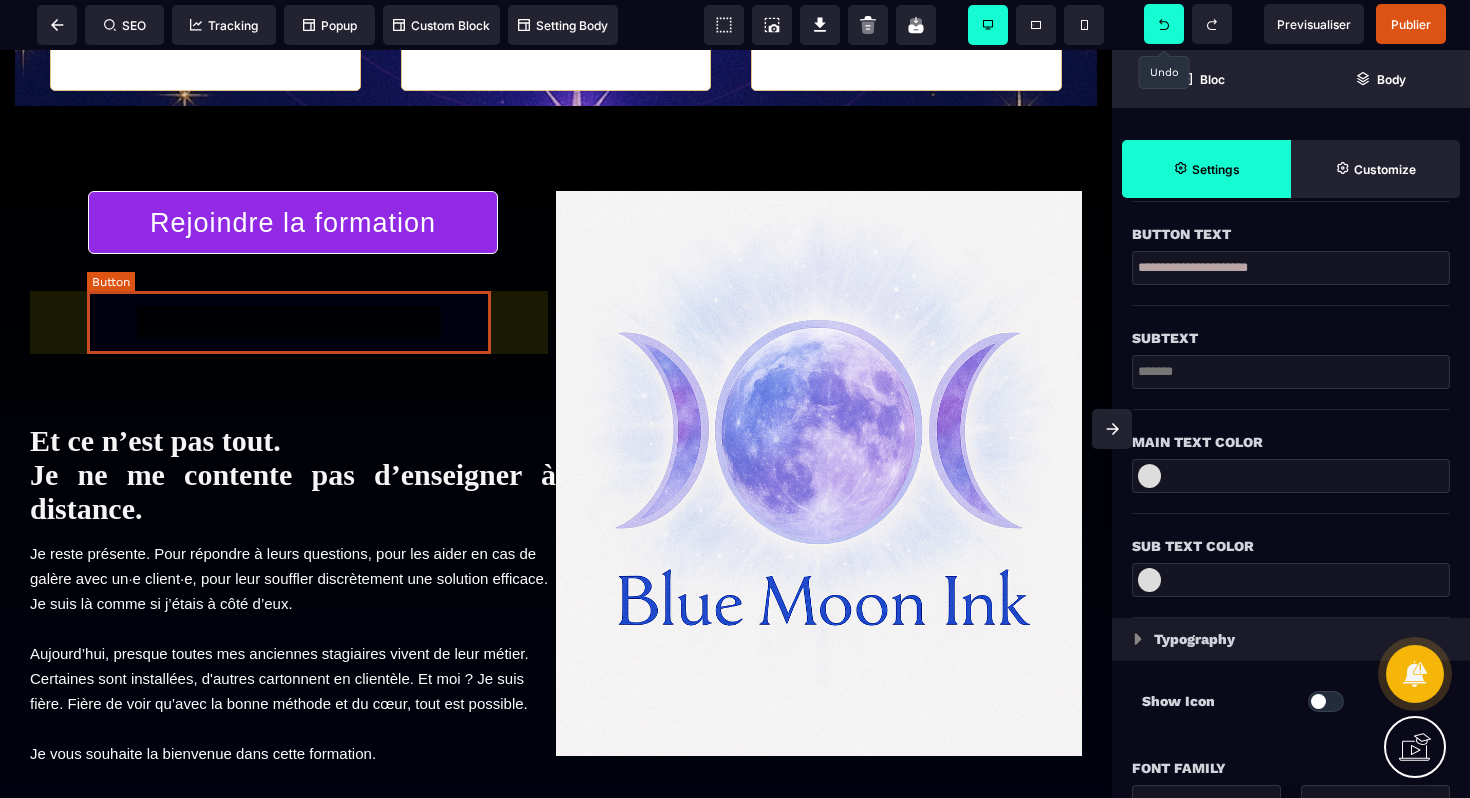 click on "Rejoindre la formation" at bounding box center (293, 223) 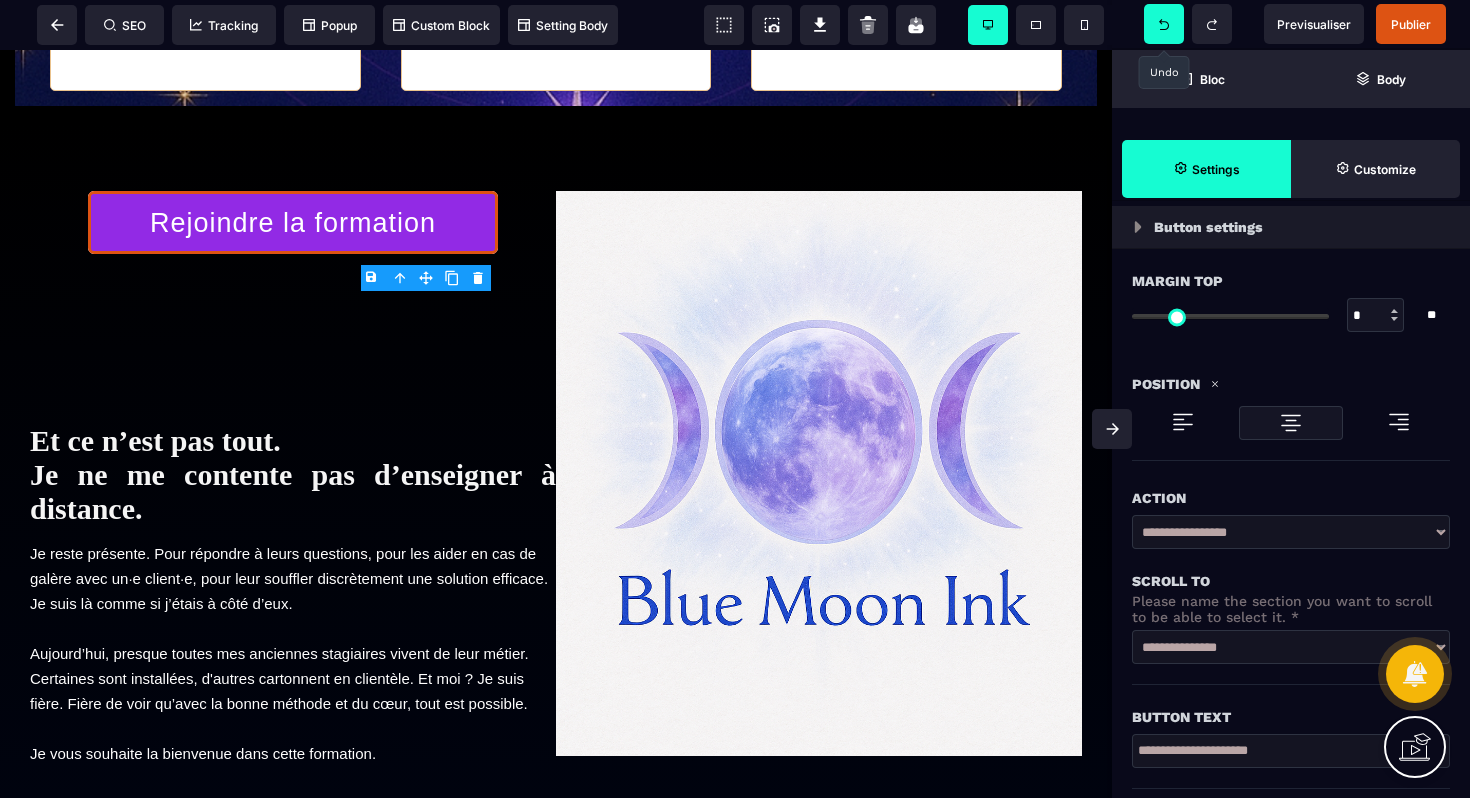 scroll, scrollTop: 338, scrollLeft: 0, axis: vertical 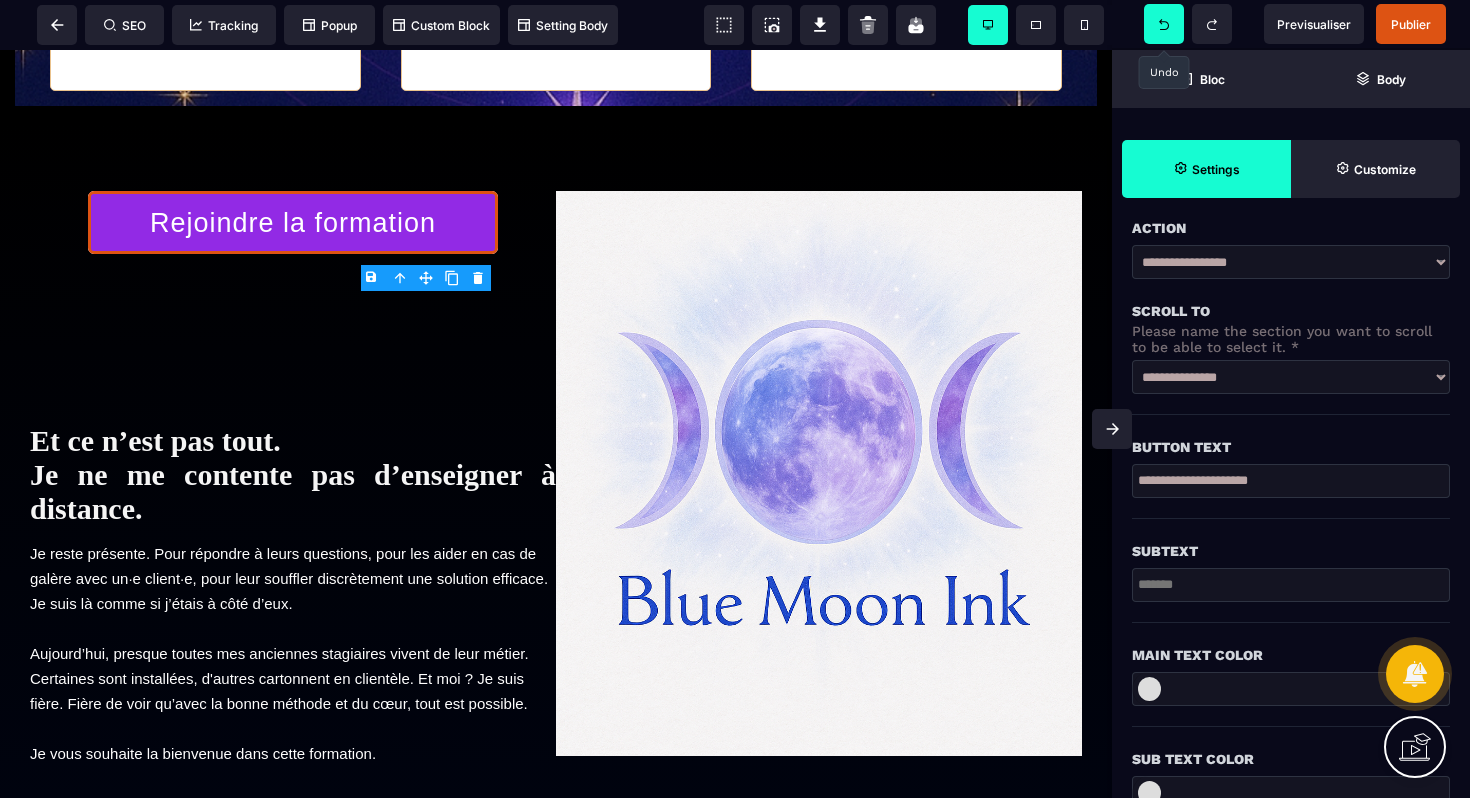 drag, startPoint x: 1313, startPoint y: 527, endPoint x: 996, endPoint y: 452, distance: 325.75143 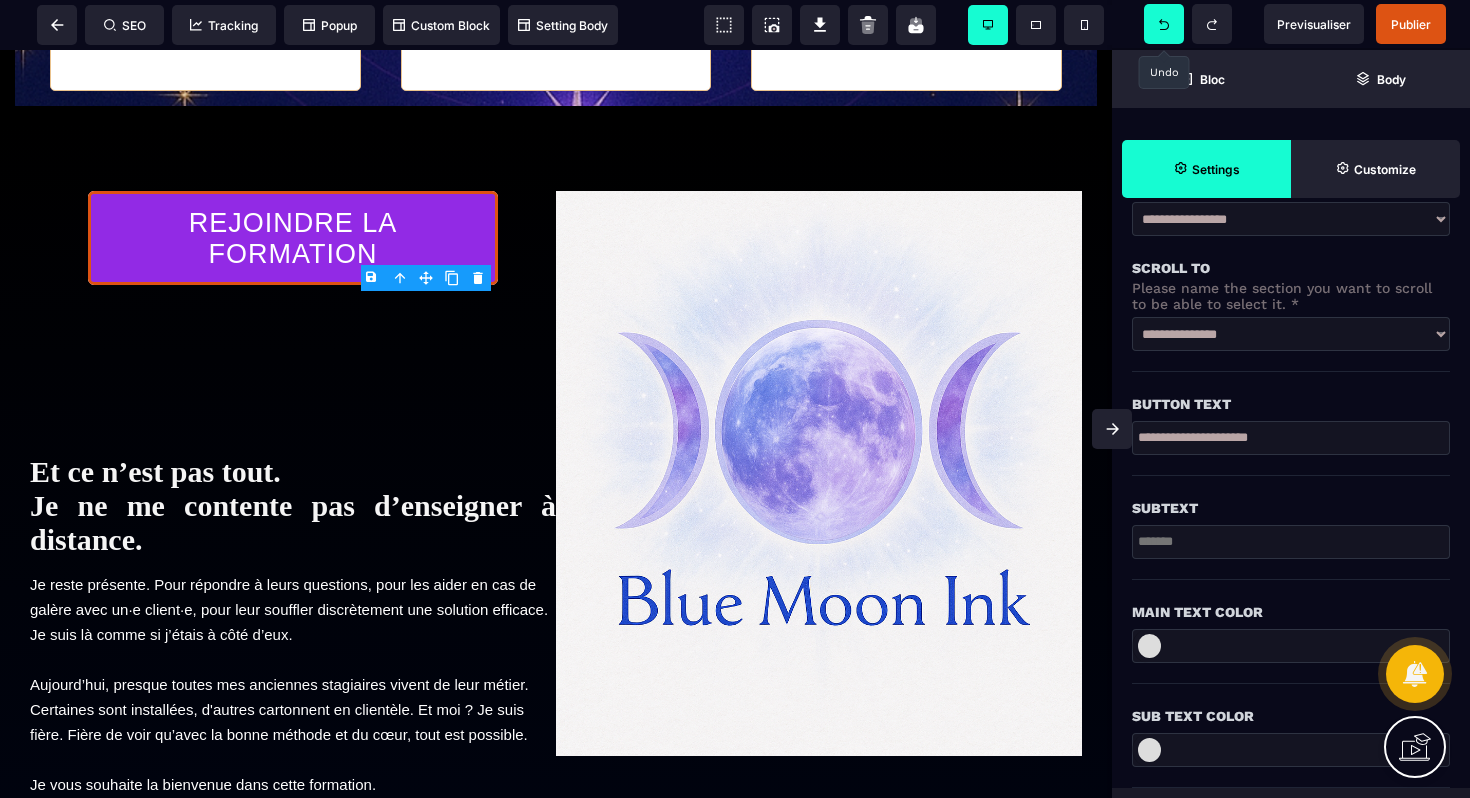 scroll, scrollTop: 475, scrollLeft: 0, axis: vertical 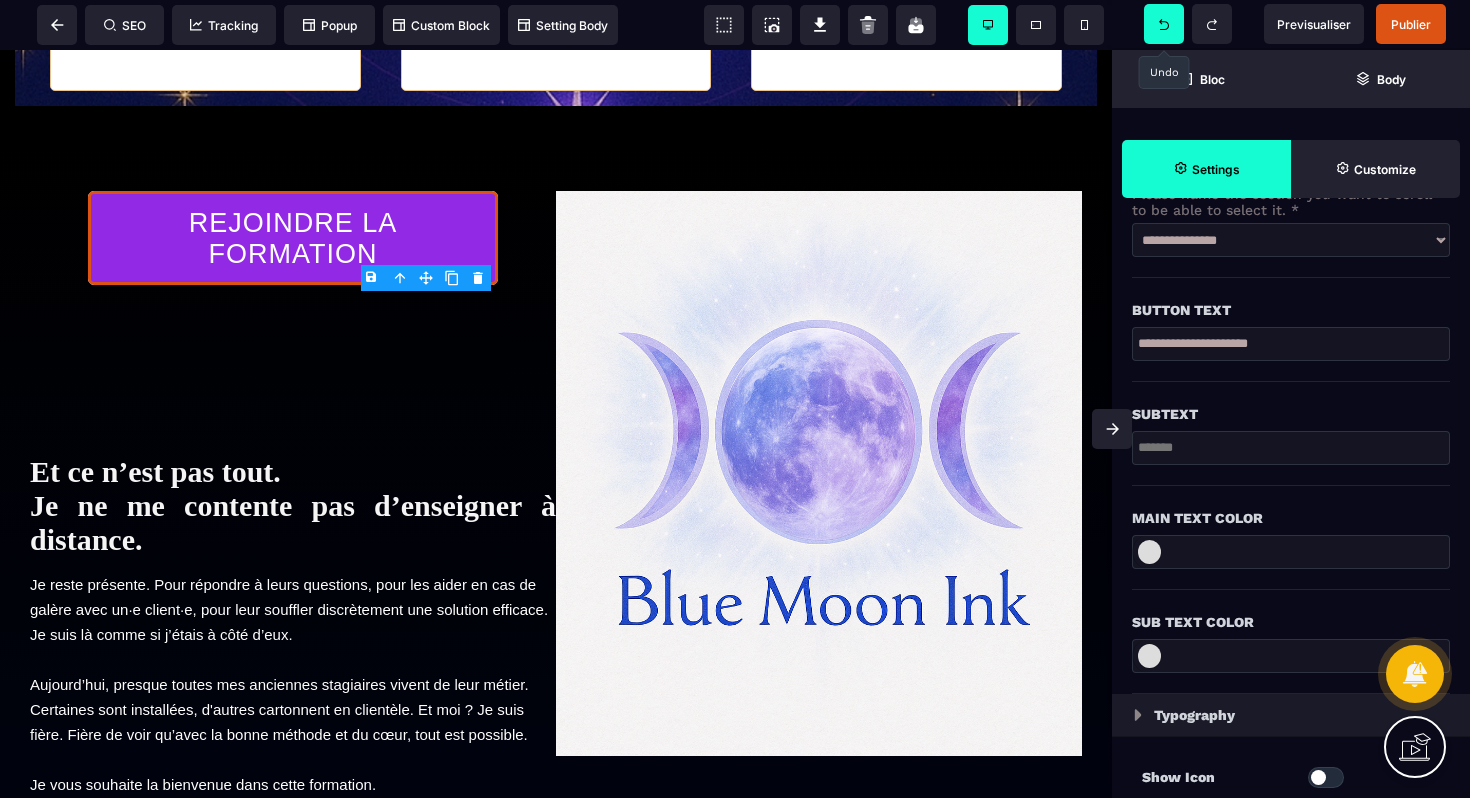 click on "Sub Text Color" at bounding box center [1291, 612] 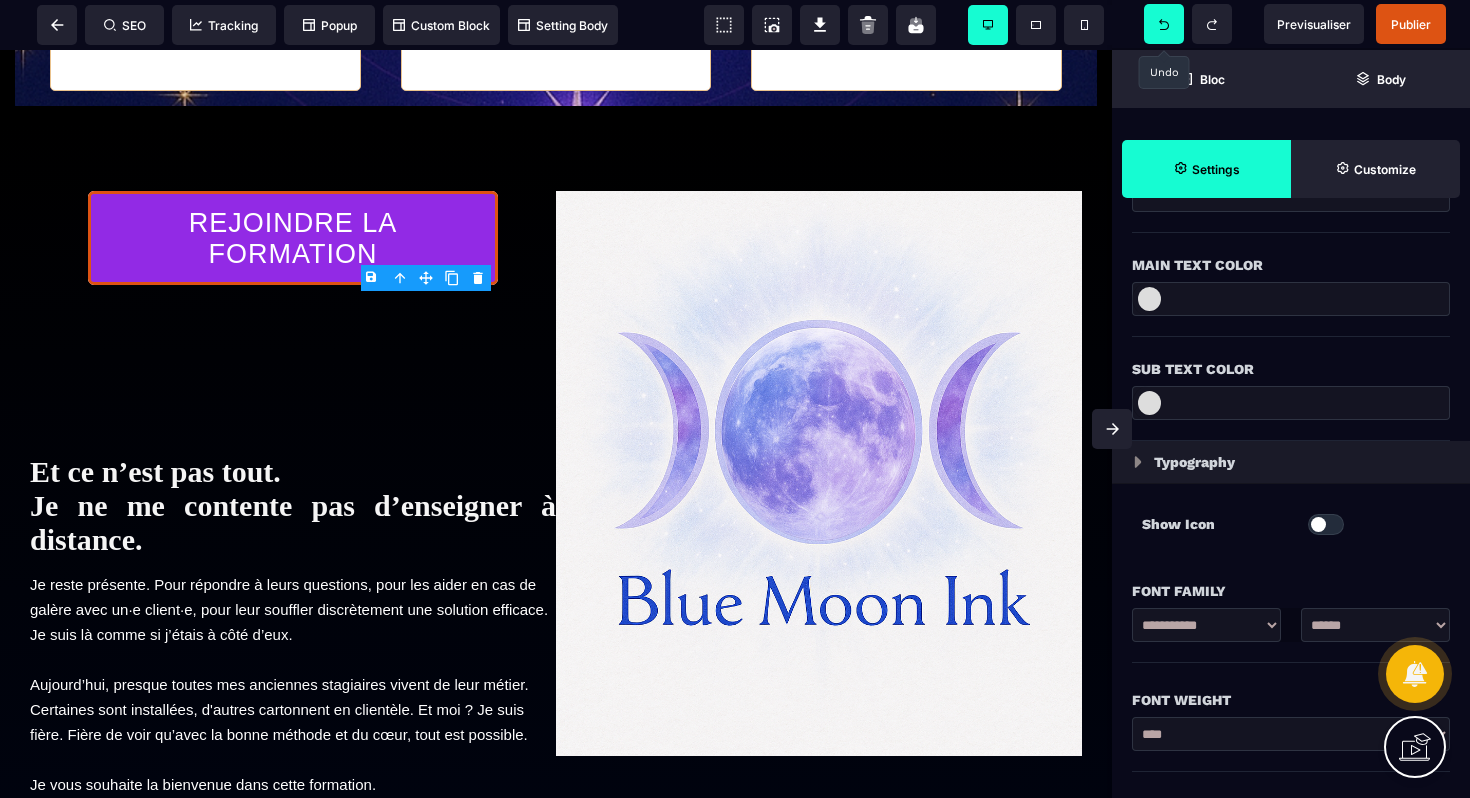 scroll, scrollTop: 1020, scrollLeft: 0, axis: vertical 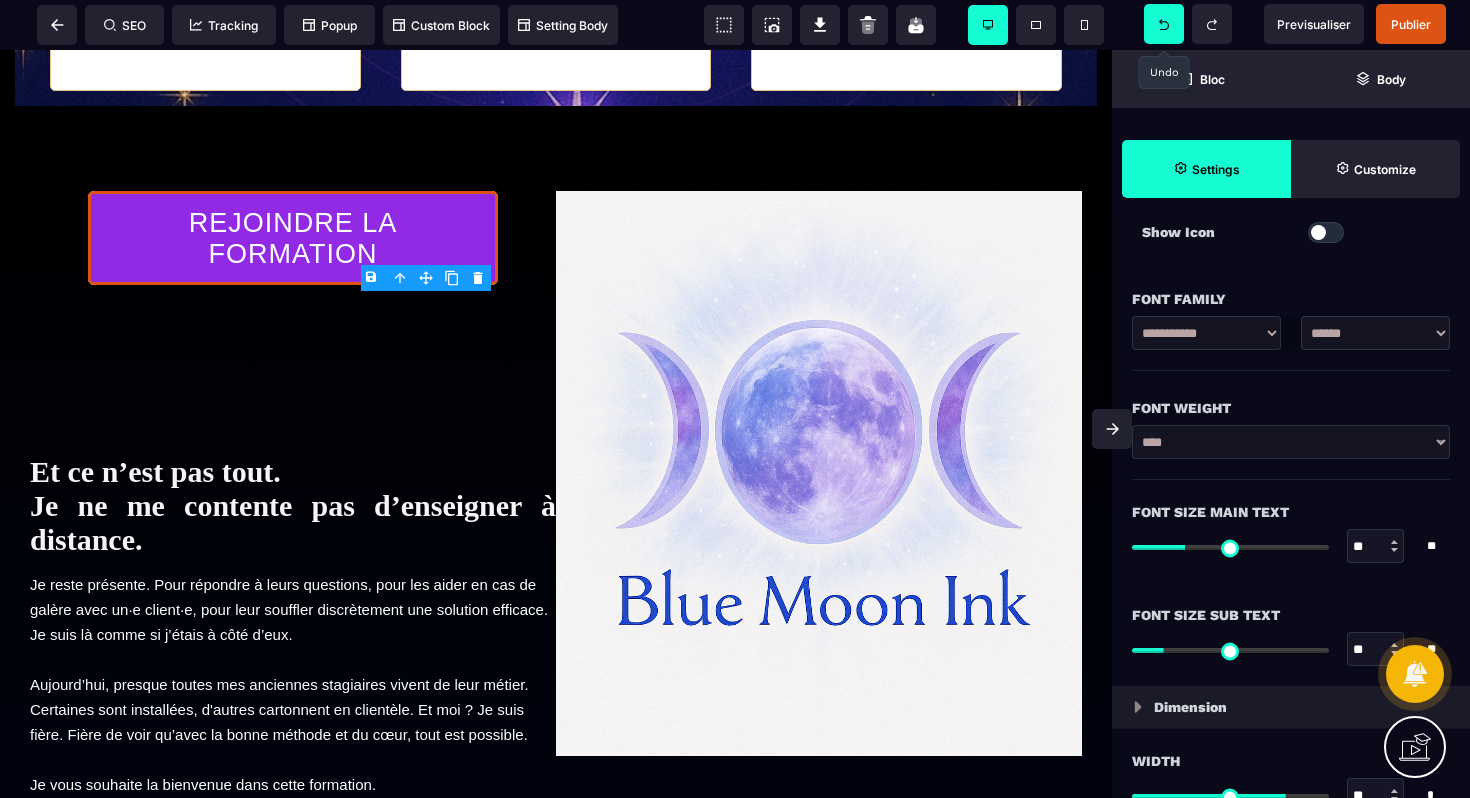 click on "**********" at bounding box center [1375, 333] 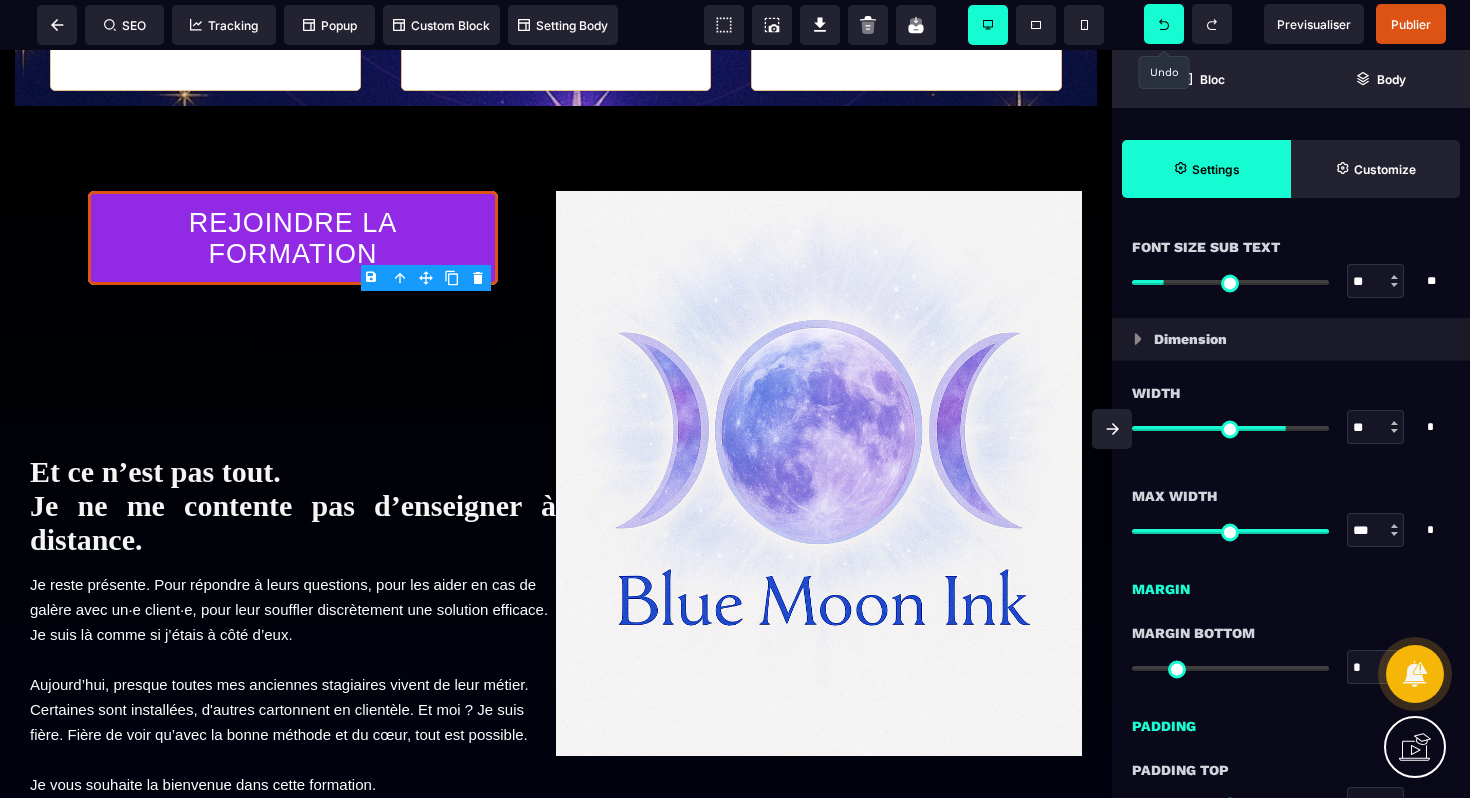 scroll, scrollTop: 1563, scrollLeft: 0, axis: vertical 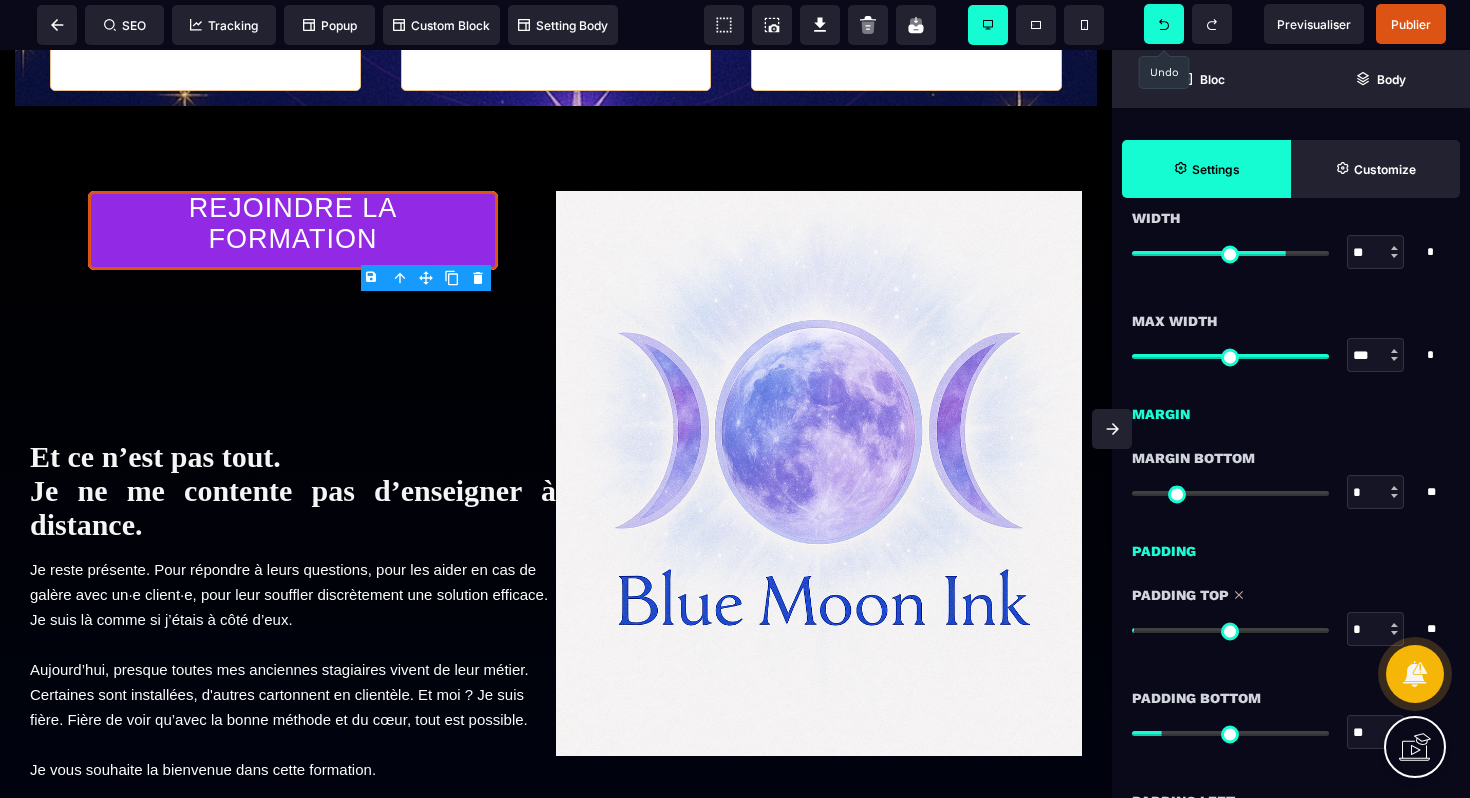 drag, startPoint x: 1170, startPoint y: 636, endPoint x: 1138, endPoint y: 635, distance: 32.01562 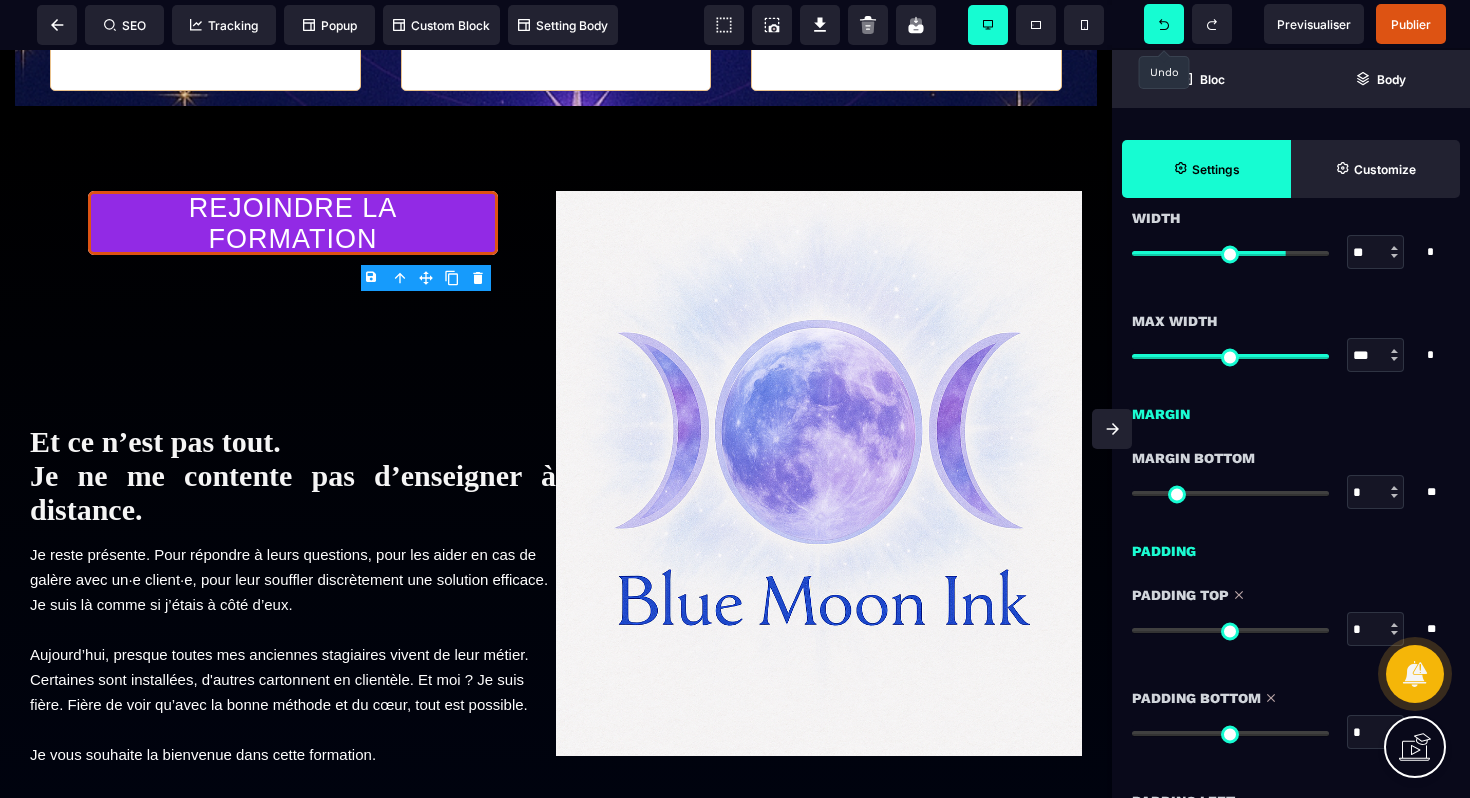 drag, startPoint x: 1169, startPoint y: 739, endPoint x: 1060, endPoint y: 732, distance: 109.22454 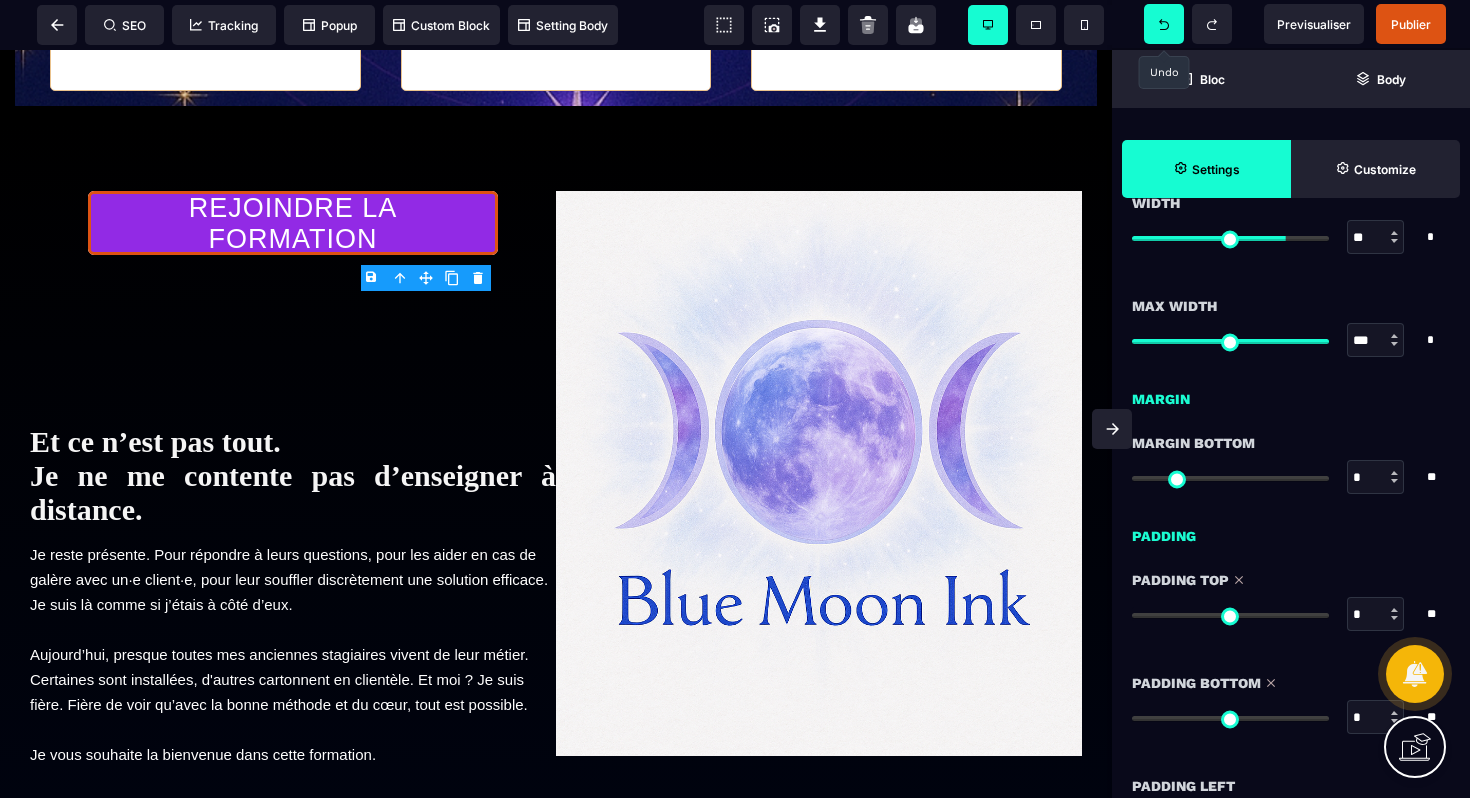 scroll, scrollTop: 1877, scrollLeft: 0, axis: vertical 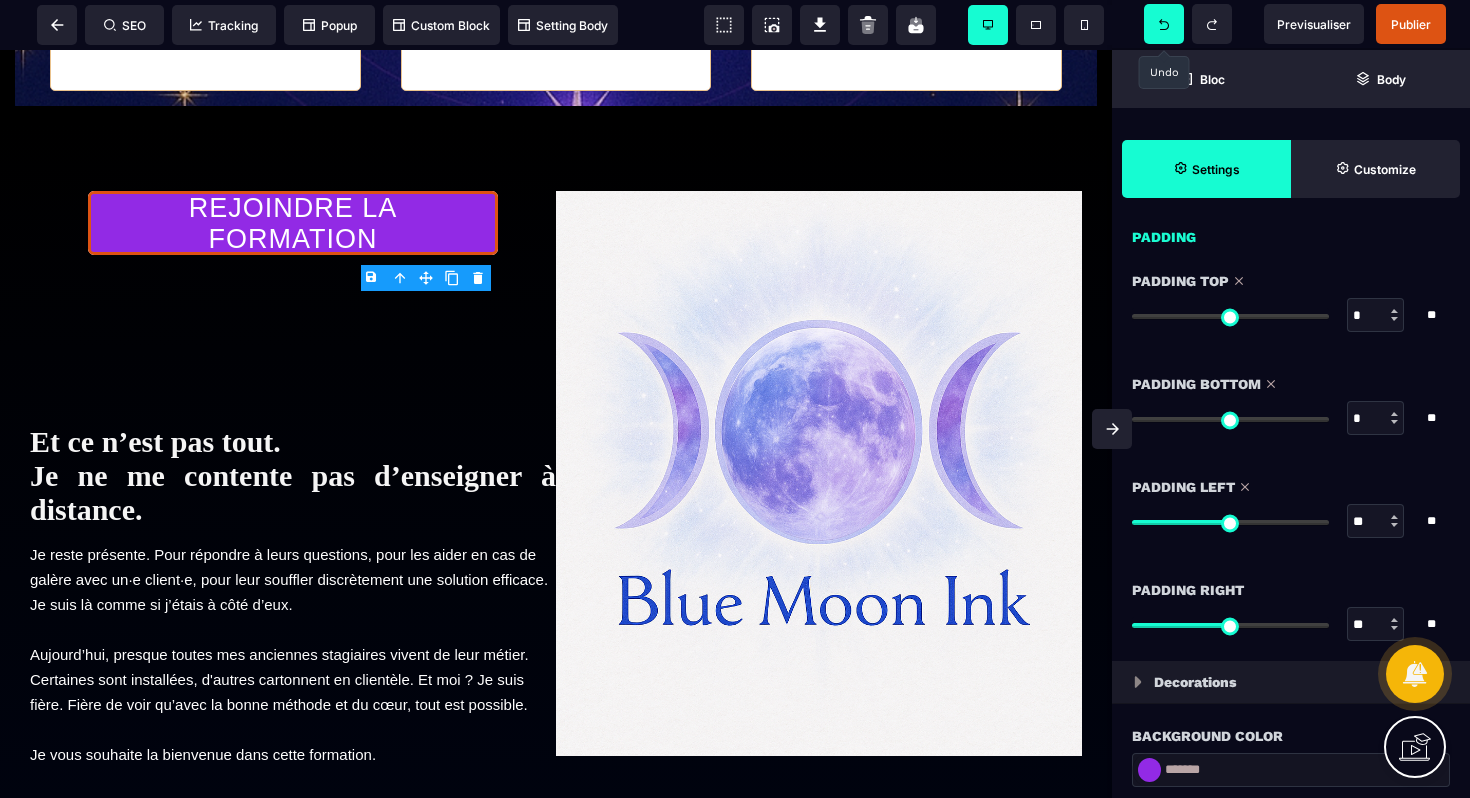 click at bounding box center (1230, 522) 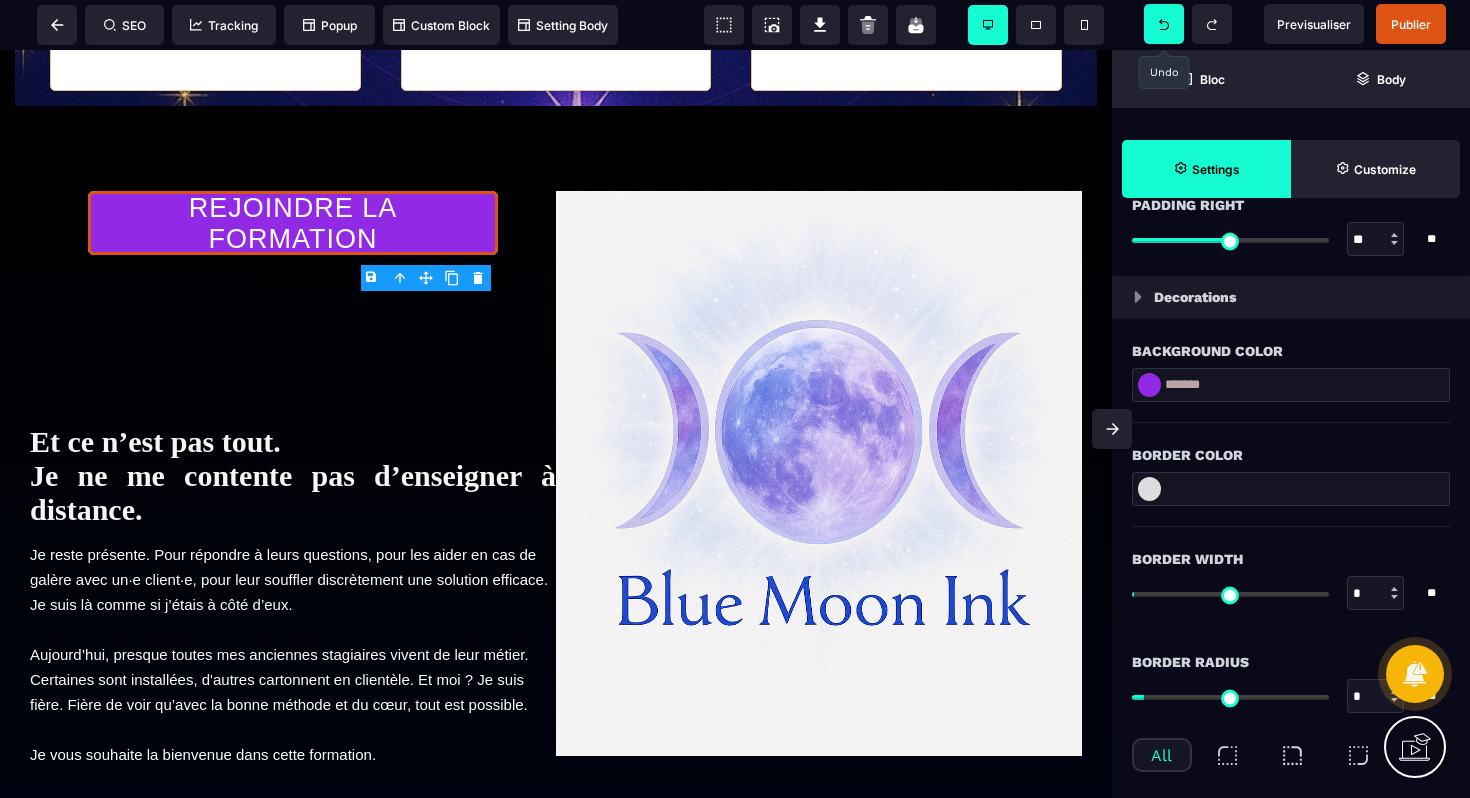 scroll, scrollTop: 2314, scrollLeft: 0, axis: vertical 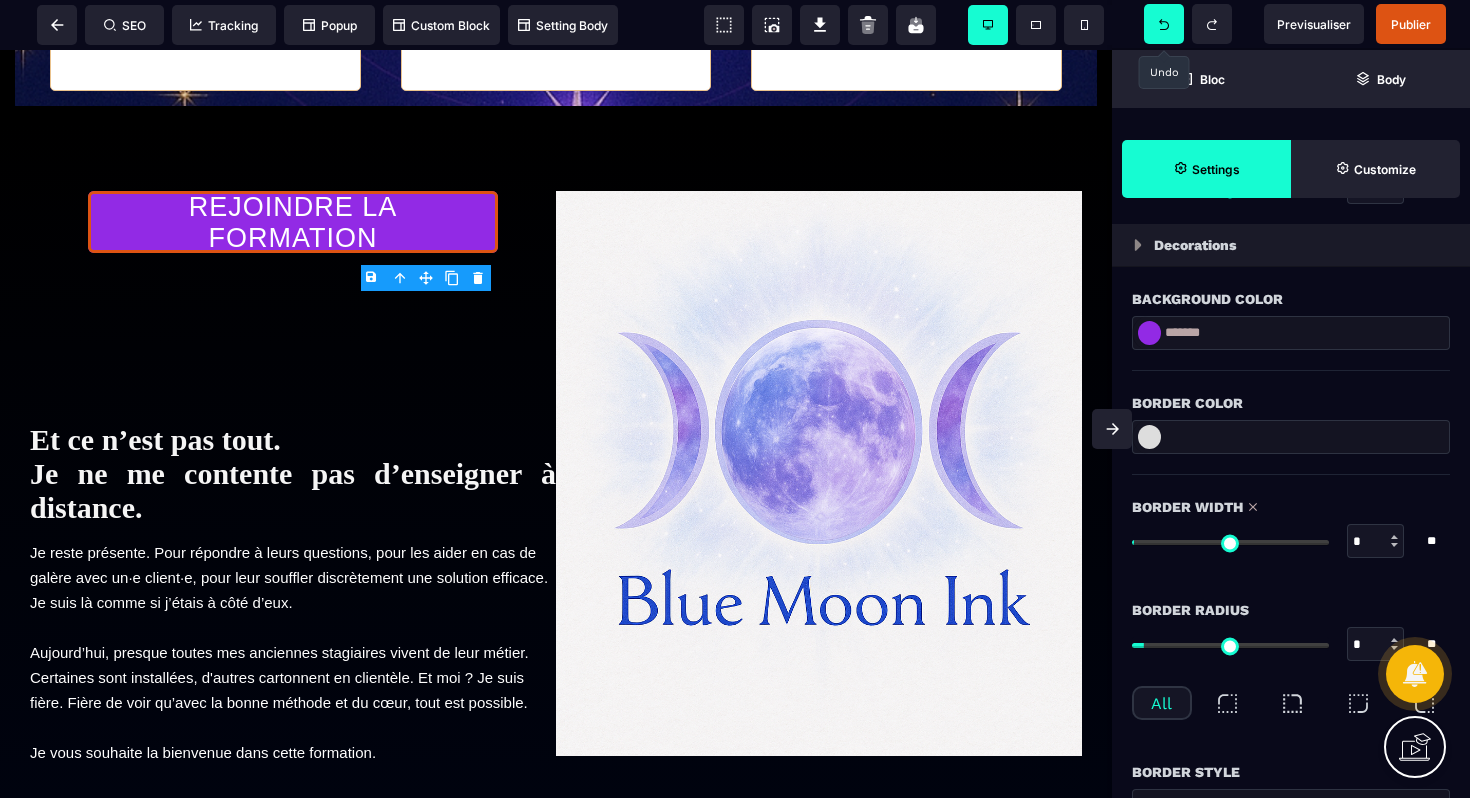 drag, startPoint x: 1144, startPoint y: 548, endPoint x: 1124, endPoint y: 547, distance: 20.024984 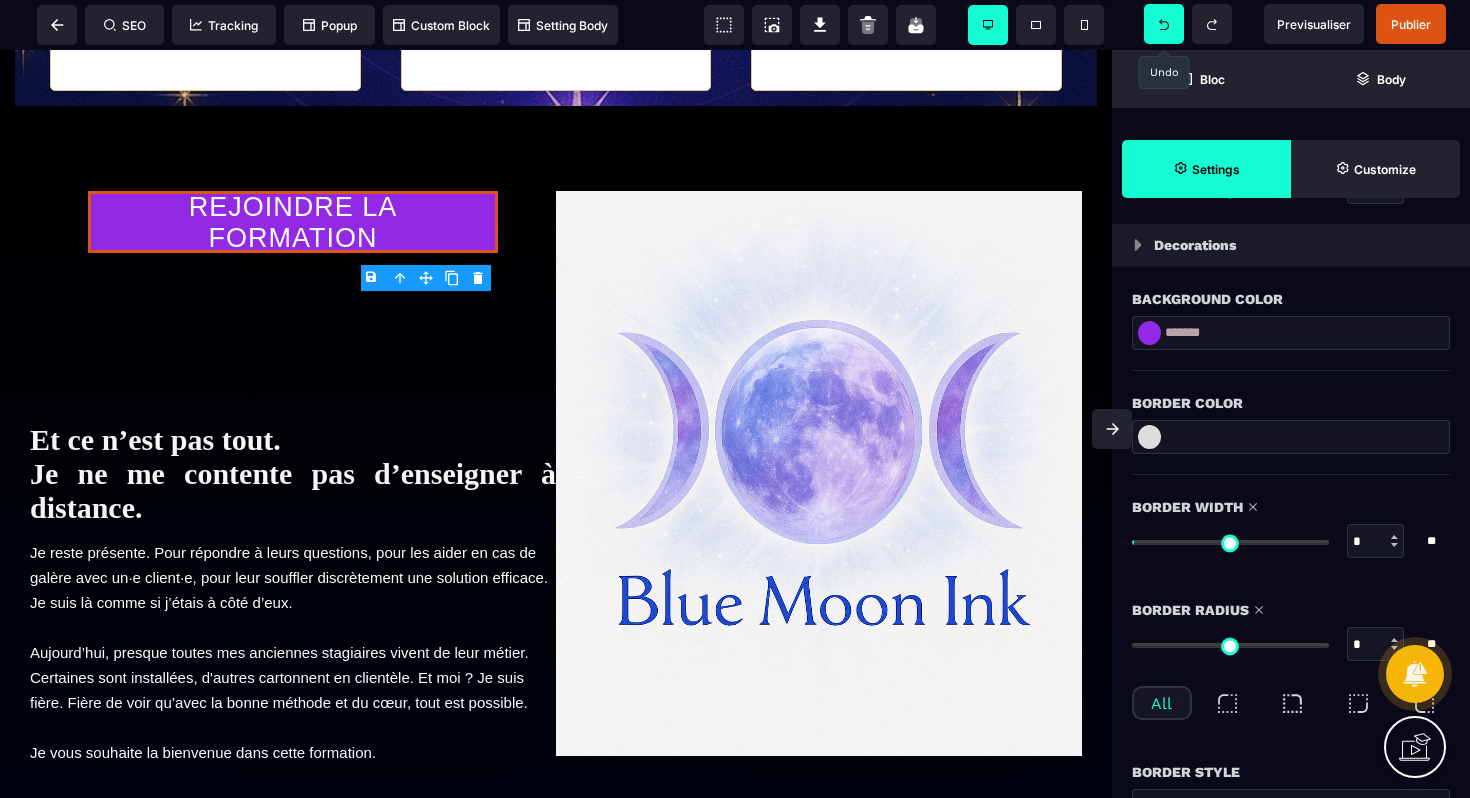 drag, startPoint x: 1152, startPoint y: 653, endPoint x: 1131, endPoint y: 649, distance: 21.377558 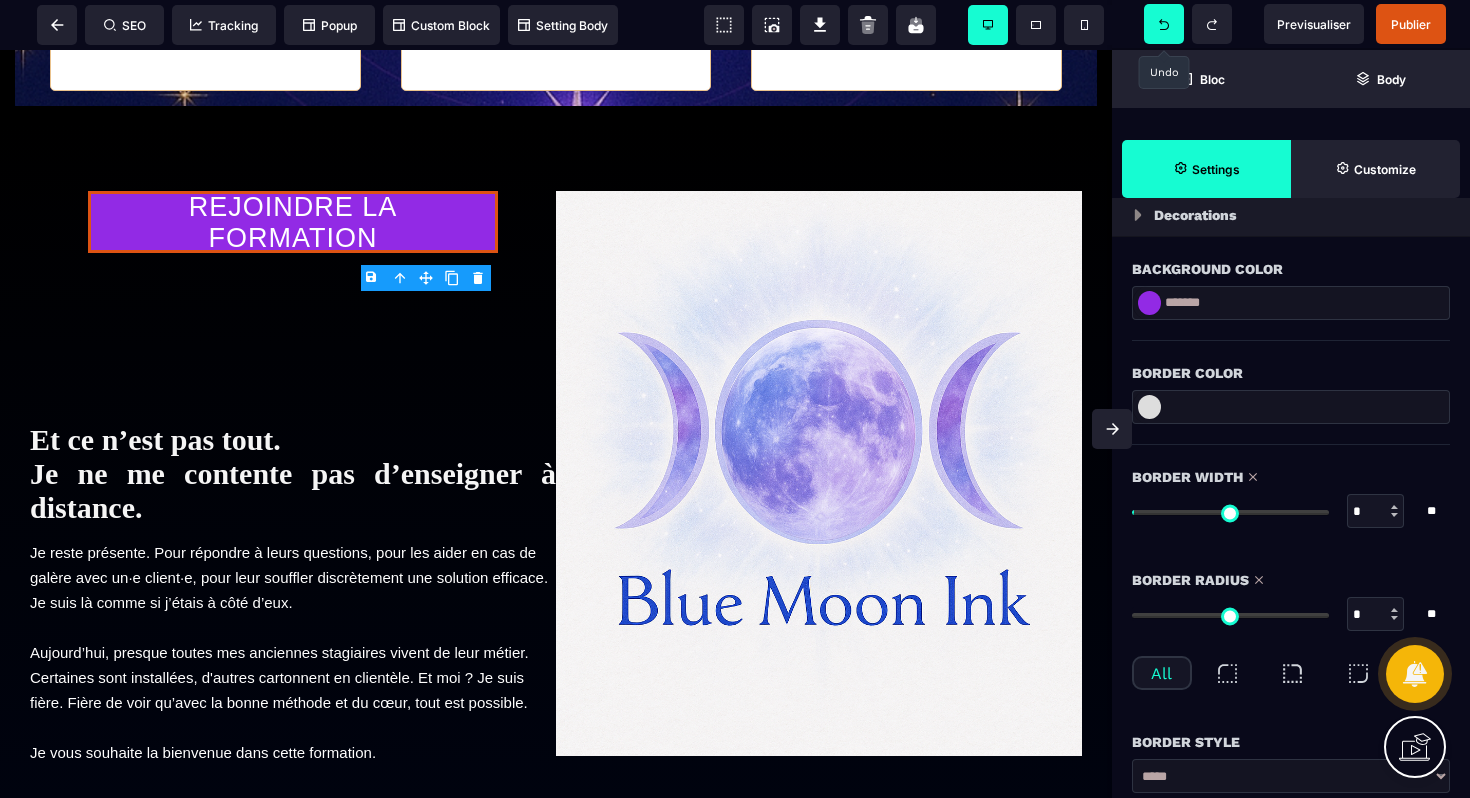 scroll, scrollTop: 2295, scrollLeft: 0, axis: vertical 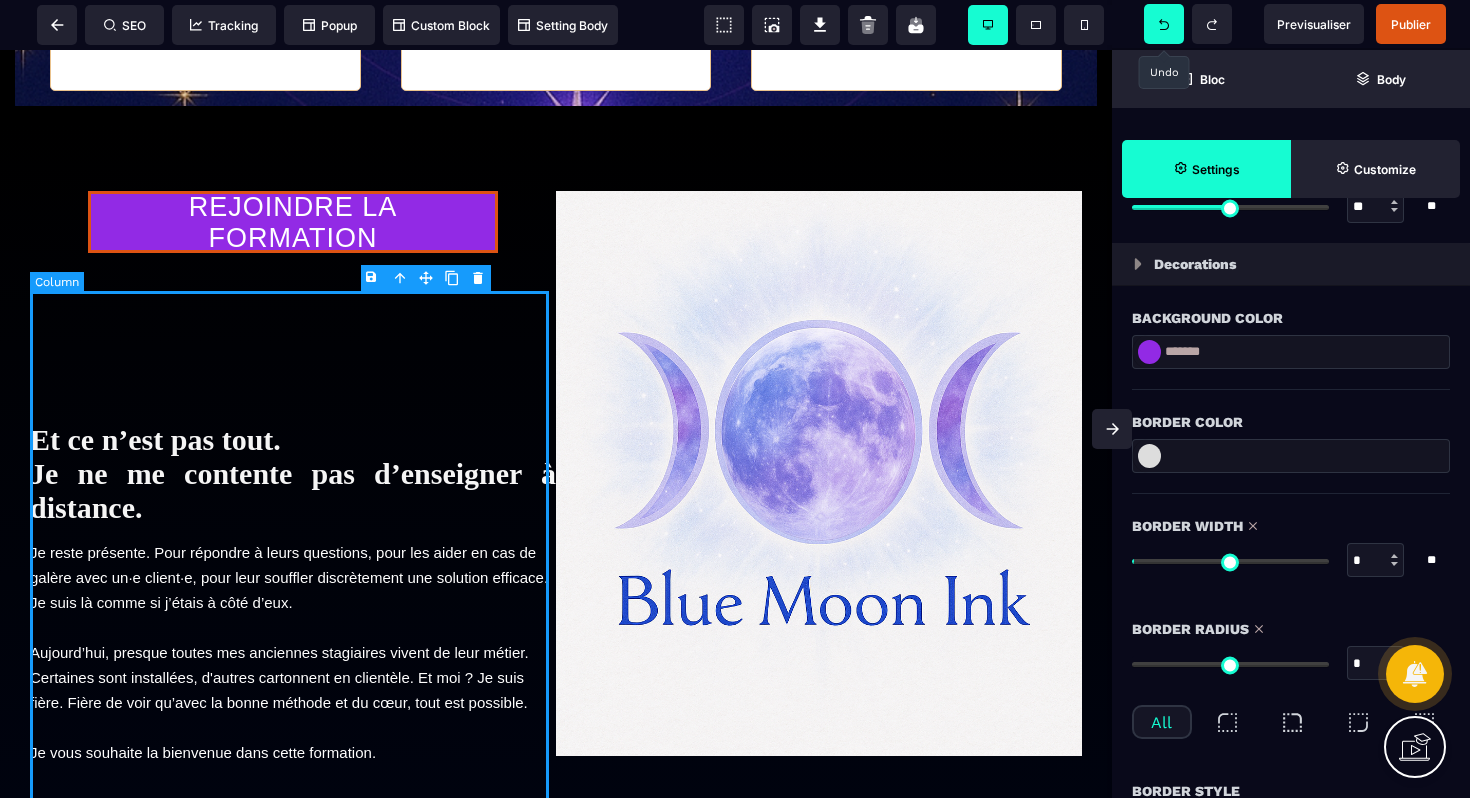 click on "REJOINDRE LA FORMATION" at bounding box center (293, 223) 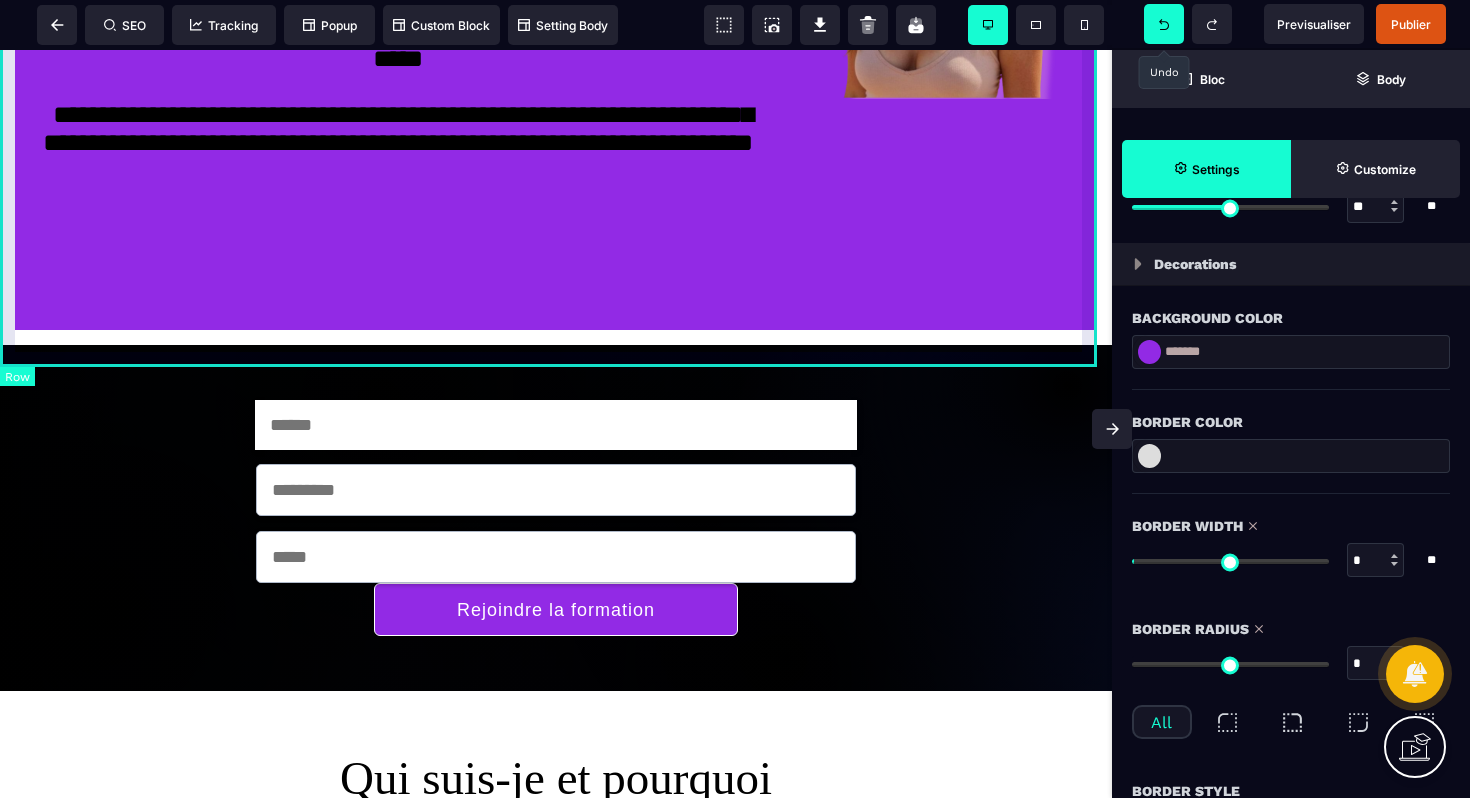 scroll, scrollTop: 944, scrollLeft: 0, axis: vertical 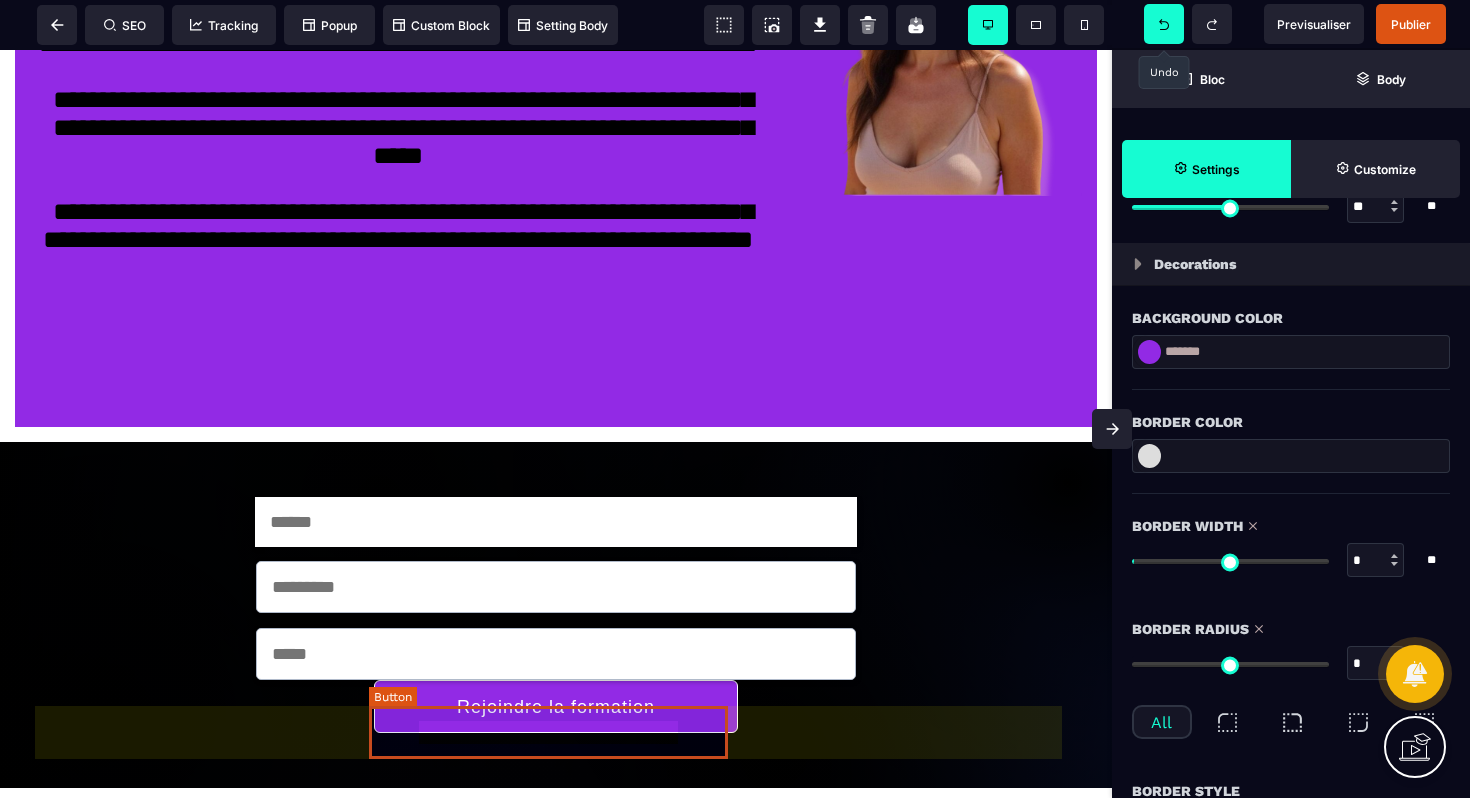 click on "Rejoindre la formation" at bounding box center [556, 706] 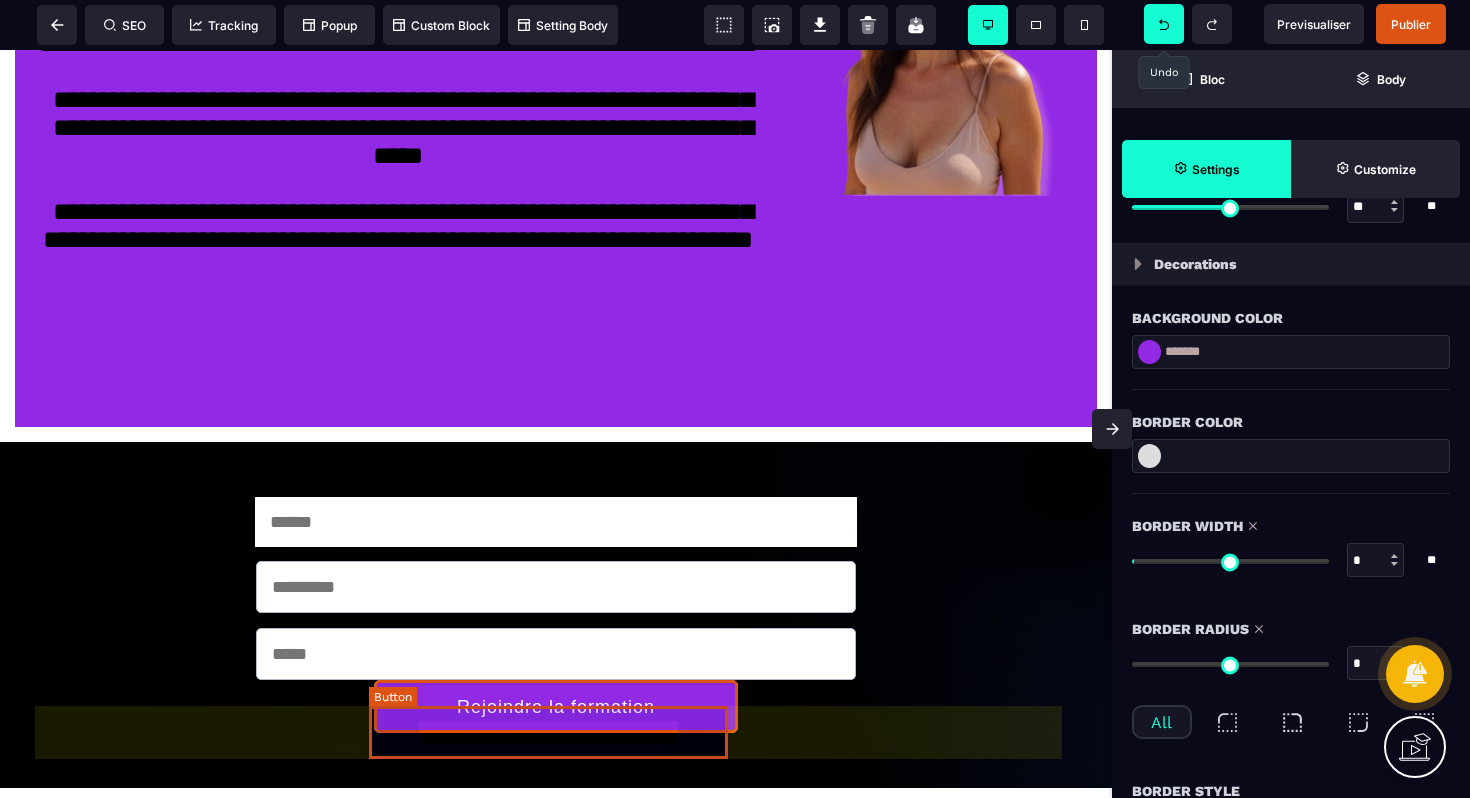 scroll, scrollTop: 0, scrollLeft: 0, axis: both 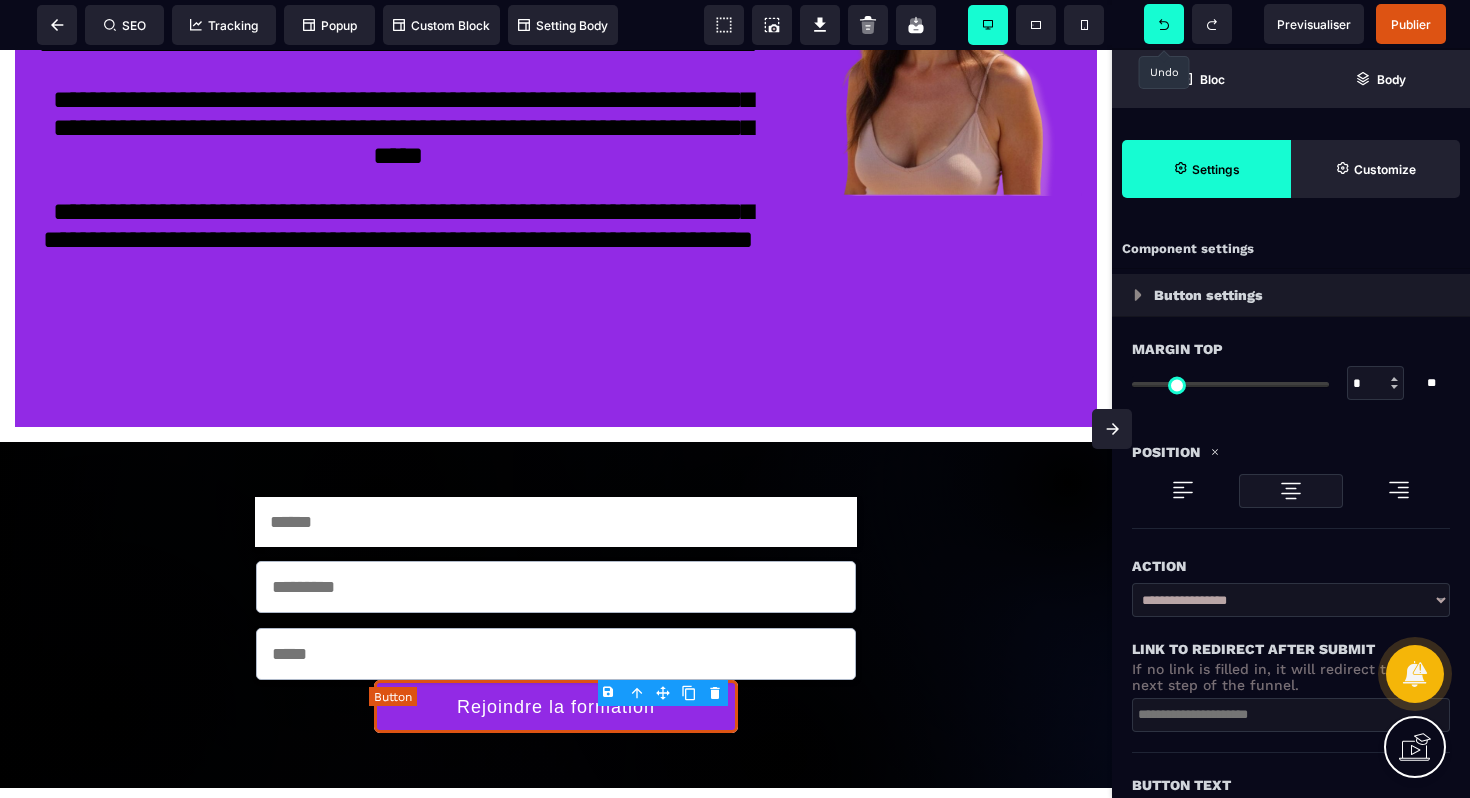 click on "Rejoindre la formation" at bounding box center [556, 706] 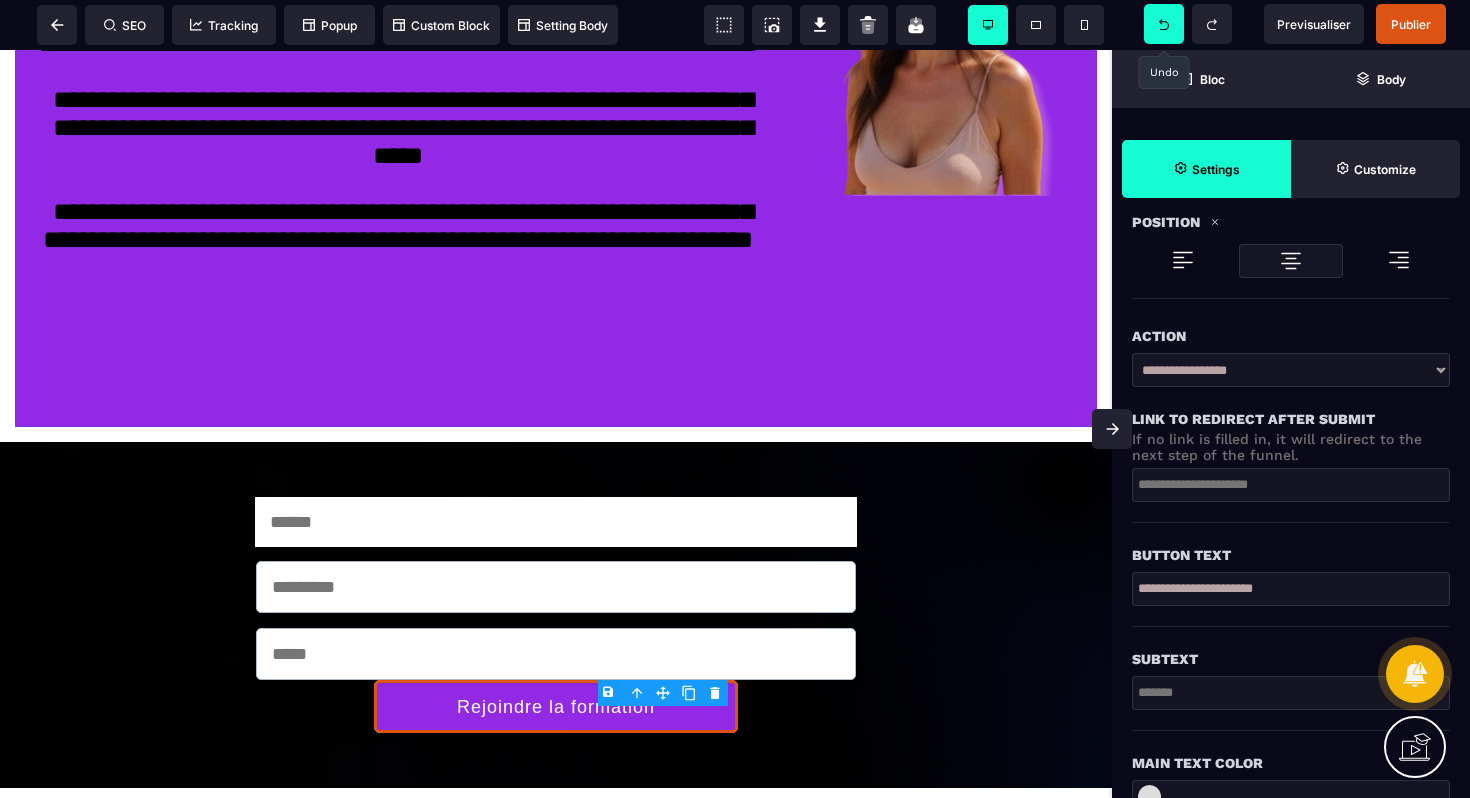 scroll, scrollTop: 264, scrollLeft: 0, axis: vertical 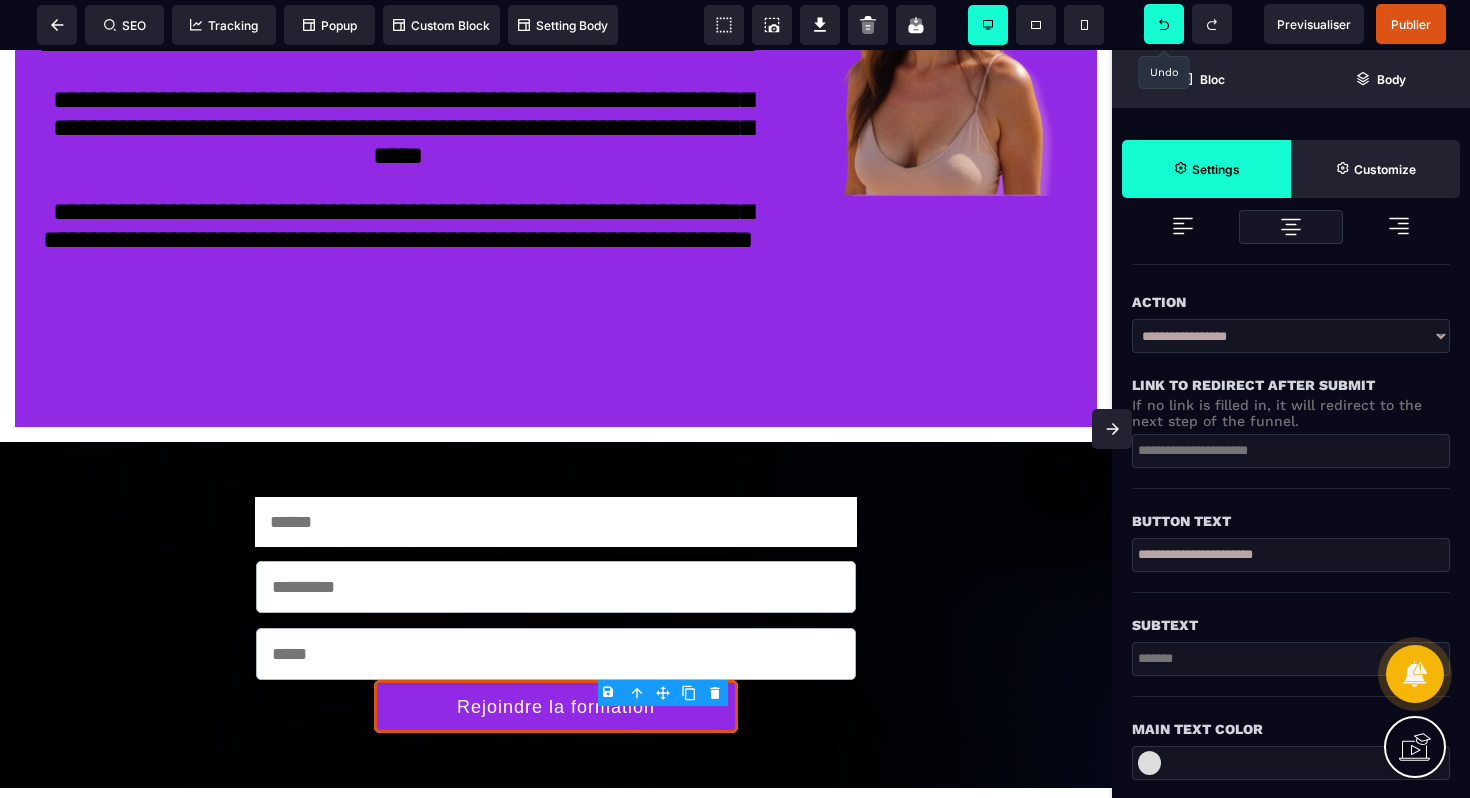 drag, startPoint x: 1305, startPoint y: 604, endPoint x: 1059, endPoint y: 541, distance: 253.93896 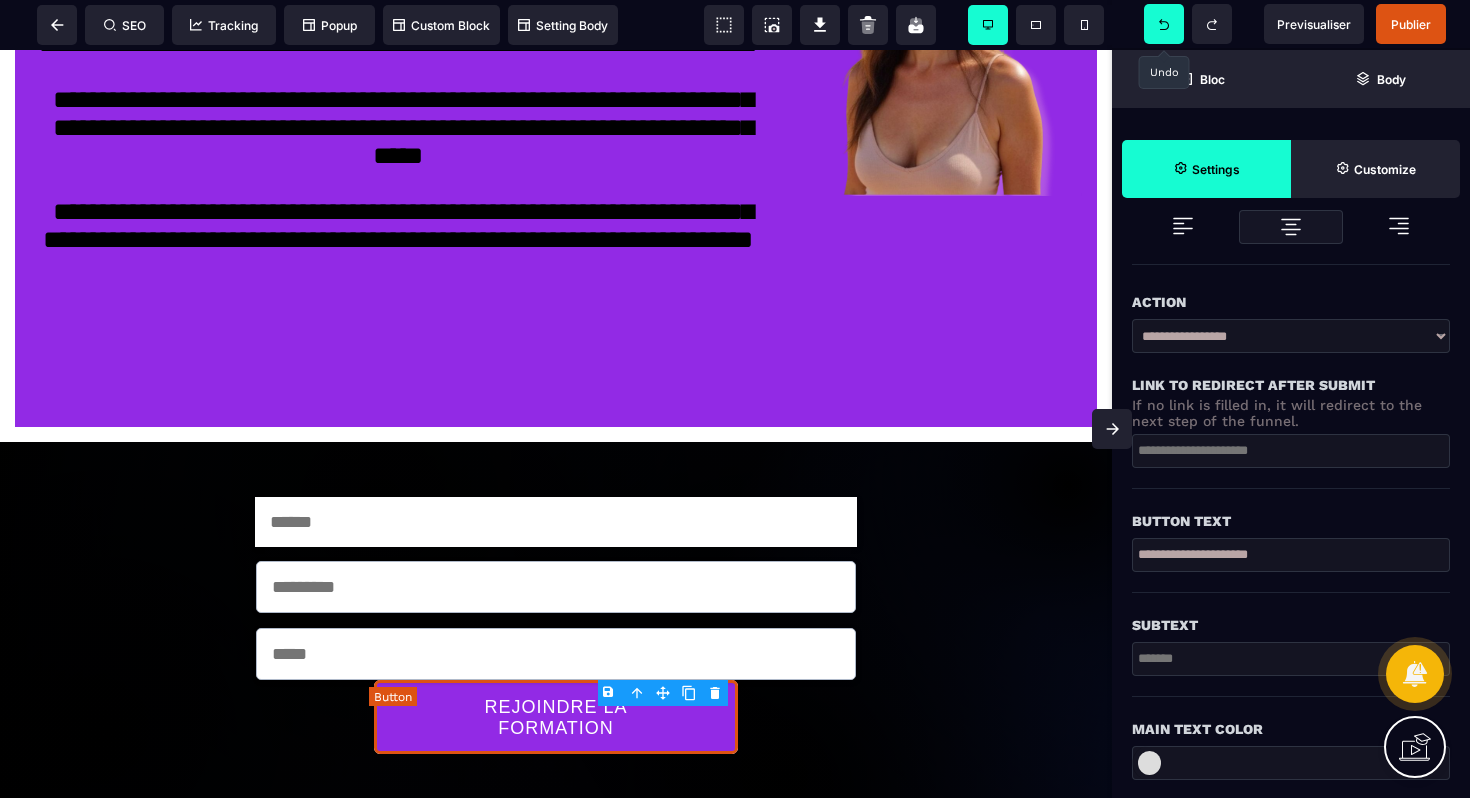 click on "REJOINDRE LA FORMATION" at bounding box center [556, 718] 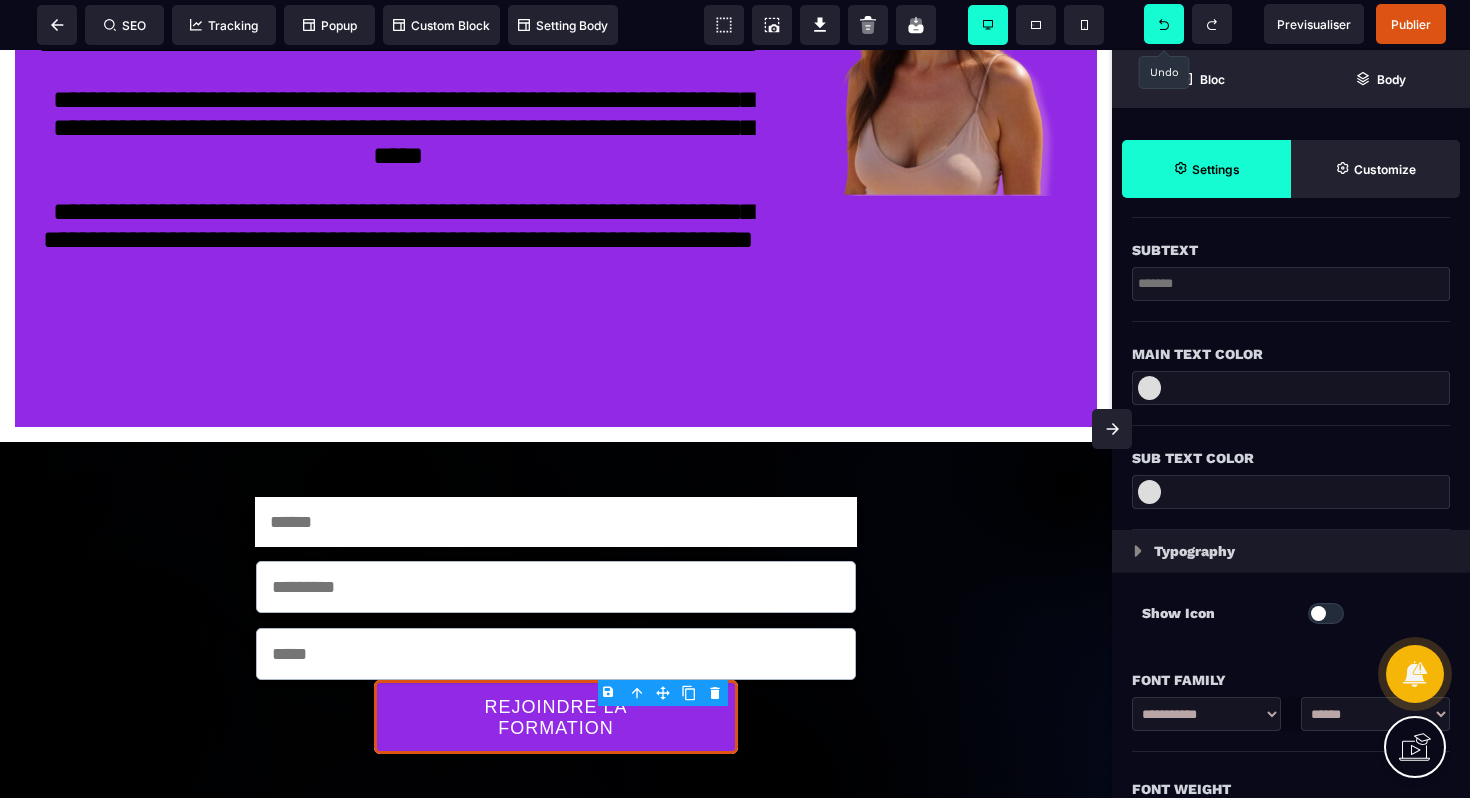 scroll, scrollTop: 648, scrollLeft: 0, axis: vertical 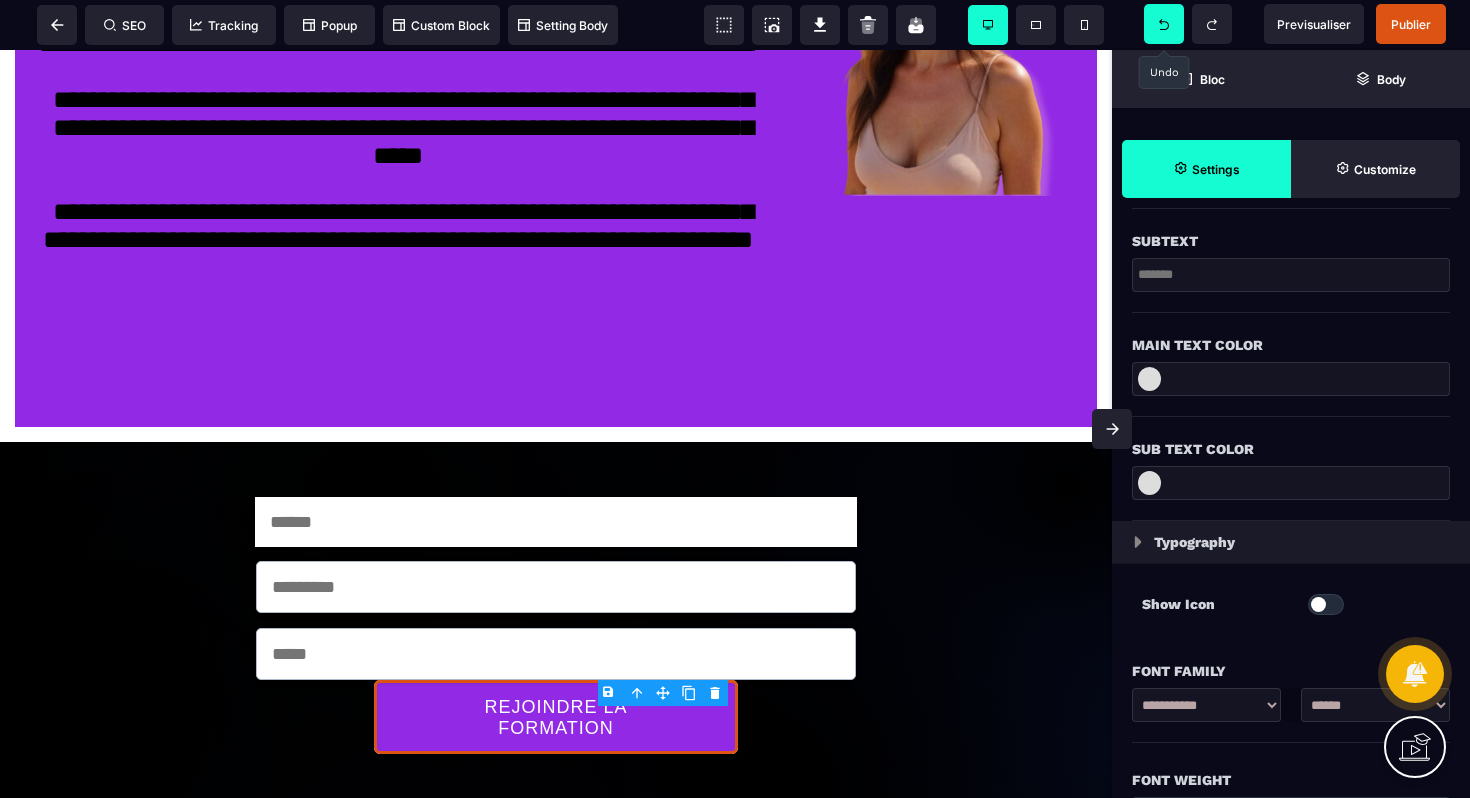 click on "**********" at bounding box center (1375, 705) 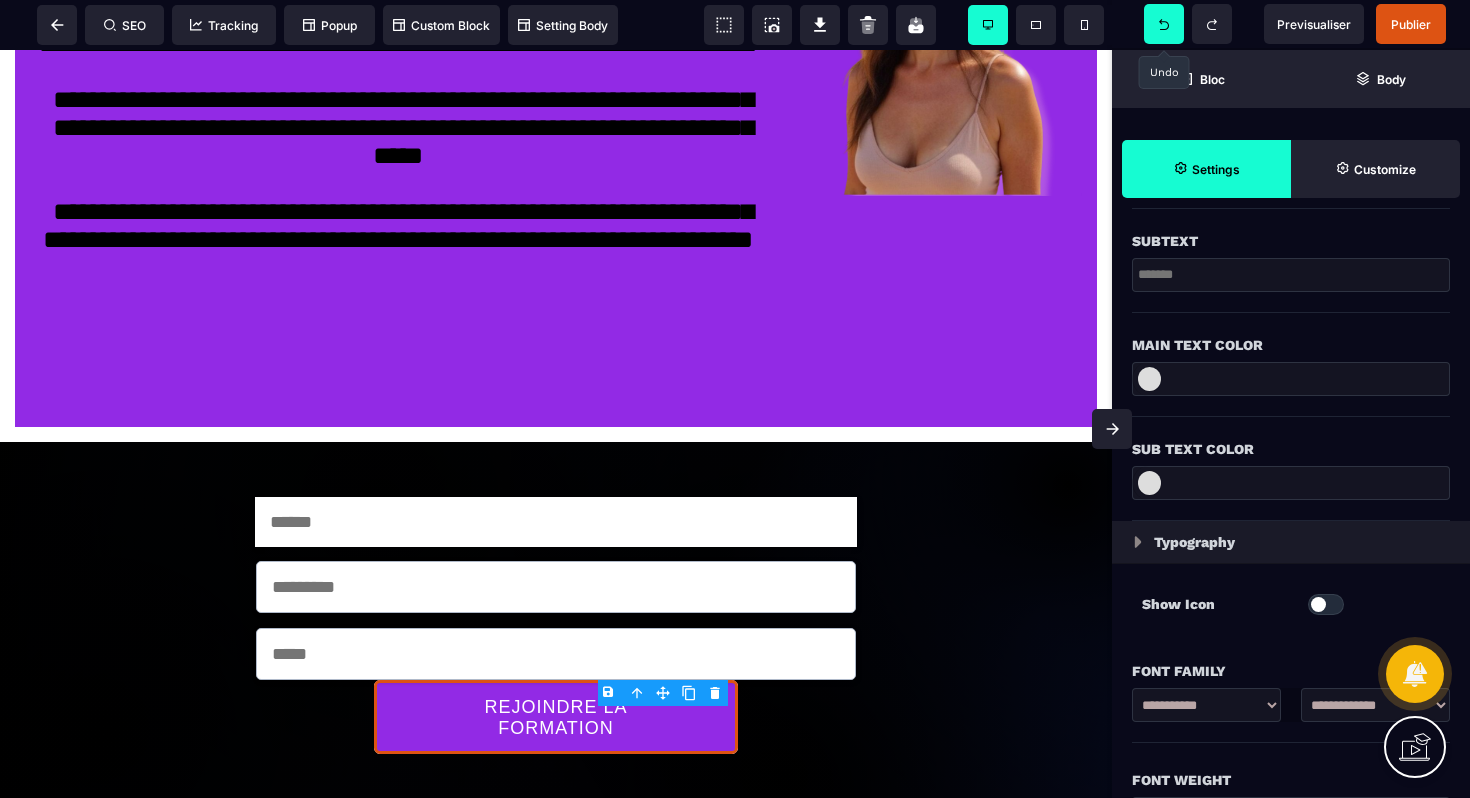 click on "**********" at bounding box center [1291, 691] 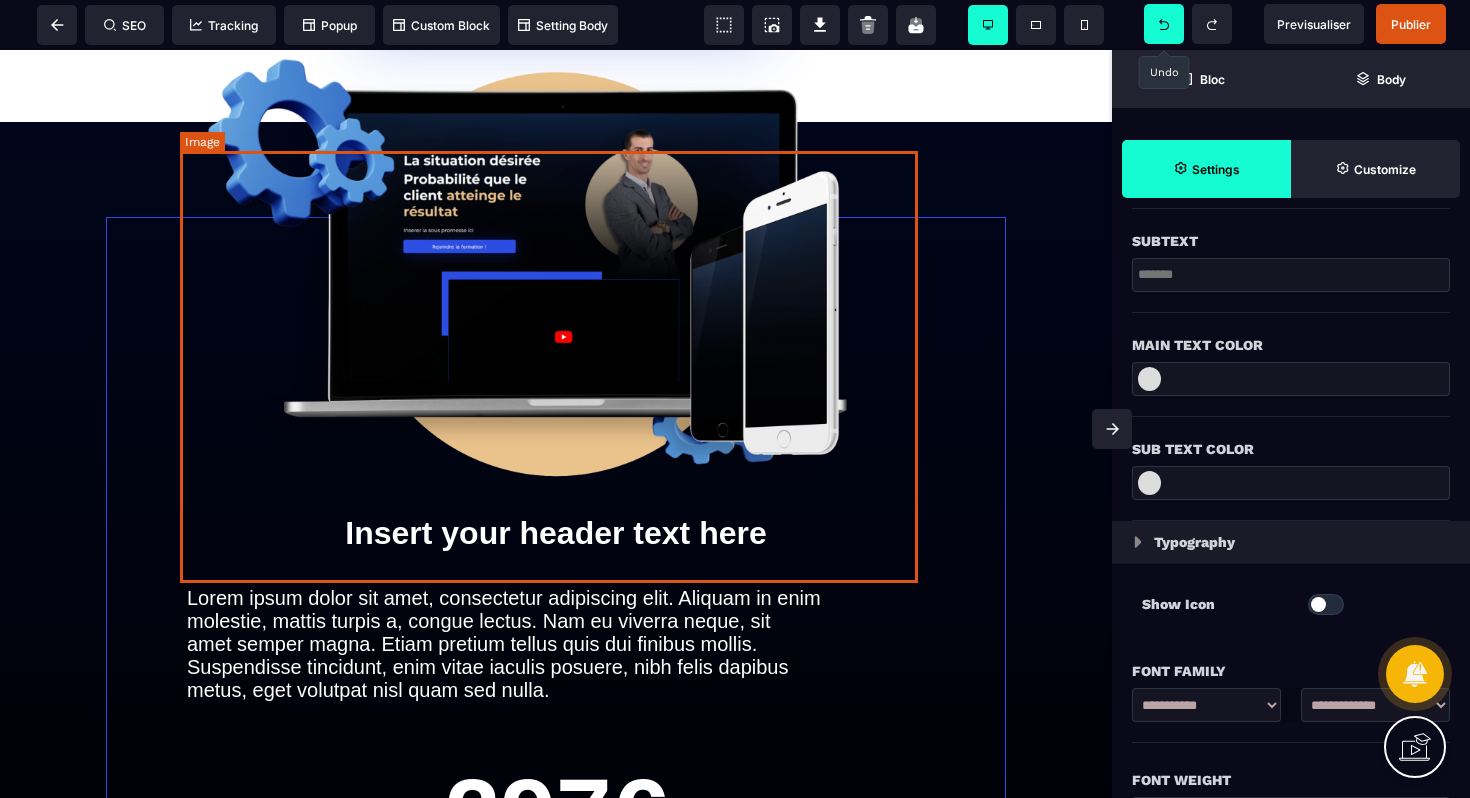 scroll, scrollTop: 7177, scrollLeft: 0, axis: vertical 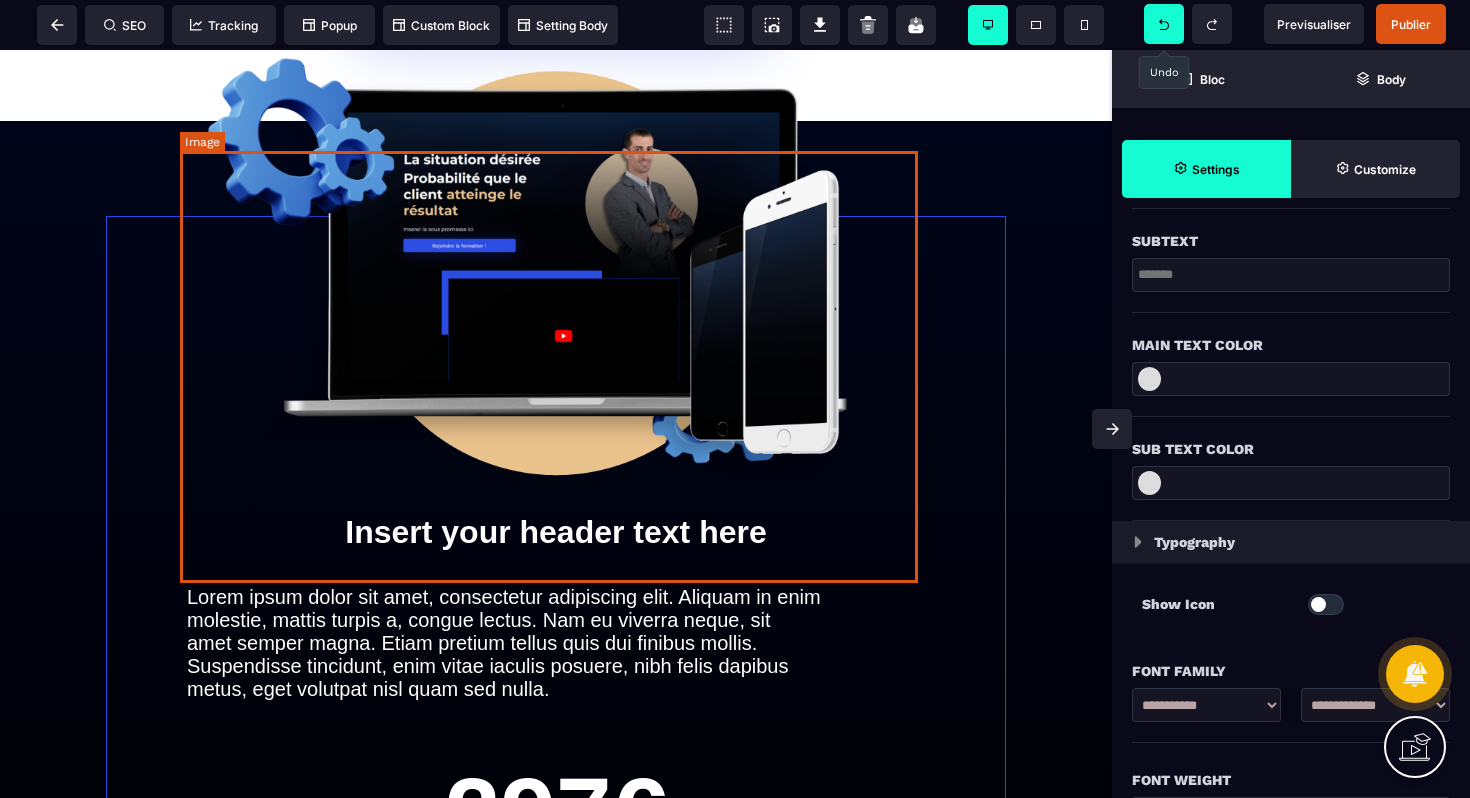 click at bounding box center [556, 263] 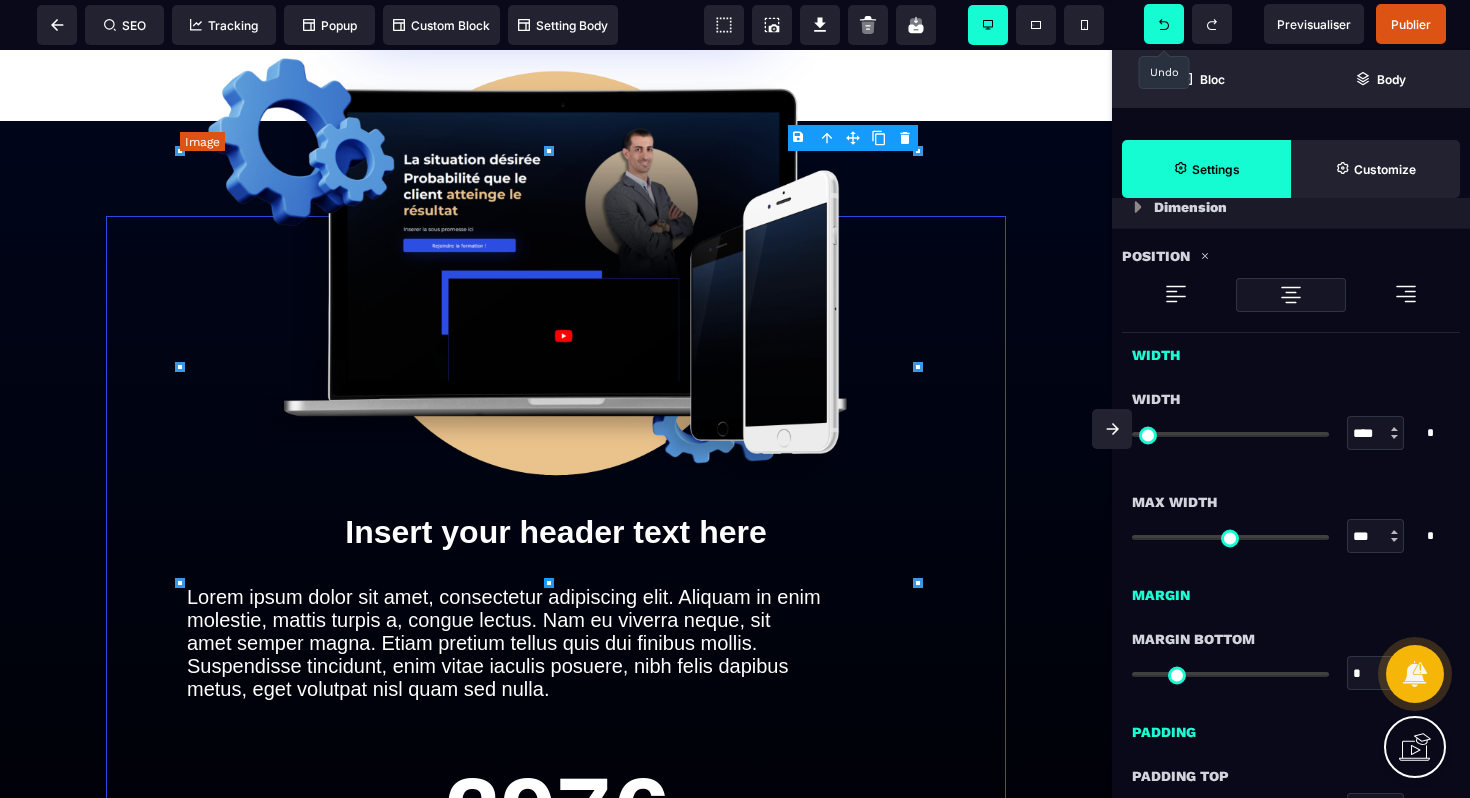 scroll, scrollTop: 0, scrollLeft: 0, axis: both 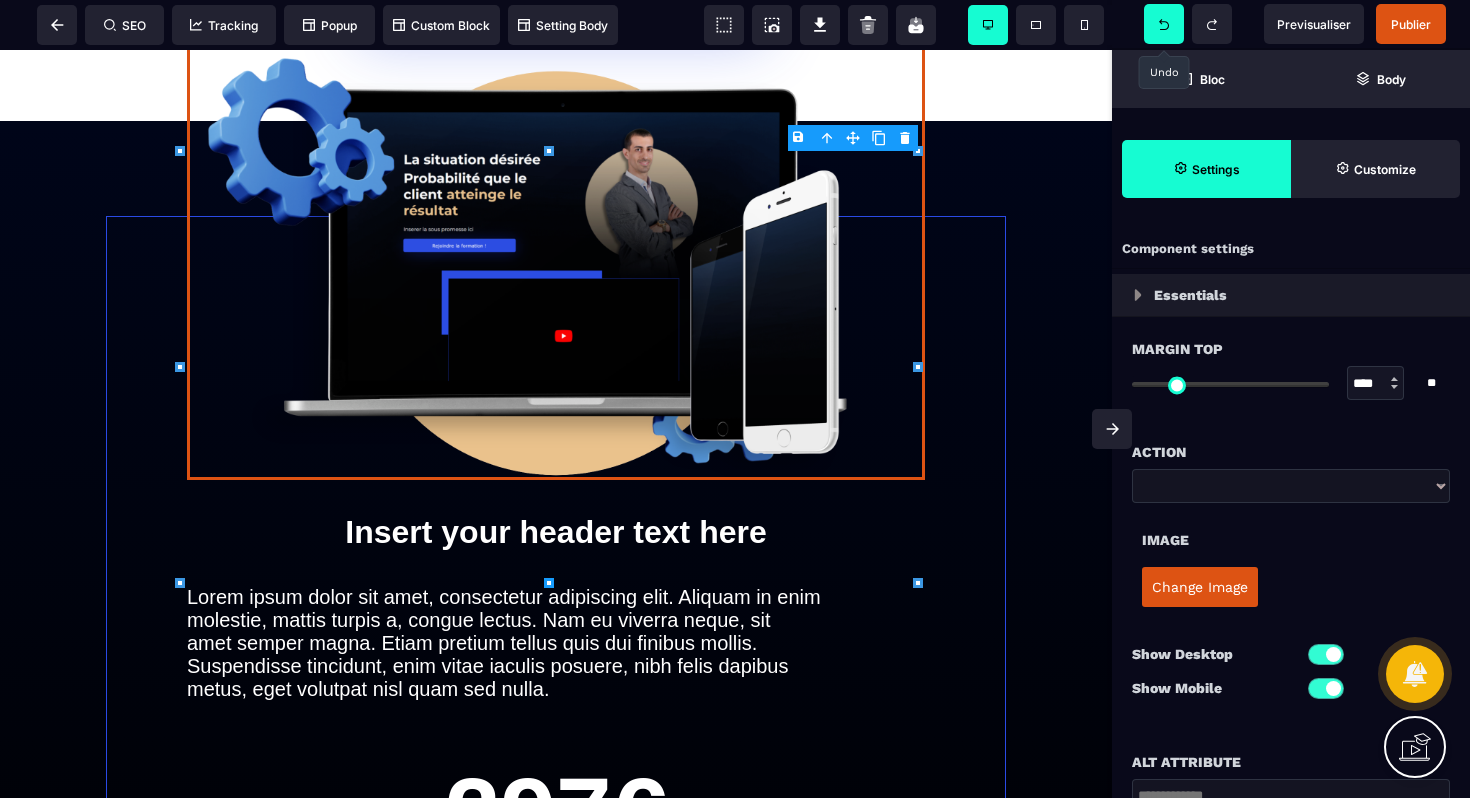 click on "B I U S
A *******
Image
SEO
Tracking
Popup" at bounding box center [735, 399] 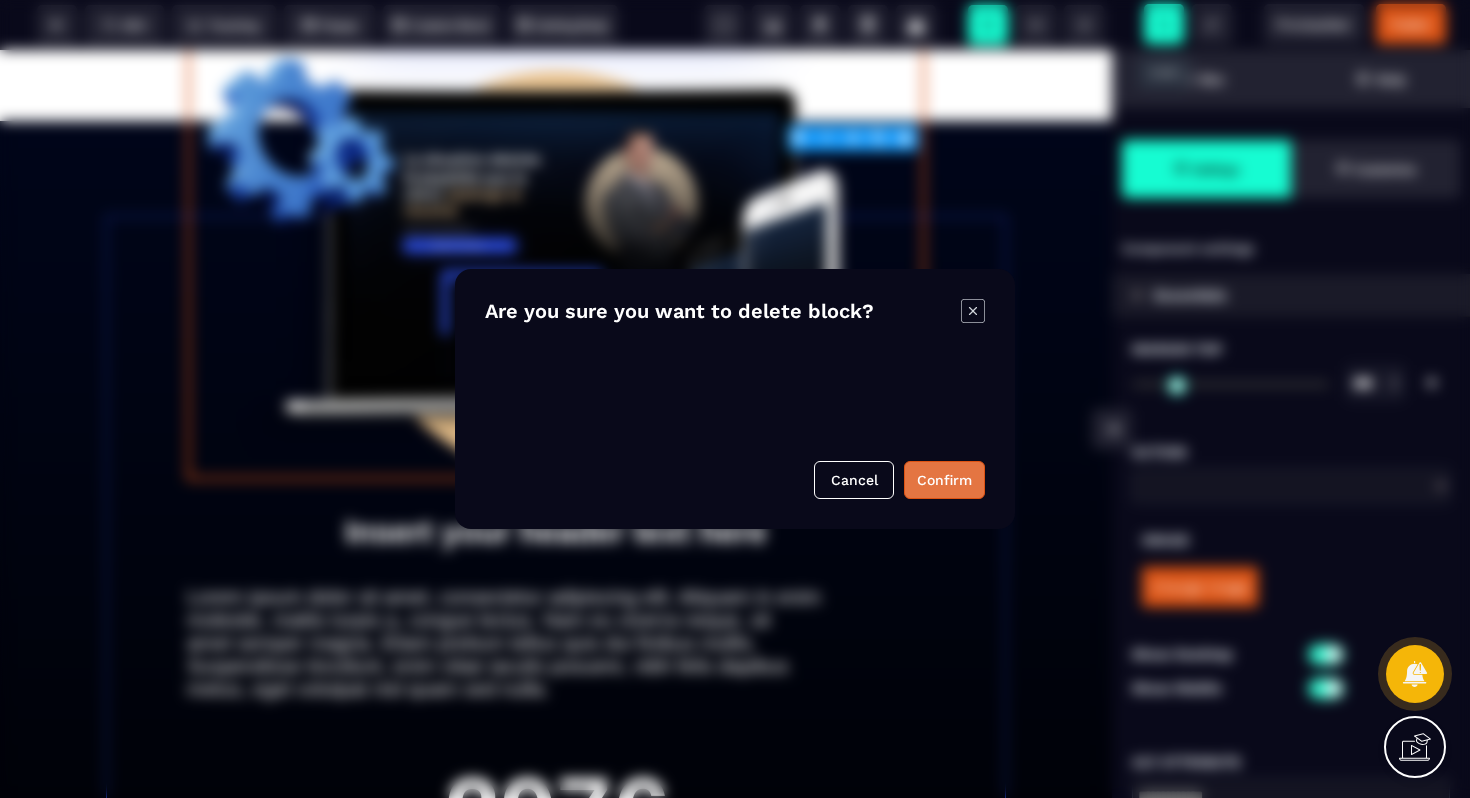 click on "Confirm" at bounding box center [944, 480] 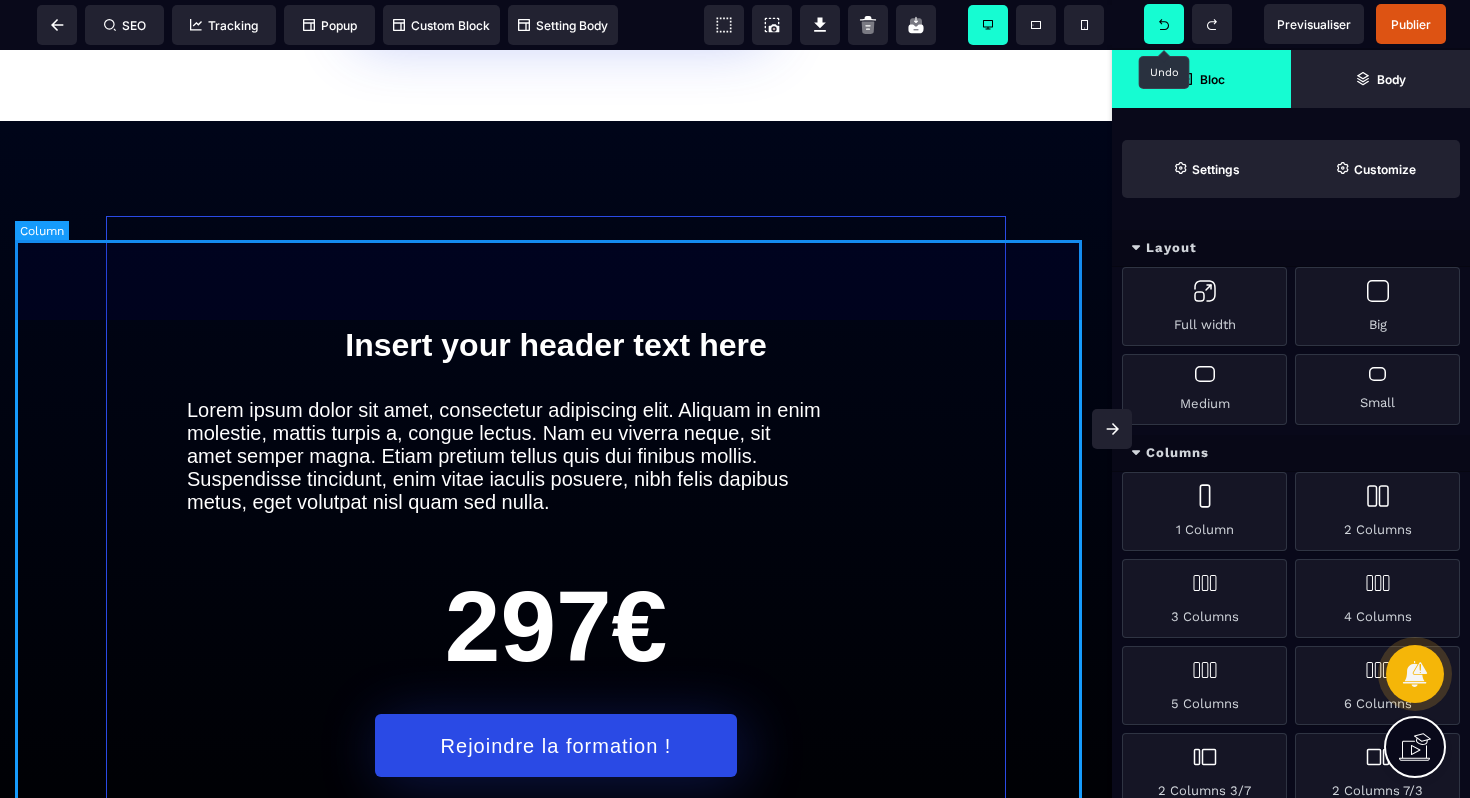 click on "Insert your header text here Lorem ipsum dolor sit amet, consectetur adipiscing elit. Aliquam in enim  molestie, mattis turpis a, congue lectus. Nam eu viverra neque, sit  amet semper magna. Etiam pretium tellus quis dui finibus mollis.  Suspendisse tincidunt, enim vitae iaculis posuere, nibh felis dapibus  metus, eget volutpat nisl quam sed nulla. 297€ Rejoindre la formation !" at bounding box center [556, 537] 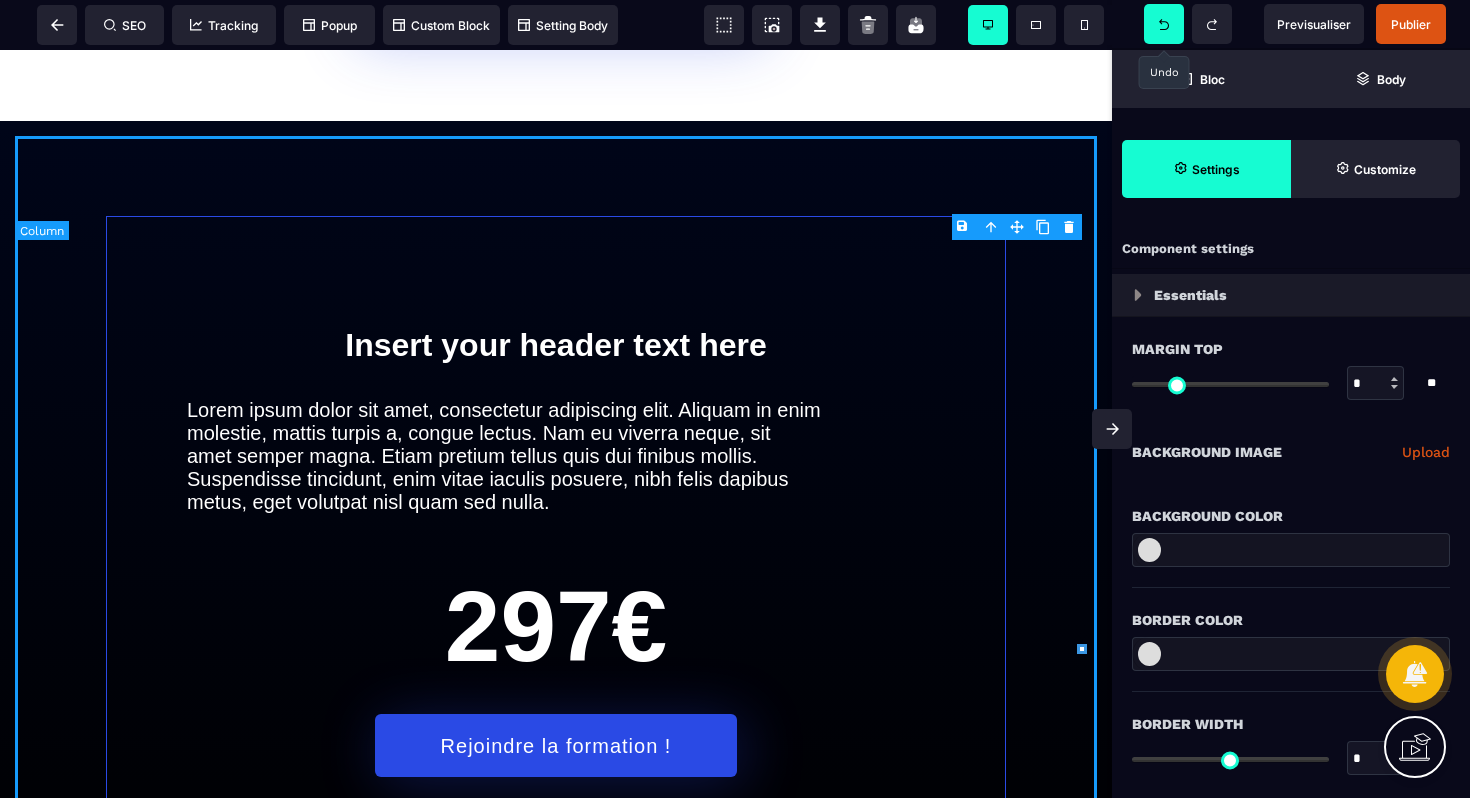 click on "Insert your header text here Lorem ipsum dolor sit amet, consectetur adipiscing elit. Aliquam in enim  molestie, mattis turpis a, congue lectus. Nam eu viverra neque, sit  amet semper magna. Etiam pretium tellus quis dui finibus mollis.  Suspendisse tincidunt, enim vitae iaculis posuere, nibh felis dapibus  metus, eget volutpat nisl quam sed nulla. 297€ Rejoindre la formation !" at bounding box center (556, 537) 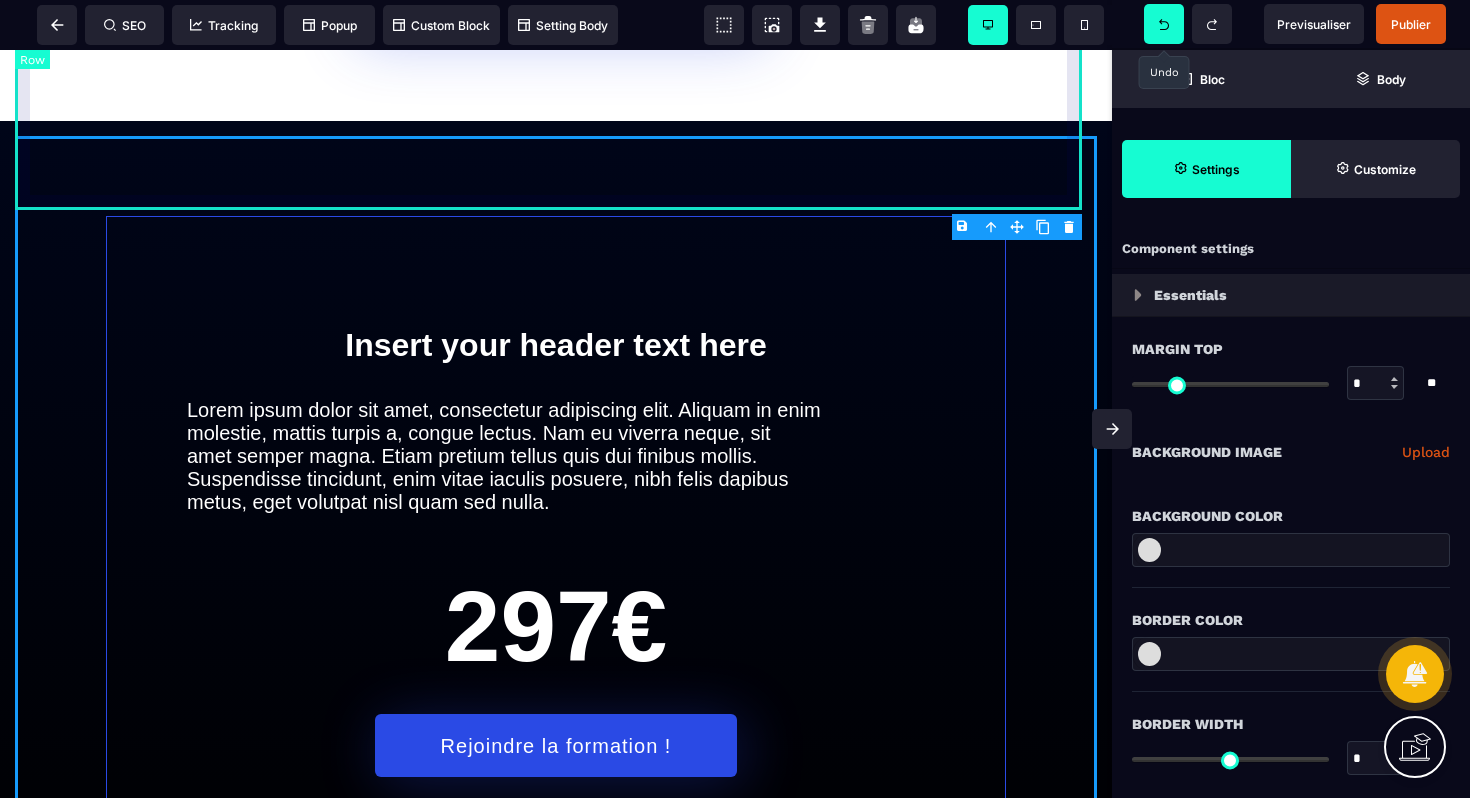 click on "Ce que vous trouverez dans  LA FORMATION ultra complète et riche d'enseignements ! Module Théorique: sommaire Anatomie générale Module Théorique: sommaire Anatomie générale Module Théorique: sommaire Technique de perçage Module Théorique: sommaire Bijoux adaptés au Piercing Rejoindre la formation !" at bounding box center [556, -930] 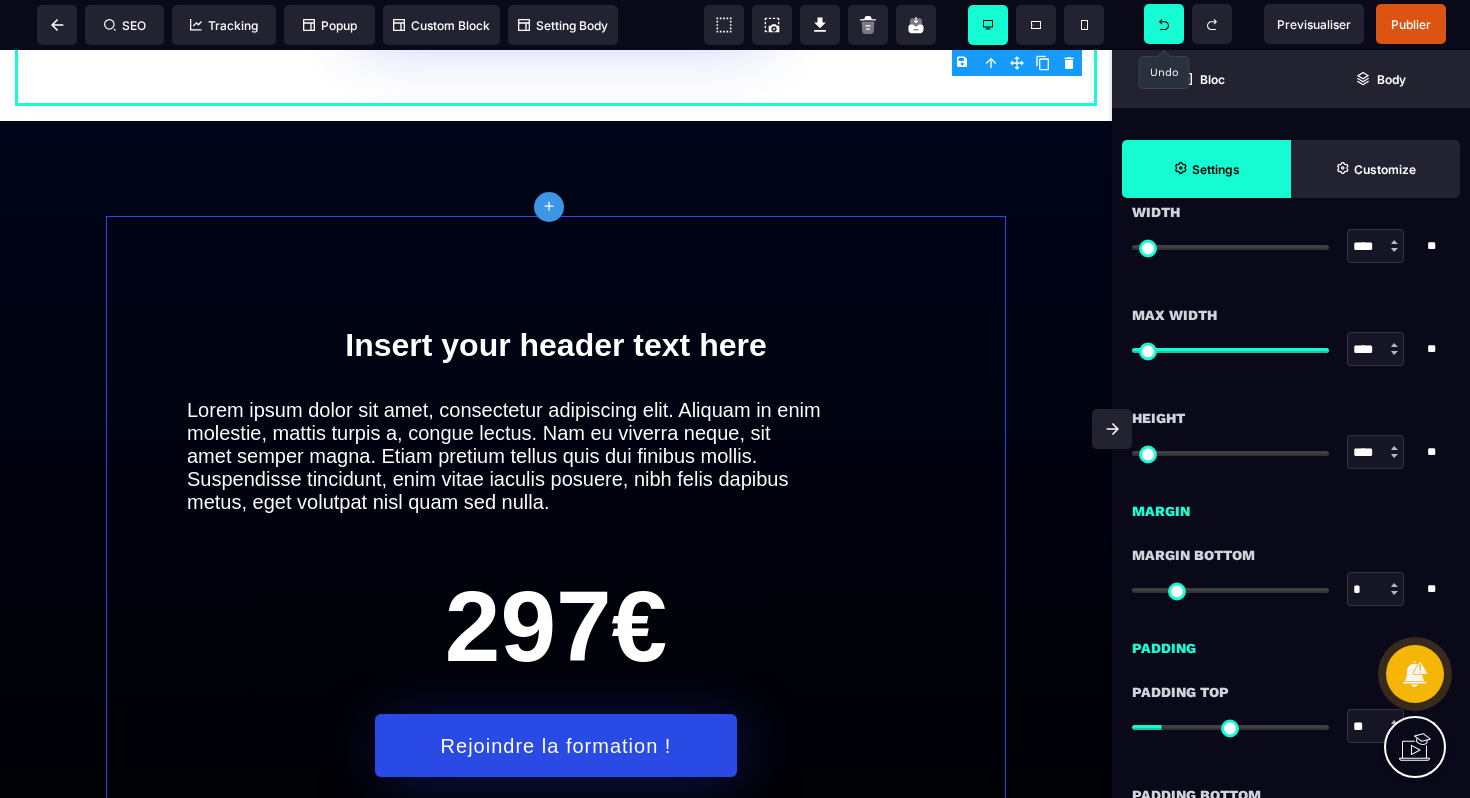 scroll, scrollTop: 1589, scrollLeft: 0, axis: vertical 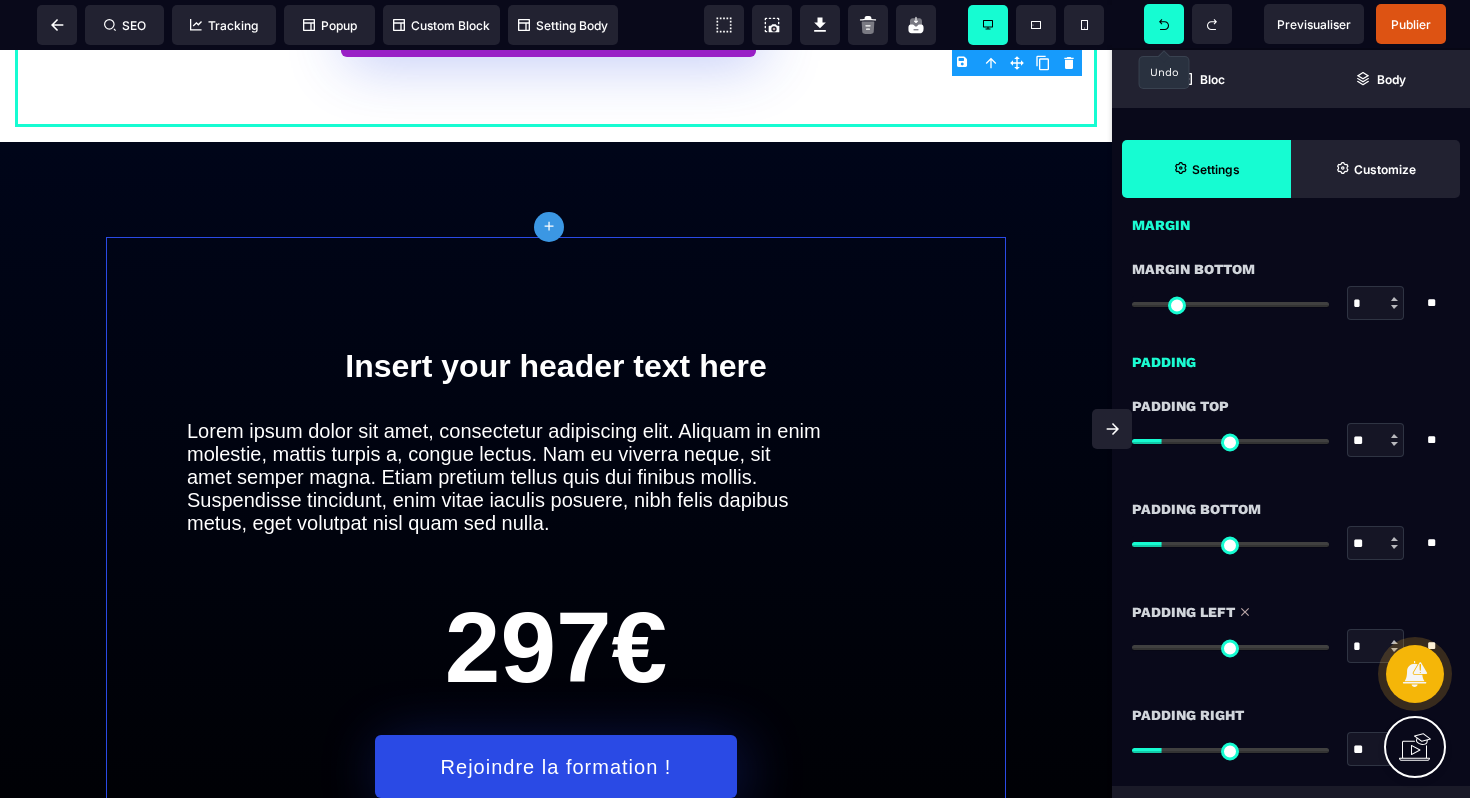drag, startPoint x: 1164, startPoint y: 695, endPoint x: 1105, endPoint y: 681, distance: 60.63827 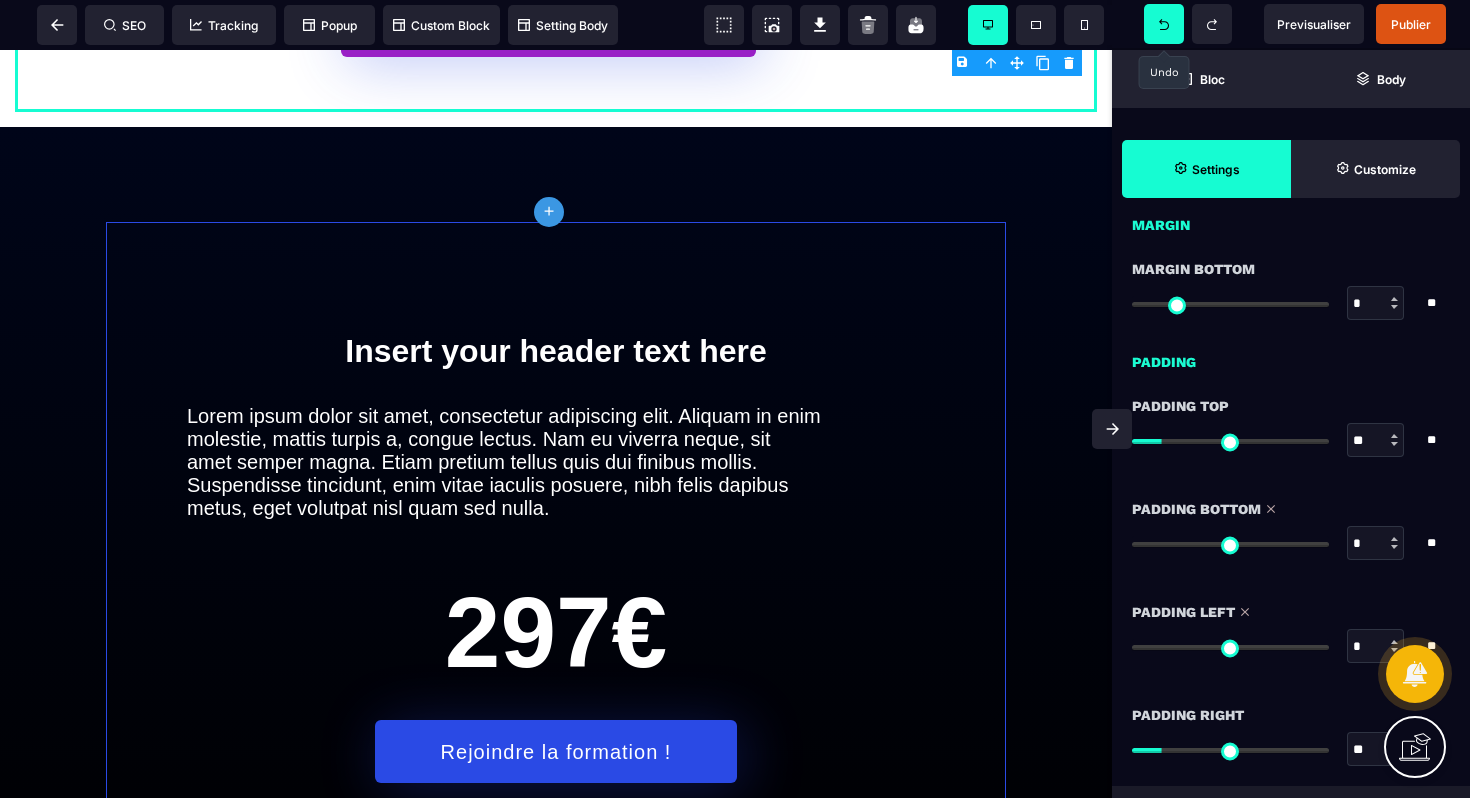 drag, startPoint x: 1152, startPoint y: 546, endPoint x: 1065, endPoint y: 543, distance: 87.05171 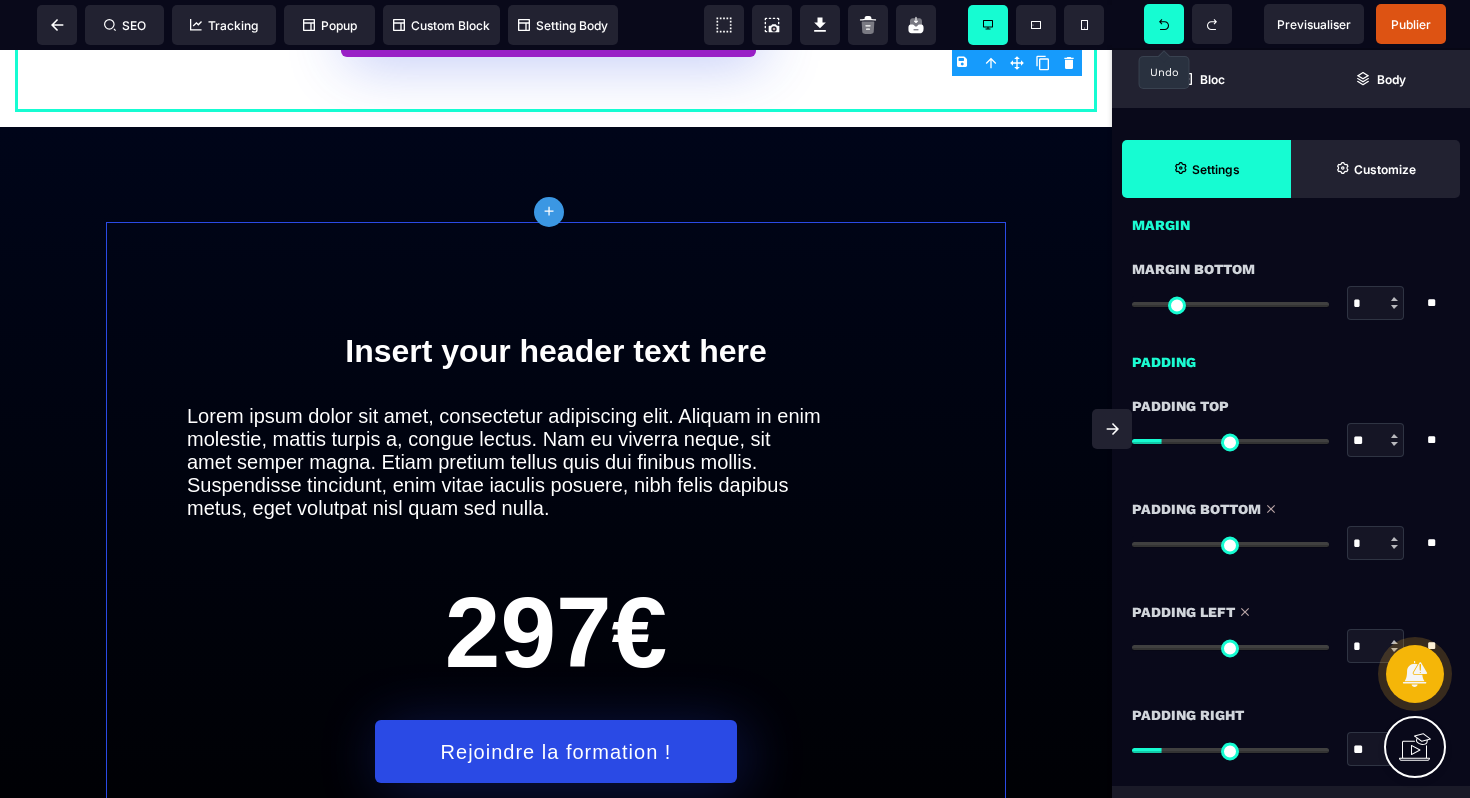 click at bounding box center [1230, 544] 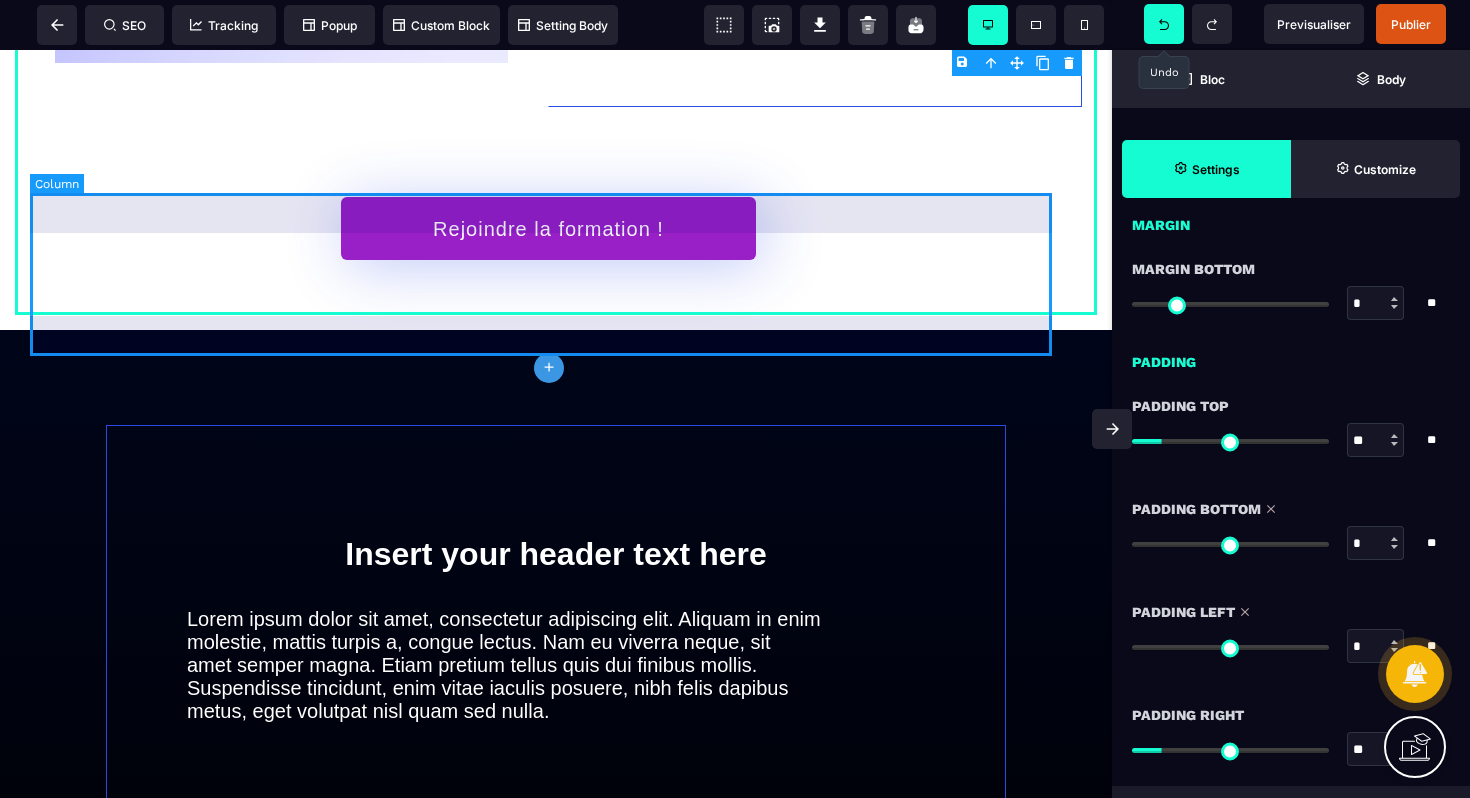 scroll, scrollTop: 6871, scrollLeft: 0, axis: vertical 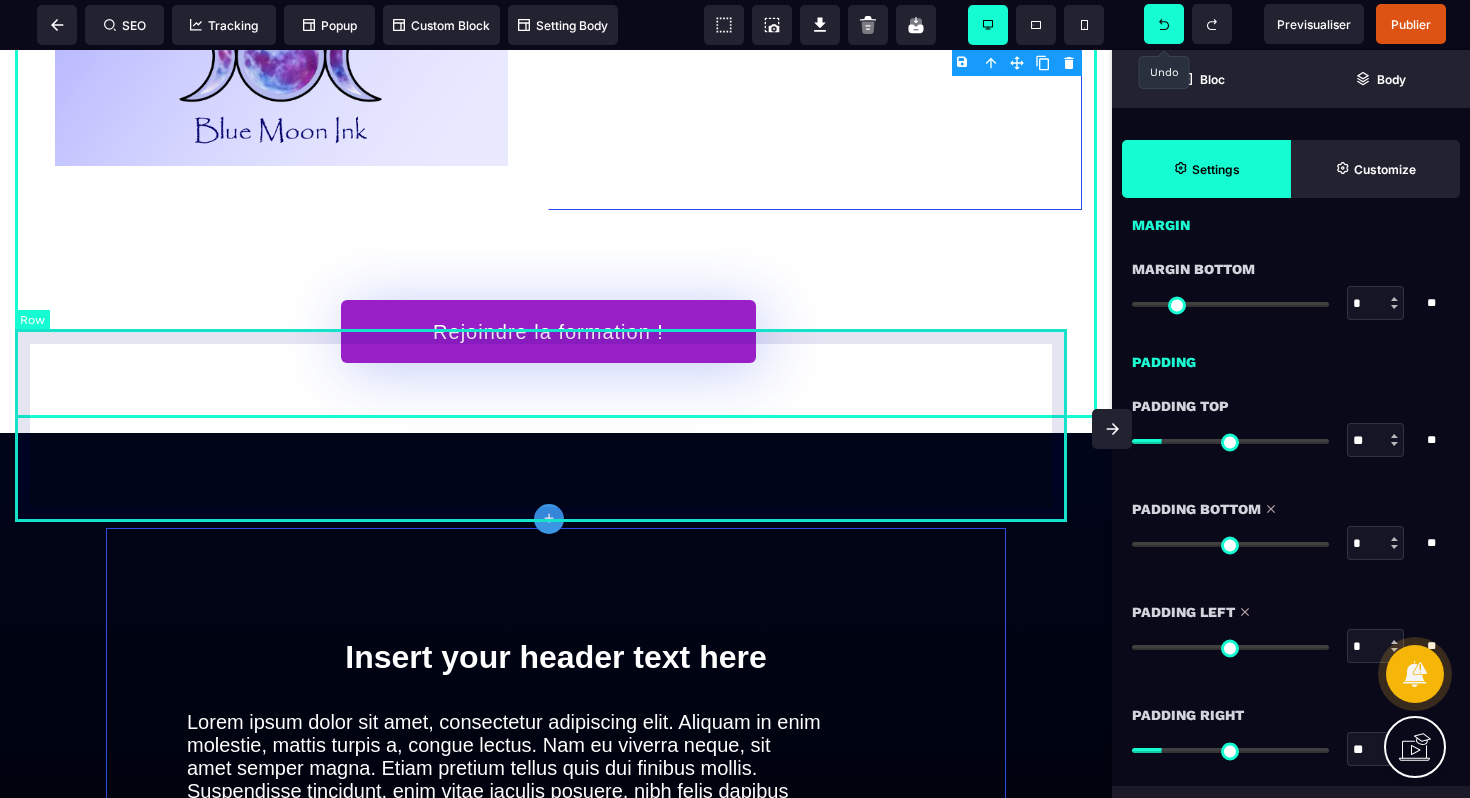 click on "Rejoindre la formation !" at bounding box center (548, 321) 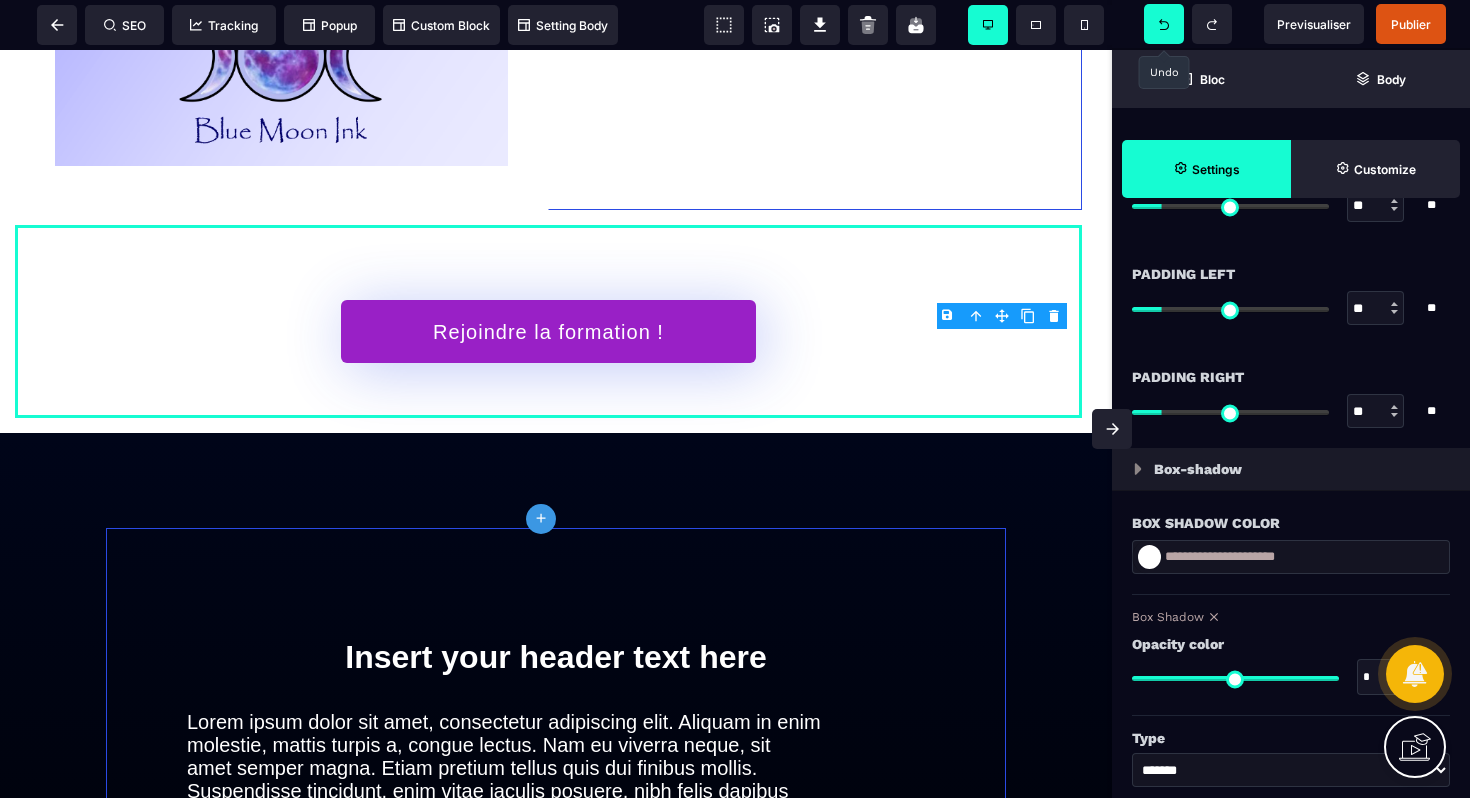 scroll, scrollTop: 1877, scrollLeft: 0, axis: vertical 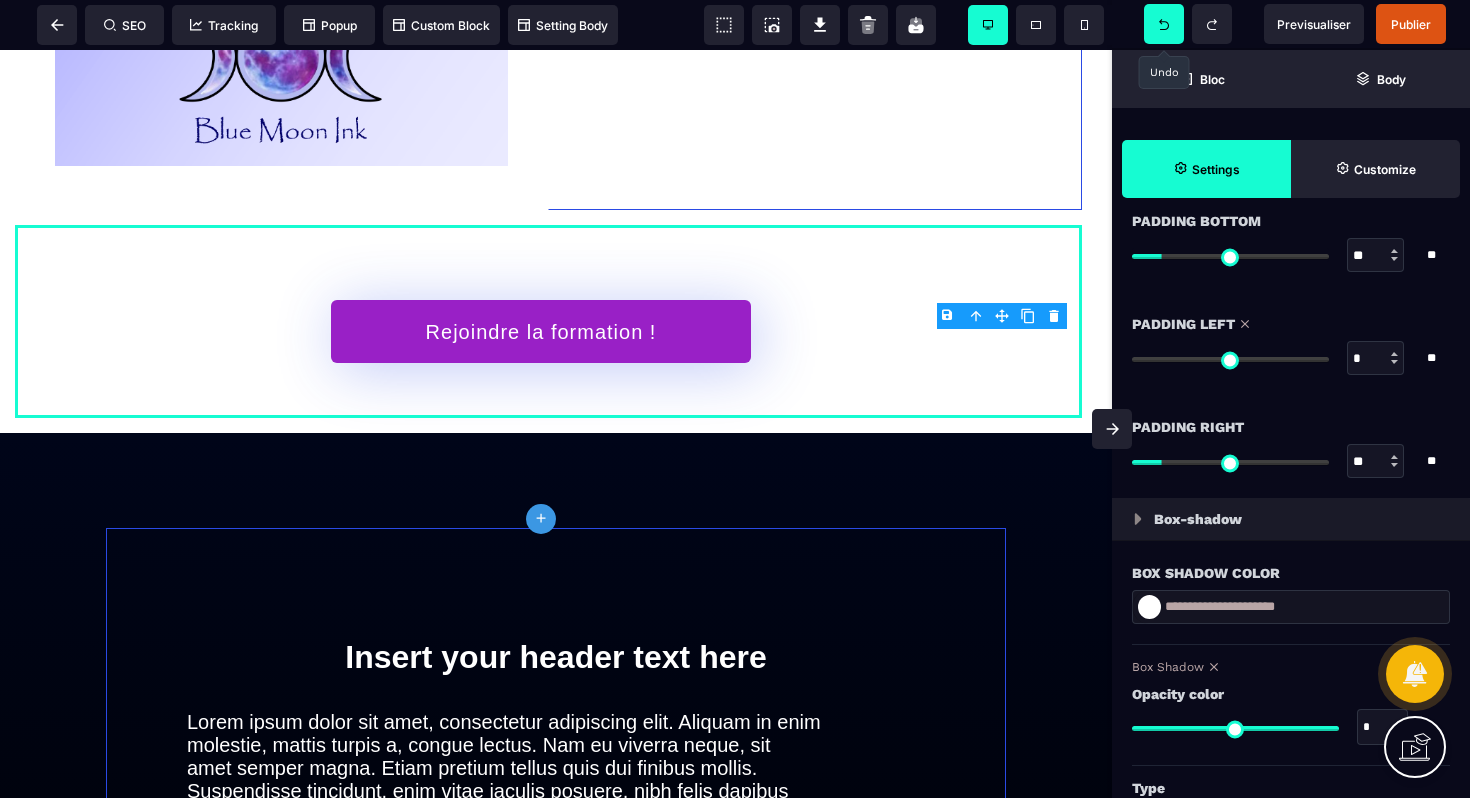 drag, startPoint x: 1166, startPoint y: 361, endPoint x: 1096, endPoint y: 362, distance: 70.00714 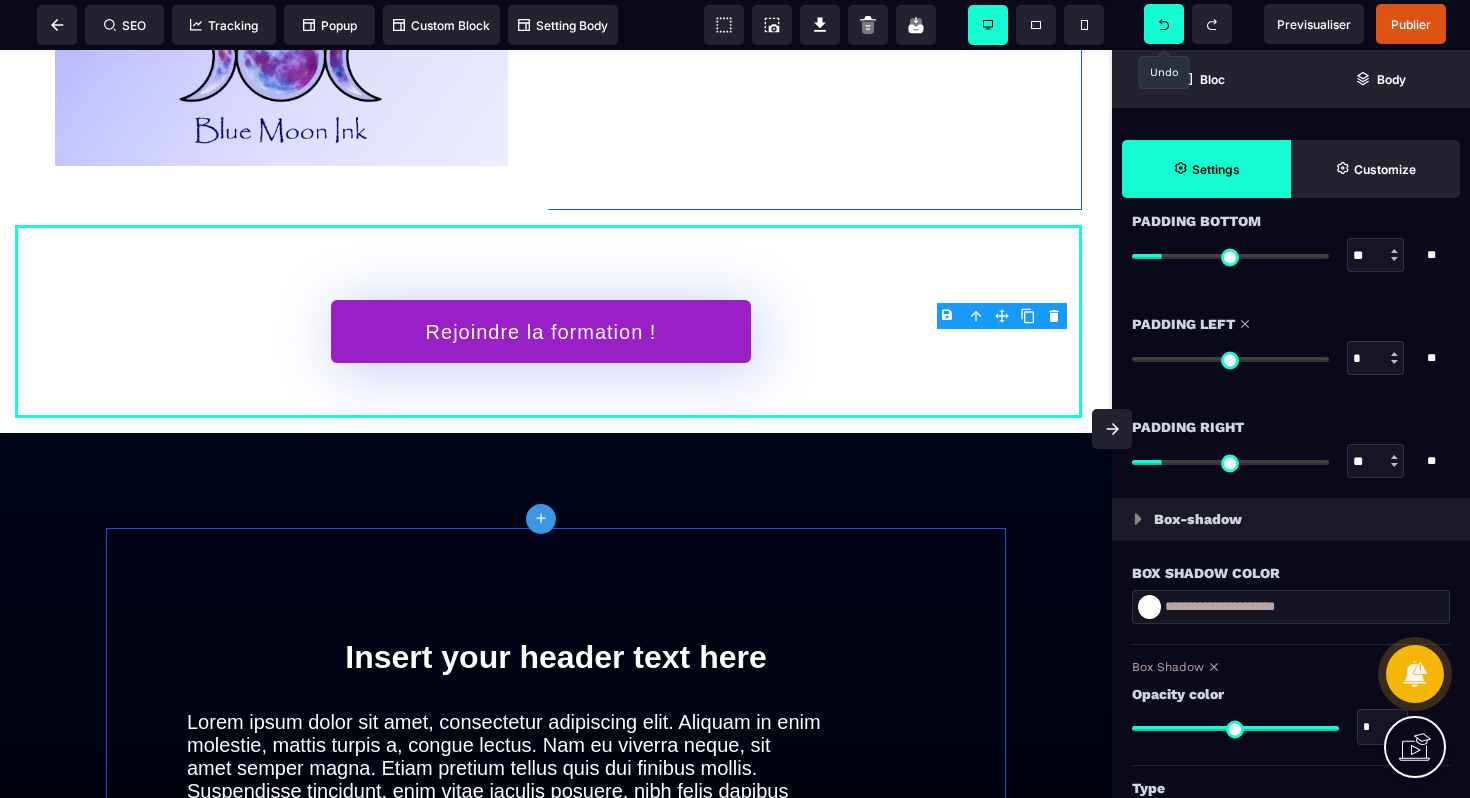 click at bounding box center (1230, 359) 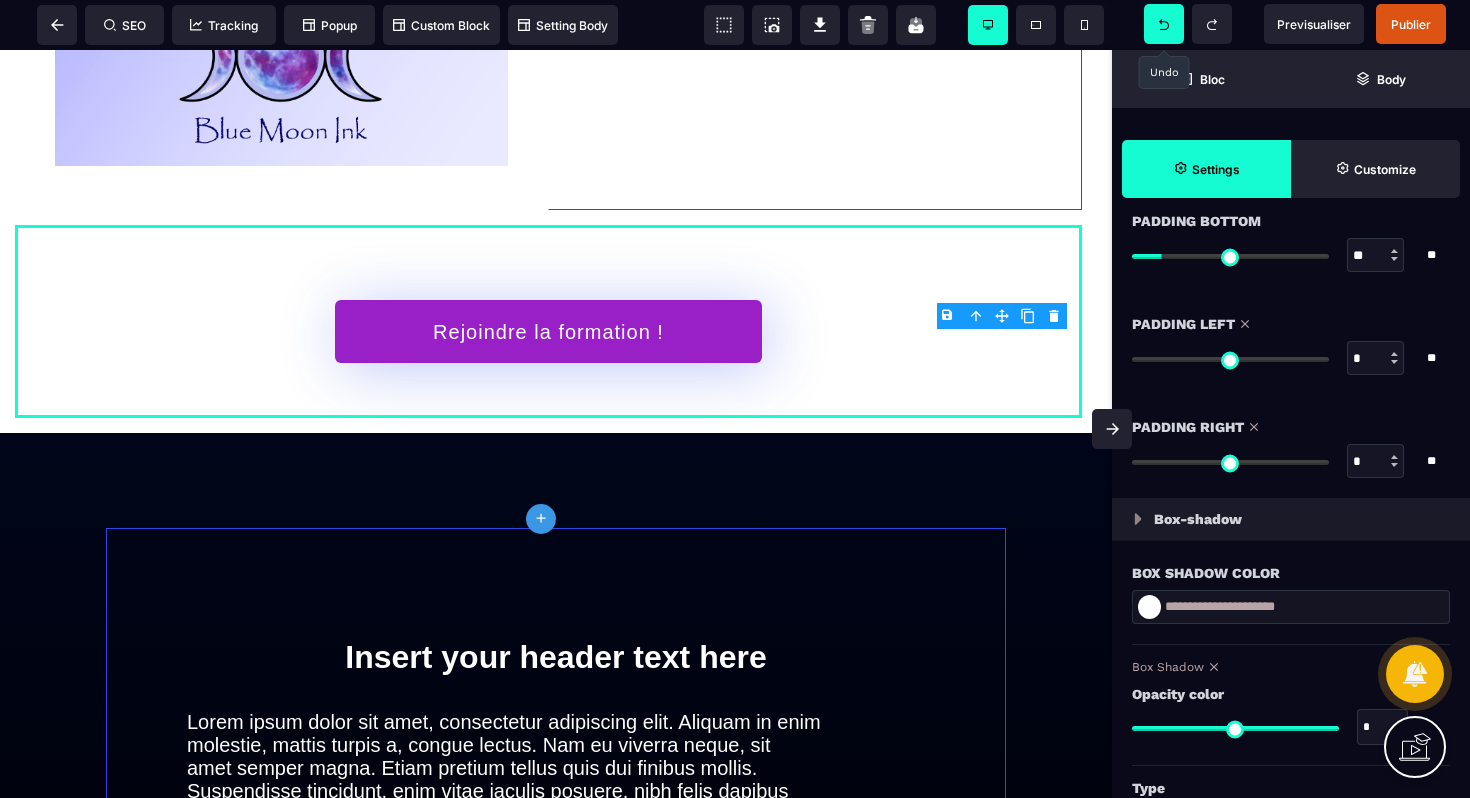 drag, startPoint x: 1168, startPoint y: 464, endPoint x: 1047, endPoint y: 457, distance: 121.20231 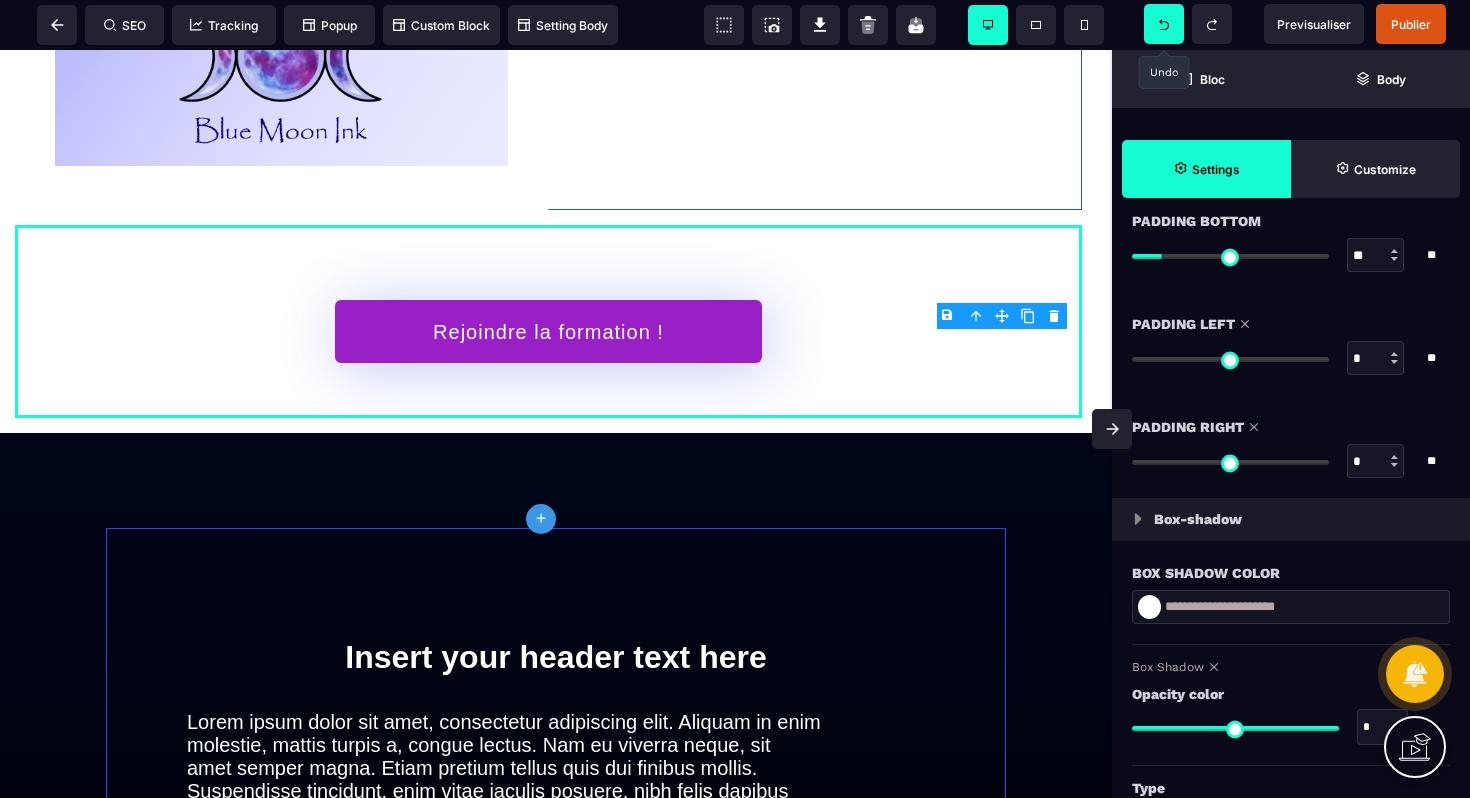 click at bounding box center (1230, 462) 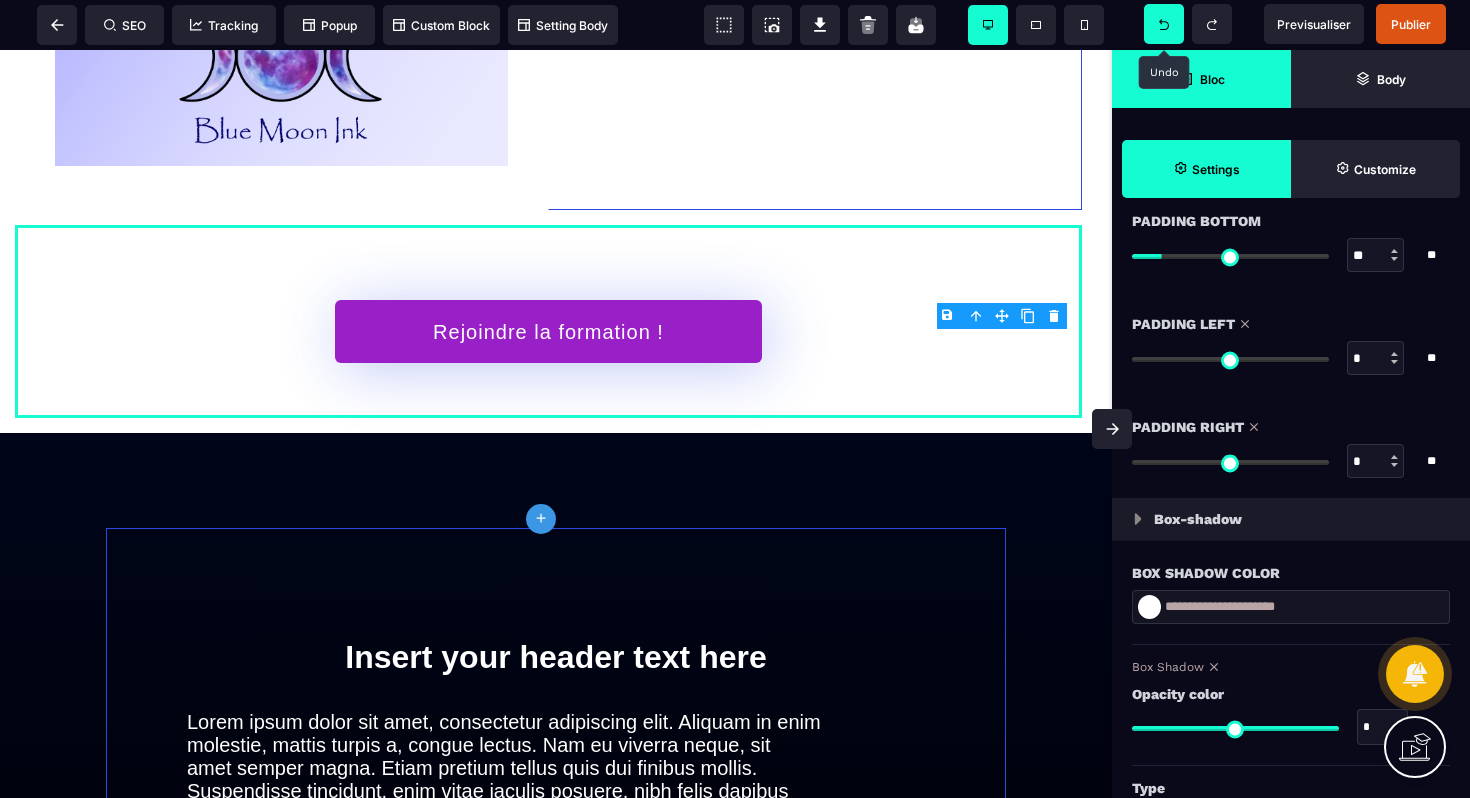 click on "Bloc" at bounding box center [1201, 79] 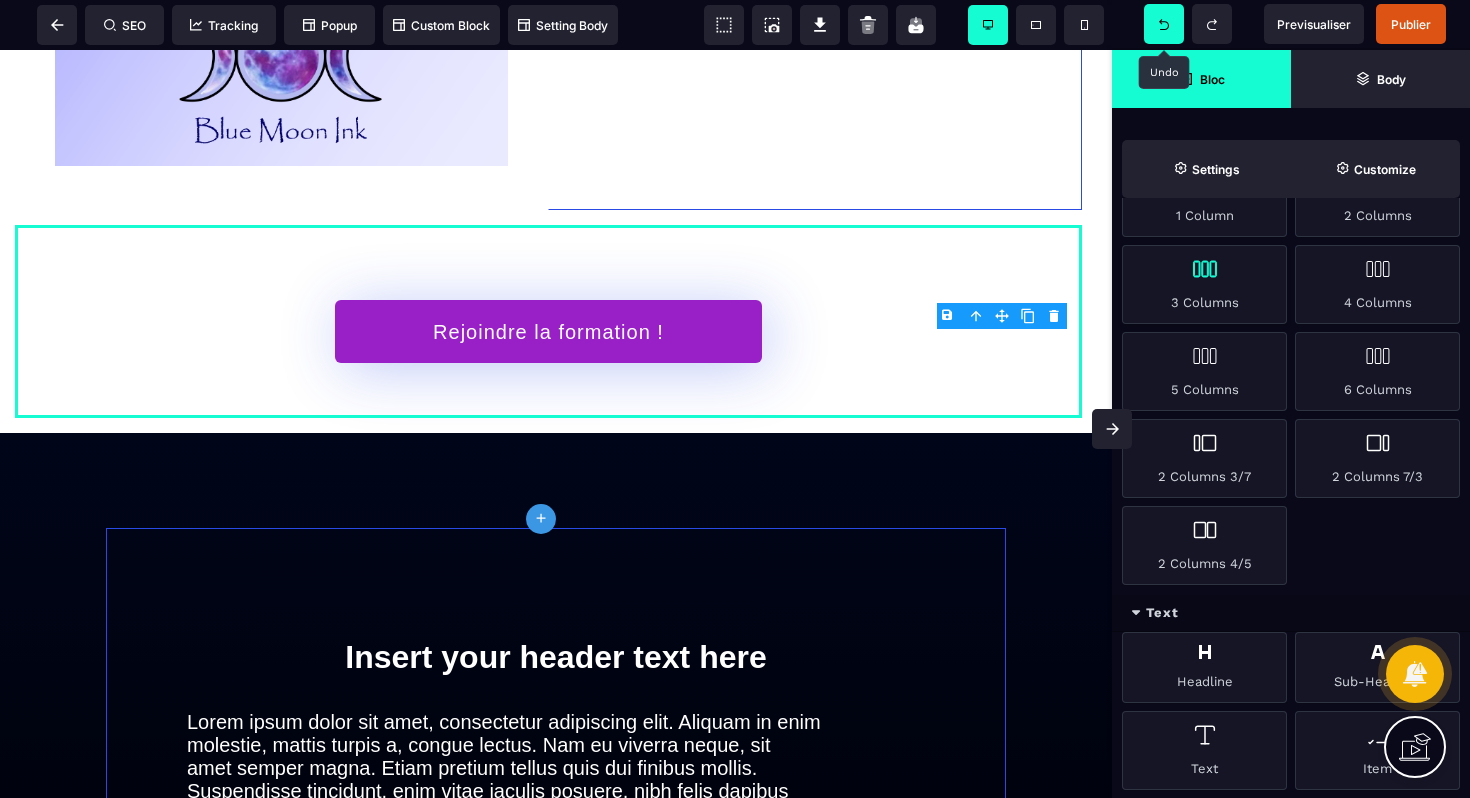 scroll, scrollTop: 0, scrollLeft: 0, axis: both 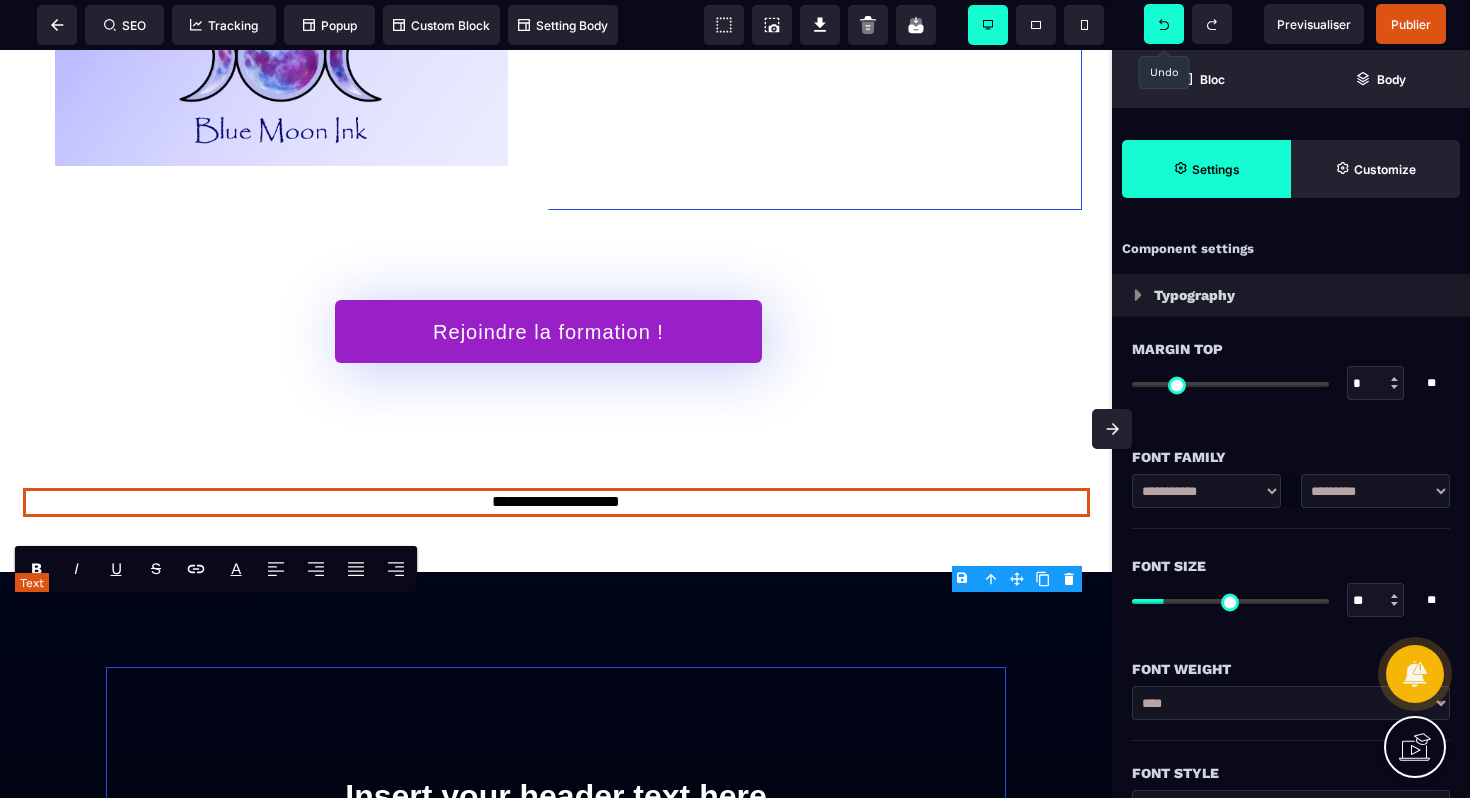 click on "**********" at bounding box center (556, 502) 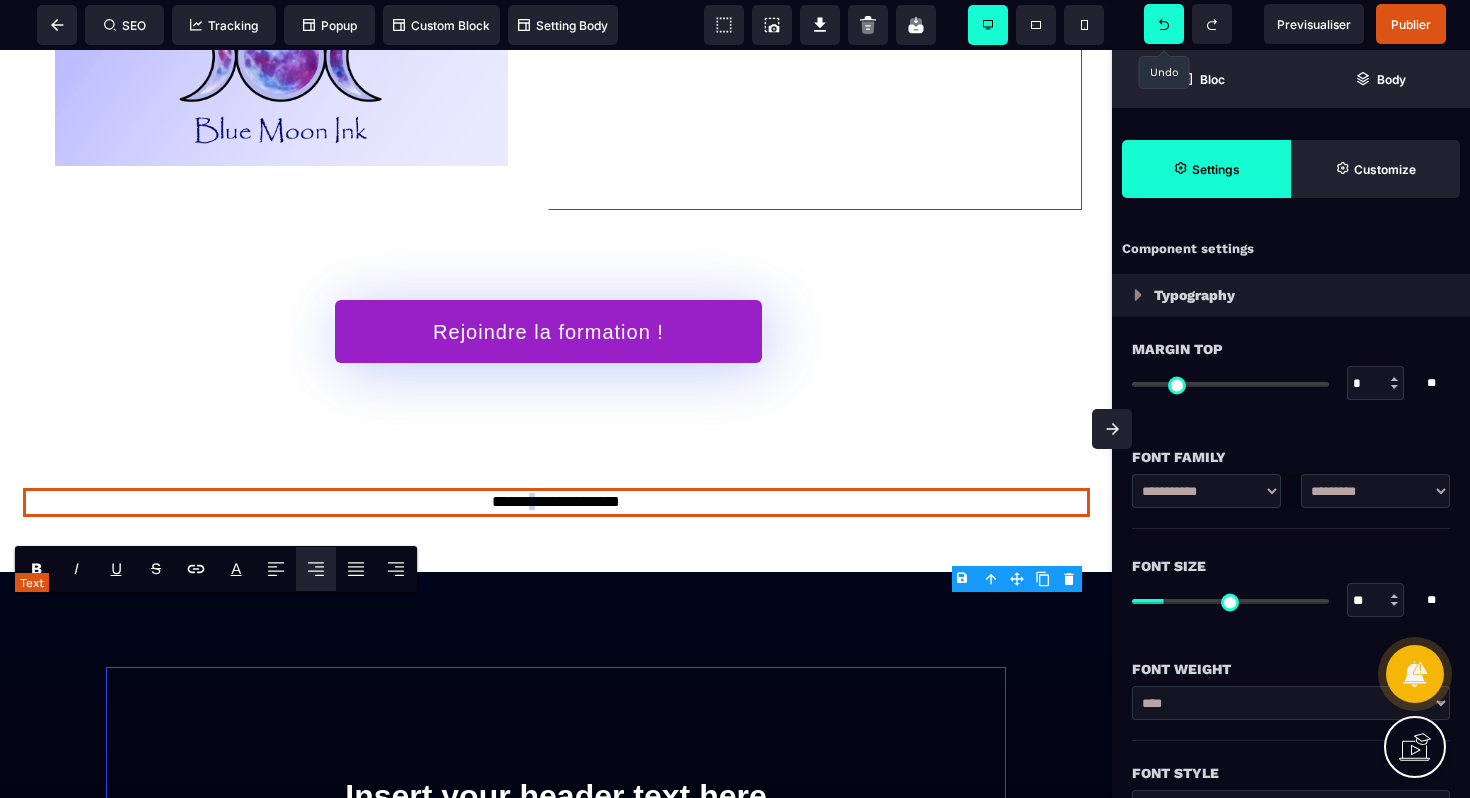 click on "**********" at bounding box center [556, 502] 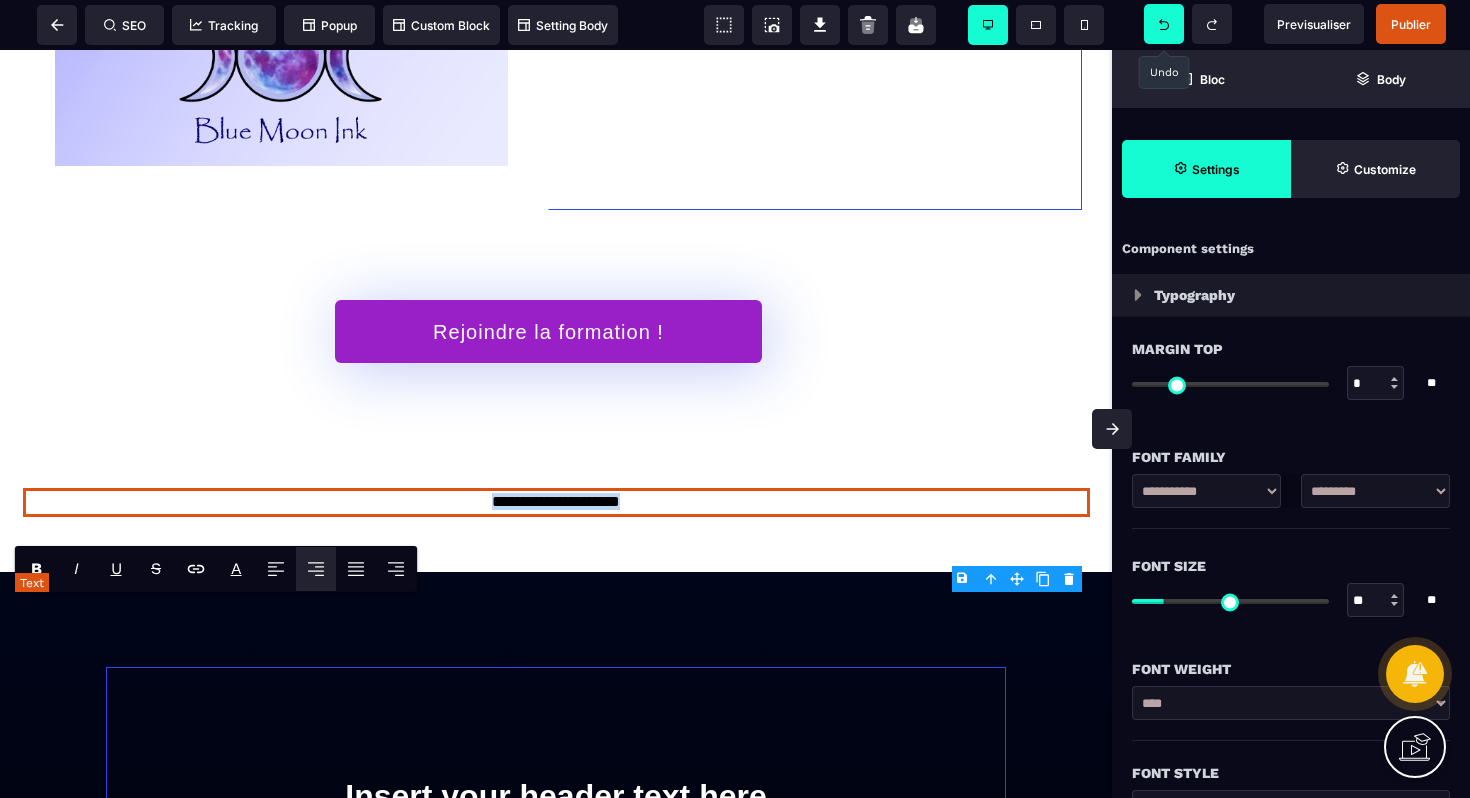 click on "**********" at bounding box center (556, 502) 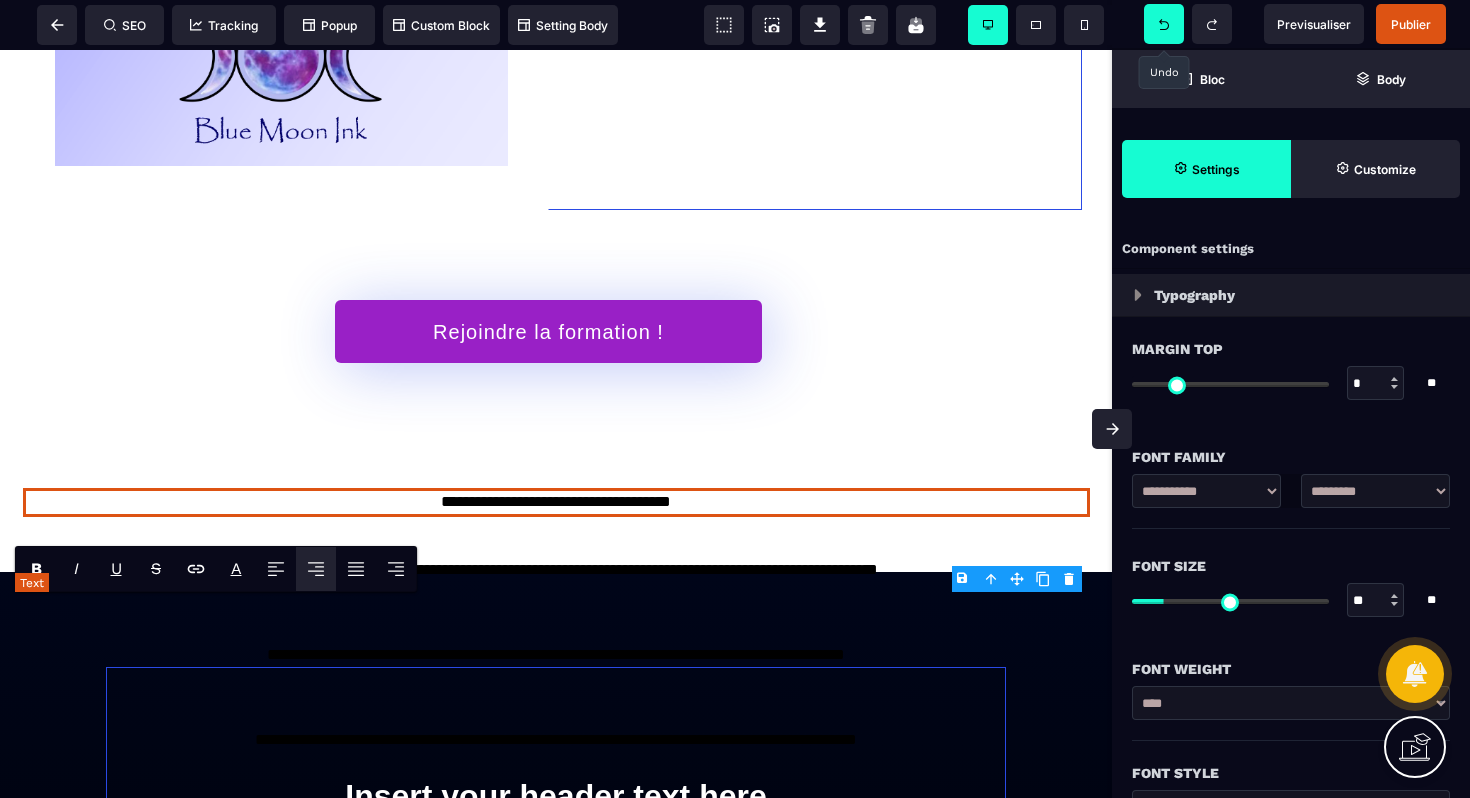 scroll, scrollTop: 7072, scrollLeft: 0, axis: vertical 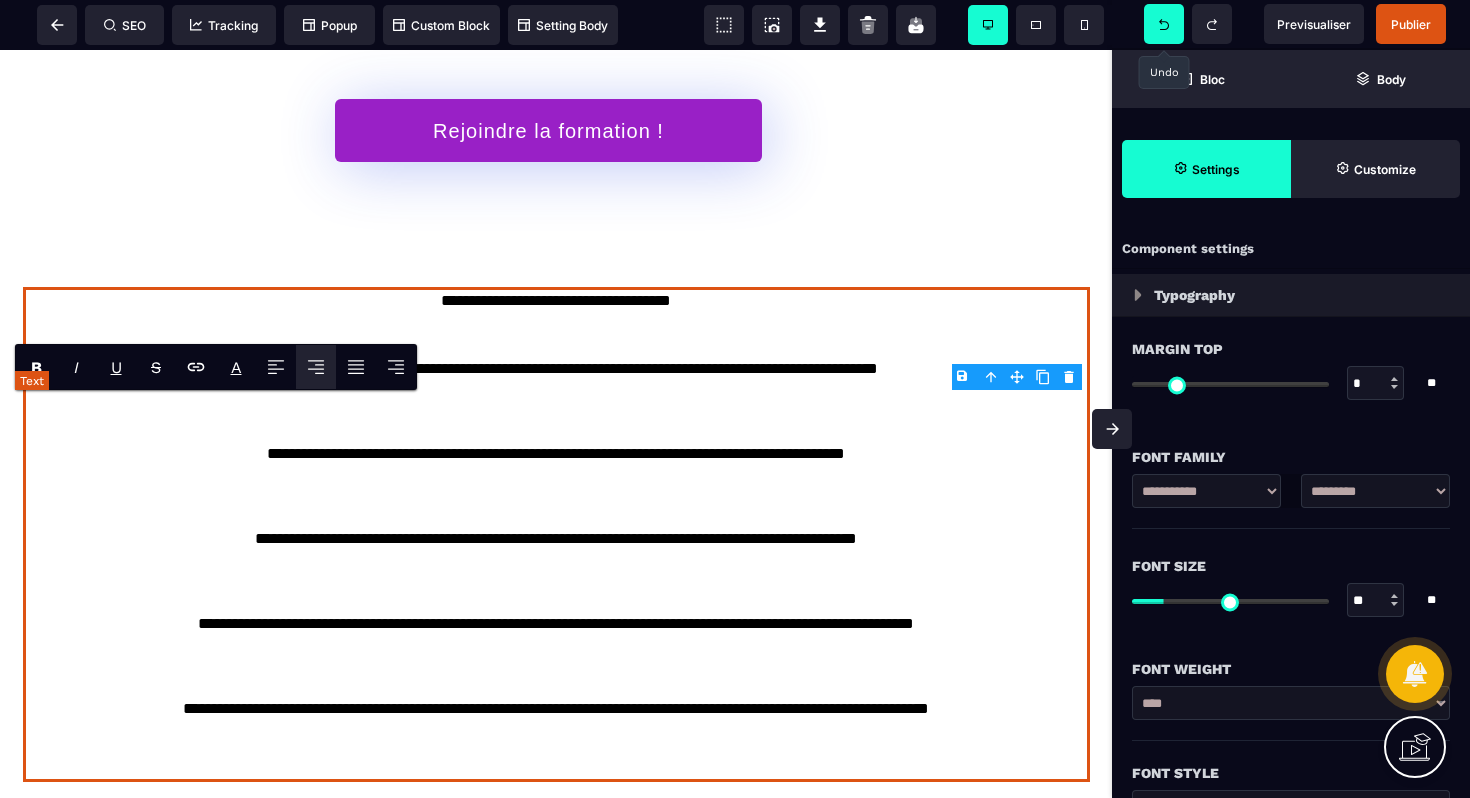 click on "**********" at bounding box center (556, 534) 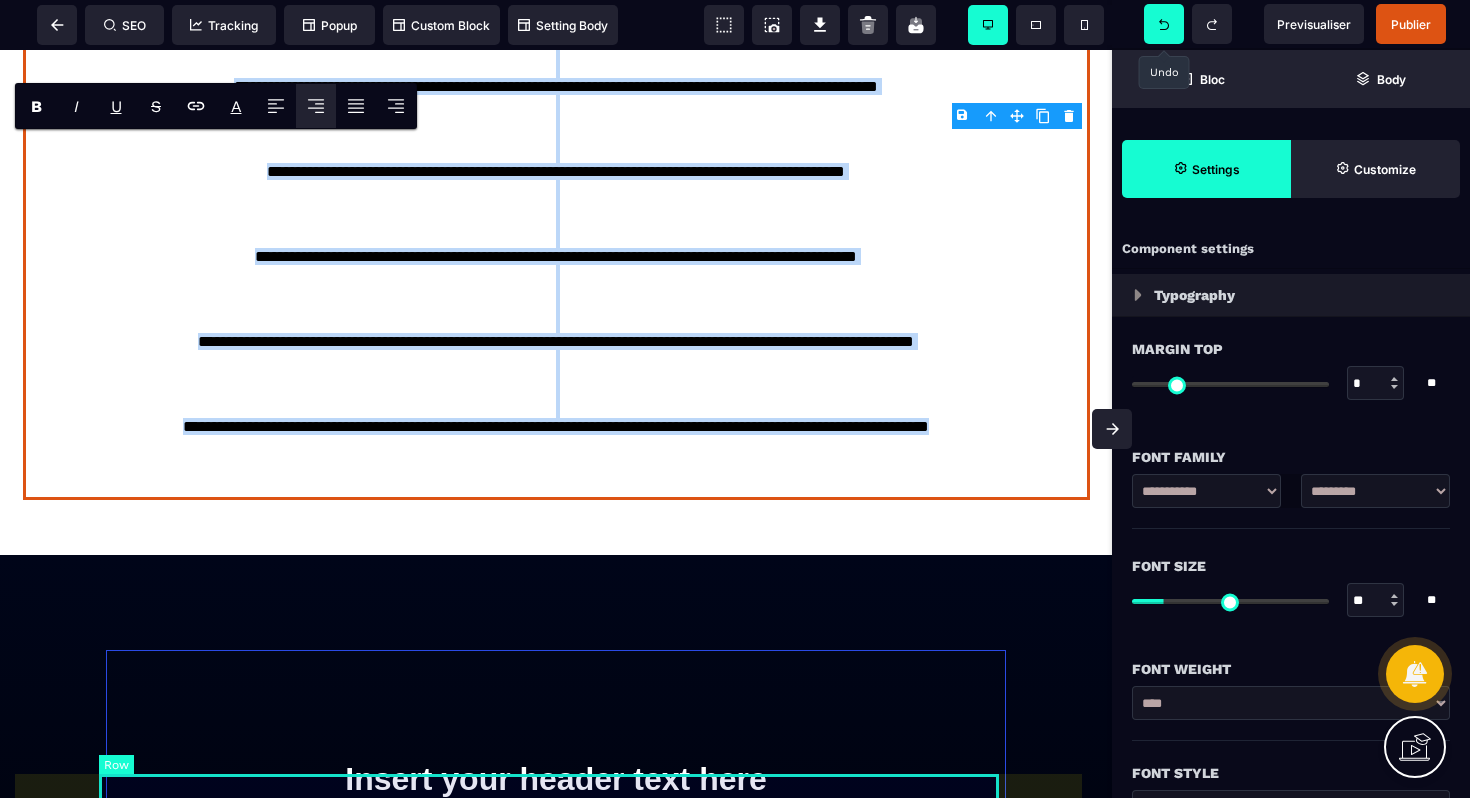 scroll, scrollTop: 7356, scrollLeft: 0, axis: vertical 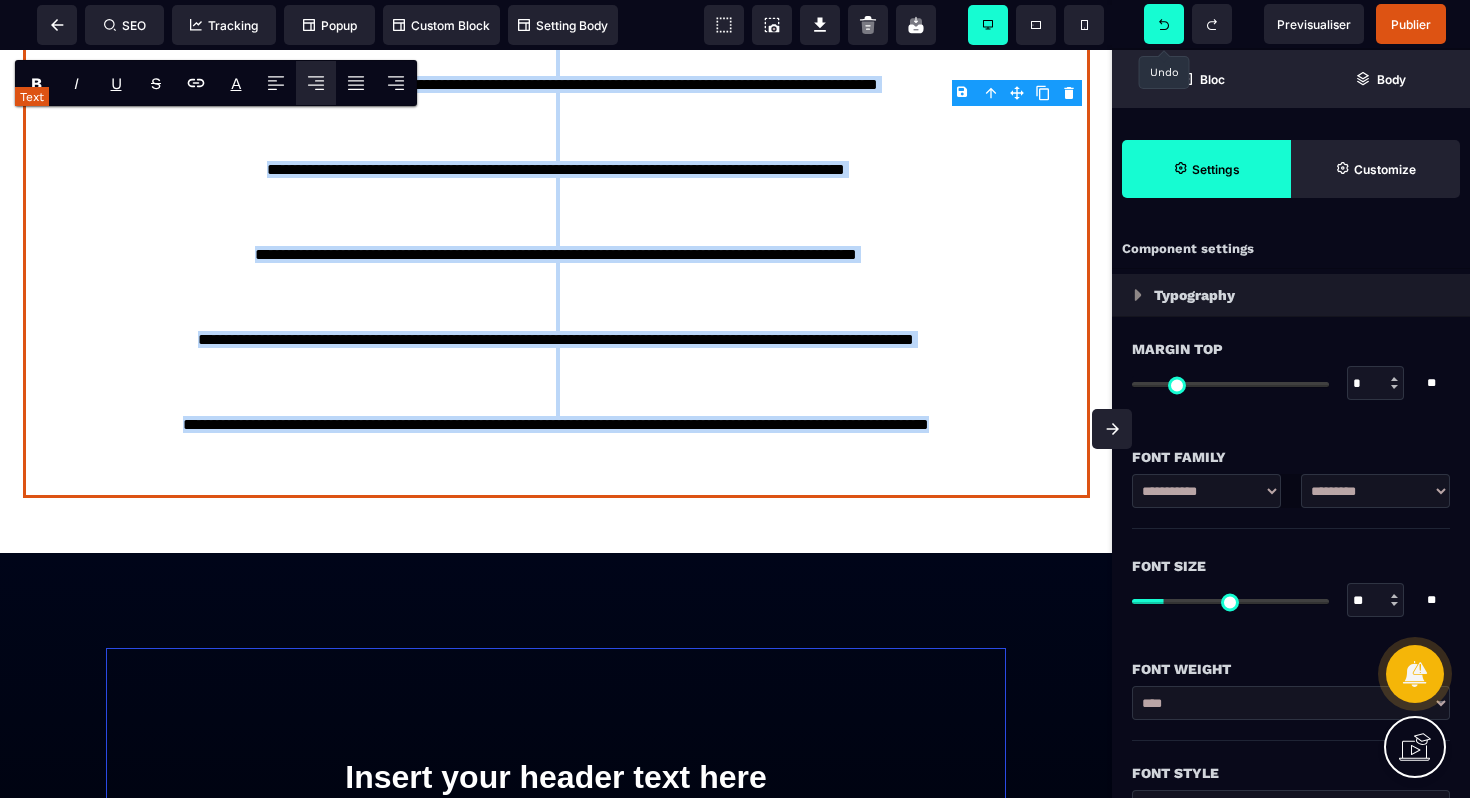drag, startPoint x: 422, startPoint y: 403, endPoint x: 989, endPoint y: 591, distance: 597.355 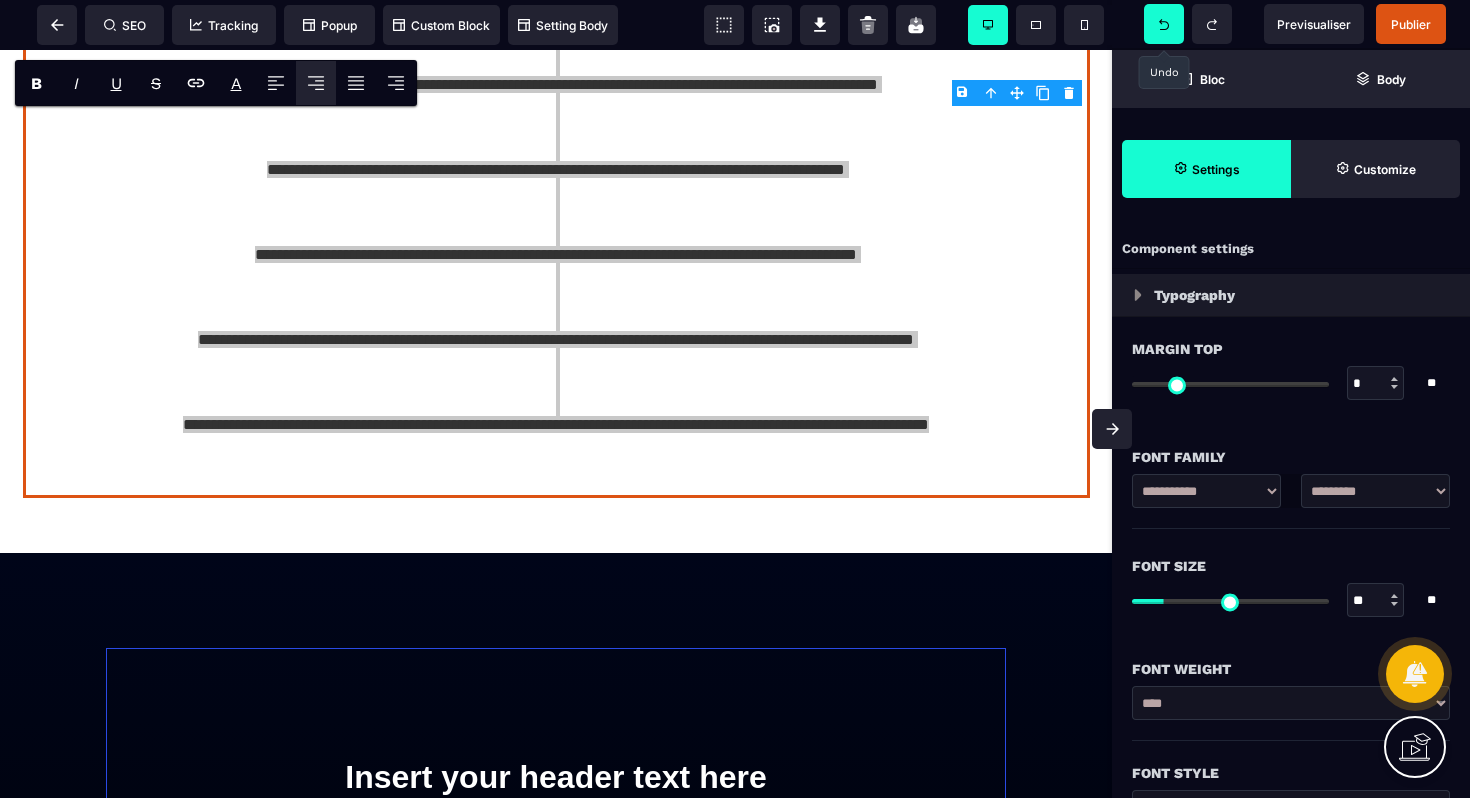click on "**********" at bounding box center (1375, 491) 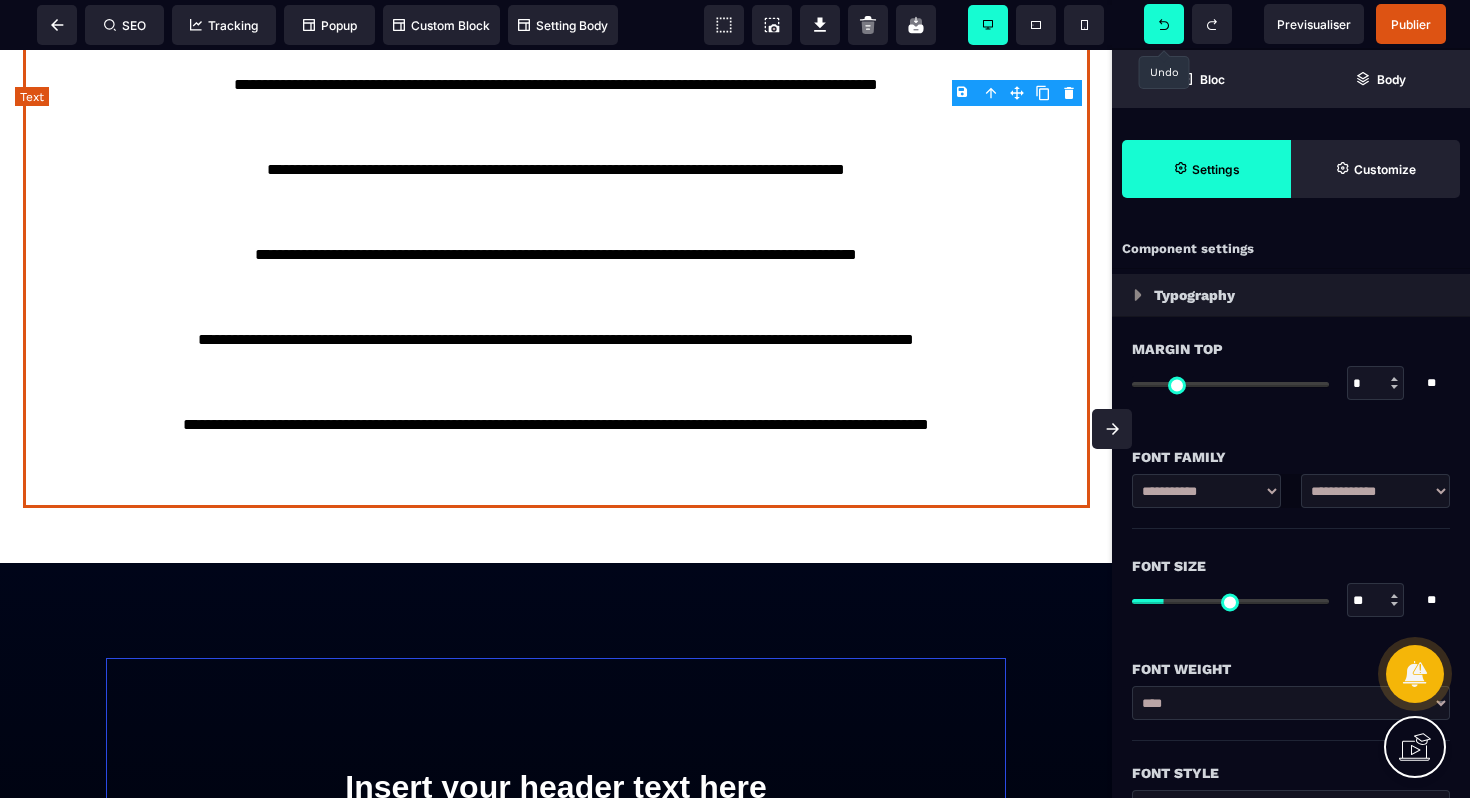 click on "**********" at bounding box center [556, 255] 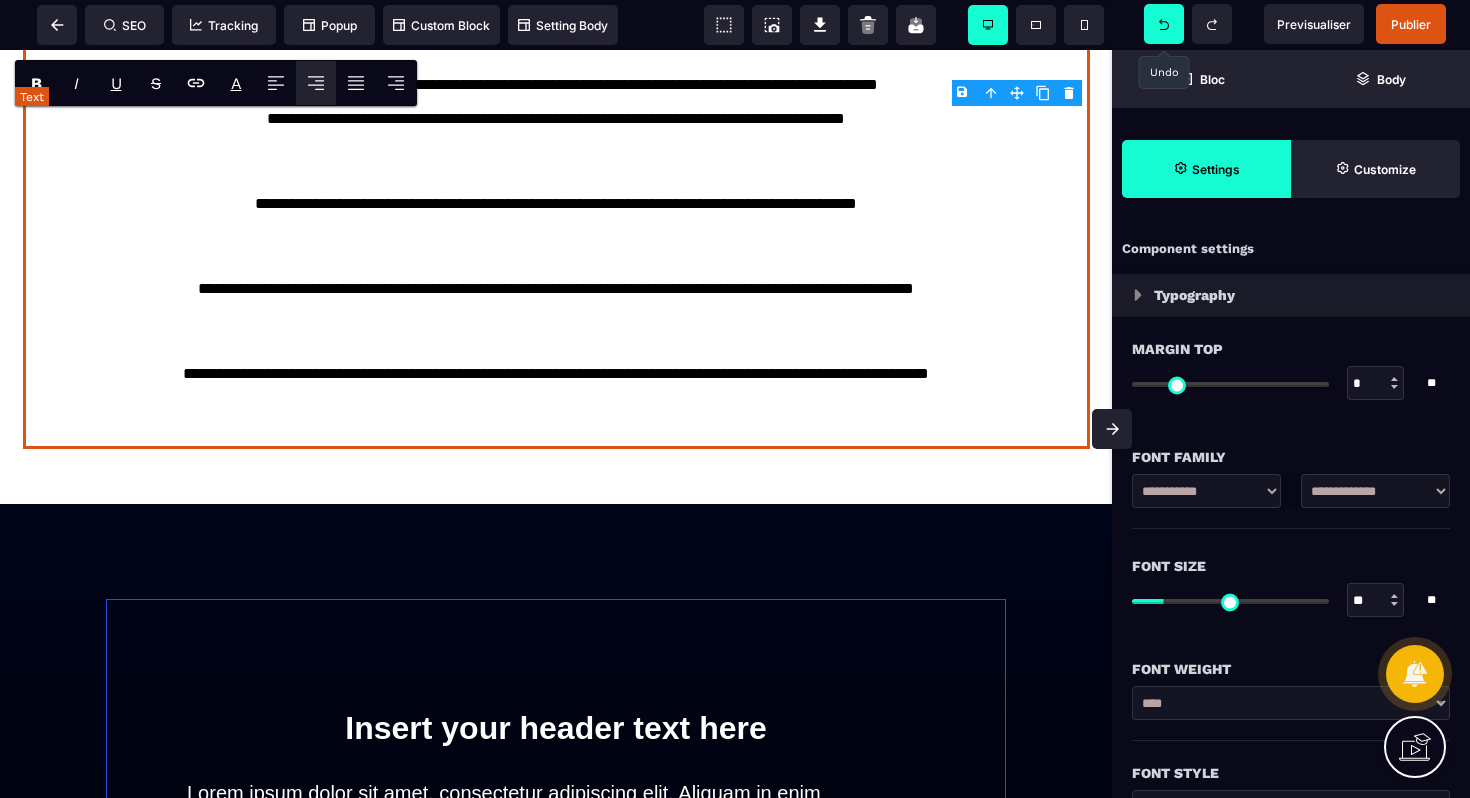 click on "**********" at bounding box center [556, 226] 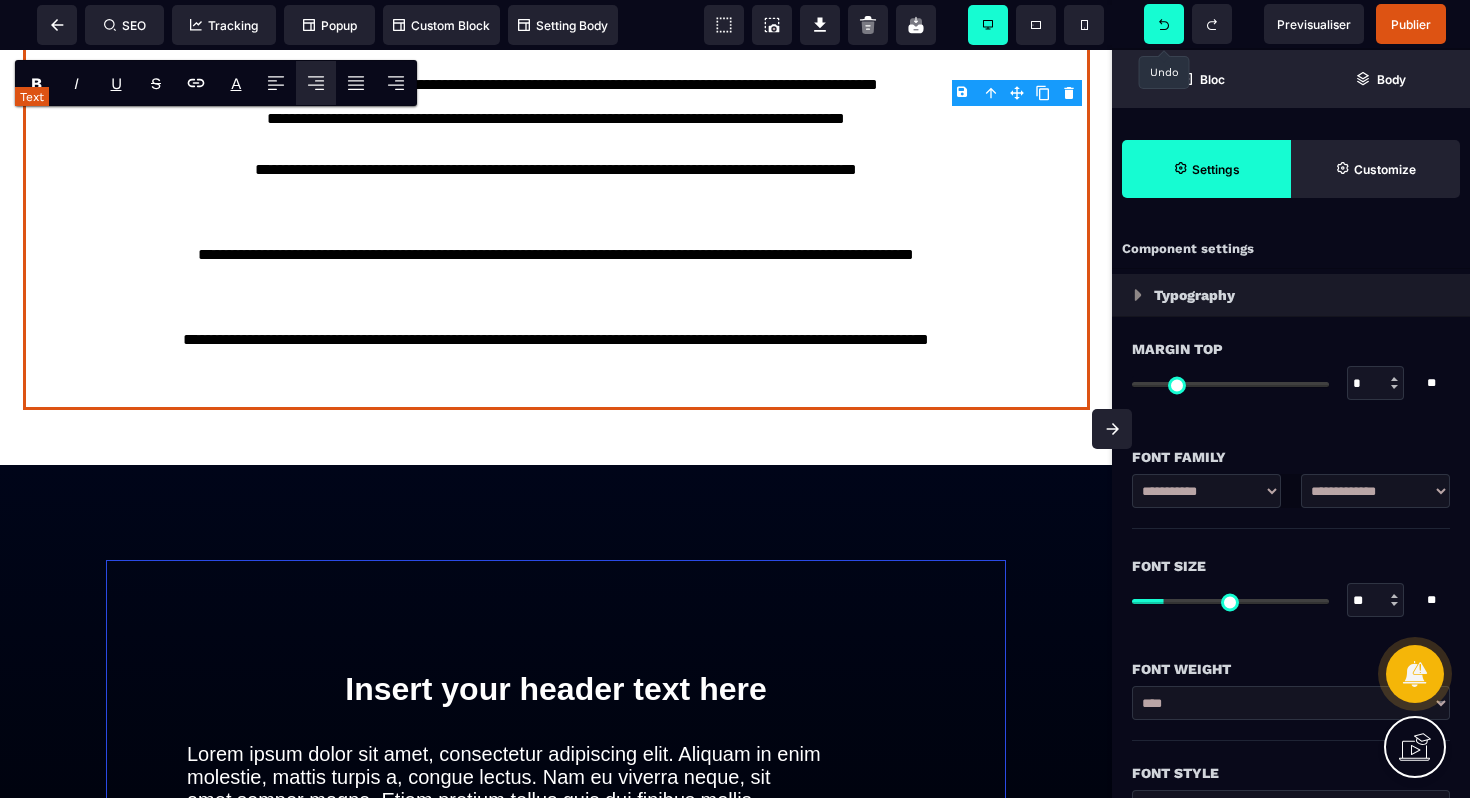 click on "**********" at bounding box center [556, 207] 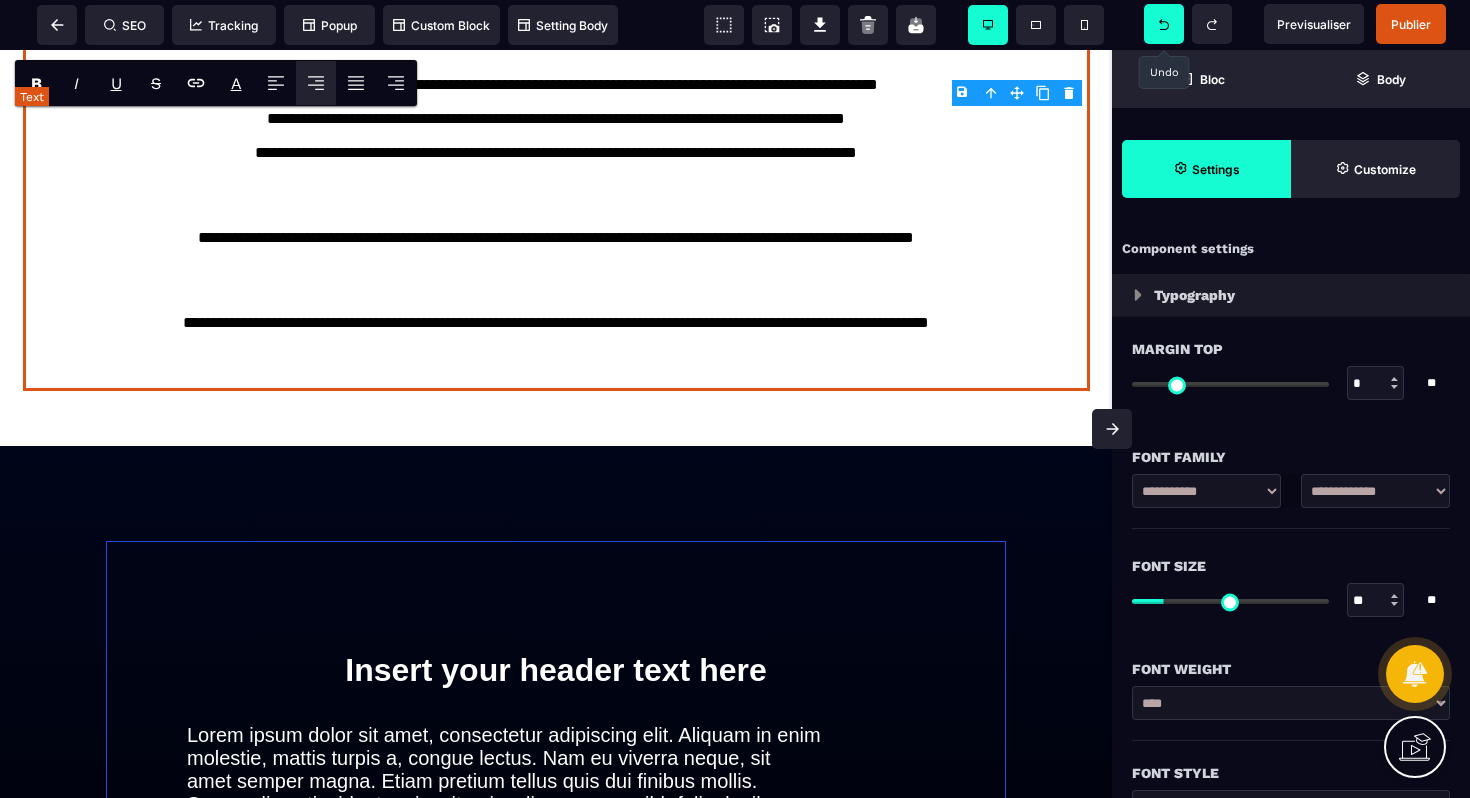 click on "**********" at bounding box center [556, 197] 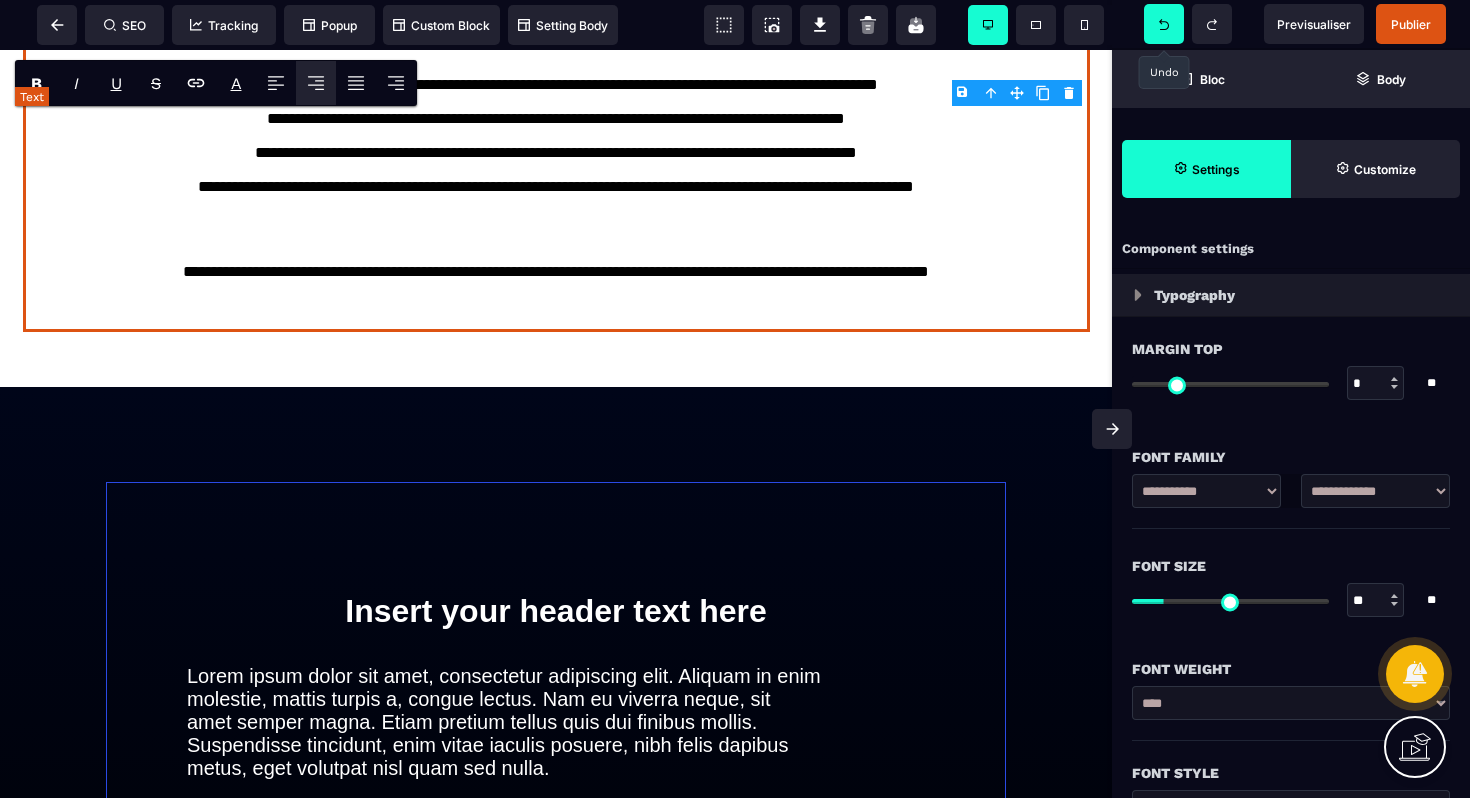 click on "**********" at bounding box center [556, 168] 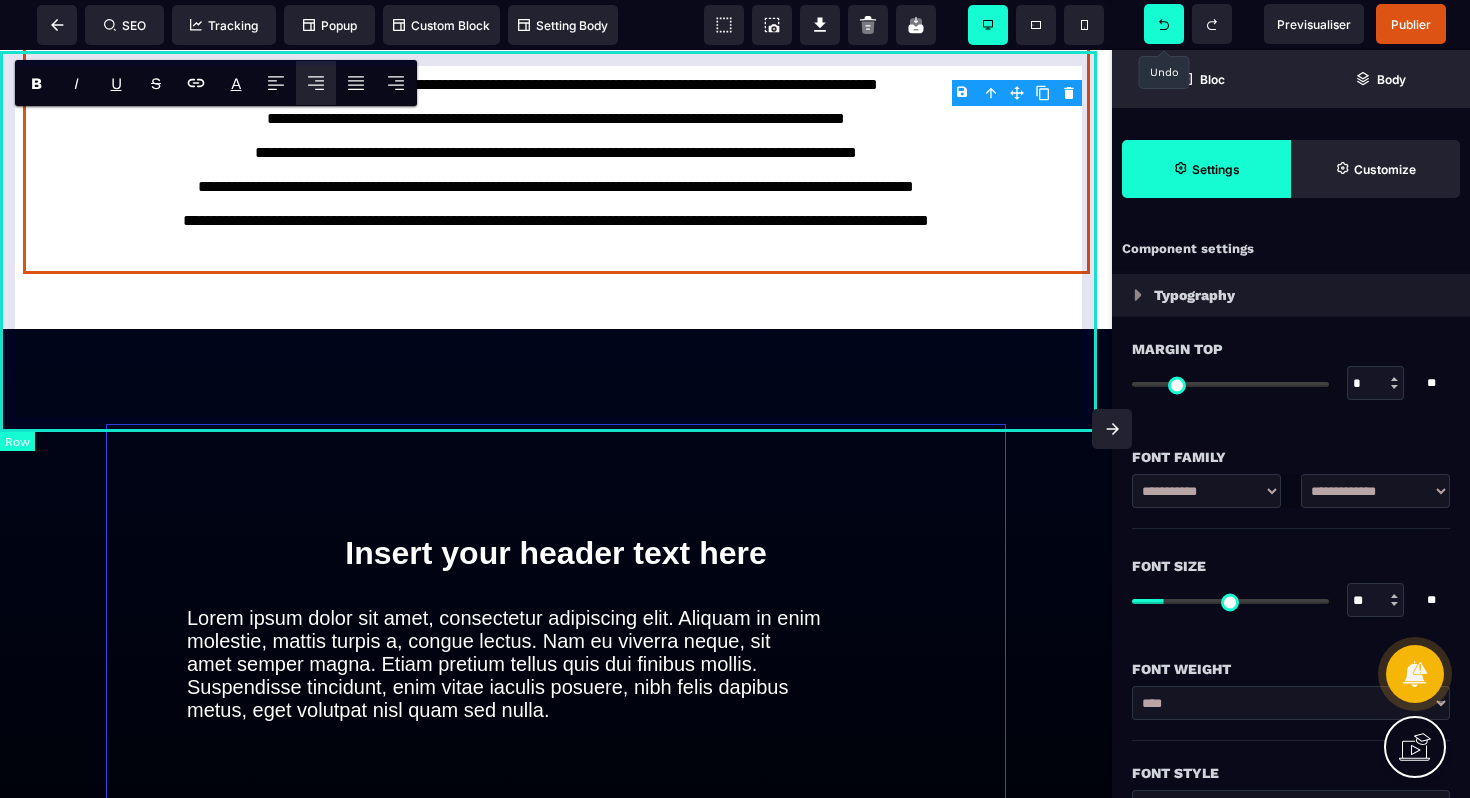 click on "**********" at bounding box center [556, 138] 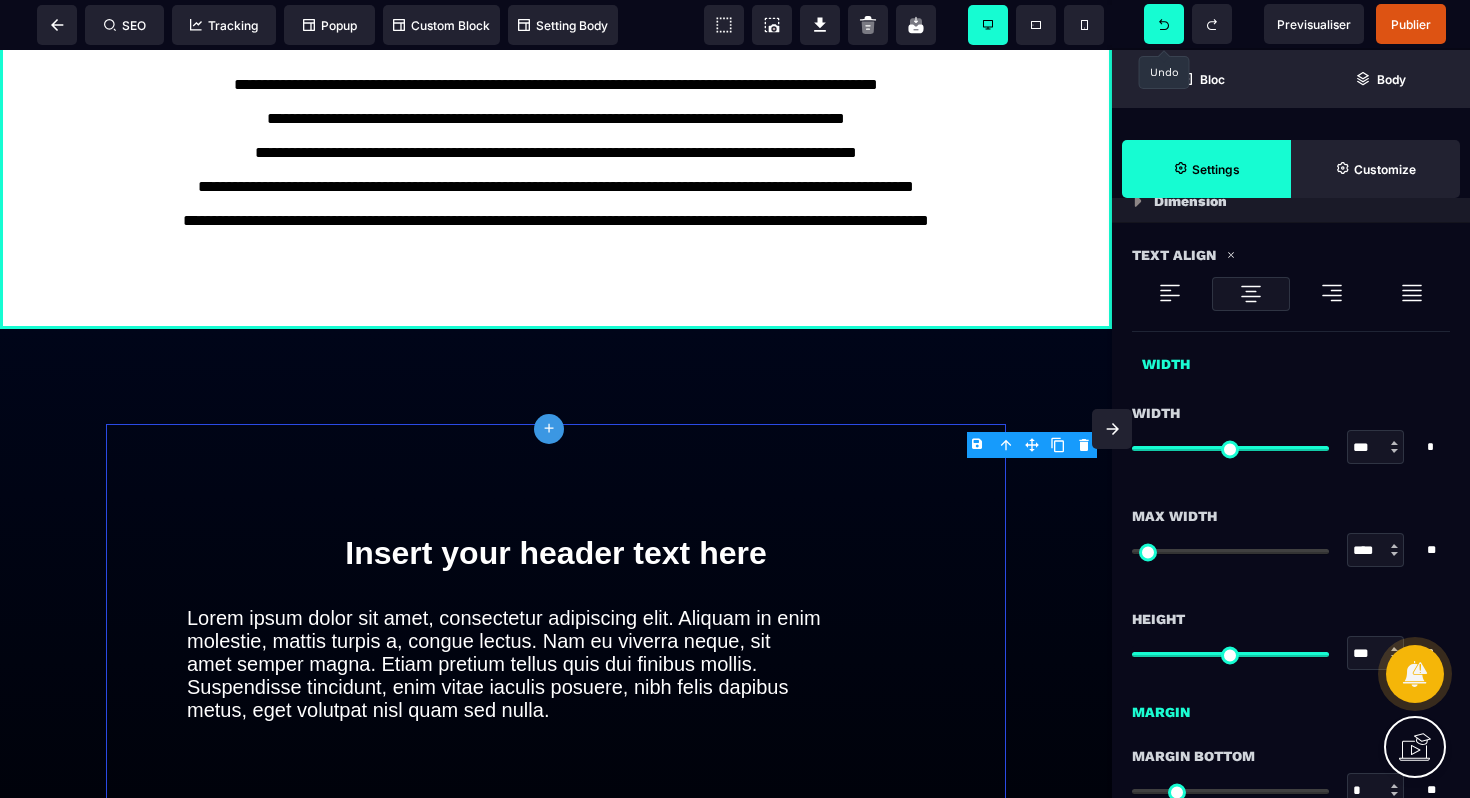 scroll, scrollTop: 417, scrollLeft: 0, axis: vertical 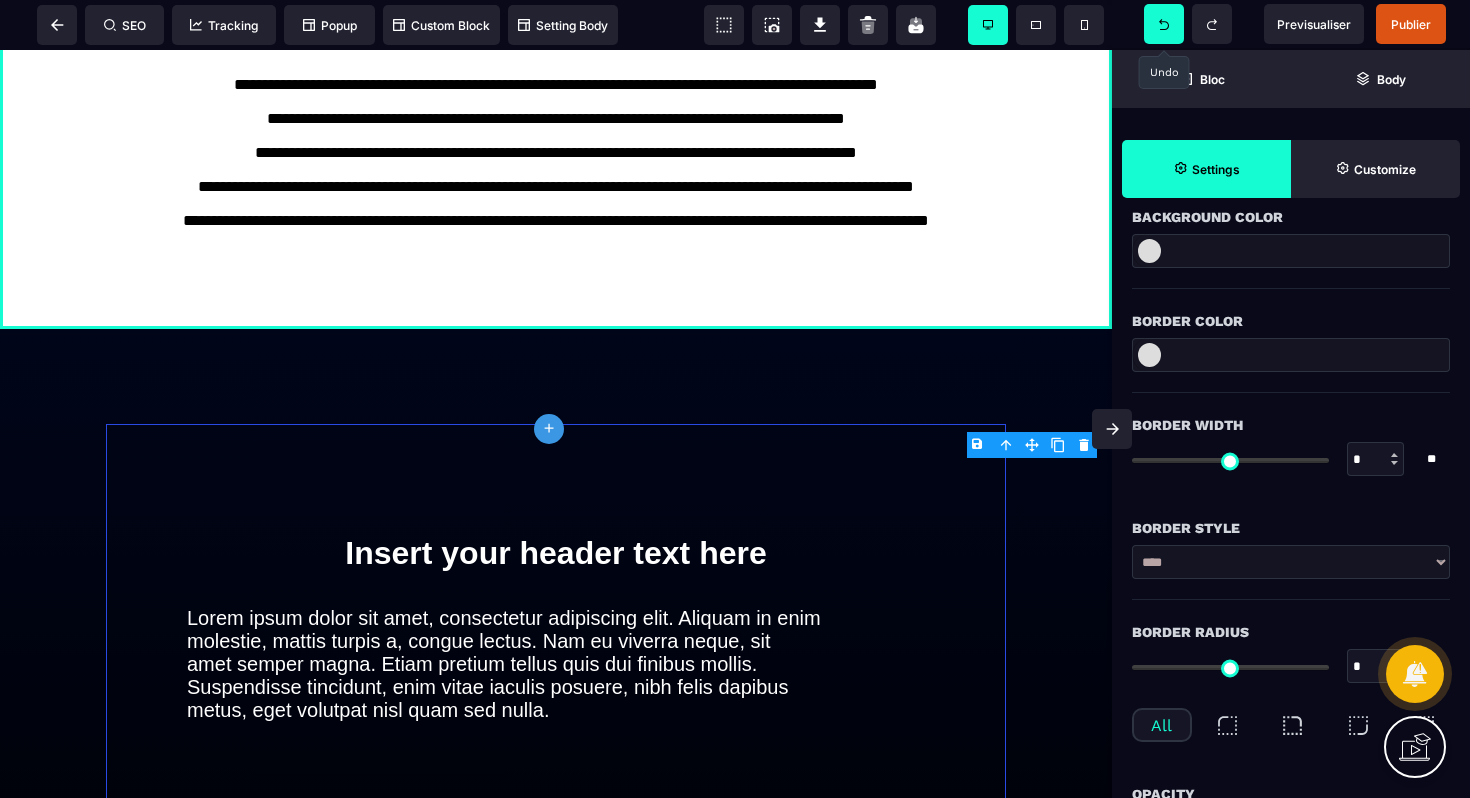 click at bounding box center [1149, 251] 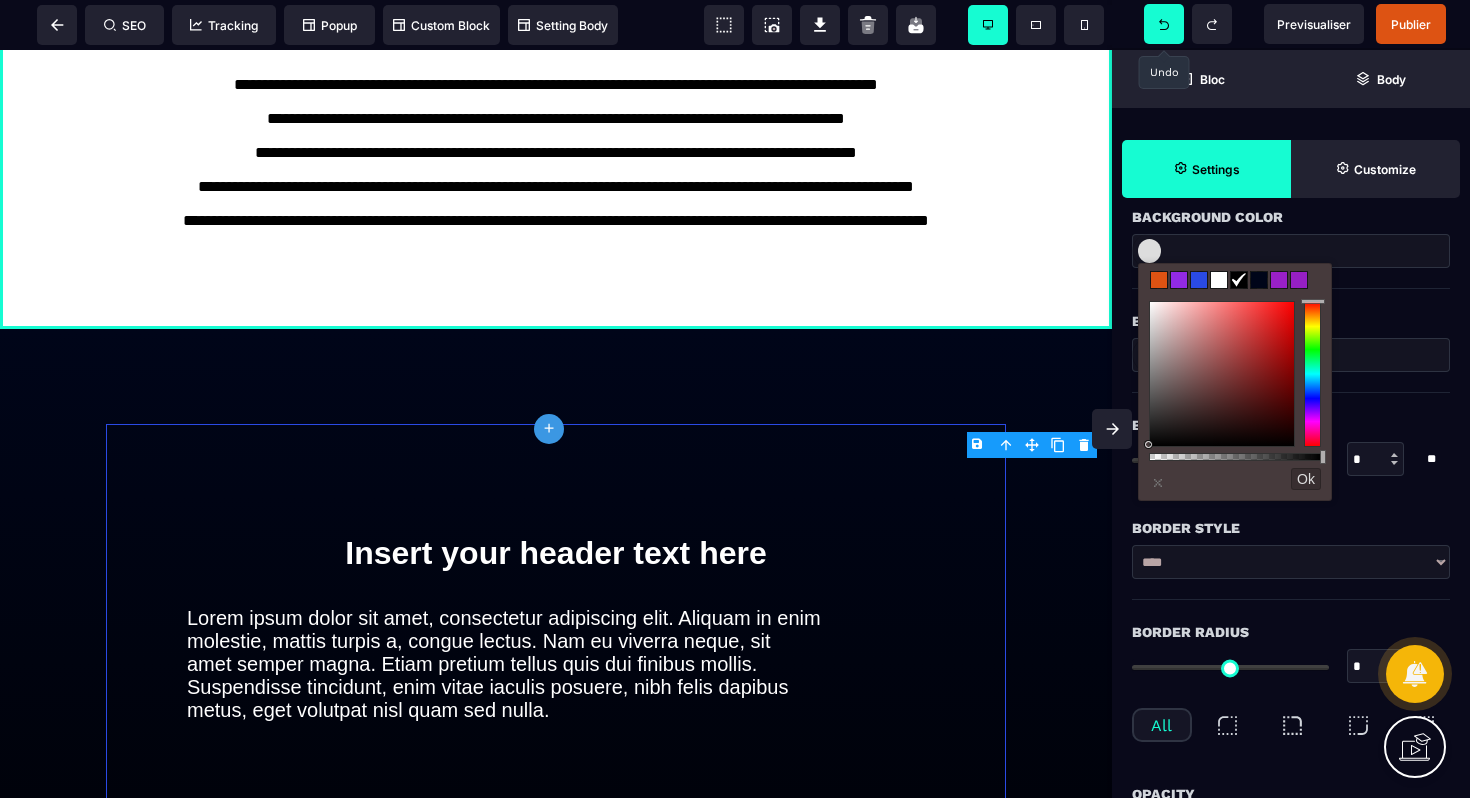 click at bounding box center [1179, 280] 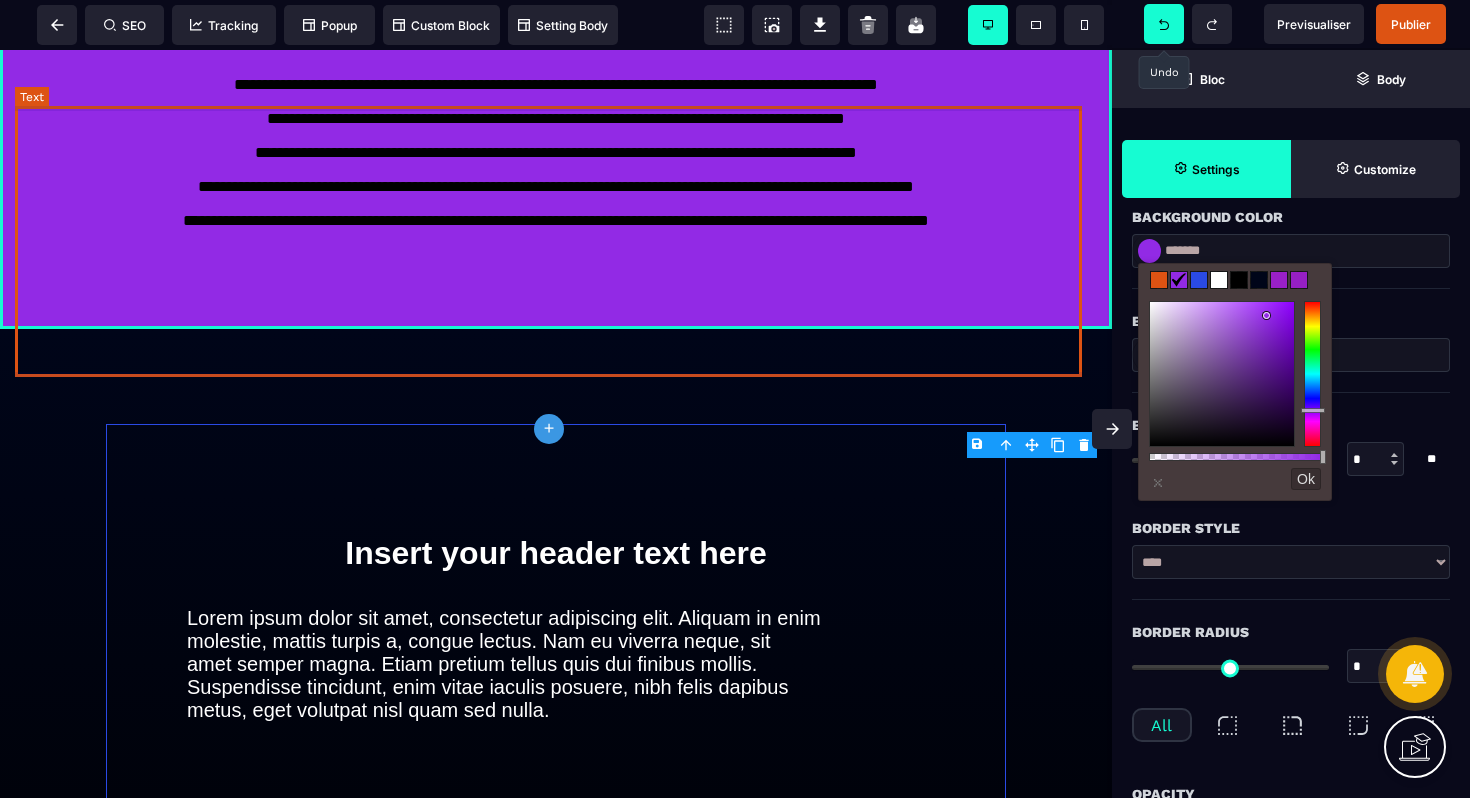 scroll, scrollTop: 7187, scrollLeft: 0, axis: vertical 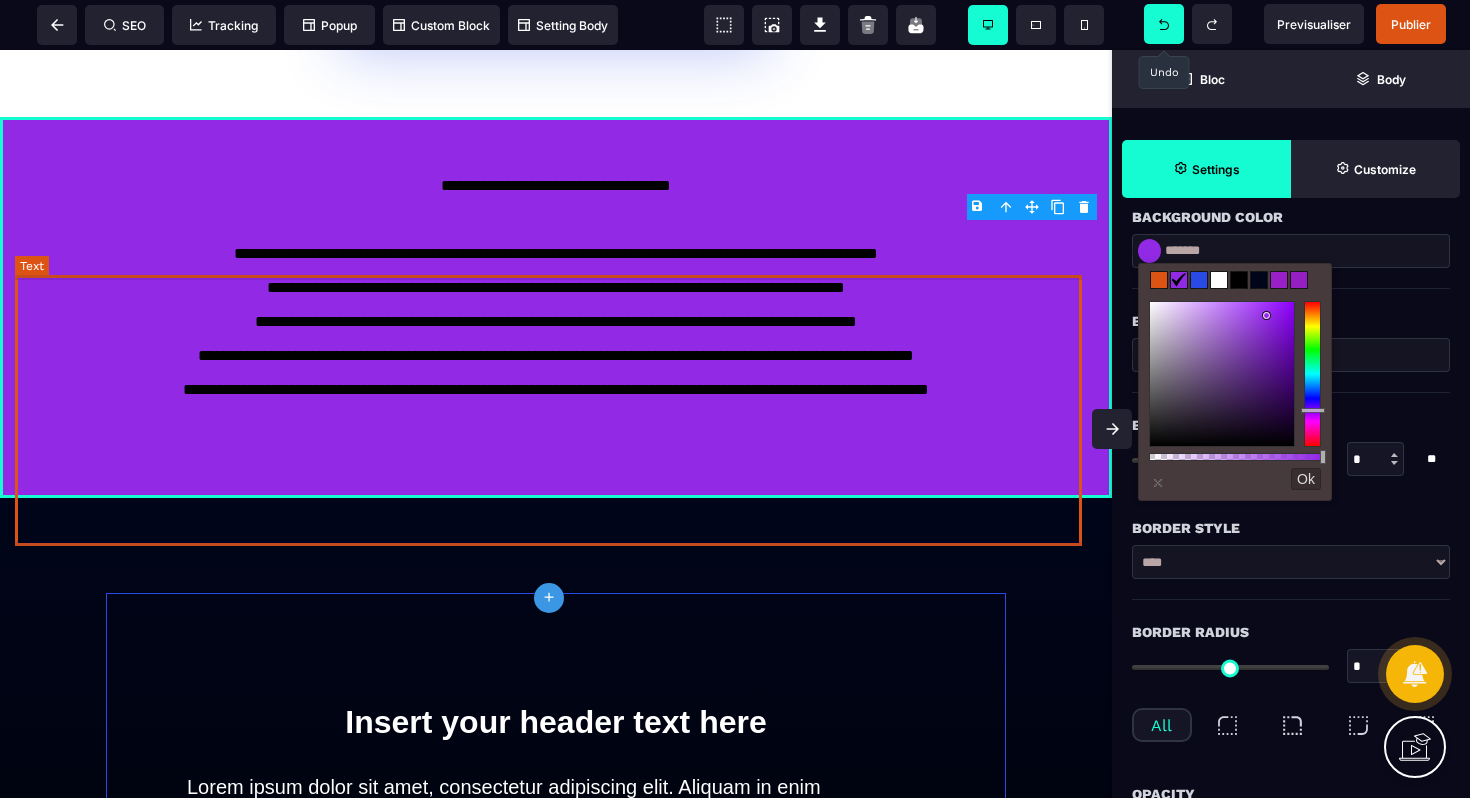click on "**********" at bounding box center [556, 307] 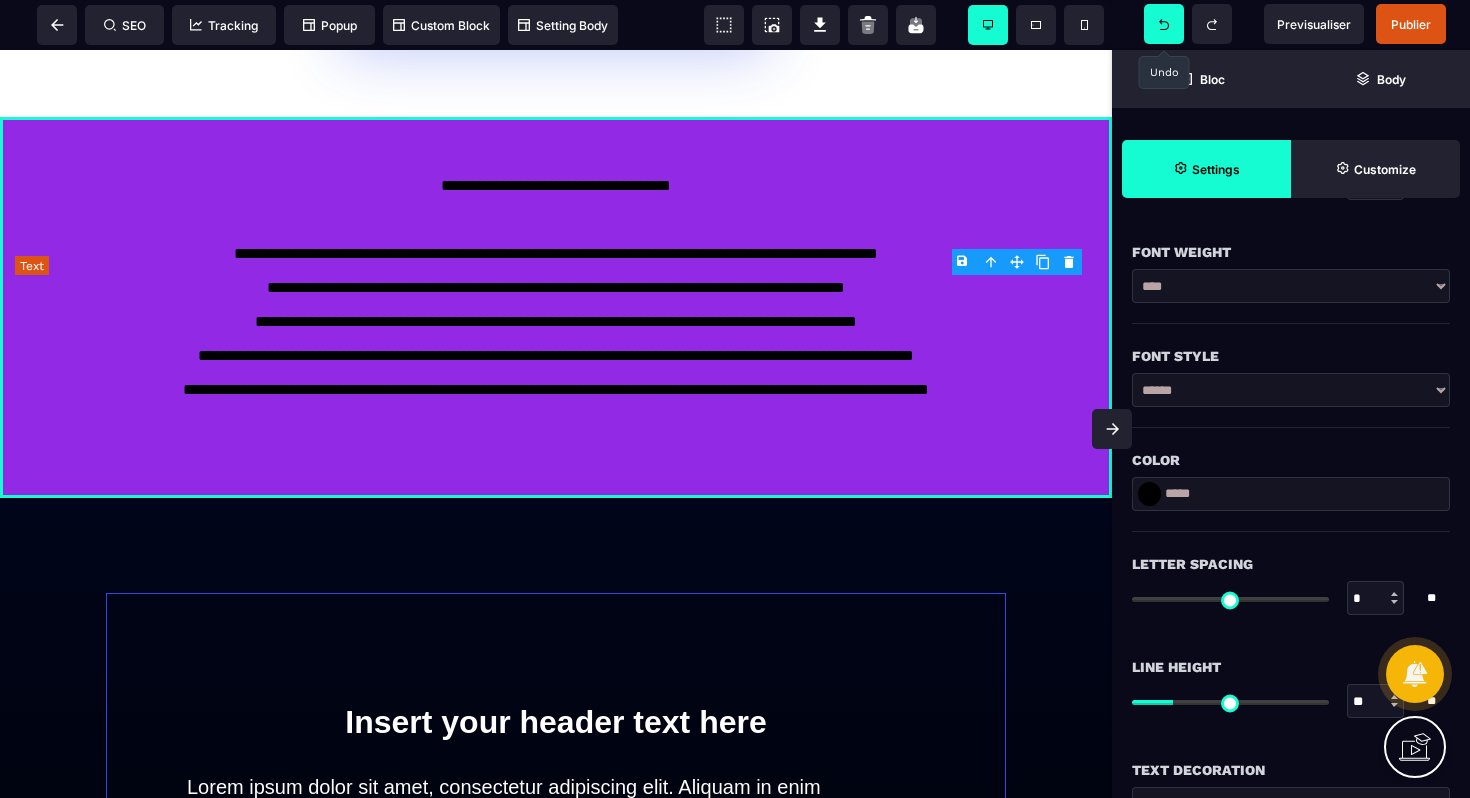 scroll, scrollTop: 0, scrollLeft: 0, axis: both 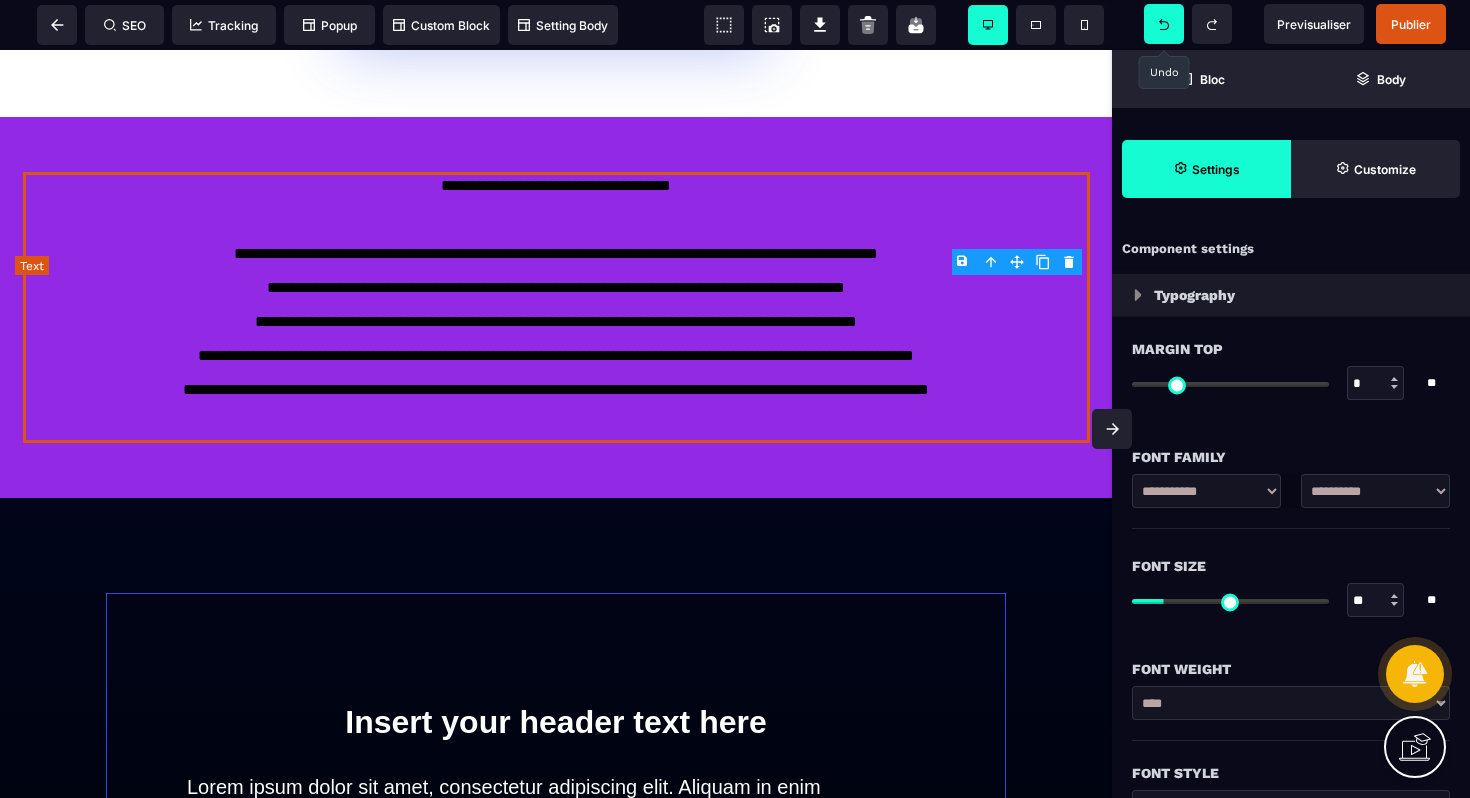 click on "**********" at bounding box center (556, 307) 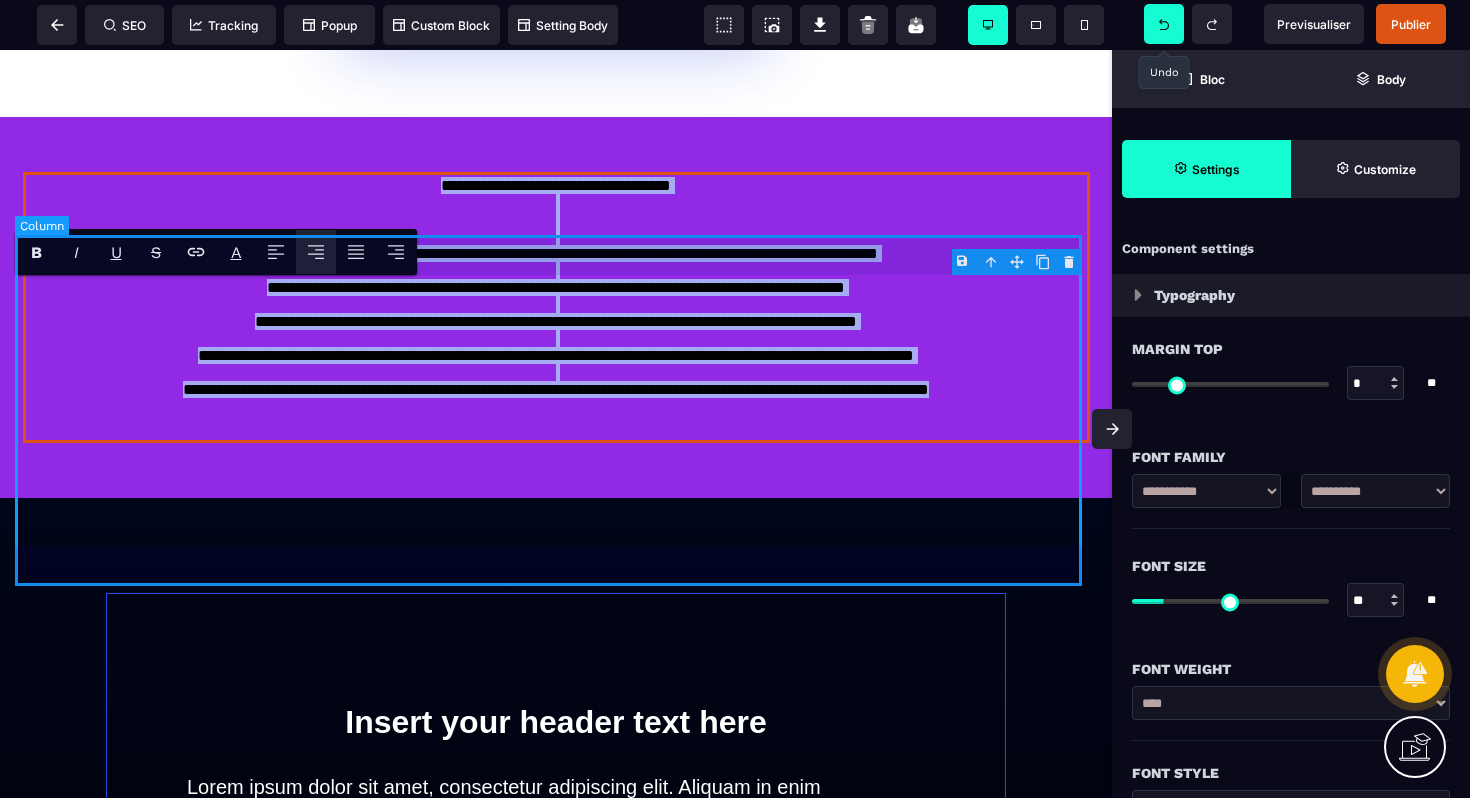 drag, startPoint x: 406, startPoint y: 292, endPoint x: 734, endPoint y: 448, distance: 363.20792 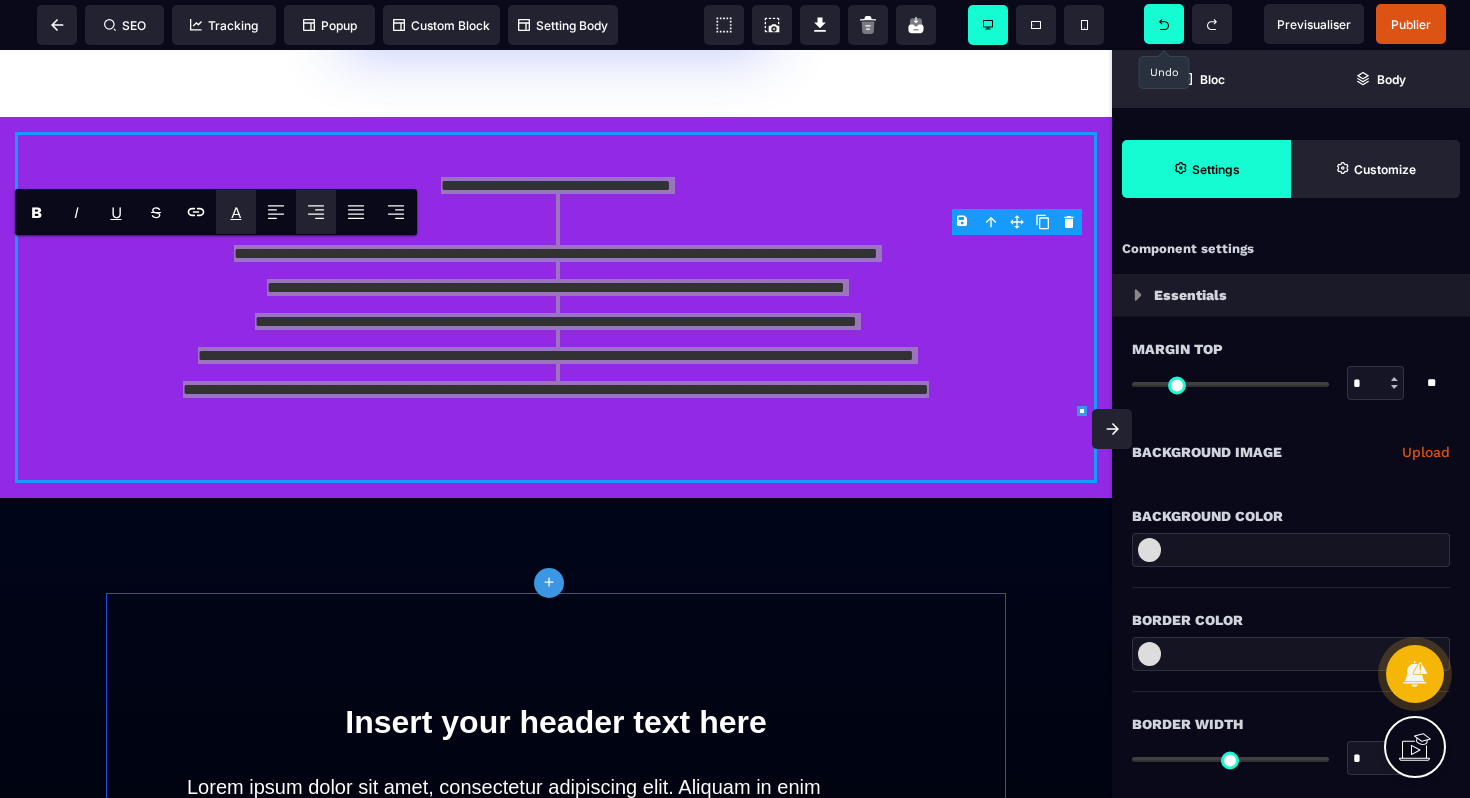 click on "A" at bounding box center [236, 212] 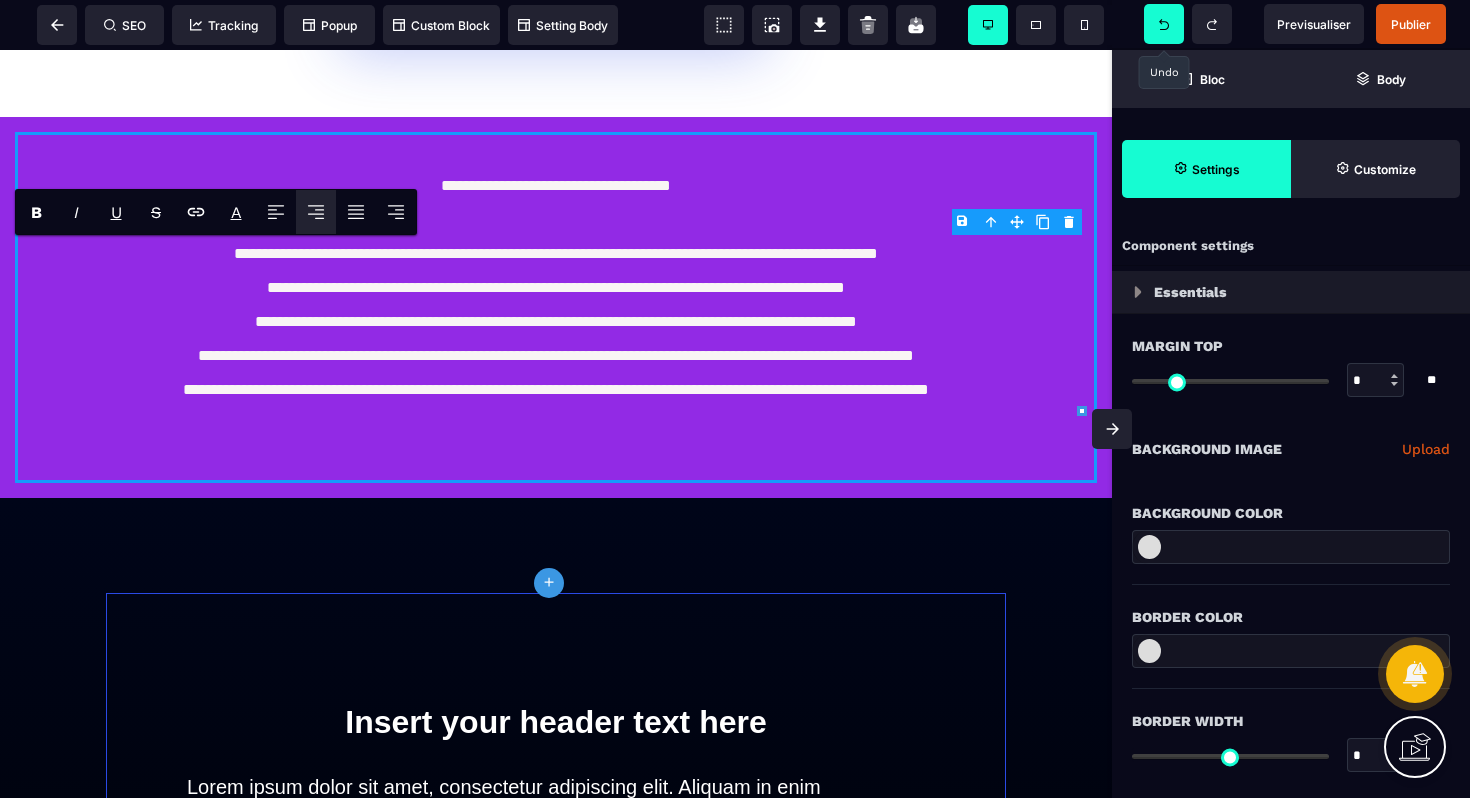 scroll, scrollTop: 4, scrollLeft: 0, axis: vertical 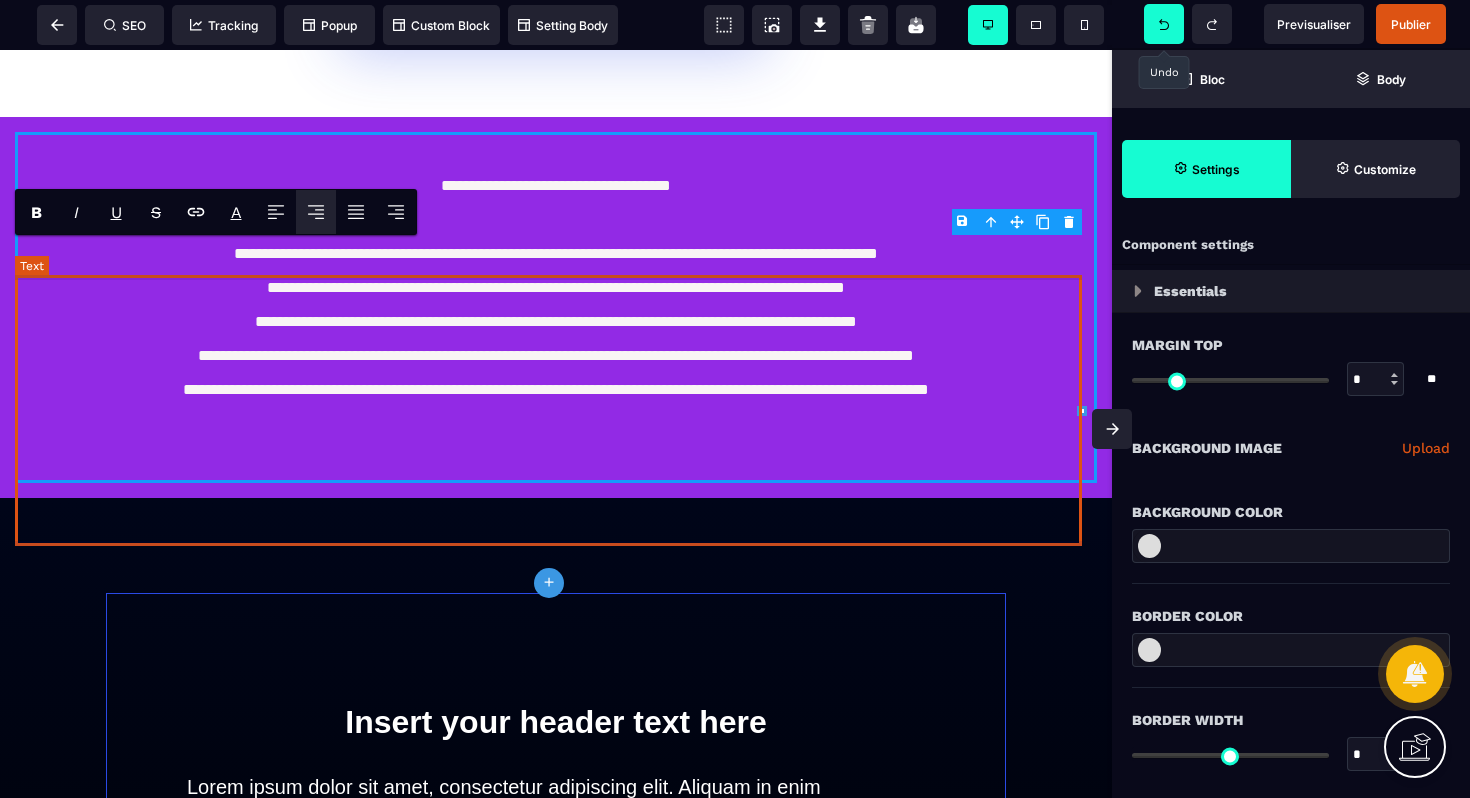 click on "**********" at bounding box center (556, 307) 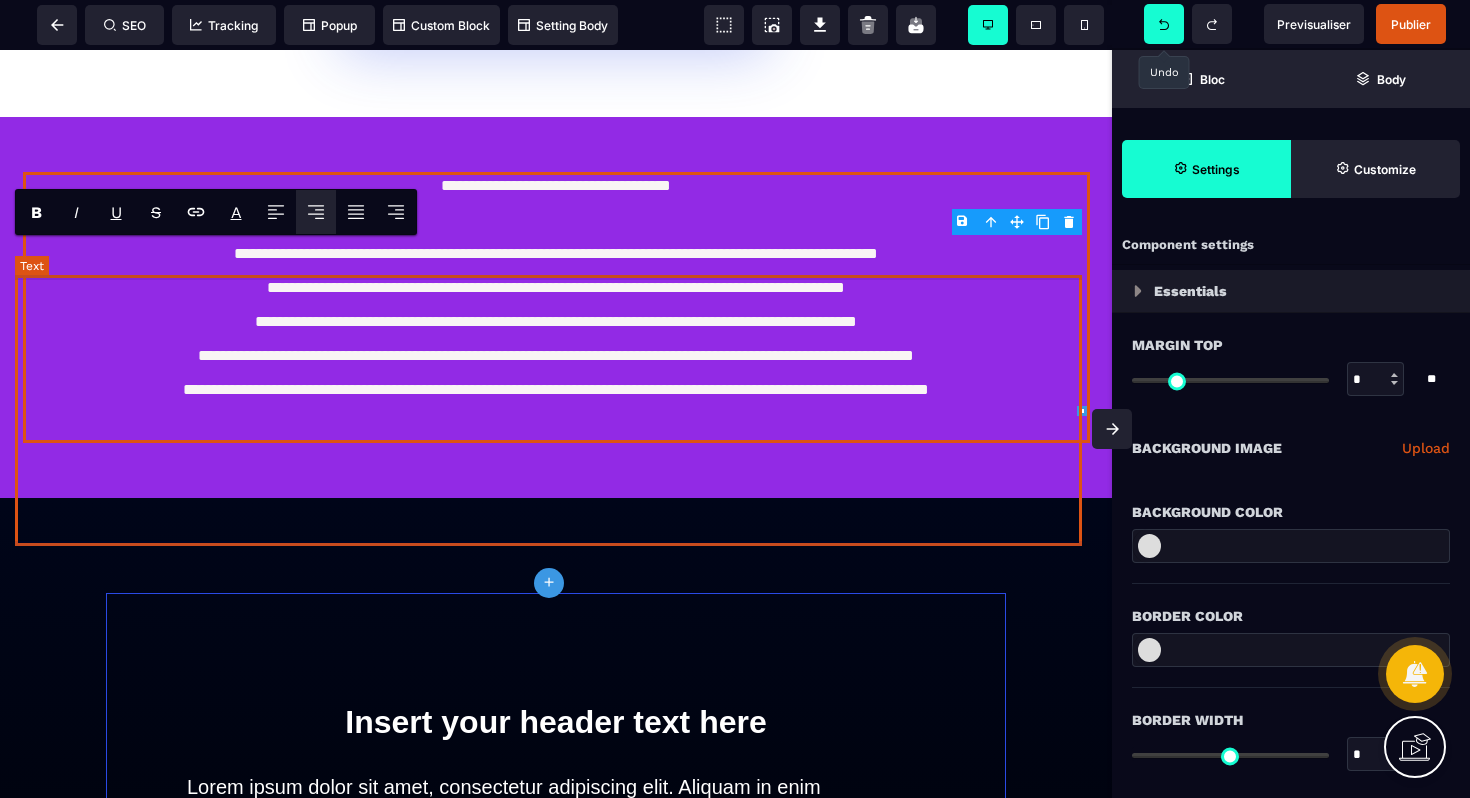 scroll, scrollTop: 0, scrollLeft: 0, axis: both 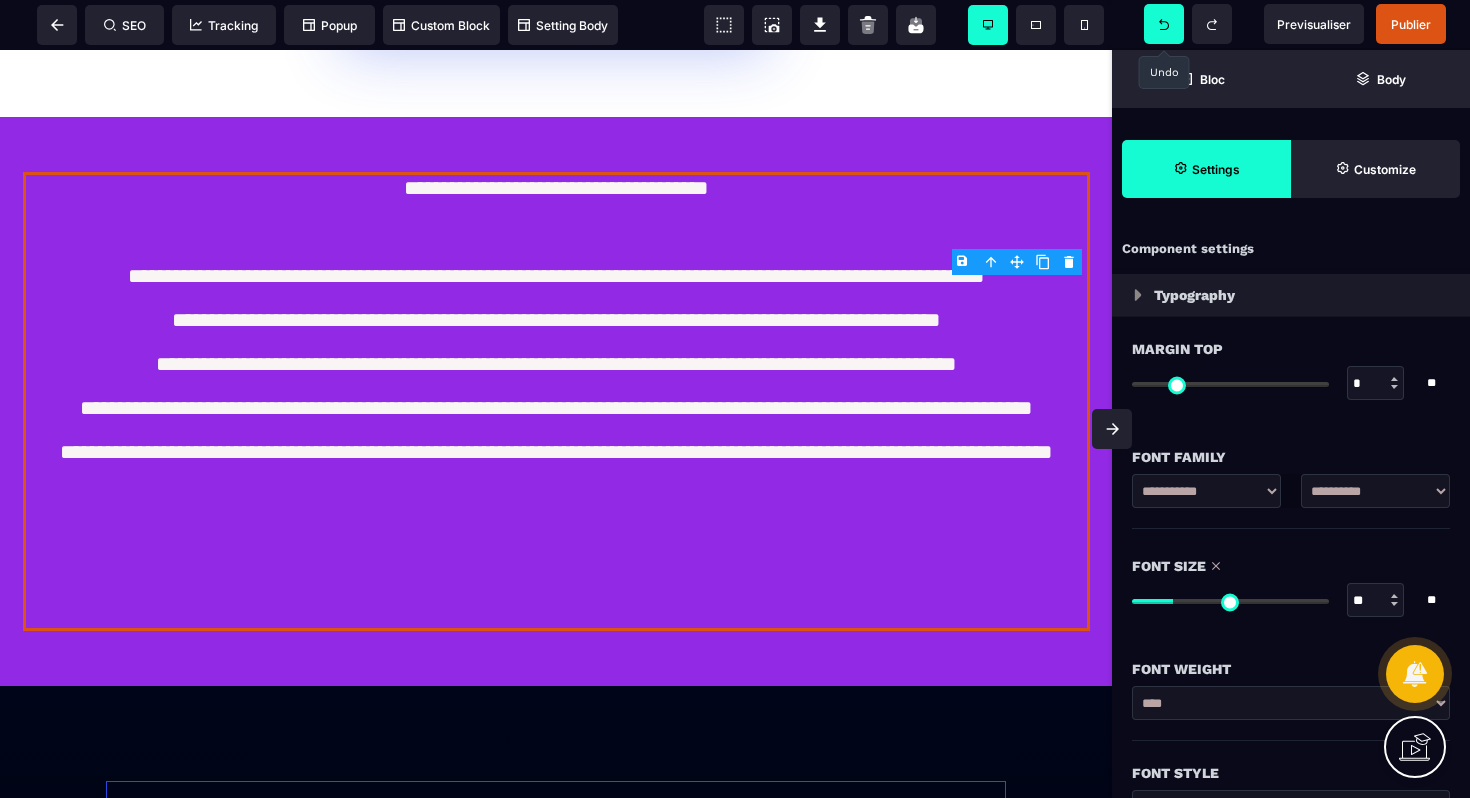 click at bounding box center (1230, 601) 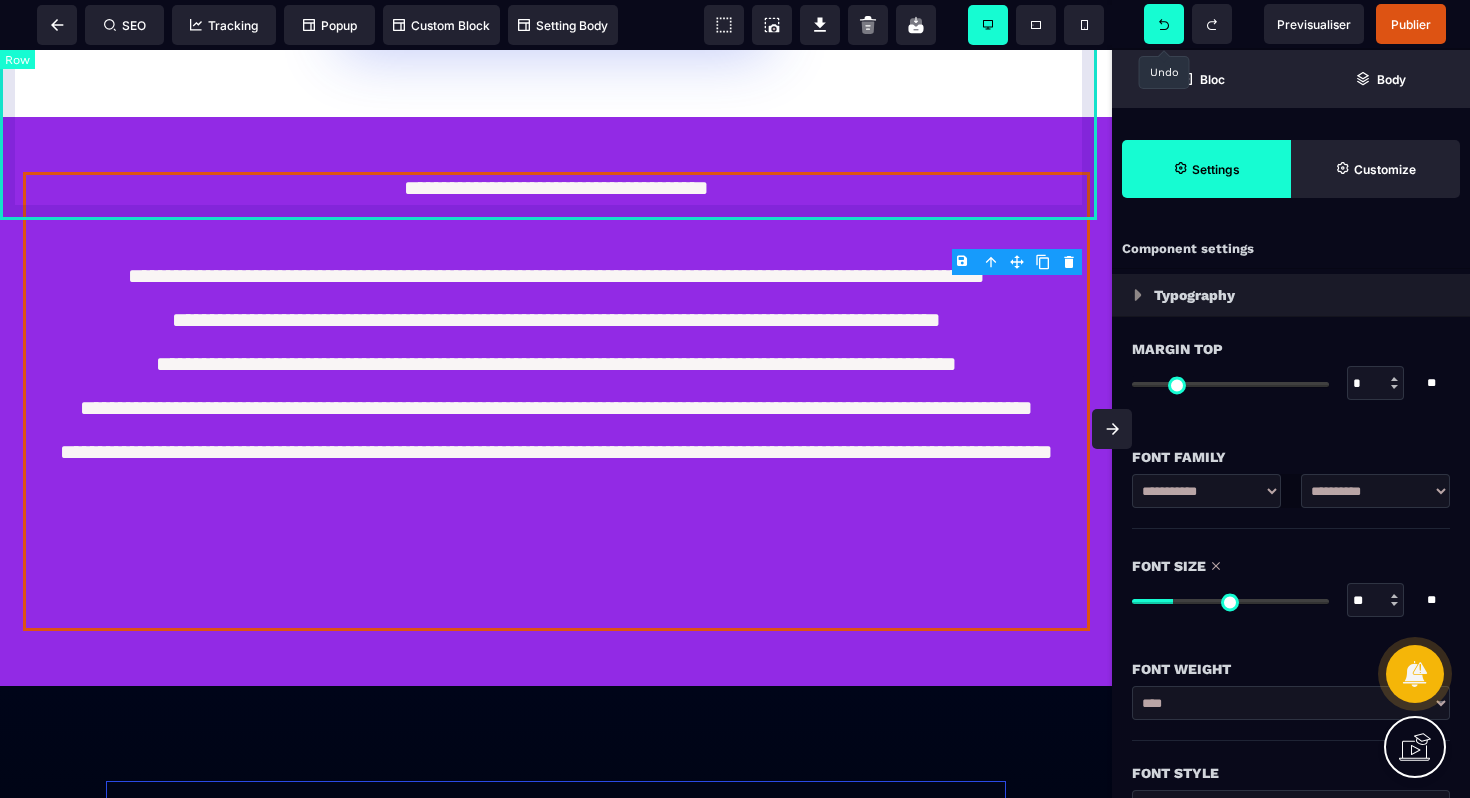 click on "Ce que vous trouverez dans  LA FORMATION ultra complète et riche d'enseignements ! Module Théorique: sommaire Anatomie générale Module Théorique: sommaire Anatomie générale Module Théorique: sommaire Technique de perçage Module Théorique: sommaire Bijoux adaptés au Piercing Rejoindre la formation !" at bounding box center (556, -949) 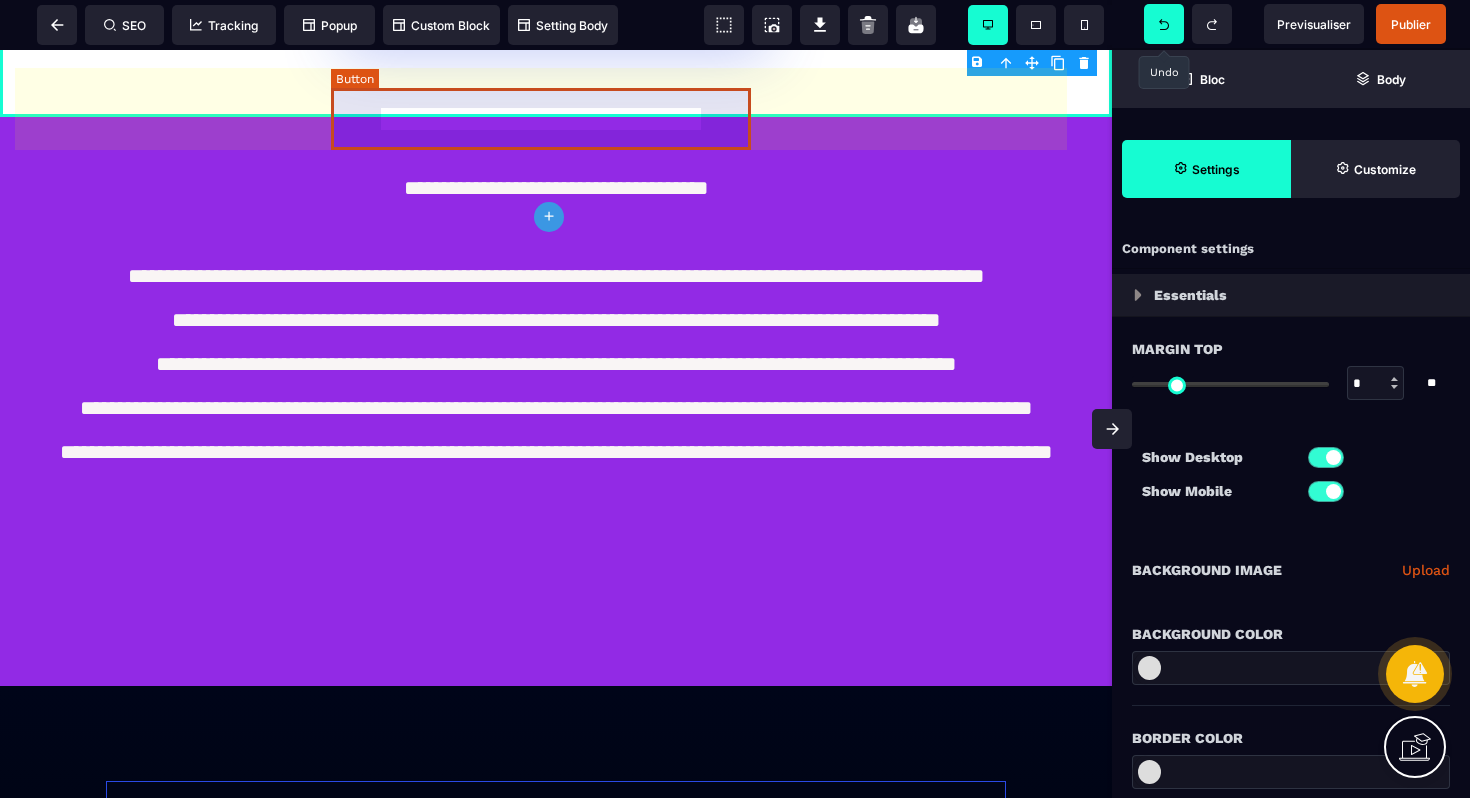 click on "Rejoindre la formation !" at bounding box center (548, 15) 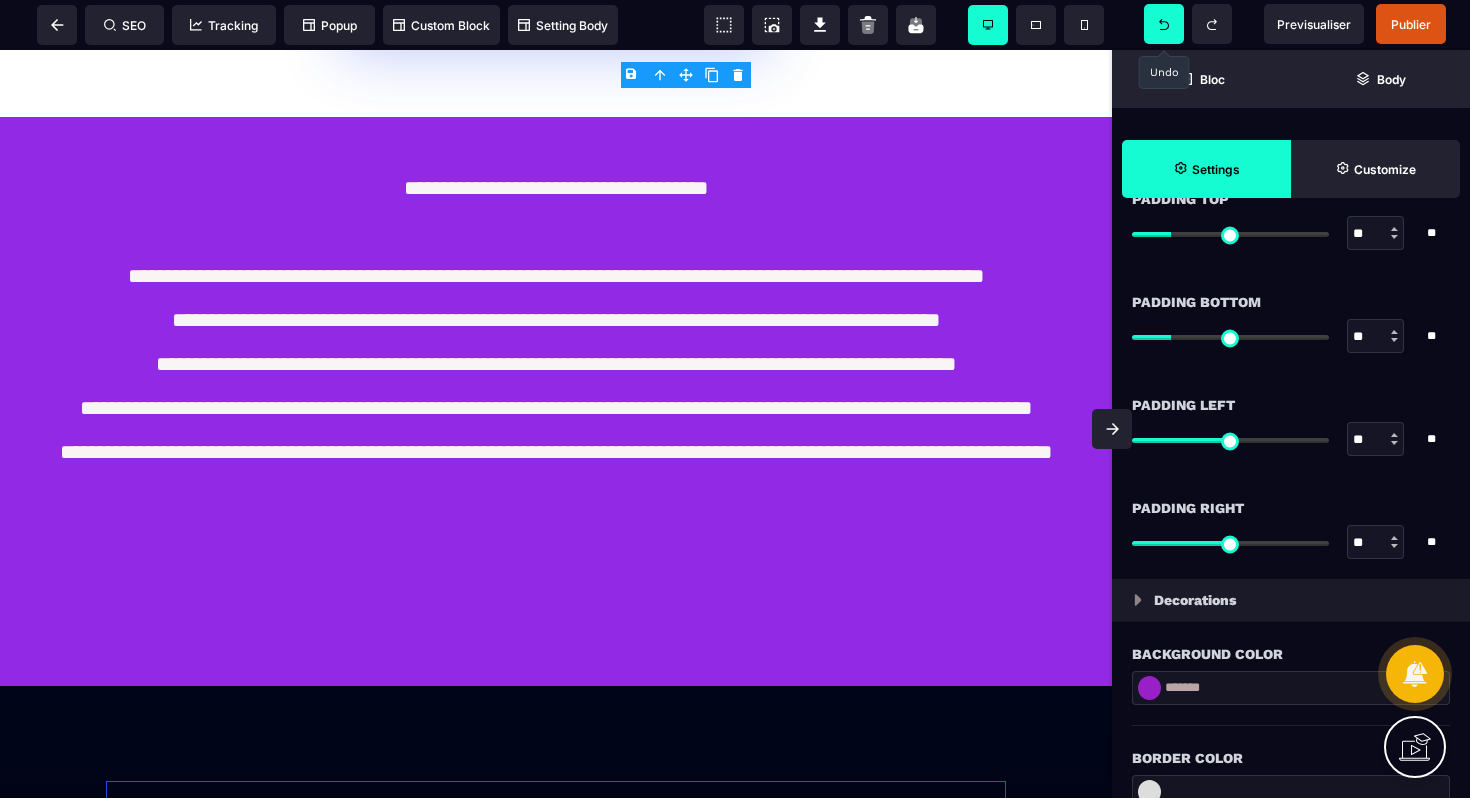 scroll, scrollTop: 2249, scrollLeft: 0, axis: vertical 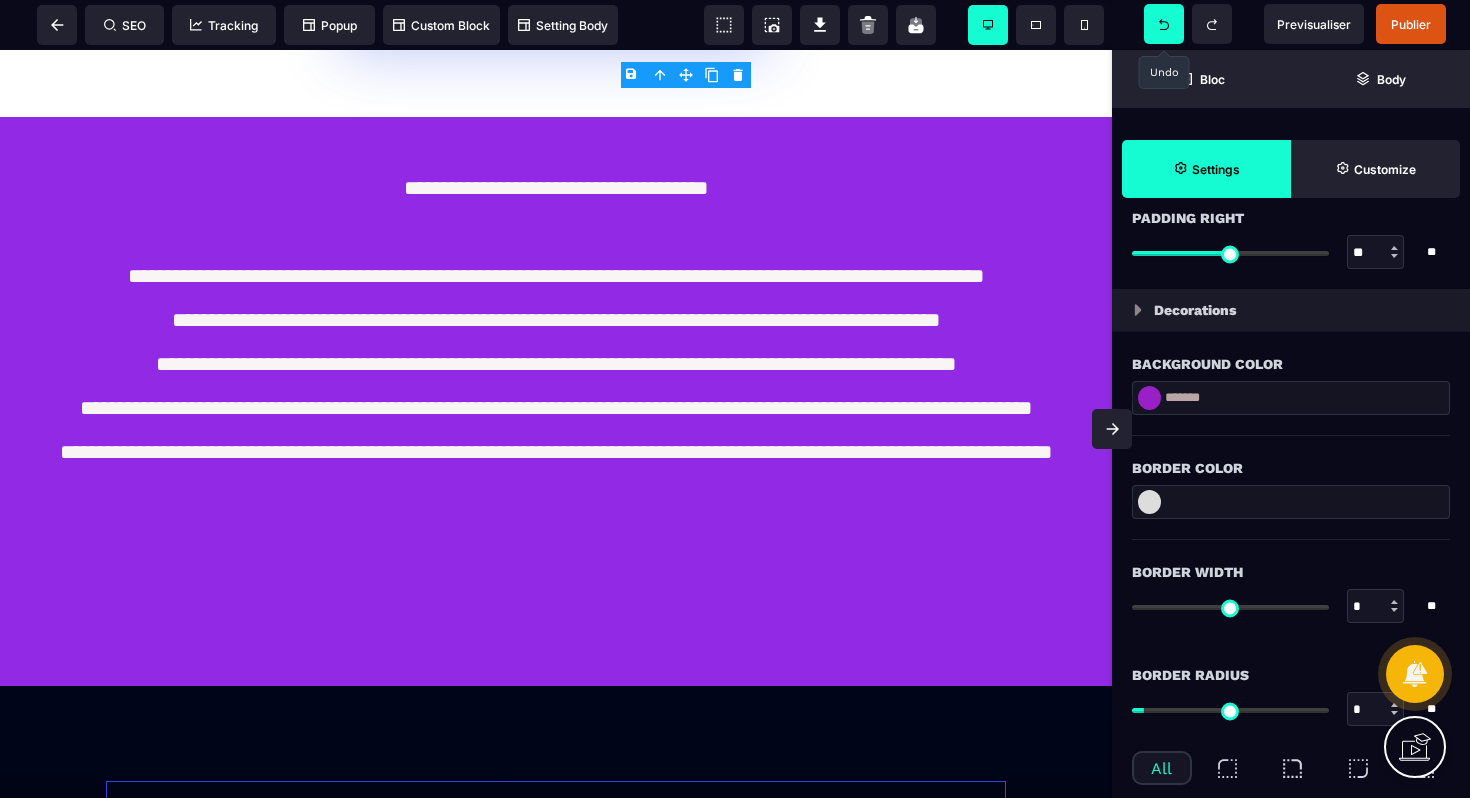 drag, startPoint x: 1235, startPoint y: 400, endPoint x: 1115, endPoint y: 387, distance: 120.70211 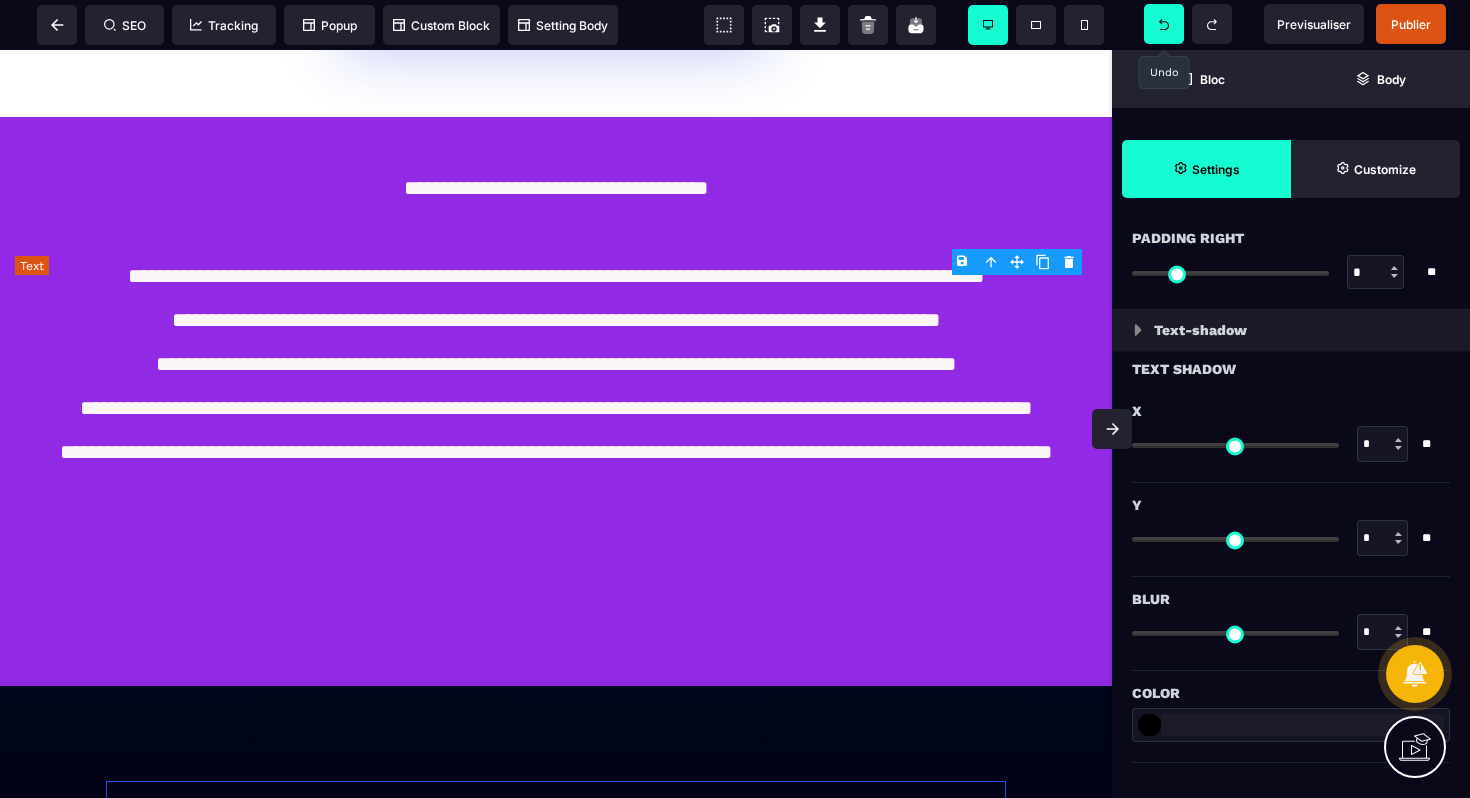 scroll, scrollTop: 0, scrollLeft: 0, axis: both 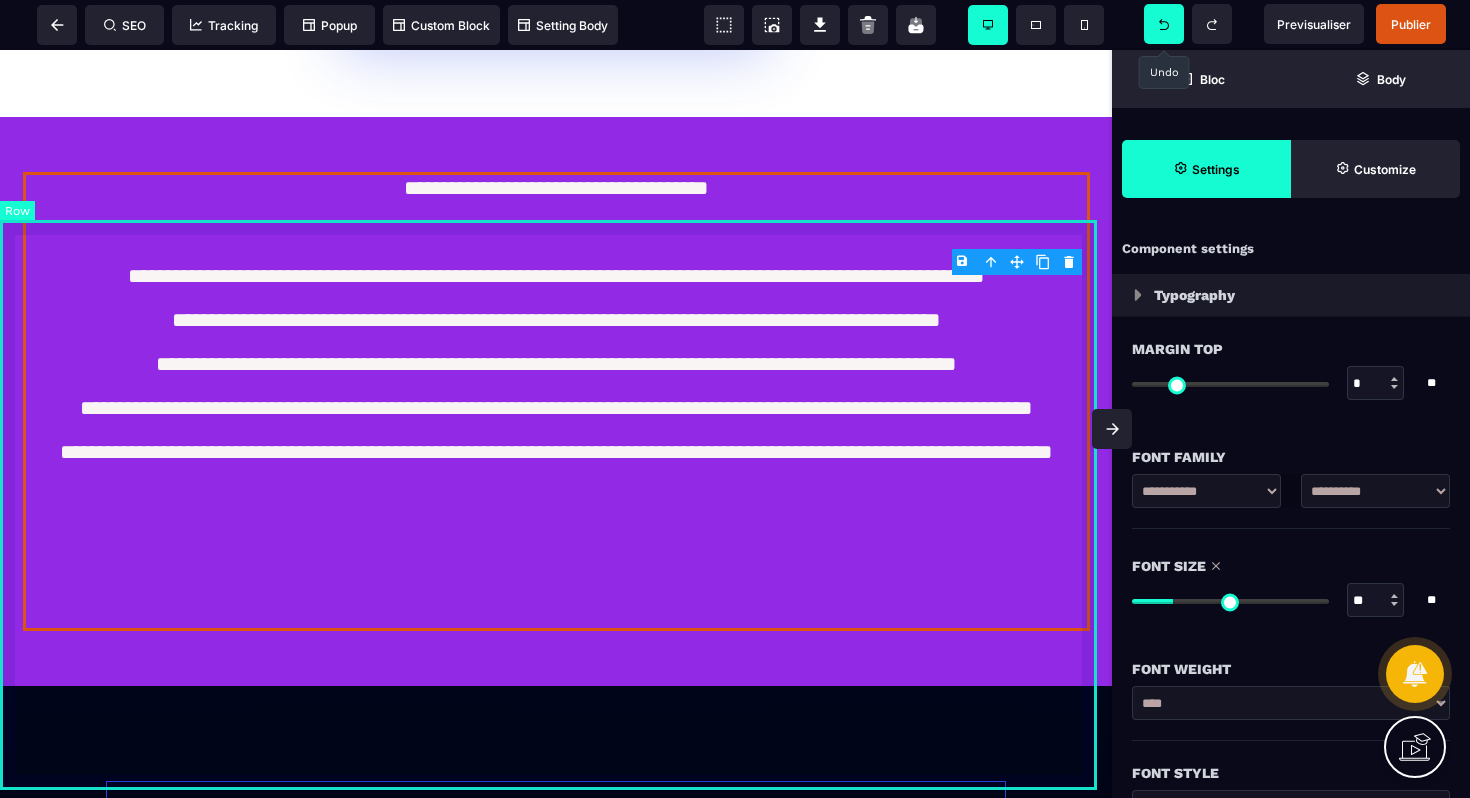 click on "**********" at bounding box center [556, 402] 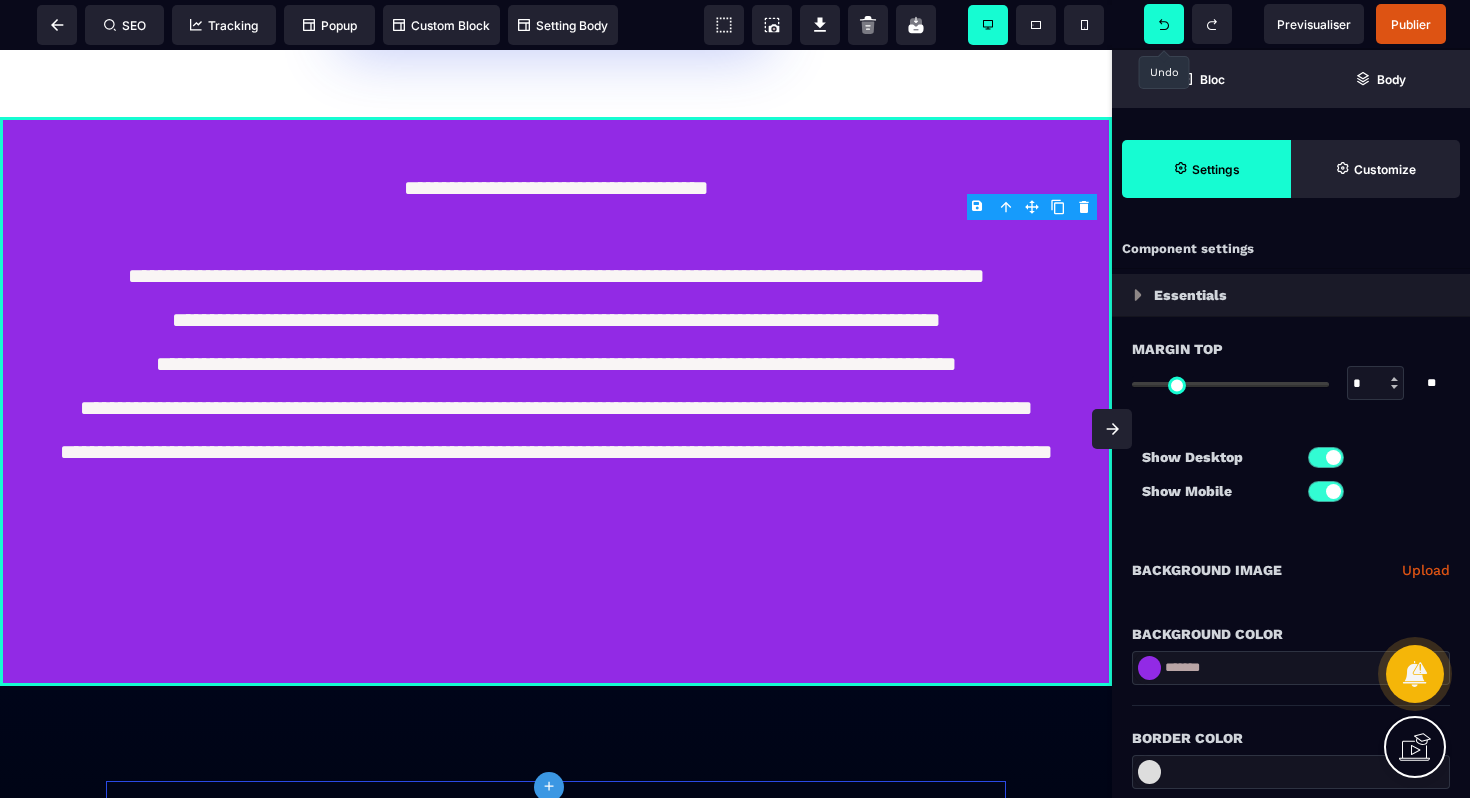 drag, startPoint x: 1233, startPoint y: 674, endPoint x: 1139, endPoint y: 668, distance: 94.19129 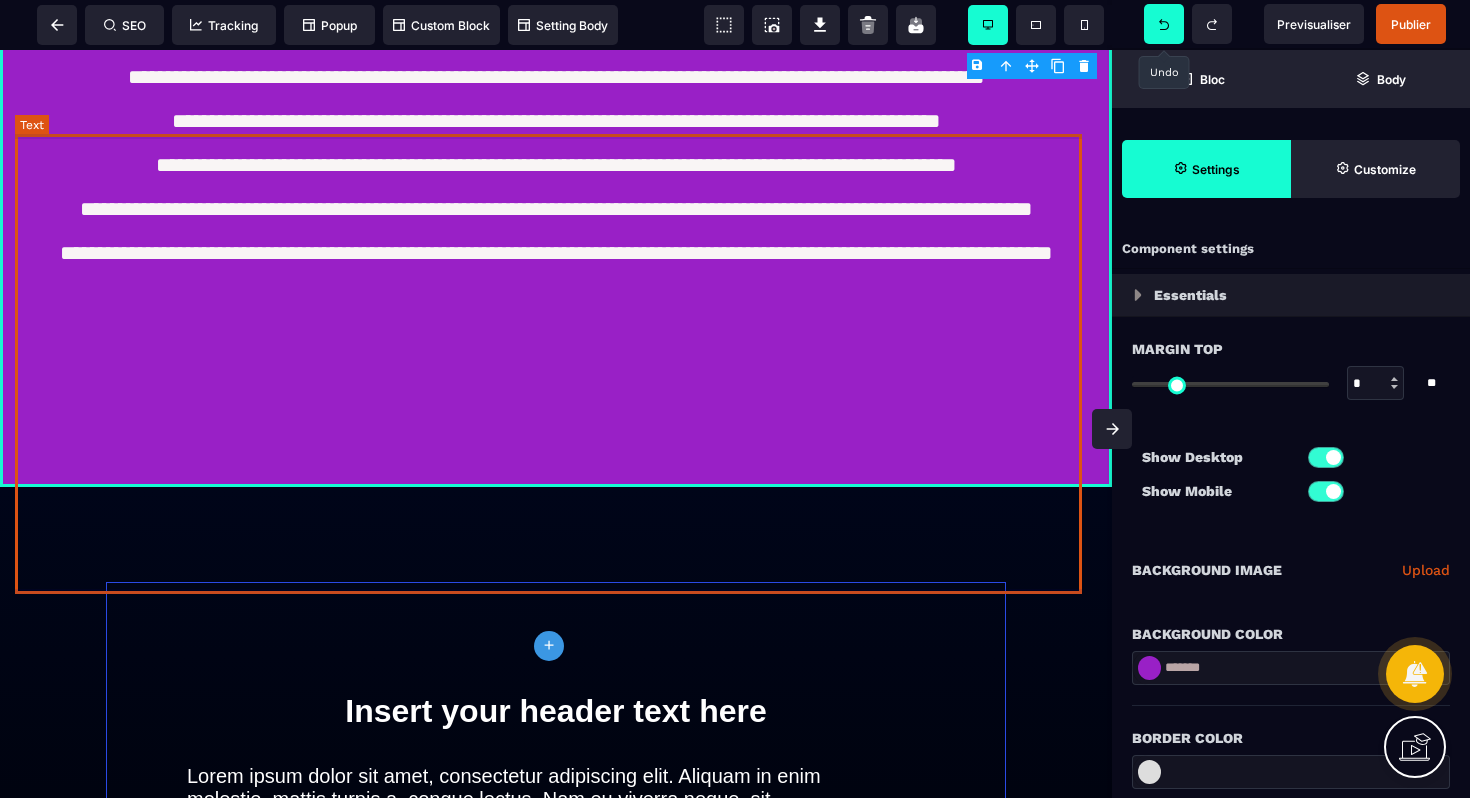 scroll, scrollTop: 7480, scrollLeft: 0, axis: vertical 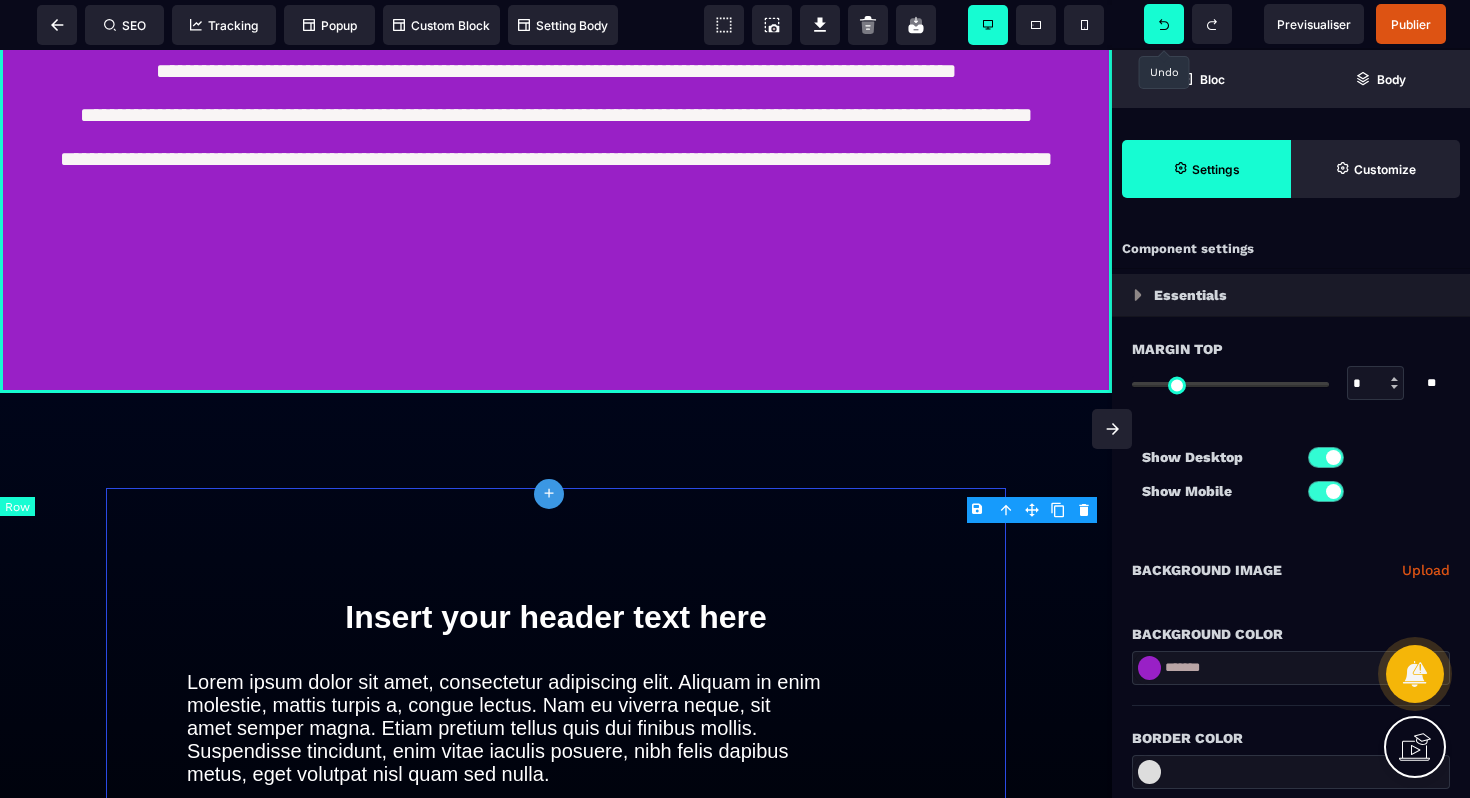 click on "**********" at bounding box center [556, 109] 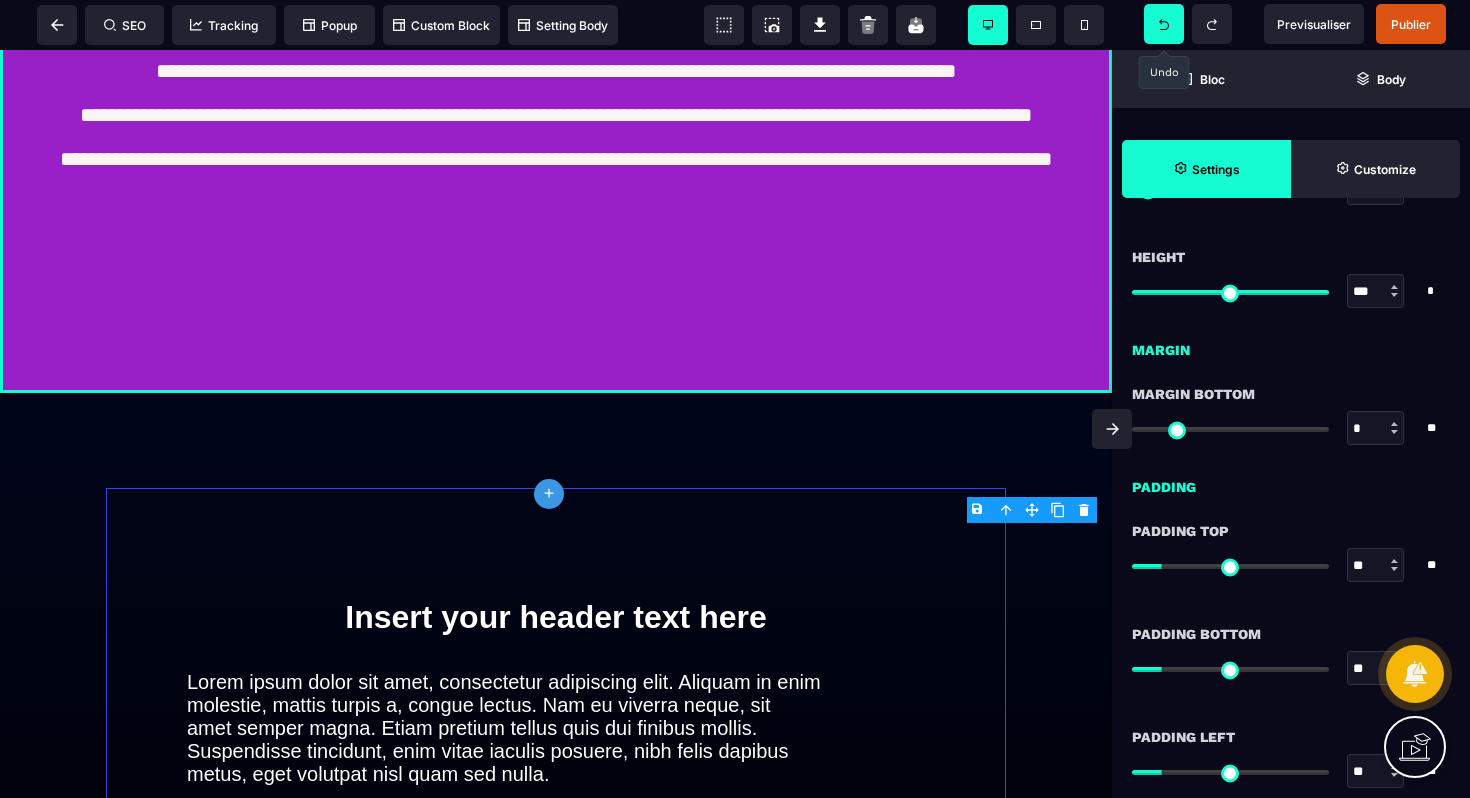 scroll, scrollTop: 1465, scrollLeft: 0, axis: vertical 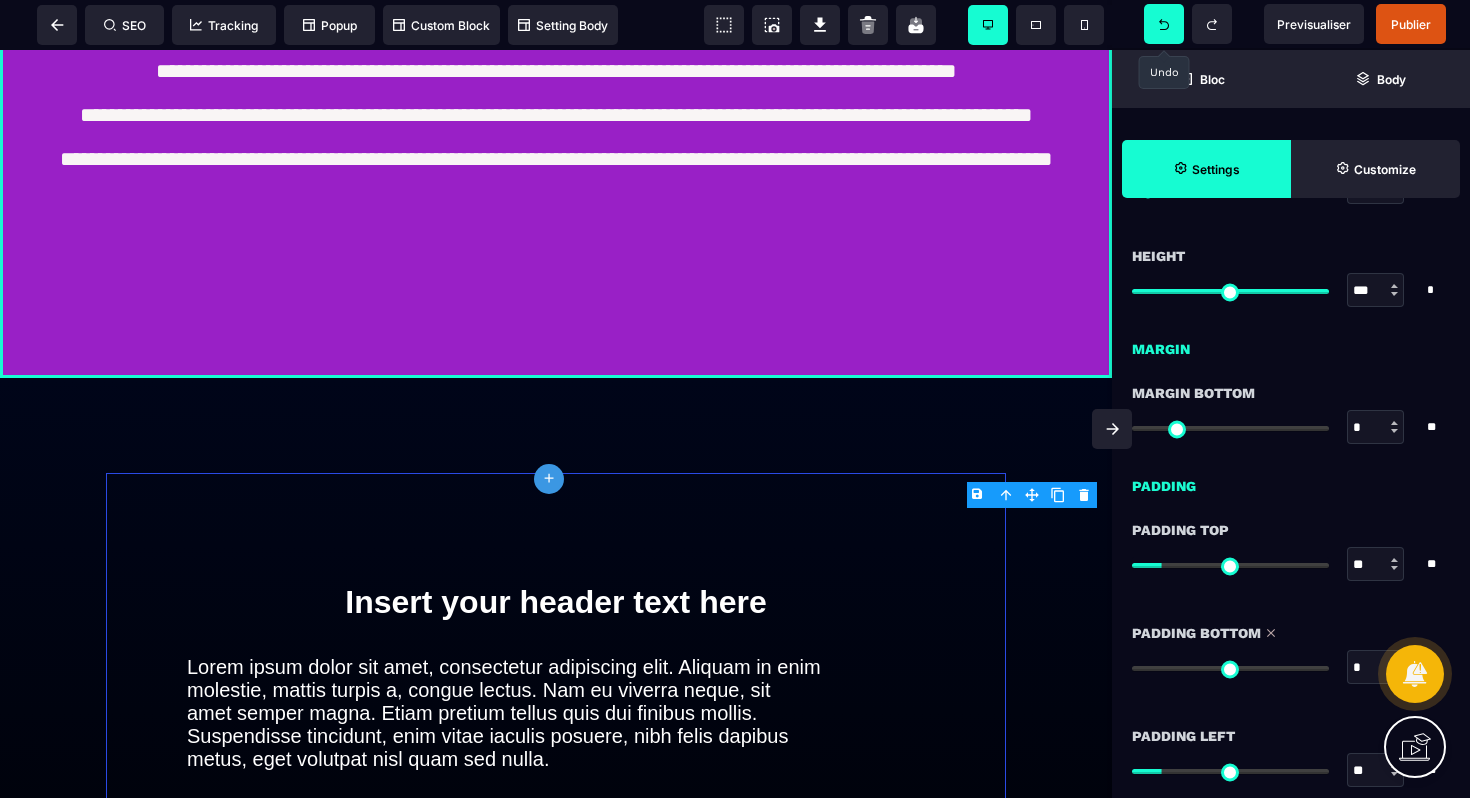 drag, startPoint x: 1175, startPoint y: 672, endPoint x: 1119, endPoint y: 669, distance: 56.0803 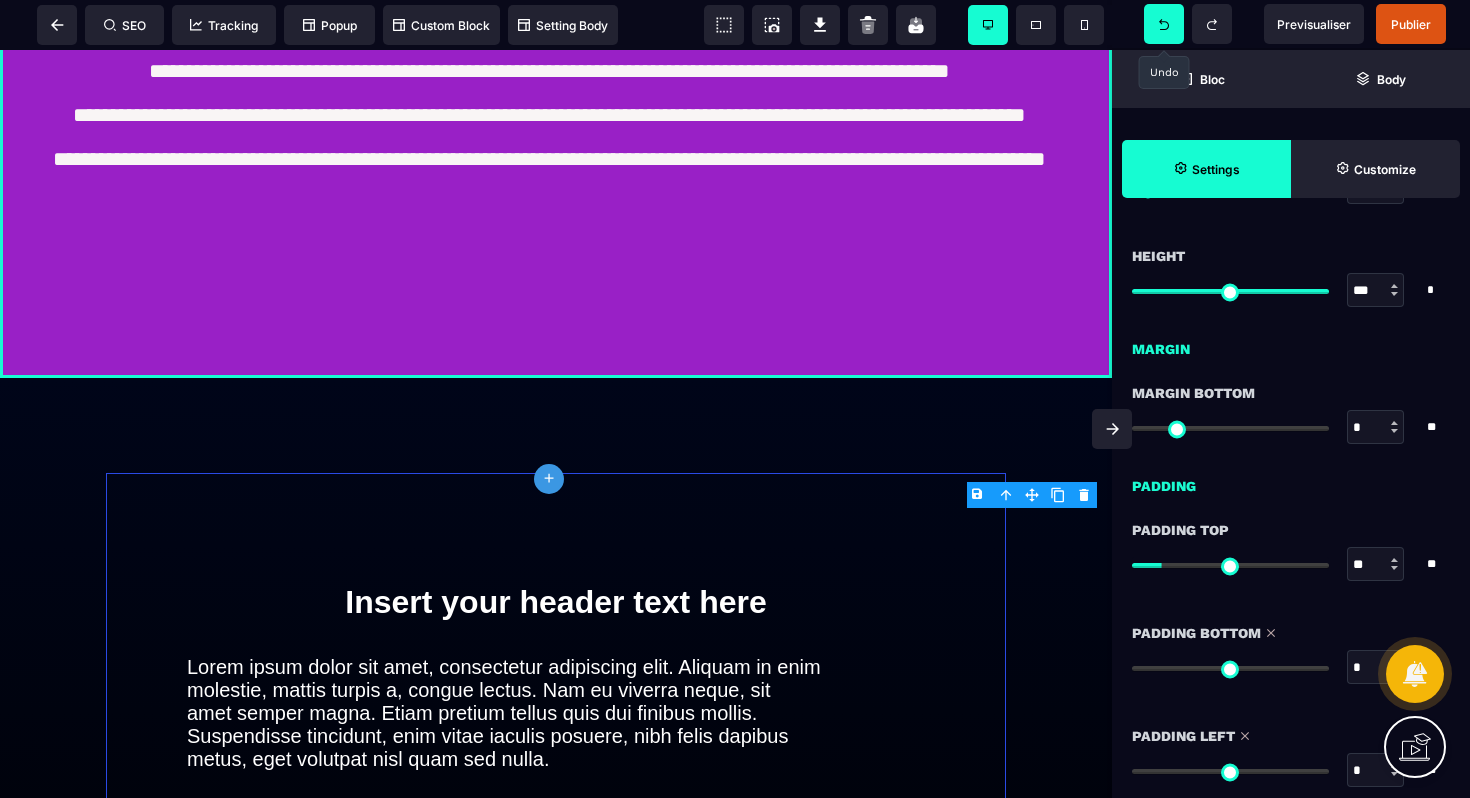 drag, startPoint x: 1173, startPoint y: 772, endPoint x: 1084, endPoint y: 714, distance: 106.23088 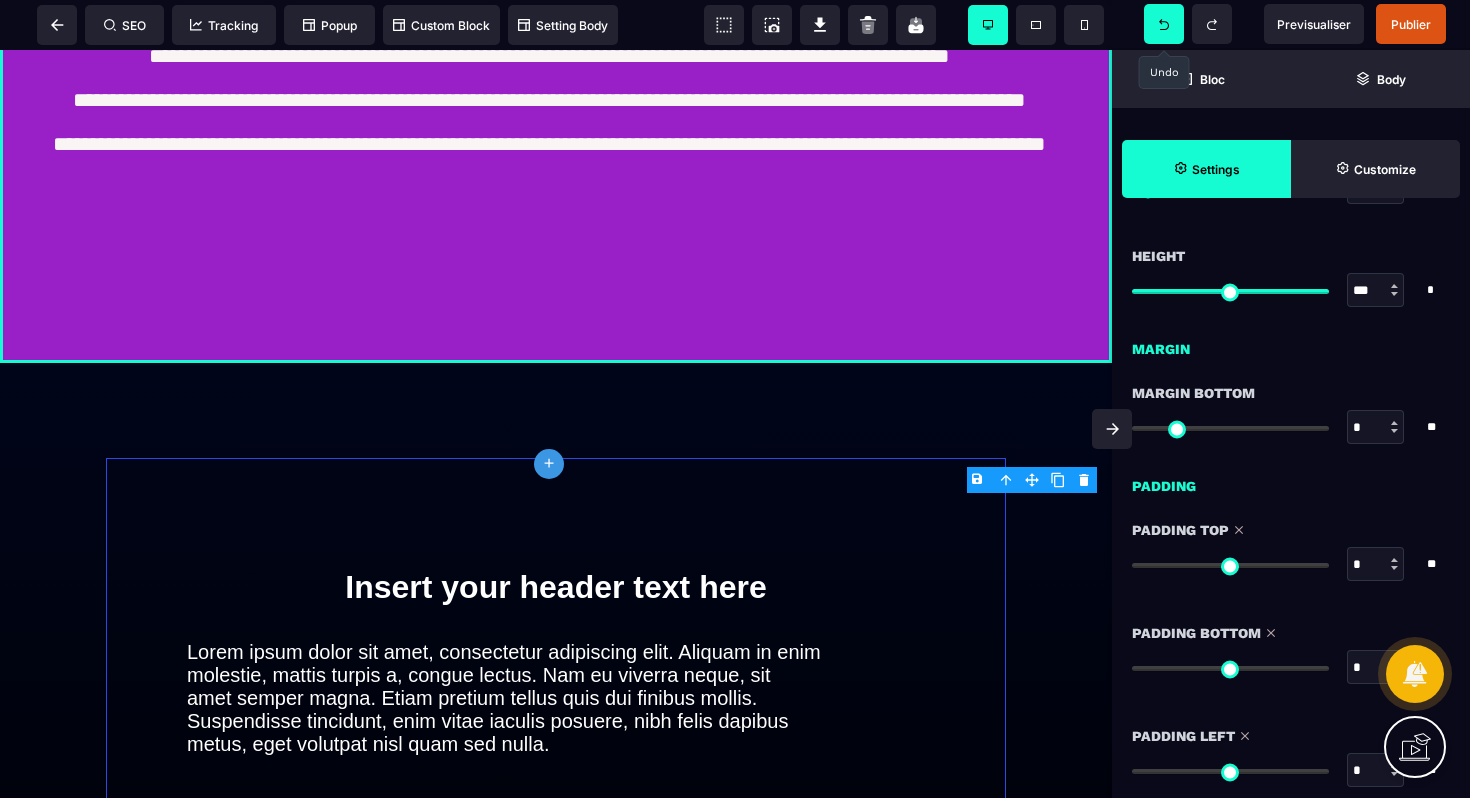 drag, startPoint x: 1166, startPoint y: 565, endPoint x: 1115, endPoint y: 561, distance: 51.156624 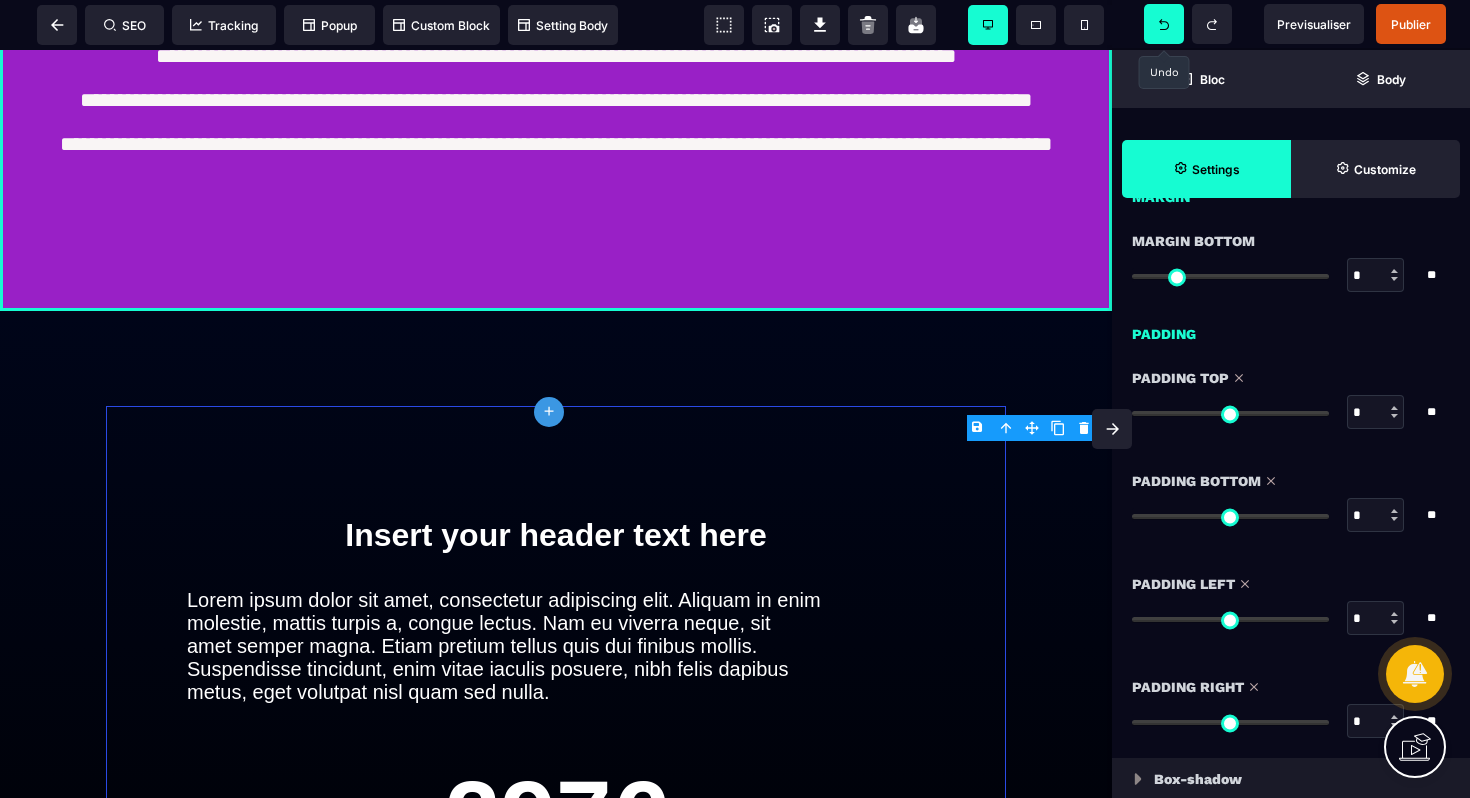 drag, startPoint x: 1168, startPoint y: 725, endPoint x: 1136, endPoint y: 721, distance: 32.24903 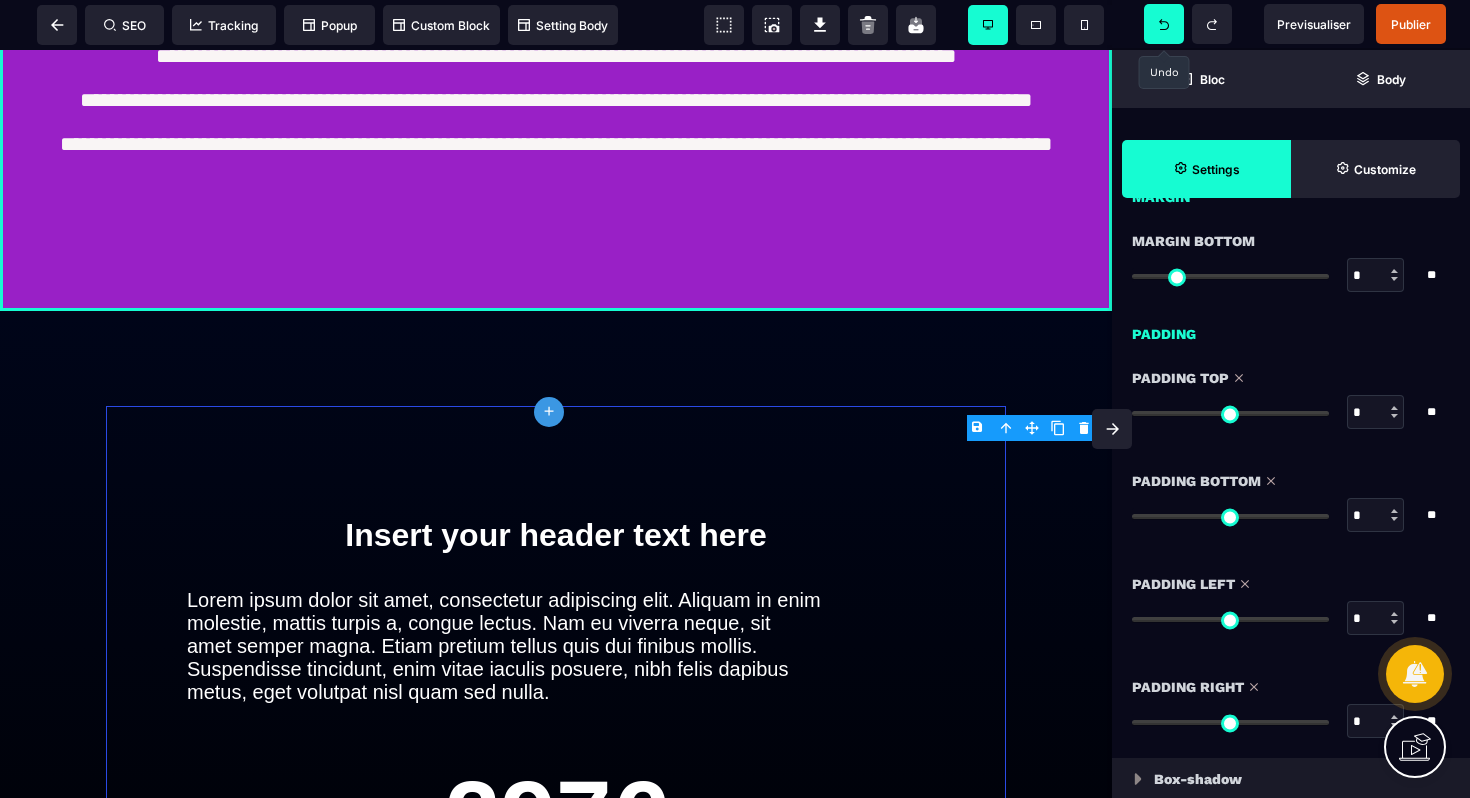 click at bounding box center (1230, 722) 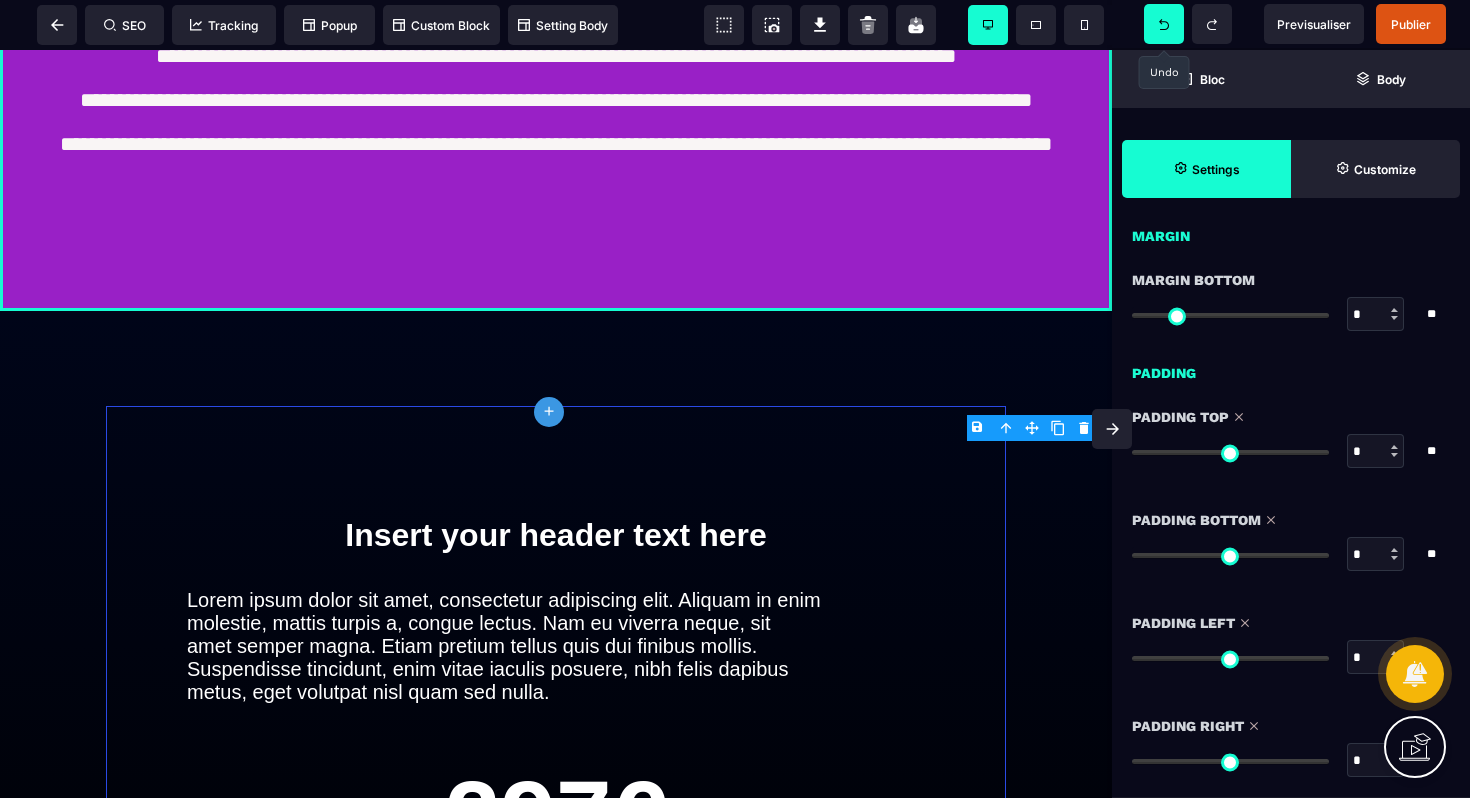 scroll, scrollTop: 1189, scrollLeft: 0, axis: vertical 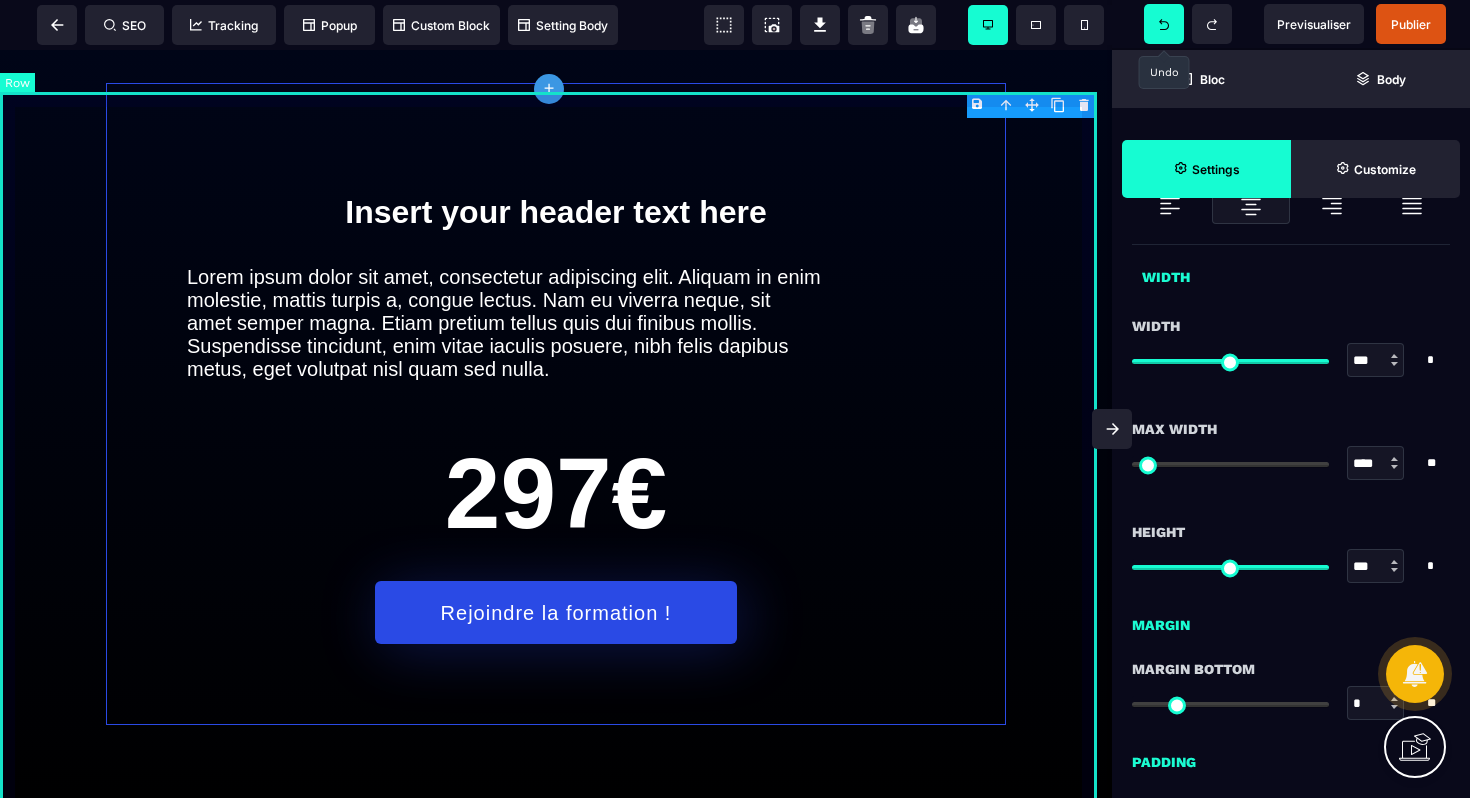 click on "Insert your header text here Lorem ipsum dolor sit amet, consectetur adipiscing elit. Aliquam in enim  molestie, mattis turpis a, congue lectus. Nam eu viverra neque, sit  amet semper magna. Etiam pretium tellus quis dui finibus mollis.  Suspendisse tincidunt, enim vitae iaculis posuere, nibh felis dapibus  metus, eget volutpat nisl quam sed nulla. 297€ Rejoindre la formation !" at bounding box center (556, 404) 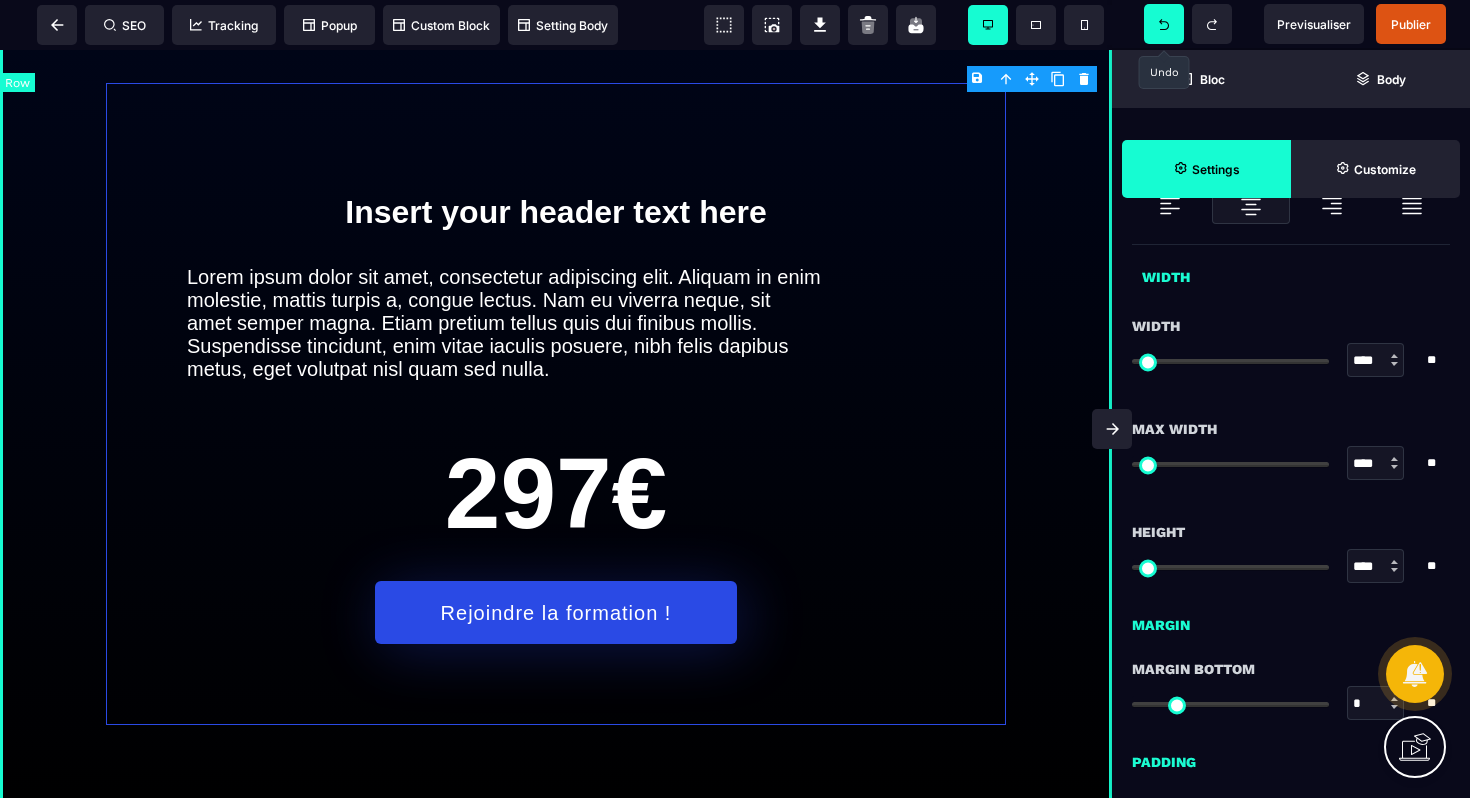 scroll, scrollTop: 0, scrollLeft: 0, axis: both 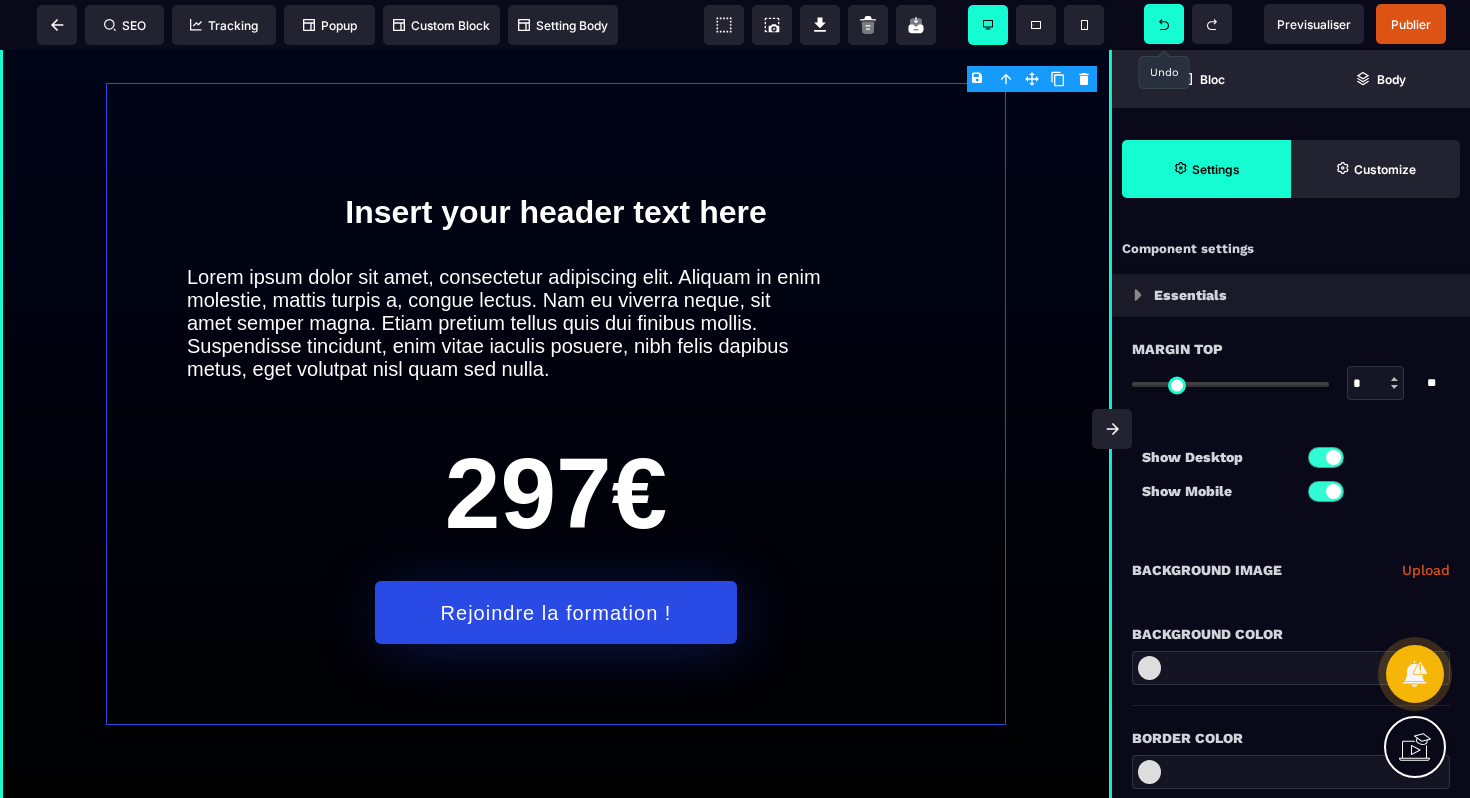 click at bounding box center (1149, 668) 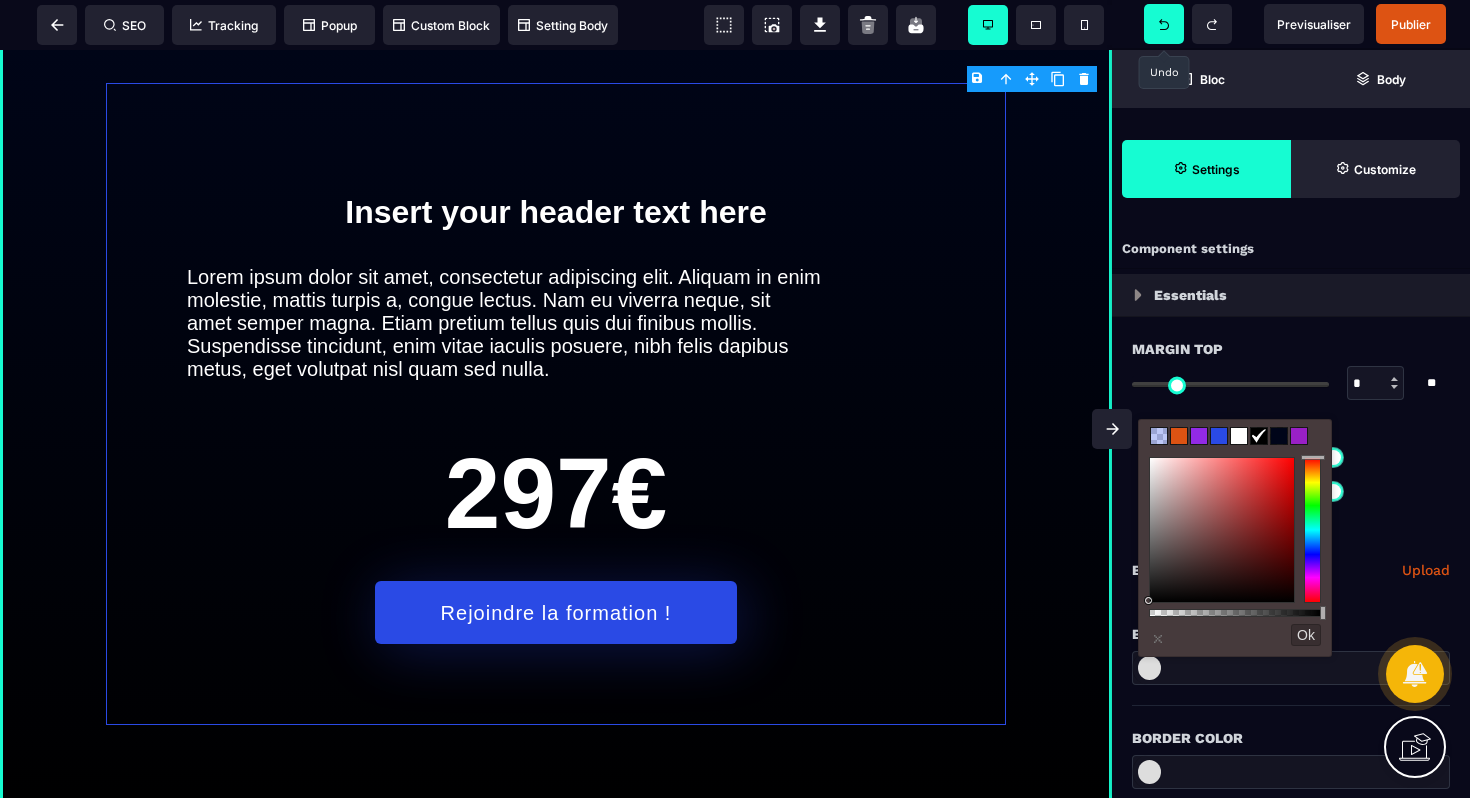 click at bounding box center (1239, 436) 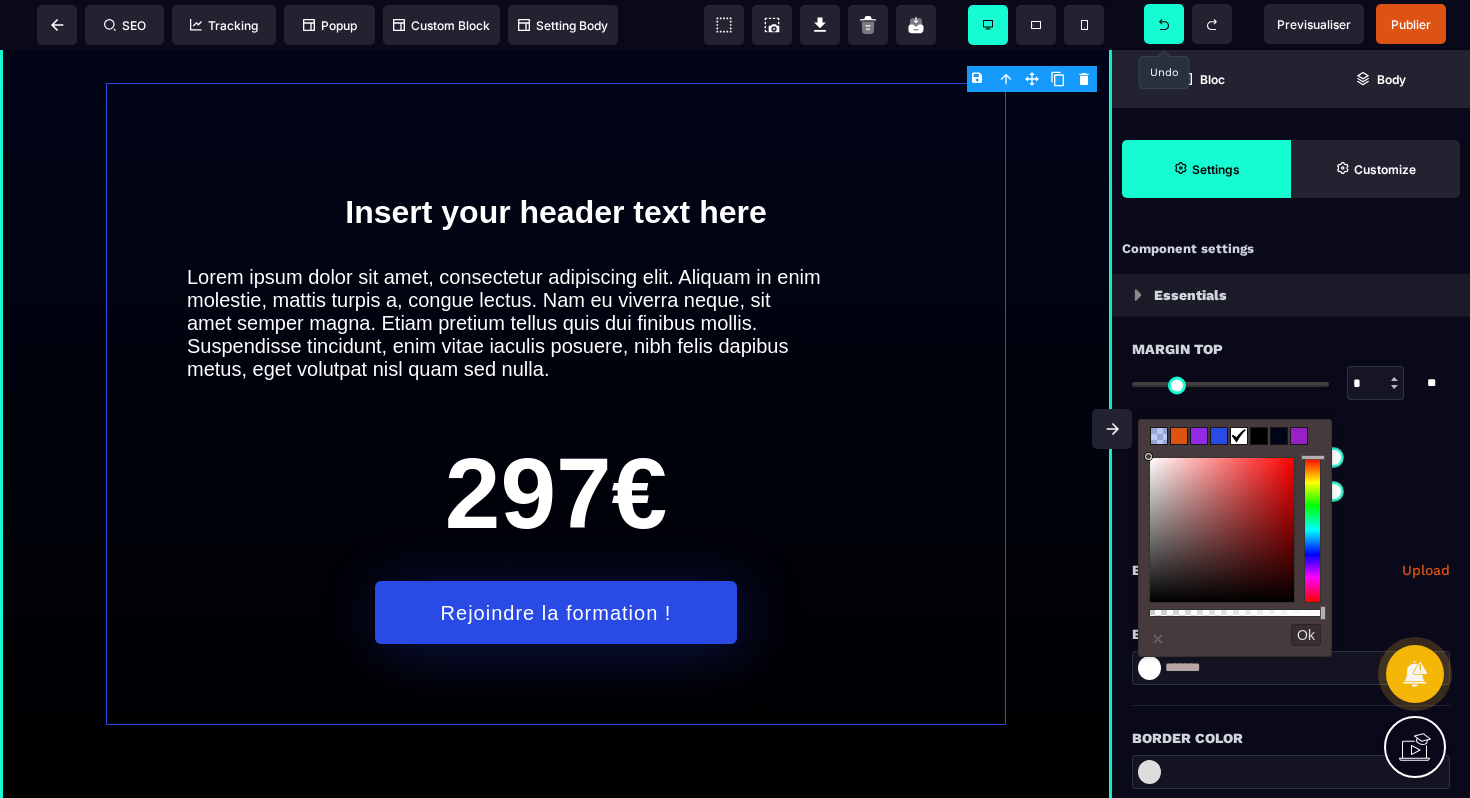 click on "Ok" at bounding box center (1306, 635) 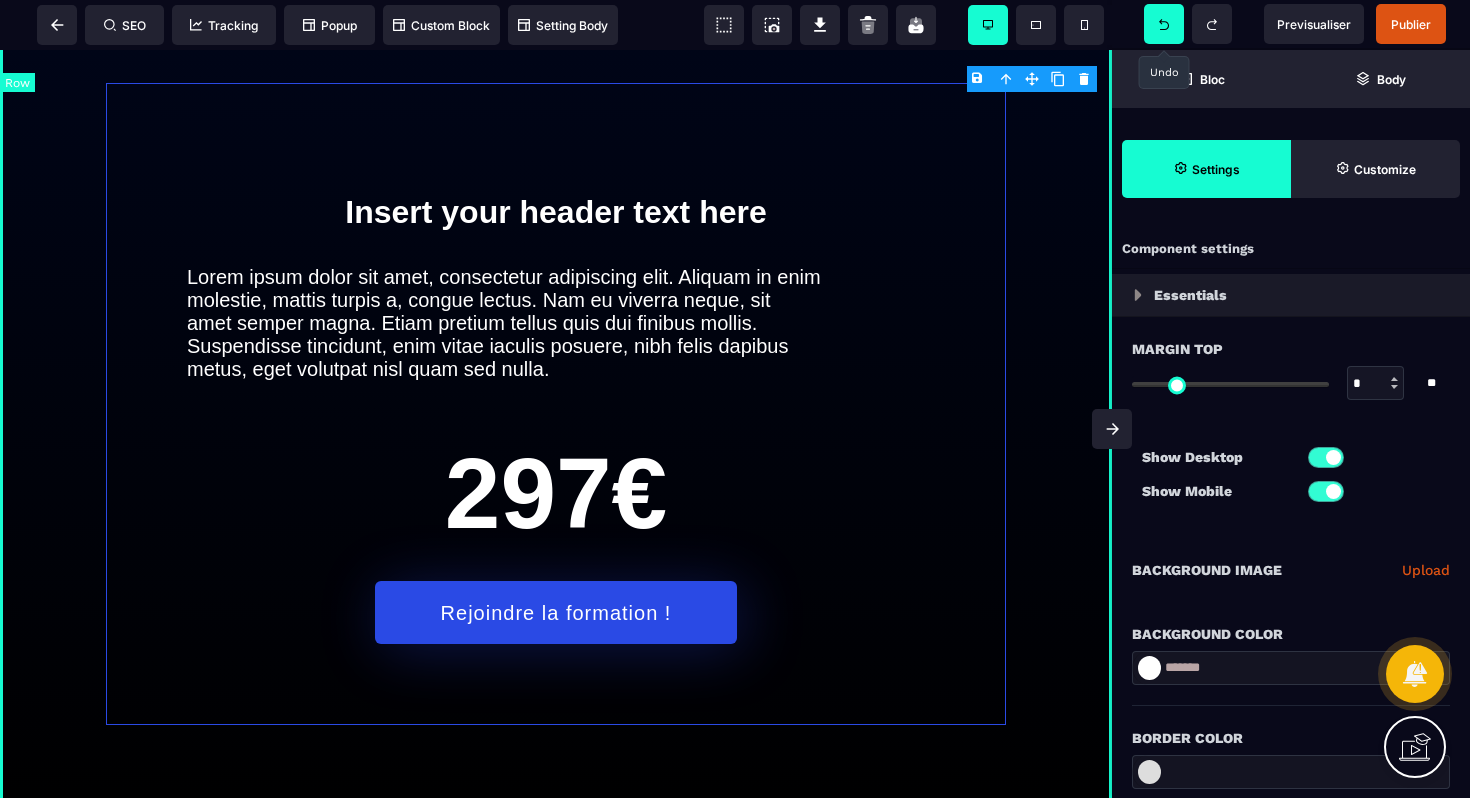 click on "Insert your header text here Lorem ipsum dolor sit amet, consectetur adipiscing elit. Aliquam in enim  molestie, mattis turpis a, congue lectus. Nam eu viverra neque, sit  amet semper magna. Etiam pretium tellus quis dui finibus mollis.  Suspendisse tincidunt, enim vitae iaculis posuere, nibh felis dapibus  metus, eget volutpat nisl quam sed nulla. 297€ Rejoindre la formation !" at bounding box center (556, 404) 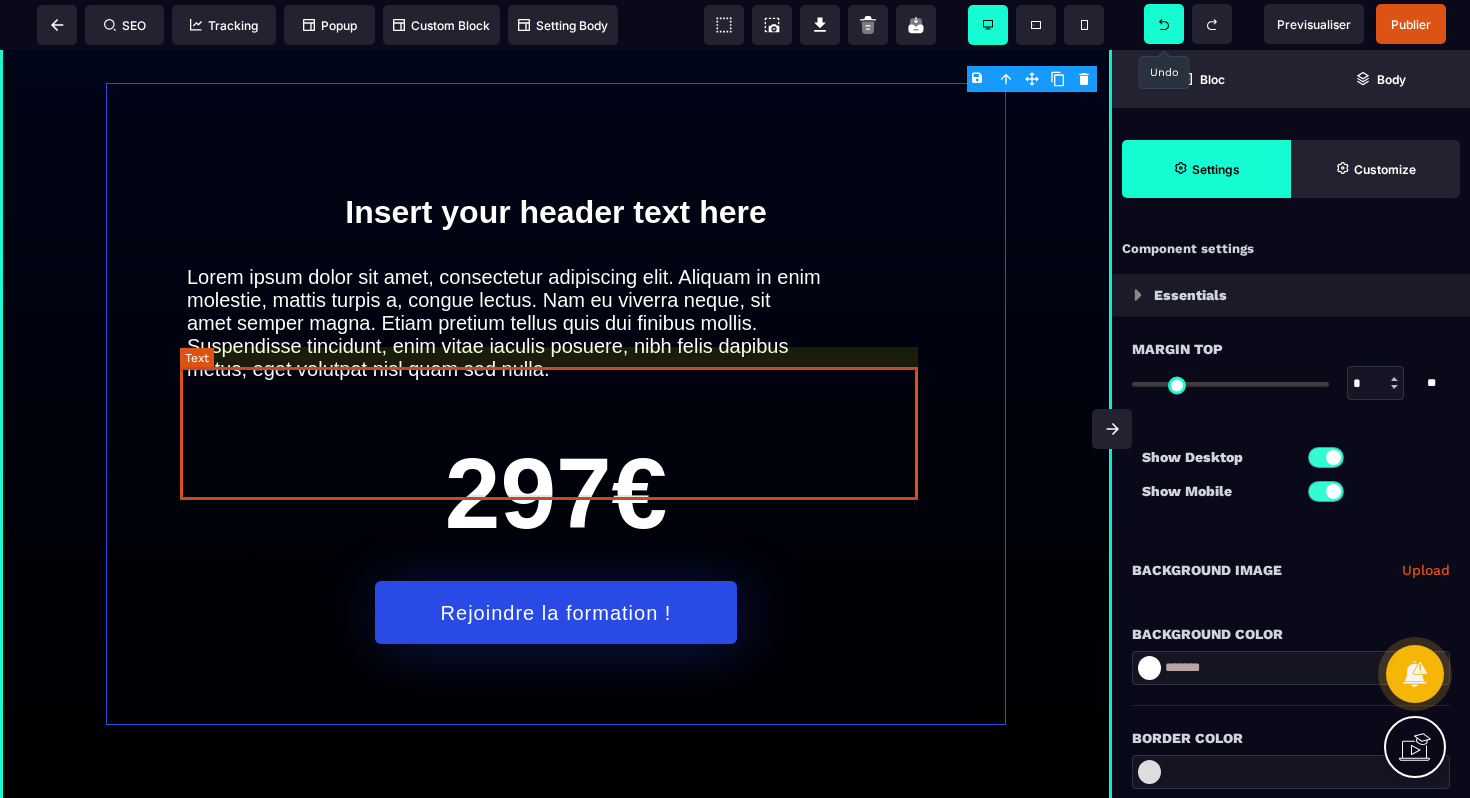 click on "Lorem ipsum dolor sit amet, consectetur adipiscing elit. Aliquam in enim  molestie, mattis turpis a, congue lectus. Nam eu viverra neque, sit  amet semper magna. Etiam pretium tellus quis dui finibus mollis.  Suspendisse tincidunt, enim vitae iaculis posuere, nibh felis dapibus  metus, eget volutpat nisl quam sed nulla." at bounding box center [556, 323] 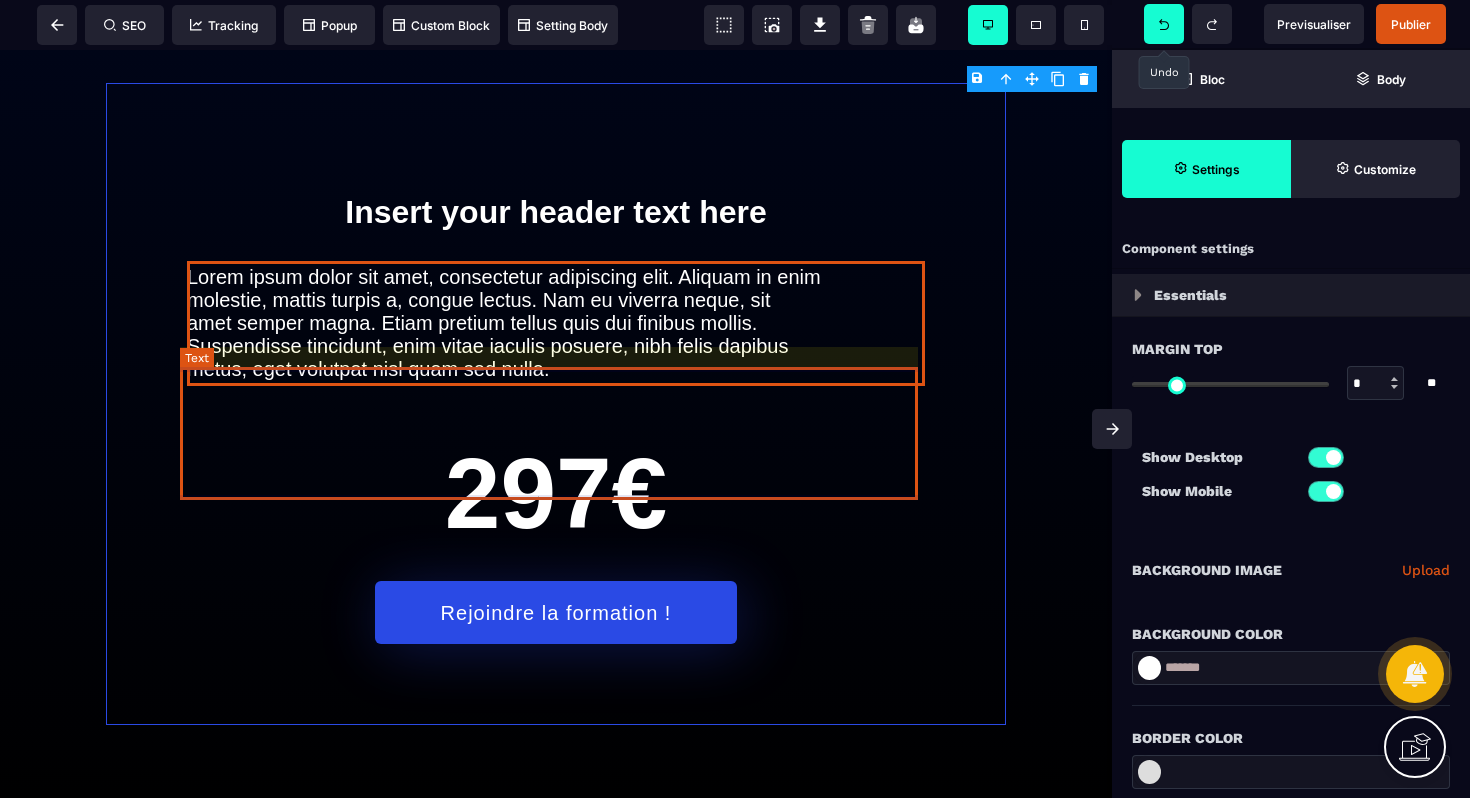 click on "Lorem ipsum dolor sit amet, consectetur adipiscing elit. Aliquam in enim  molestie, mattis turpis a, congue lectus. Nam eu viverra neque, sit  amet semper magna. Etiam pretium tellus quis dui finibus mollis.  Suspendisse tincidunt, enim vitae iaculis posuere, nibh felis dapibus  metus, eget volutpat nisl quam sed nulla." at bounding box center (556, 323) 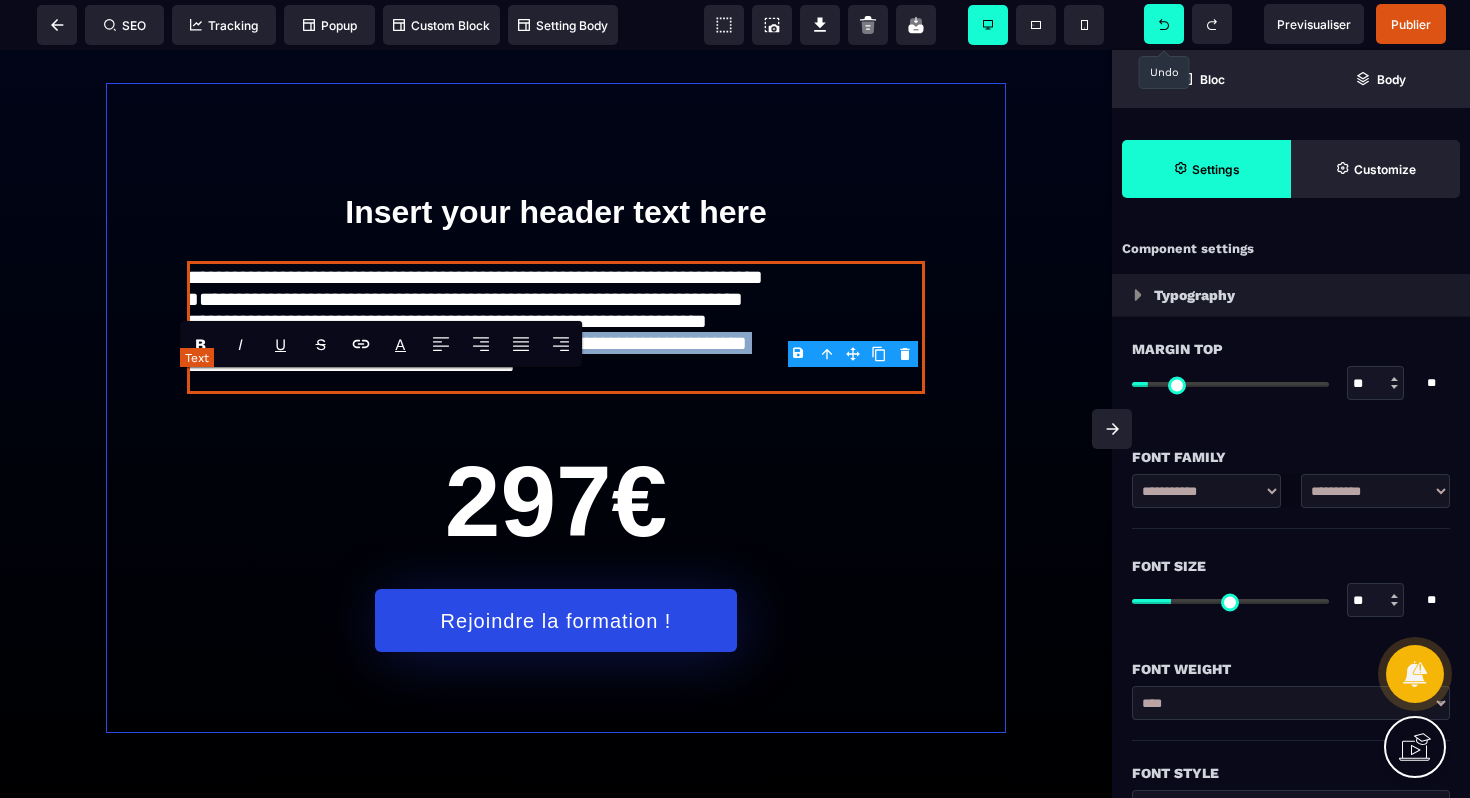 click on "**********" at bounding box center (556, 327) 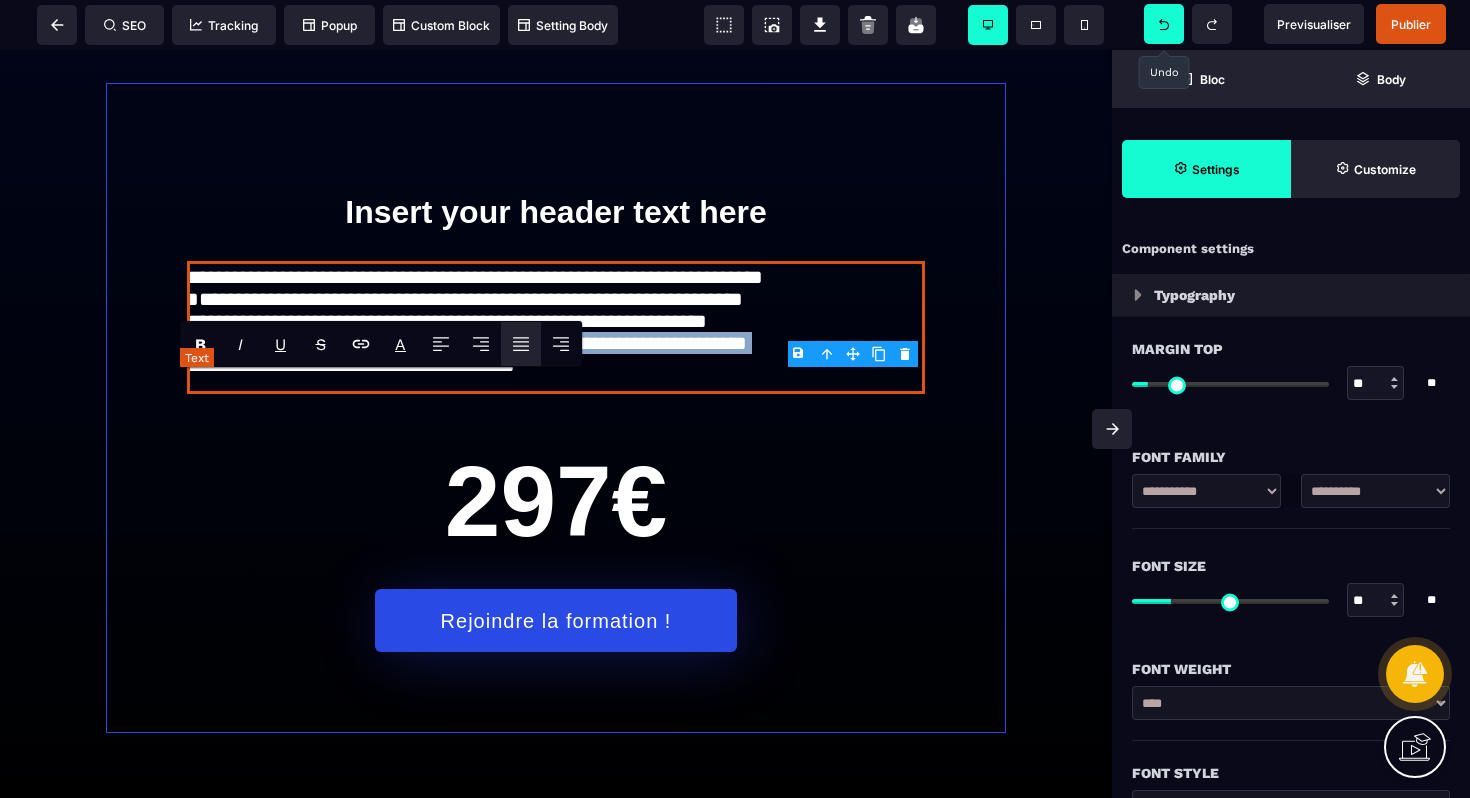 click on "**********" at bounding box center [556, 327] 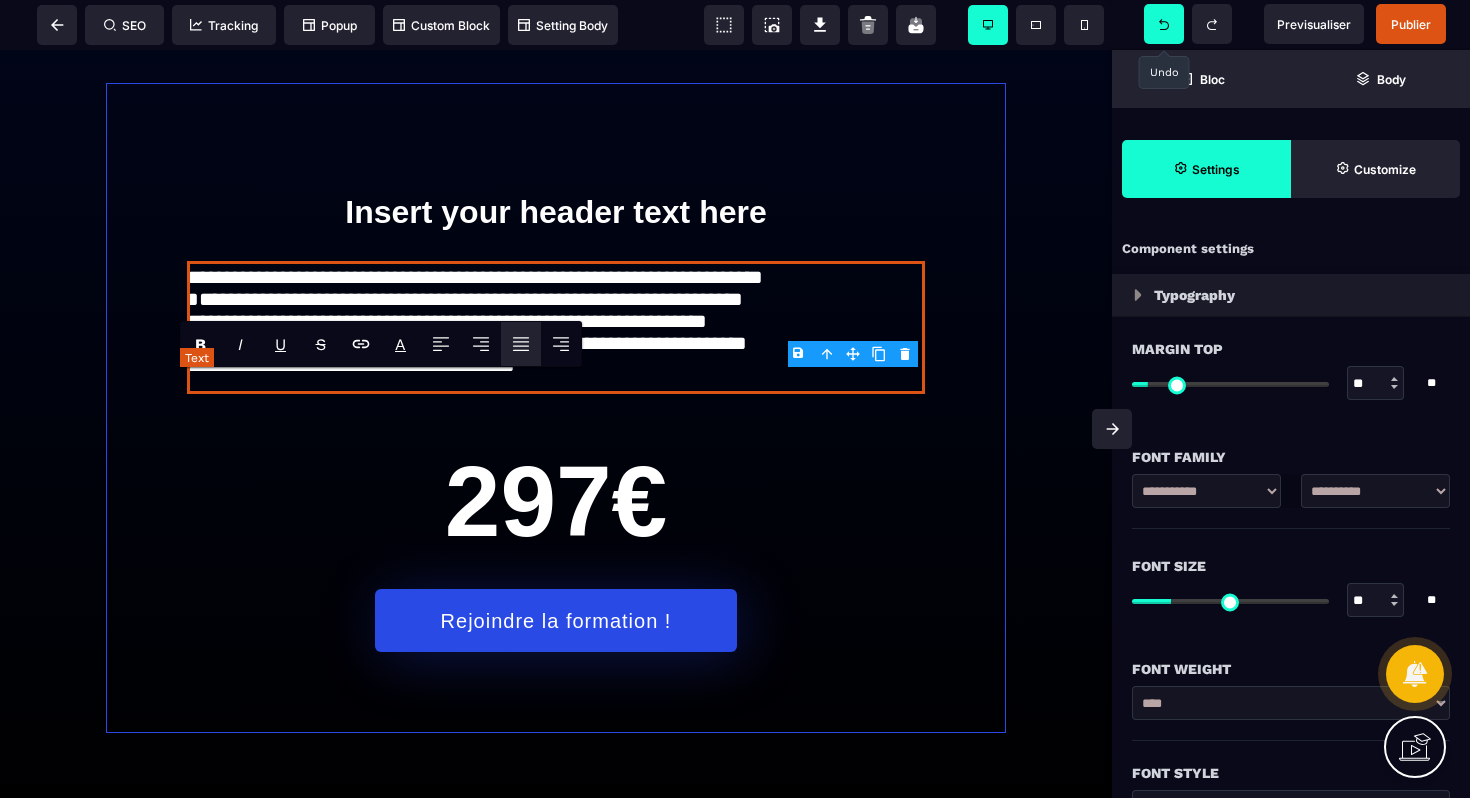 click on "**********" at bounding box center (556, 327) 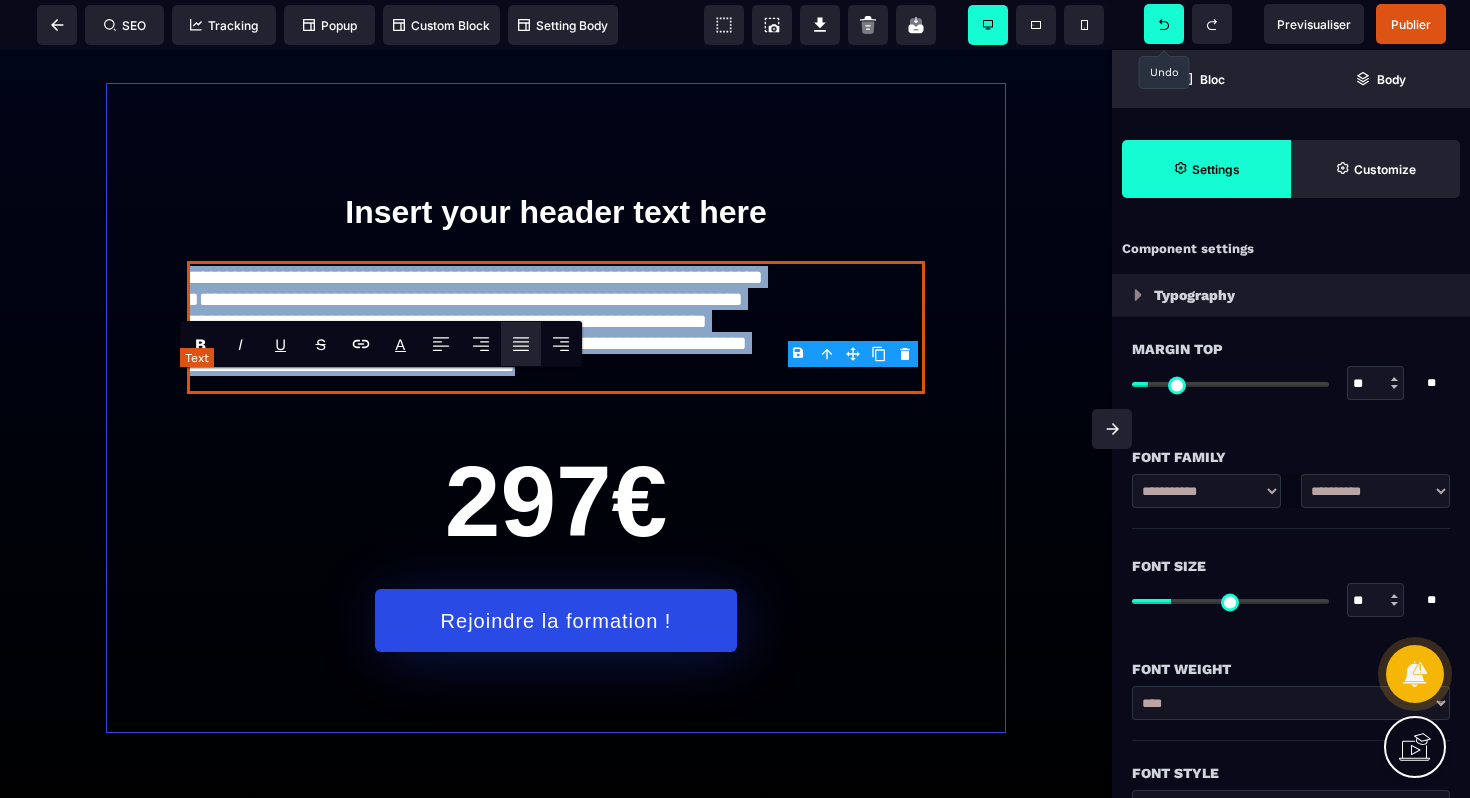 drag, startPoint x: 611, startPoint y: 475, endPoint x: 205, endPoint y: 379, distance: 417.1954 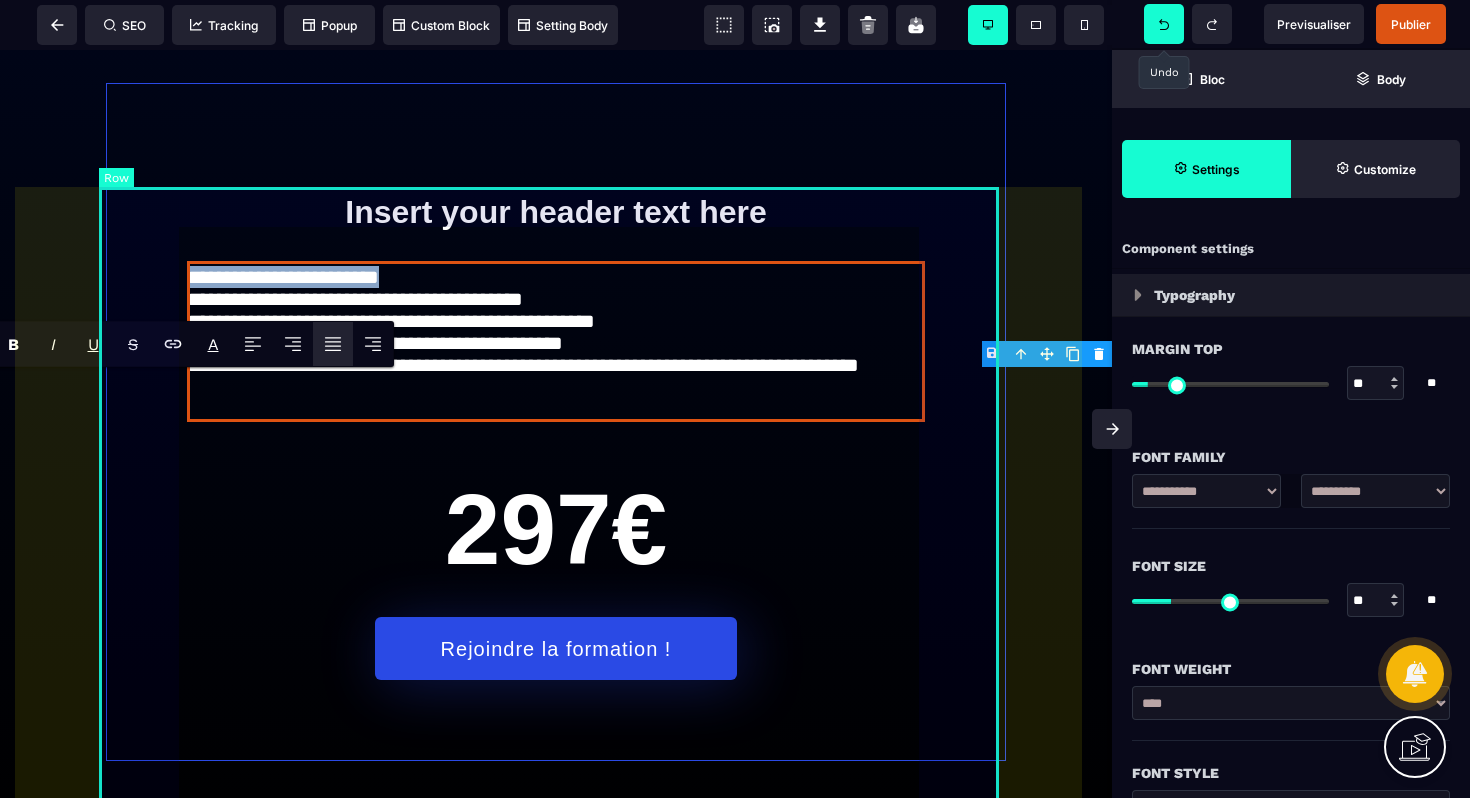 drag, startPoint x: 415, startPoint y: 391, endPoint x: 172, endPoint y: 385, distance: 243.07407 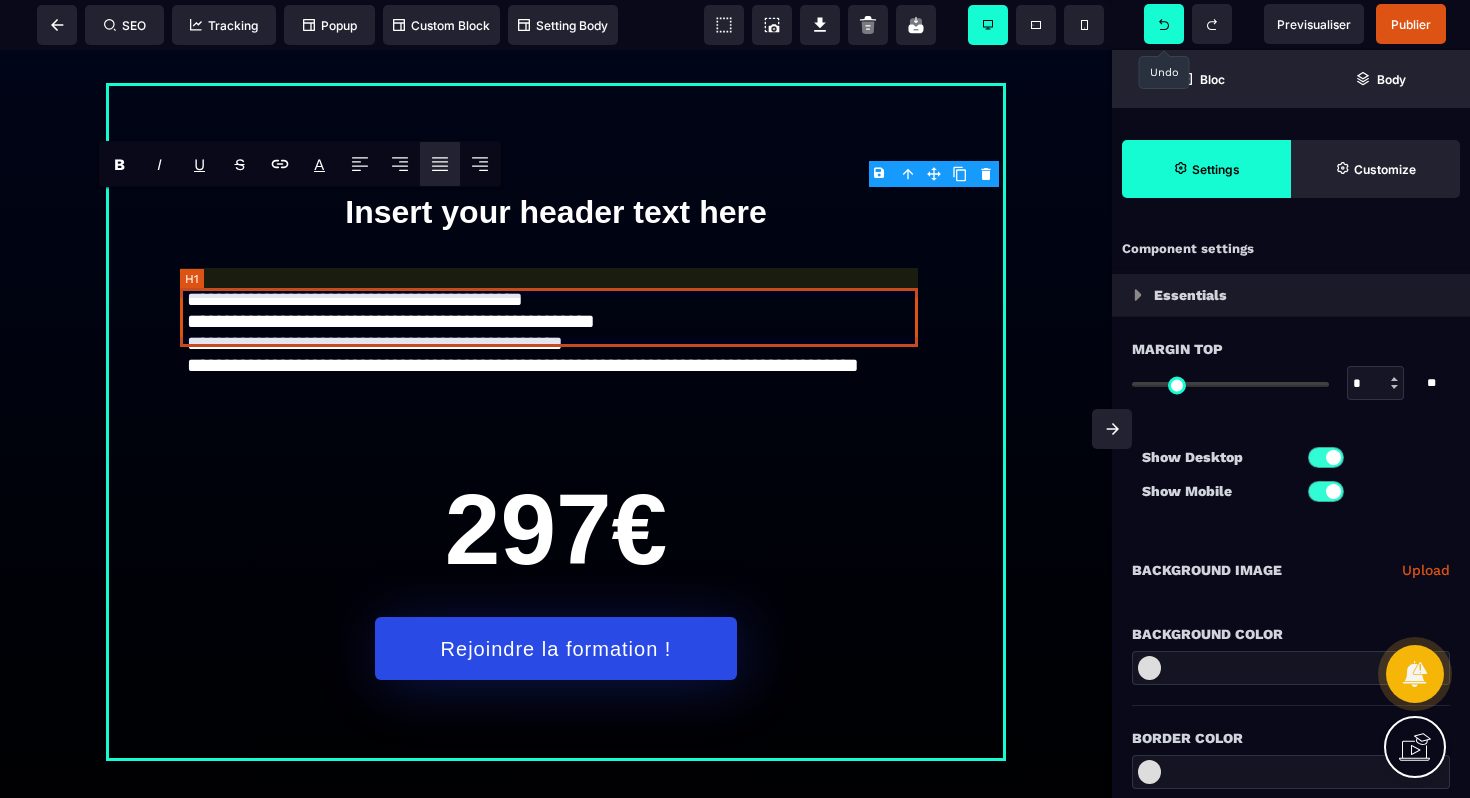 click on "Insert your header text here" at bounding box center [556, 212] 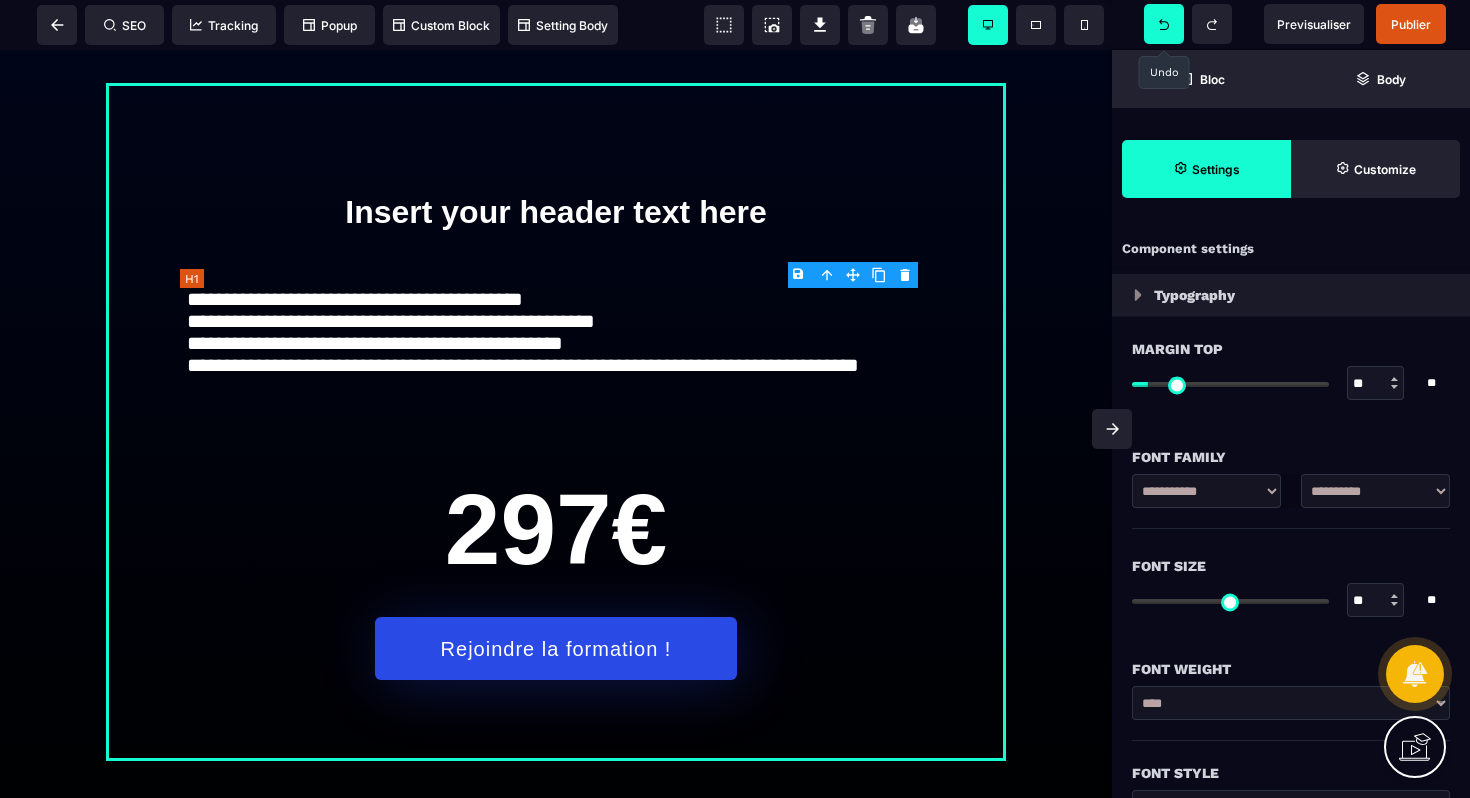 click on "Insert your header text here" at bounding box center [556, 212] 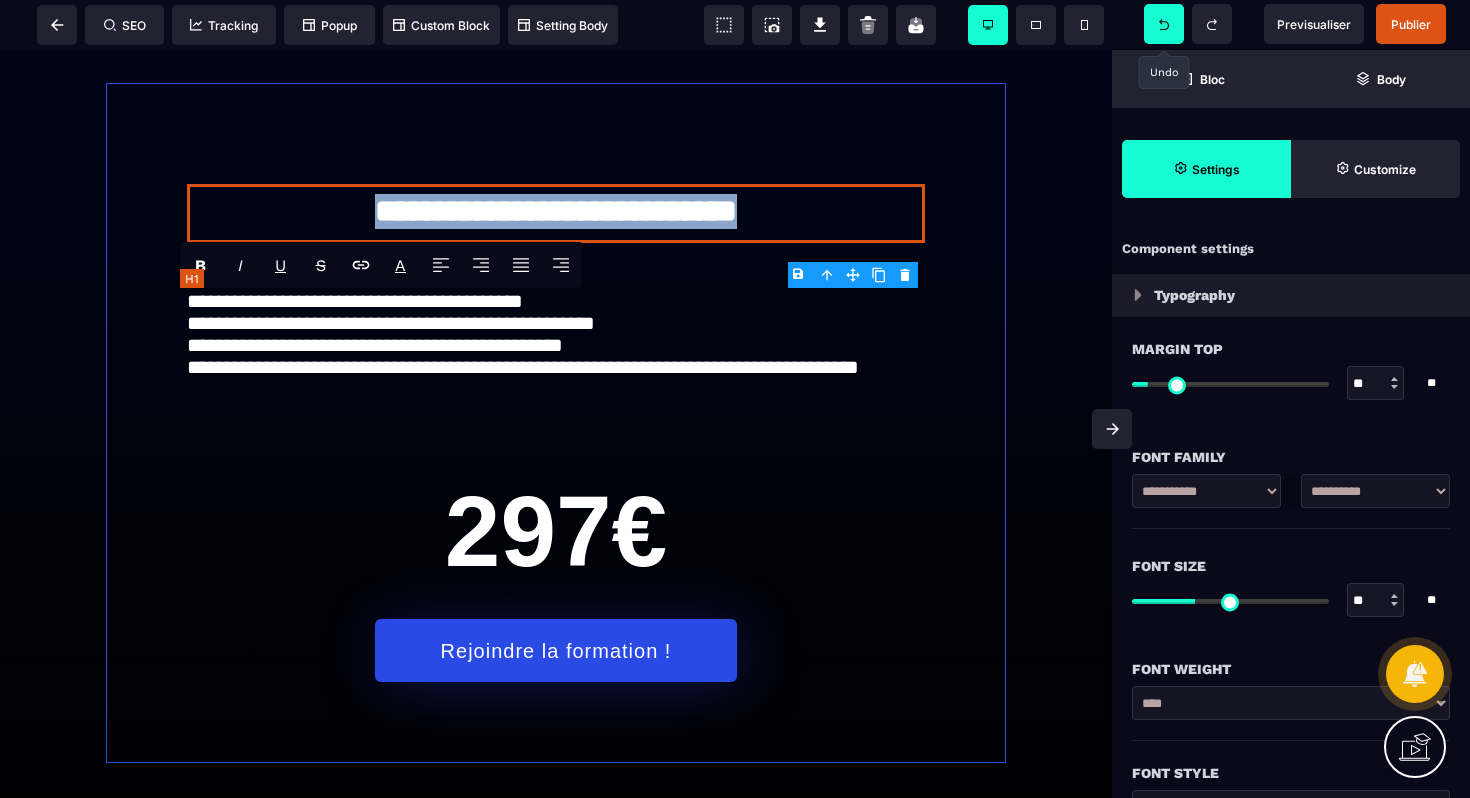 click on "**********" at bounding box center [556, 213] 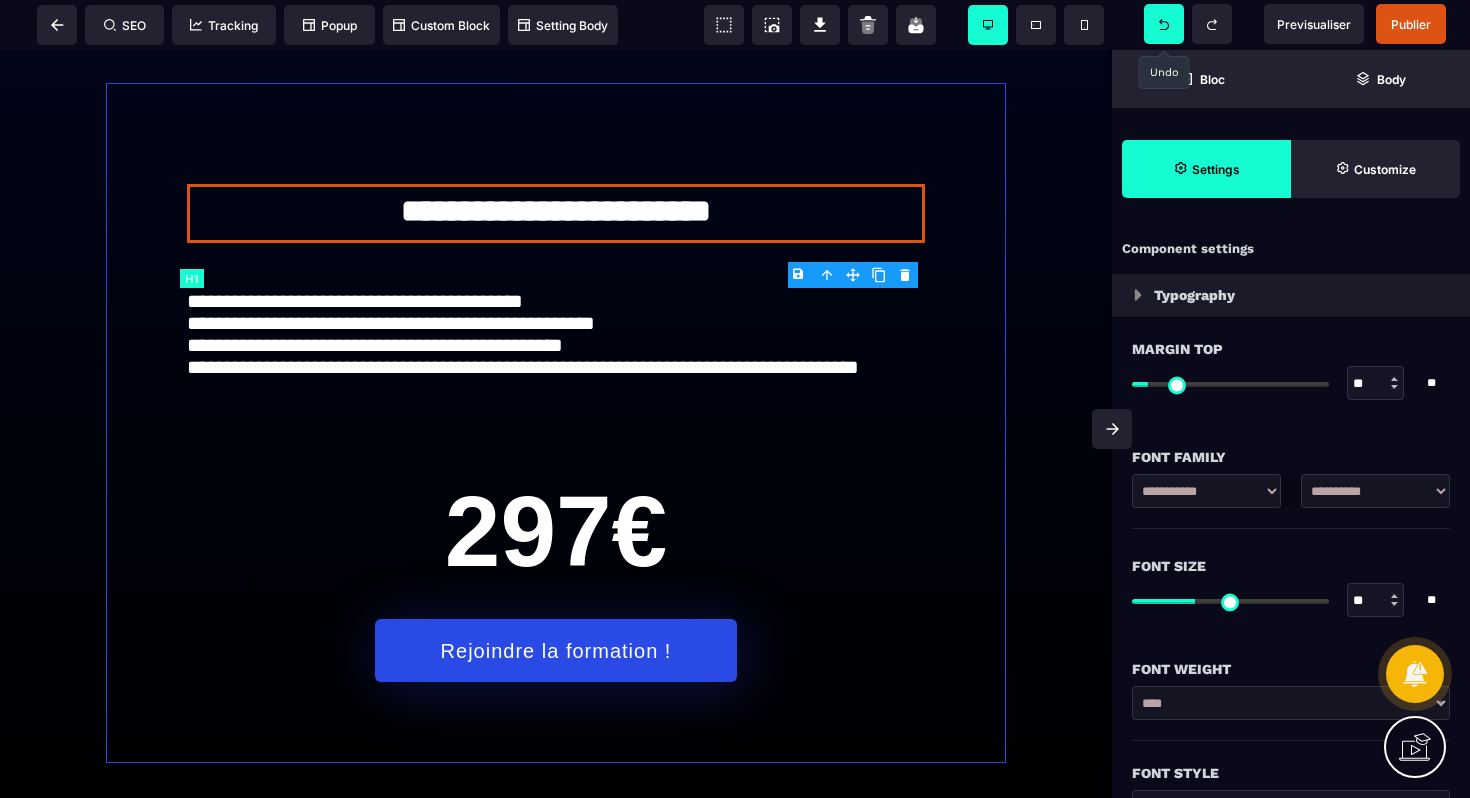click on "**********" at bounding box center [556, 423] 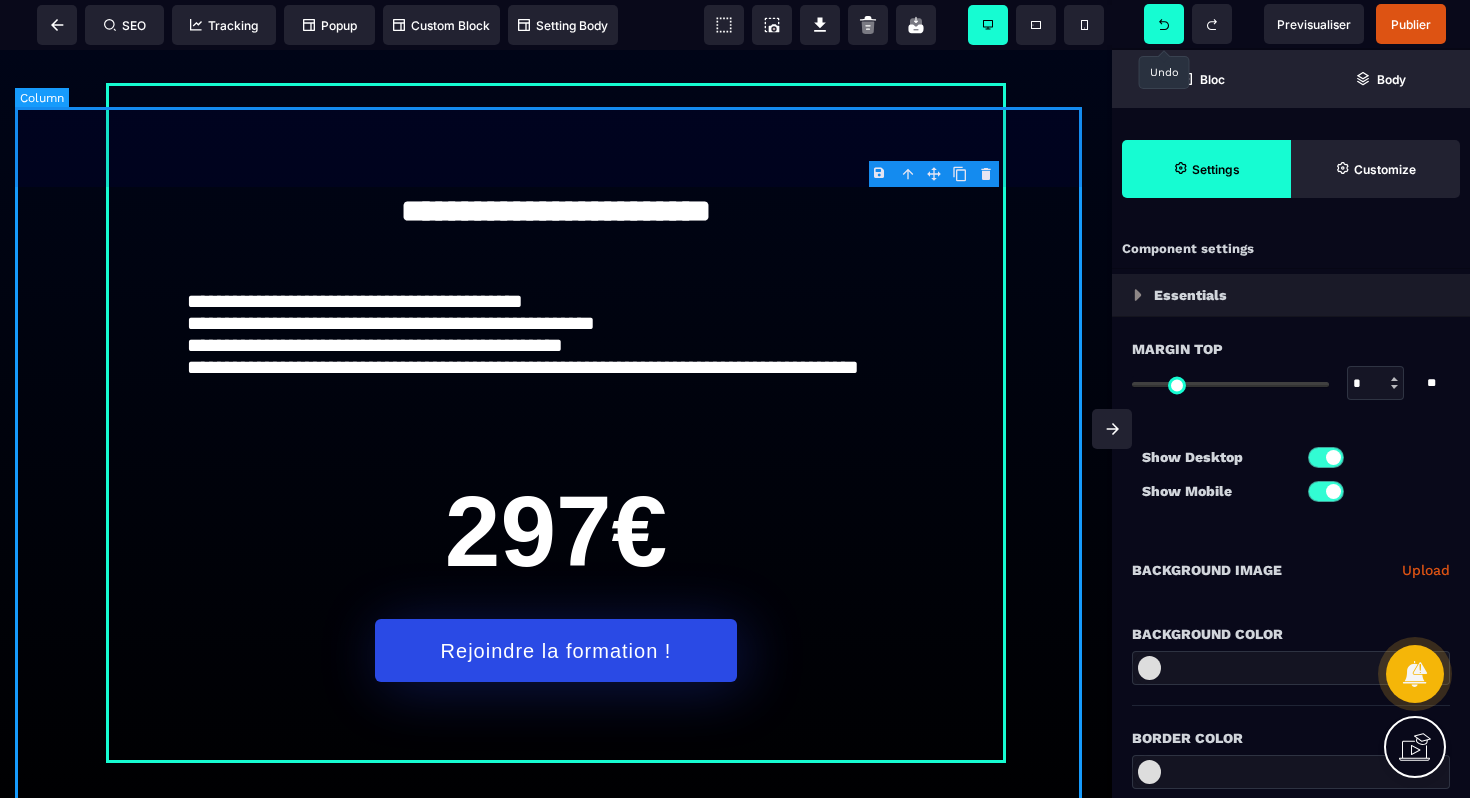 click on "**********" at bounding box center (556, 423) 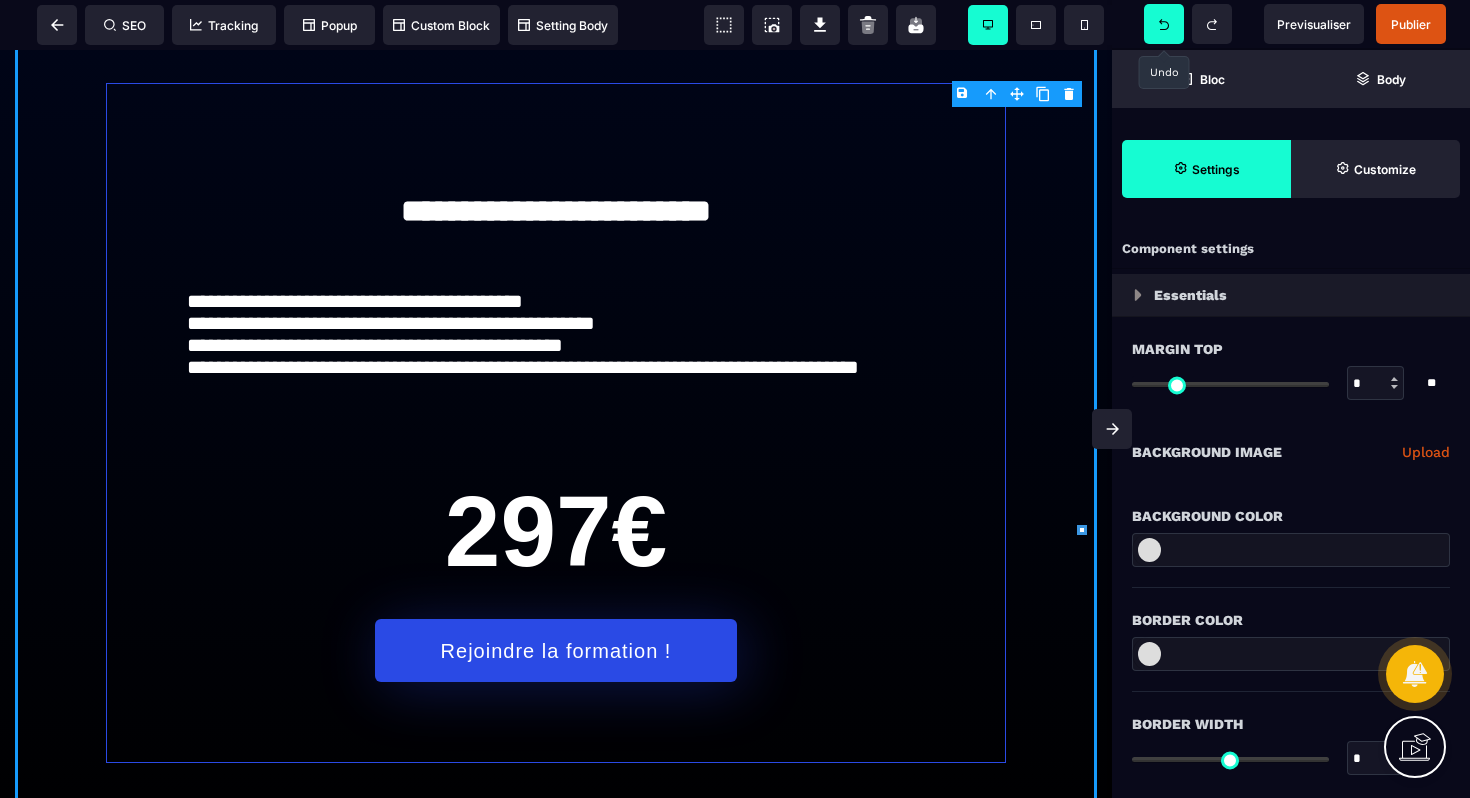 click at bounding box center [1149, 550] 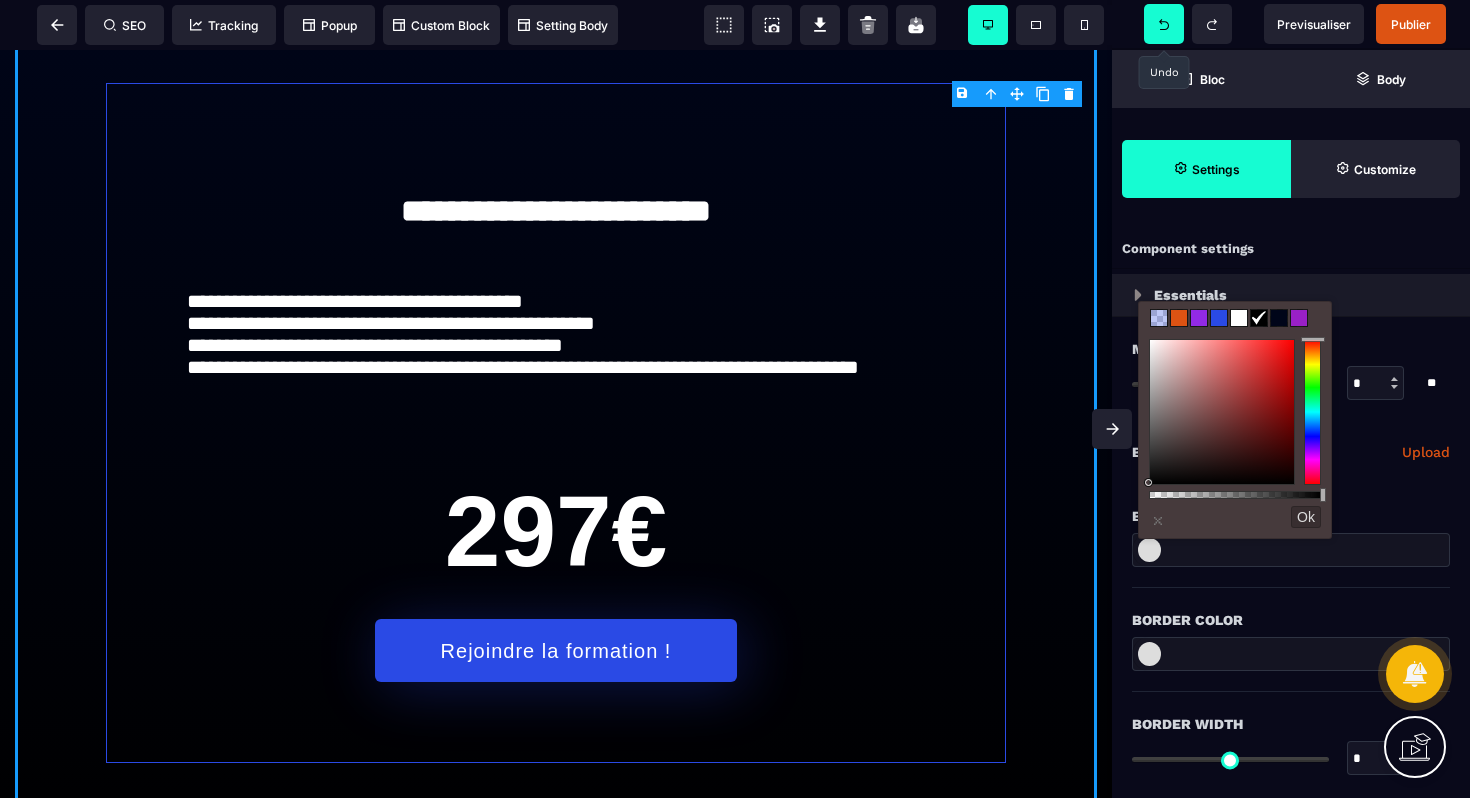 click at bounding box center (1239, 318) 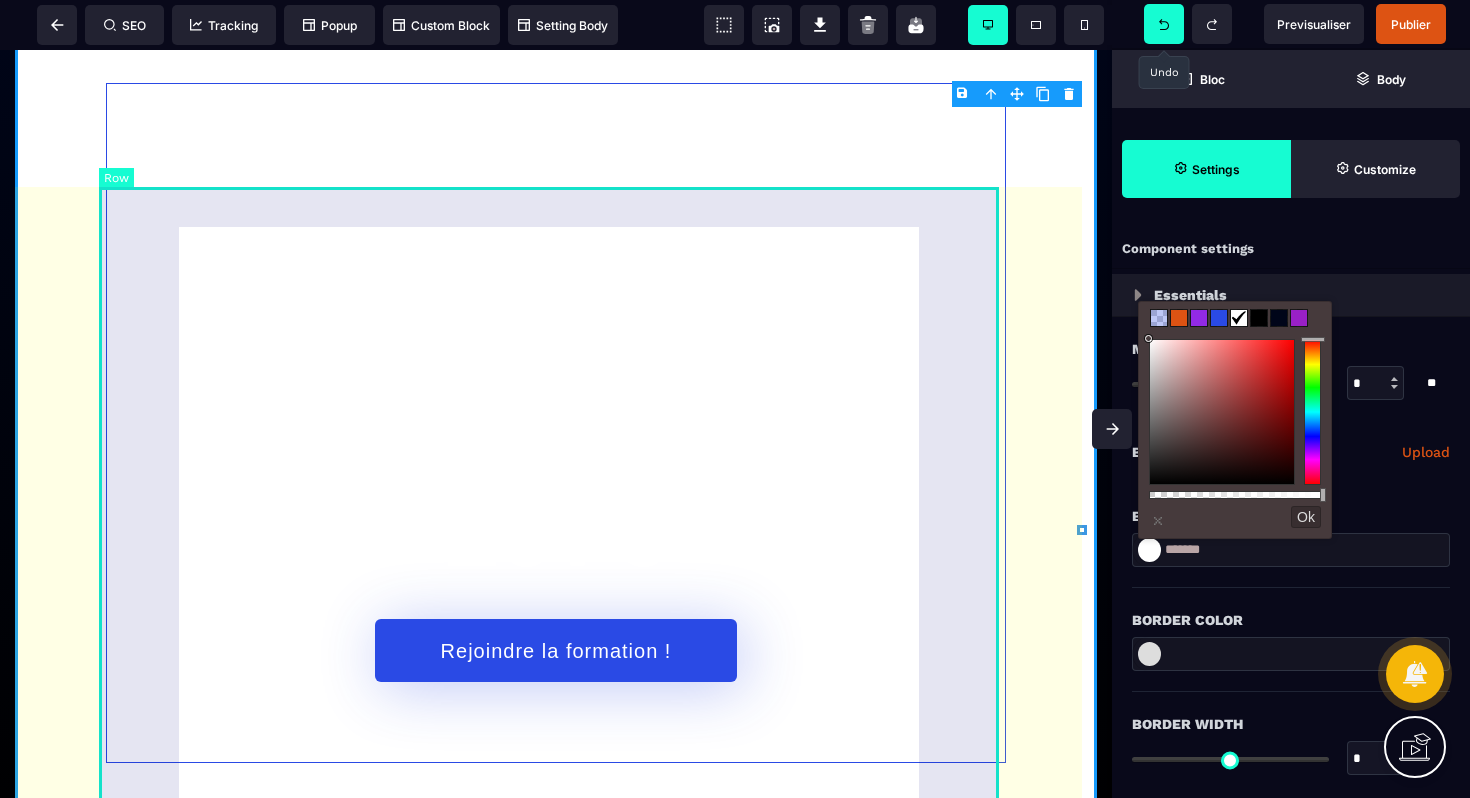 click on "**********" at bounding box center [556, 423] 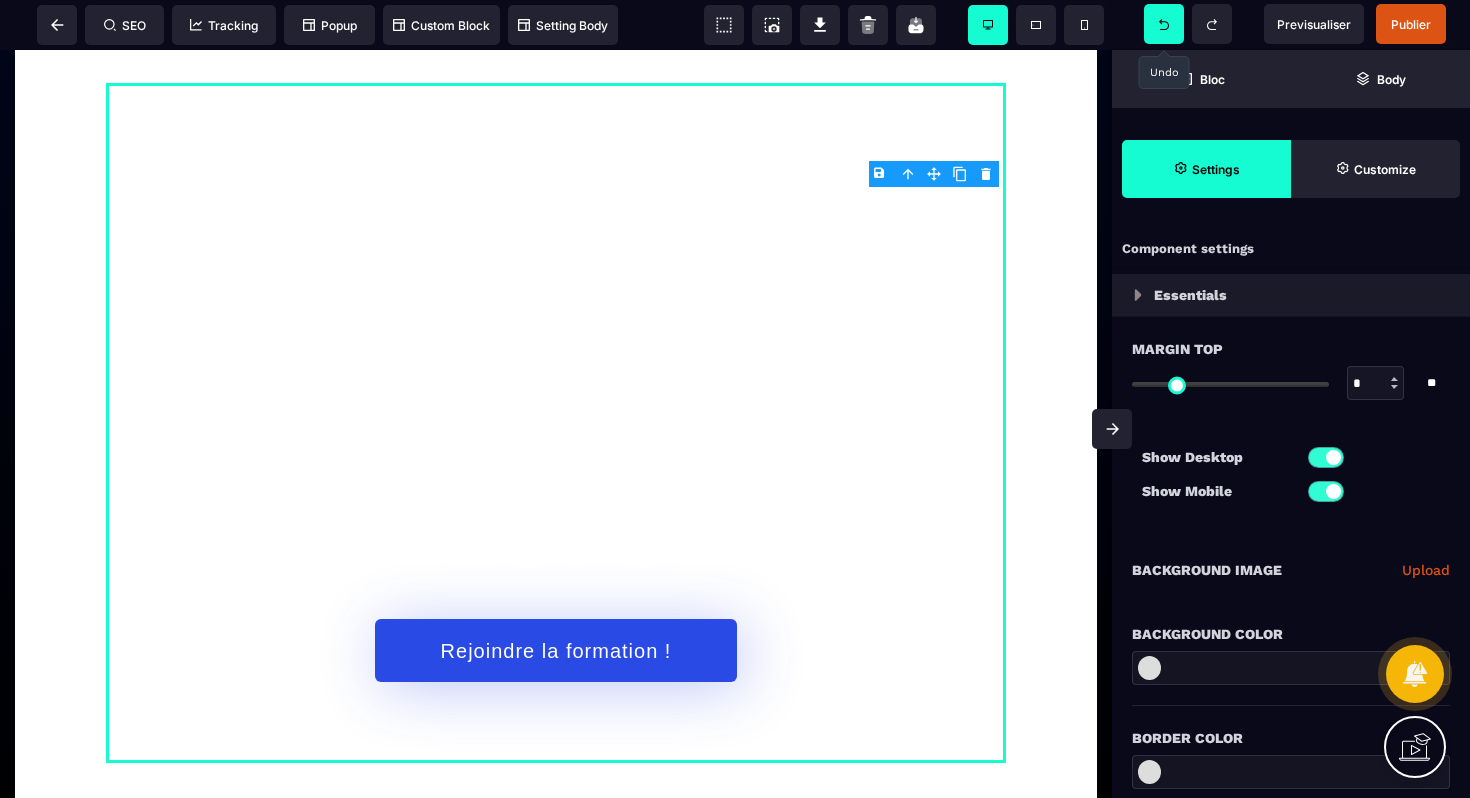 click at bounding box center [1149, 668] 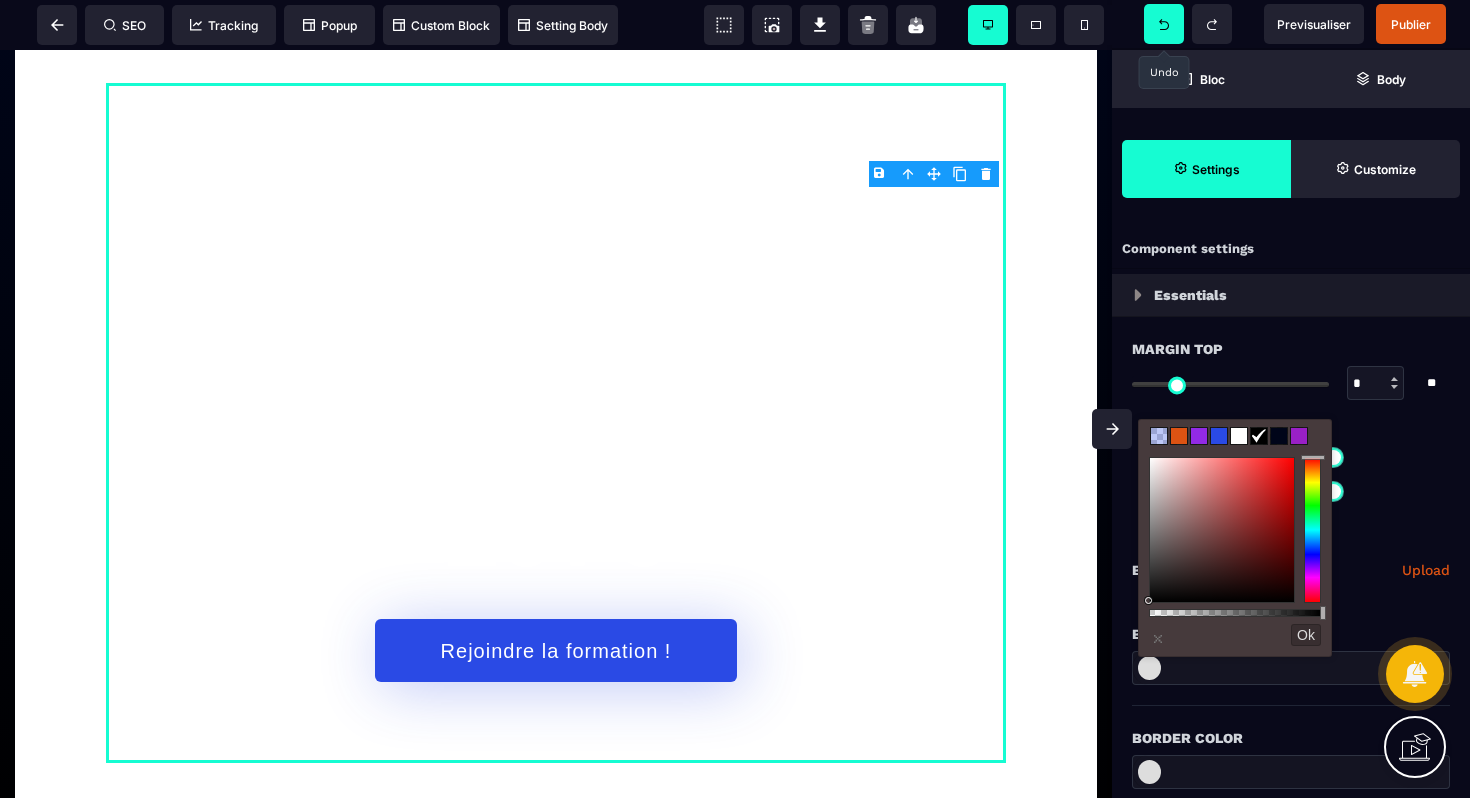 click at bounding box center [1299, 436] 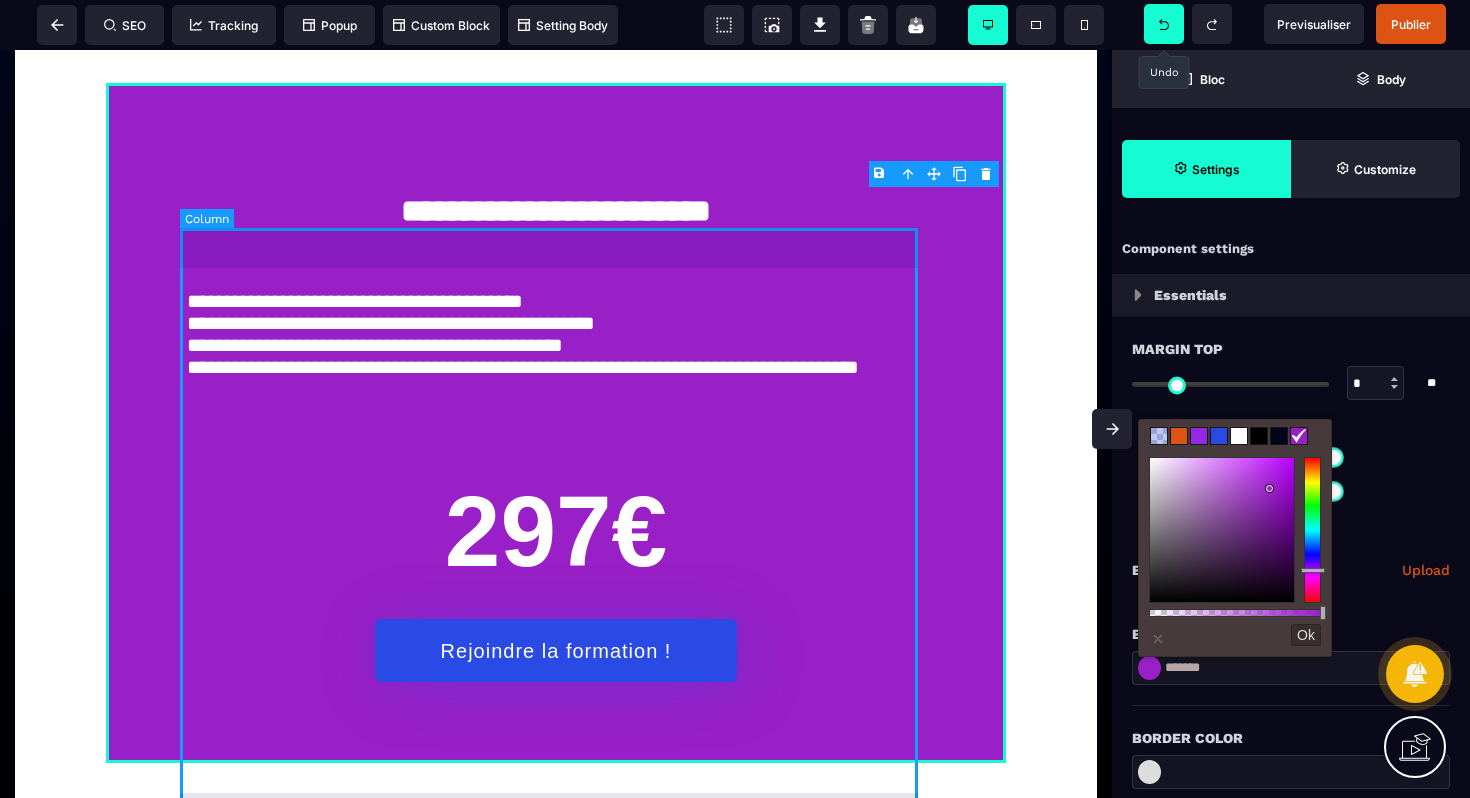 scroll, scrollTop: 7958, scrollLeft: 0, axis: vertical 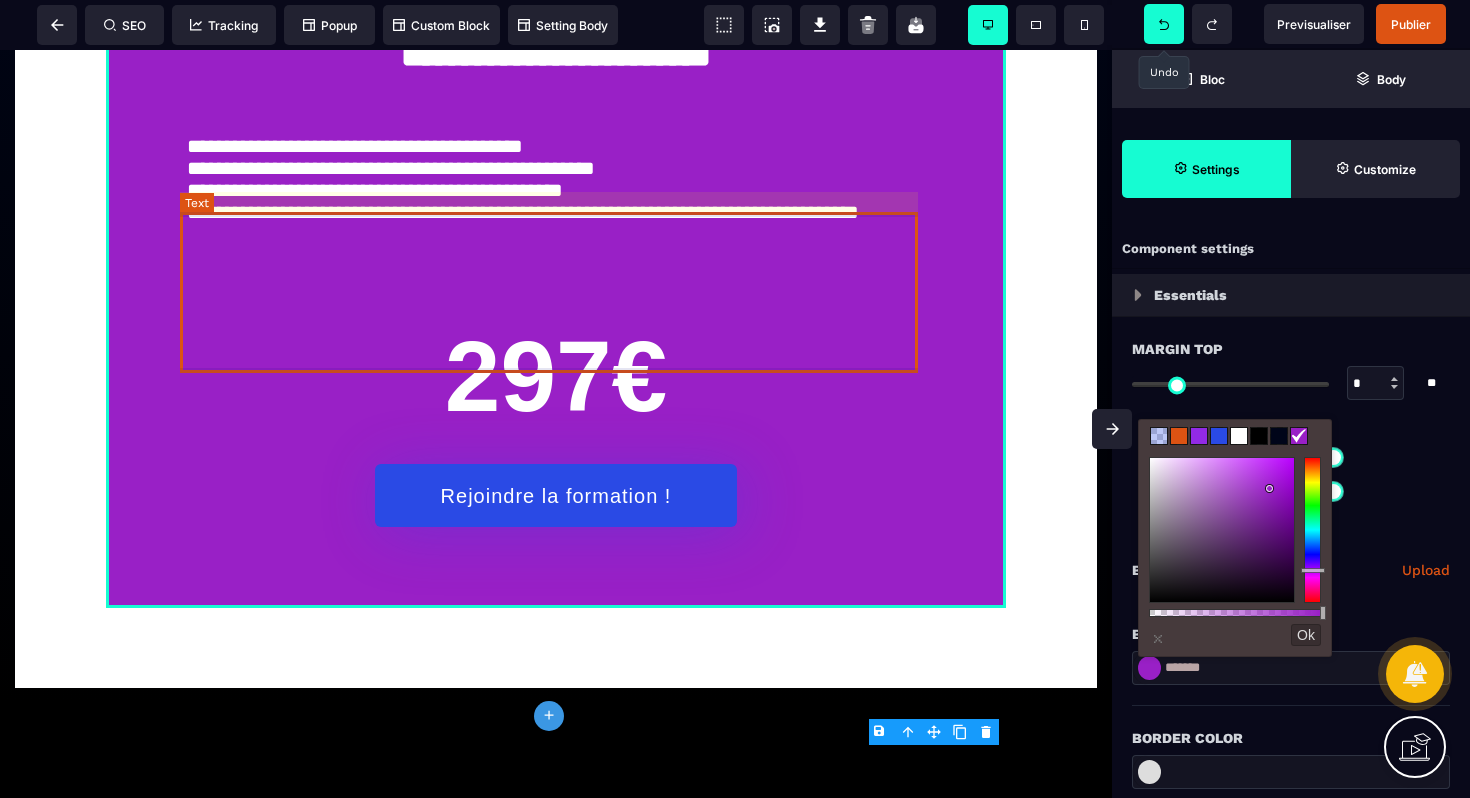 click on "**********" at bounding box center [556, 188] 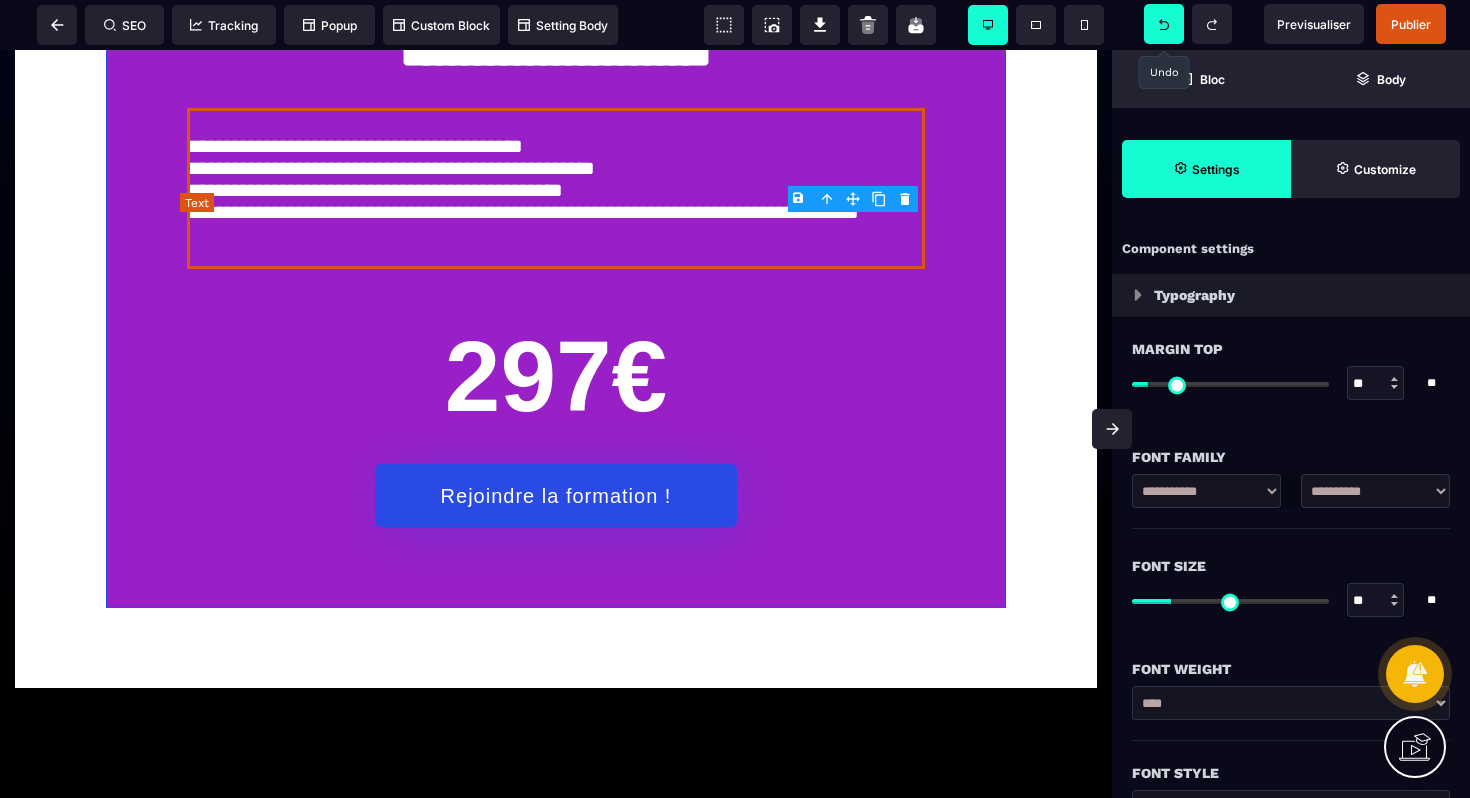 click on "**********" at bounding box center (556, 188) 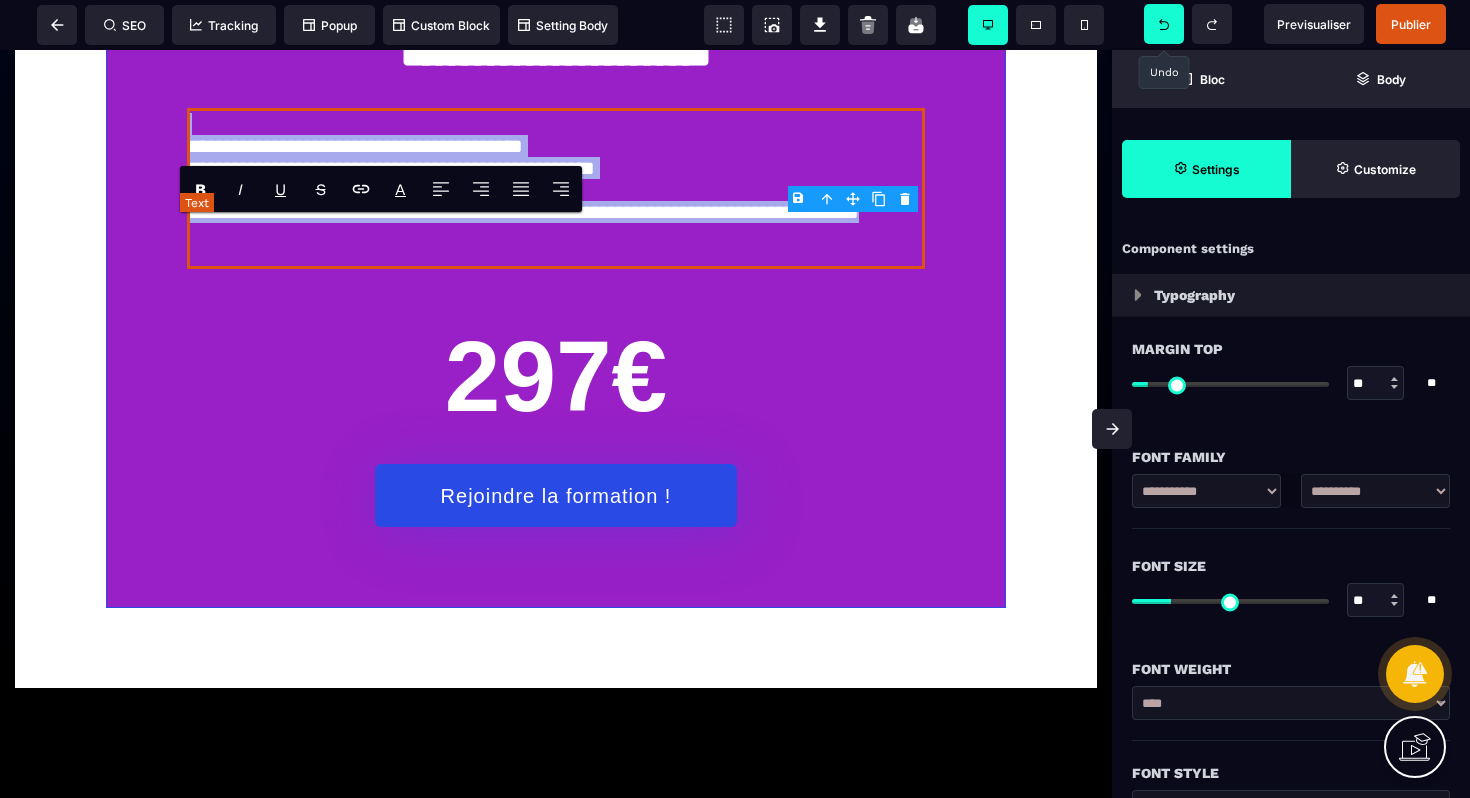 drag, startPoint x: 482, startPoint y: 347, endPoint x: 191, endPoint y: 240, distance: 310.04837 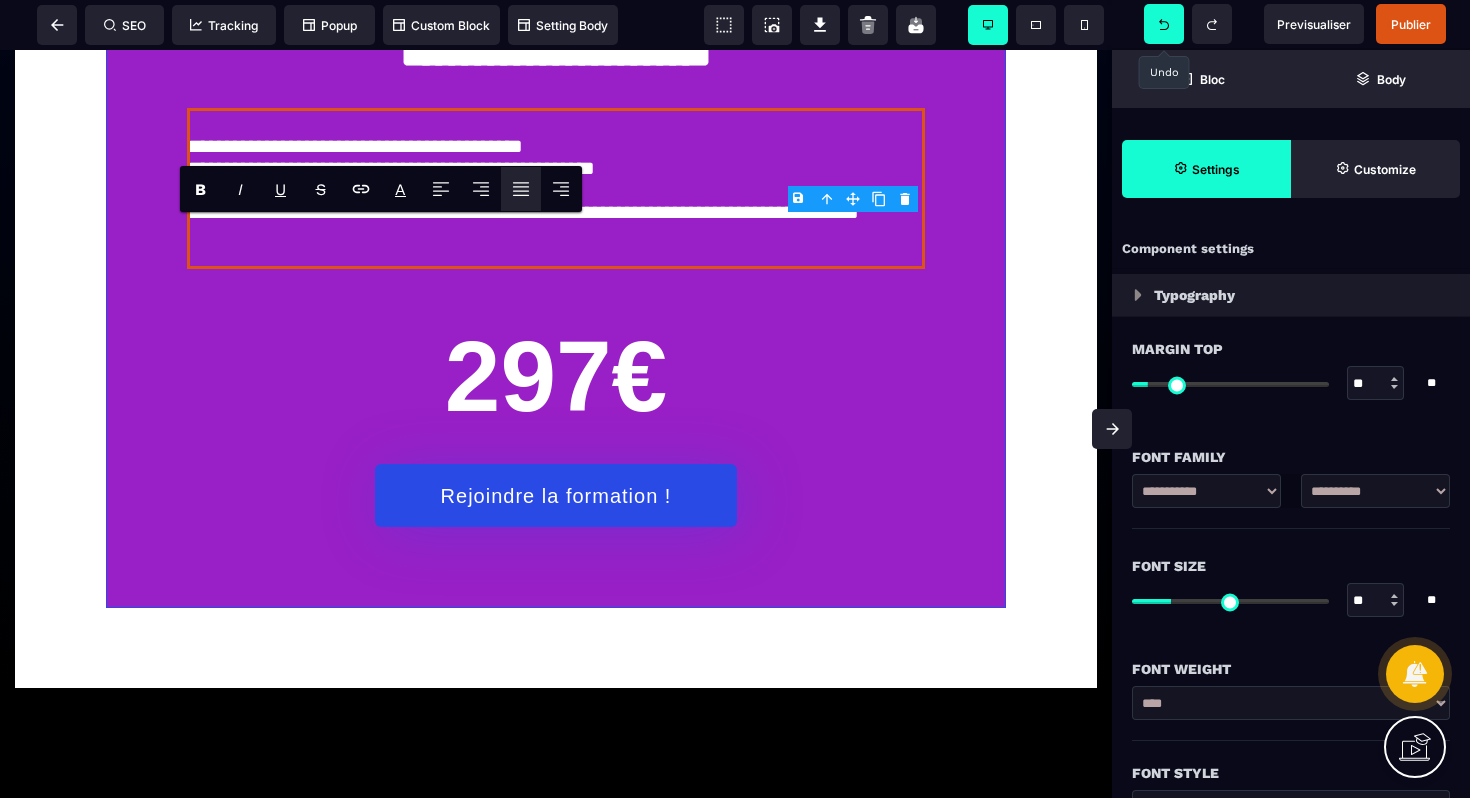 click on "B I U S
A *******
Text
SEO
Tracking
Popup" at bounding box center (735, 399) 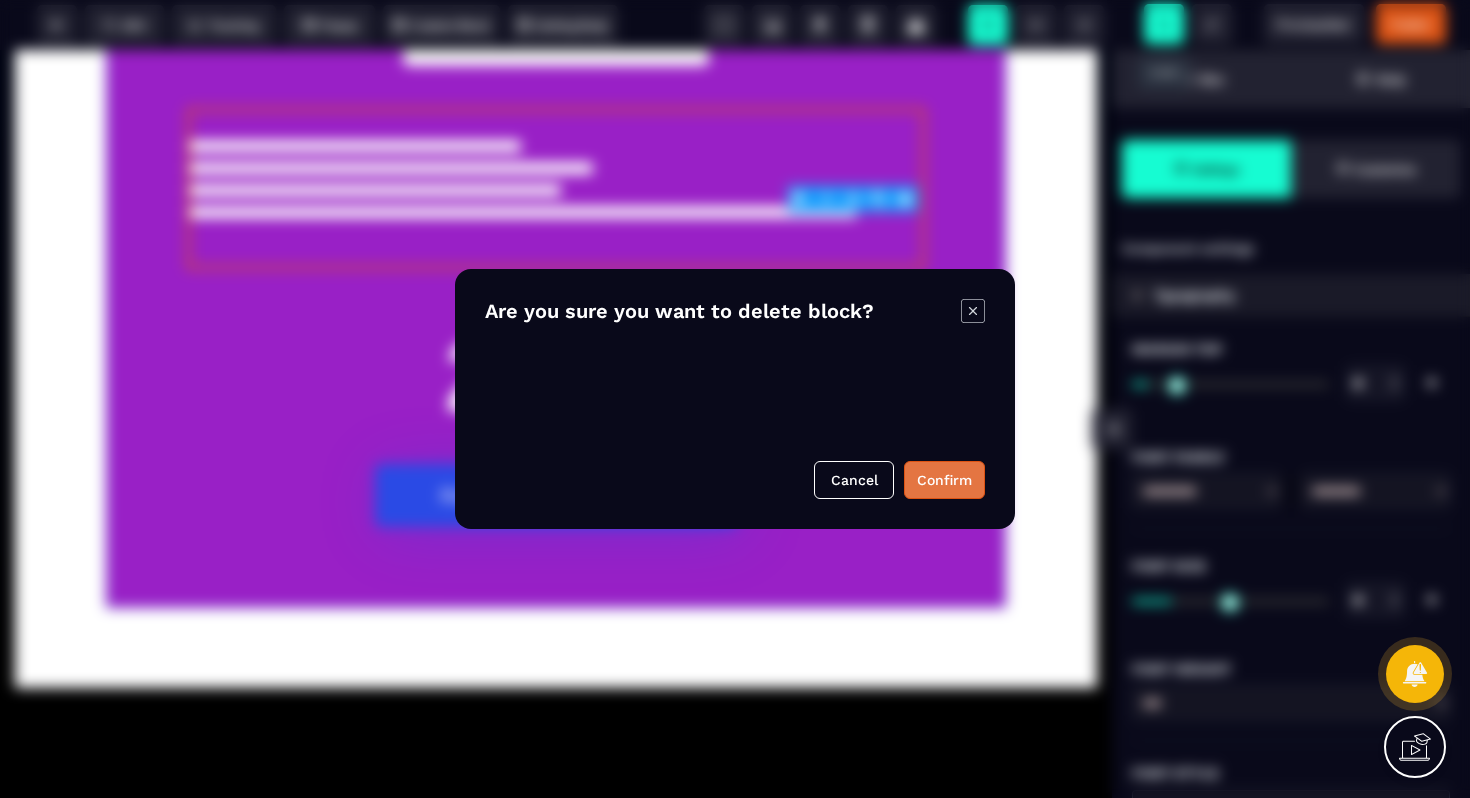 click on "Confirm" at bounding box center [944, 480] 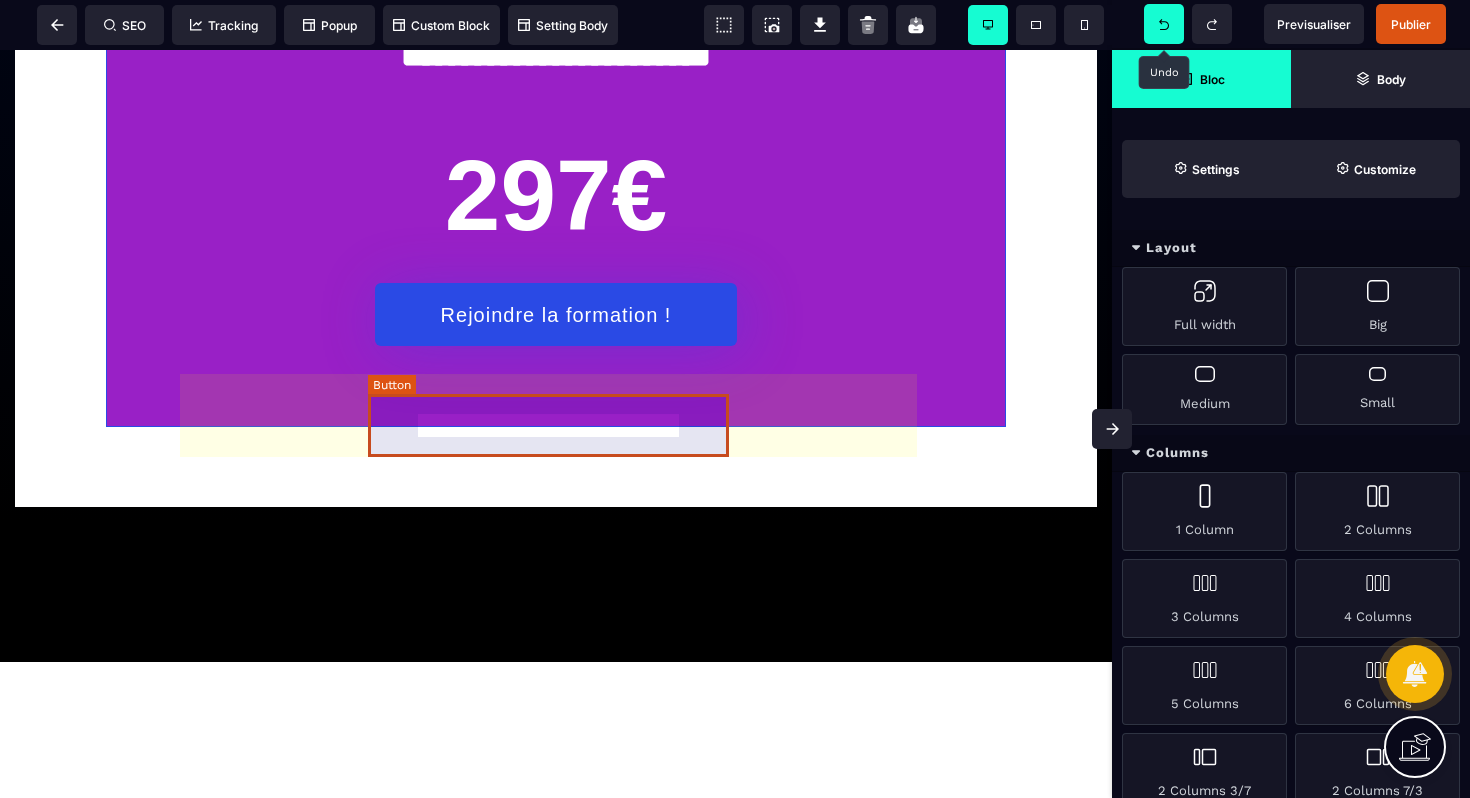 click on "Rejoindre la formation !" at bounding box center [556, 315] 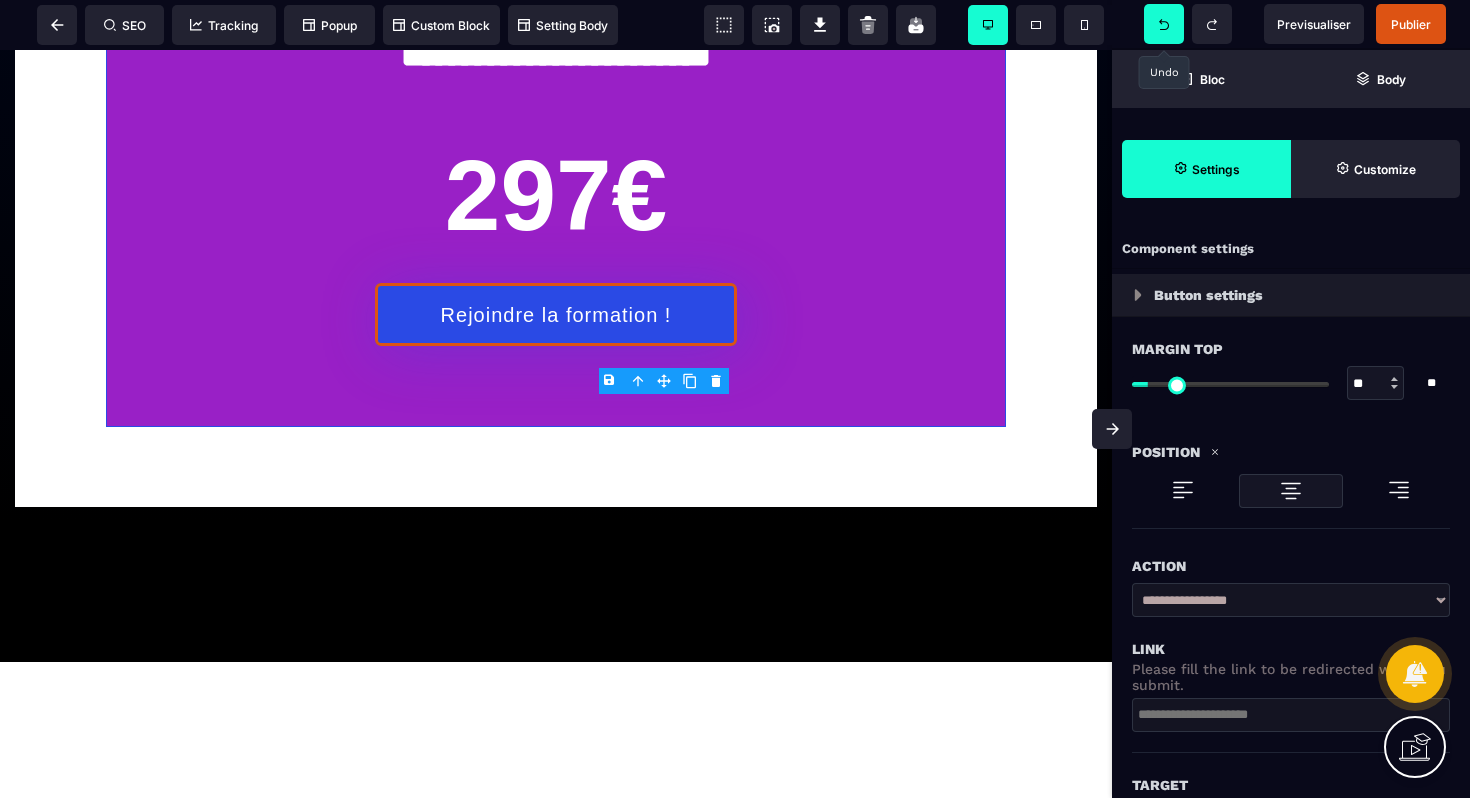 click on "**********" at bounding box center [1291, 600] 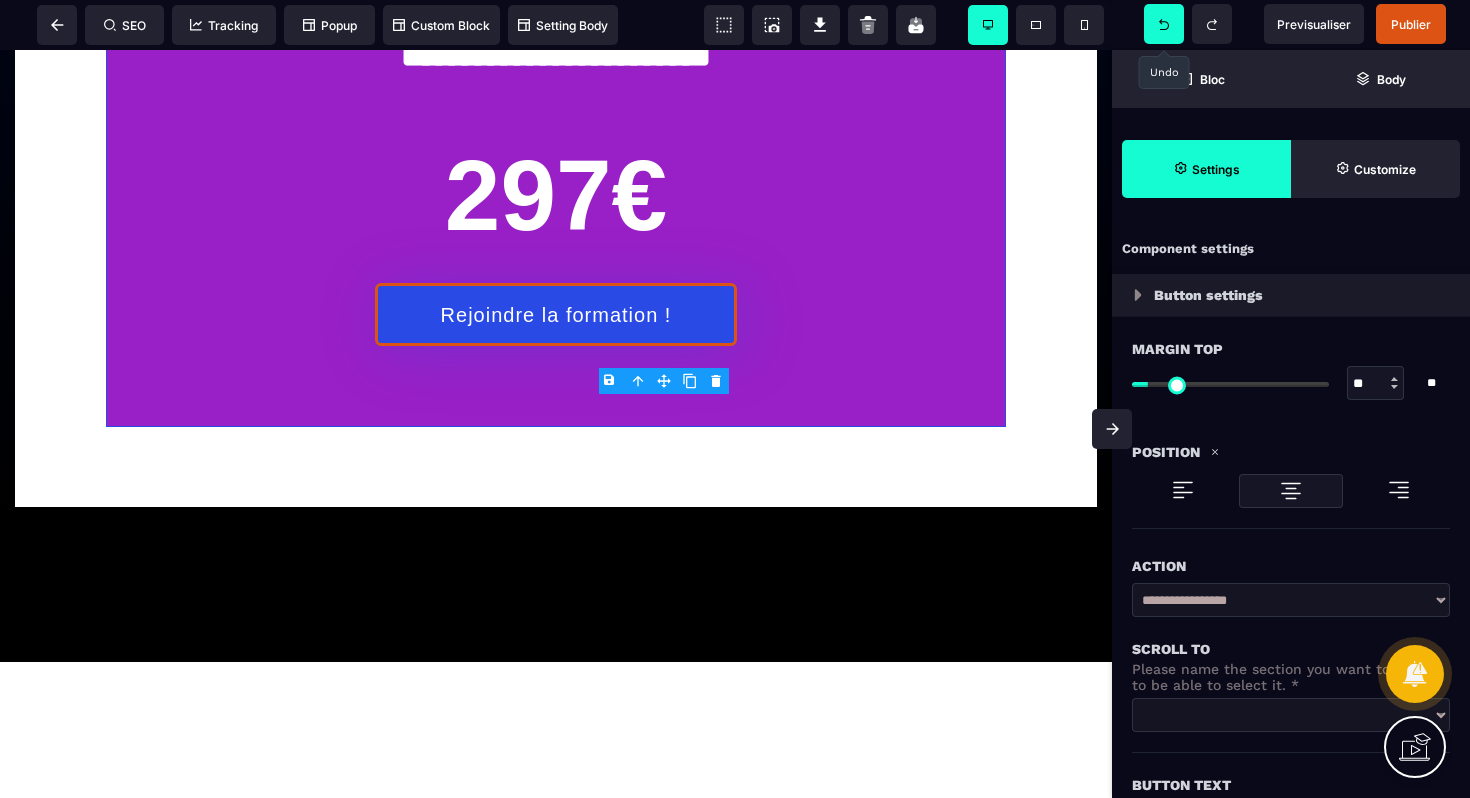 click on "**********" at bounding box center [1291, 715] 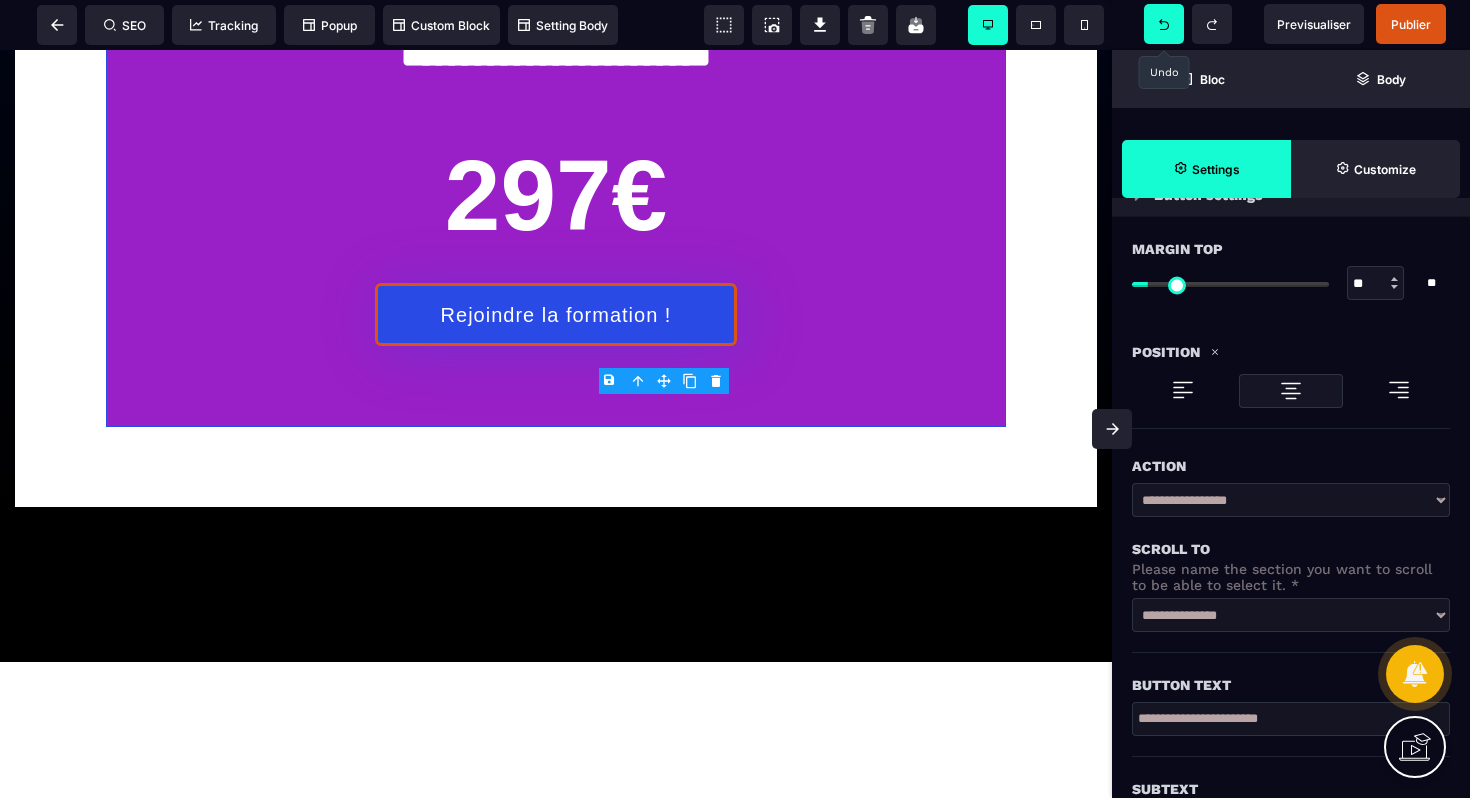 scroll, scrollTop: 379, scrollLeft: 0, axis: vertical 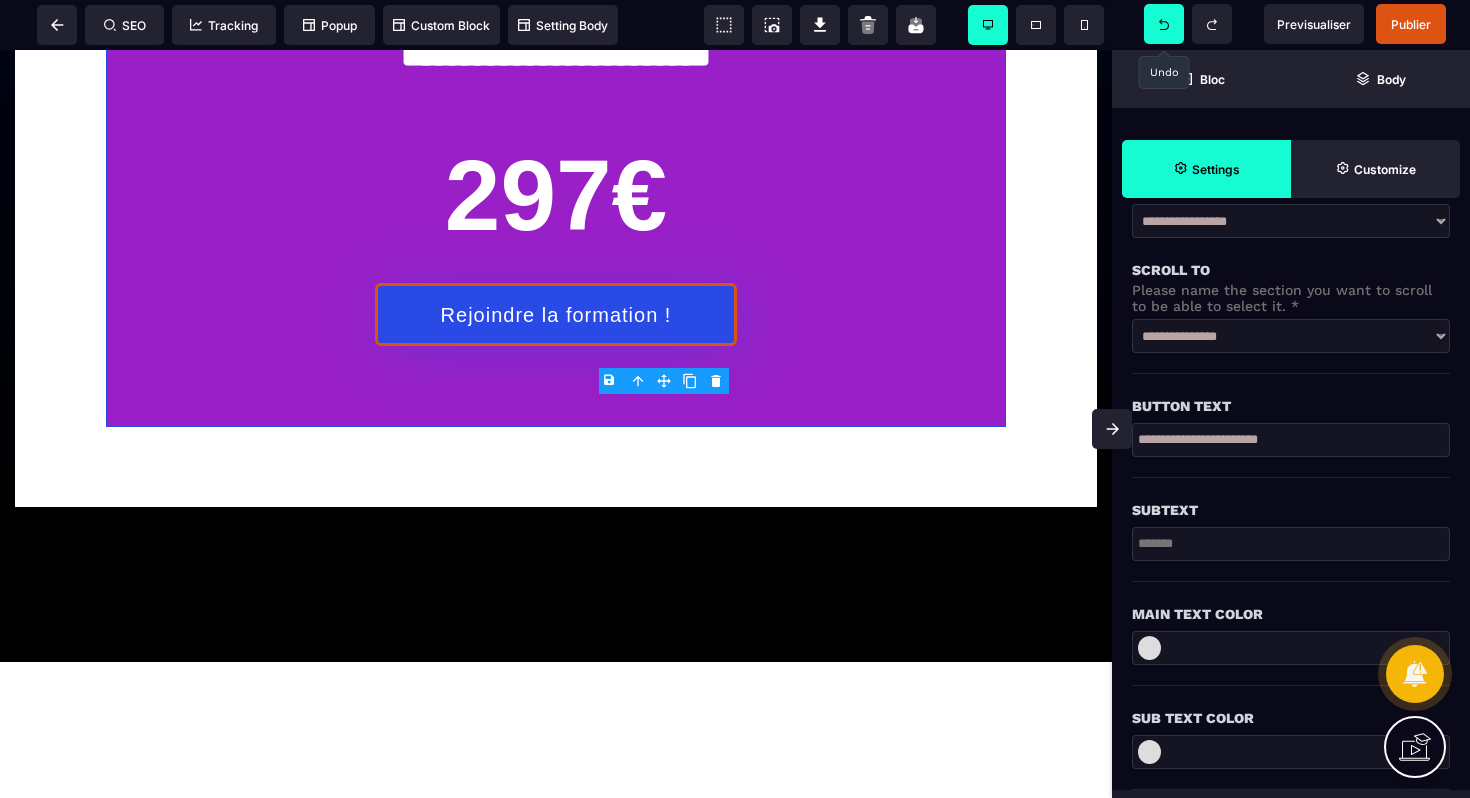 drag, startPoint x: 1323, startPoint y: 446, endPoint x: 1141, endPoint y: 434, distance: 182.39517 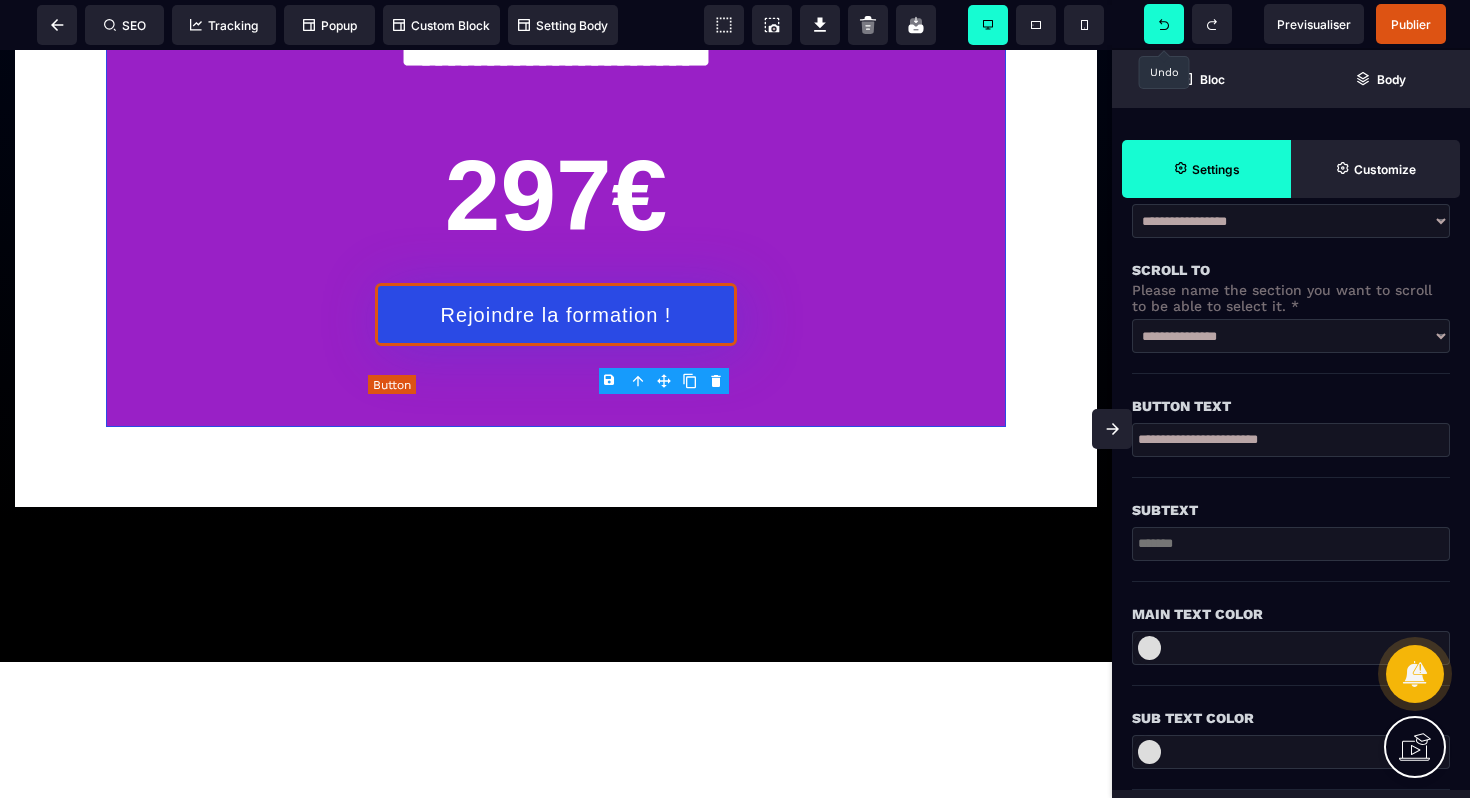 click on "Rejoindre la formation !" at bounding box center (556, 315) 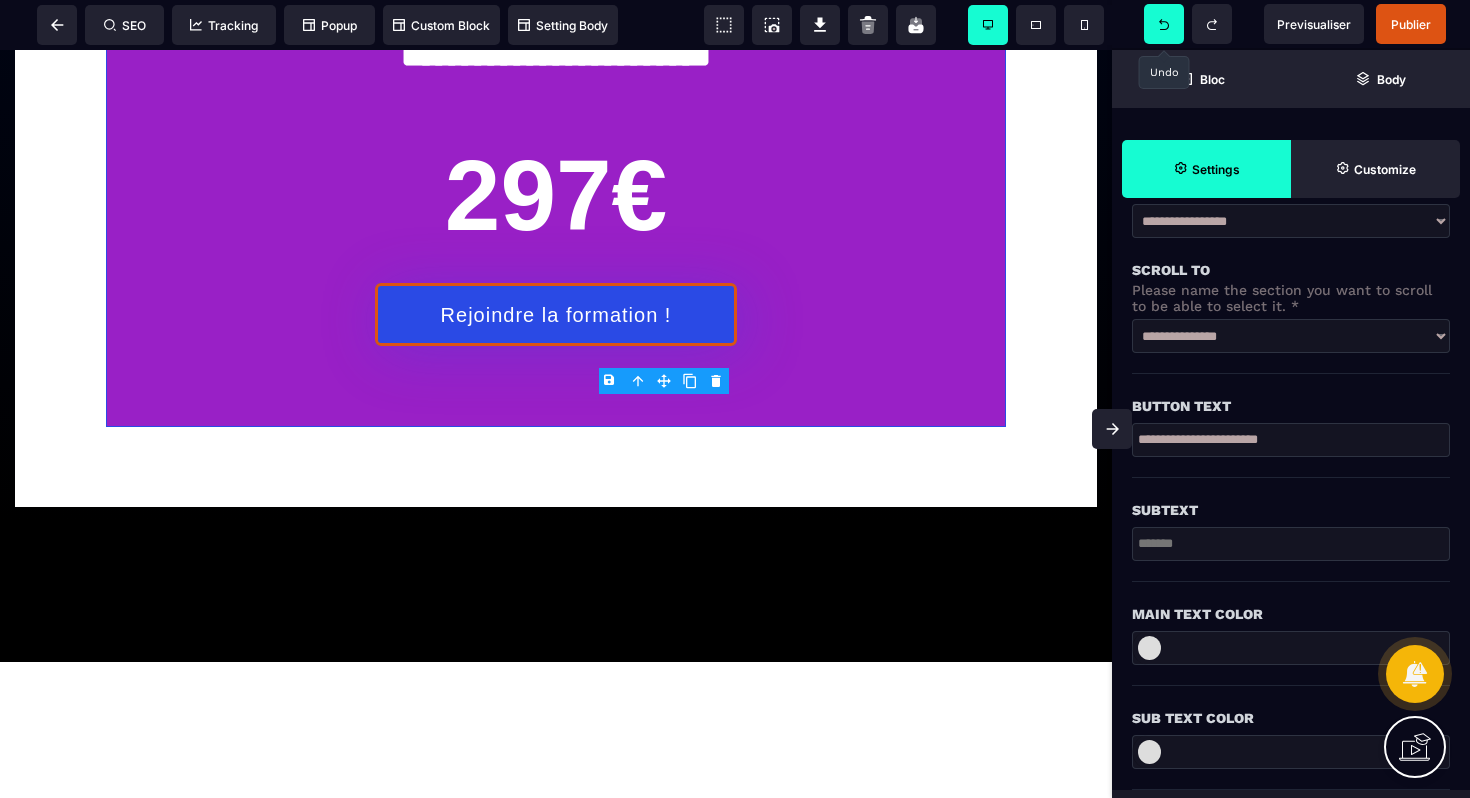 drag, startPoint x: 1321, startPoint y: 435, endPoint x: 1141, endPoint y: 425, distance: 180.27756 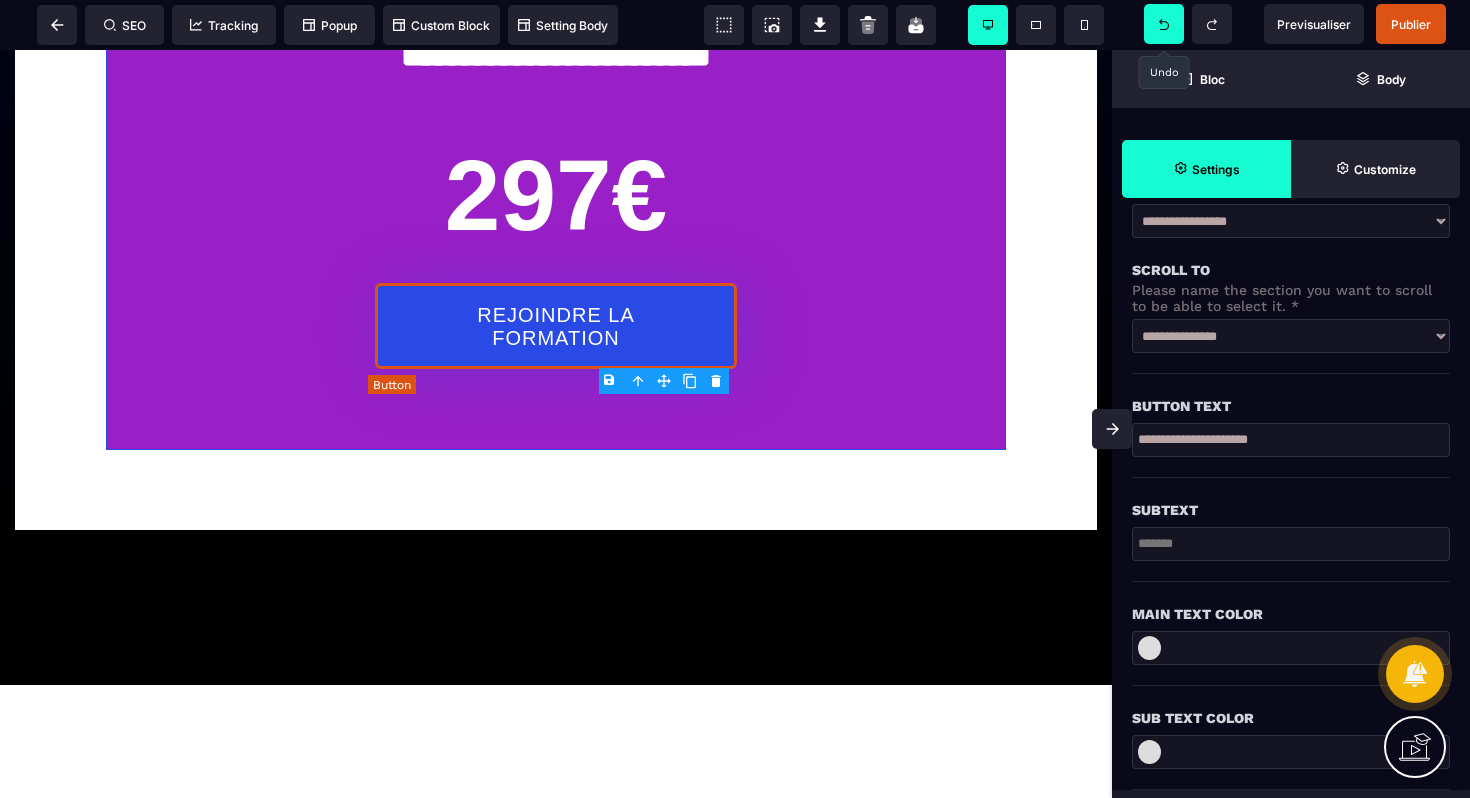 click on "REJOINDRE LA FORMATION" at bounding box center (556, 326) 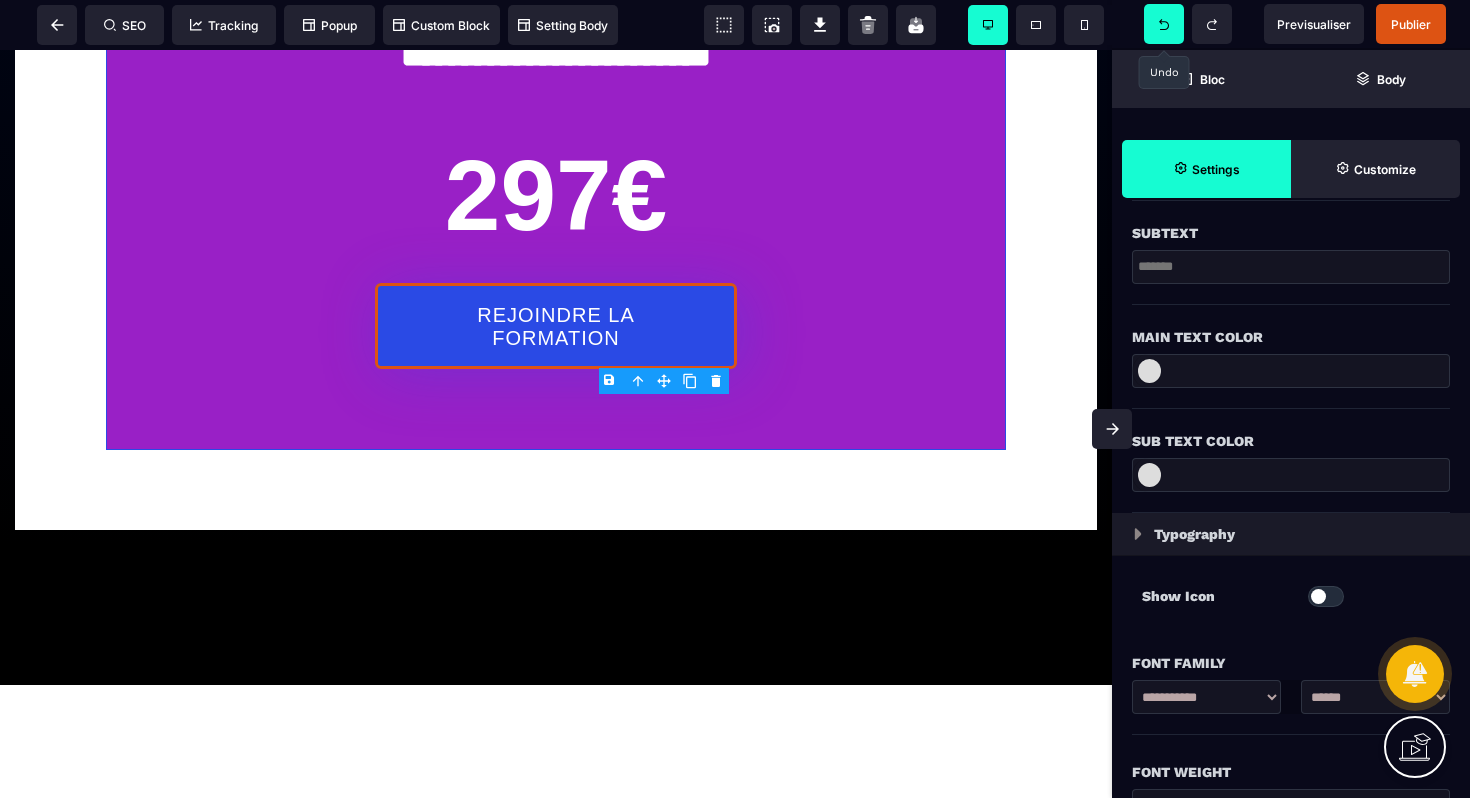 scroll, scrollTop: 660, scrollLeft: 0, axis: vertical 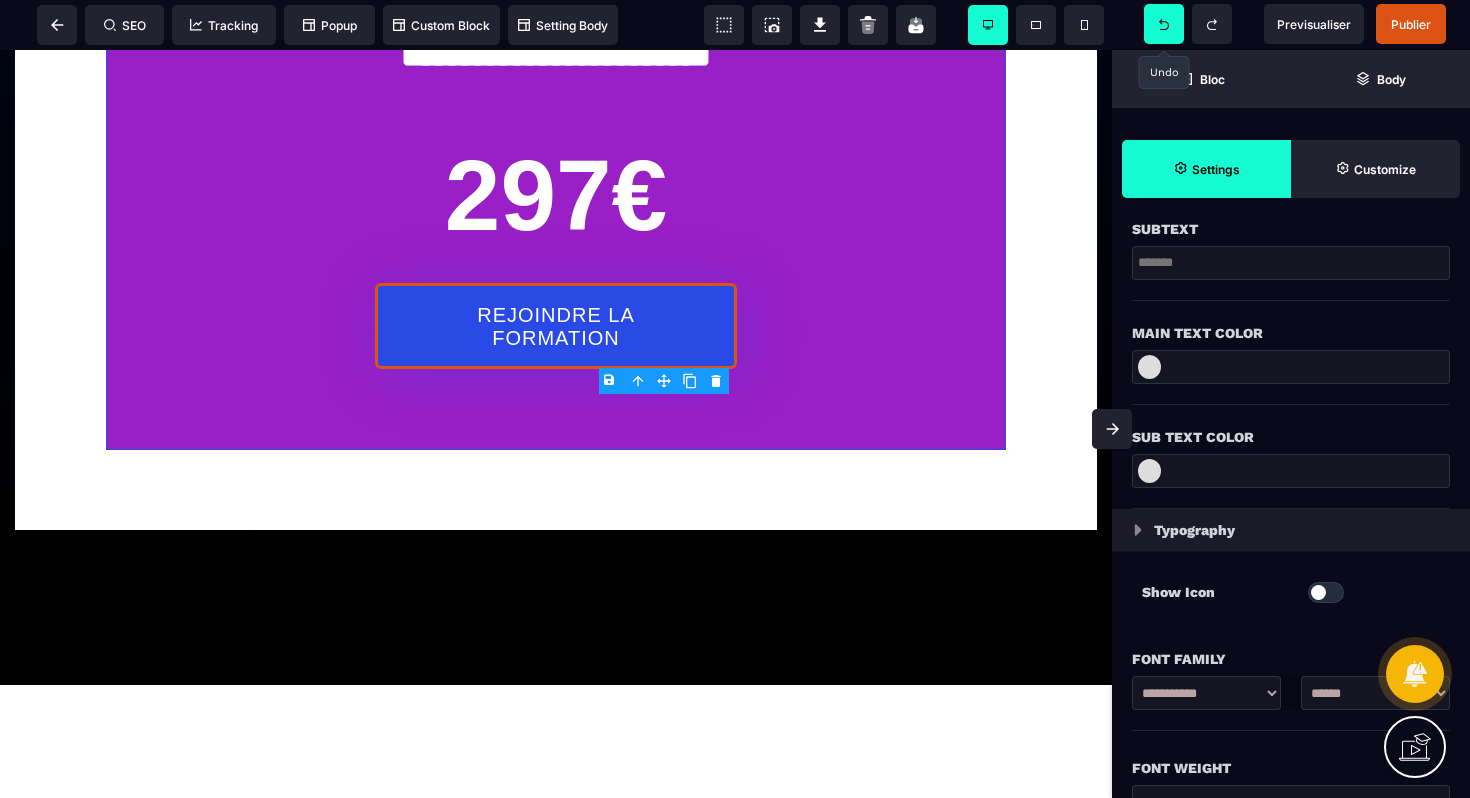 click on "**********" at bounding box center (1375, 693) 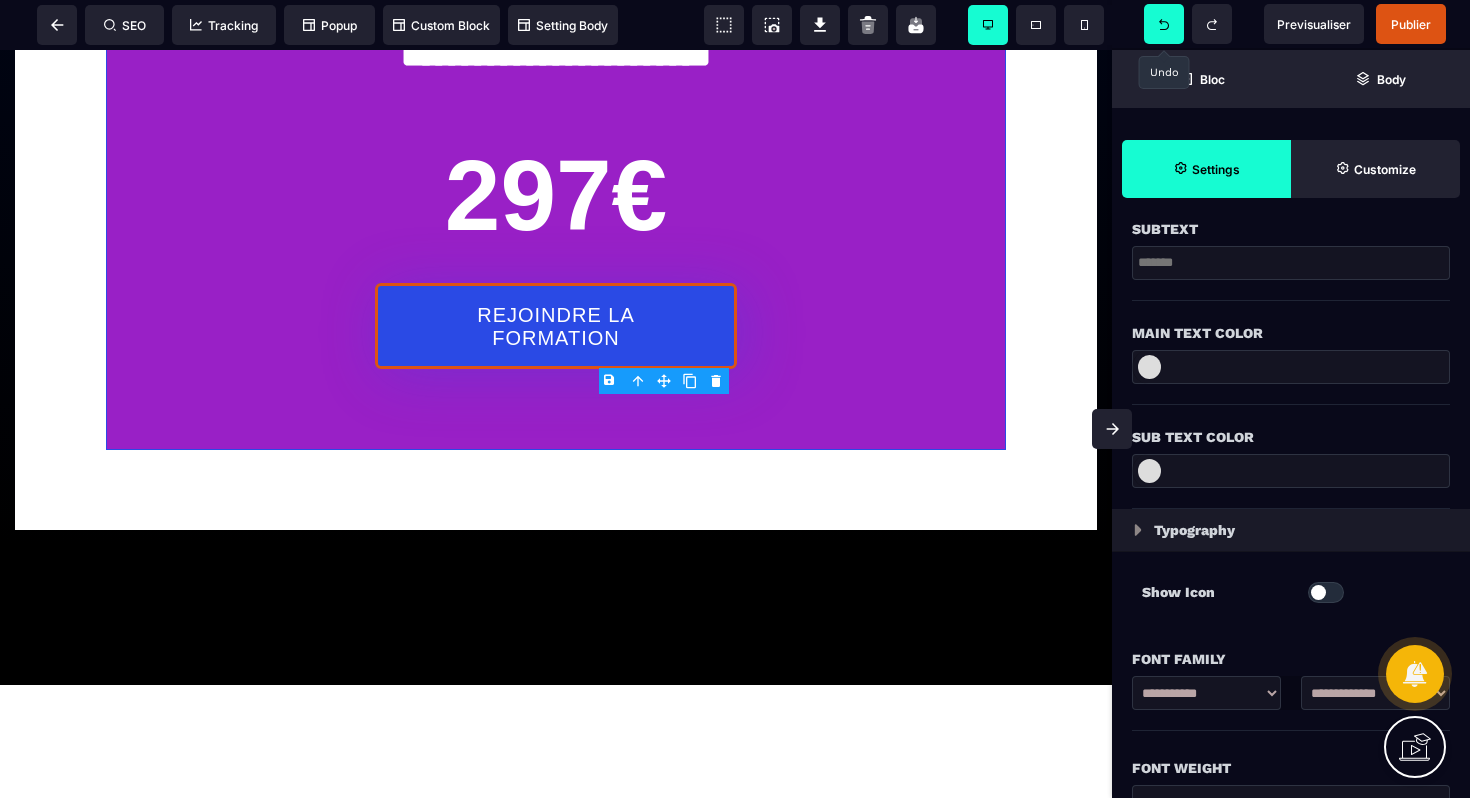 scroll, scrollTop: 824, scrollLeft: 0, axis: vertical 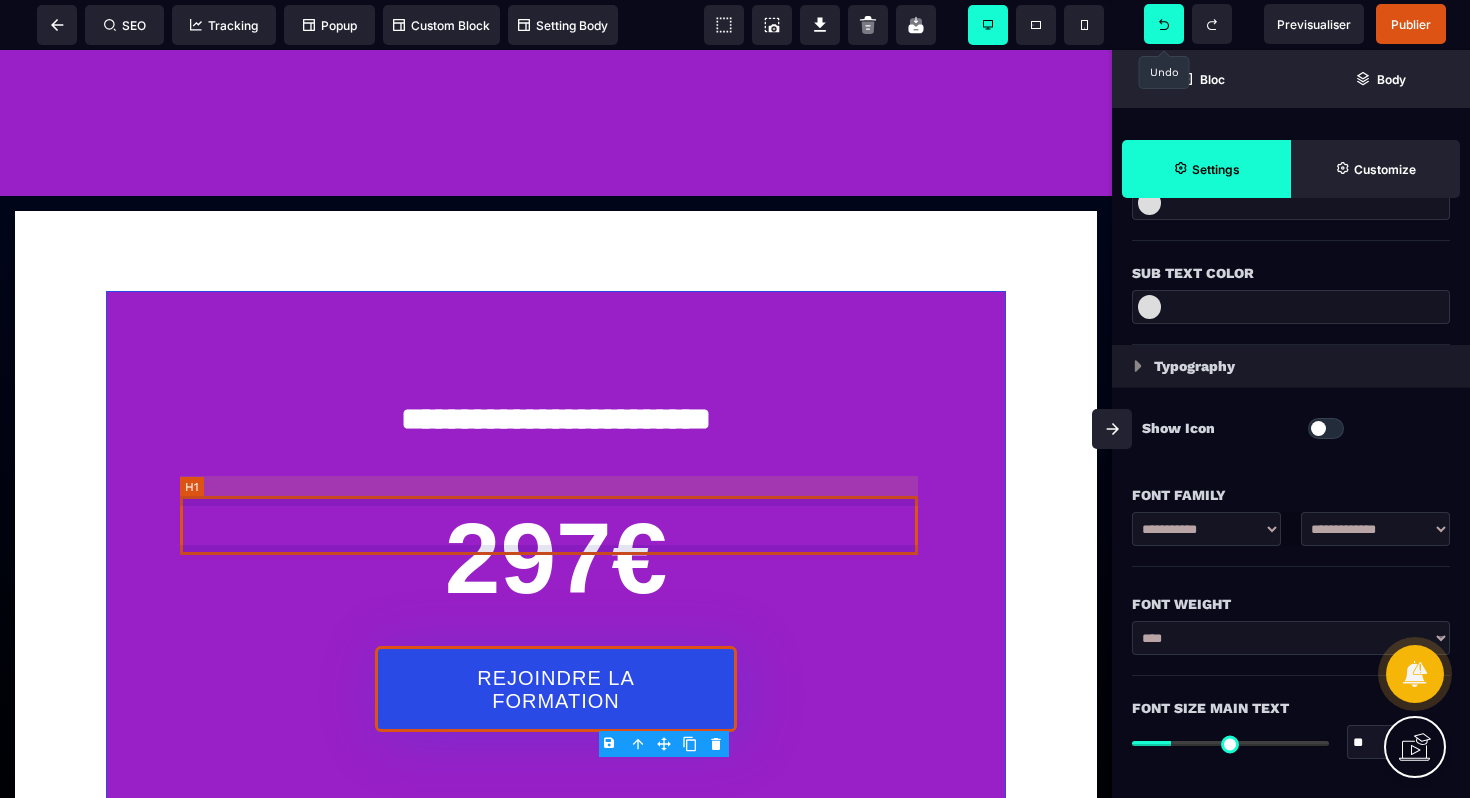 click on "**********" at bounding box center [556, 421] 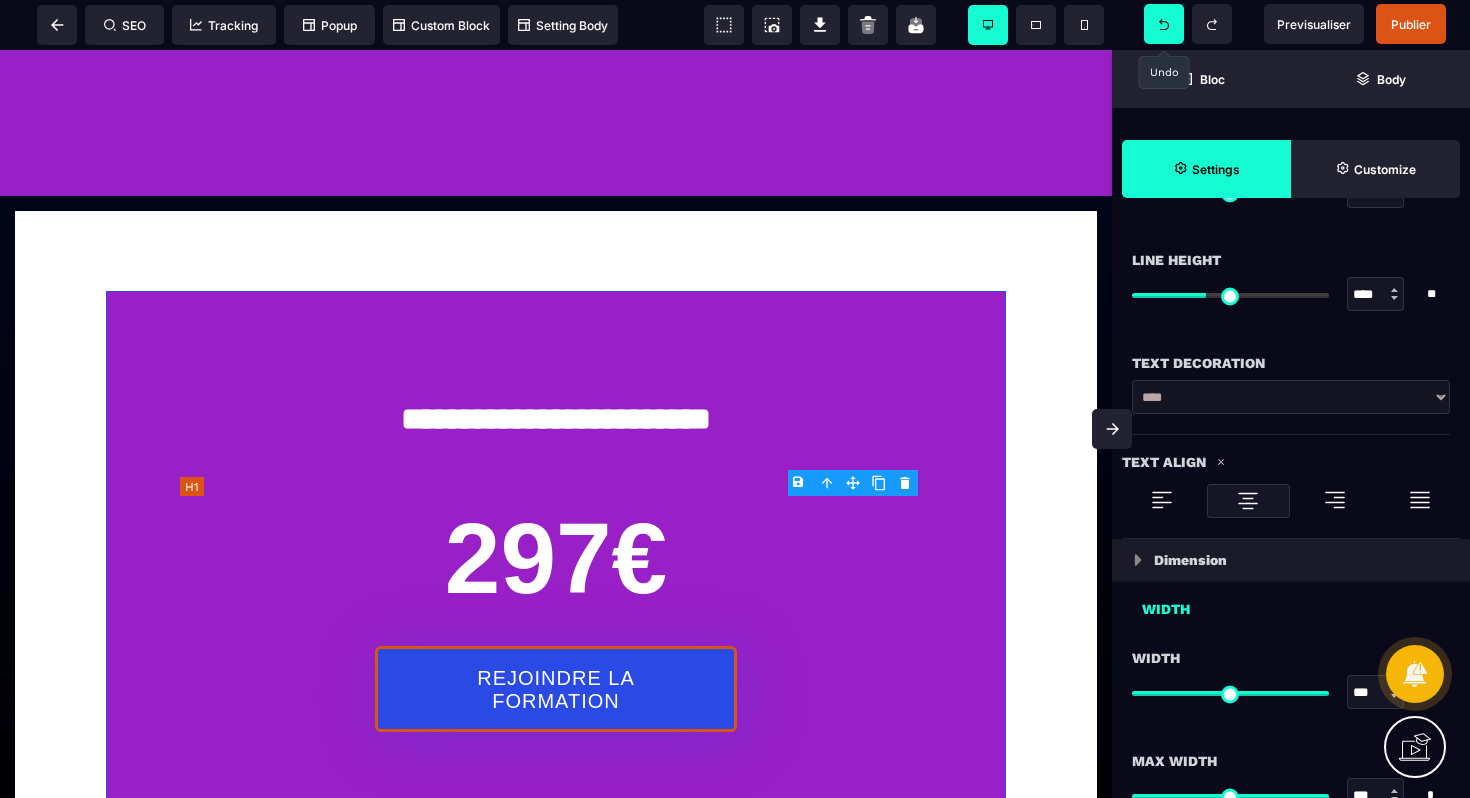 scroll, scrollTop: 0, scrollLeft: 0, axis: both 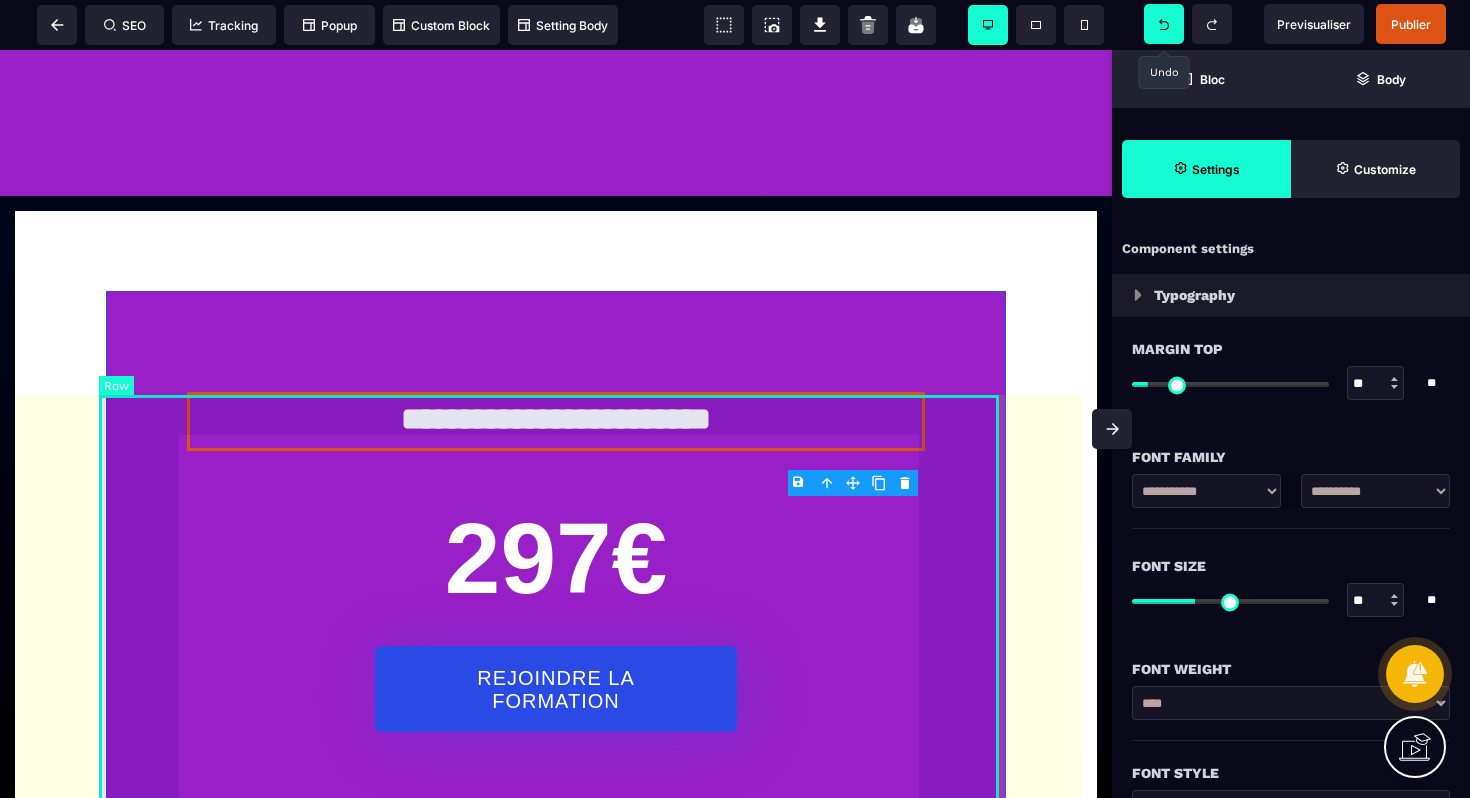 click on "**********" at bounding box center (556, 552) 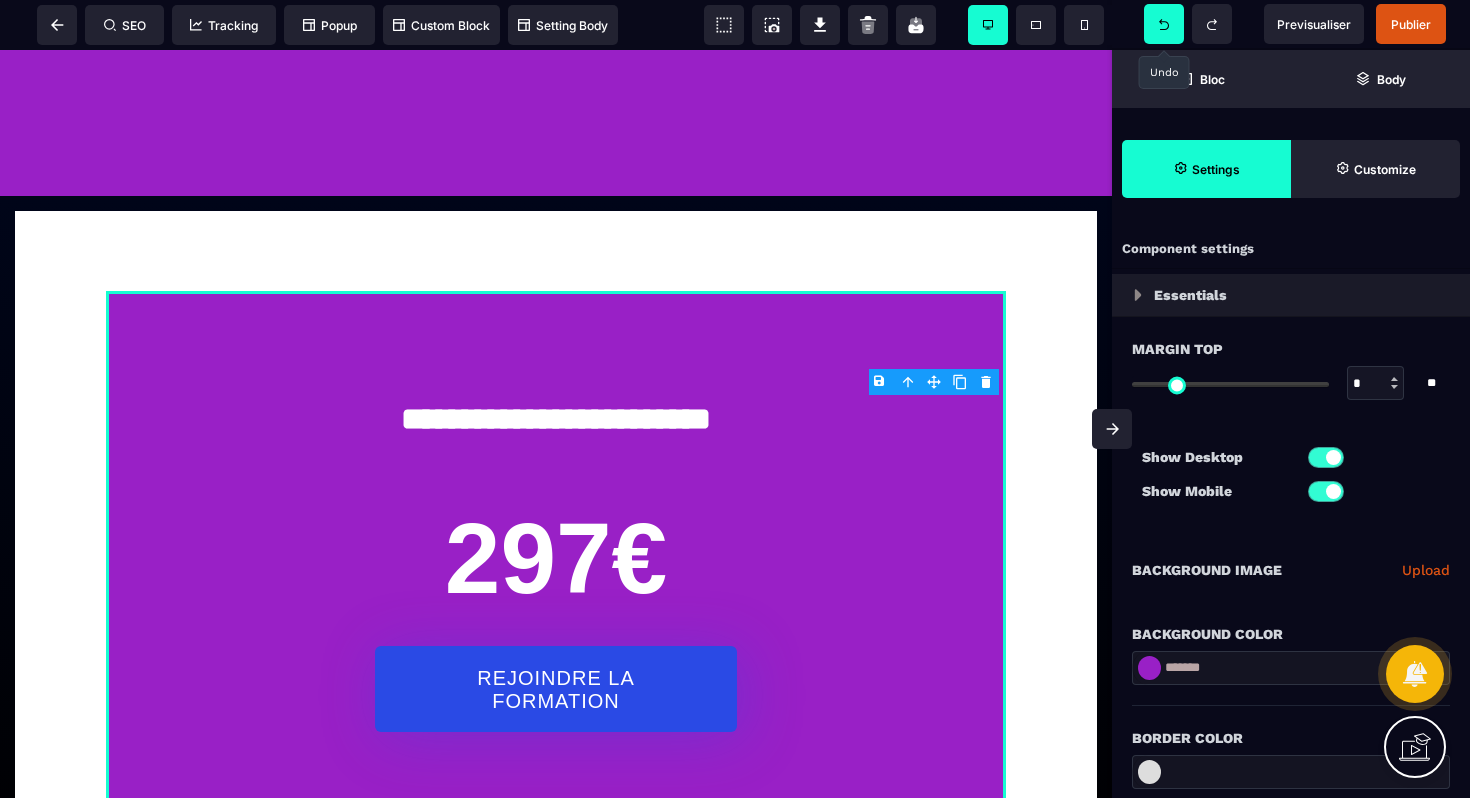 drag, startPoint x: 1160, startPoint y: 720, endPoint x: 1104, endPoint y: 665, distance: 78.492035 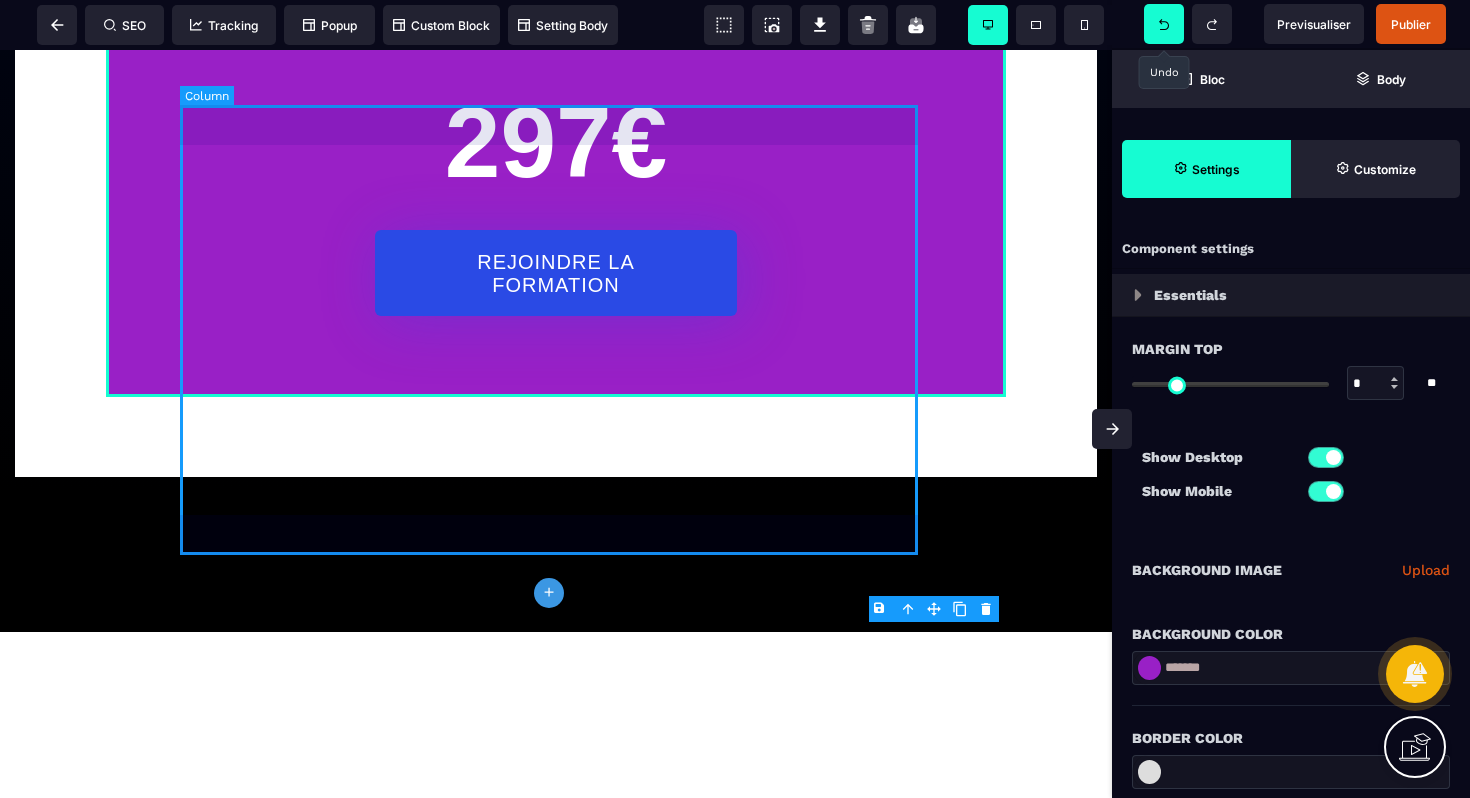 scroll, scrollTop: 8147, scrollLeft: 0, axis: vertical 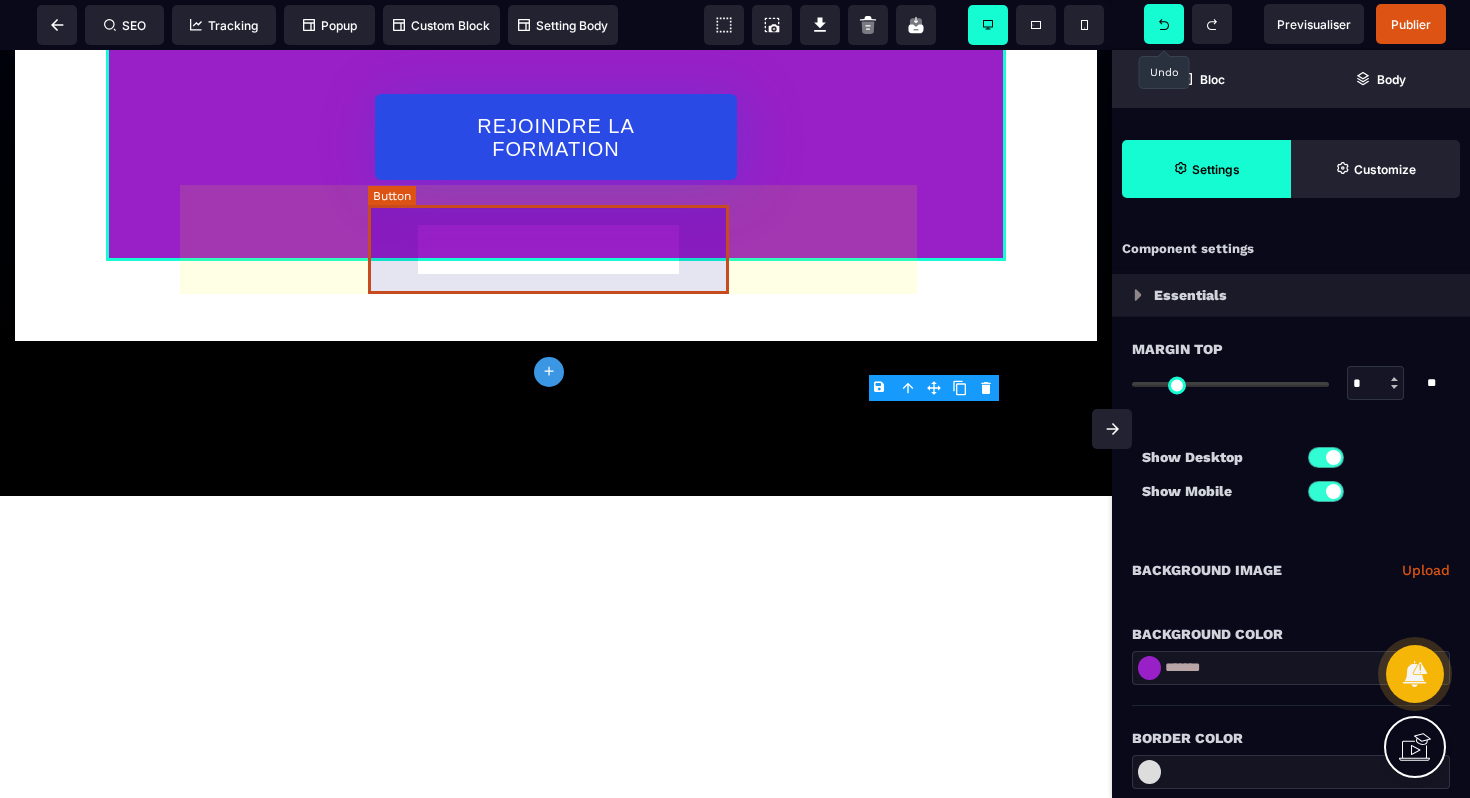 click on "REJOINDRE LA FORMATION" at bounding box center (556, 137) 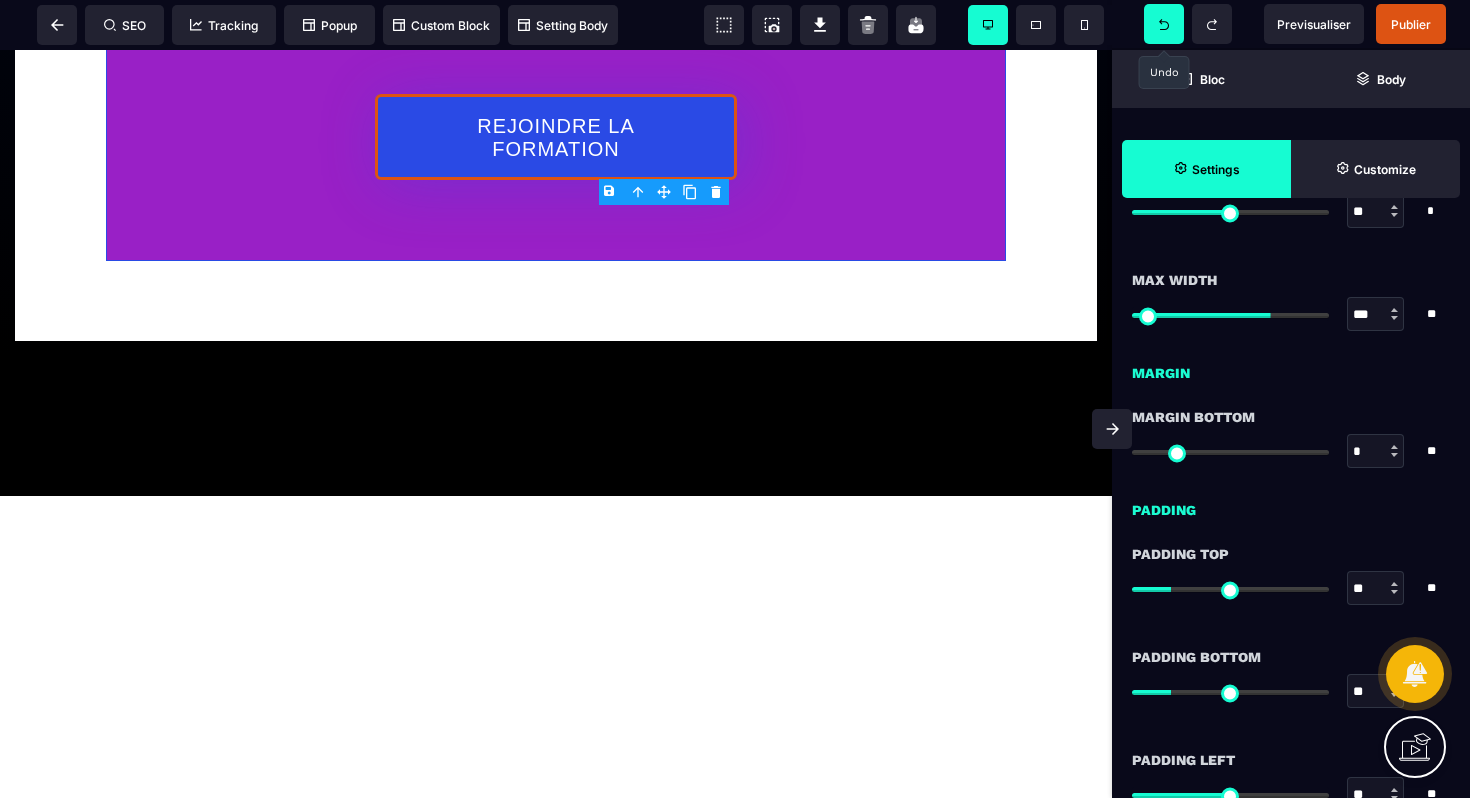 scroll, scrollTop: 1977, scrollLeft: 0, axis: vertical 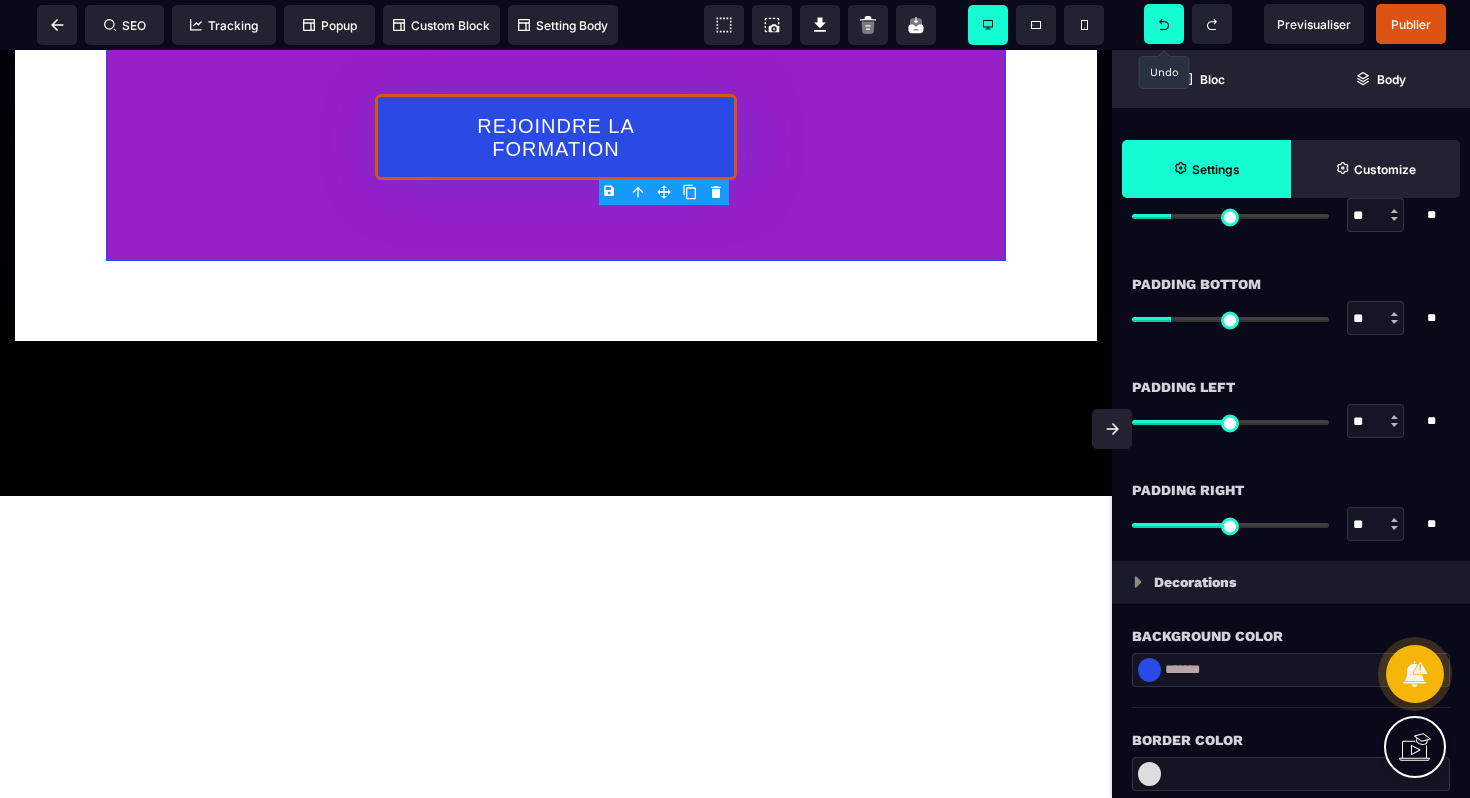 click at bounding box center (1149, 670) 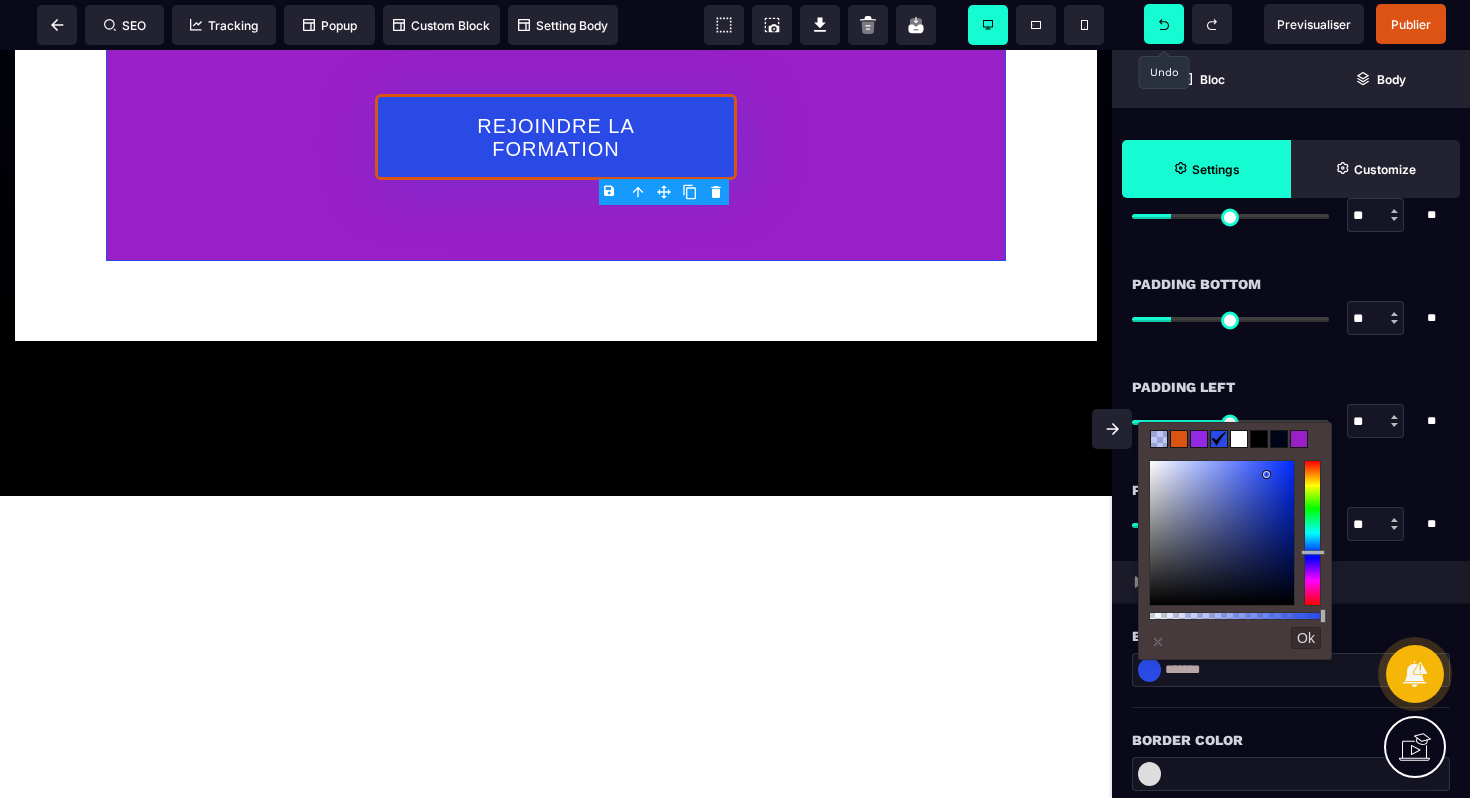 click at bounding box center [1239, 439] 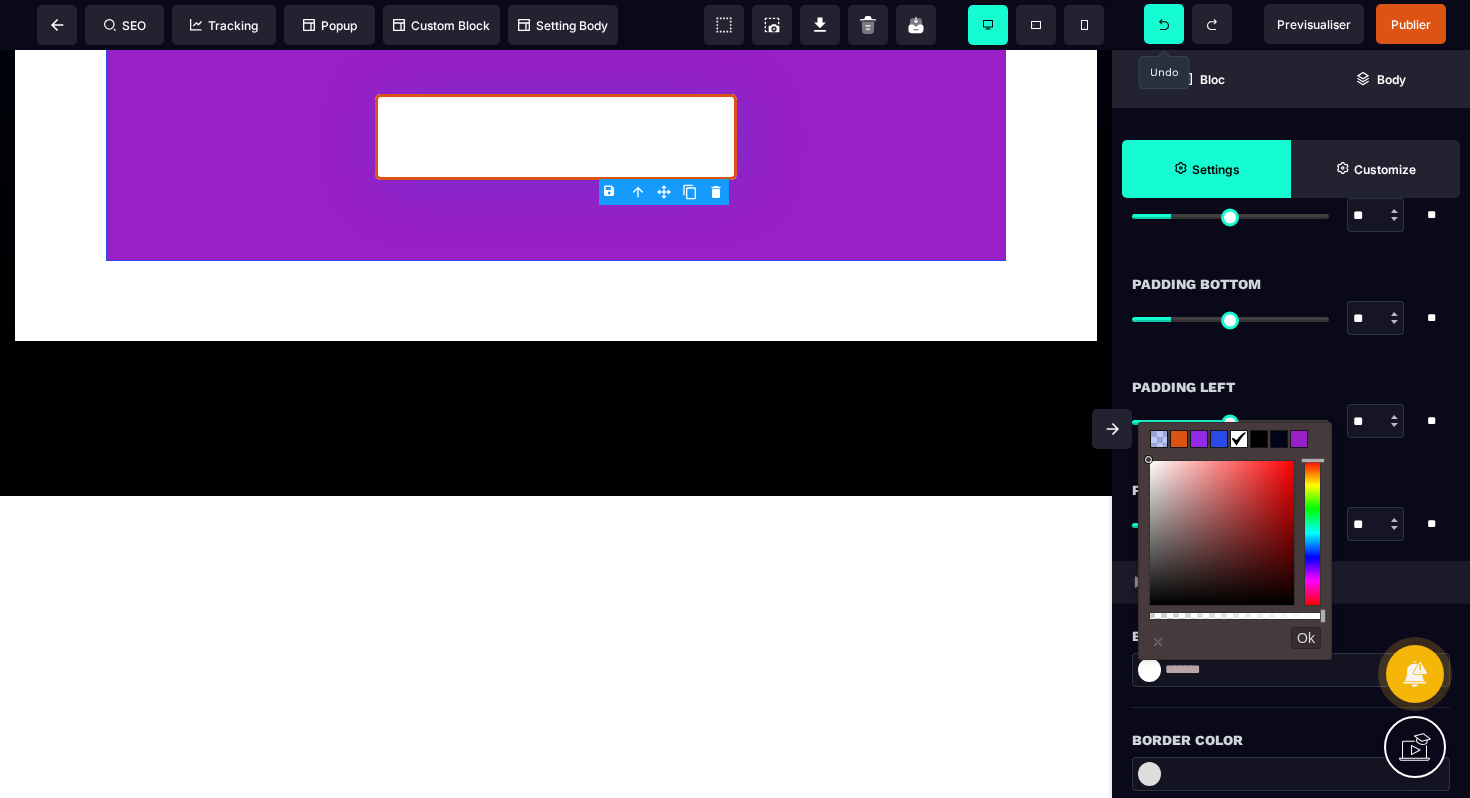 click at bounding box center [1259, 439] 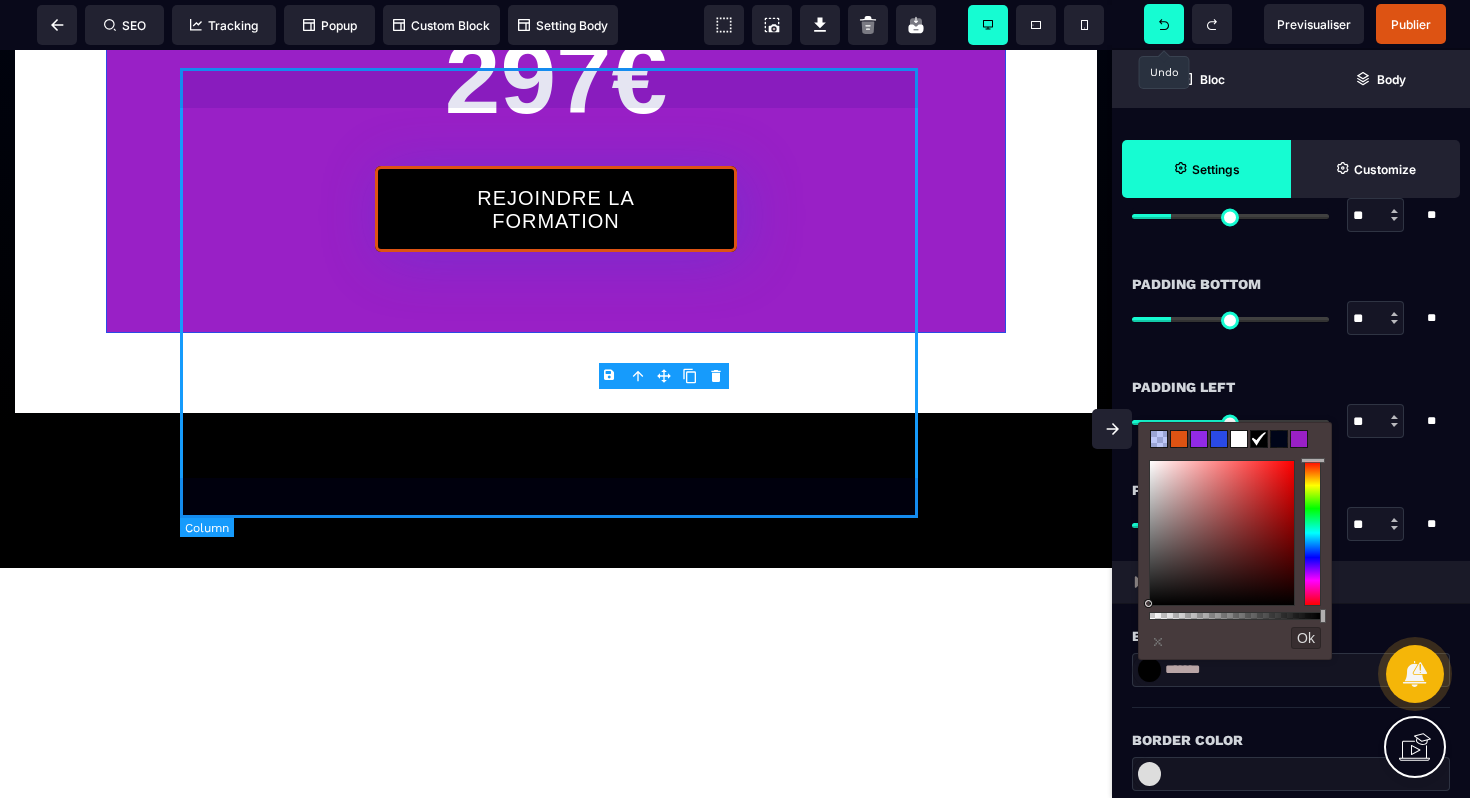 scroll, scrollTop: 7961, scrollLeft: 0, axis: vertical 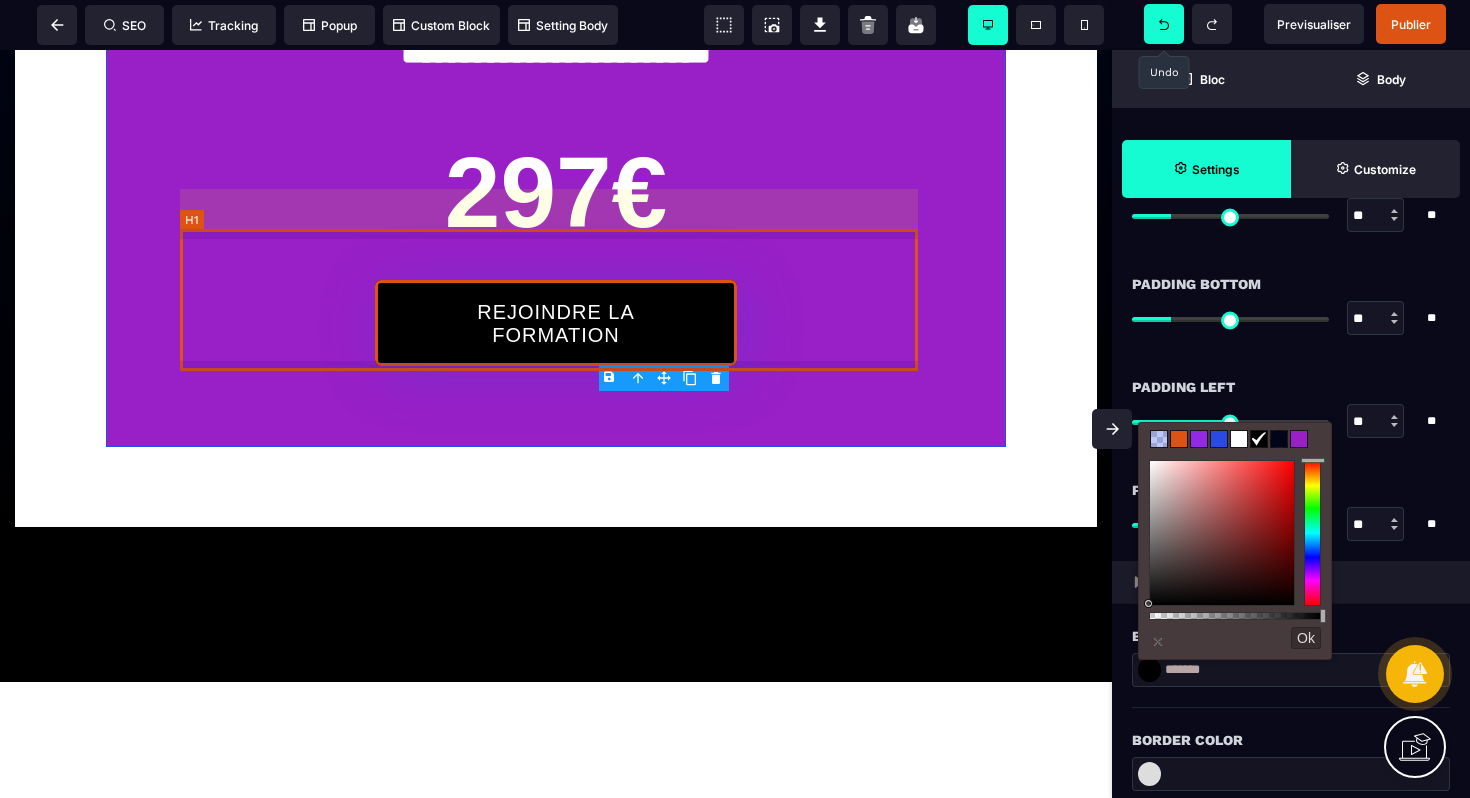 click on "297€" at bounding box center [556, 192] 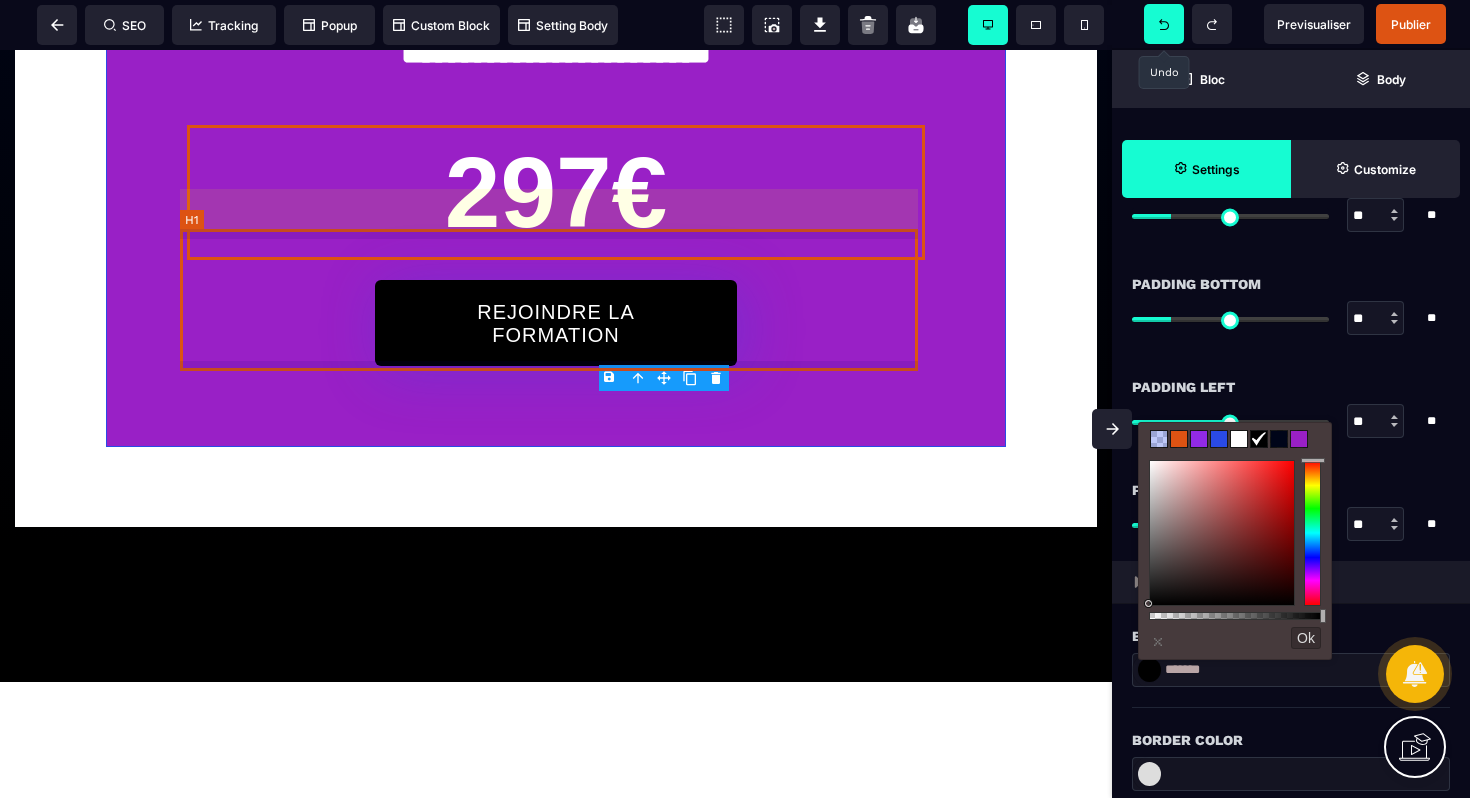 scroll, scrollTop: 0, scrollLeft: 0, axis: both 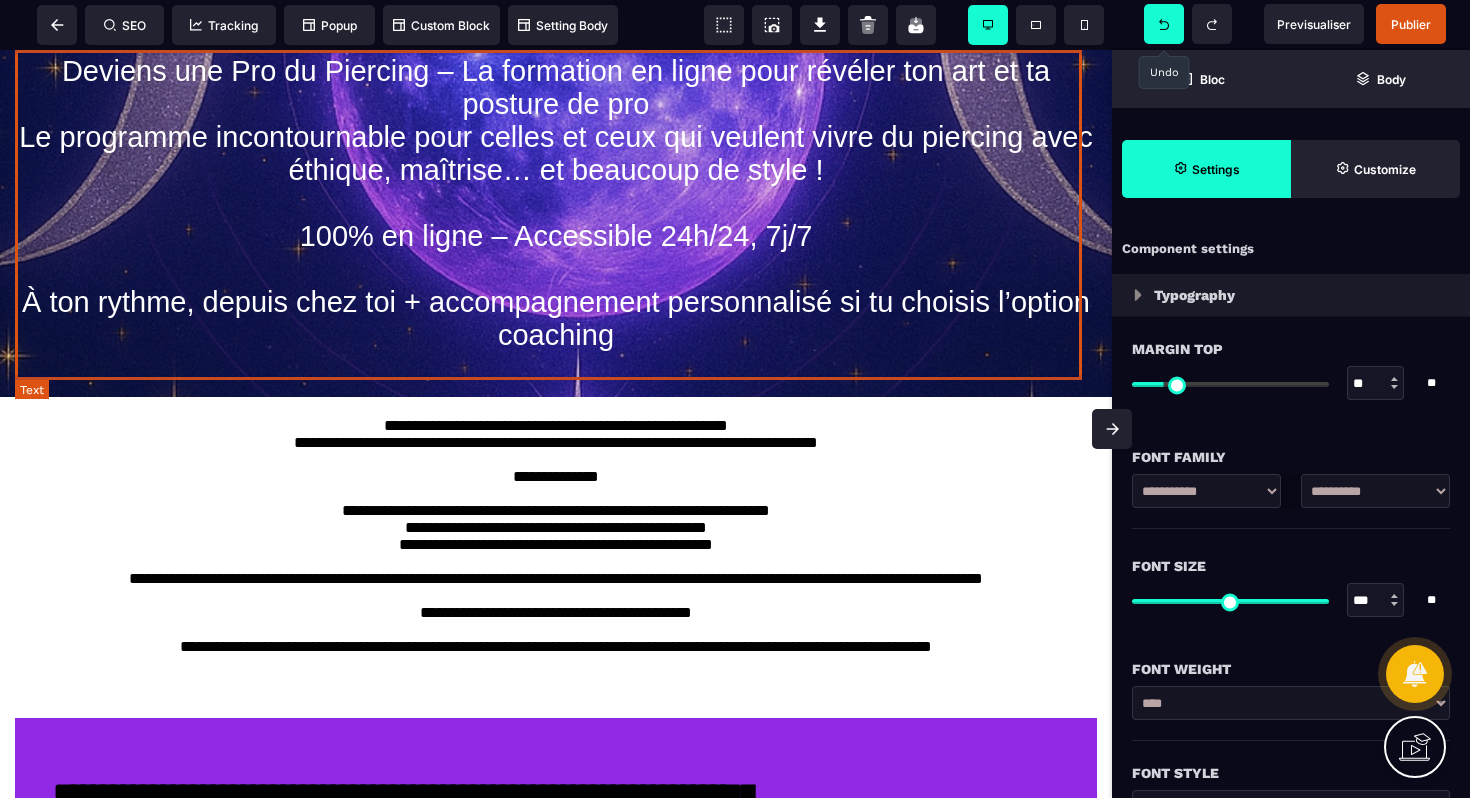 click on "Deviens une Pro du Piercing – La formation en ligne pour révéler ton art et ta posture de pro Le programme incontournable pour celles et ceux qui veulent vivre du piercing avec éthique, maîtrise… et beaucoup de style ! 100% en ligne – Accessible 24h/24, 7j/7 À ton rythme, depuis chez toi + accompagnement personnalisé si tu choisis l’option coaching" at bounding box center (556, 203) 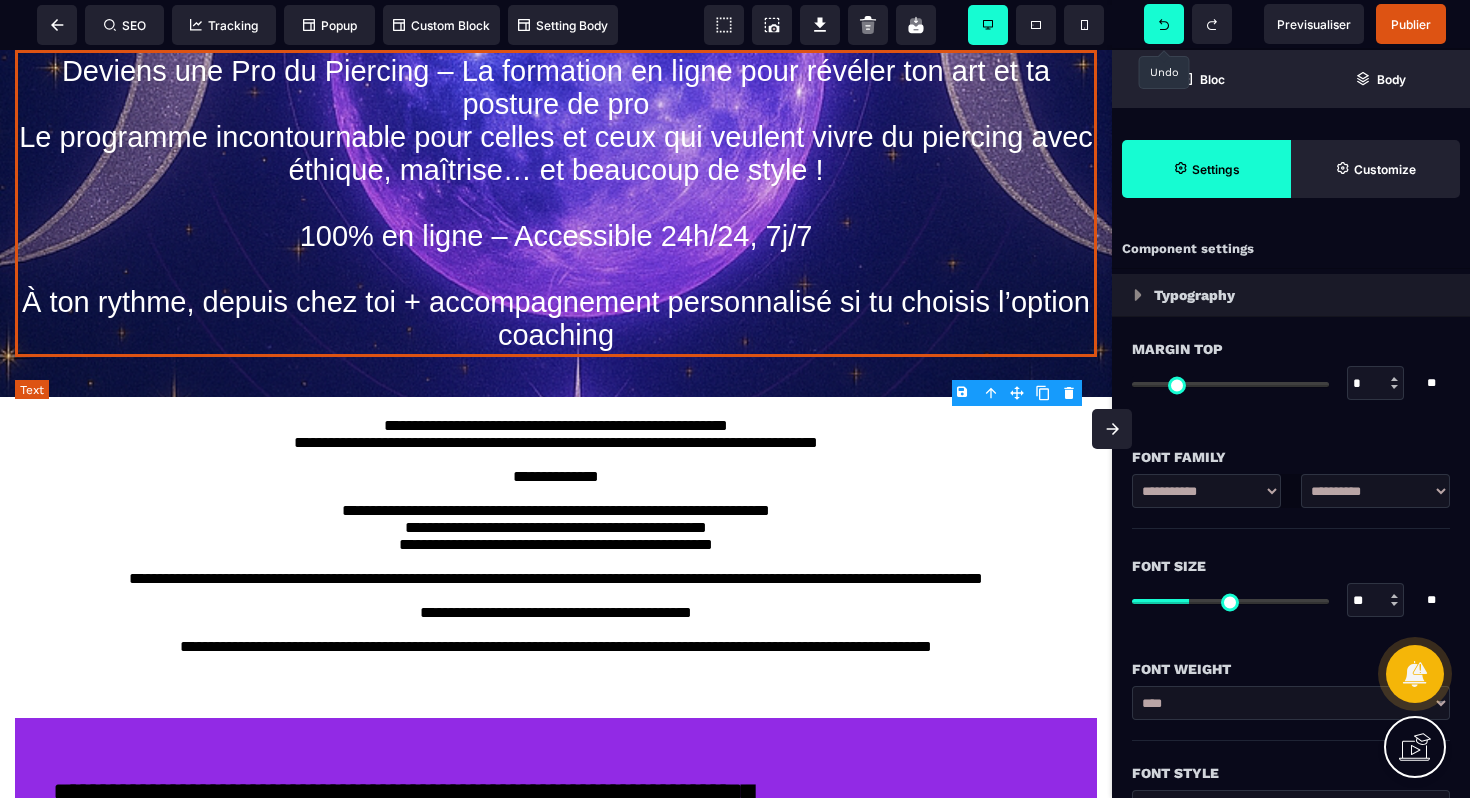 click on "Deviens une Pro du Piercing – La formation en ligne pour révéler ton art et ta posture de pro Le programme incontournable pour celles et ceux qui veulent vivre du piercing avec éthique, maîtrise… et beaucoup de style ! 100% en ligne – Accessible 24h/24, 7j/7 À ton rythme, depuis chez toi + accompagnement personnalisé si tu choisis l’option coaching" at bounding box center [556, 203] 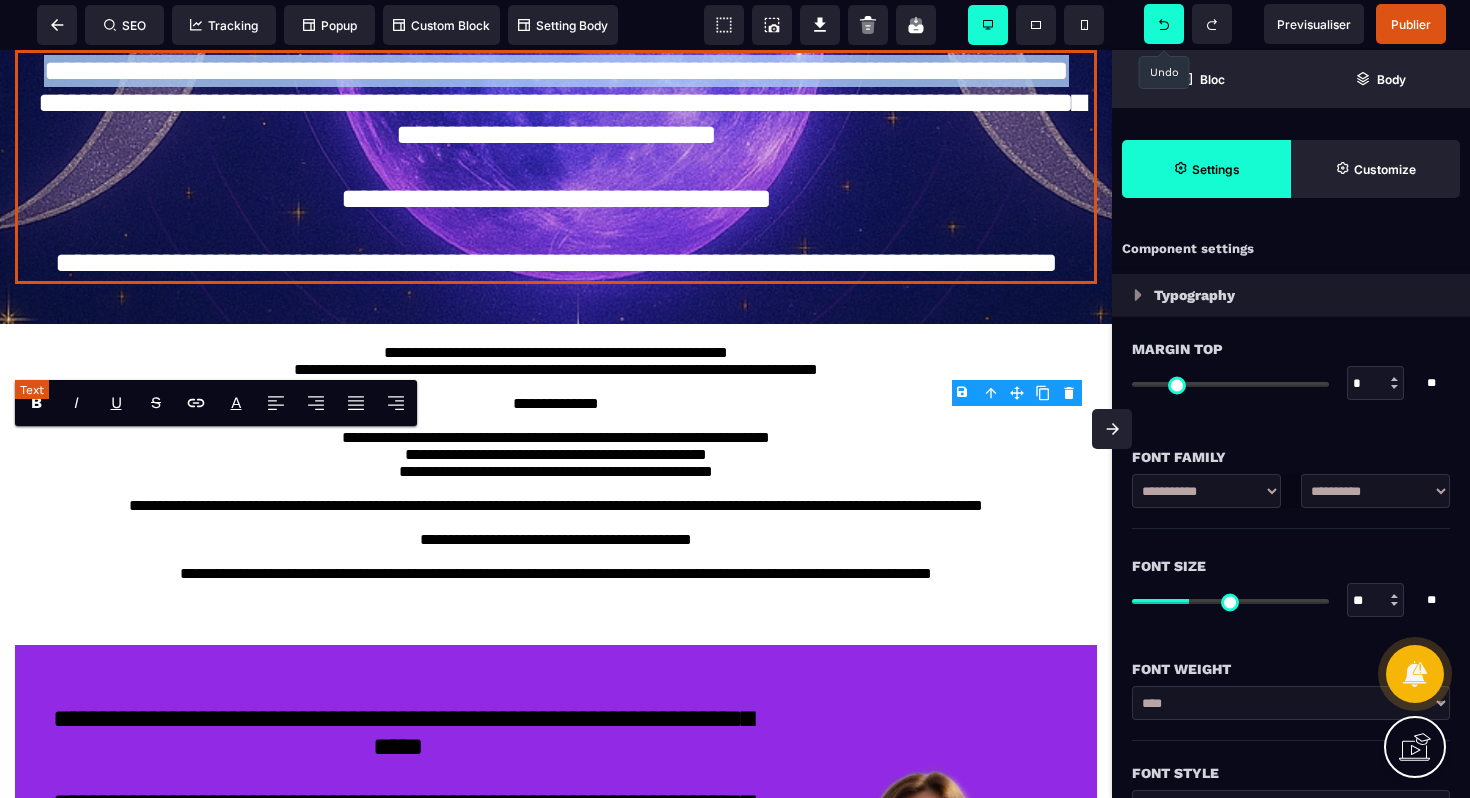 drag, startPoint x: 691, startPoint y: 105, endPoint x: 155, endPoint y: 91, distance: 536.1828 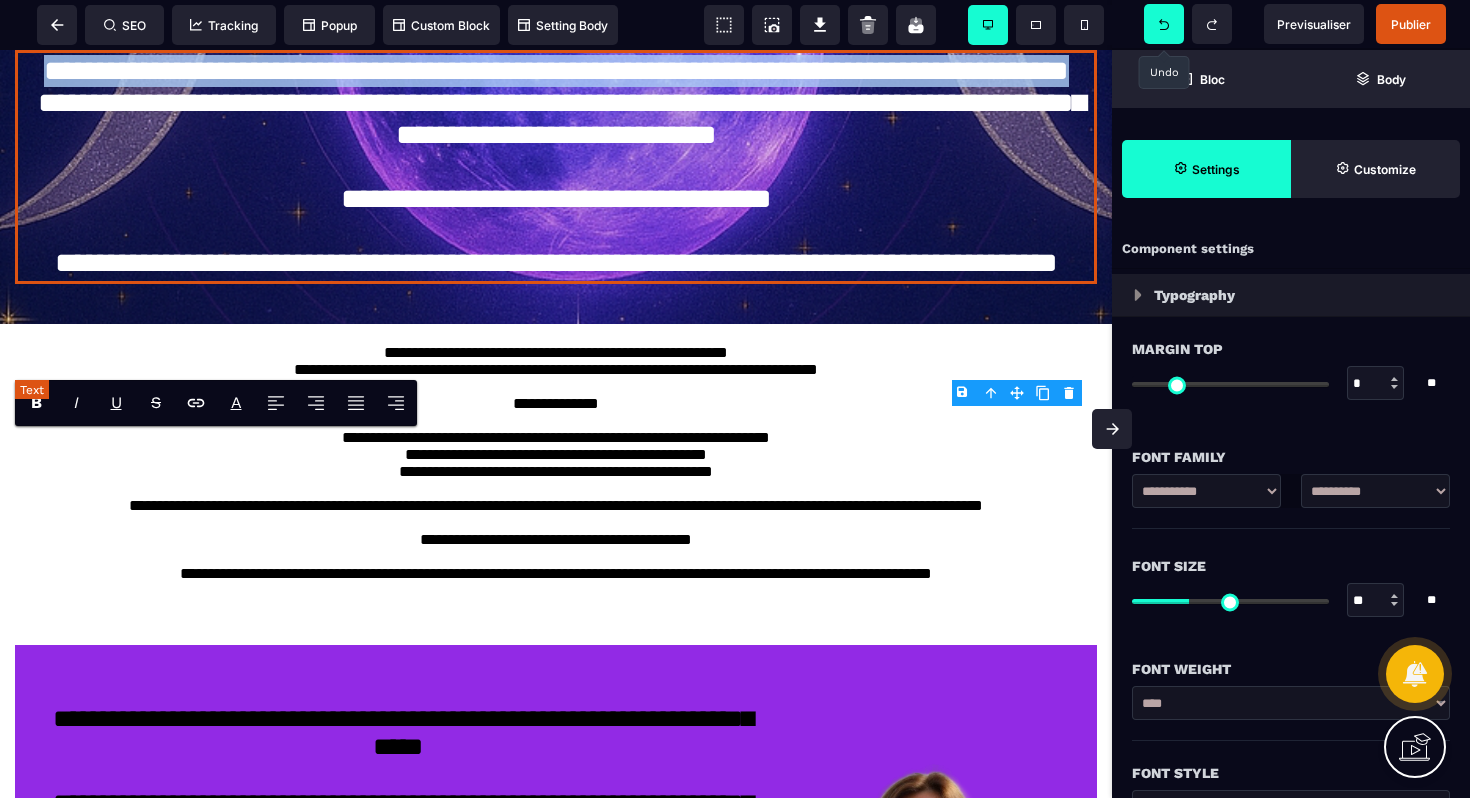 click on "**********" at bounding box center [556, 167] 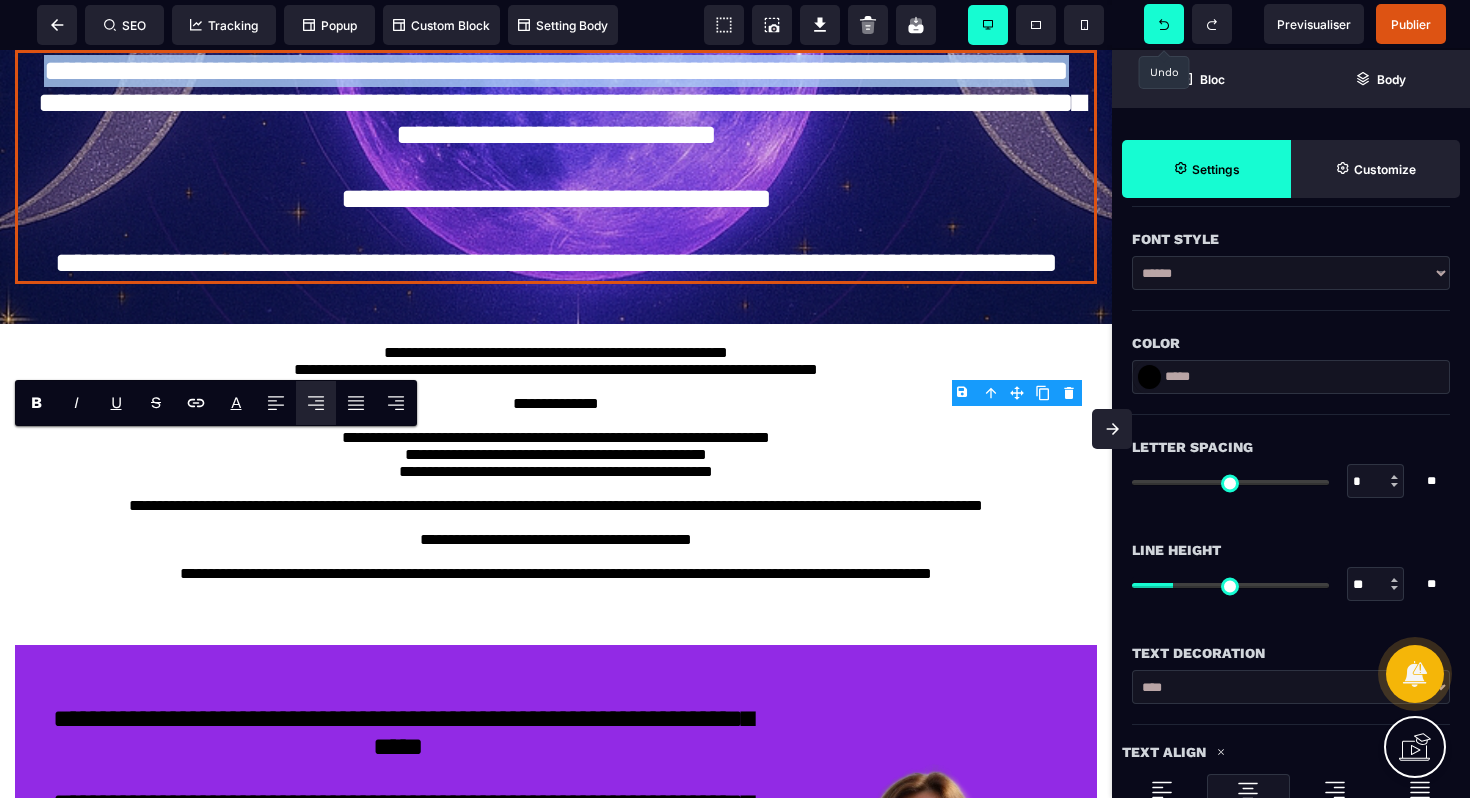 scroll, scrollTop: 186, scrollLeft: 0, axis: vertical 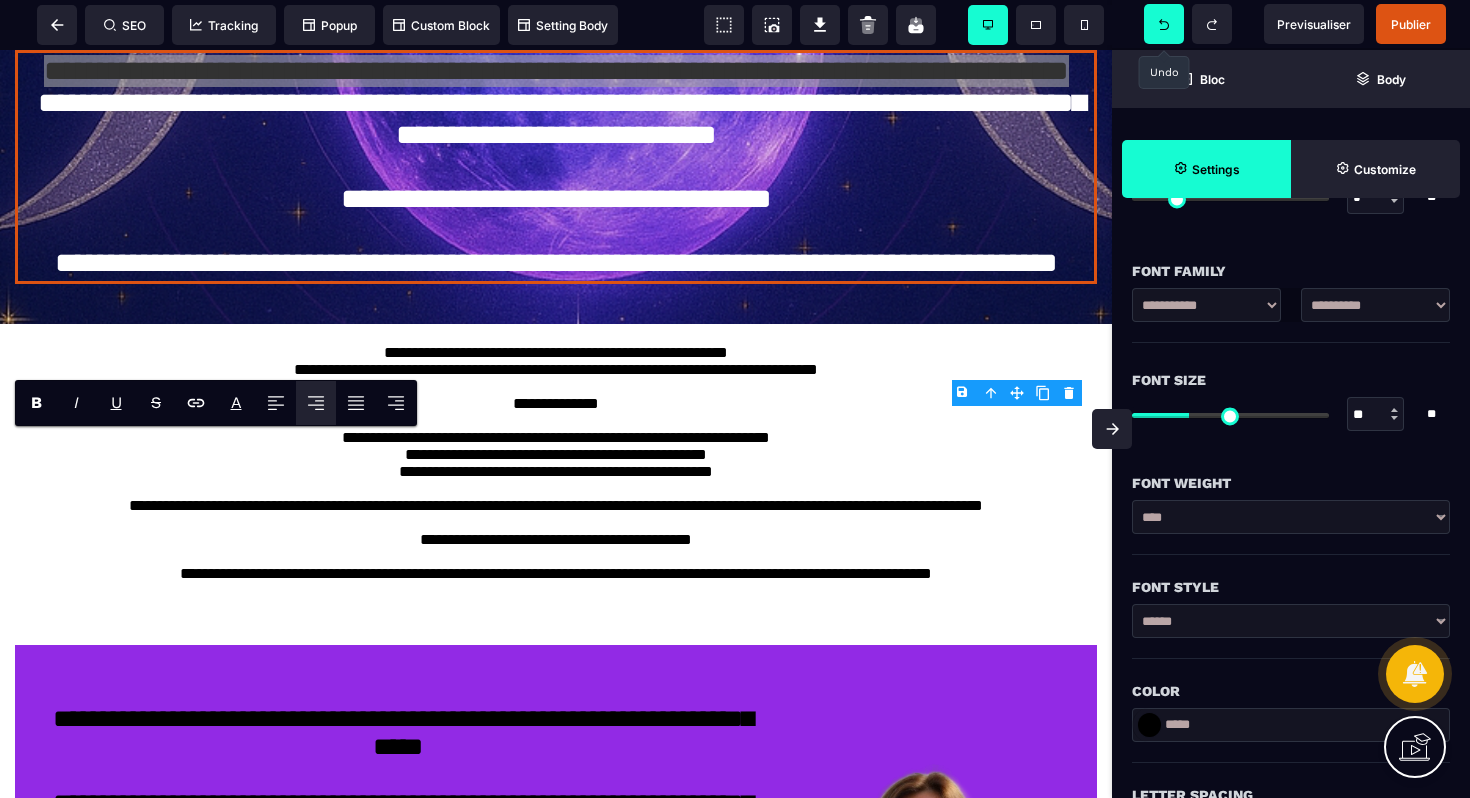 click on "**********" at bounding box center [1375, 305] 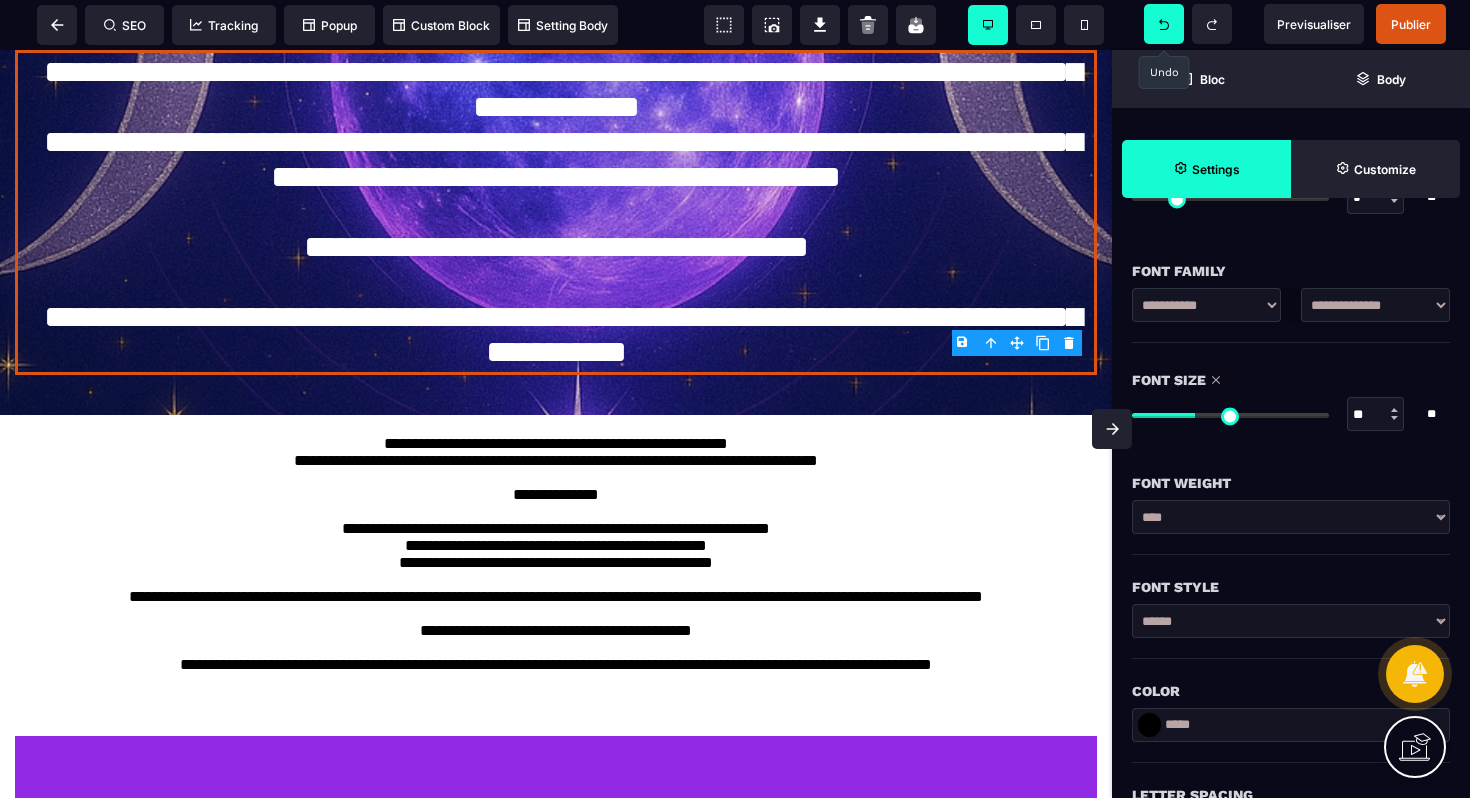 click at bounding box center (1230, 415) 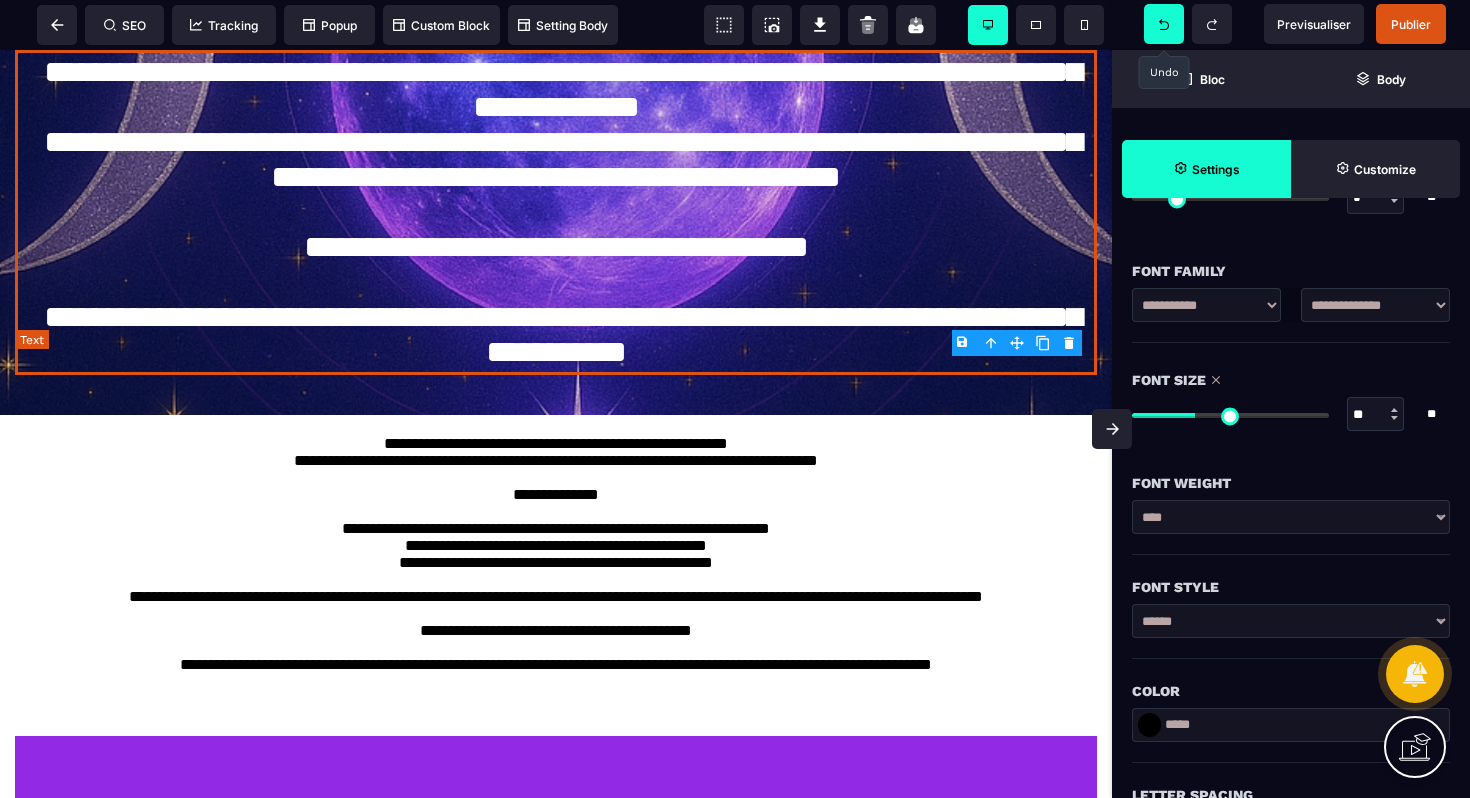 click on "**********" at bounding box center (556, 212) 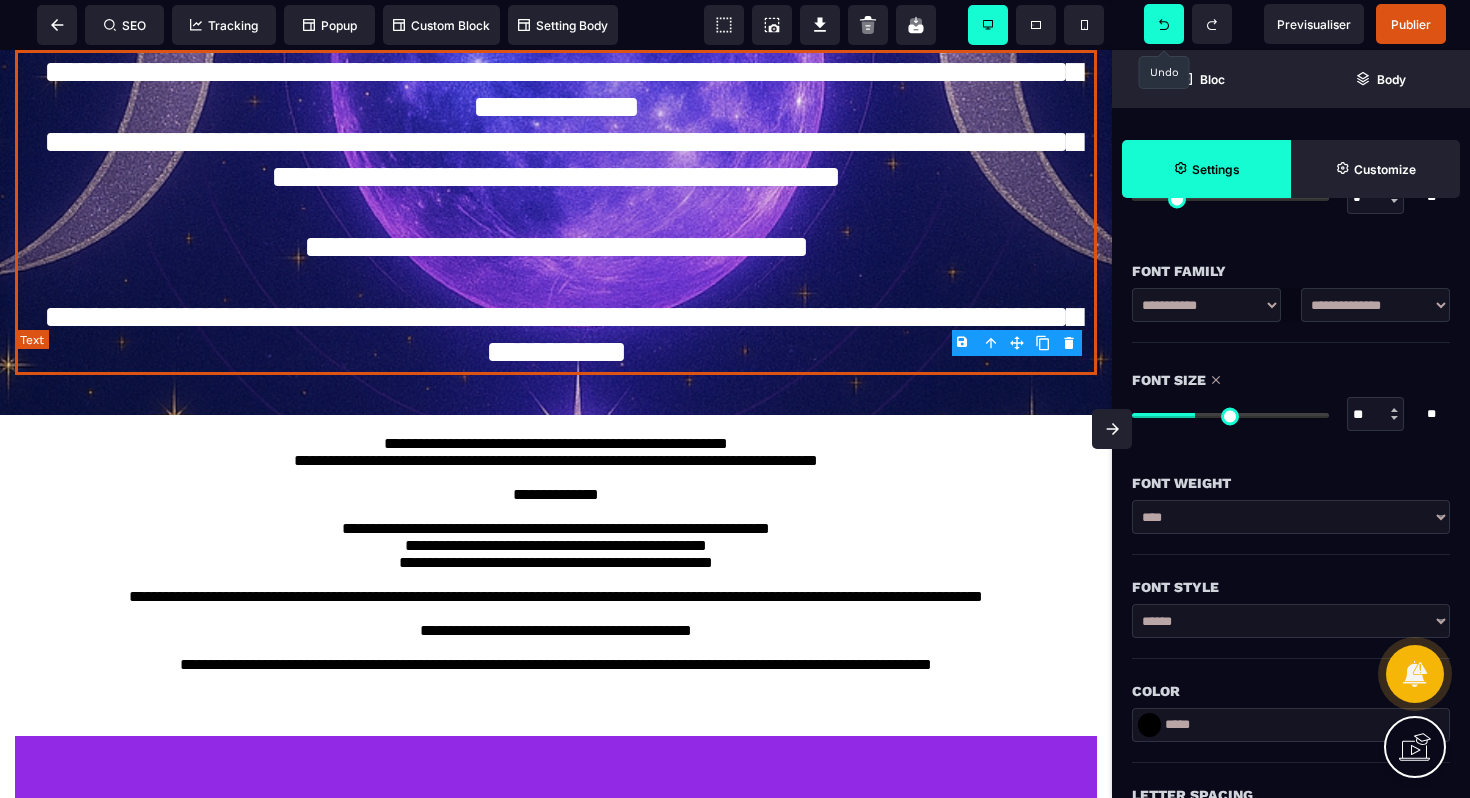 click on "**********" at bounding box center [556, 212] 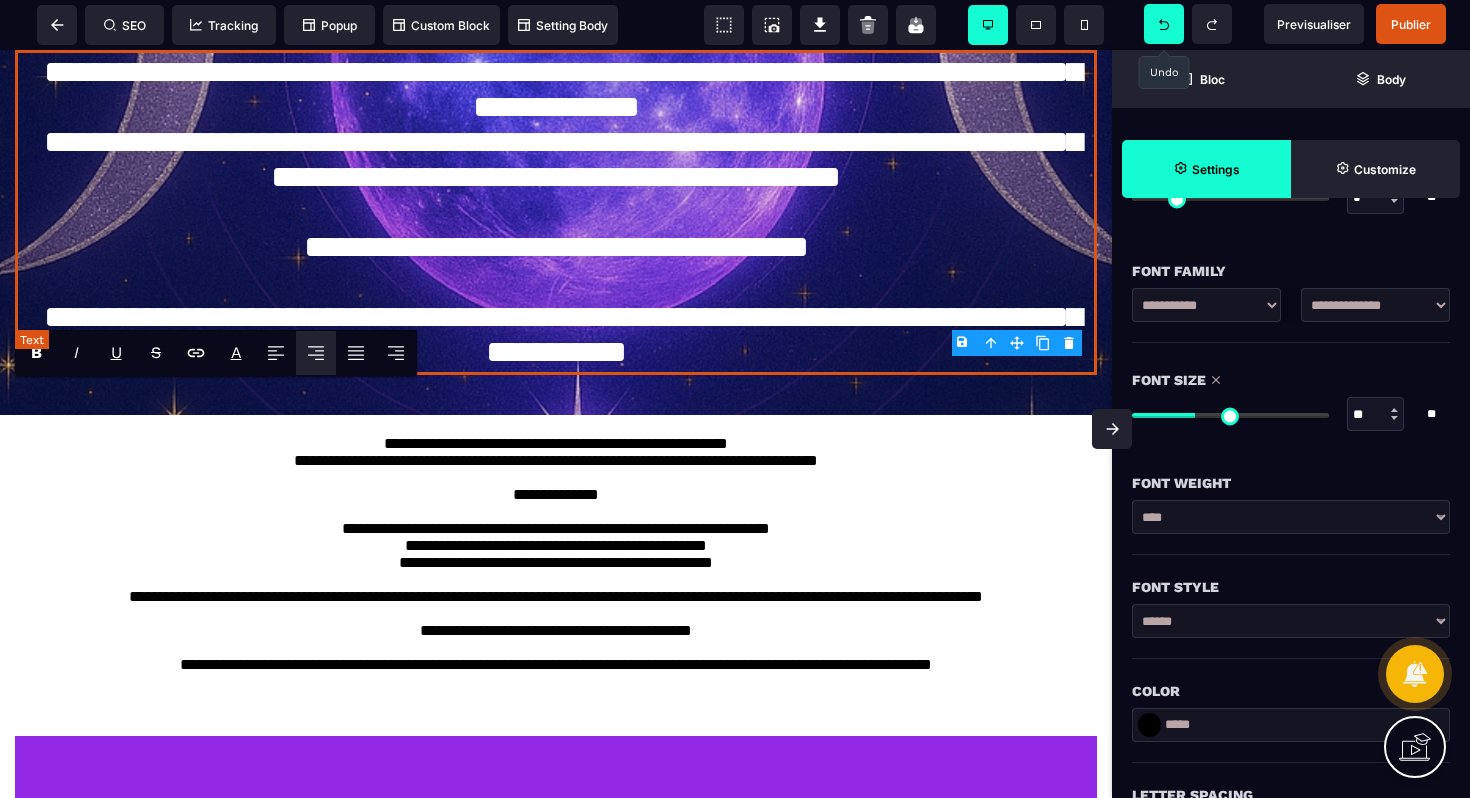 click on "**********" at bounding box center (556, 212) 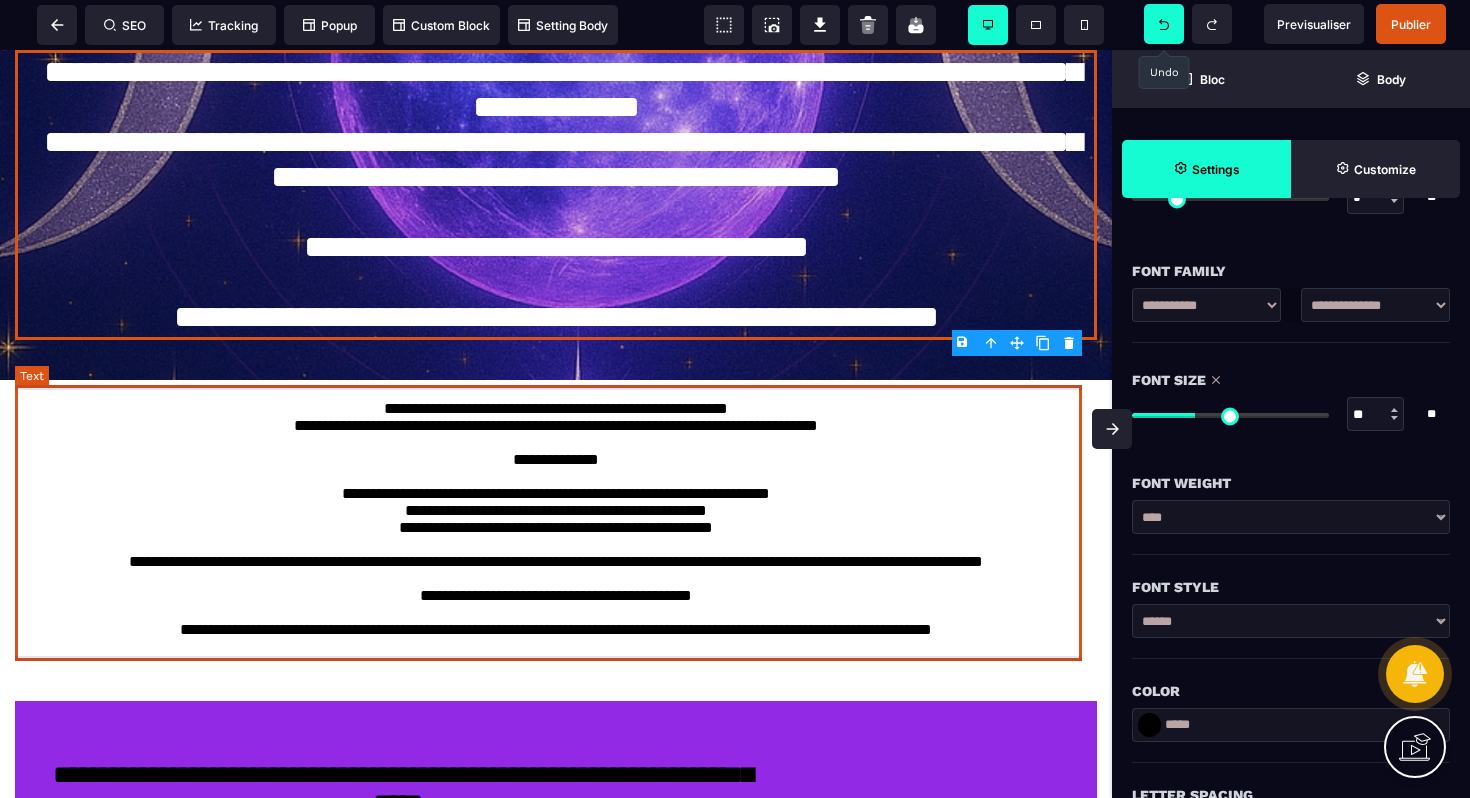 click on "**********" at bounding box center (556, 533) 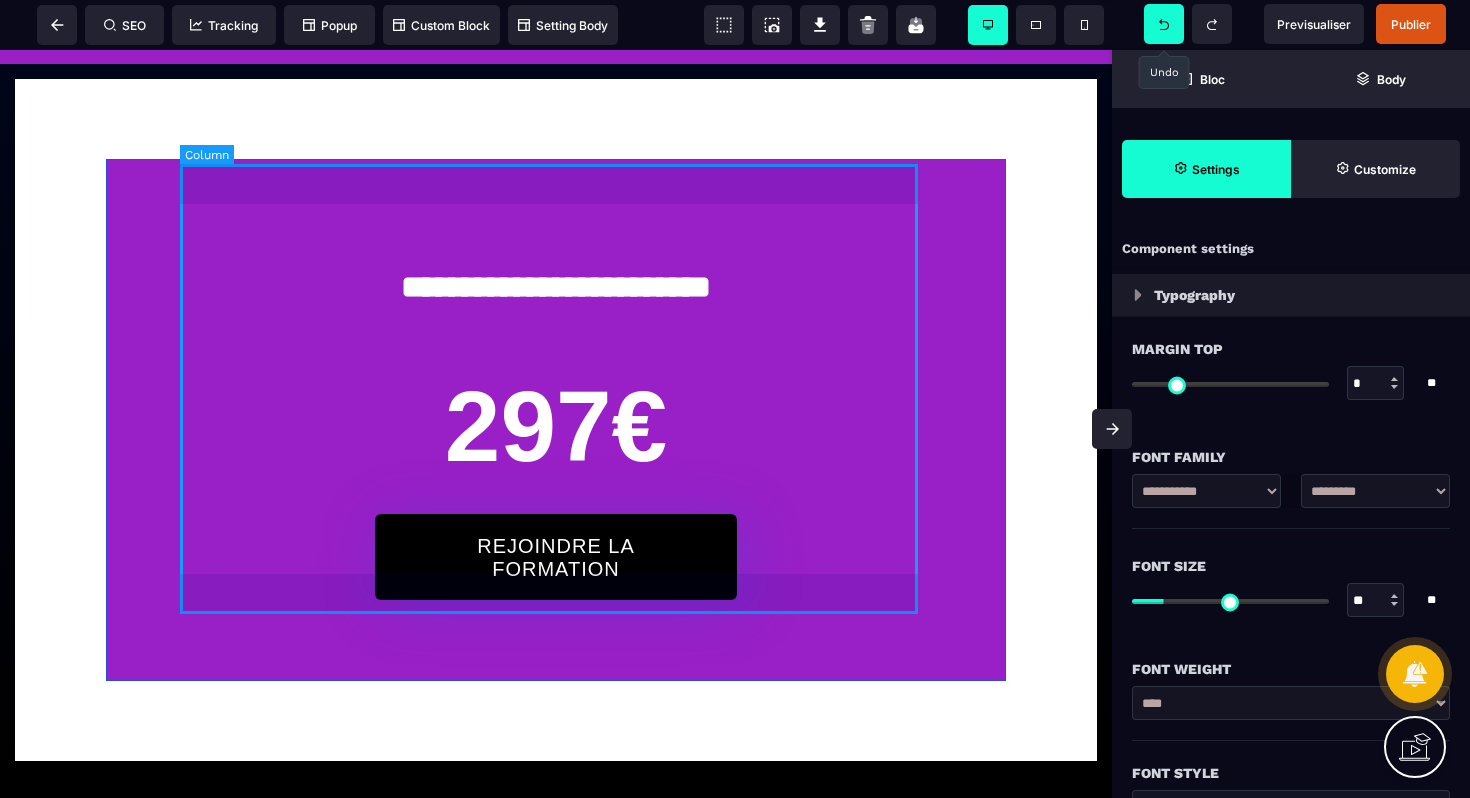 scroll, scrollTop: 8072, scrollLeft: 0, axis: vertical 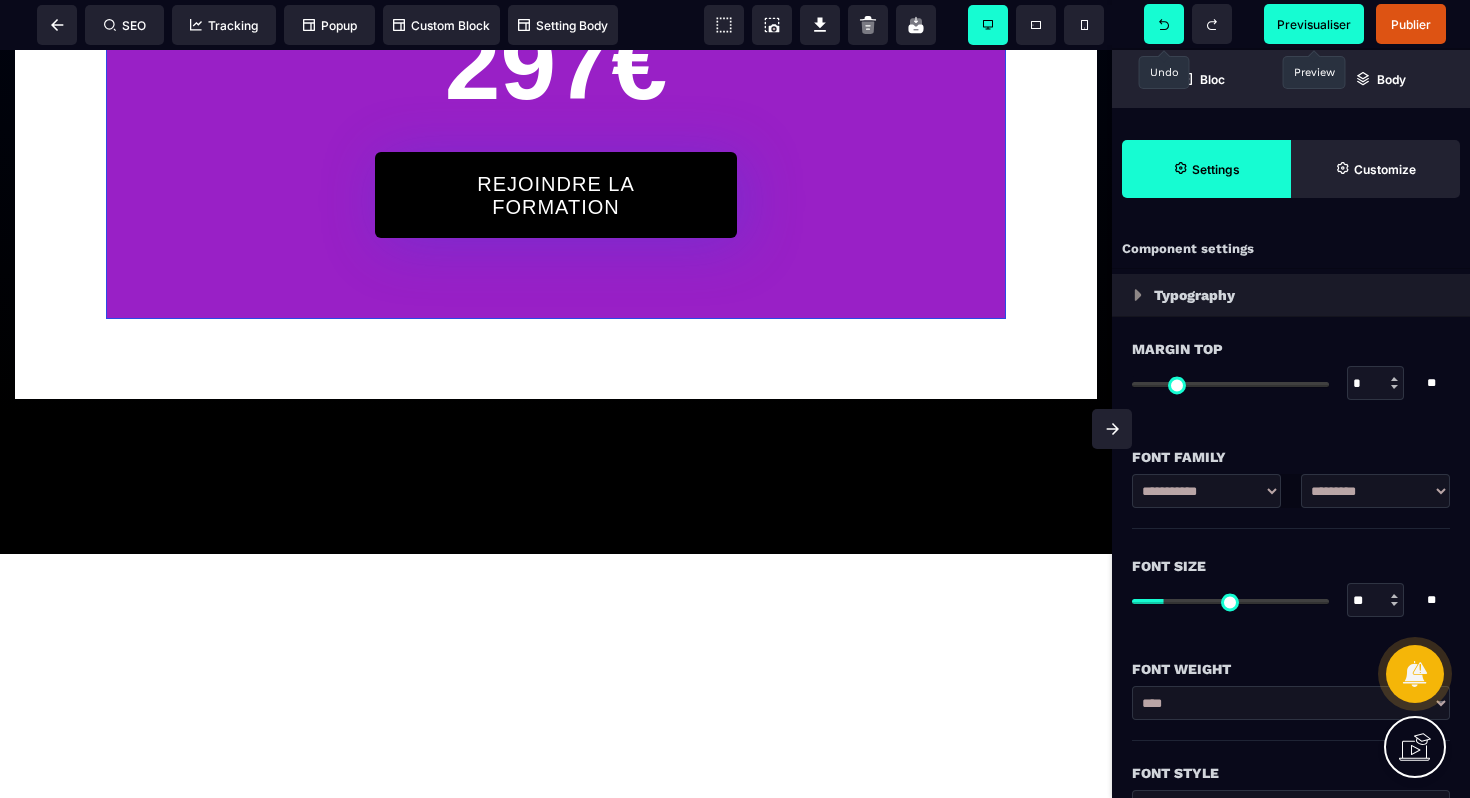 click on "Previsualiser" at bounding box center (1314, 24) 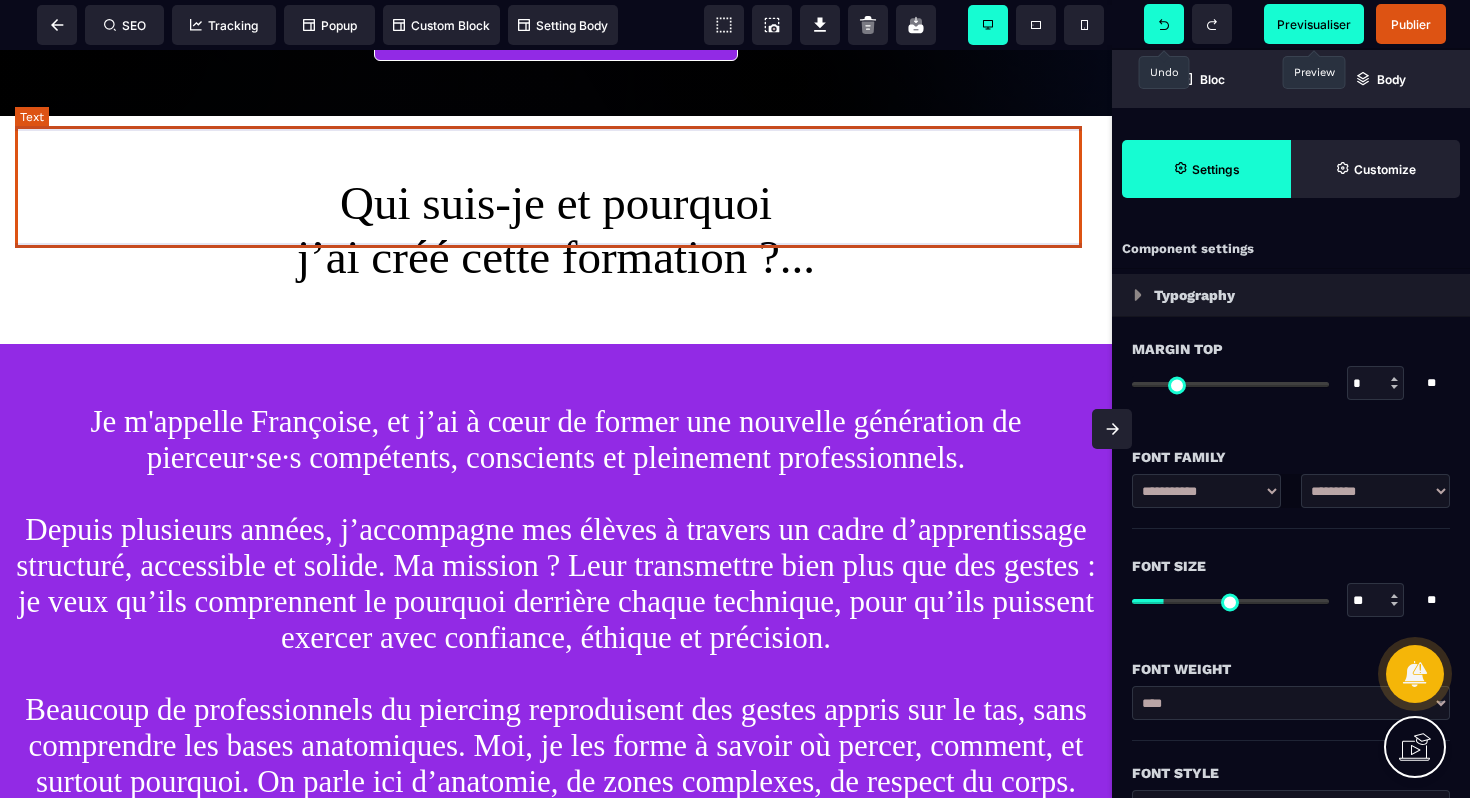 scroll, scrollTop: 1566, scrollLeft: 0, axis: vertical 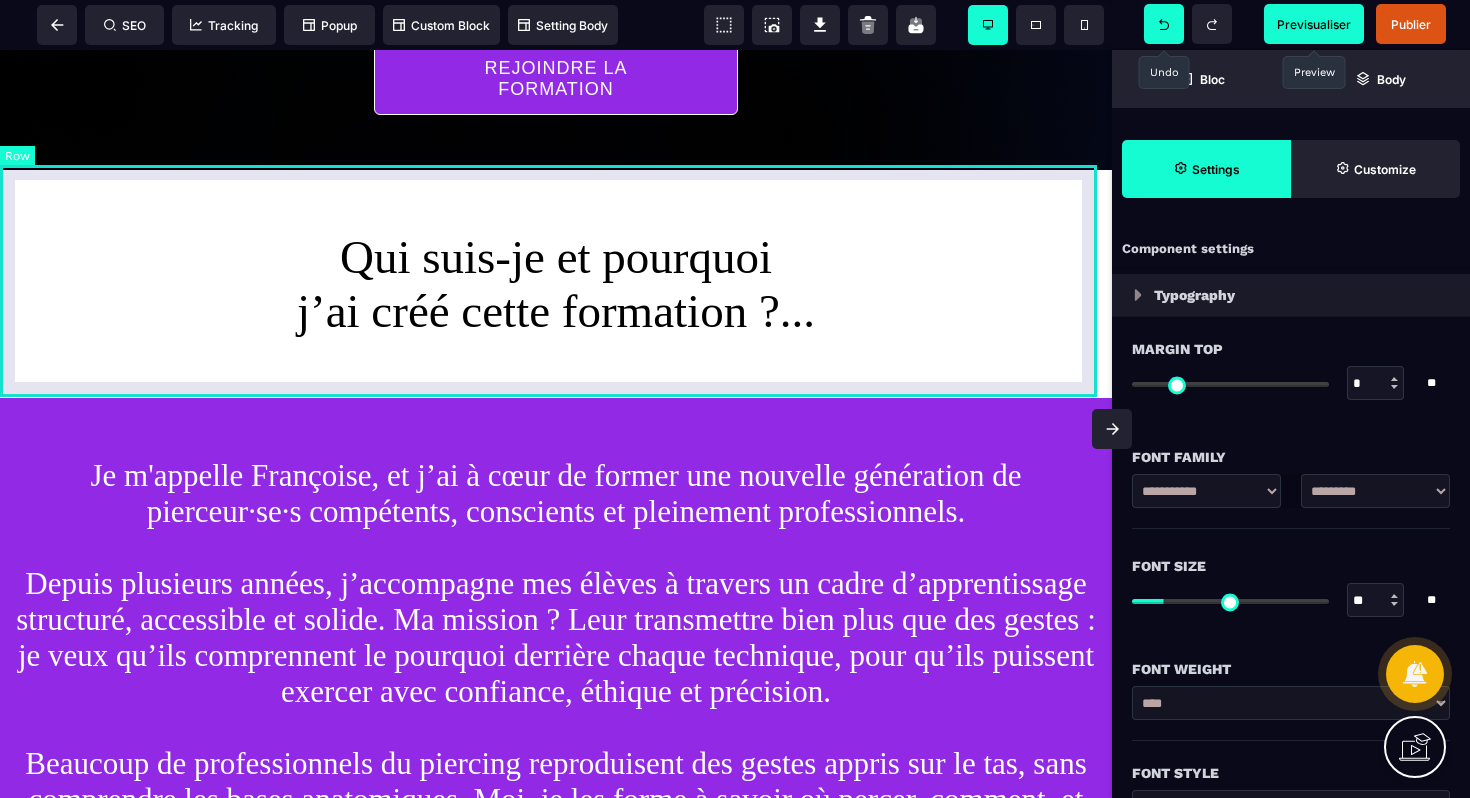 click on "Qui suis-je et pourquoi  j’ai créé cette formation ?..." at bounding box center (556, 284) 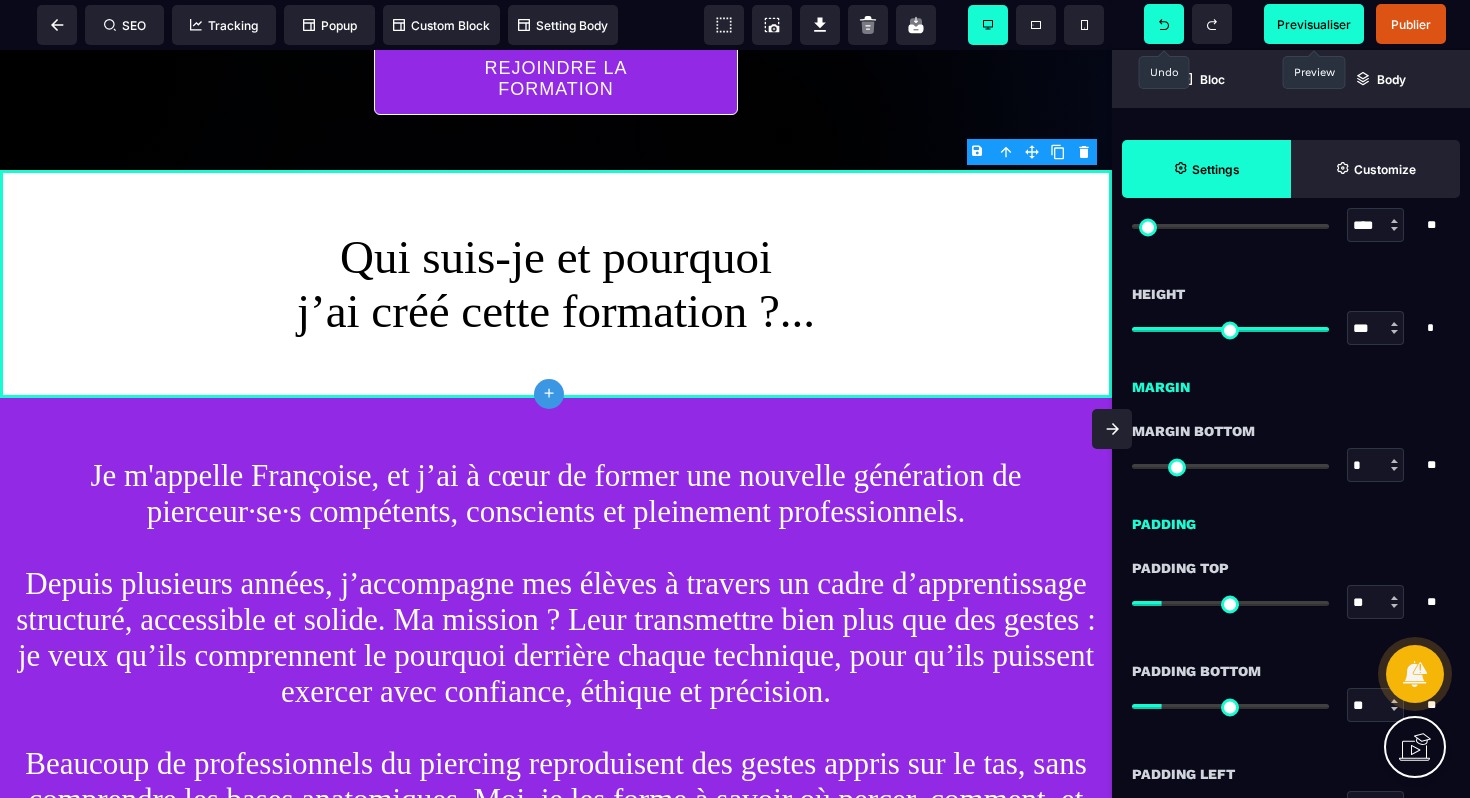 scroll, scrollTop: 1428, scrollLeft: 0, axis: vertical 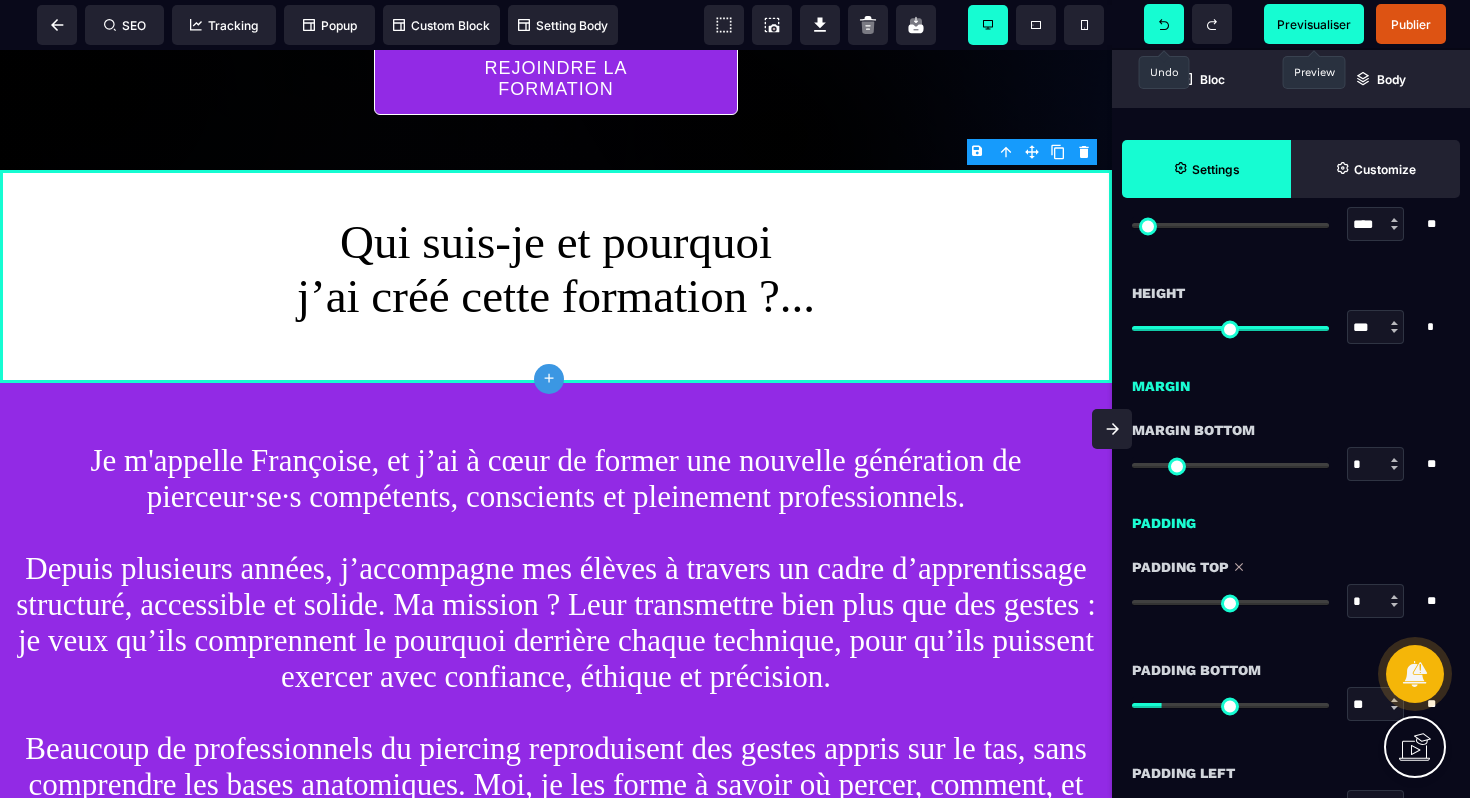 drag, startPoint x: 1173, startPoint y: 605, endPoint x: 1127, endPoint y: 601, distance: 46.173584 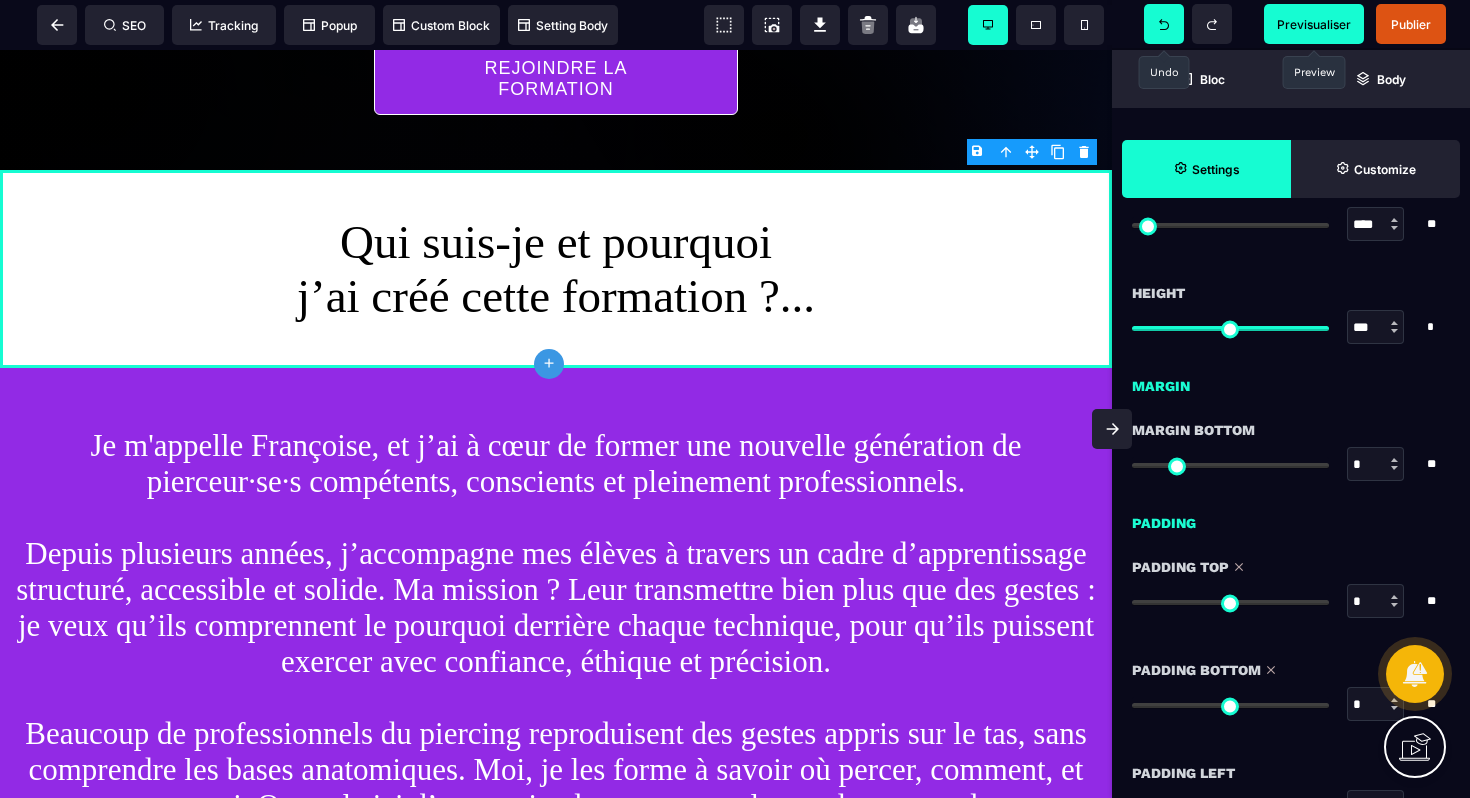 drag, startPoint x: 1171, startPoint y: 705, endPoint x: 1035, endPoint y: 573, distance: 189.52573 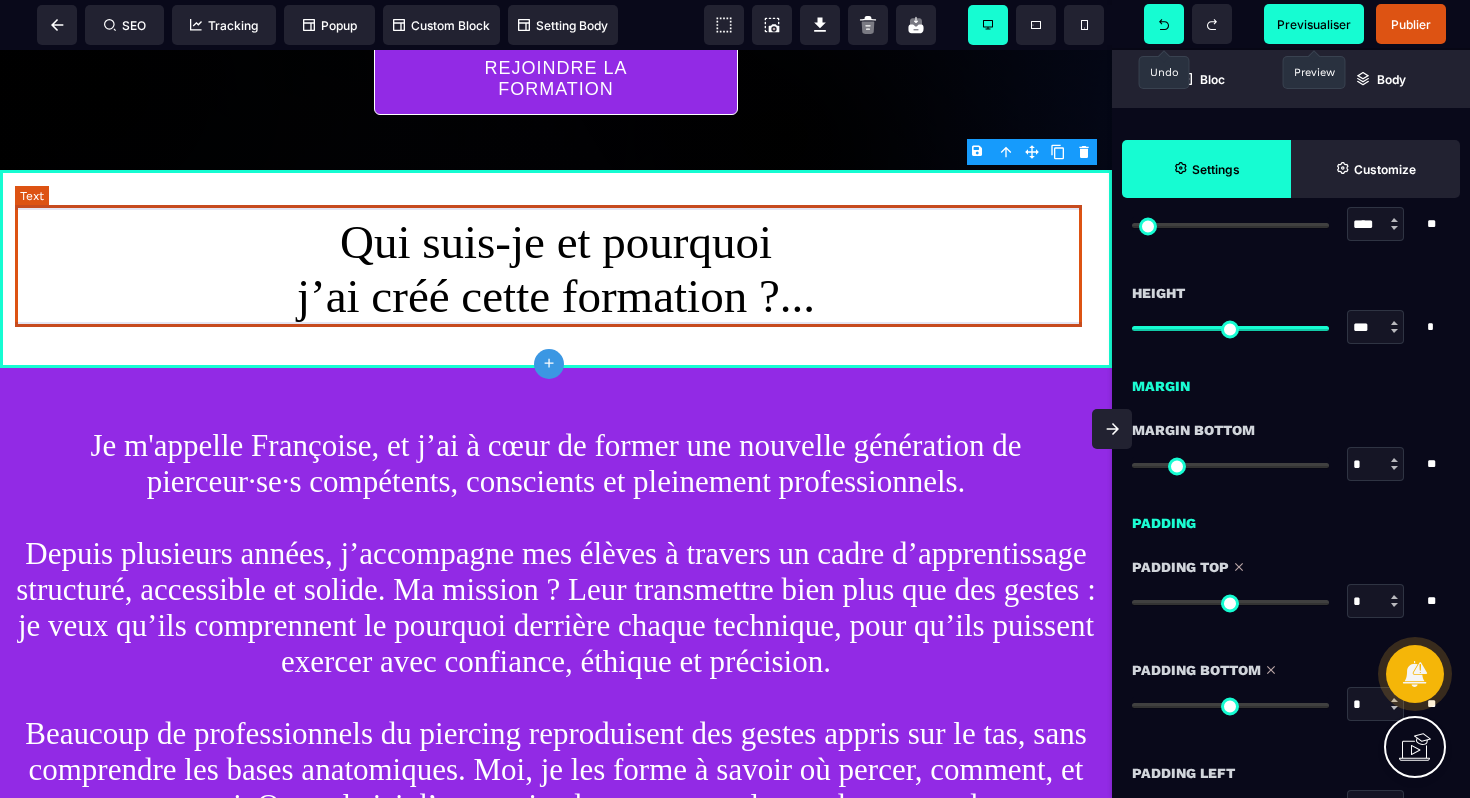 click on "Qui suis-je et pourquoi  j’ai créé cette formation ?..." at bounding box center [556, 269] 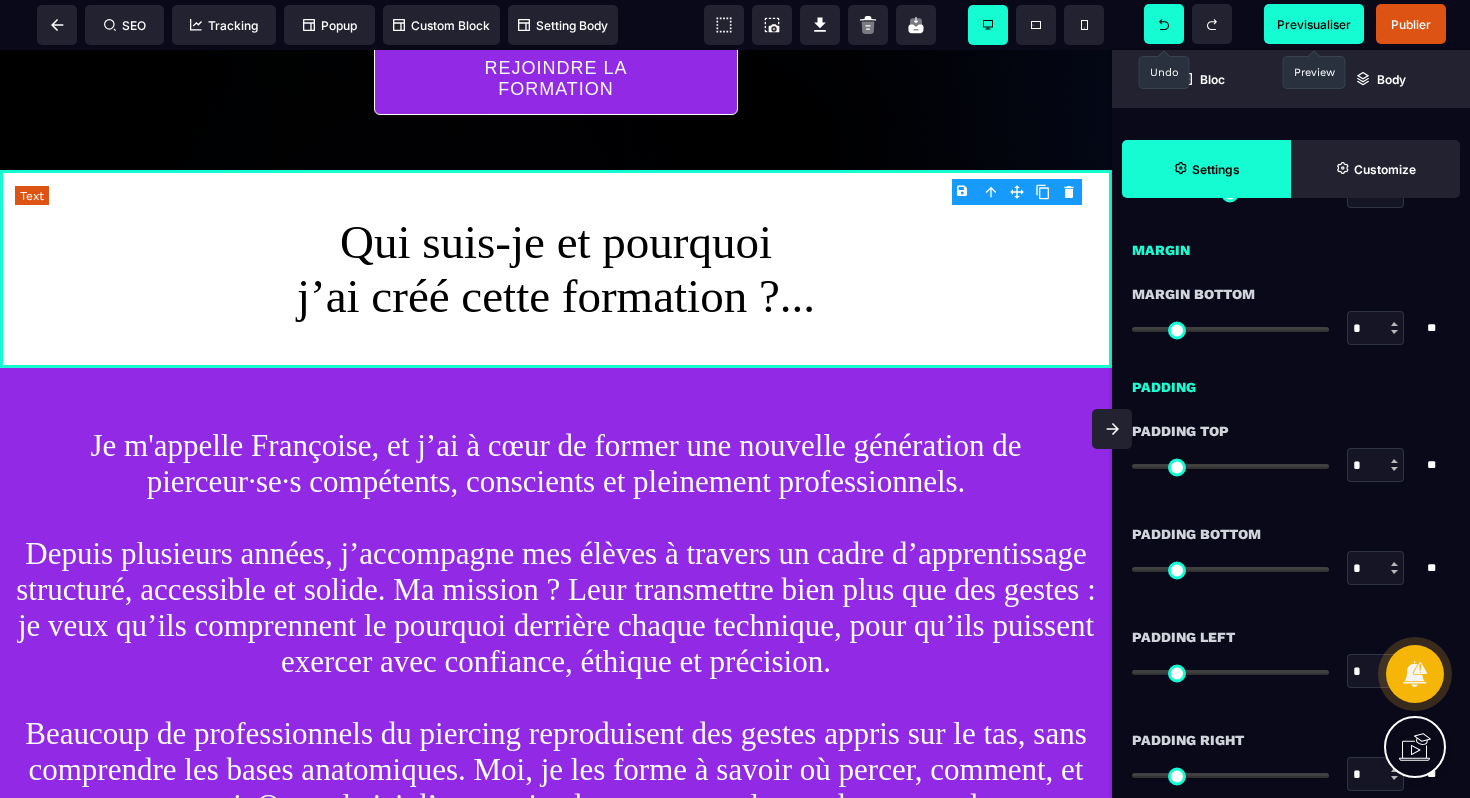 scroll, scrollTop: 0, scrollLeft: 0, axis: both 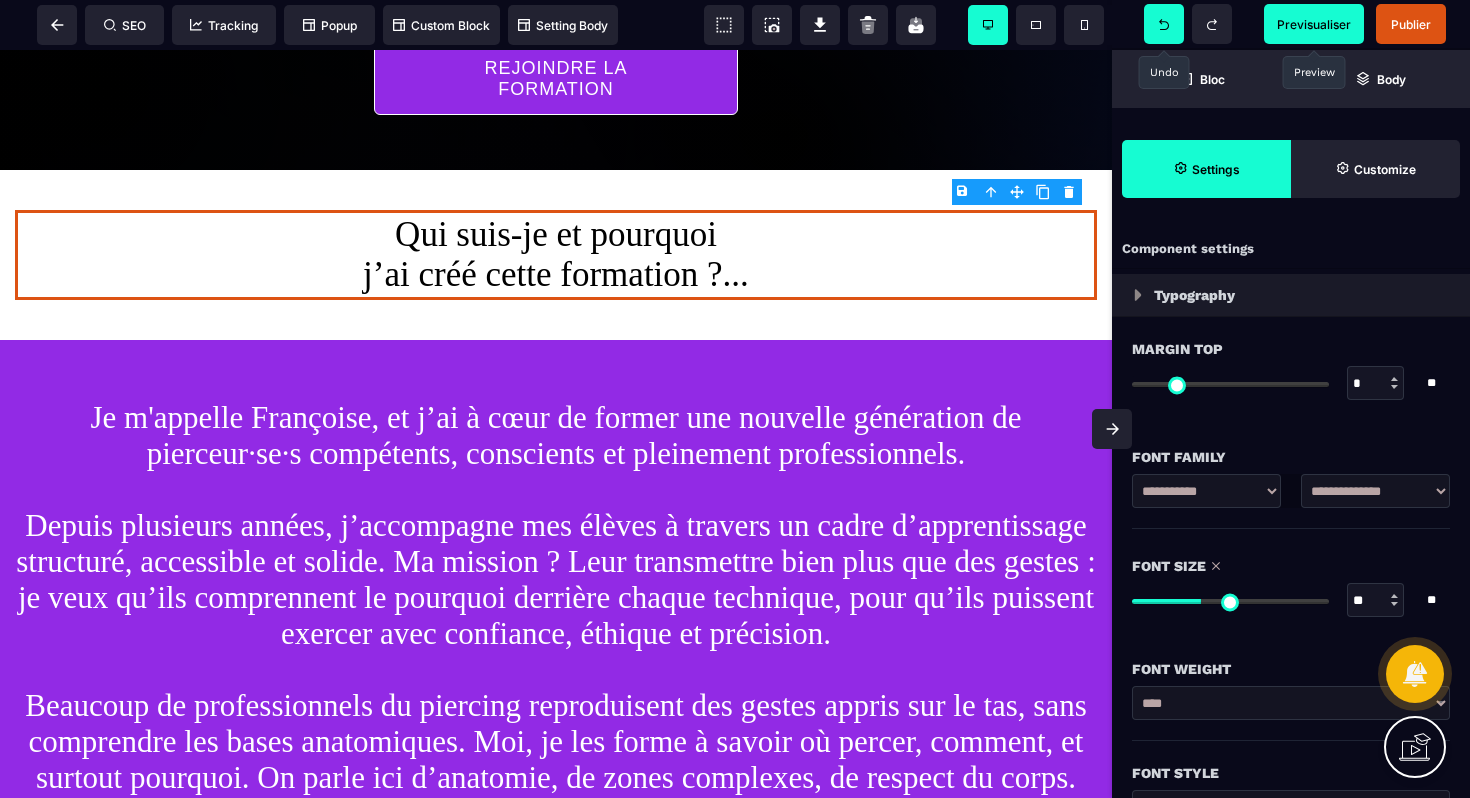 drag, startPoint x: 1220, startPoint y: 600, endPoint x: 1202, endPoint y: 598, distance: 18.110771 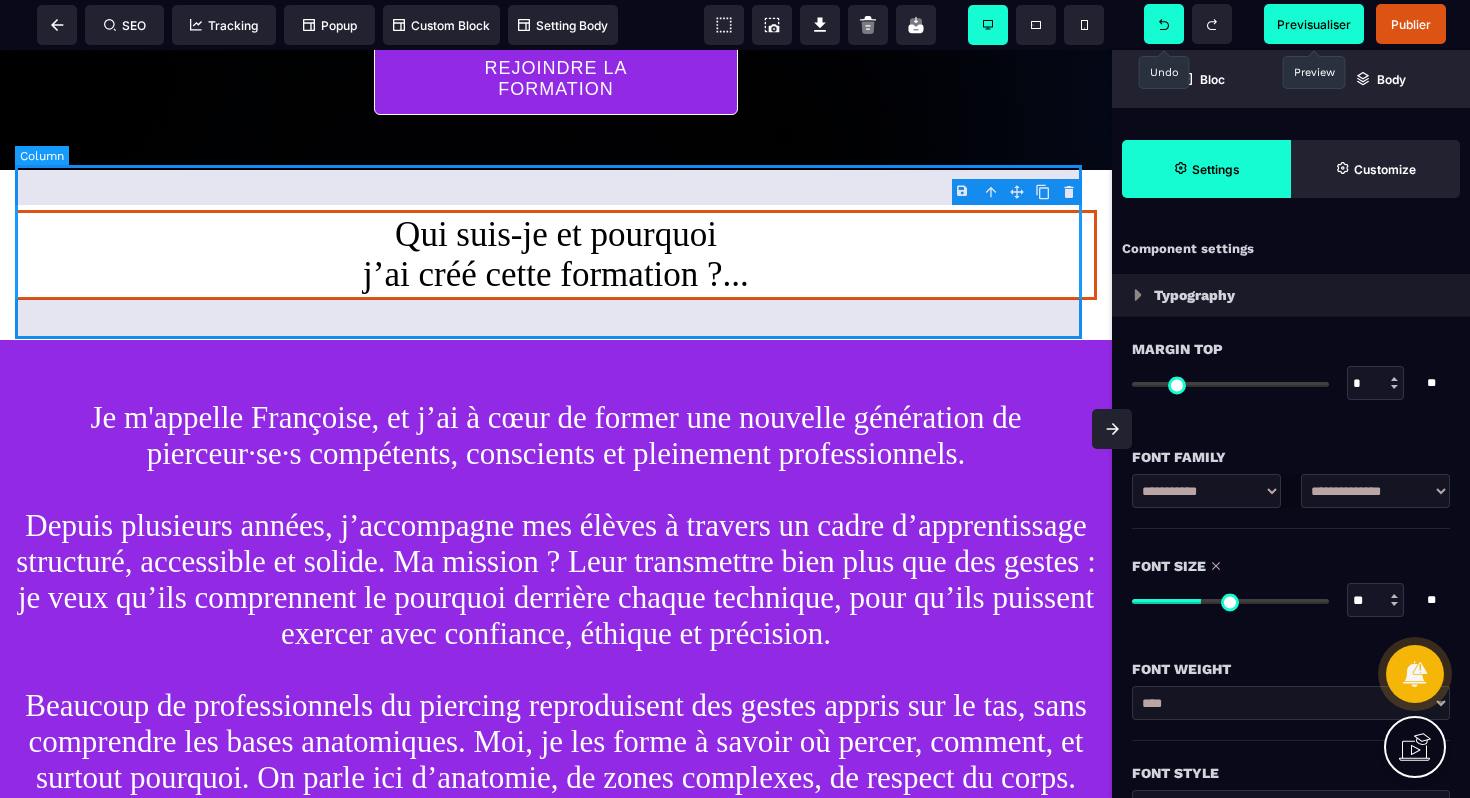 click on "Qui suis-je et pourquoi  j’ai créé cette formation ?..." at bounding box center (556, 255) 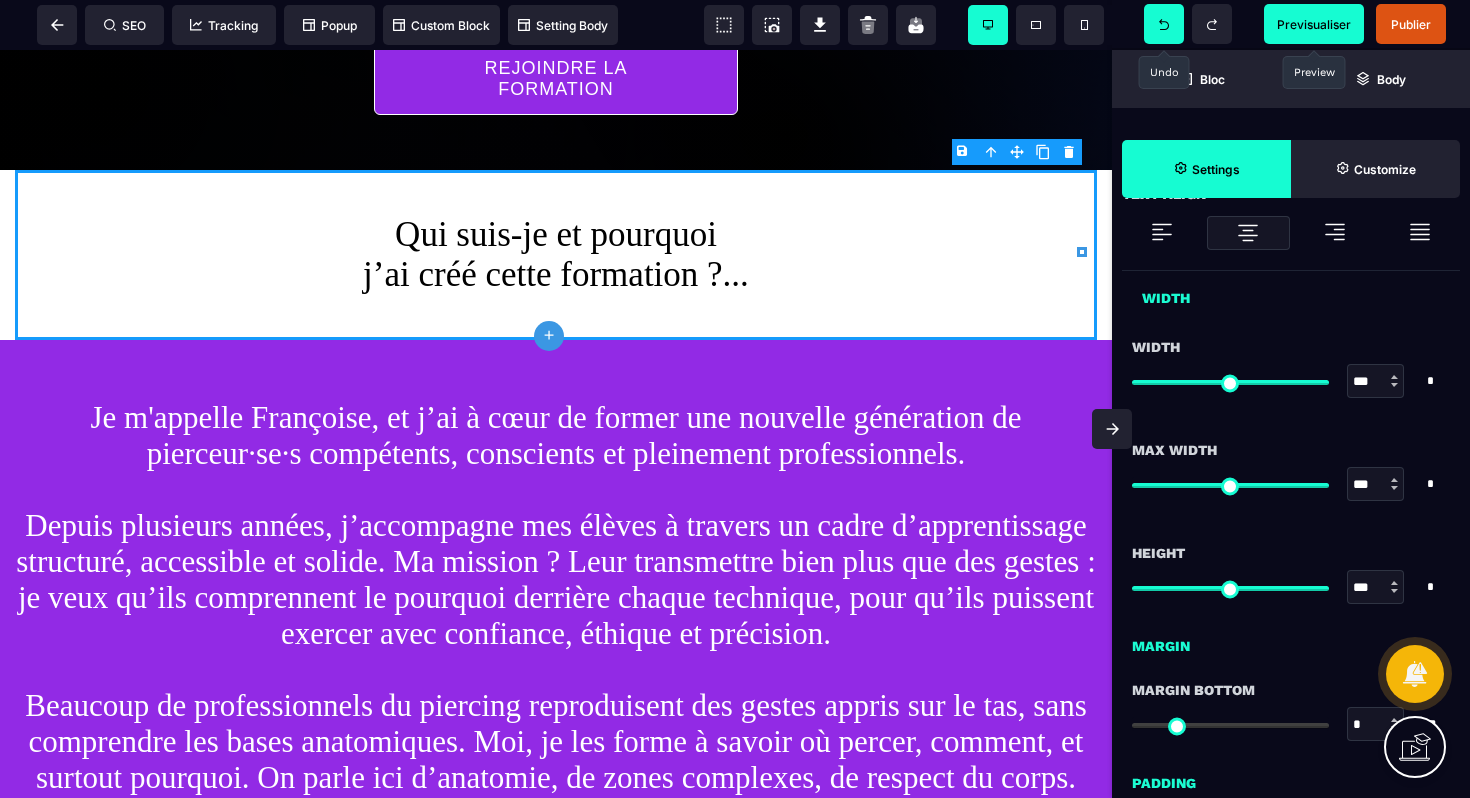 scroll, scrollTop: 1316, scrollLeft: 0, axis: vertical 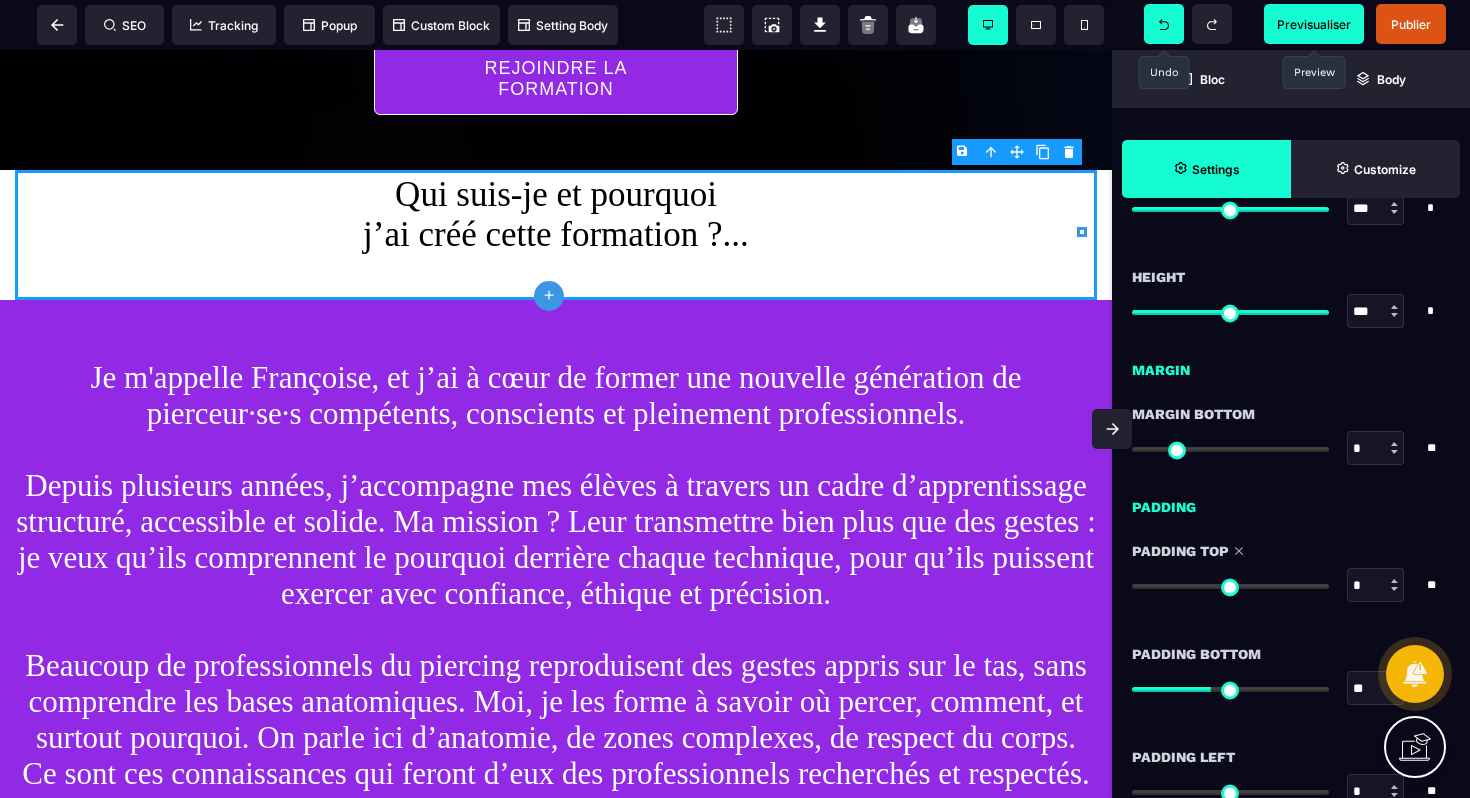 drag, startPoint x: 1212, startPoint y: 588, endPoint x: 1115, endPoint y: 584, distance: 97.082436 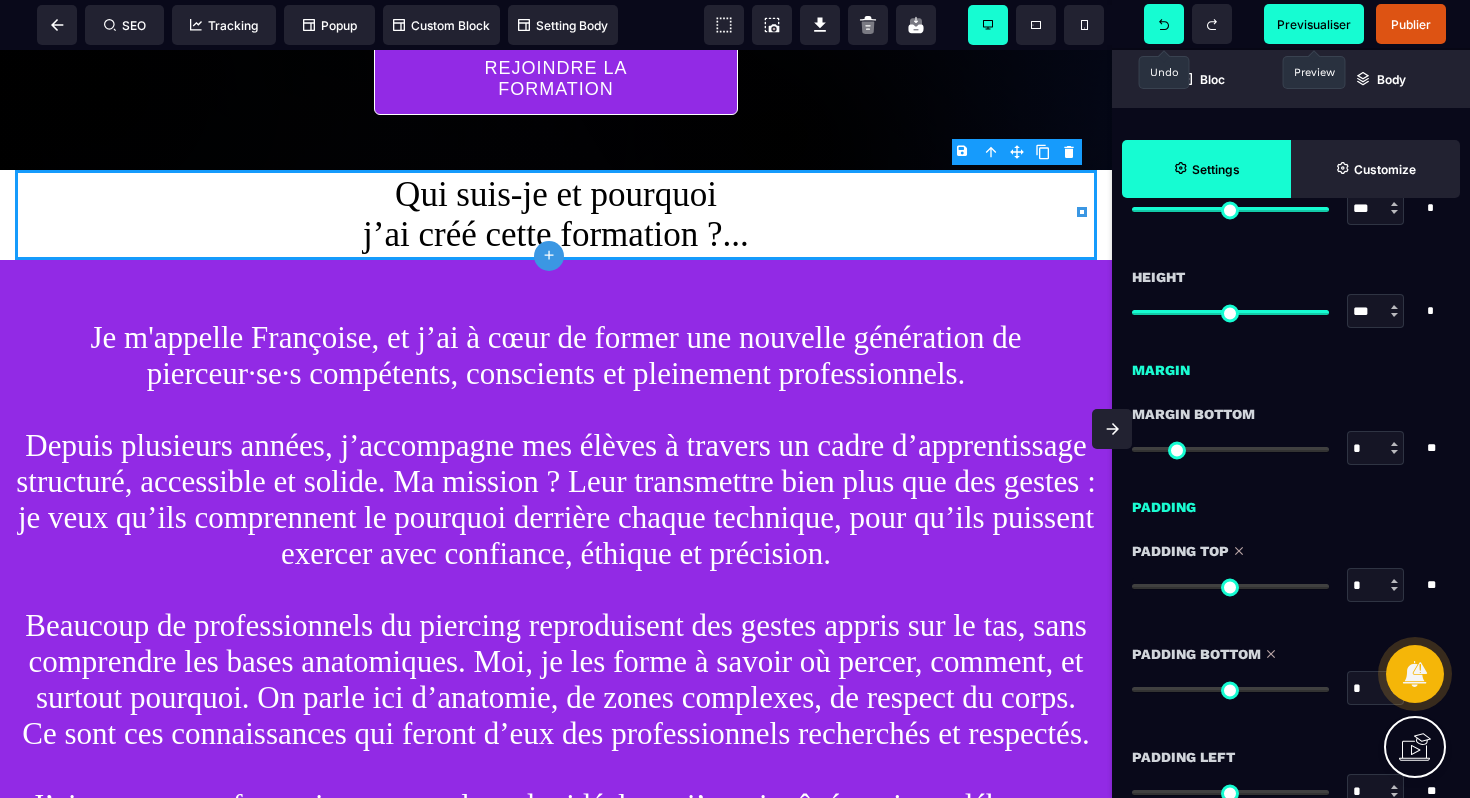 drag, startPoint x: 1218, startPoint y: 691, endPoint x: 1081, endPoint y: 680, distance: 137.4409 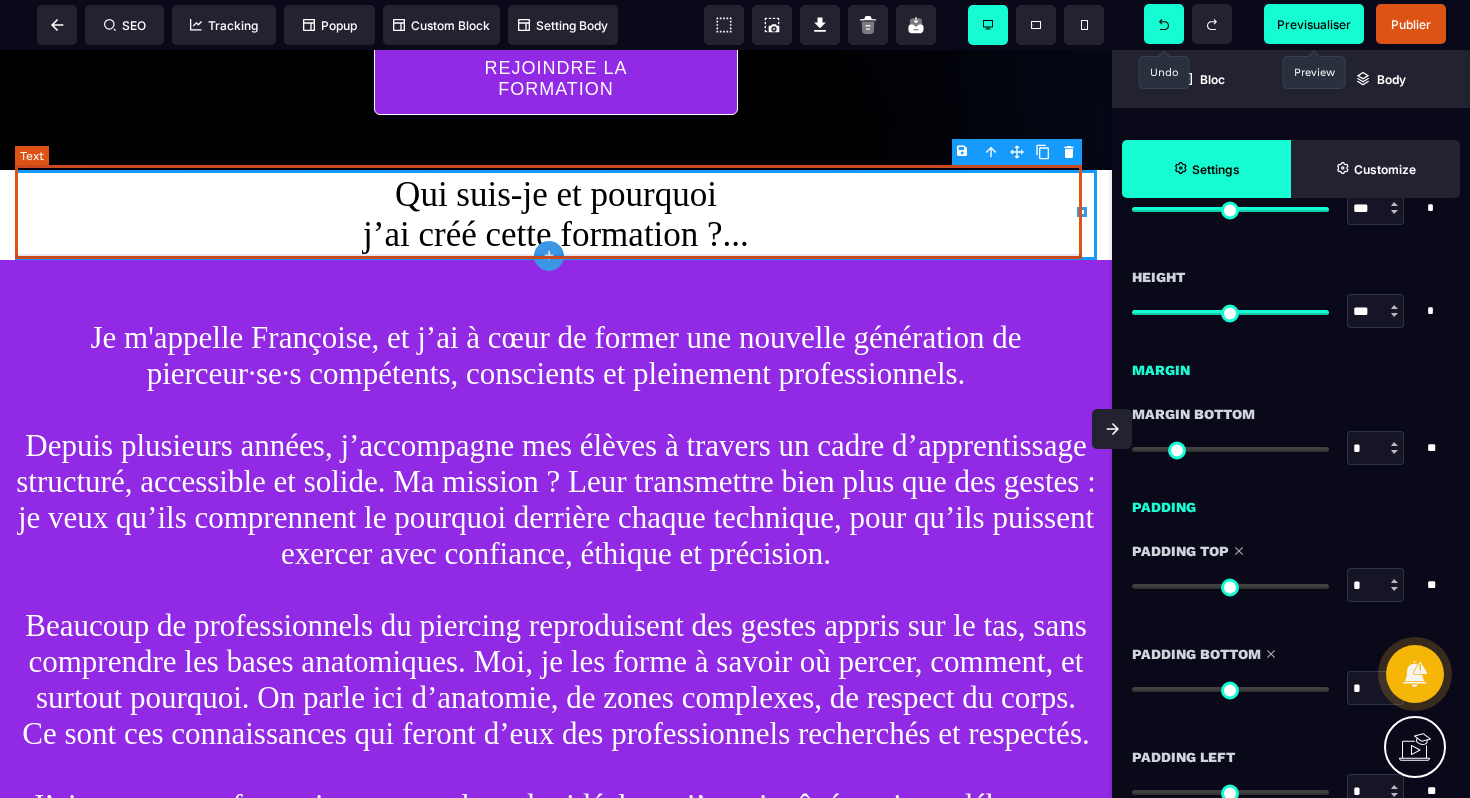 click on "Qui suis-je et pourquoi  j’ai créé cette formation ?..." at bounding box center (556, 215) 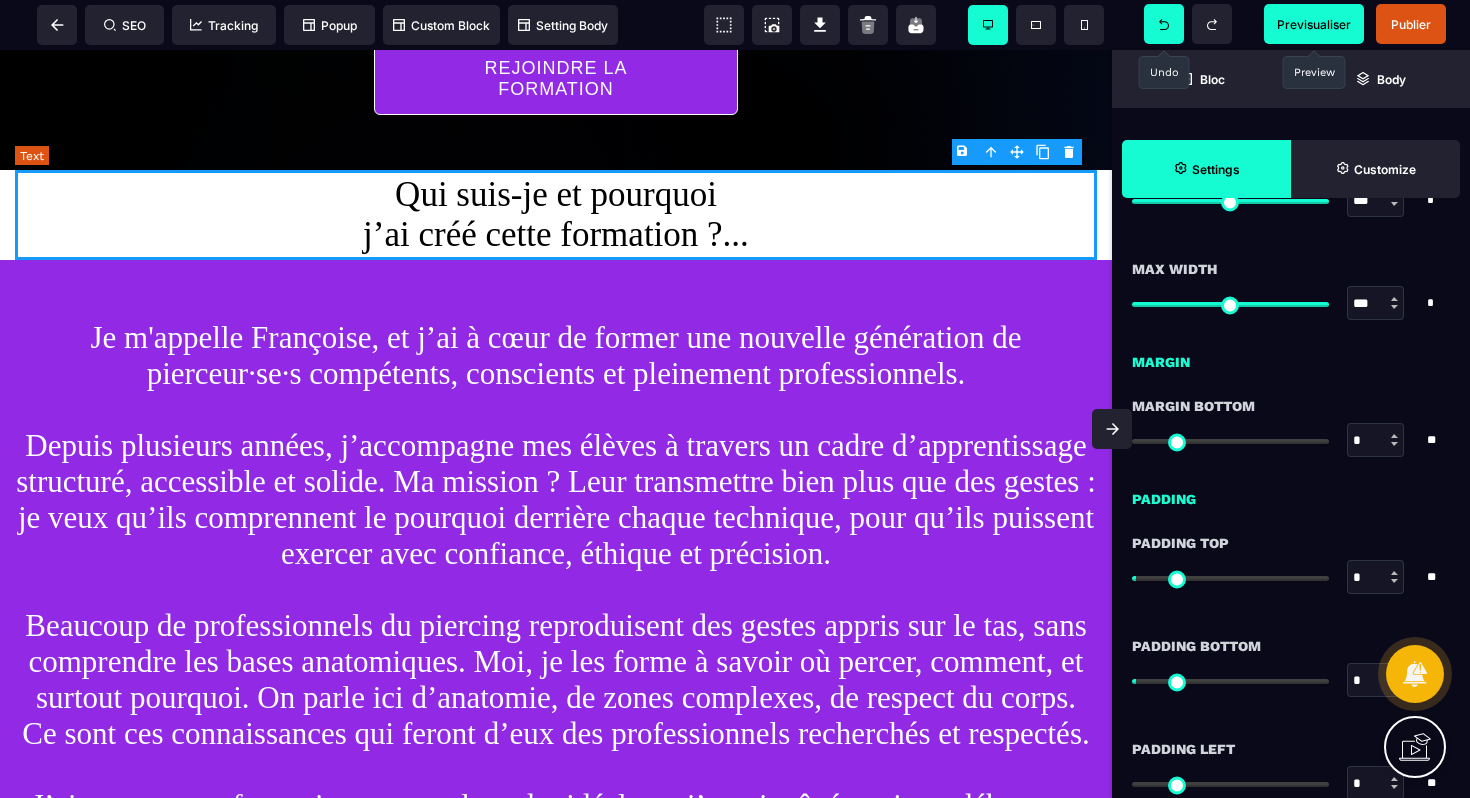 scroll, scrollTop: 0, scrollLeft: 0, axis: both 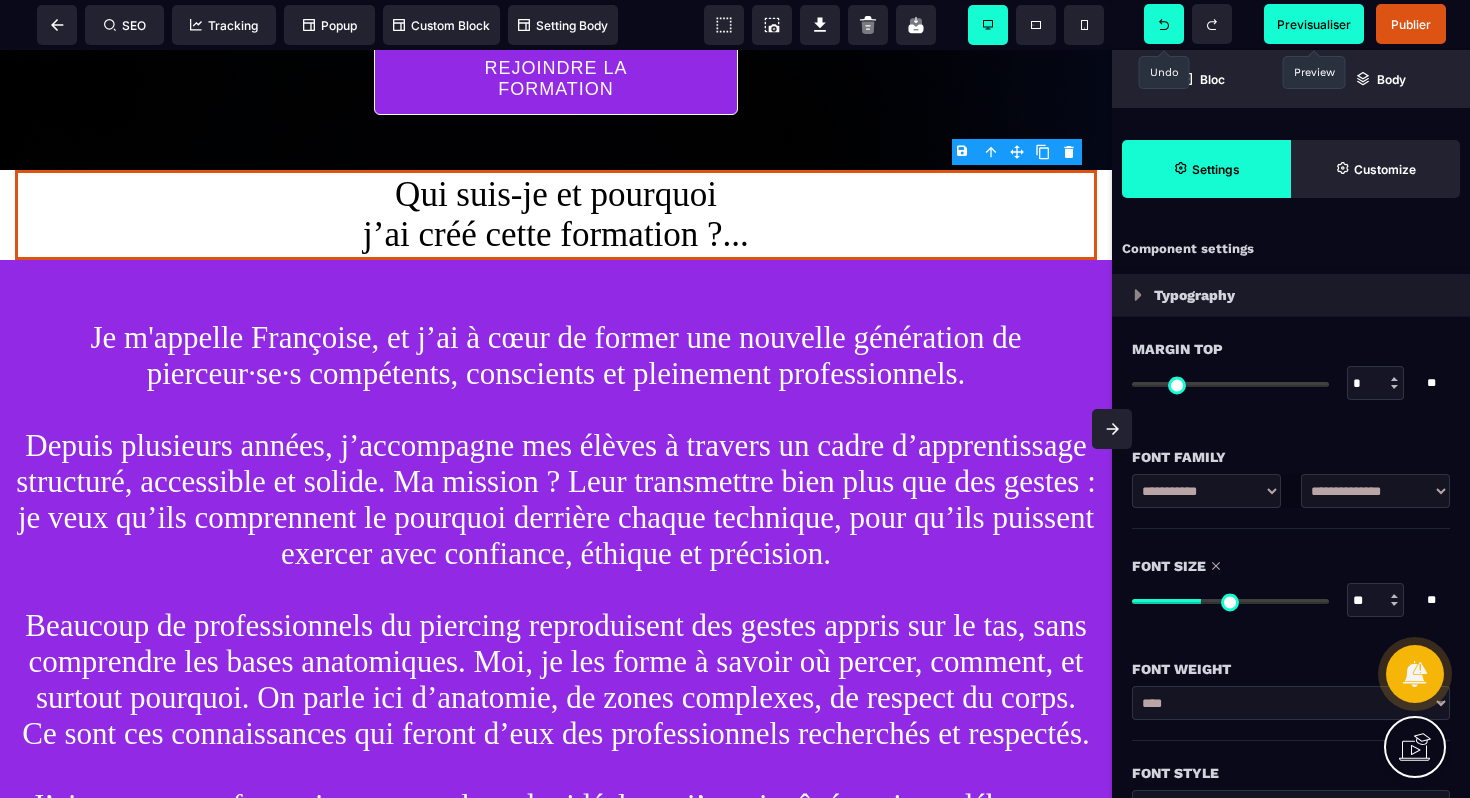click on "Previsualiser" at bounding box center [1314, 24] 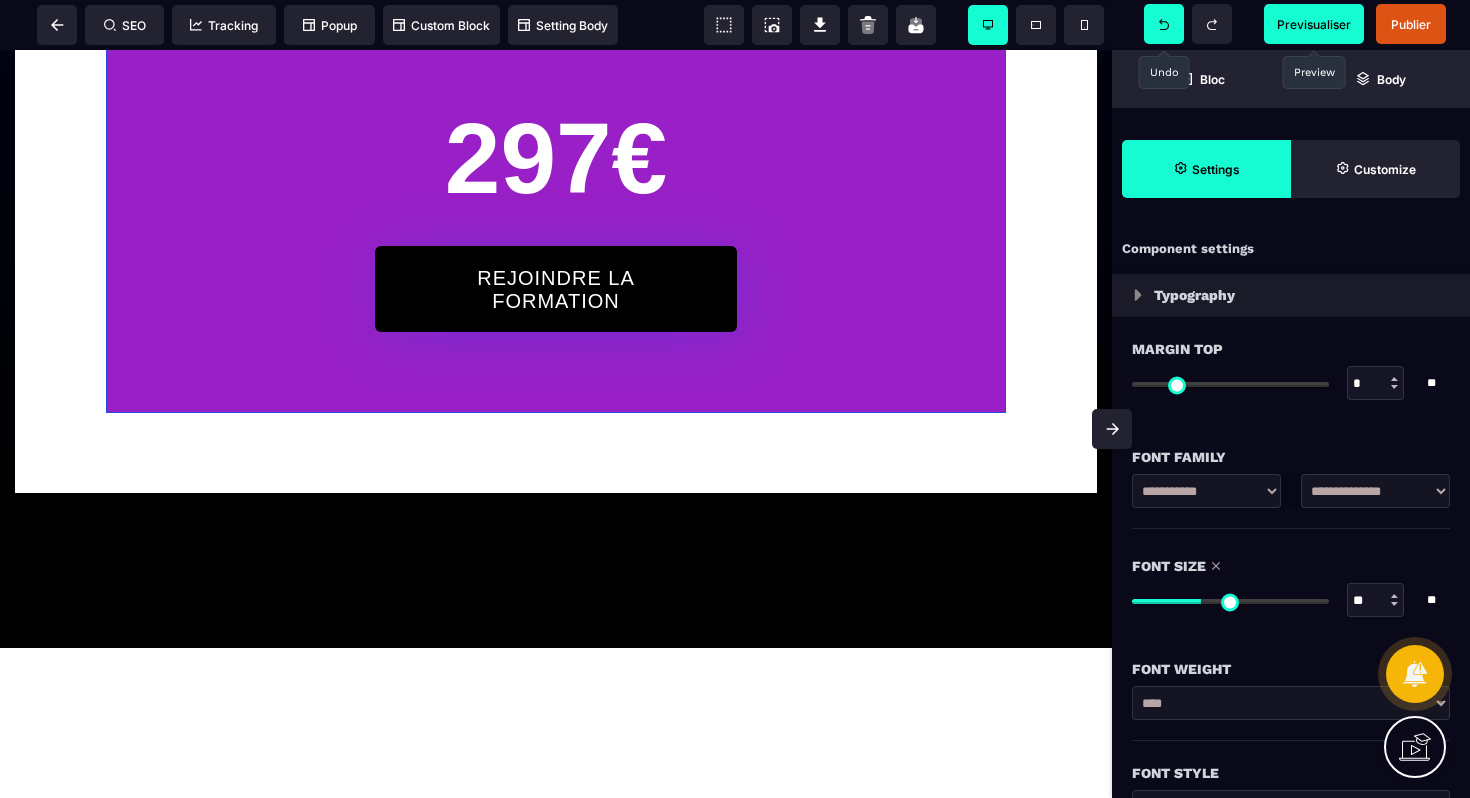 scroll, scrollTop: 7768, scrollLeft: 0, axis: vertical 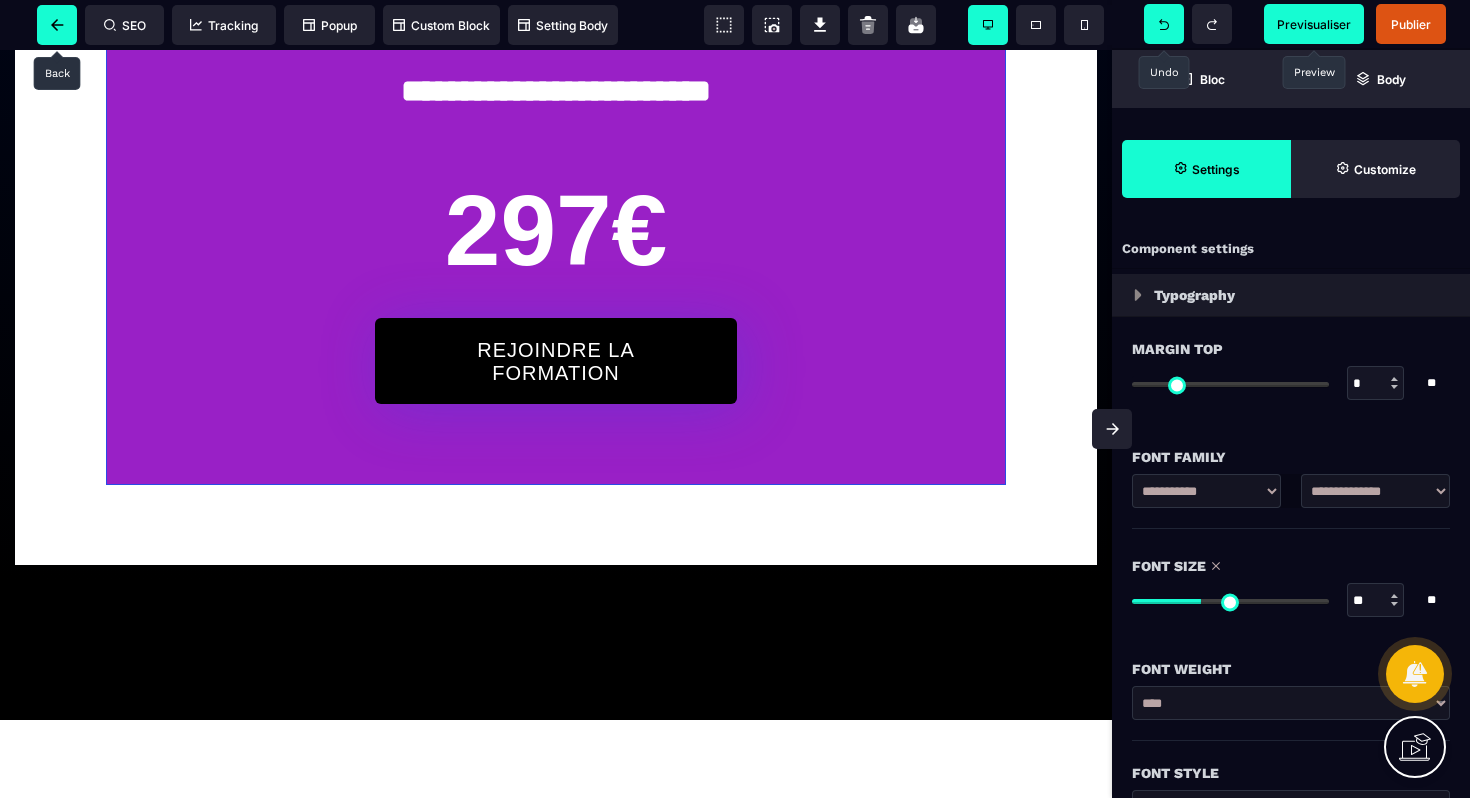 click 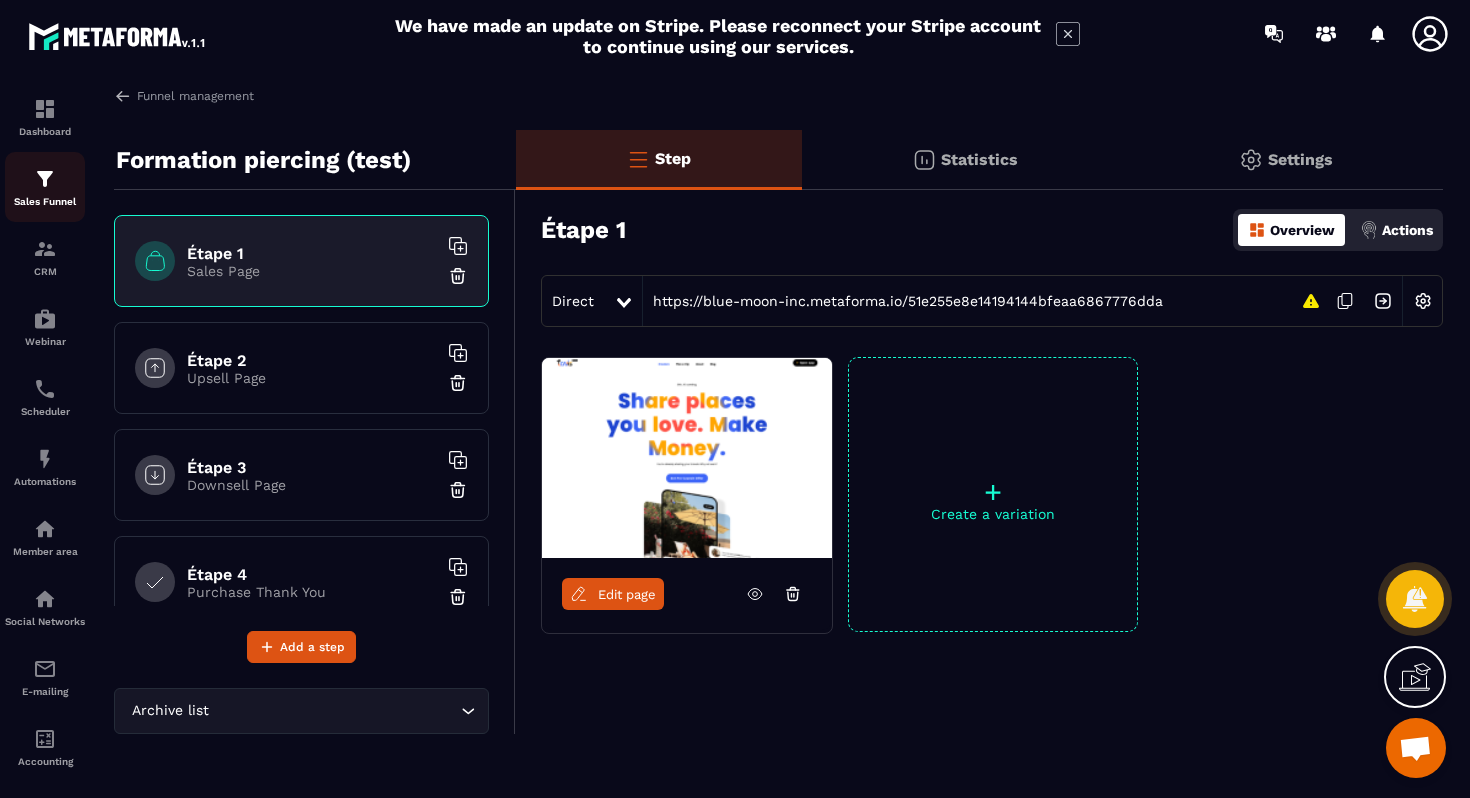 click at bounding box center [45, 179] 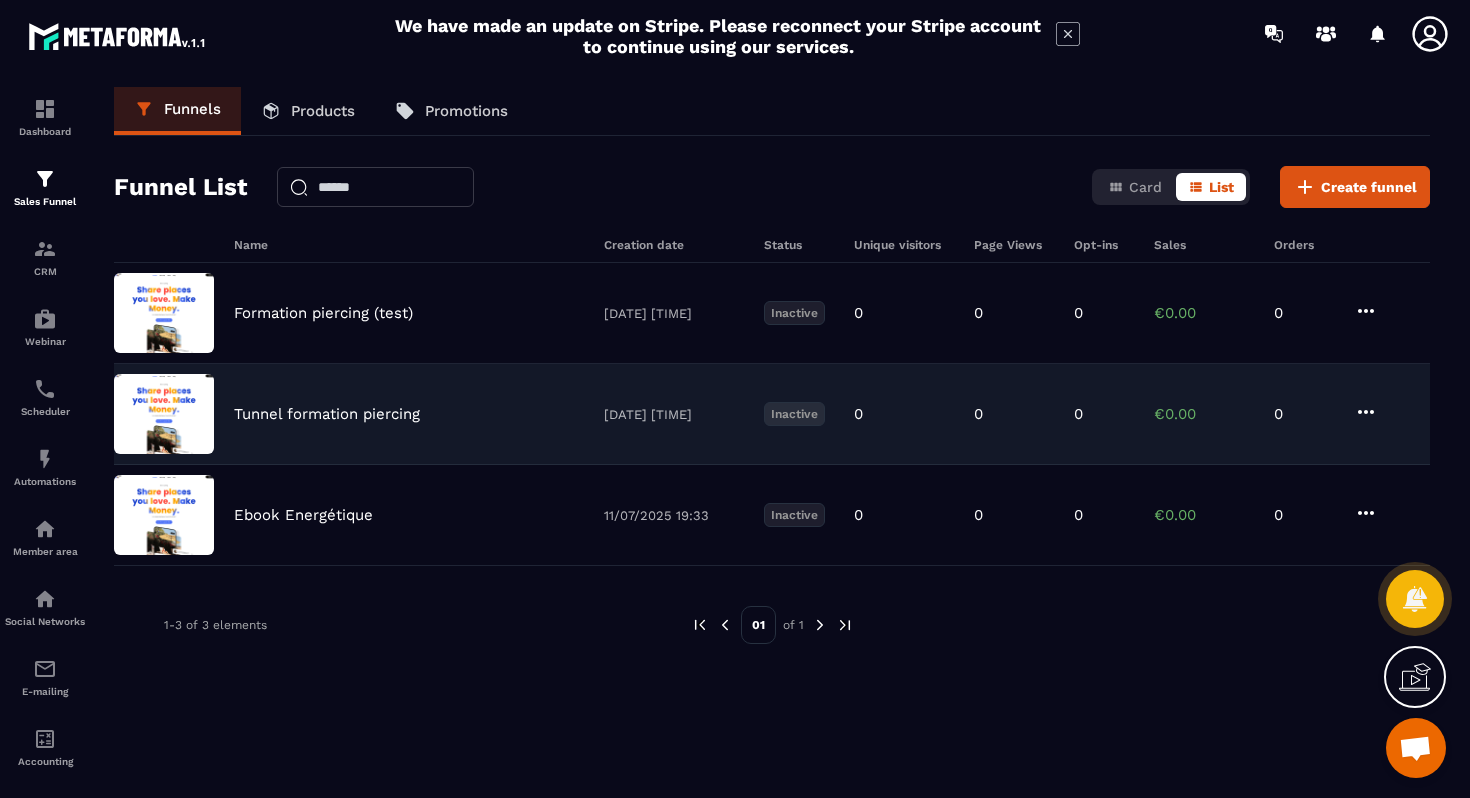 click on "Tunnel formation piercing [DATE] [TIME] Inactive 0 0 0 €0.00 0" 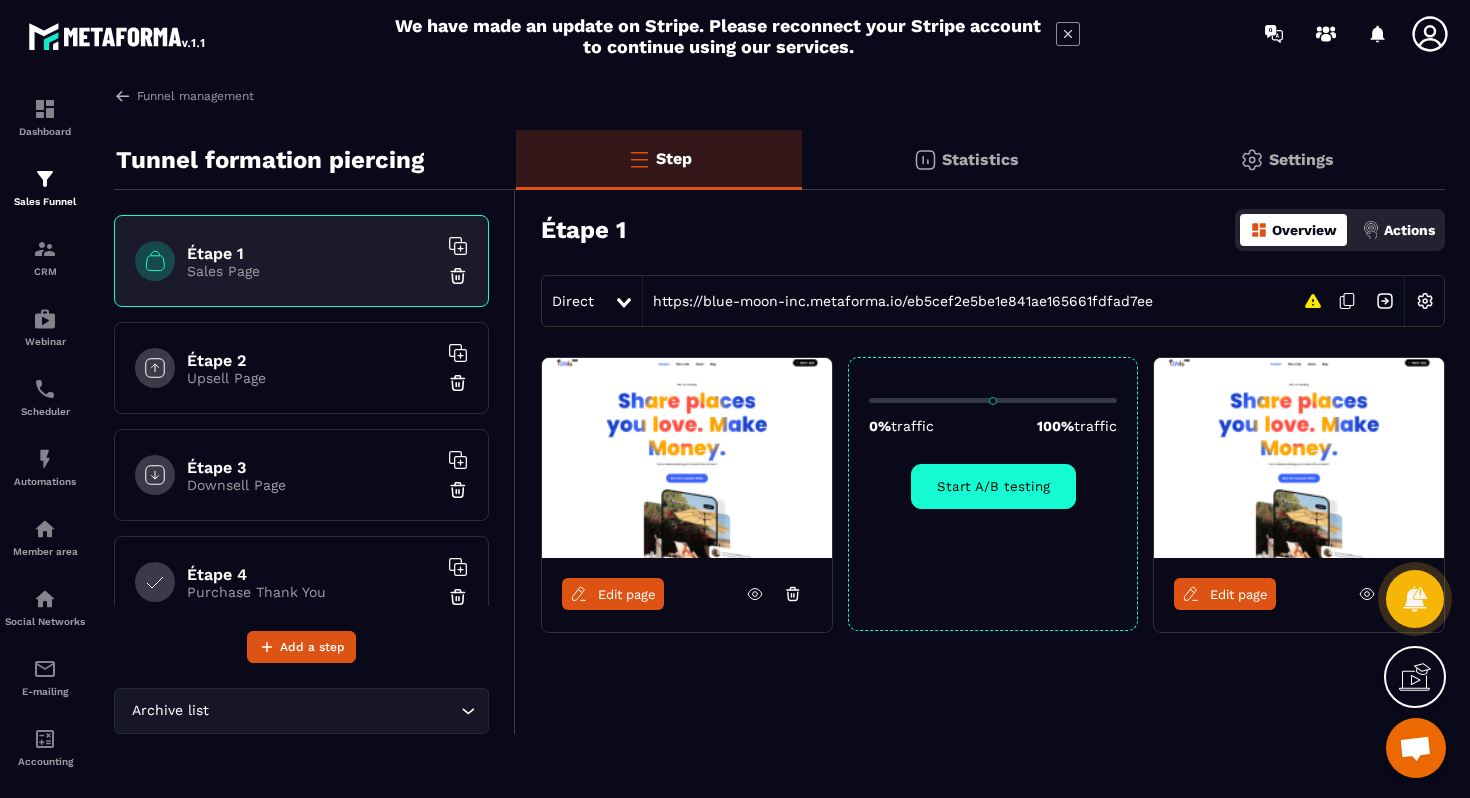 click on "Edit page" at bounding box center [613, 594] 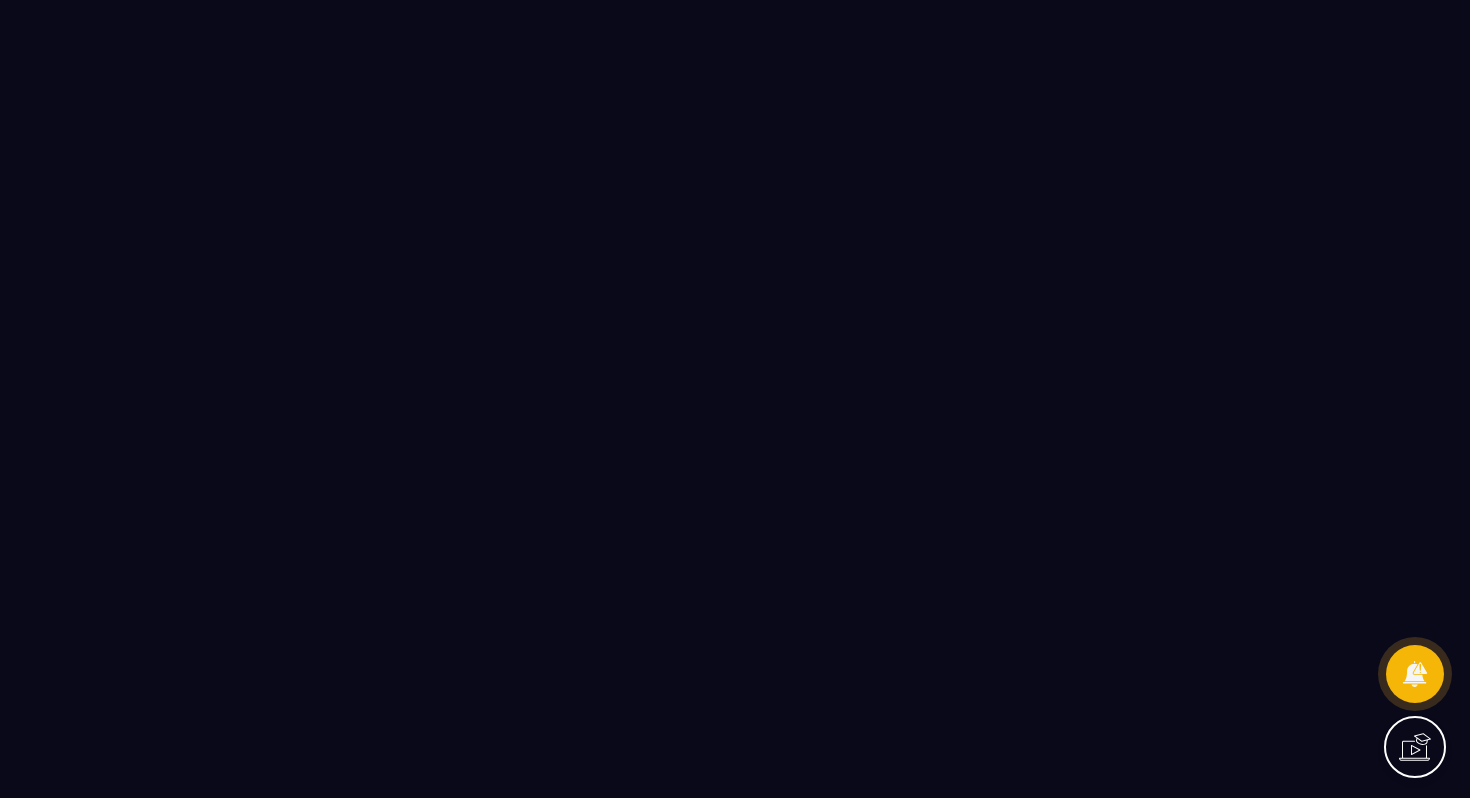 scroll, scrollTop: 0, scrollLeft: 0, axis: both 